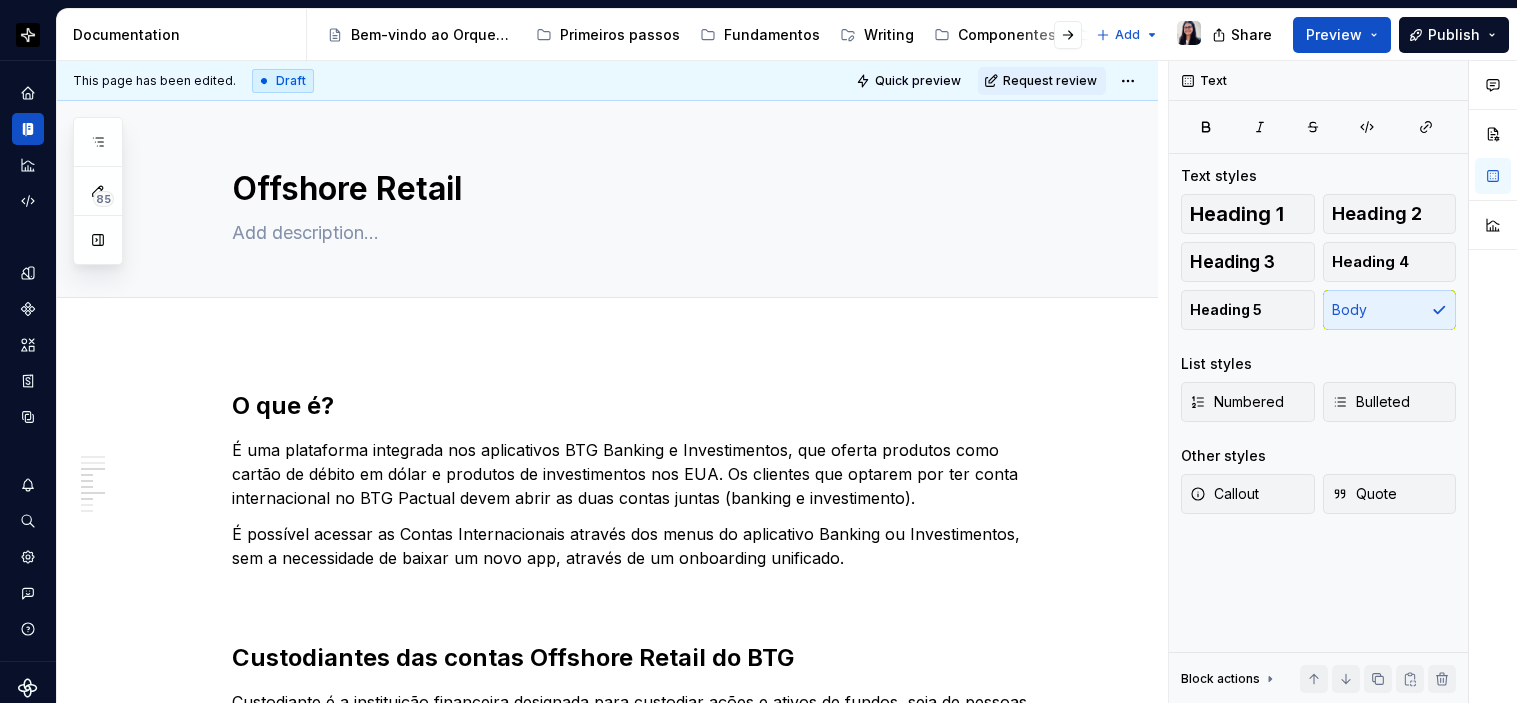 scroll, scrollTop: 0, scrollLeft: 0, axis: both 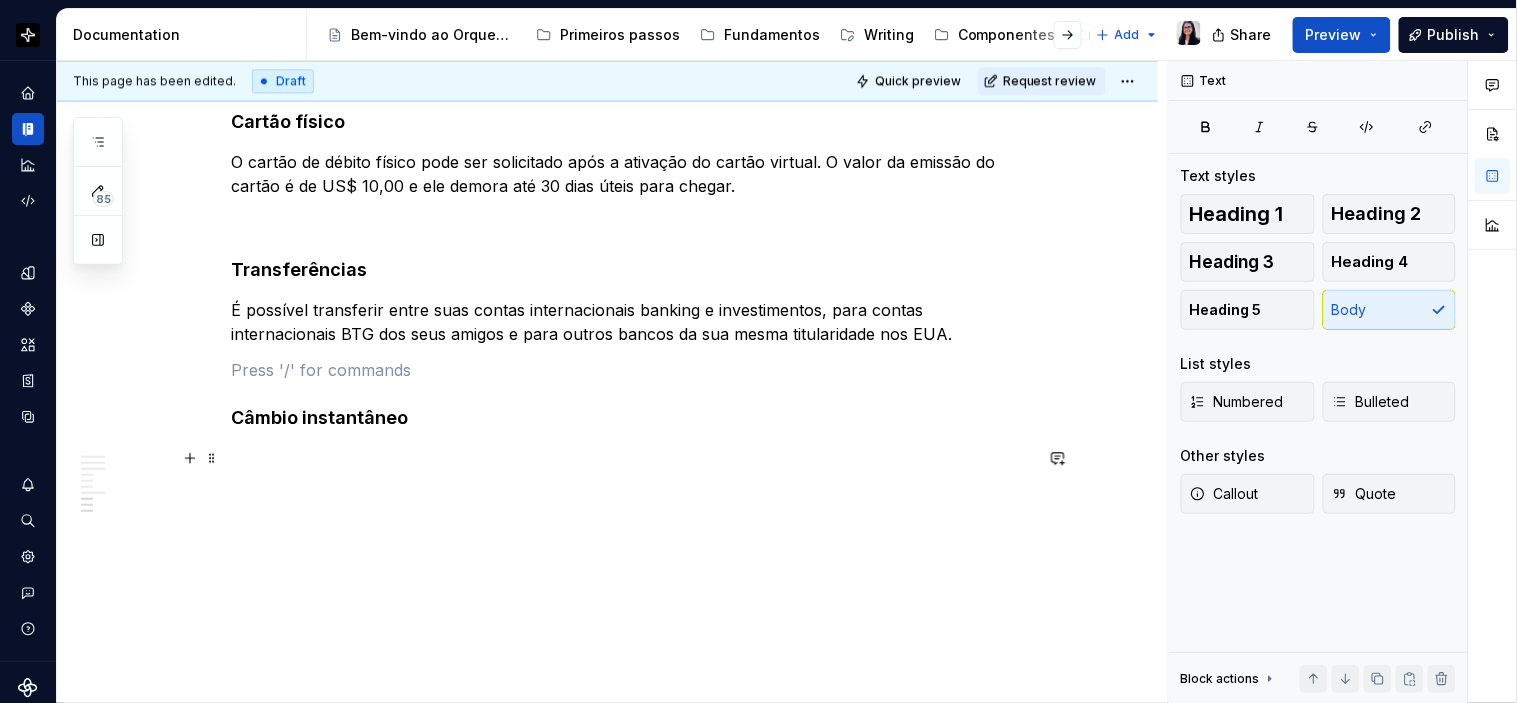 click at bounding box center (632, 458) 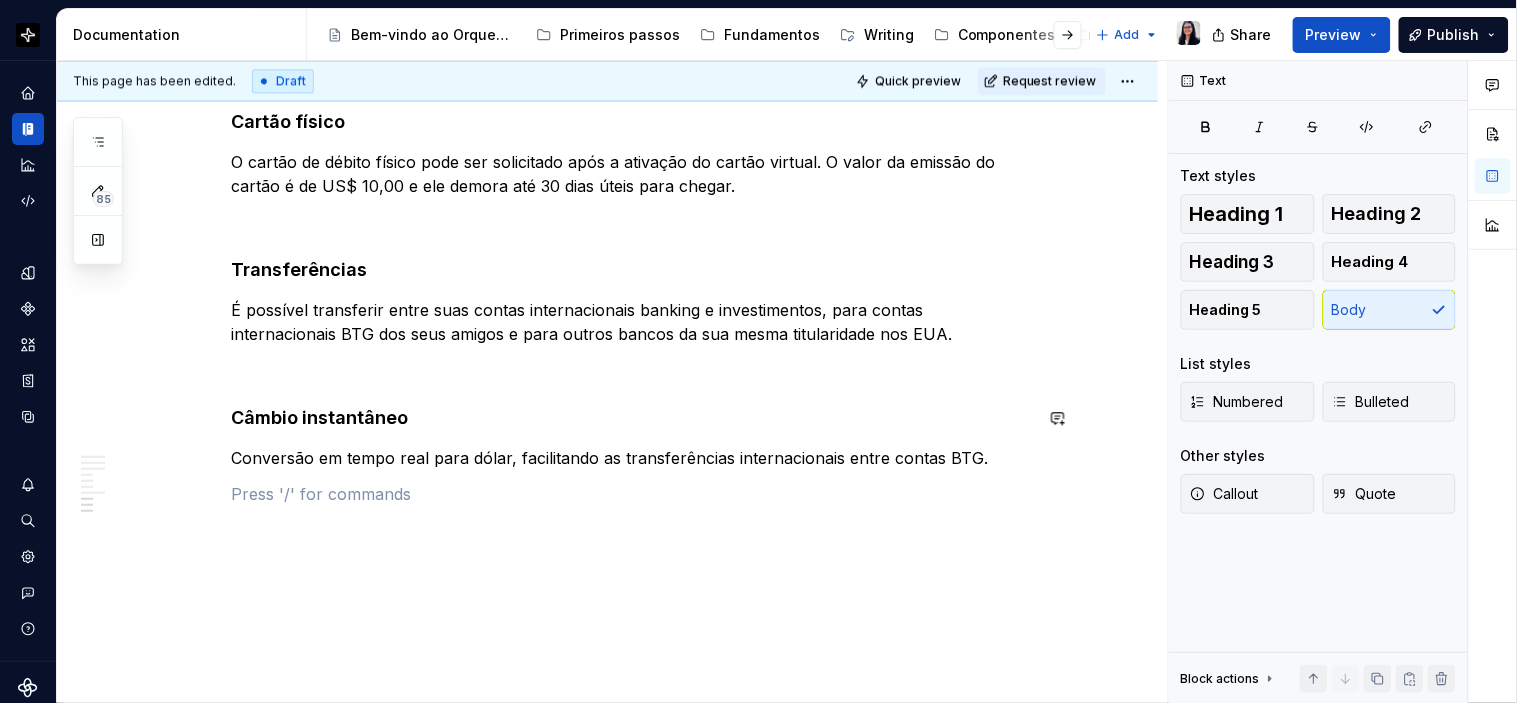 type 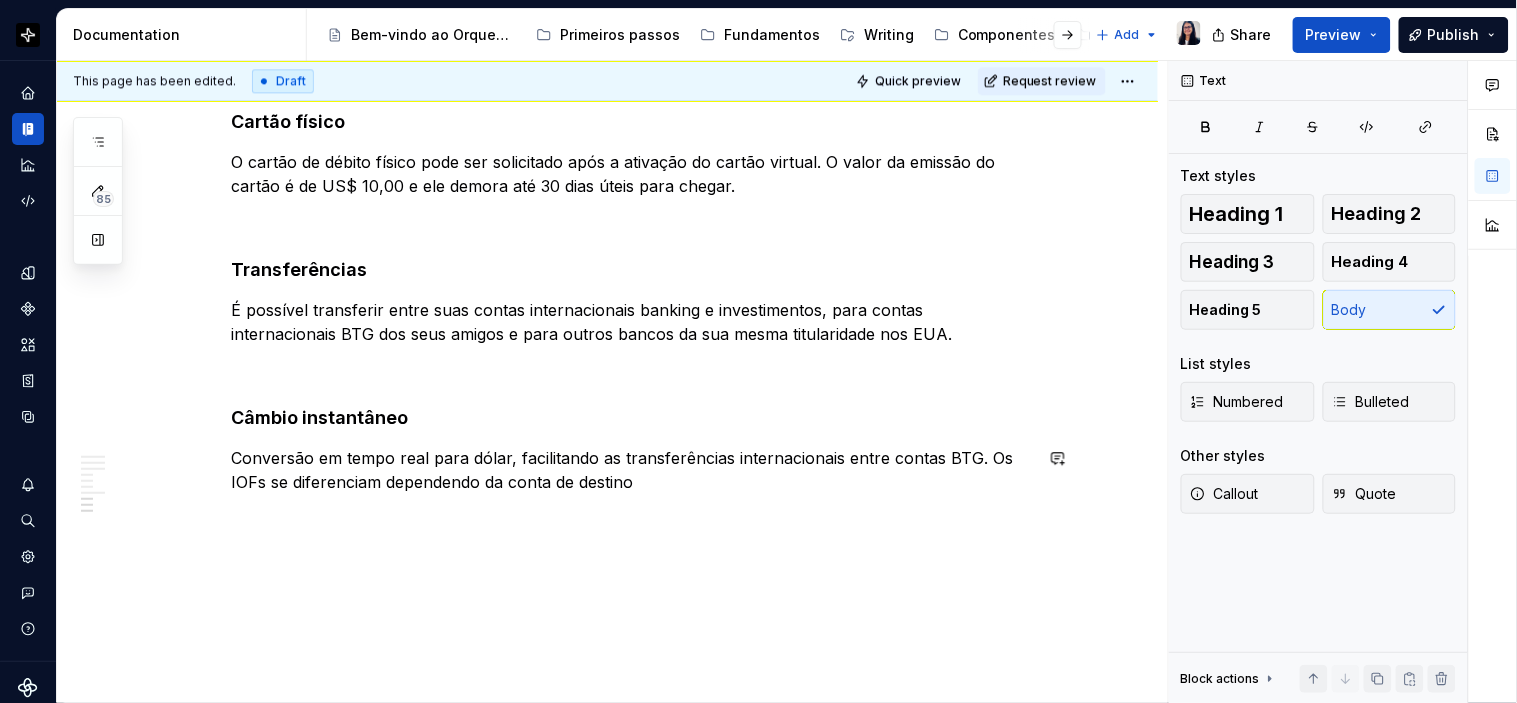 click on "O que é? É uma plataforma integrada nos aplicativos BTG Banking e Investimentos, que oferta produtos como cartão de débito em dólar e produtos de investimentos nos EUA. Os clientes que optarem por ter conta internacional no BTG Pactual devem abrir as duas contas juntas (banking e investimento). É possível acessar as Contas Internacionais através dos menus do aplicativo Banking ou Investimentos, sem a necessidade de baixar um novo app, através de um onboarding unificado. Custodiantes das contas Offshore Retail do BTG Custodiante é a instituição financeira designada para custodiar ações e ativos de fundos, seja de pessoas físicas, seja de pessoas jurídicas. No caso do Offshore Retail, o BTG conta com dois custodiantes diferentes para garantir a segurança e o funcionamento correto das contas na jurisdição americana, sendo: Synctera (Regent Bank): custodiante da conta banking DriveWealth: custodiante da conta investimentos Conta investimentos offshore Portfólio Watchlist e Boleta Ordens" at bounding box center [632, -194] 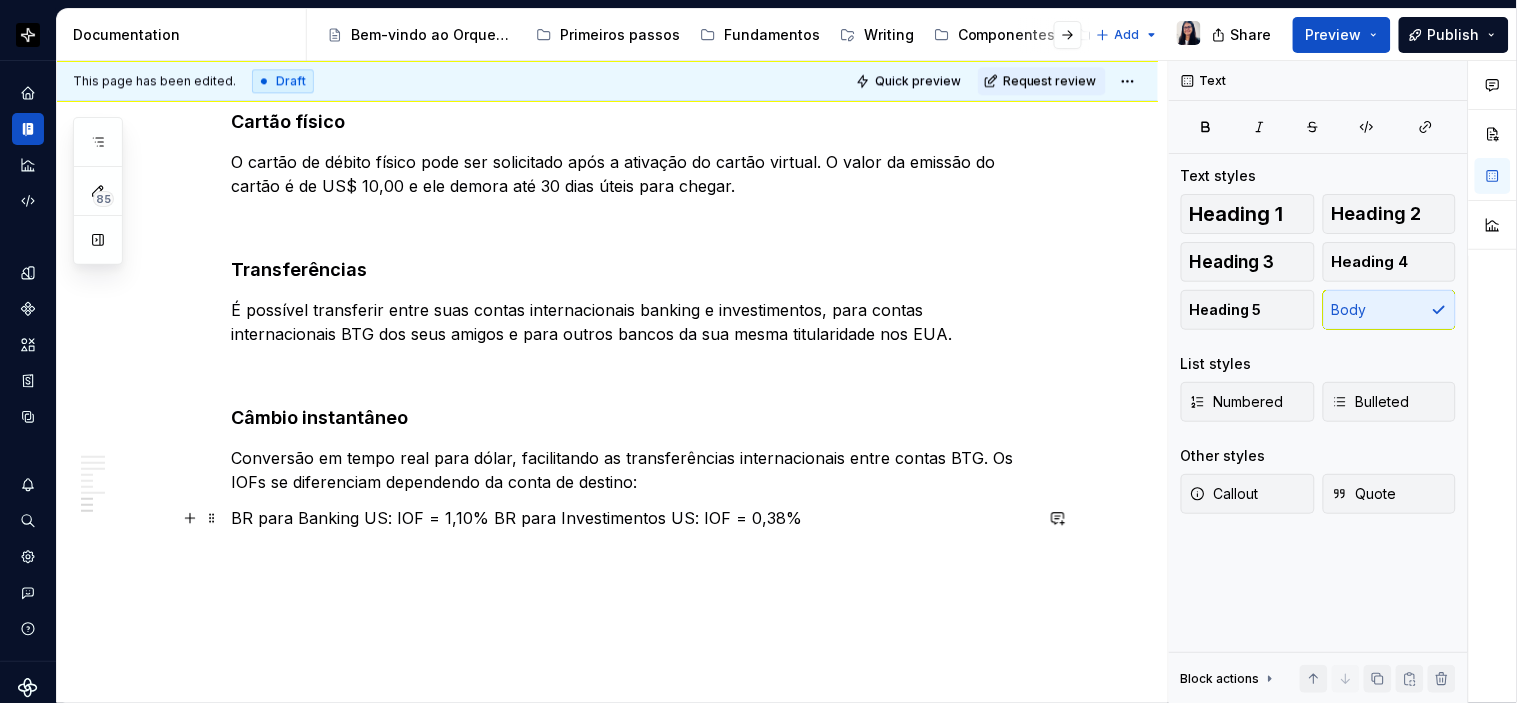 click on "BR para Banking US: IOF = 1,10% BR para Investimentos US: IOF = 0,38%" at bounding box center (632, 518) 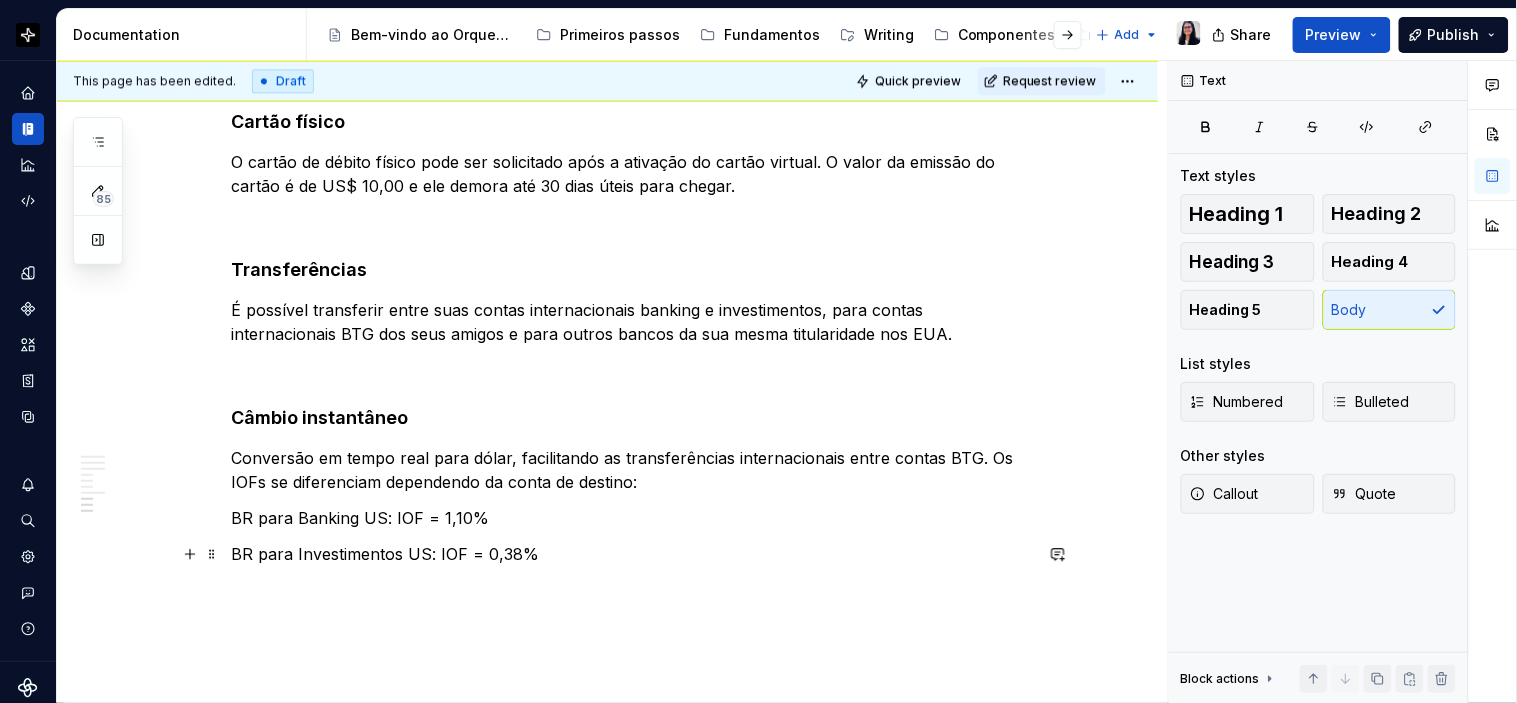 click on "BR para Investimentos US: IOF = 0,38%" at bounding box center [632, 554] 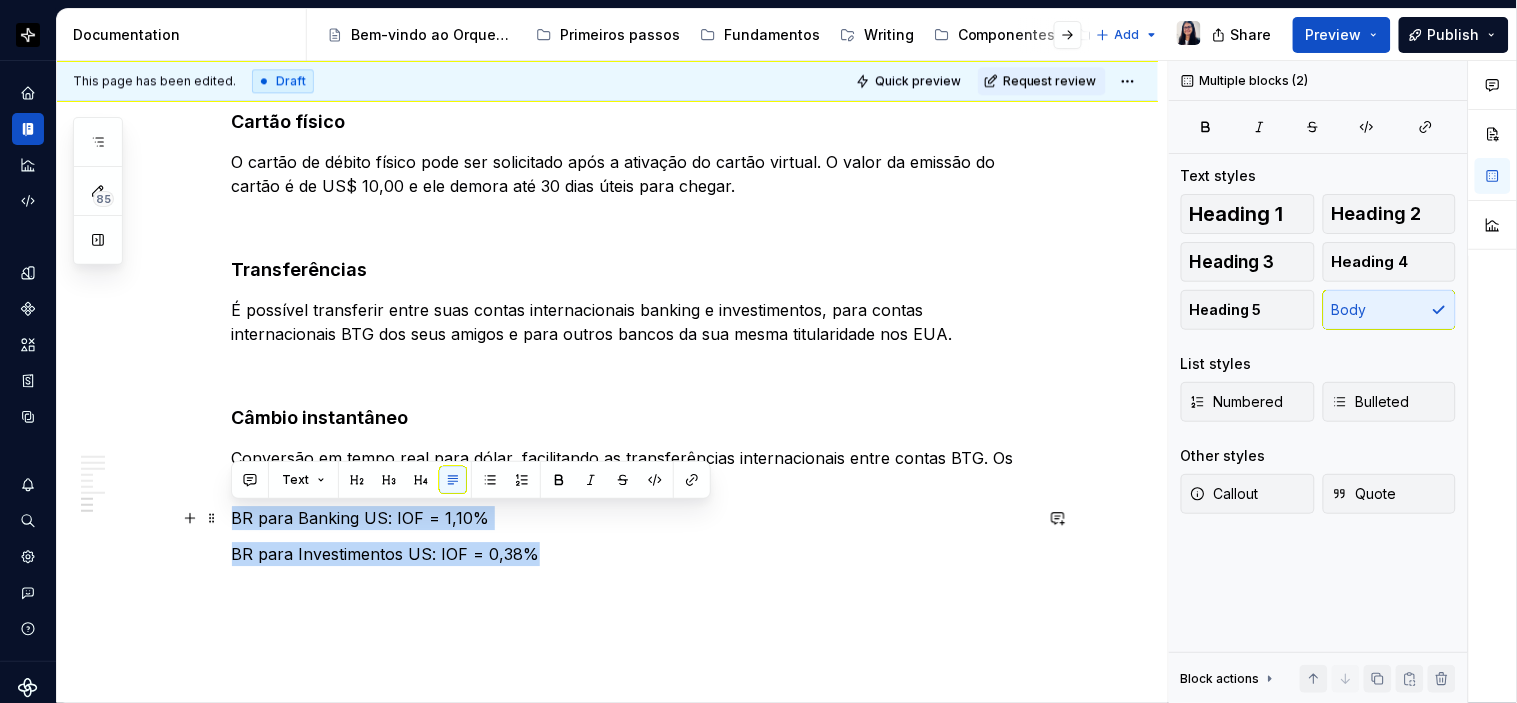 click on "BR para Banking US: IOF = 1,10%" at bounding box center (632, 518) 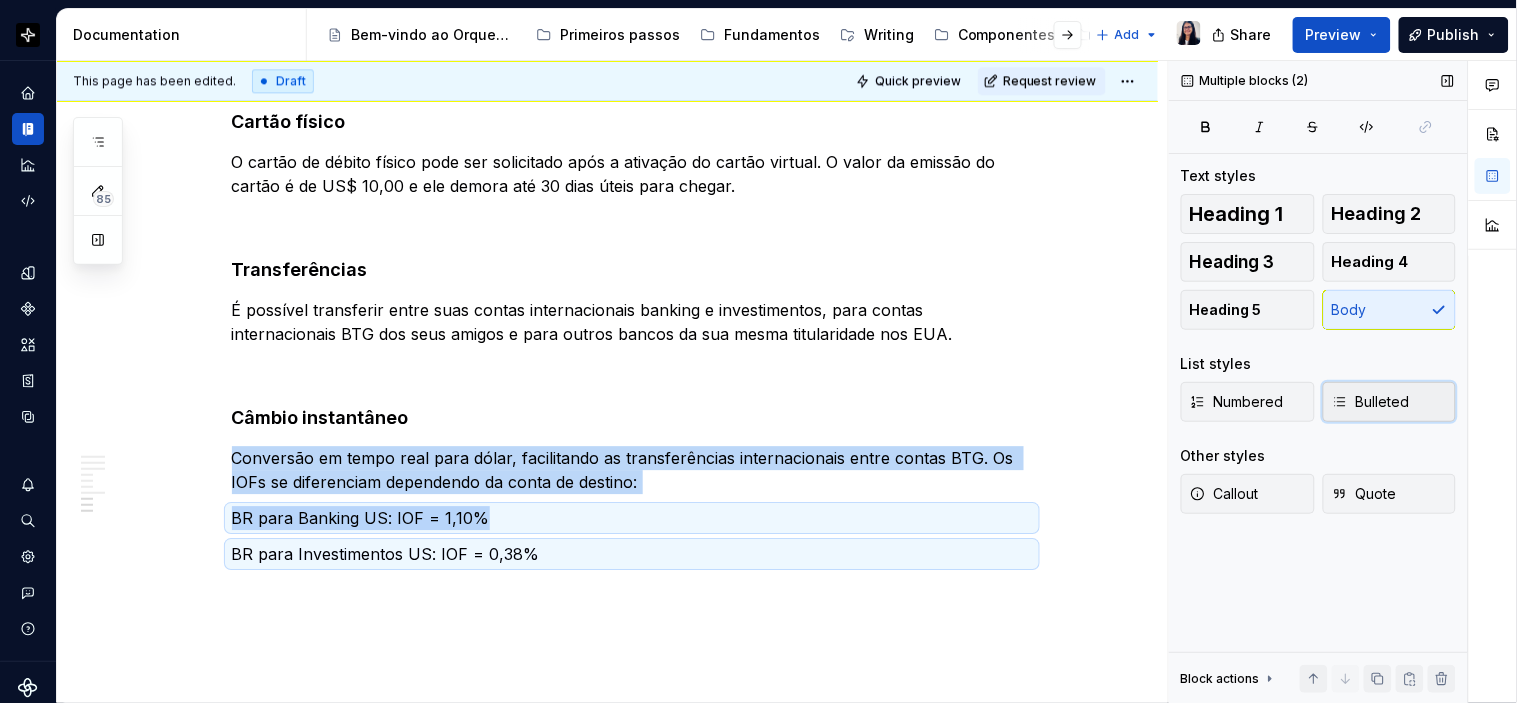 click on "Bulleted" at bounding box center (1390, 402) 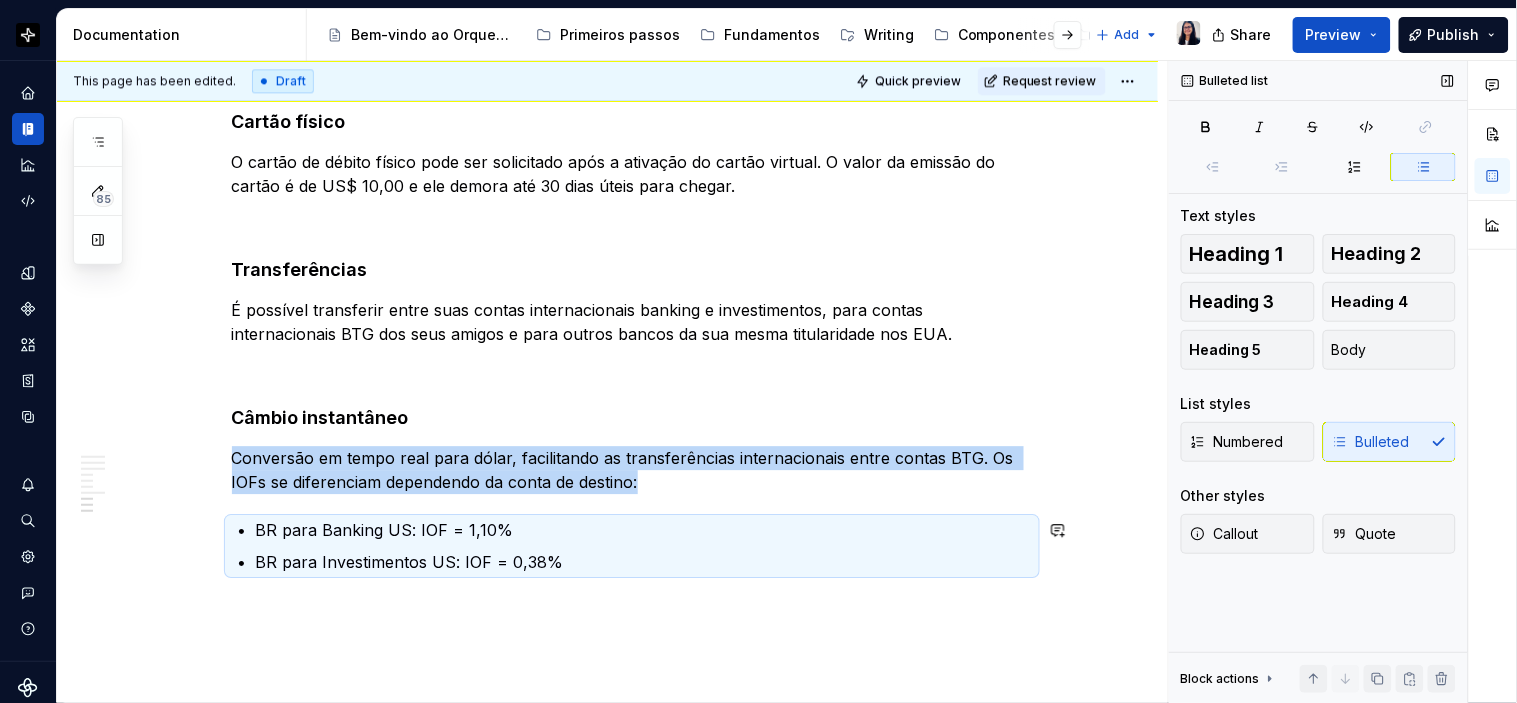 click on "O que é? É uma plataforma integrada nos aplicativos BTG Banking e Investimentos, que oferta produtos como cartão de débito em dólar e produtos de investimentos nos EUA. Os clientes que optarem por ter conta internacional no BTG Pactual devem abrir as duas contas juntas (banking e investimento). É possível acessar as Contas Internacionais através dos menus do aplicativo Banking ou Investimentos, sem a necessidade de baixar um novo app, através de um onboarding unificado. Custodiantes das contas Offshore Retail do BTG Custodiante é a instituição financeira designada para custodiar ações e ativos de fundos, seja de pessoas físicas, seja de pessoas jurídicas. No caso do Offshore Retail, o BTG conta com dois custodiantes diferentes para garantir a segurança e o funcionamento correto das contas na jurisdição americana, sendo: Synctera (Regent Bank): custodiante da conta banking DriveWealth: custodiante da conta investimentos Conta investimentos offshore Portfólio Watchlist e Boleta Ordens" at bounding box center [607, -73] 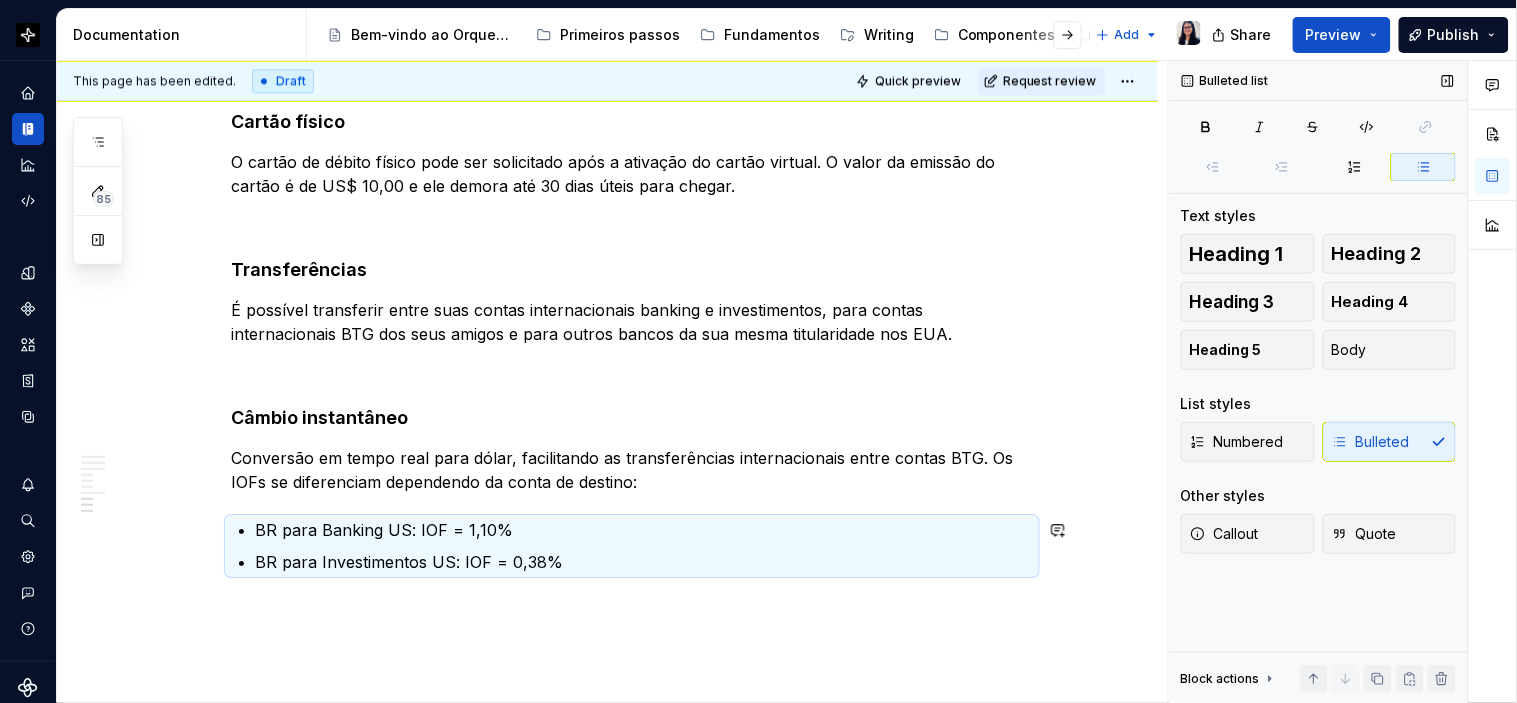 click on "O que é? É uma plataforma integrada nos aplicativos BTG Banking e Investimentos, que oferta produtos como cartão de débito em dólar e produtos de investimentos nos EUA. Os clientes que optarem por ter conta internacional no BTG Pactual devem abrir as duas contas juntas (banking e investimento). É possível acessar as Contas Internacionais através dos menus do aplicativo Banking ou Investimentos, sem a necessidade de baixar um novo app, através de um onboarding unificado. Custodiantes das contas Offshore Retail do BTG Custodiante é a instituição financeira designada para custodiar ações e ativos de fundos, seja de pessoas físicas, seja de pessoas jurídicas. No caso do Offshore Retail, o BTG conta com dois custodiantes diferentes para garantir a segurança e o funcionamento correto das contas na jurisdição americana, sendo: Synctera (Regent Bank): custodiante da conta banking DriveWealth: custodiante da conta investimentos Conta investimentos offshore Portfólio Watchlist e Boleta Ordens" at bounding box center (632, -154) 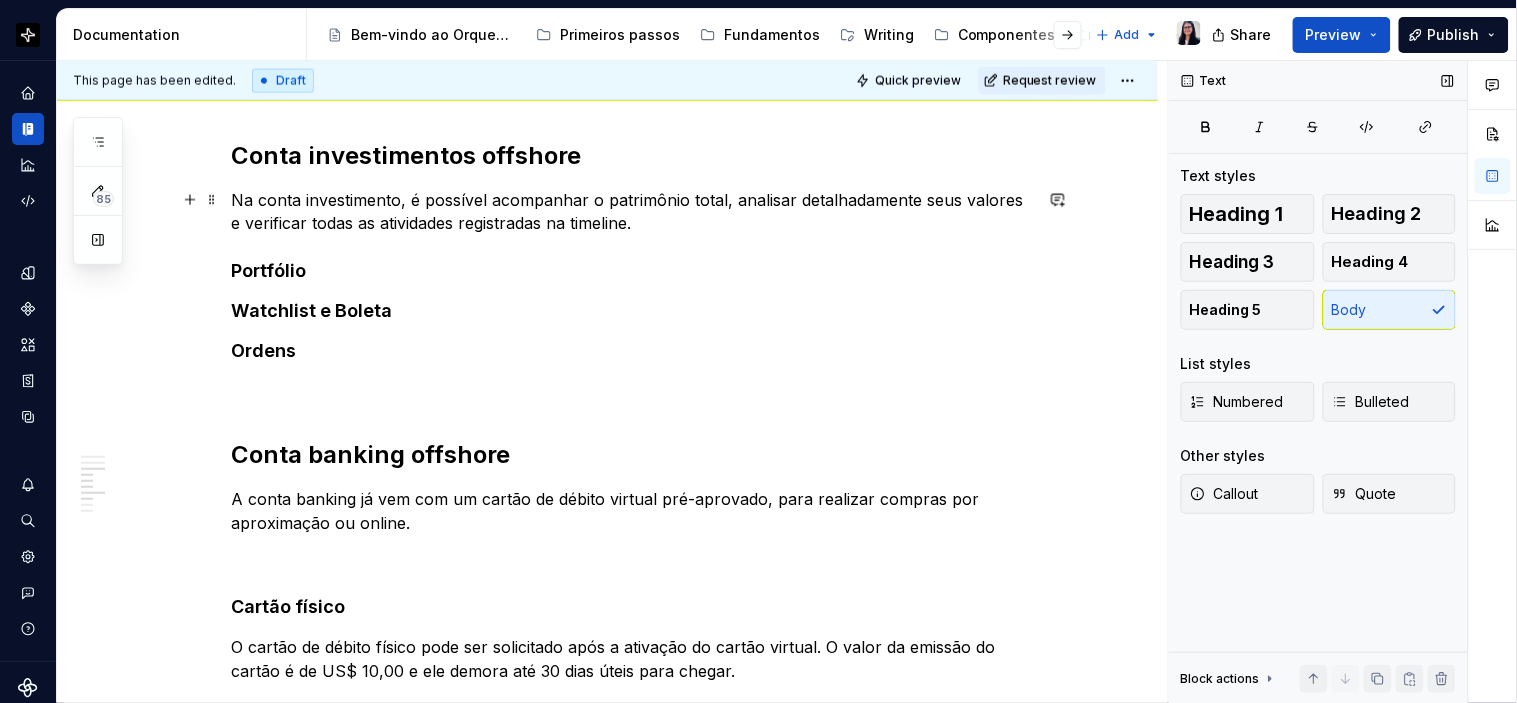 scroll, scrollTop: 777, scrollLeft: 0, axis: vertical 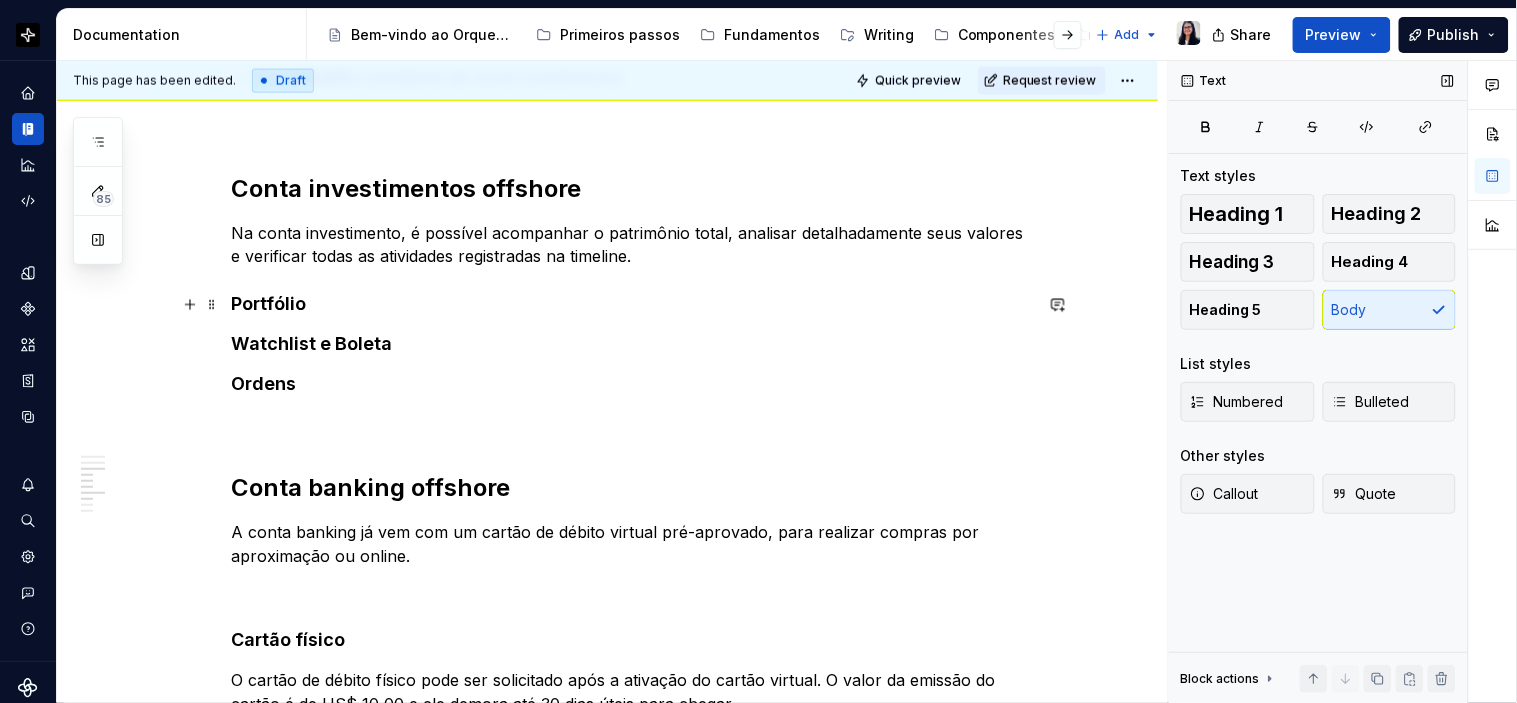 click on "Portfólio" at bounding box center [632, 305] 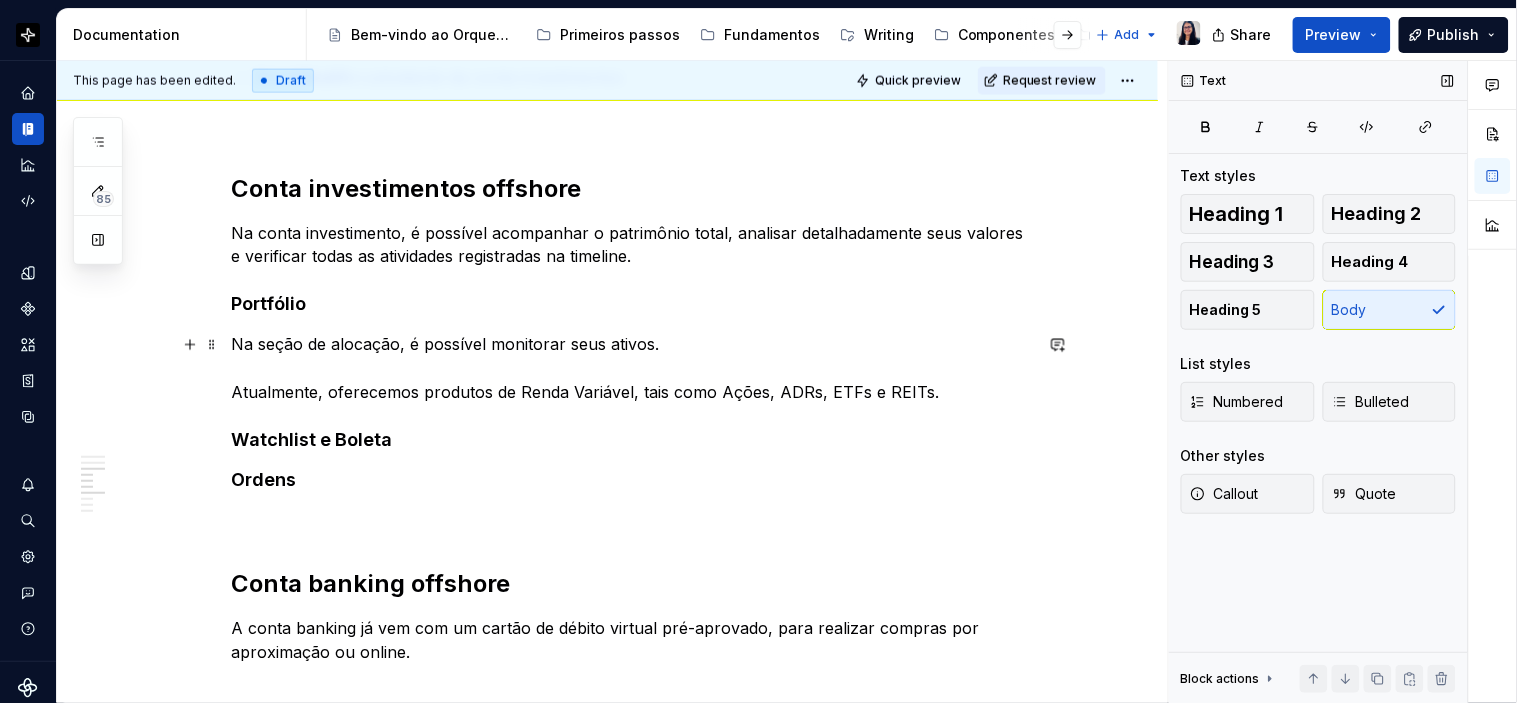 click on "Na seção de alocação, é possível monitorar seus ativos.  Atualmente, oferecemos produtos de Renda Variável, tais como Ações, ADRs, ETFs e REITs." at bounding box center [632, 369] 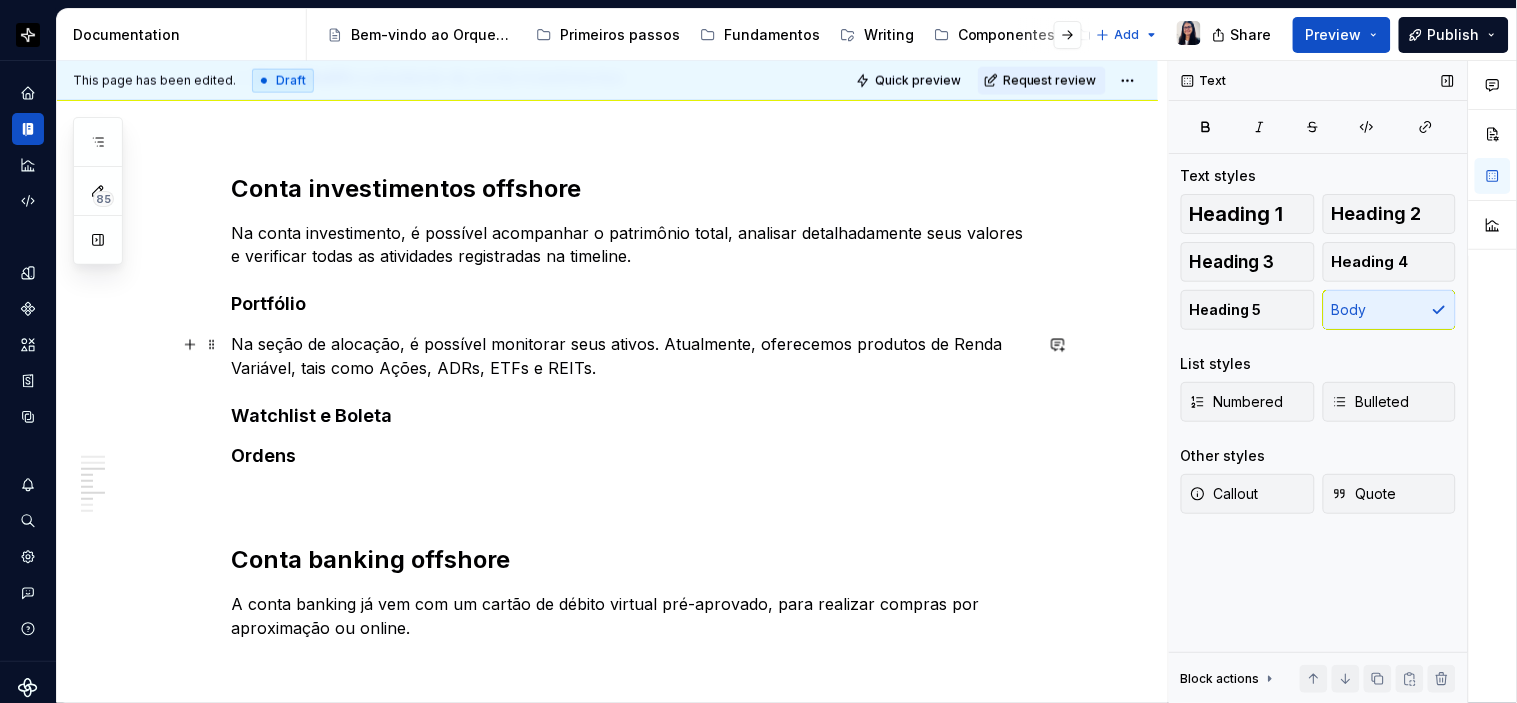 click on "Na seção de alocação, é possível monitorar seus ativos. Atualmente, oferecemos produtos de Renda Variável, tais como Ações, ADRs, ETFs e REITs." at bounding box center (632, 357) 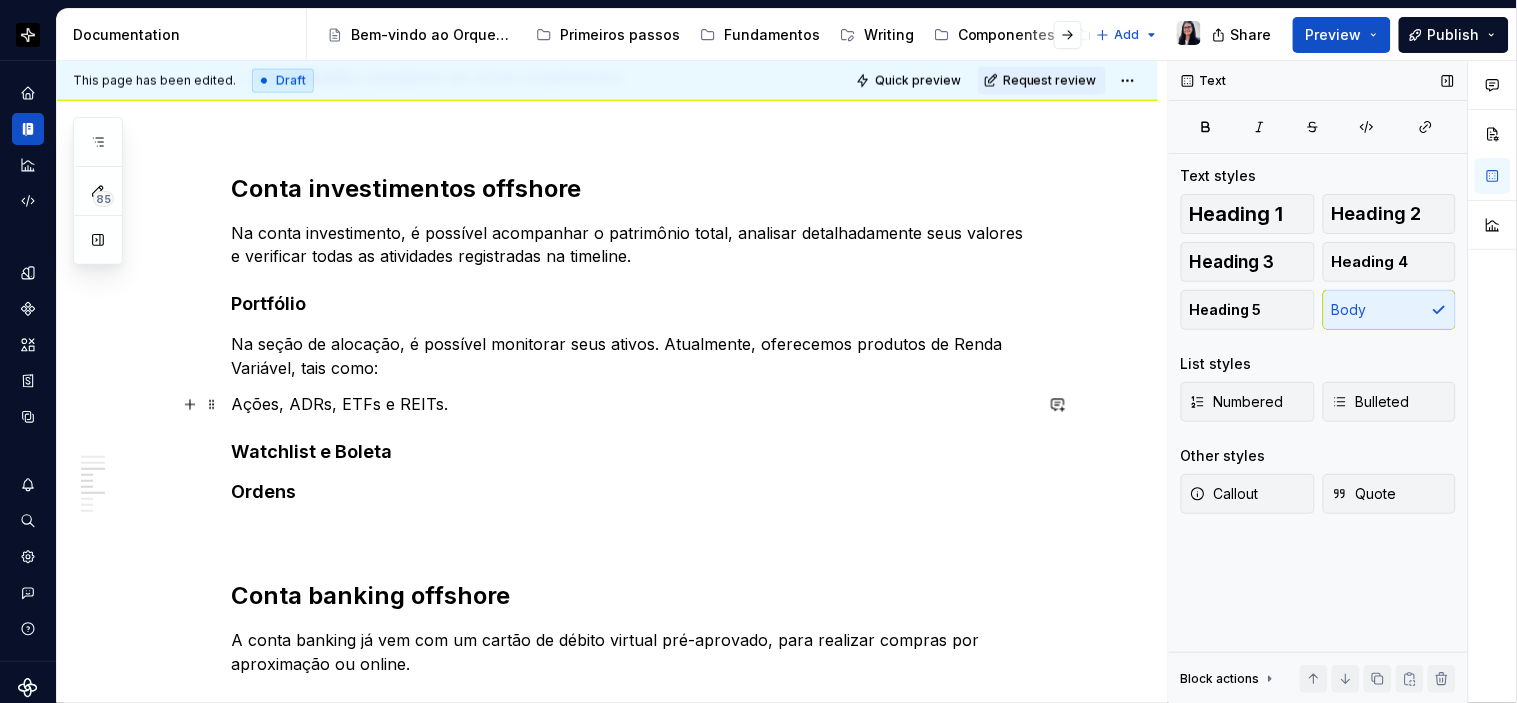 click on "Ações, ADRs, ETFs e REITs." at bounding box center [632, 405] 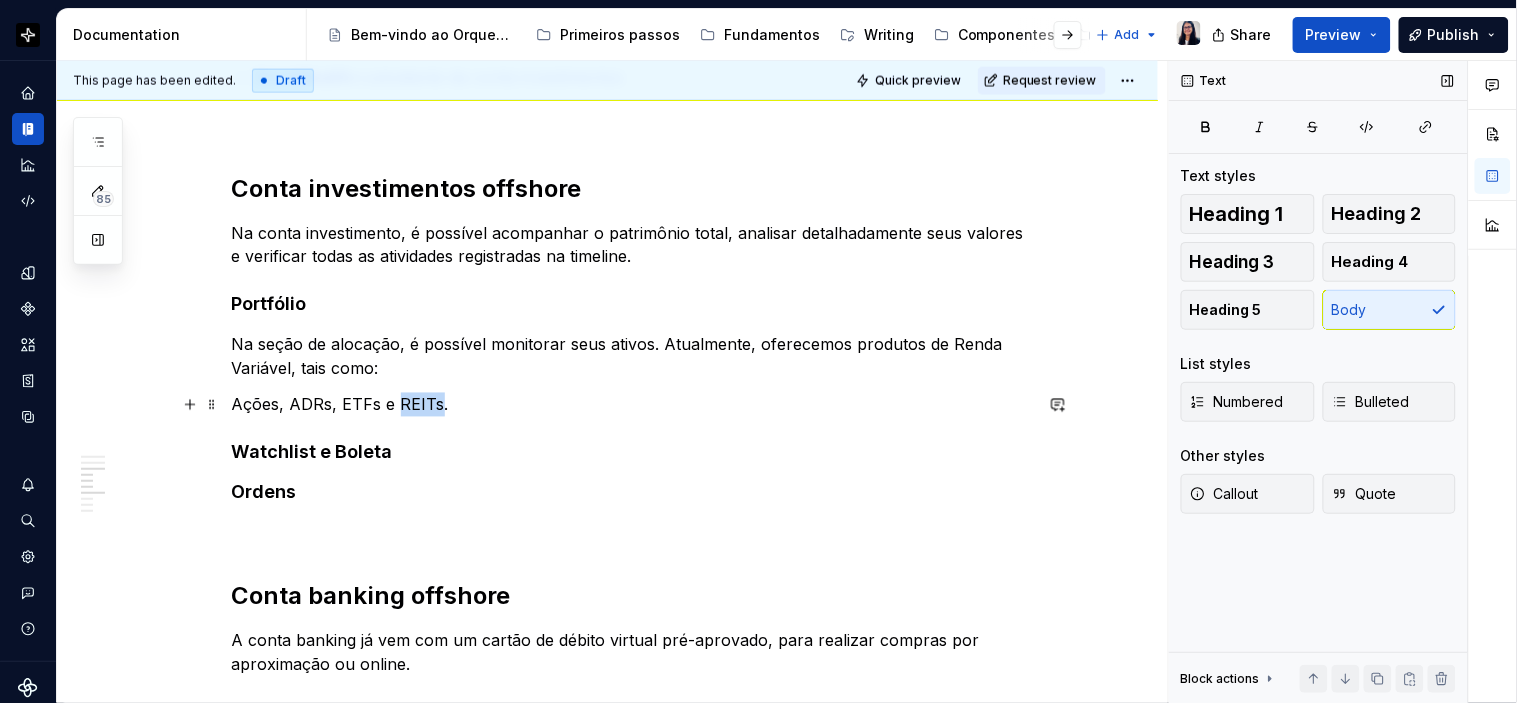 click on "Ações, ADRs, ETFs e REITs." at bounding box center (632, 405) 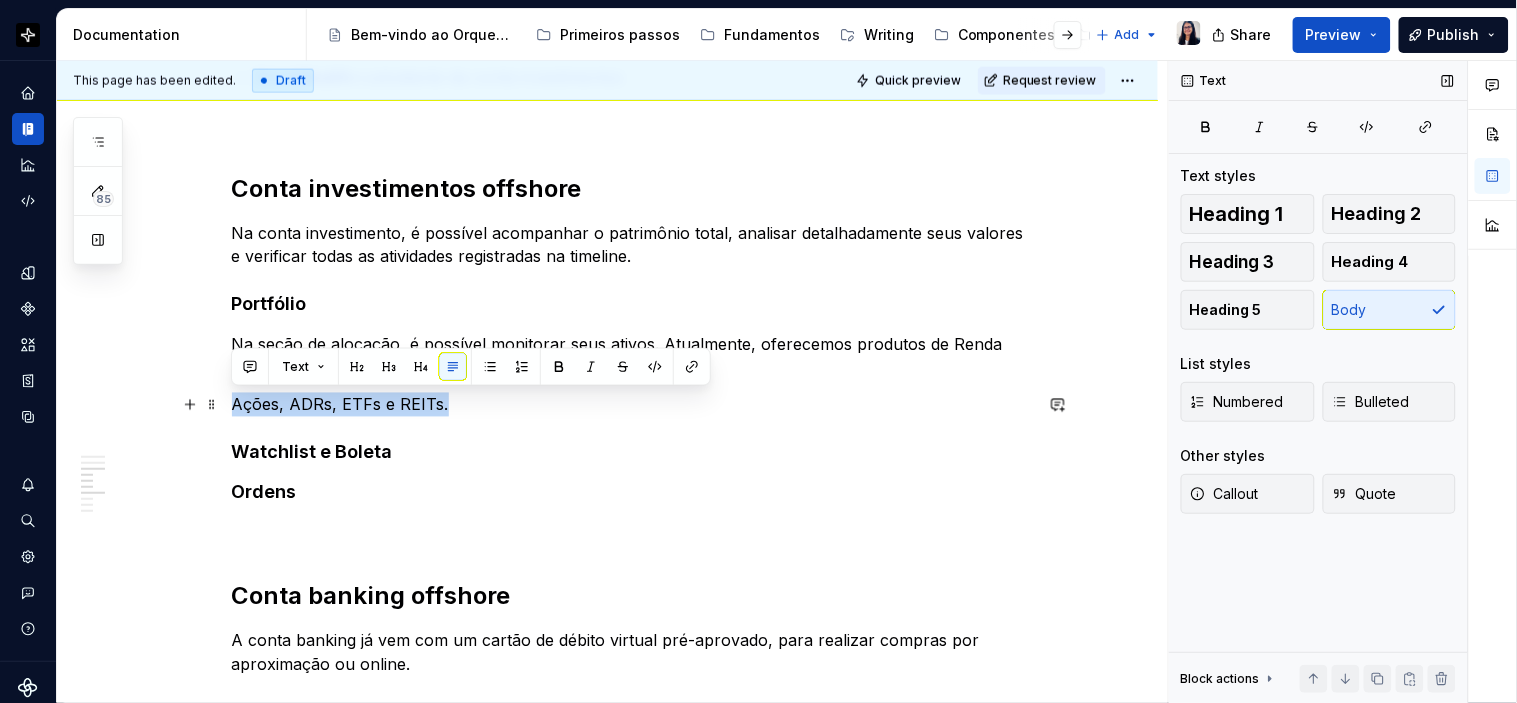 click on "Ações, ADRs, ETFs e REITs." at bounding box center (632, 405) 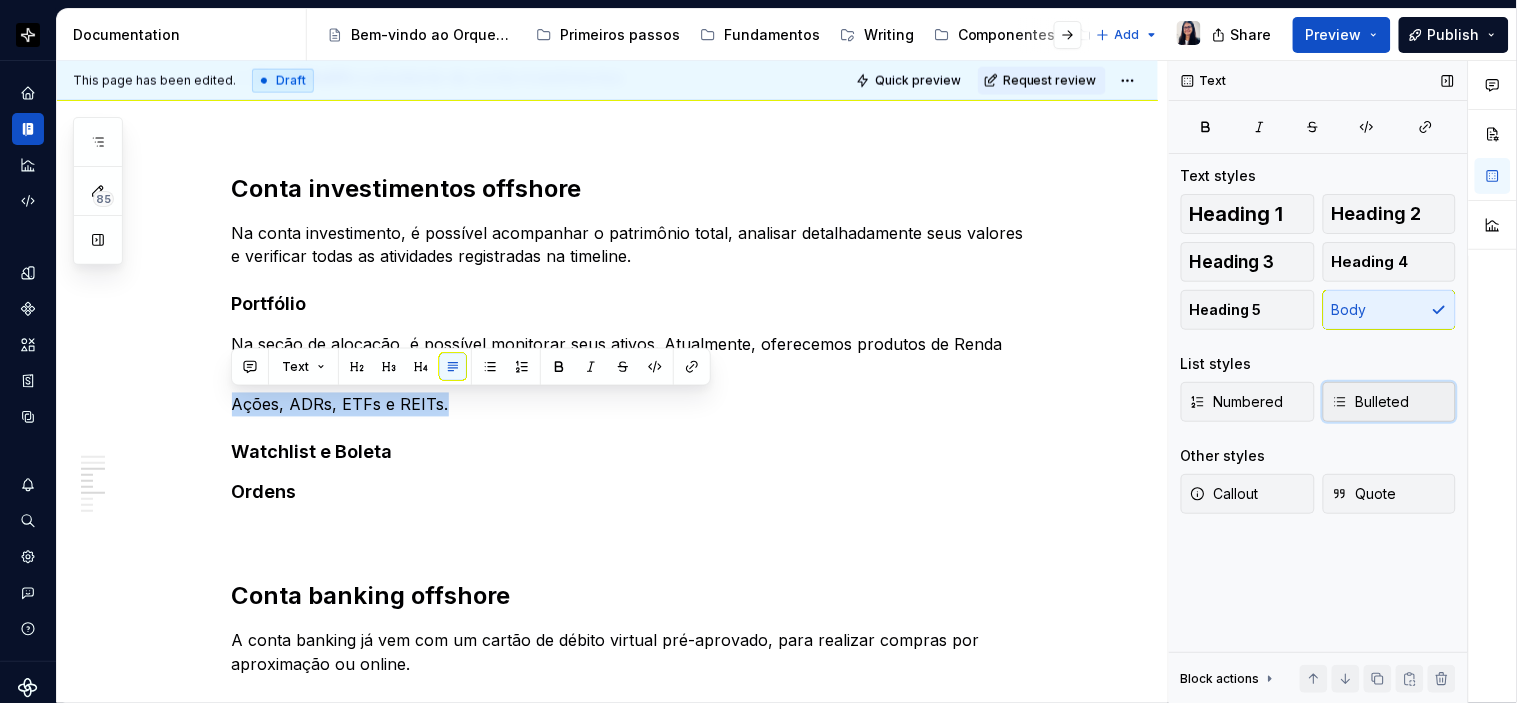 click on "Bulleted" at bounding box center [1390, 402] 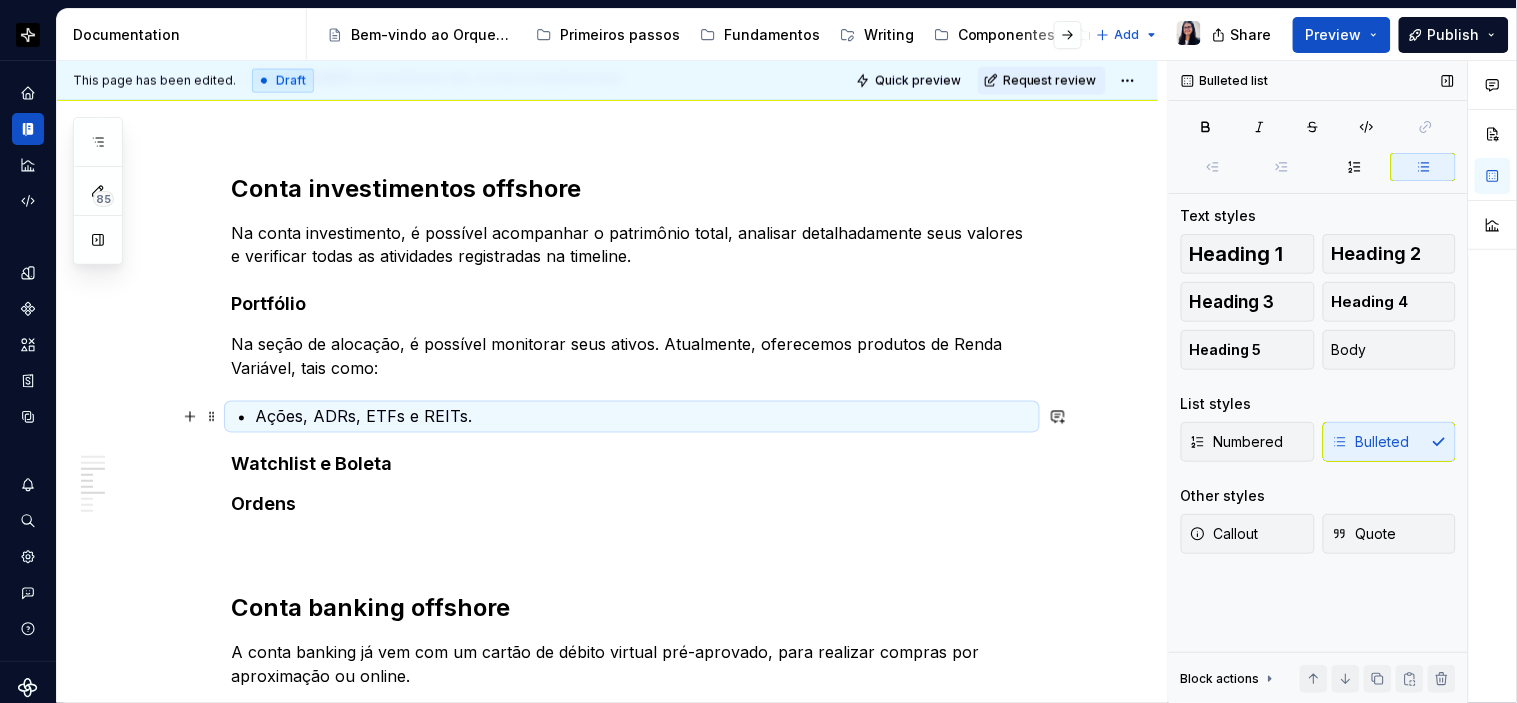 click on "Ações, ADRs, ETFs e REITs." at bounding box center (644, 417) 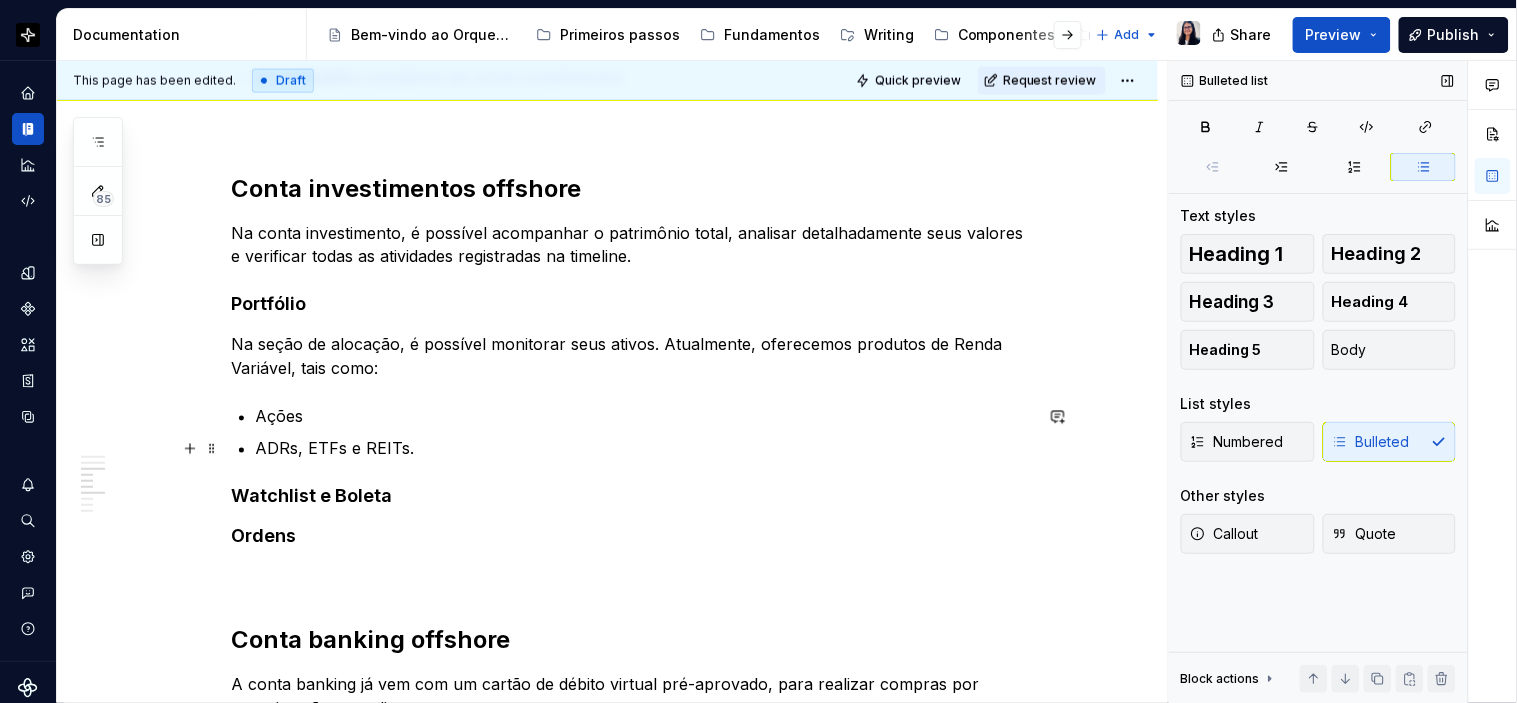 click on "ADRs, ETFs e REITs." at bounding box center [644, 449] 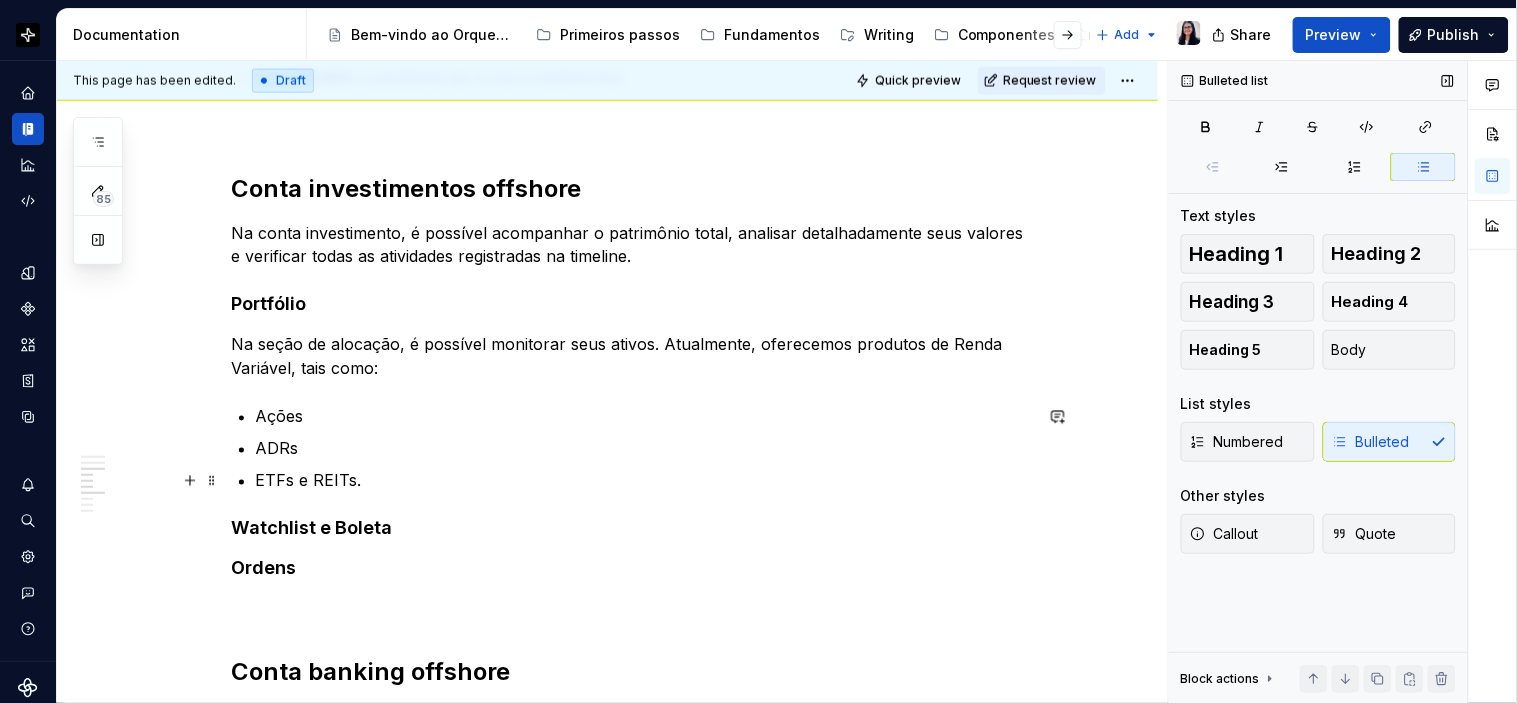 click on "ETFs e REITs." at bounding box center (644, 481) 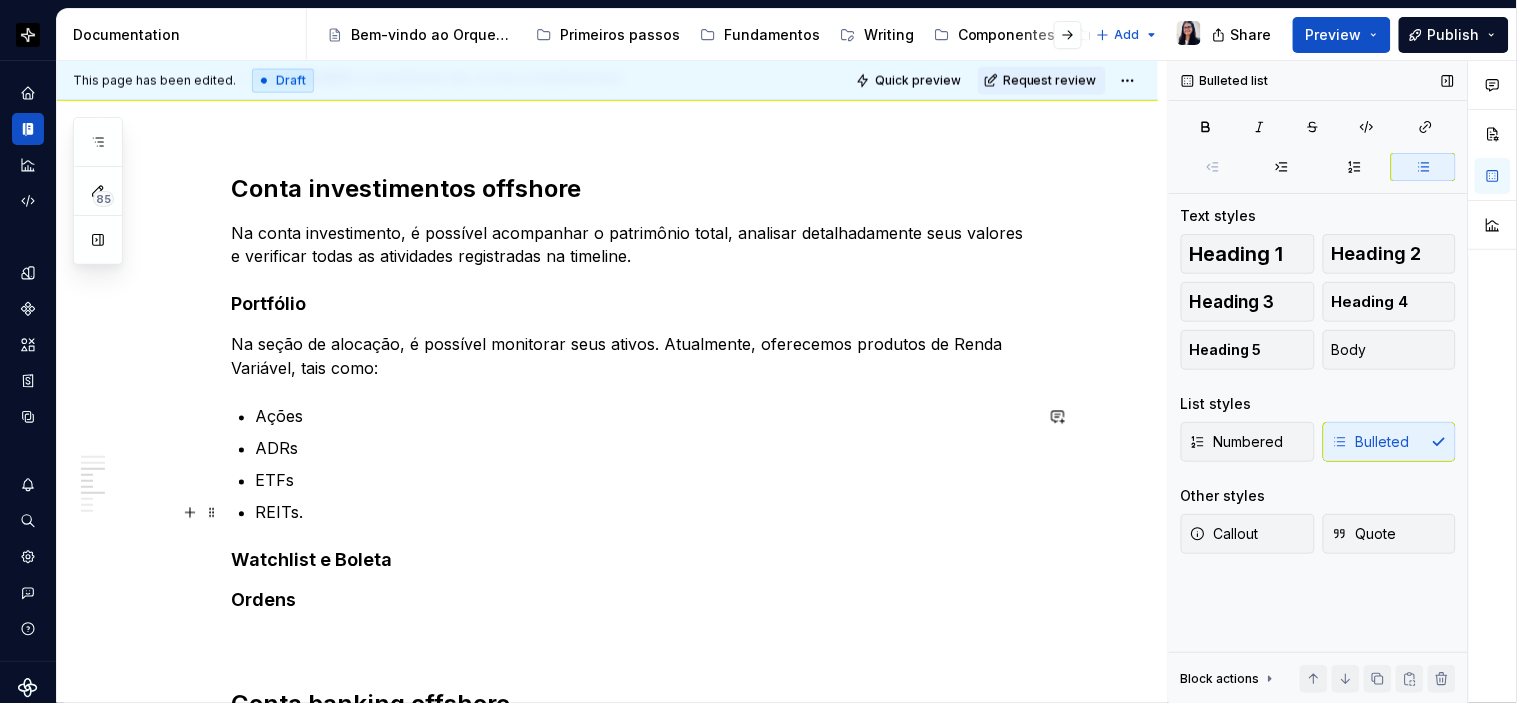 click on "REITs." at bounding box center (644, 513) 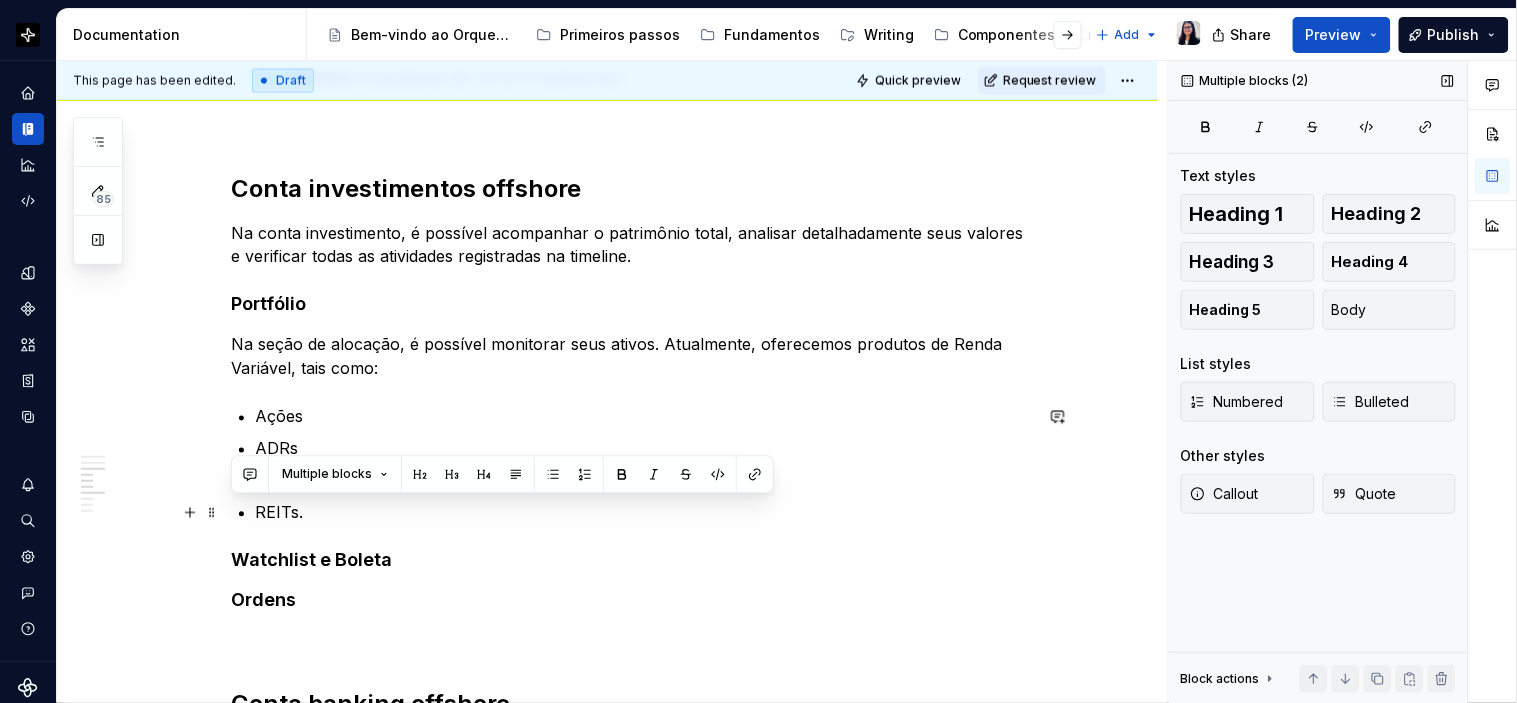 click on "REITs." at bounding box center [644, 513] 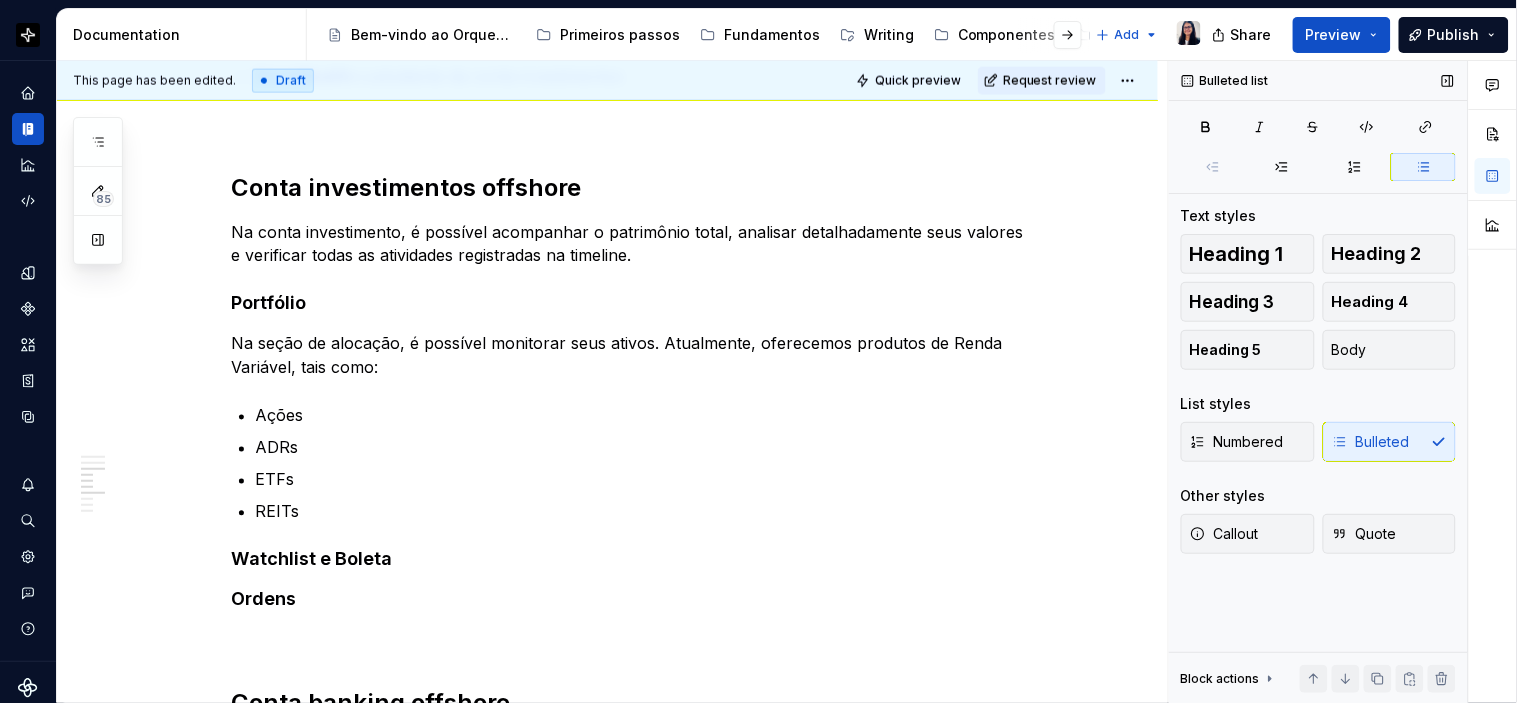scroll, scrollTop: 777, scrollLeft: 0, axis: vertical 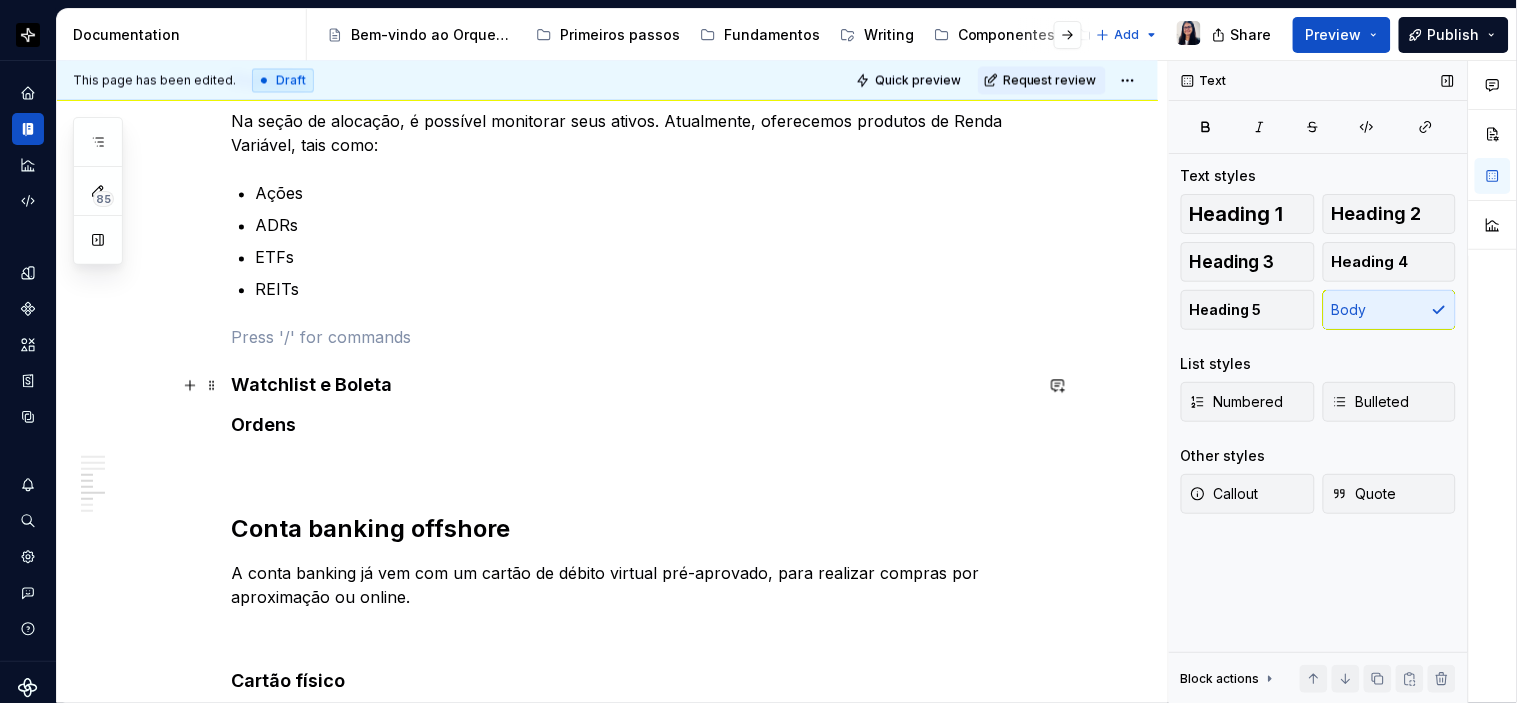 click on "Watchlist e Boleta" at bounding box center (632, 386) 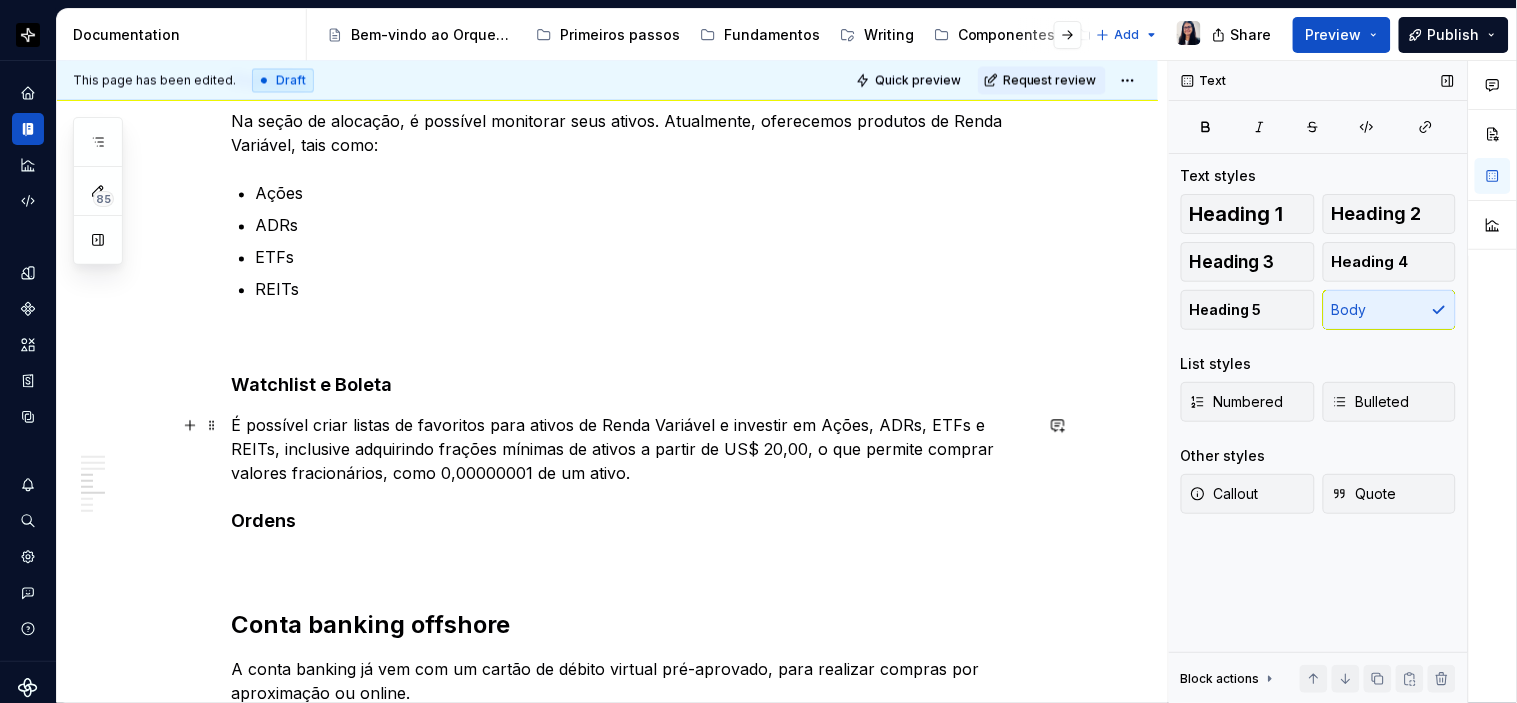 click on "É possível criar listas de favoritos para ativos de Renda Variável e investir em Ações, ADRs, ETFs e REITs, inclusive adquirindo frações mínimas de ativos a partir de US$ 20,00, o que permite comprar valores fracionários, como 0,00000001 de um ativo." at bounding box center [632, 450] 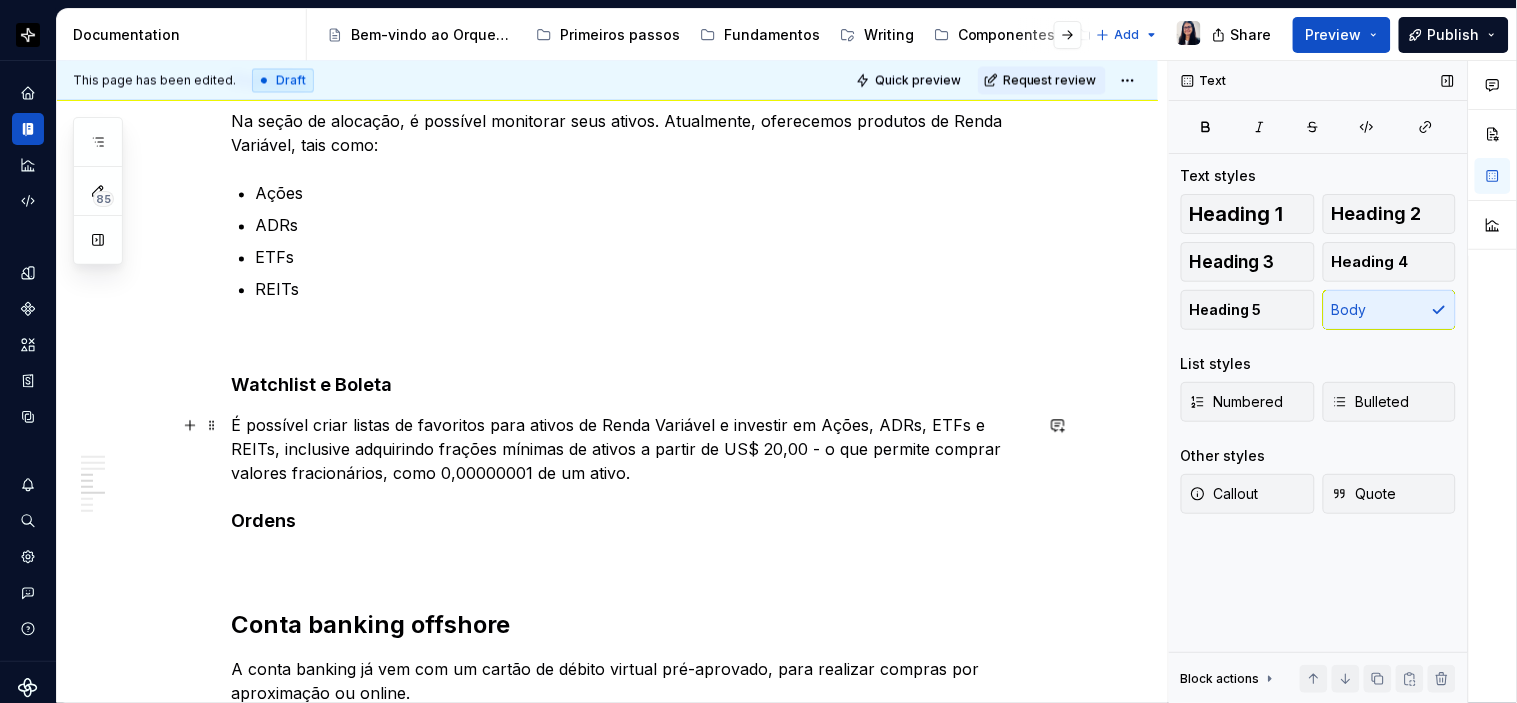 click on "É possível criar listas de favoritos para ativos de Renda Variável e investir em Ações, ADRs, ETFs e REITs, inclusive adquirindo frações mínimas de ativos a partir de US$ 20,00 - o que permite comprar valores fracionários, como 0,00000001 de um ativo." at bounding box center (632, 450) 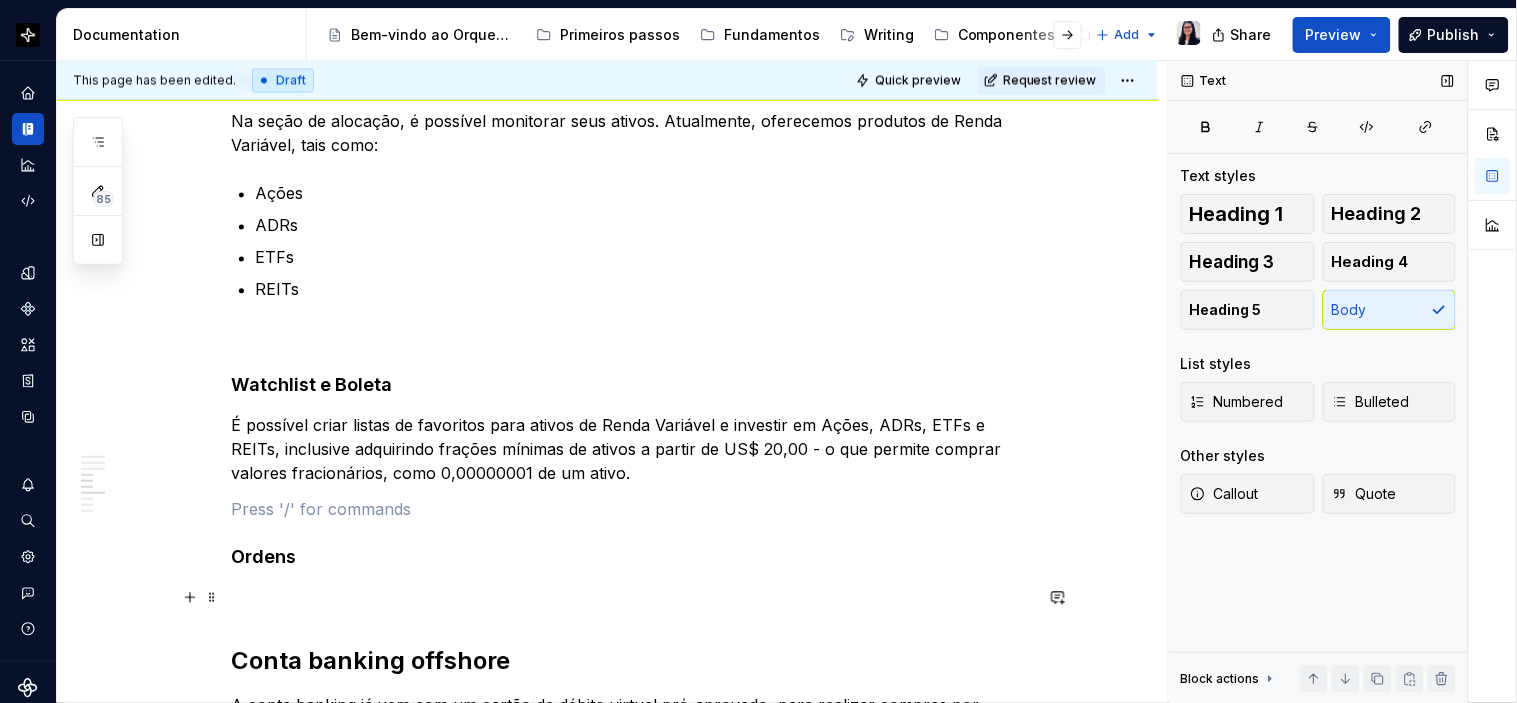 click at bounding box center (632, 598) 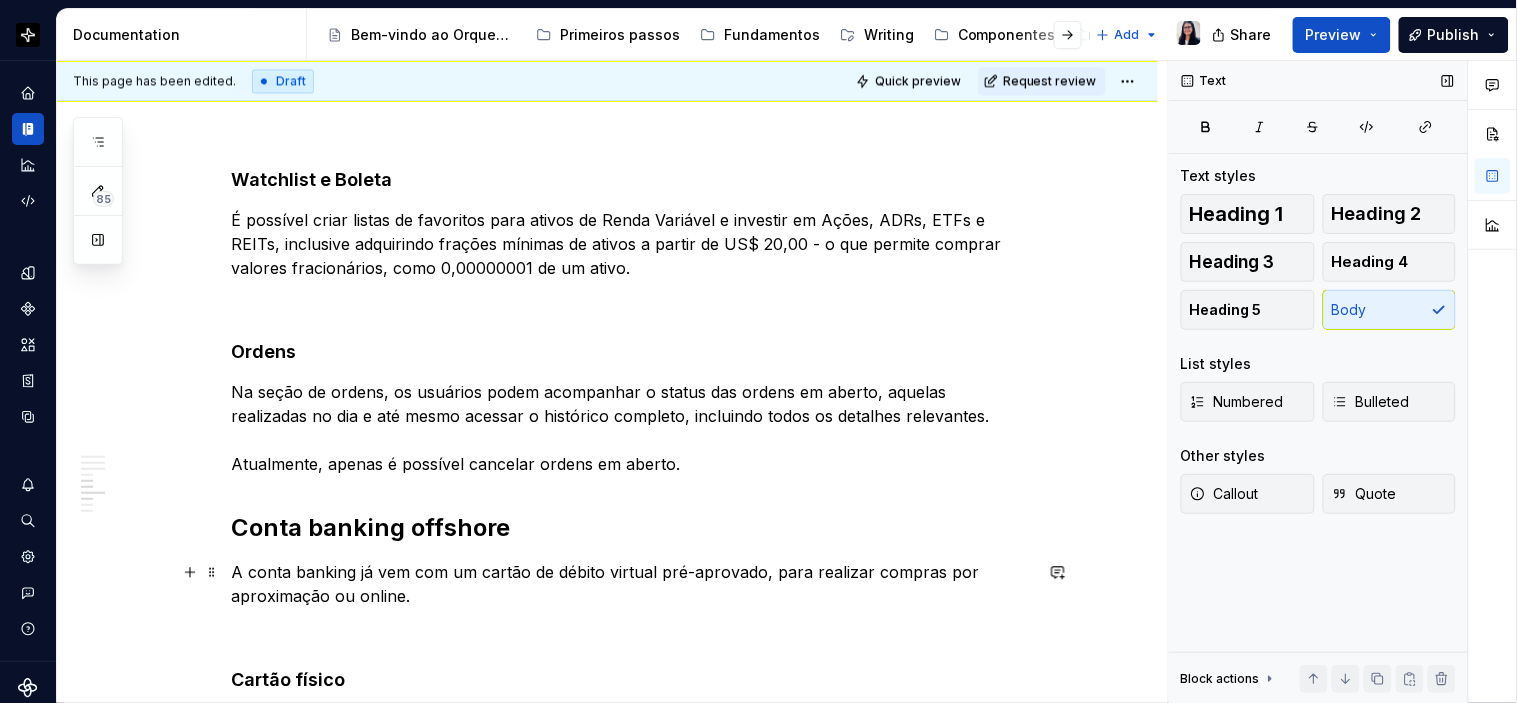 scroll, scrollTop: 1222, scrollLeft: 0, axis: vertical 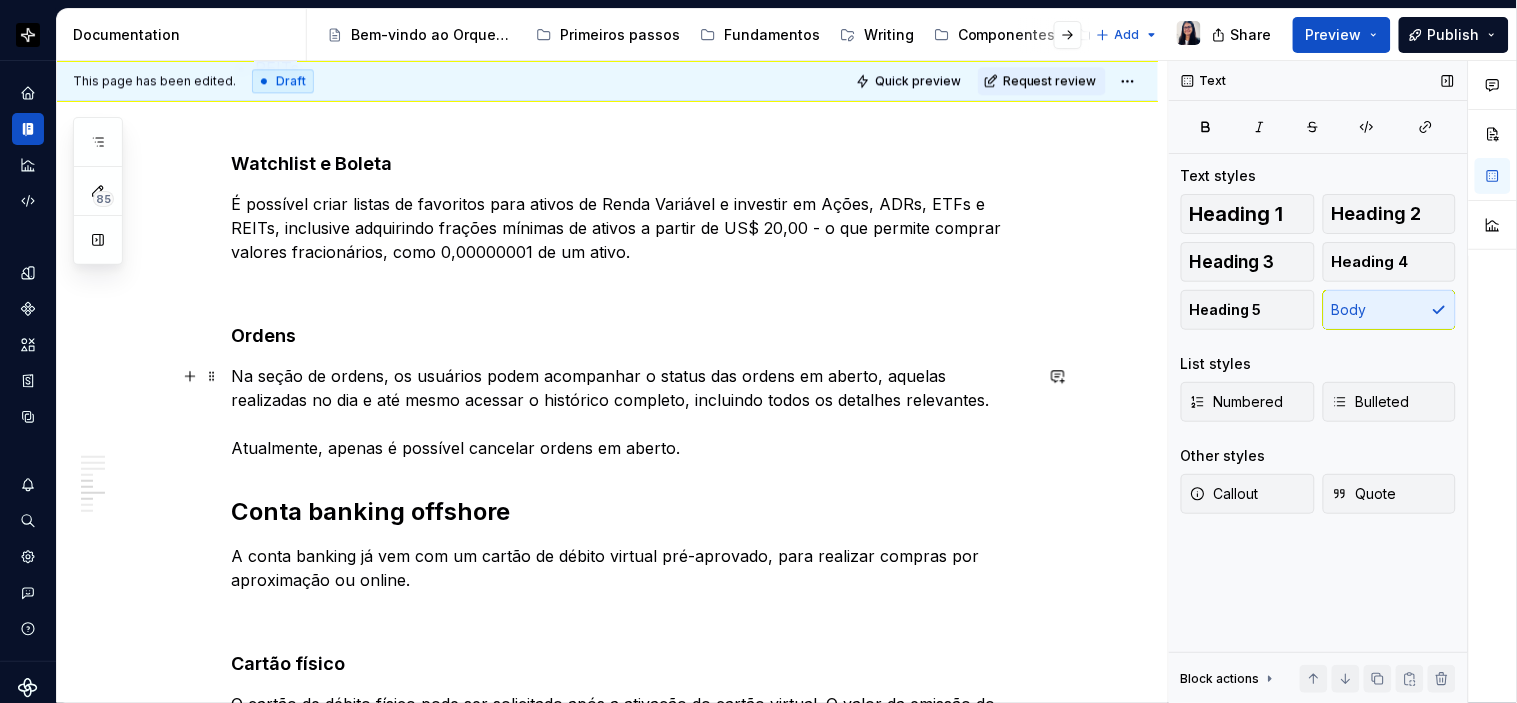 click on "Na seção de ordens, os usuários podem acompanhar o status das ordens em aberto, aquelas realizadas no dia e até mesmo acessar o histórico completo, incluindo todos os detalhes relevantes. Atualmente, apenas é possível cancelar ordens em aberto." at bounding box center [632, 412] 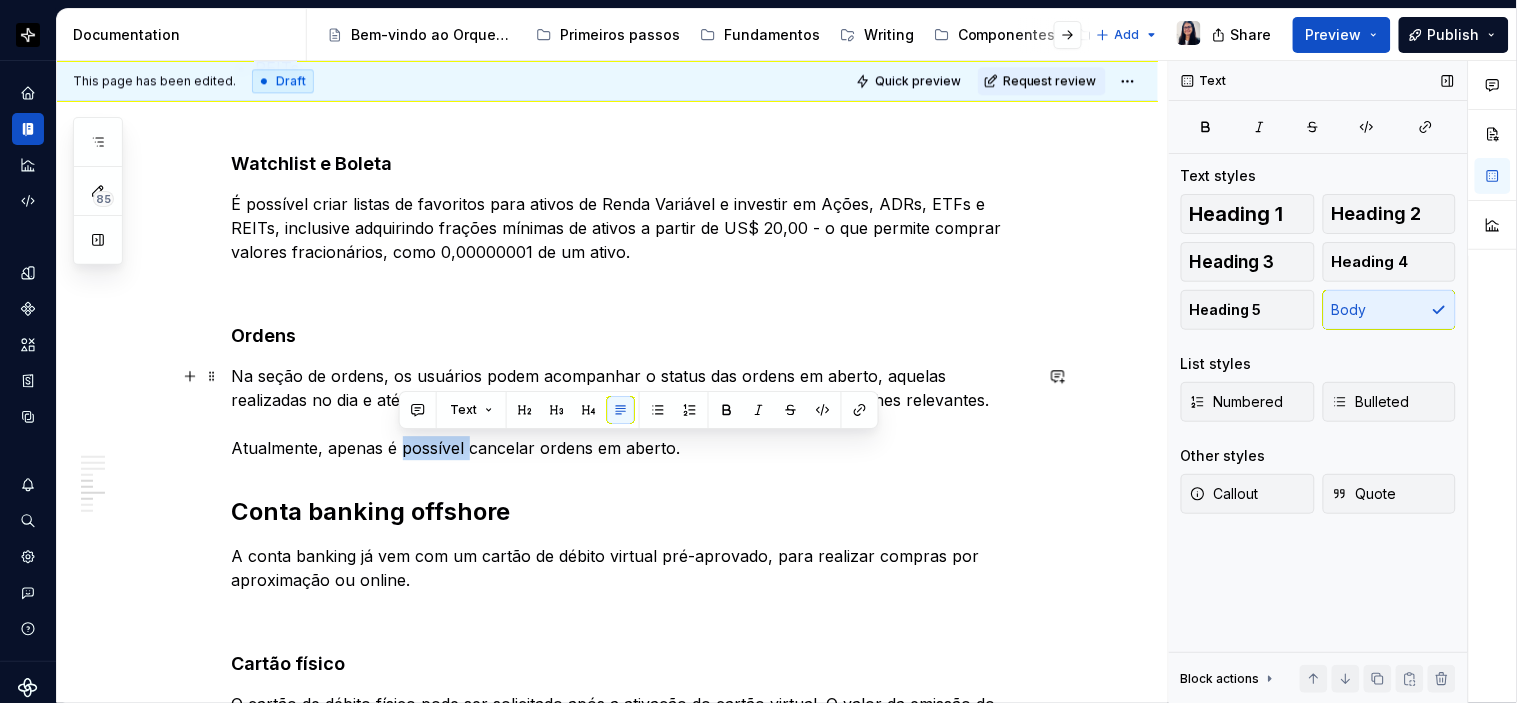 click on "Na seção de ordens, os usuários podem acompanhar o status das ordens em aberto, aquelas realizadas no dia e até mesmo acessar o histórico completo, incluindo todos os detalhes relevantes. Atualmente, apenas é possível cancelar ordens em aberto." at bounding box center [632, 412] 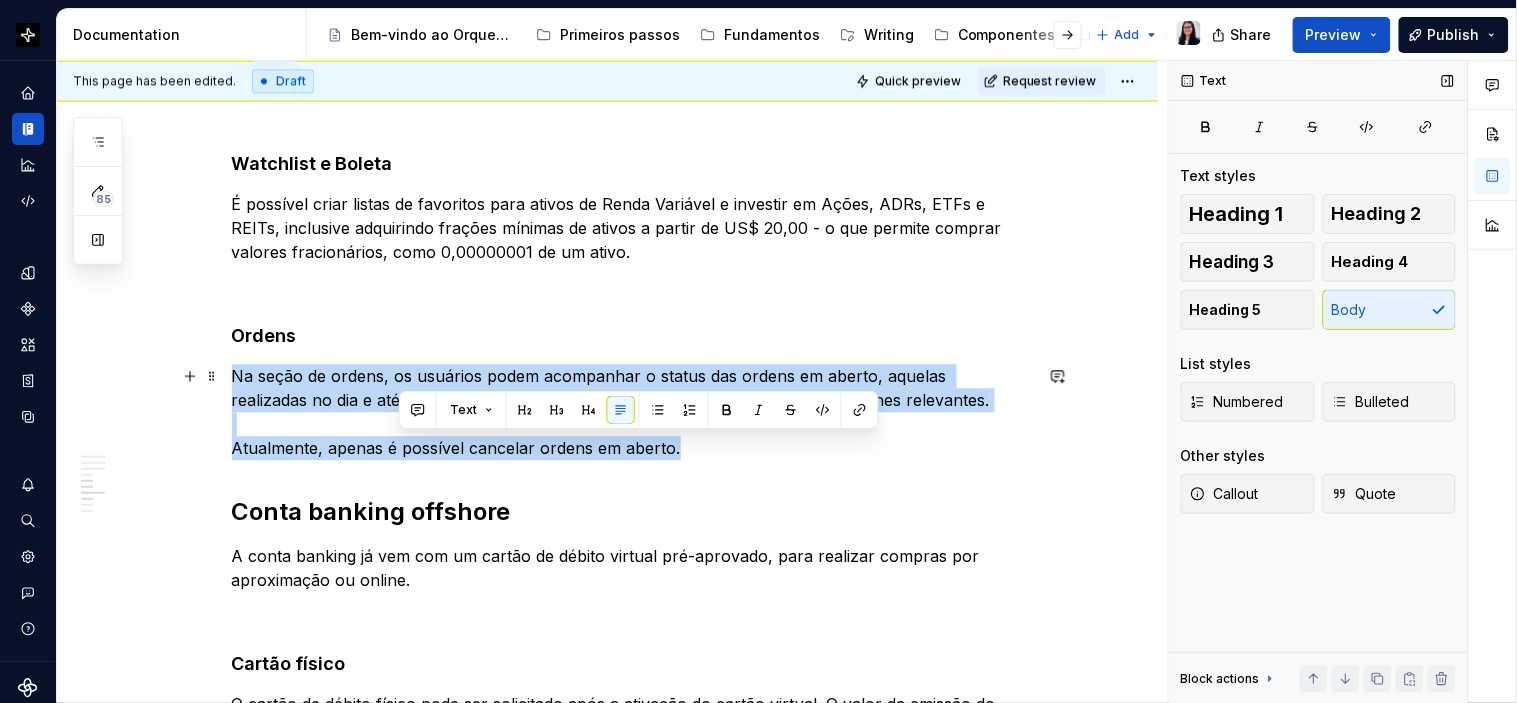 click on "Na seção de ordens, os usuários podem acompanhar o status das ordens em aberto, aquelas realizadas no dia e até mesmo acessar o histórico completo, incluindo todos os detalhes relevantes. Atualmente, apenas é possível cancelar ordens em aberto." at bounding box center [632, 412] 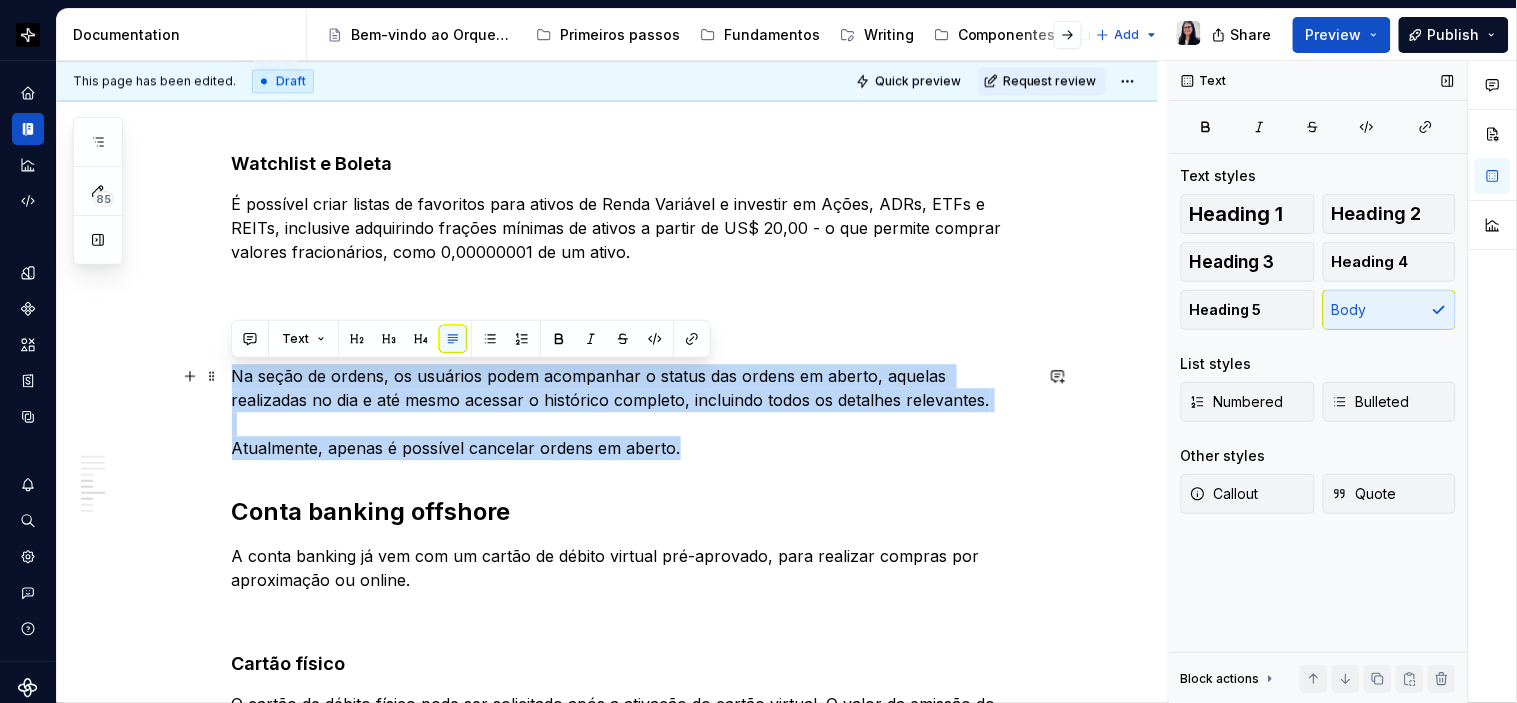 click on "Na seção de ordens, os usuários podem acompanhar o status das ordens em aberto, aquelas realizadas no dia e até mesmo acessar o histórico completo, incluindo todos os detalhes relevantes. Atualmente, apenas é possível cancelar ordens em aberto." at bounding box center [632, 412] 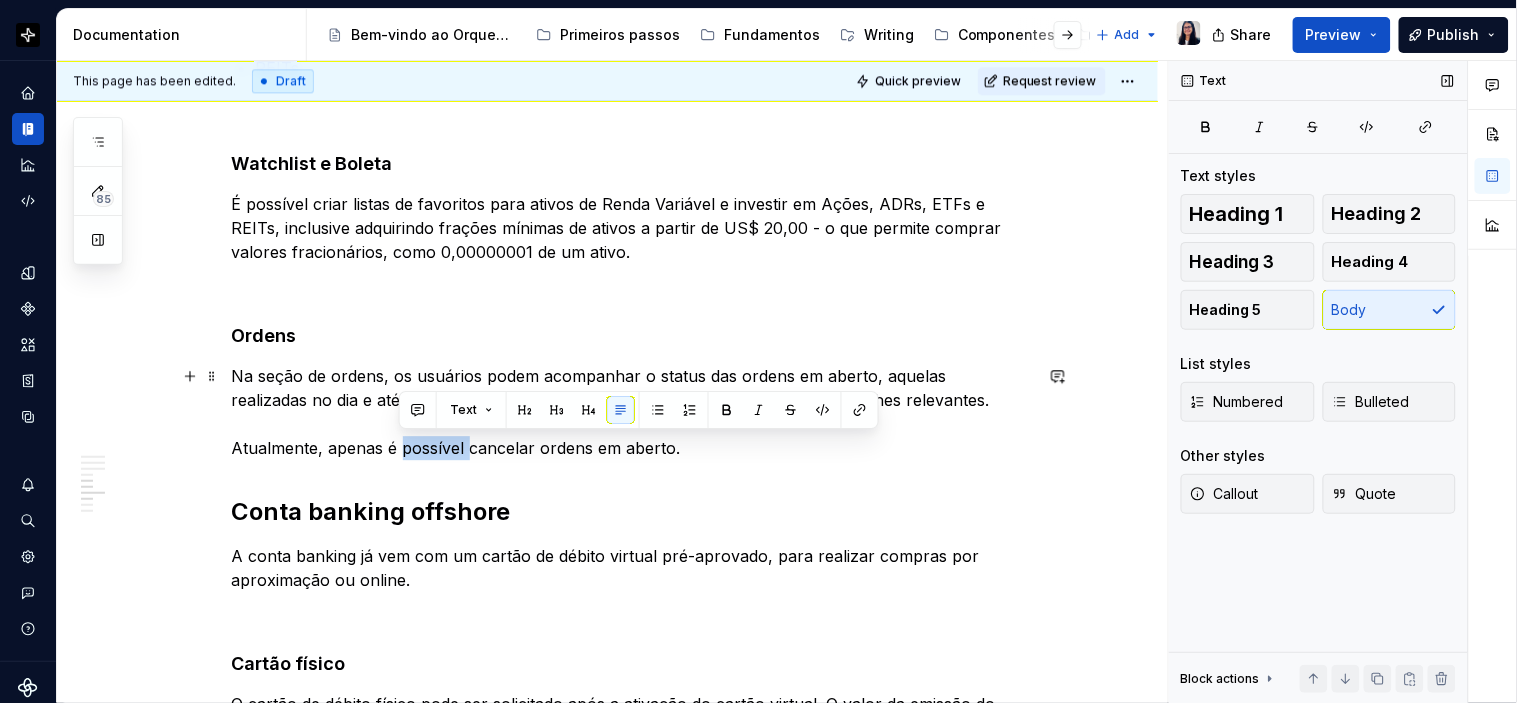 click on "Na seção de ordens, os usuários podem acompanhar o status das ordens em aberto, aquelas realizadas no dia e até mesmo acessar o histórico completo, incluindo todos os detalhes relevantes. Atualmente, apenas é possível cancelar ordens em aberto." at bounding box center (632, 412) 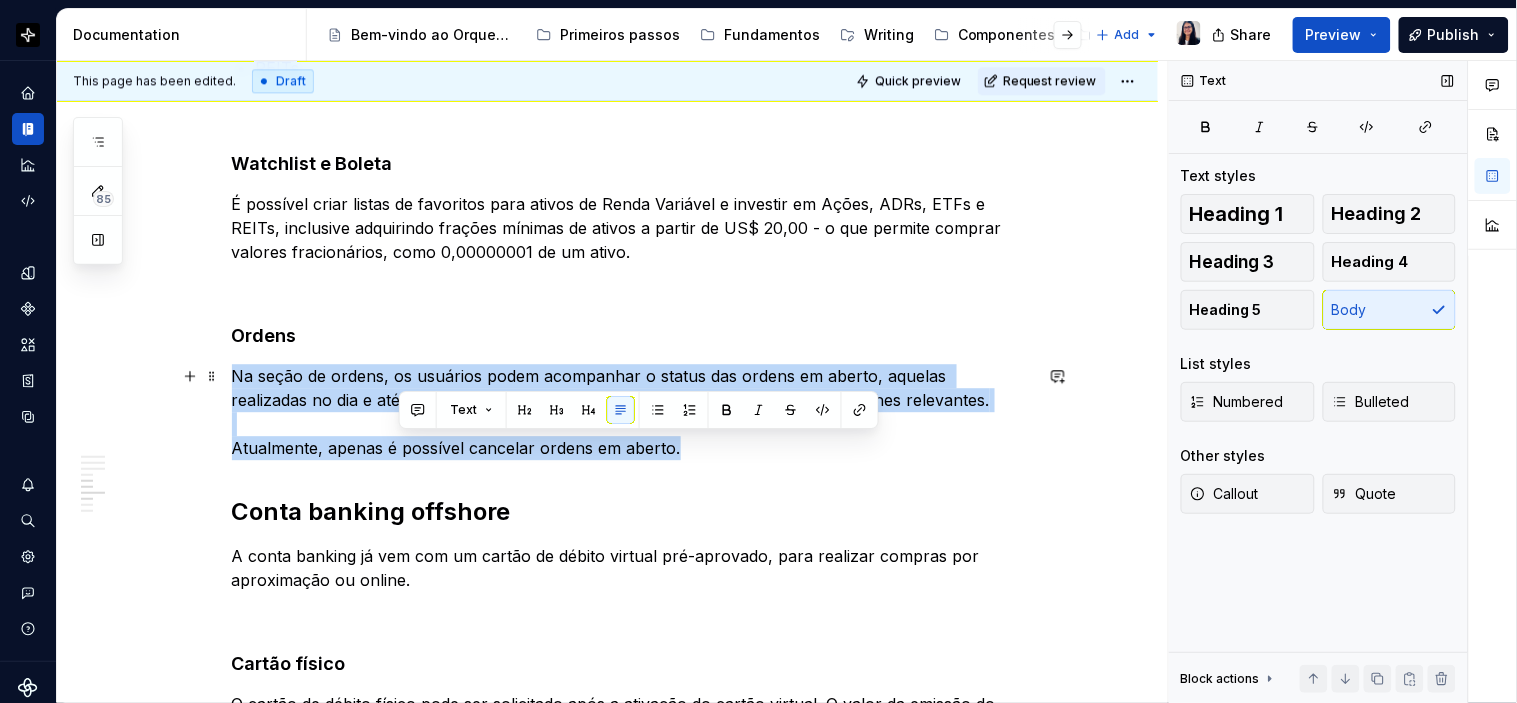click on "Na seção de ordens, os usuários podem acompanhar o status das ordens em aberto, aquelas realizadas no dia e até mesmo acessar o histórico completo, incluindo todos os detalhes relevantes. Atualmente, apenas é possível cancelar ordens em aberto." at bounding box center (632, 412) 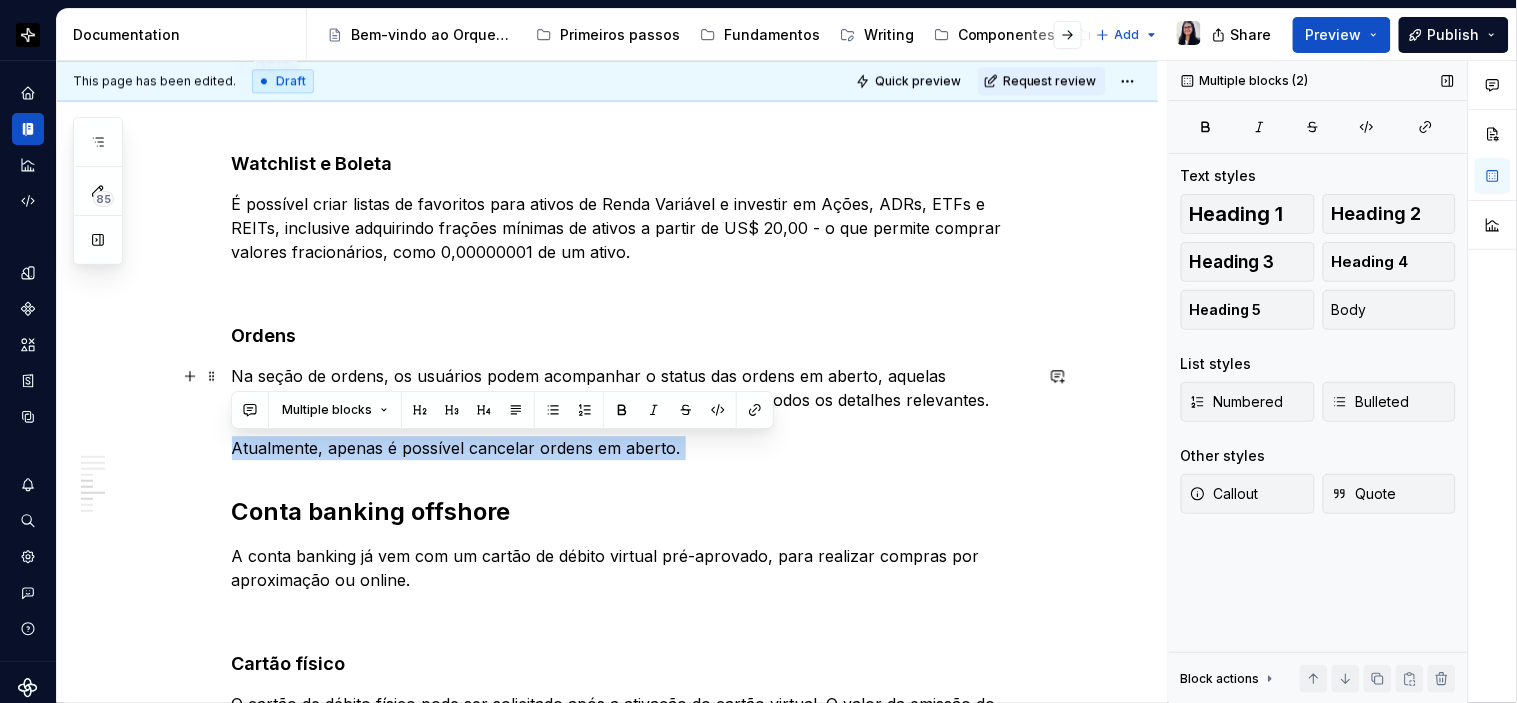 click on "Na seção de ordens, os usuários podem acompanhar o status das ordens em aberto, aquelas realizadas no dia e até mesmo acessar o histórico completo, incluindo todos os detalhes relevantes. Atualmente, apenas é possível cancelar ordens em aberto." at bounding box center [632, 412] 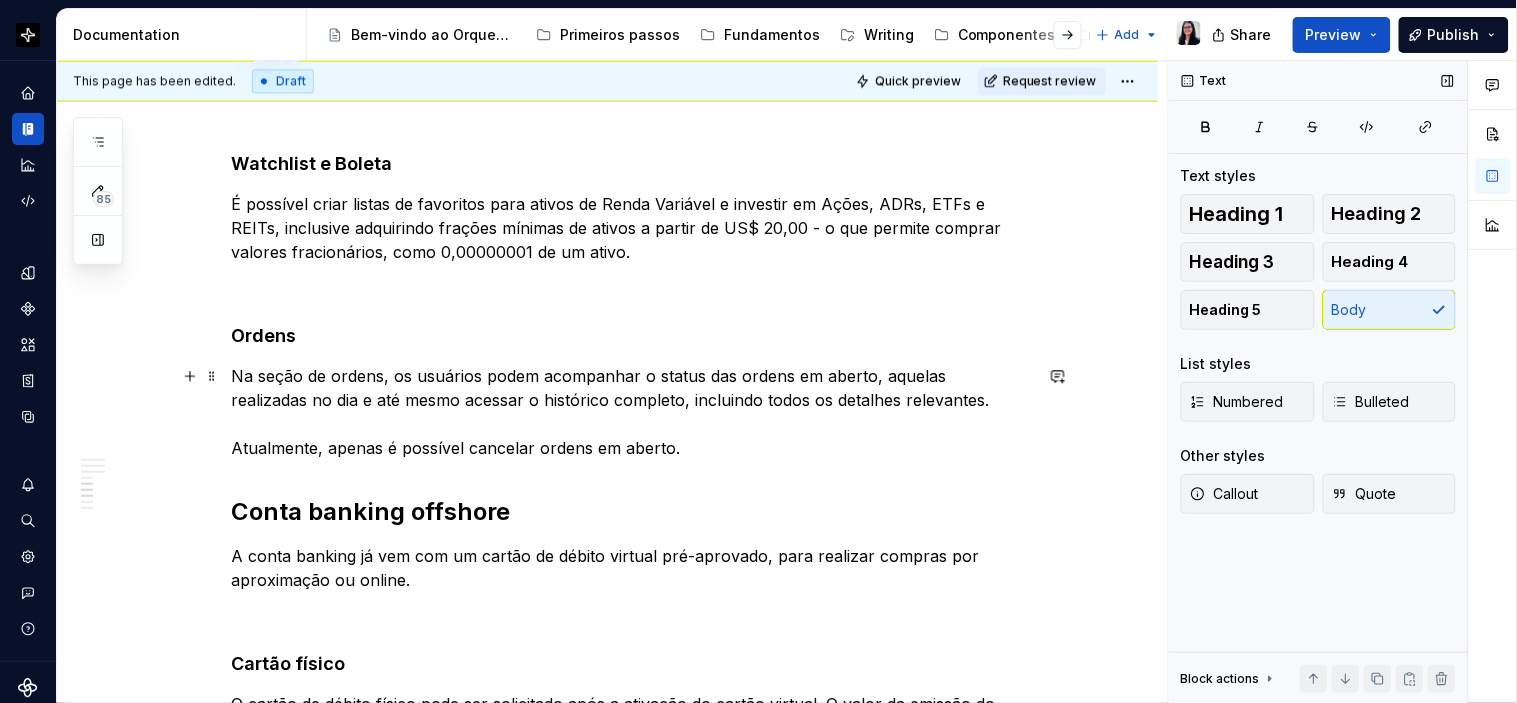 click on "Na seção de ordens, os usuários podem acompanhar o status das ordens em aberto, aquelas realizadas no dia e até mesmo acessar o histórico completo, incluindo todos os detalhes relevantes. Atualmente, apenas é possível cancelar ordens em aberto." at bounding box center [632, 412] 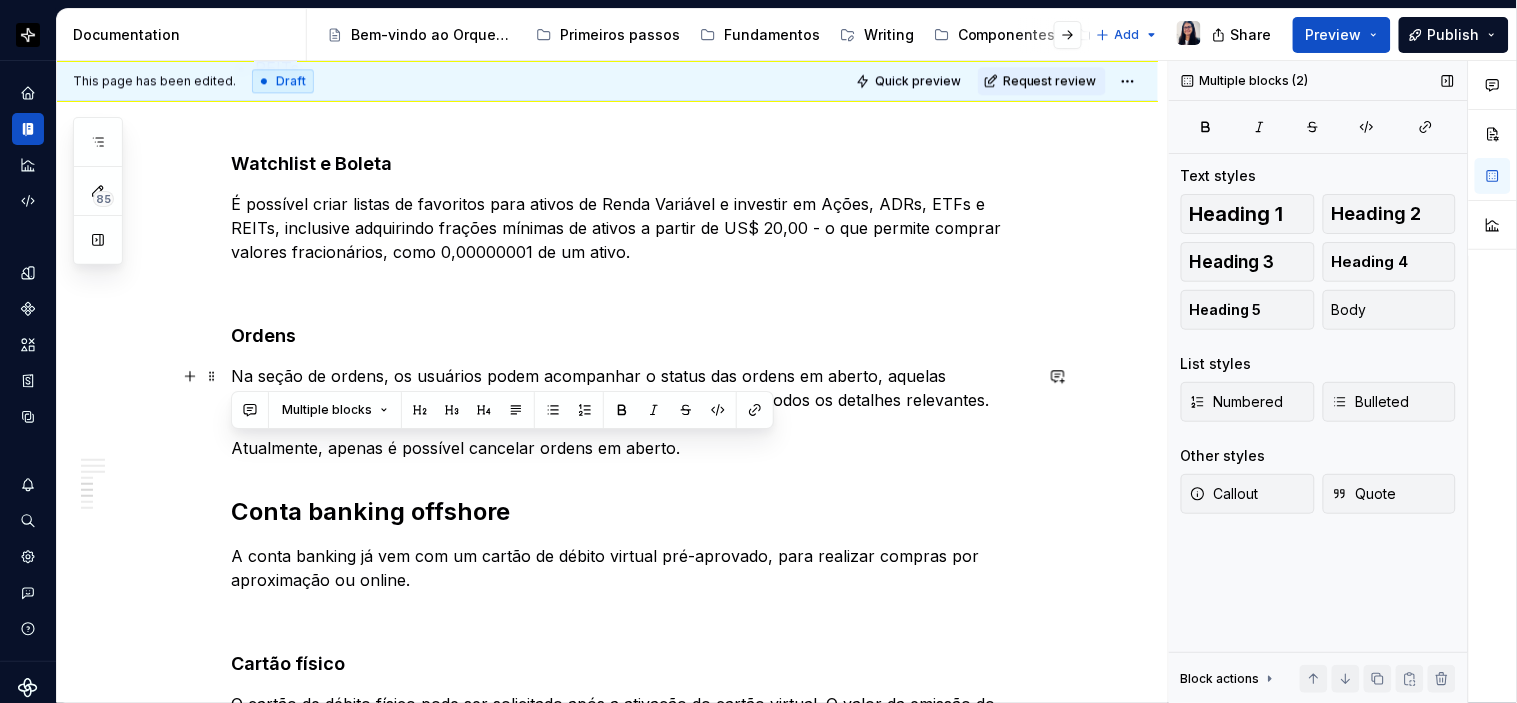 click on "Na seção de ordens, os usuários podem acompanhar o status das ordens em aberto, aquelas realizadas no dia e até mesmo acessar o histórico completo, incluindo todos os detalhes relevantes. Atualmente, apenas é possível cancelar ordens em aberto." at bounding box center [632, 412] 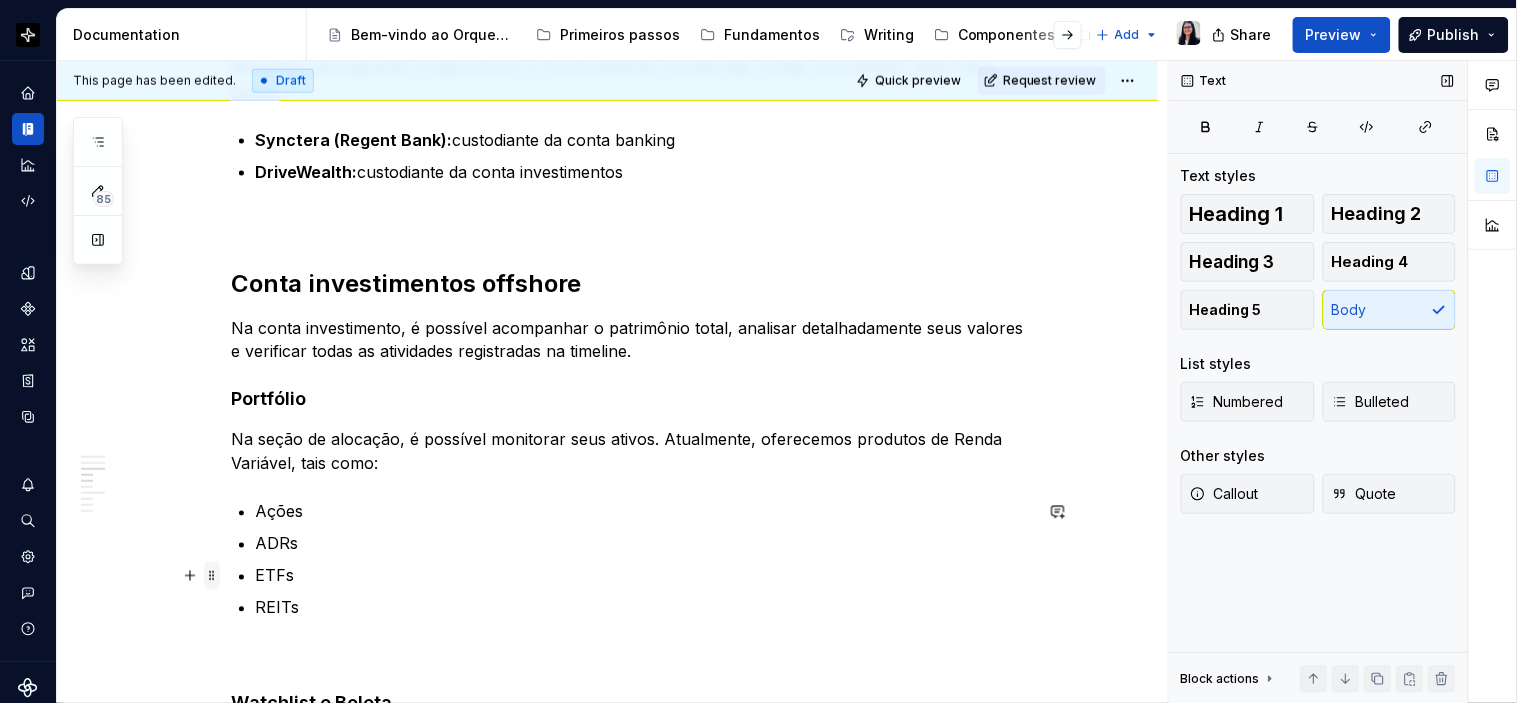 scroll, scrollTop: 793, scrollLeft: 0, axis: vertical 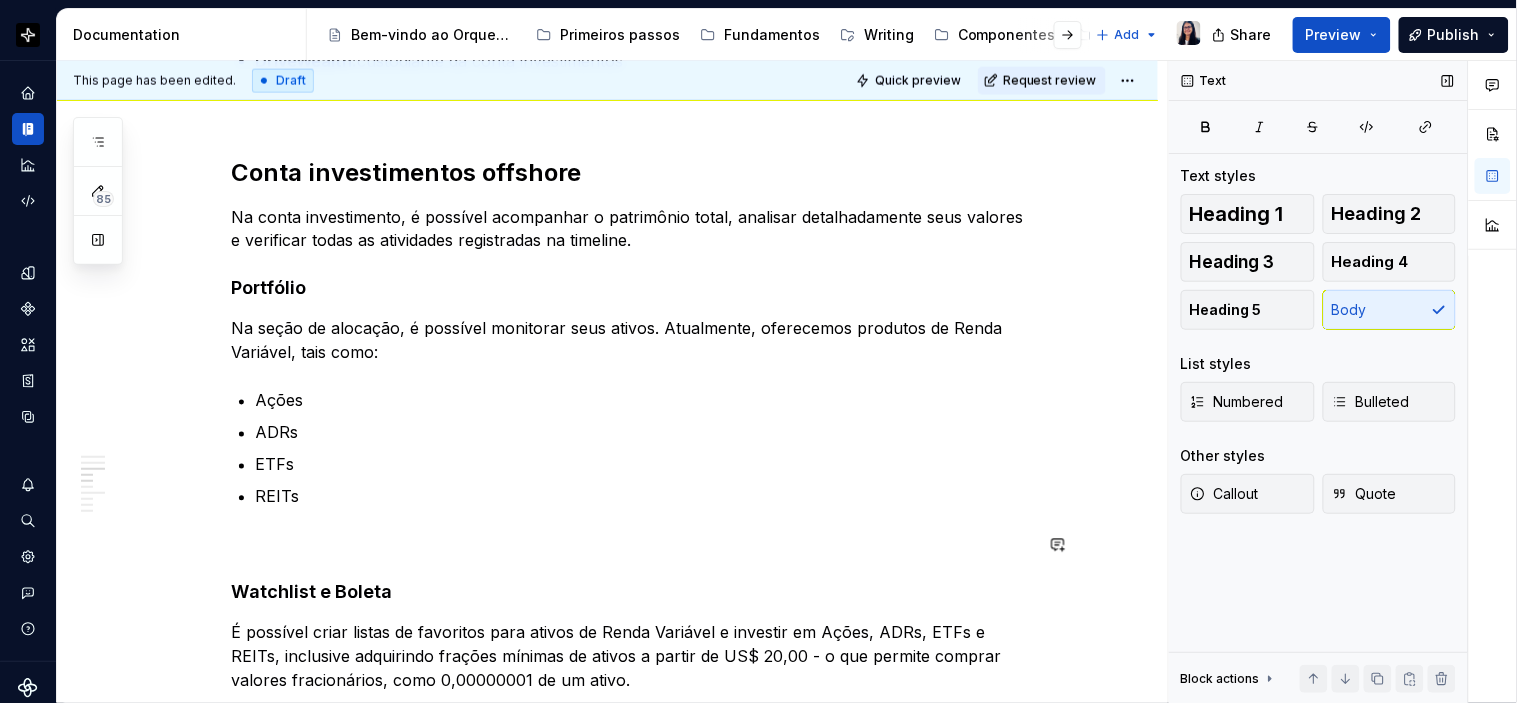 click on "O que é? É uma plataforma integrada nos aplicativos BTG Banking e Investimentos, que oferta produtos como cartão de débito em dólar e produtos de investimentos nos EUA. Os clientes que optarem por ter conta internacional no BTG Pactual devem abrir as duas contas juntas (banking e investimento). É possível acessar as Contas Internacionais através dos menus do aplicativo Banking ou Investimentos, sem a necessidade de baixar um novo app, através de um onboarding unificado. Custodiantes das contas Offshore Retail do BTG Custodiante é a instituição financeira designada para custodiar ações e ativos de fundos, seja de pessoas físicas, seja de pessoas jurídicas. No caso do Offshore Retail, o BTG conta com dois custodiantes diferentes para garantir a segurança e o funcionamento correto das contas na jurisdição americana, sendo: Synctera (Regent Bank):  custodiante da conta banking DriveWealth:  custodiante da conta investimentos Conta investimentos offshore Portfólio Ações ADRs ETFs REITs Ordens" at bounding box center (632, 589) 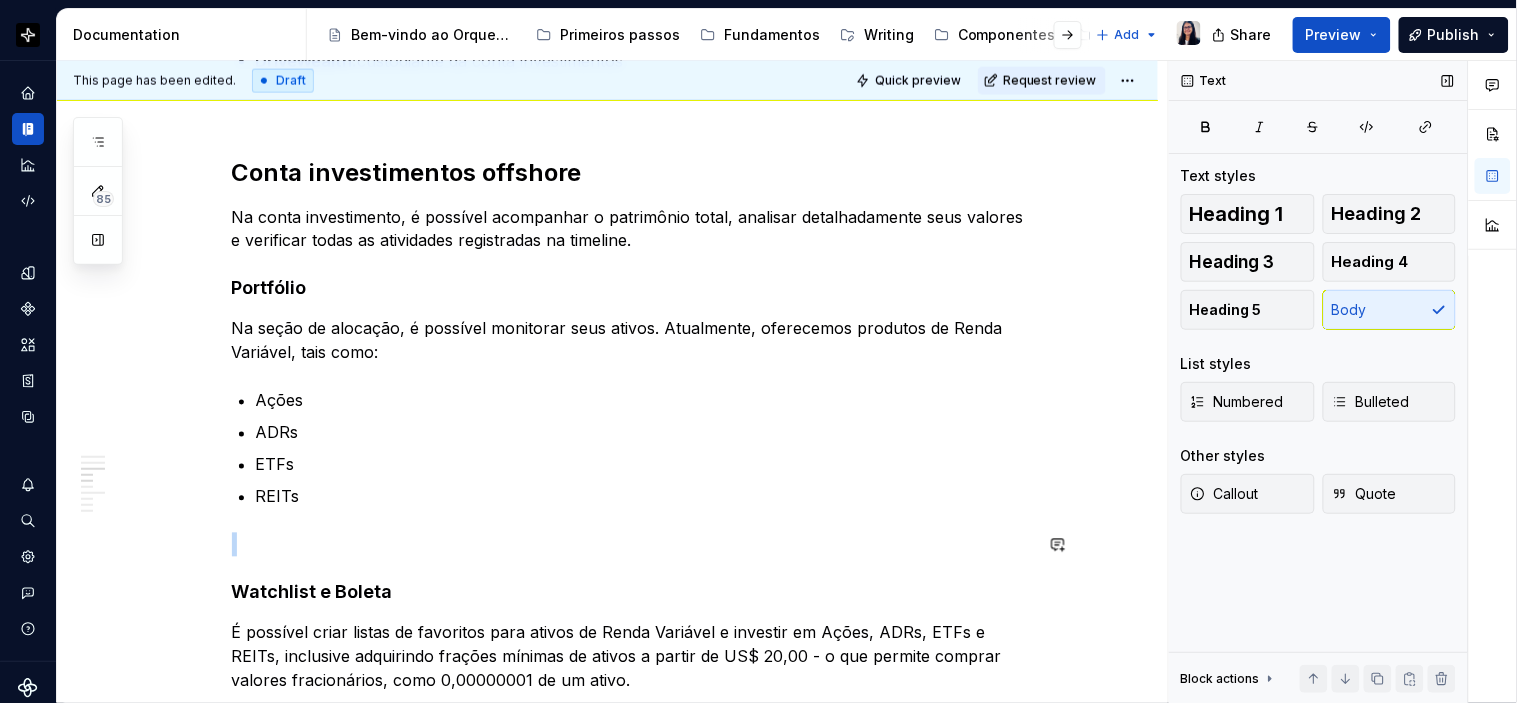 click on "O que é? É uma plataforma integrada nos aplicativos BTG Banking e Investimentos, que oferta produtos como cartão de débito em dólar e produtos de investimentos nos EUA. Os clientes que optarem por ter conta internacional no BTG Pactual devem abrir as duas contas juntas (banking e investimento). É possível acessar as Contas Internacionais através dos menus do aplicativo Banking ou Investimentos, sem a necessidade de baixar um novo app, através de um onboarding unificado. Custodiantes das contas Offshore Retail do BTG Custodiante é a instituição financeira designada para custodiar ações e ativos de fundos, seja de pessoas físicas, seja de pessoas jurídicas. No caso do Offshore Retail, o BTG conta com dois custodiantes diferentes para garantir a segurança e o funcionamento correto das contas na jurisdição americana, sendo: Synctera (Regent Bank):  custodiante da conta banking DriveWealth:  custodiante da conta investimentos Conta investimentos offshore Portfólio Ações ADRs ETFs REITs Ordens" at bounding box center [632, 589] 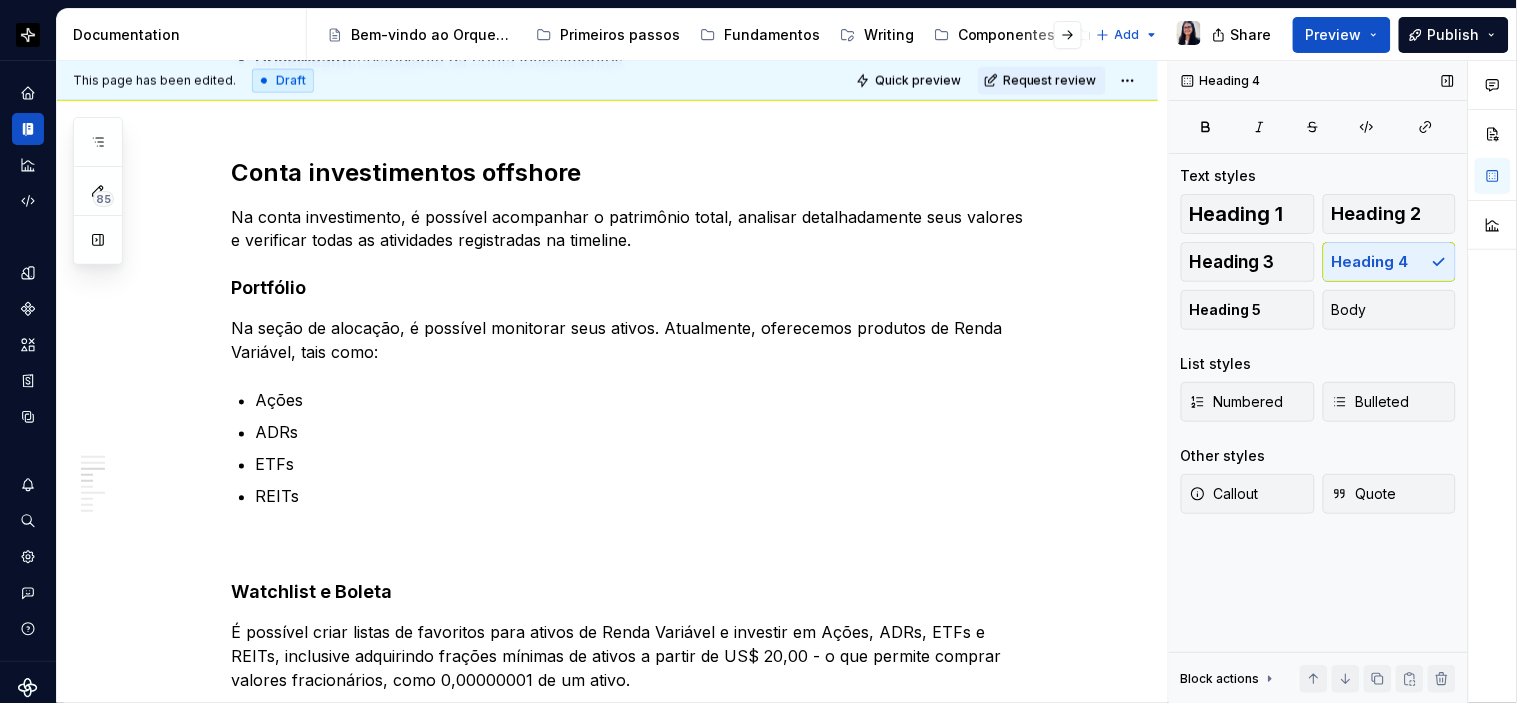 click on "O que é? É uma plataforma integrada nos aplicativos BTG Banking e Investimentos, que oferta produtos como cartão de débito em dólar e produtos de investimentos nos EUA. Os clientes que optarem por ter conta internacional no BTG Pactual devem abrir as duas contas juntas (banking e investimento). É possível acessar as Contas Internacionais através dos menus do aplicativo Banking ou Investimentos, sem a necessidade de baixar um novo app, através de um onboarding unificado. Custodiantes das contas Offshore Retail do BTG Custodiante é a instituição financeira designada para custodiar ações e ativos de fundos, seja de pessoas físicas, seja de pessoas jurídicas. No caso do Offshore Retail, o BTG conta com dois custodiantes diferentes para garantir a segurança e o funcionamento correto das contas na jurisdição americana, sendo: Synctera (Regent Bank):  custodiante da conta banking DriveWealth:  custodiante da conta investimentos Conta investimentos offshore Portfólio Ações ADRs ETFs REITs Ordens" at bounding box center [632, 589] 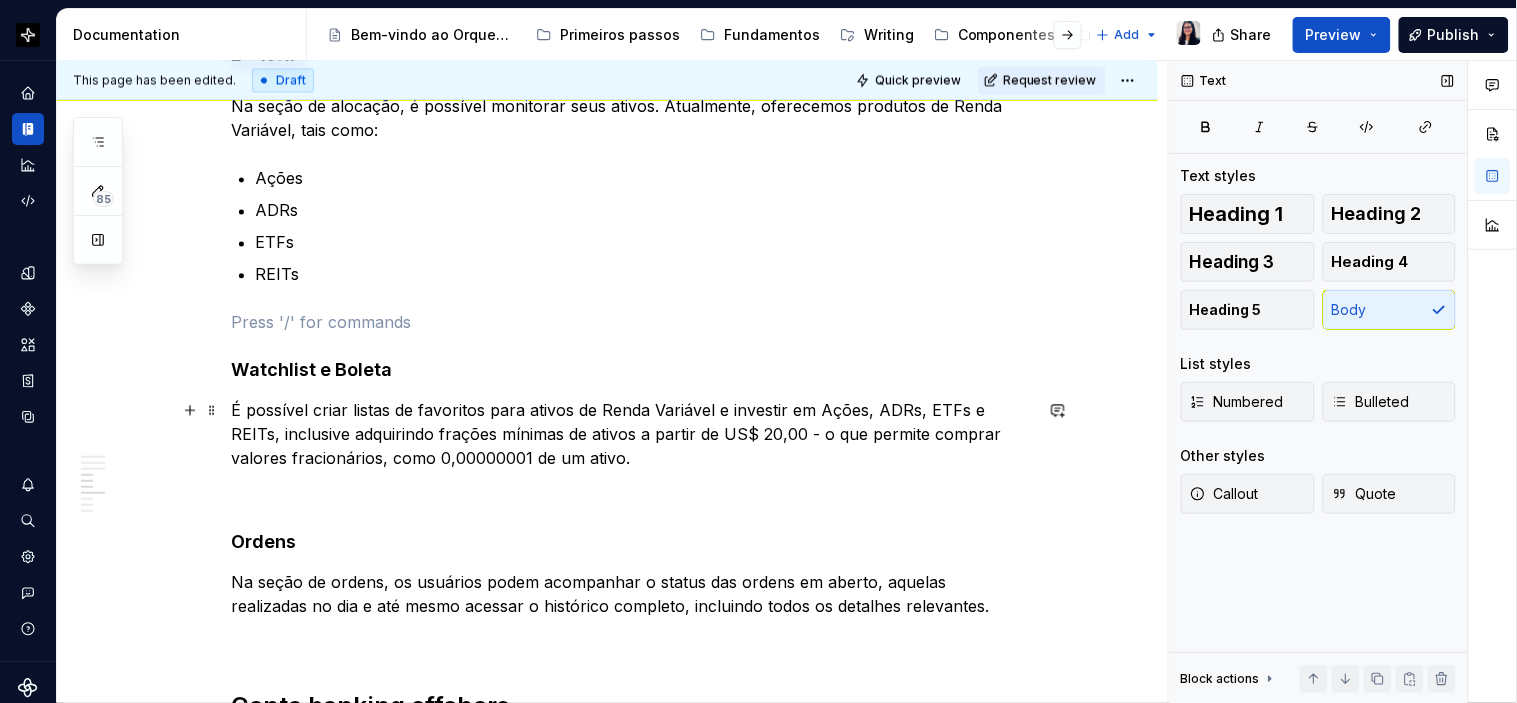 scroll, scrollTop: 1014, scrollLeft: 0, axis: vertical 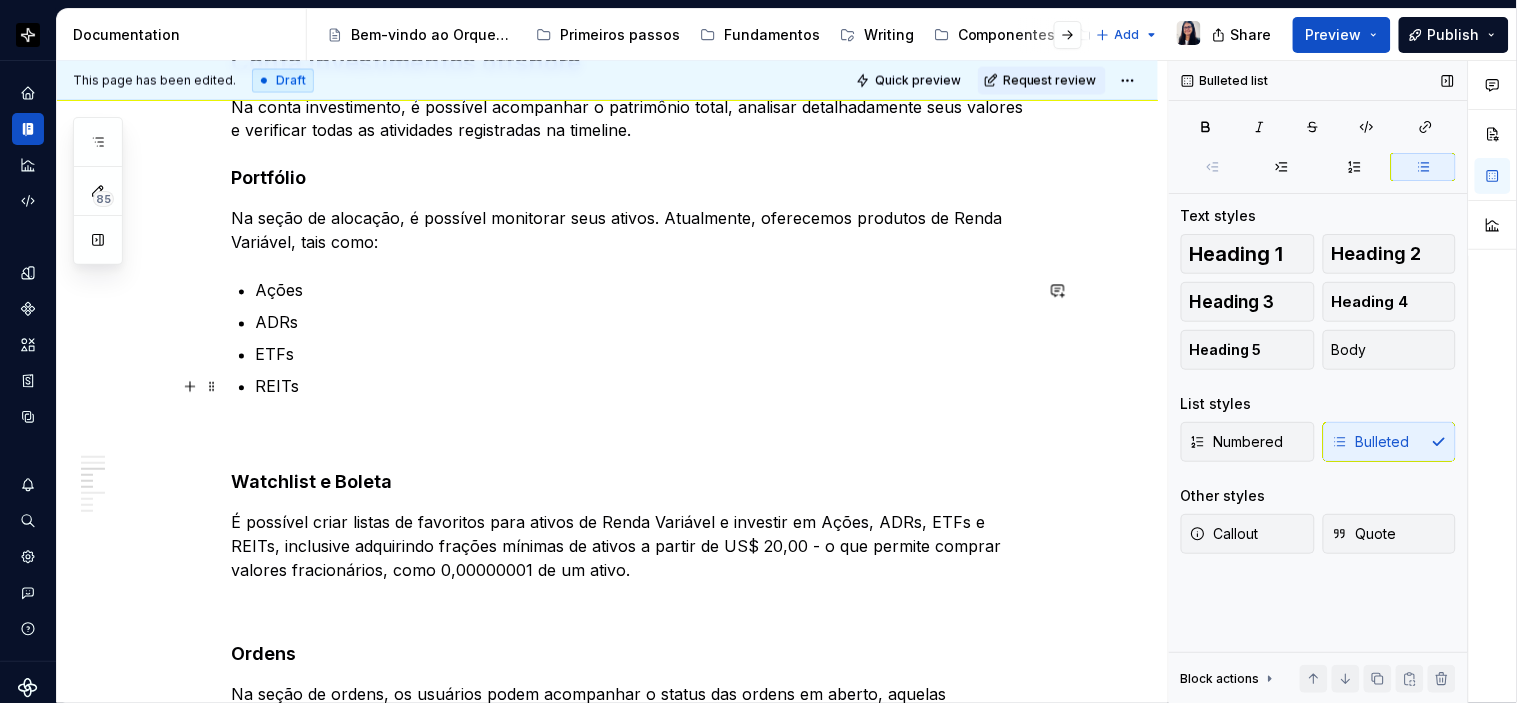 click on "Ações ADRs ETFs REITs" at bounding box center (644, 339) 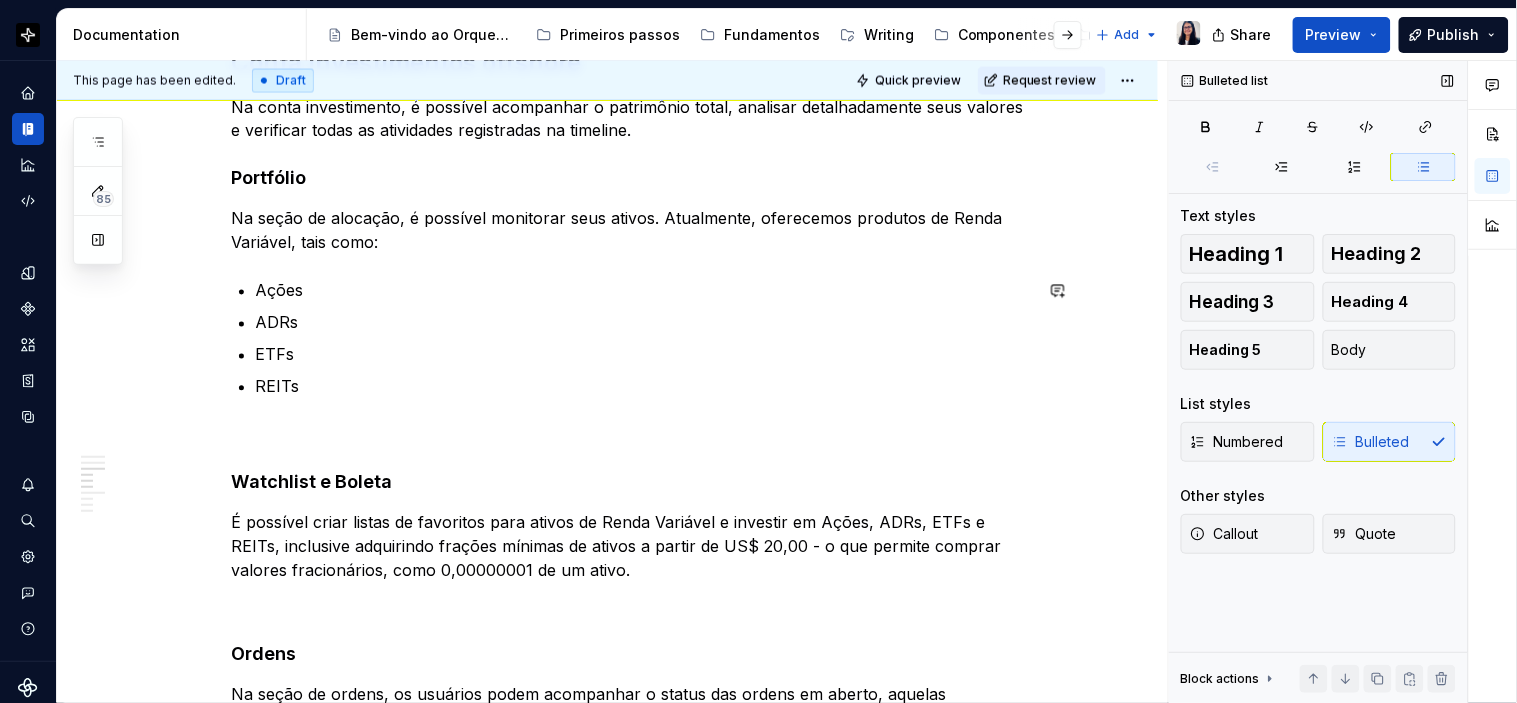 click on "O que é? É uma plataforma integrada nos aplicativos BTG Banking e Investimentos, que oferta produtos como cartão de débito em dólar e produtos de investimentos nos EUA. Os clientes que optarem por ter conta internacional no BTG Pactual devem abrir as duas contas juntas (banking e investimento). É possível acessar as Contas Internacionais através dos menus do aplicativo Banking ou Investimentos, sem a necessidade de baixar um novo app, através de um onboarding unificado. Custodiantes das contas Offshore Retail do BTG Custodiante é a instituição financeira designada para custodiar ações e ativos de fundos, seja de pessoas físicas, seja de pessoas jurídicas. No caso do Offshore Retail, o BTG conta com dois custodiantes diferentes para garantir a segurança e o funcionamento correto das contas na jurisdição americana, sendo: Synctera (Regent Bank):  custodiante da conta banking DriveWealth:  custodiante da conta investimentos Conta investimentos offshore Portfólio Ações ADRs ETFs REITs Ordens" at bounding box center (632, 479) 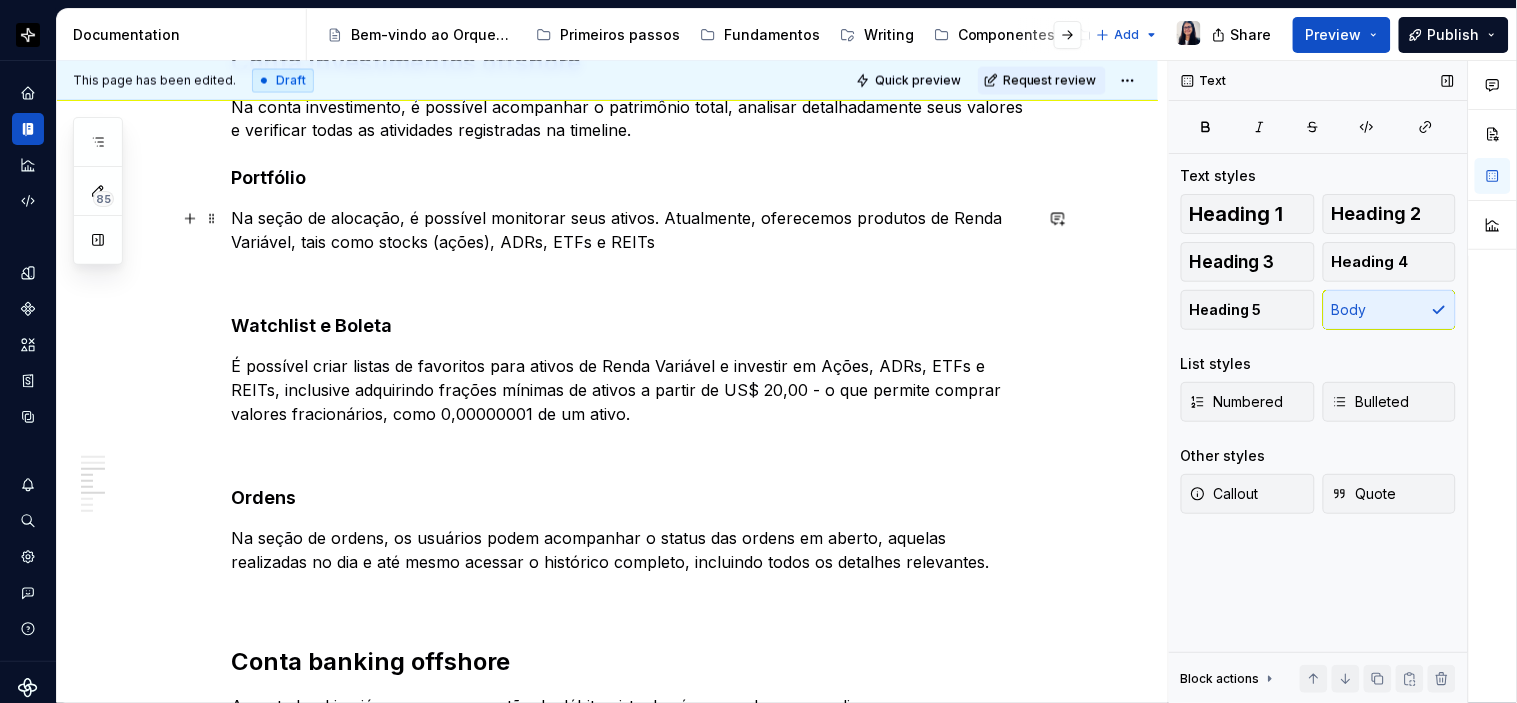 click on "Na seção de alocação, é possível monitorar seus ativos. Atualmente, oferecemos produtos de Renda Variável, tais como stocks (ações), ADRs, ETFs e REITs" at bounding box center [632, 231] 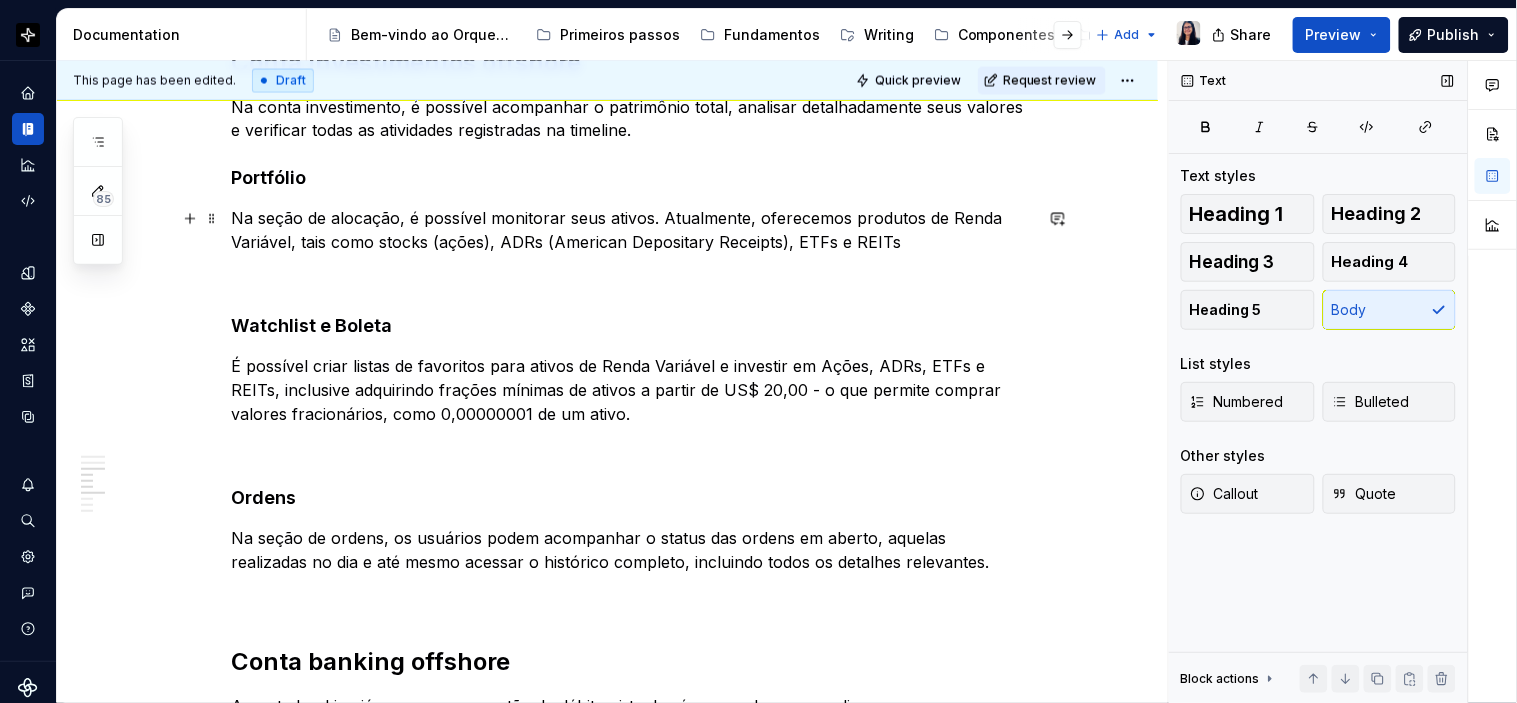 drag, startPoint x: 825, startPoint y: 238, endPoint x: 840, endPoint y: 246, distance: 17 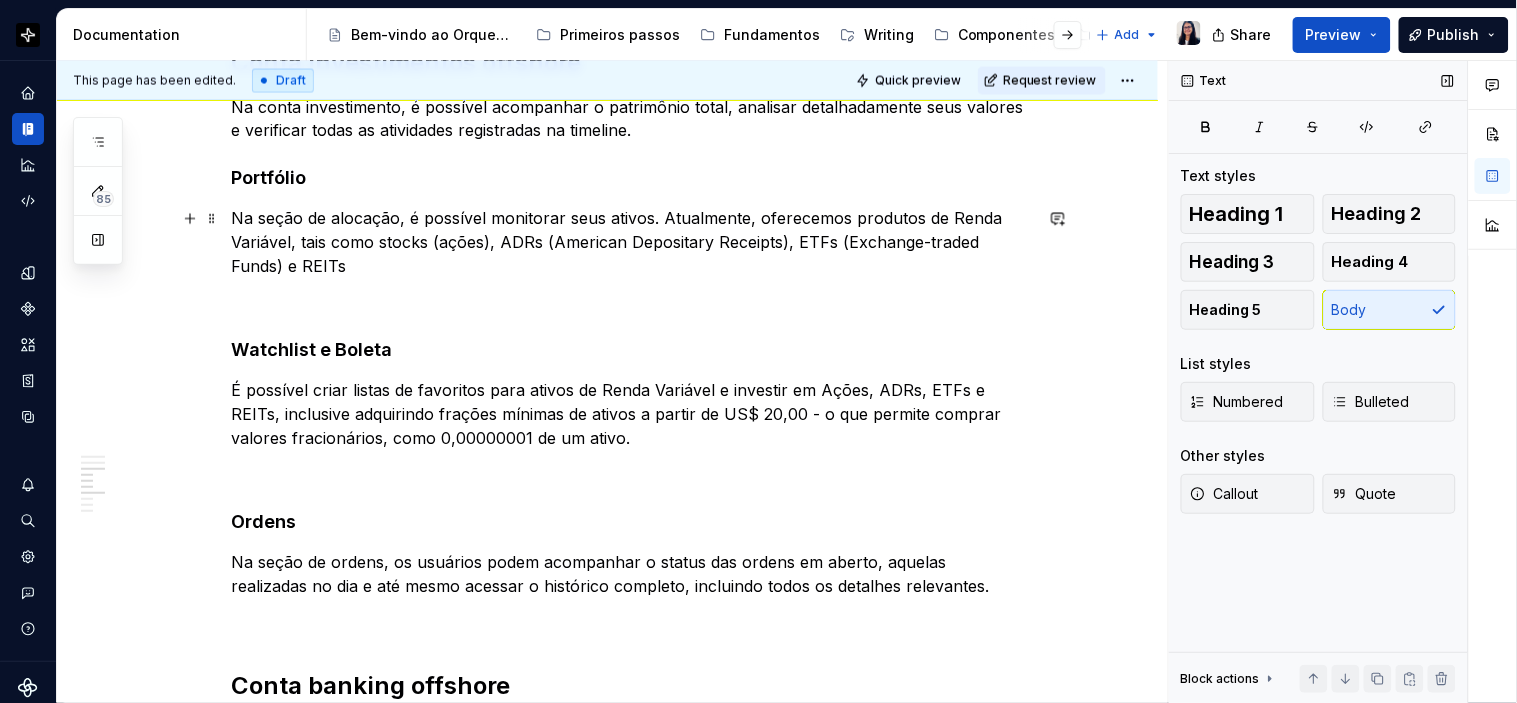 click on "Na seção de alocação, é possível monitorar seus ativos. Atualmente, oferecemos produtos de Renda Variável, tais como stocks (ações), ADRs (American Depositary Receipts), ETFs (Exchange-traded Funds) e REITs" at bounding box center (632, 243) 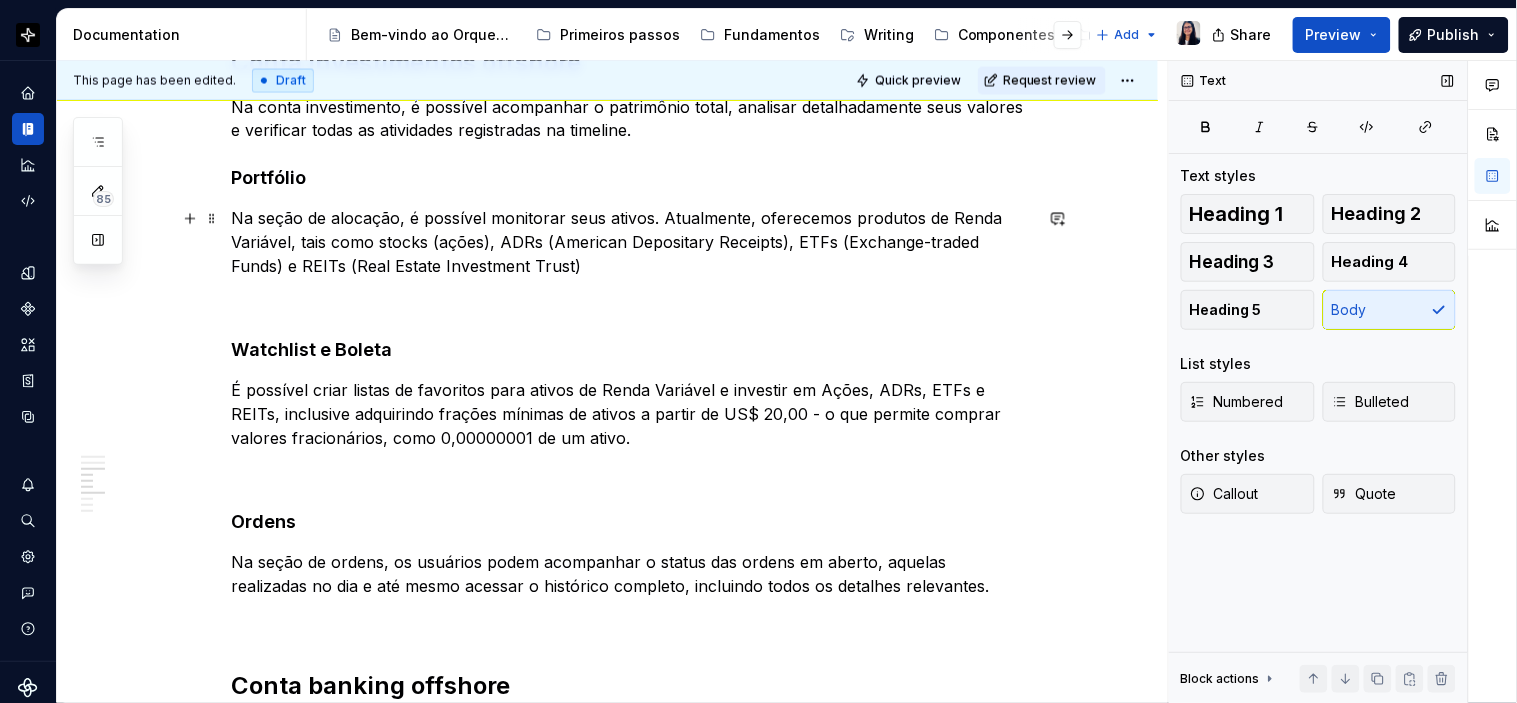 click on "Na seção de alocação, é possível monitorar seus ativos. Atualmente, oferecemos produtos de Renda Variável, tais como stocks (ações), ADRs (American Depositary Receipts), ETFs (Exchange-traded Funds) e REITs (Real Estate Investment Trust)" at bounding box center [632, 243] 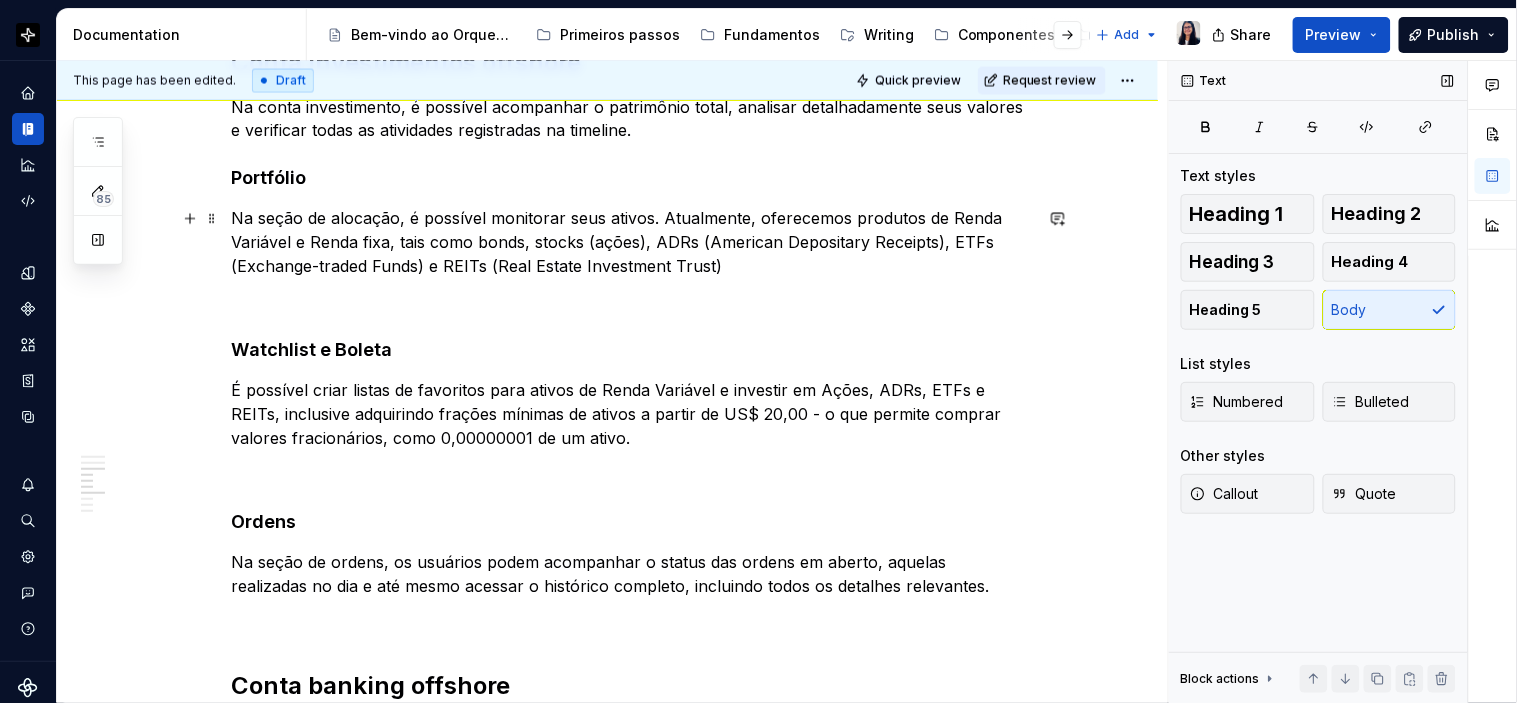 click on "Na seção de alocação, é possível monitorar seus ativos. Atualmente, oferecemos produtos de Renda Variável e Renda fixa, tais como bonds, stocks (ações), ADRs (American Depositary Receipts), ETFs (Exchange-traded Funds) e REITs (Real Estate Investment Trust)" at bounding box center [632, 243] 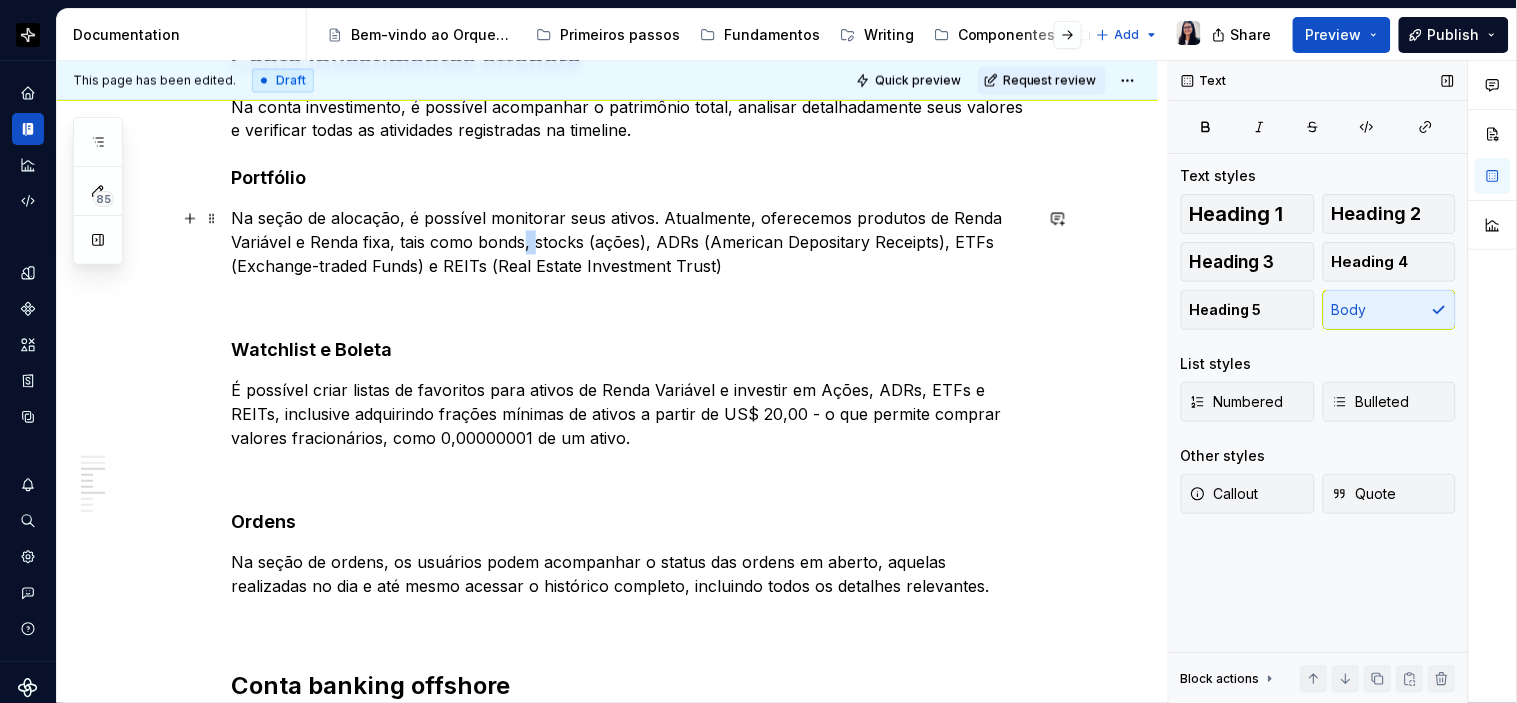 click on "Na seção de alocação, é possível monitorar seus ativos. Atualmente, oferecemos produtos de Renda Variável e Renda fixa, tais como bonds, stocks (ações), ADRs (American Depositary Receipts), ETFs (Exchange-traded Funds) e REITs (Real Estate Investment Trust)" at bounding box center [632, 243] 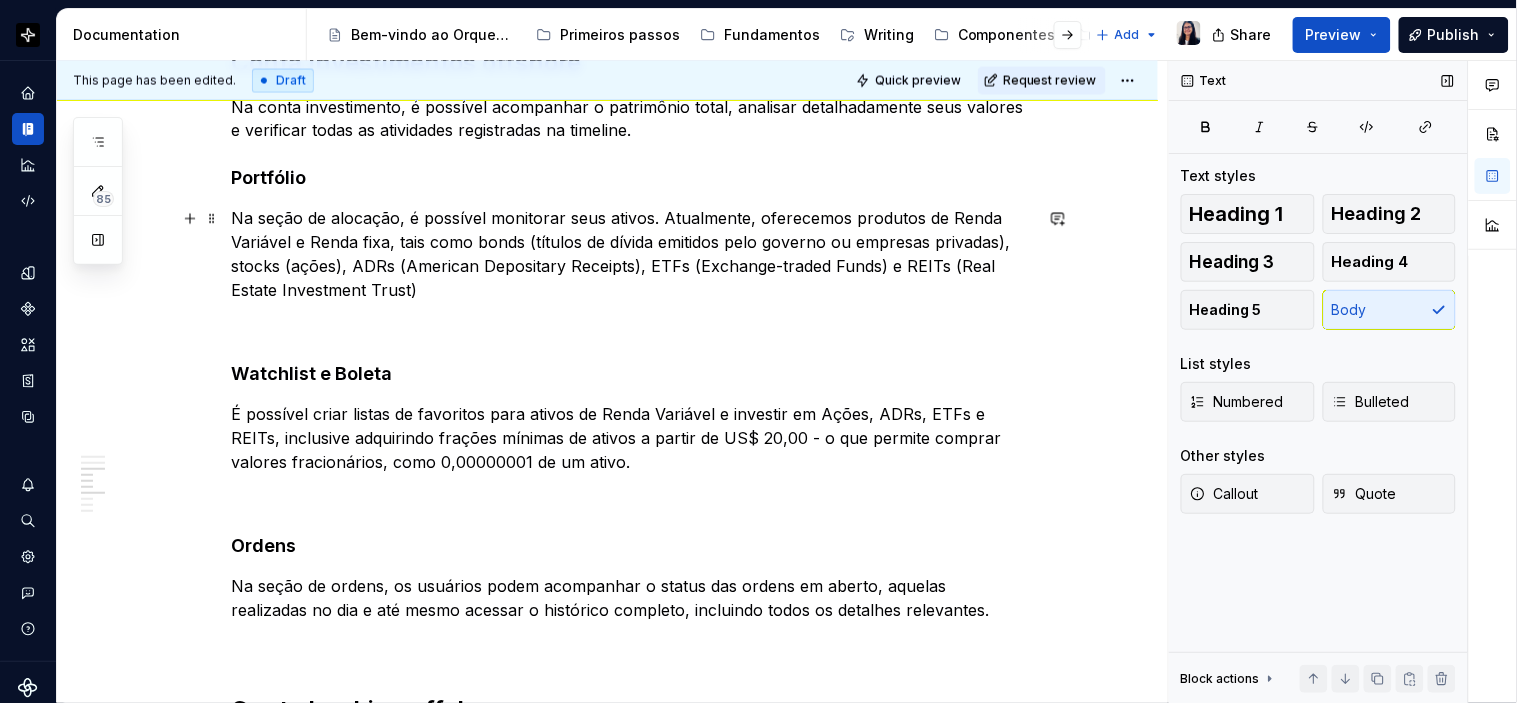 click on "Na seção de alocação, é possível monitorar seus ativos. Atualmente, oferecemos produtos de Renda Variável e Renda fixa, tais como bonds (títulos de dívida emitidos pelo governo ou empresas privadas), stocks (ações), ADRs (American Depositary Receipts), ETFs (Exchange-traded Funds) e REITs (Real Estate Investment Trust)" at bounding box center [632, 255] 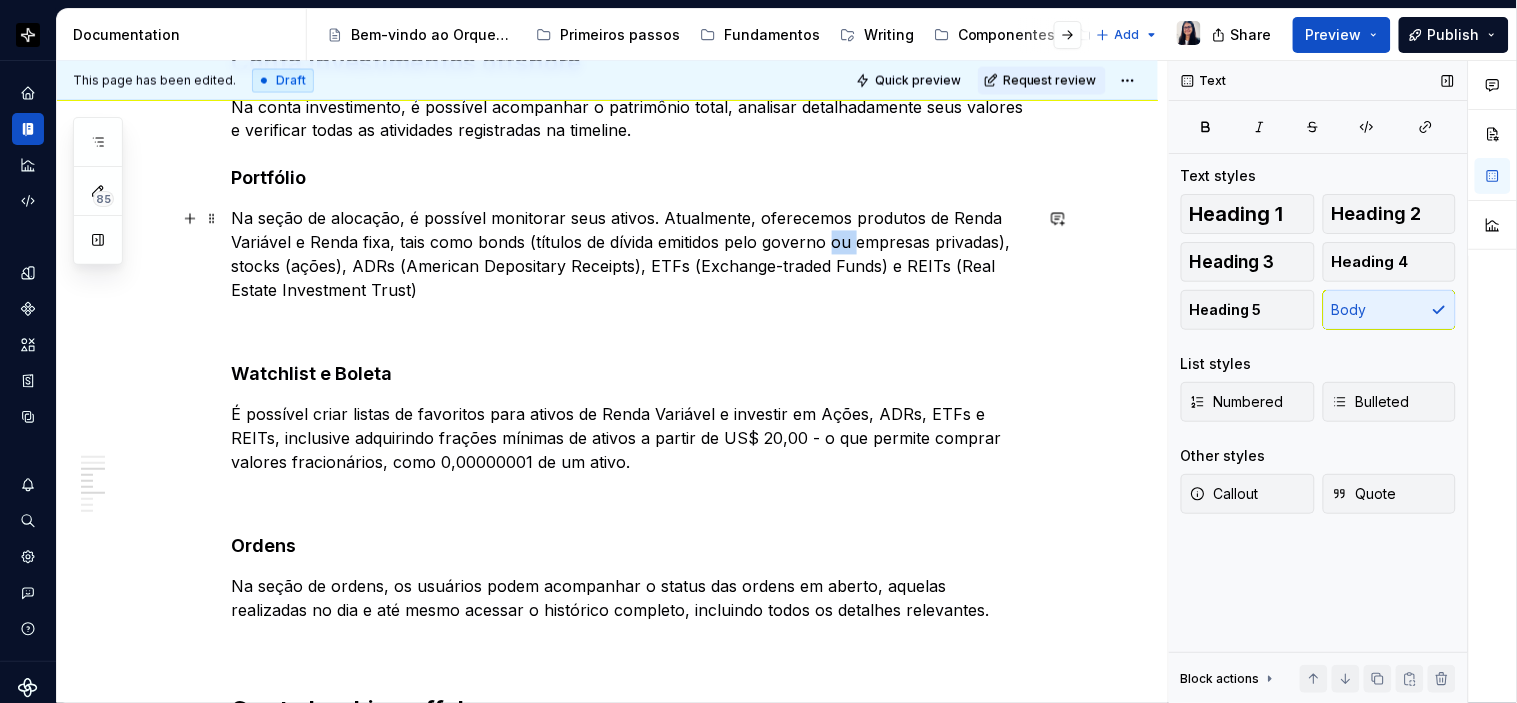 click on "Na seção de alocação, é possível monitorar seus ativos. Atualmente, oferecemos produtos de Renda Variável e Renda fixa, tais como bonds (títulos de dívida emitidos pelo governo ou empresas privadas), stocks (ações), ADRs (American Depositary Receipts), ETFs (Exchange-traded Funds) e REITs (Real Estate Investment Trust)" at bounding box center [632, 255] 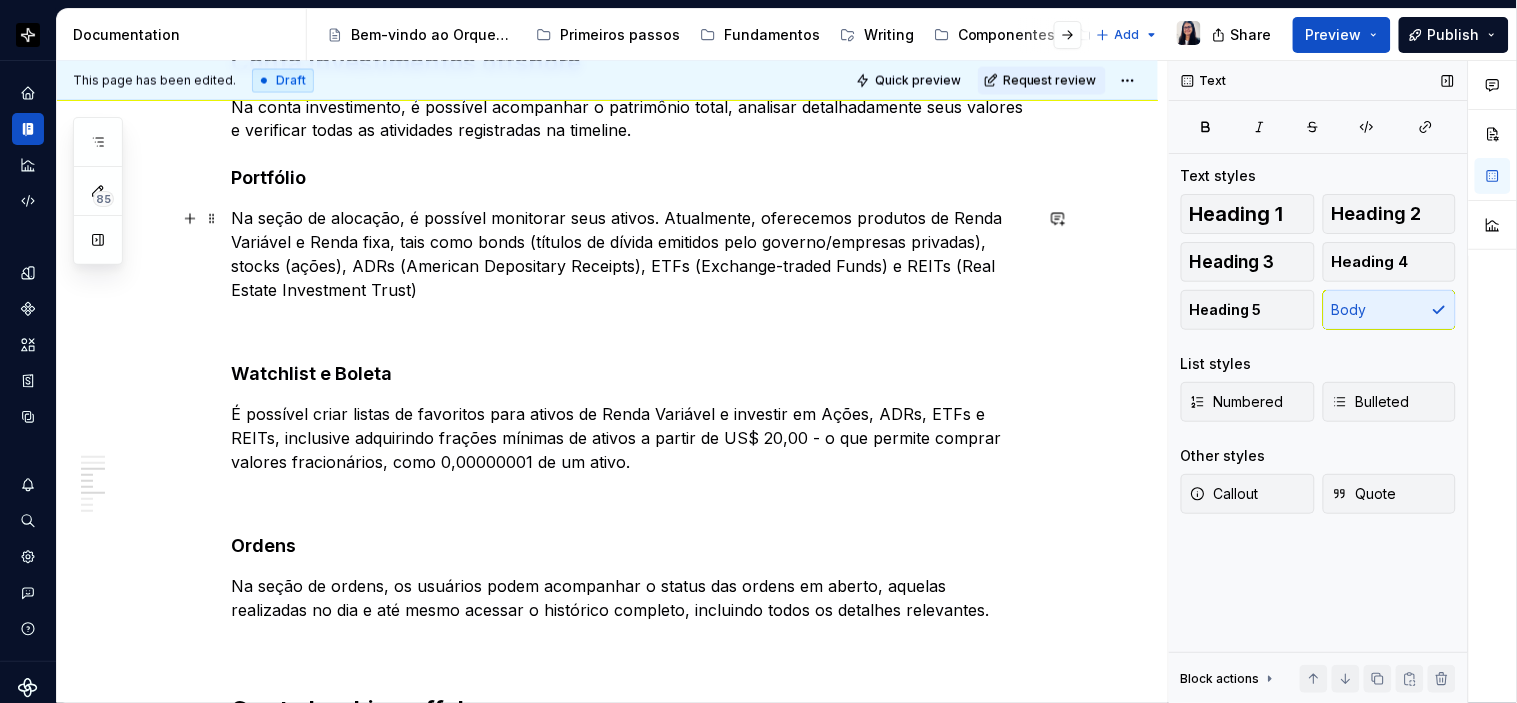 click on "Na seção de alocação, é possível monitorar seus ativos. Atualmente, oferecemos produtos de Renda Variável e Renda fixa, tais como bonds (títulos de dívida emitidos pelo governo/empresas privadas), stocks (ações), ADRs (American Depositary Receipts), ETFs (Exchange-traded Funds) e REITs (Real Estate Investment Trust)" at bounding box center [632, 255] 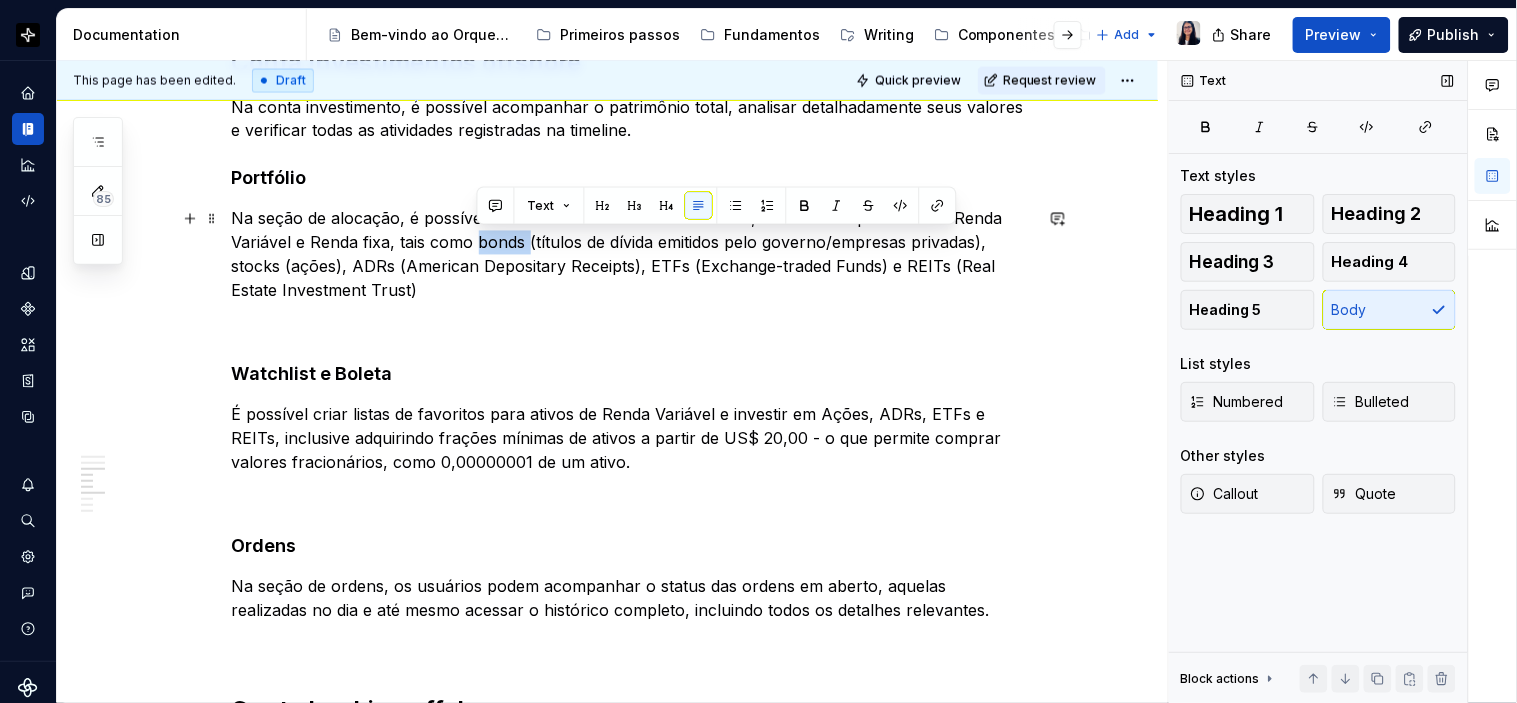 click on "Na seção de alocação, é possível monitorar seus ativos. Atualmente, oferecemos produtos de Renda Variável e Renda fixa, tais como bonds (títulos de dívida emitidos pelo governo/empresas privadas), stocks (ações), ADRs (American Depositary Receipts), ETFs (Exchange-traded Funds) e REITs (Real Estate Investment Trust)" at bounding box center (632, 255) 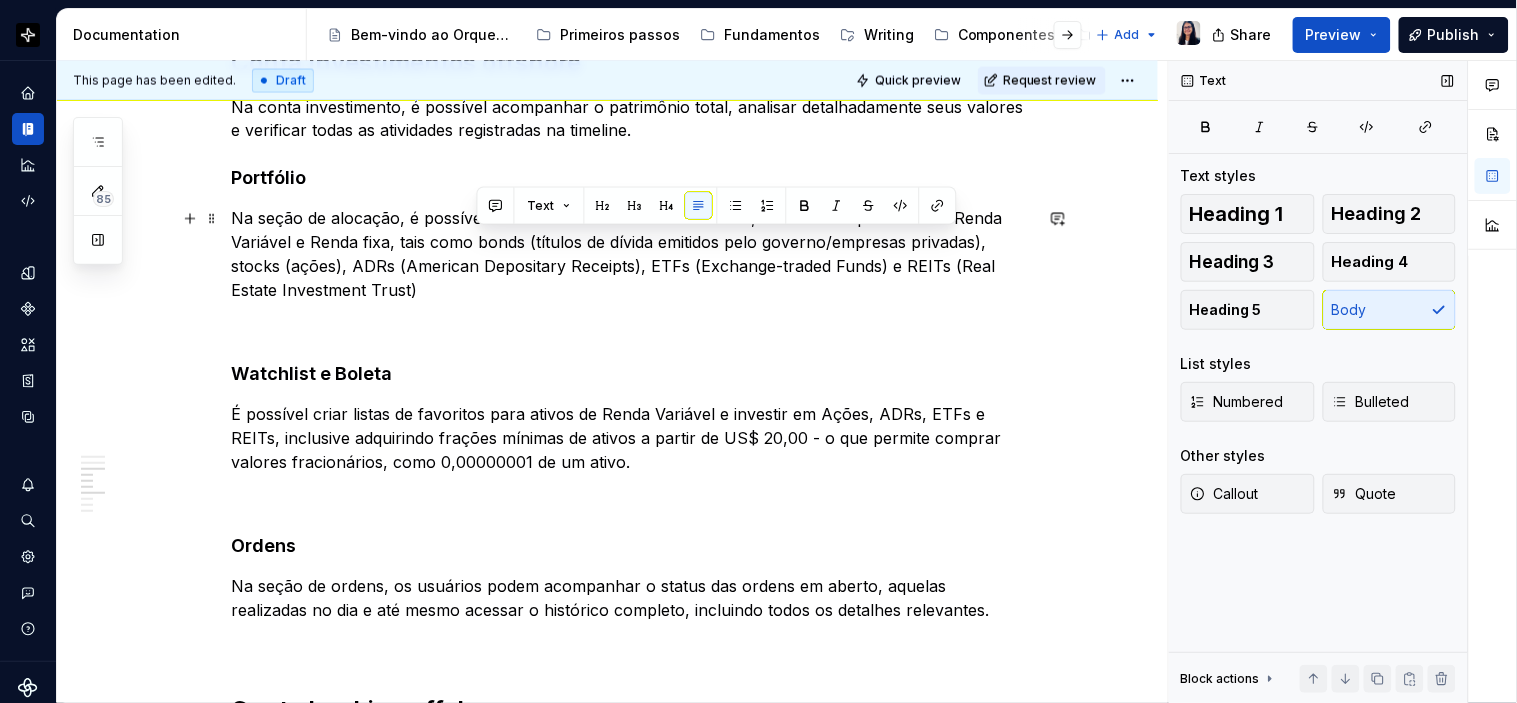 click on "Na seção de alocação, é possível monitorar seus ativos. Atualmente, oferecemos produtos de Renda Variável e Renda fixa, tais como bonds (títulos de dívida emitidos pelo governo/empresas privadas), stocks (ações), ADRs (American Depositary Receipts), ETFs (Exchange-traded Funds) e REITs (Real Estate Investment Trust)" at bounding box center [632, 255] 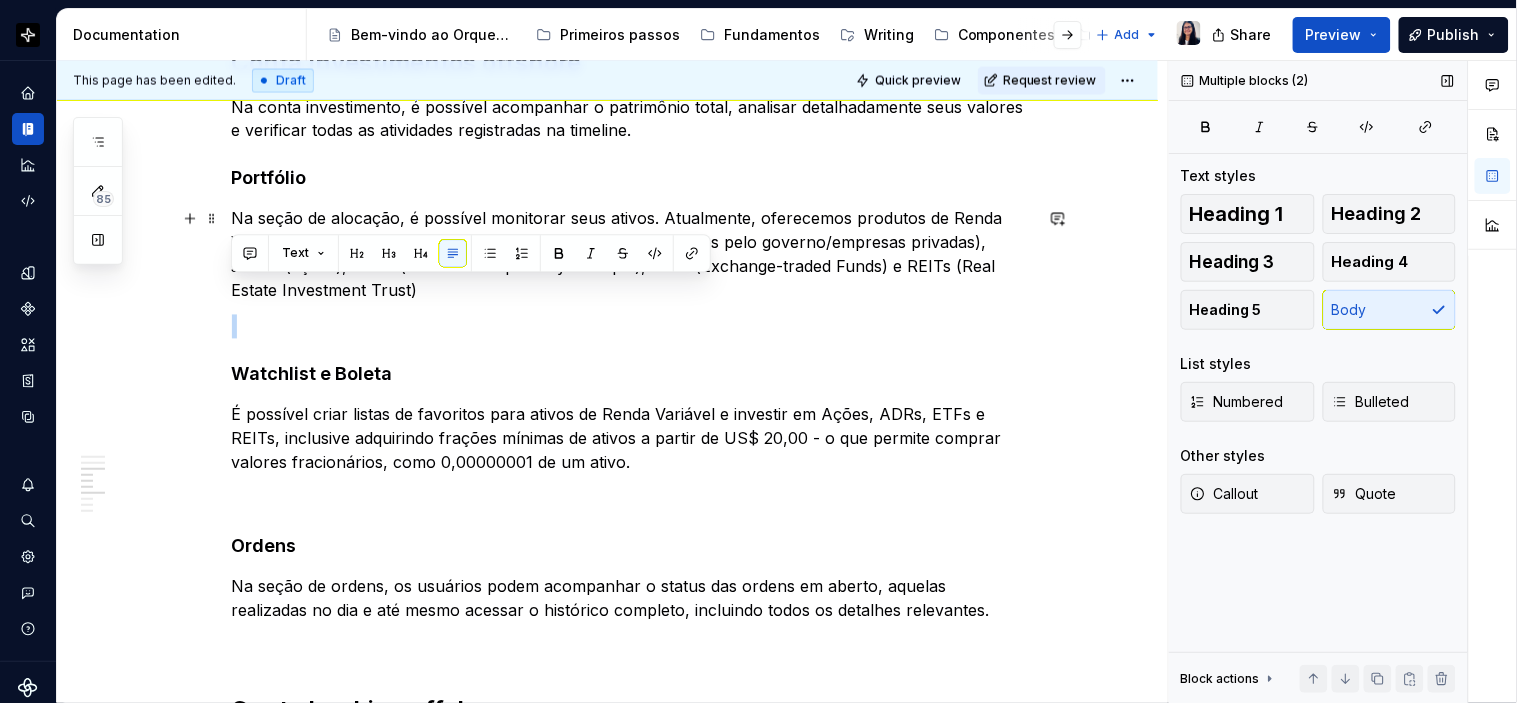 click on "Na seção de alocação, é possível monitorar seus ativos. Atualmente, oferecemos produtos de Renda Variável e Renda fixa, tais como bonds (títulos de dívida emitidos pelo governo/empresas privadas), stocks (ações), ADRs (American Depositary Receipts), ETFs (Exchange-traded Funds) e REITs (Real Estate Investment Trust)" at bounding box center [632, 255] 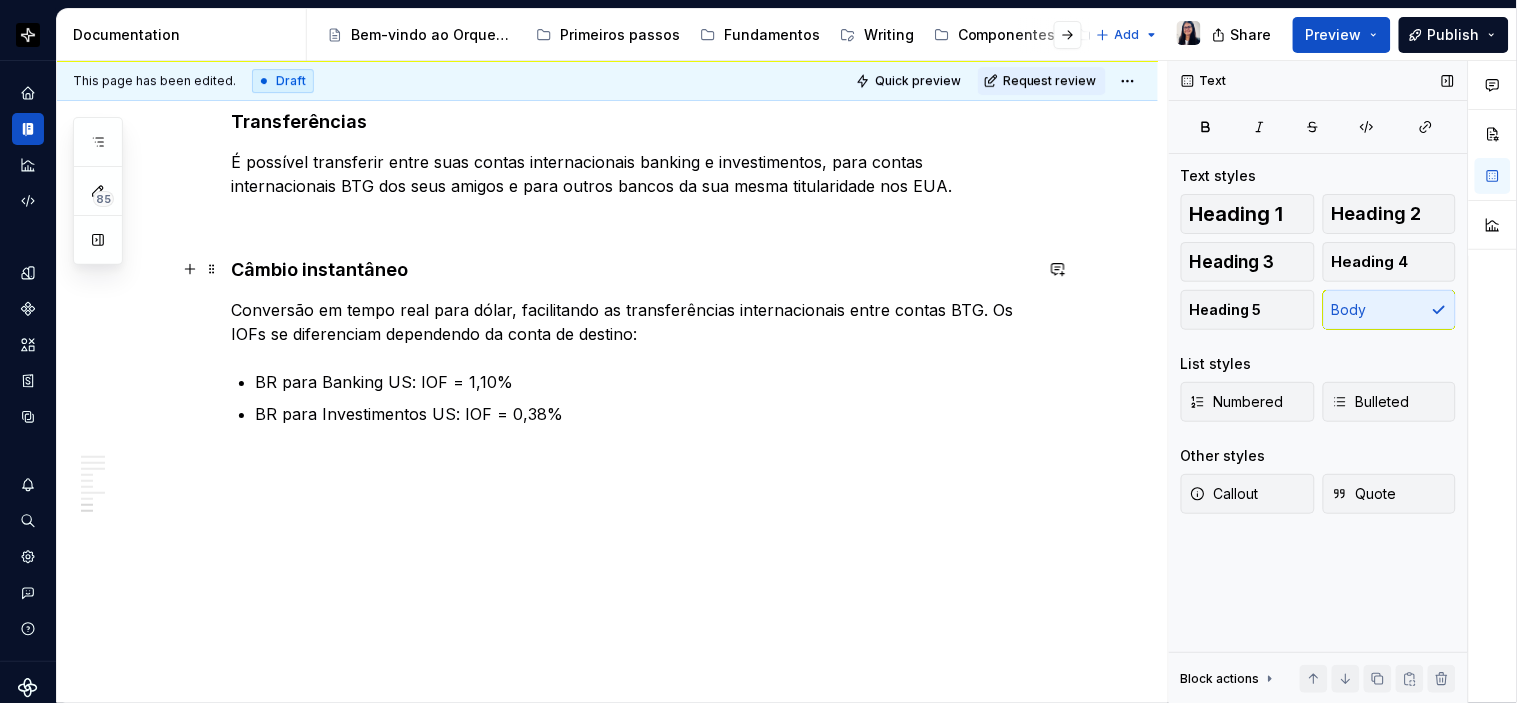 scroll, scrollTop: 1795, scrollLeft: 0, axis: vertical 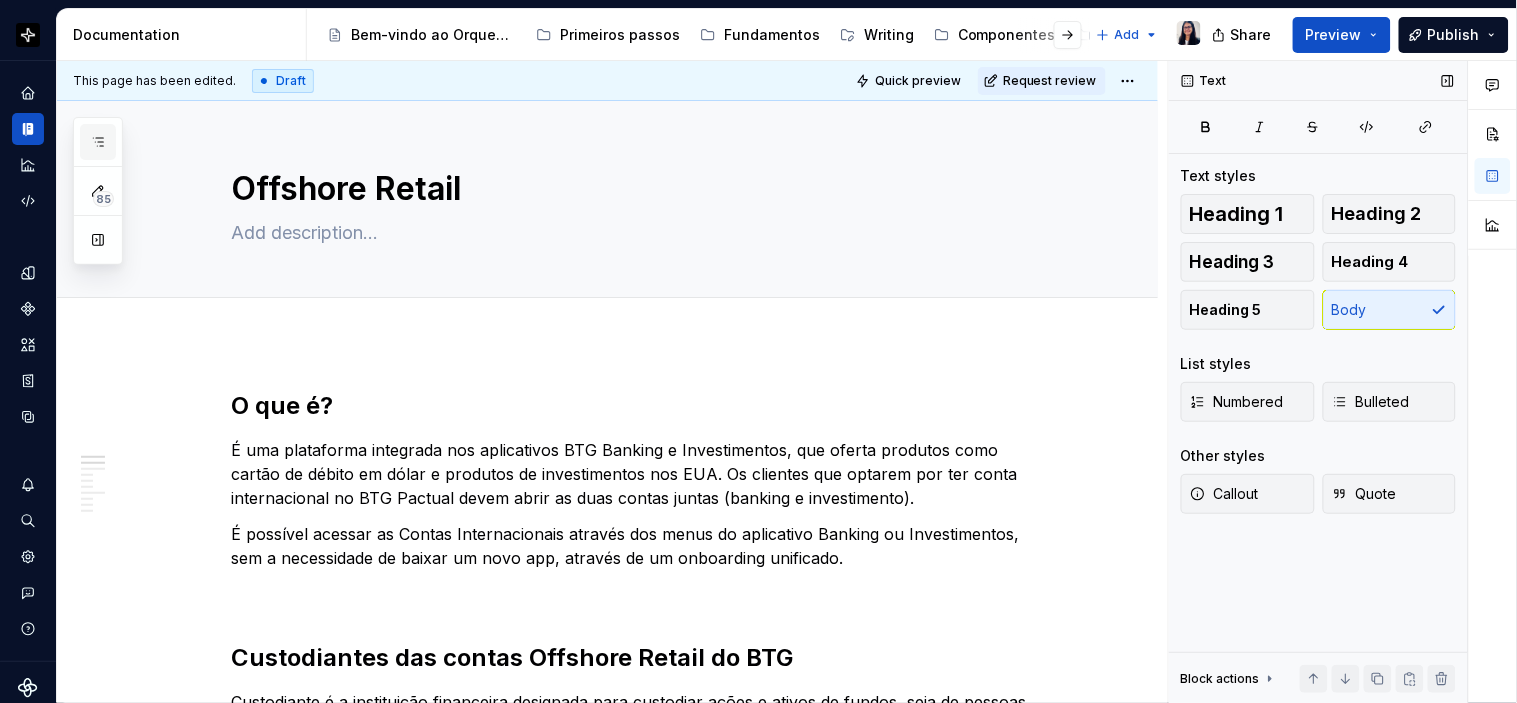 click 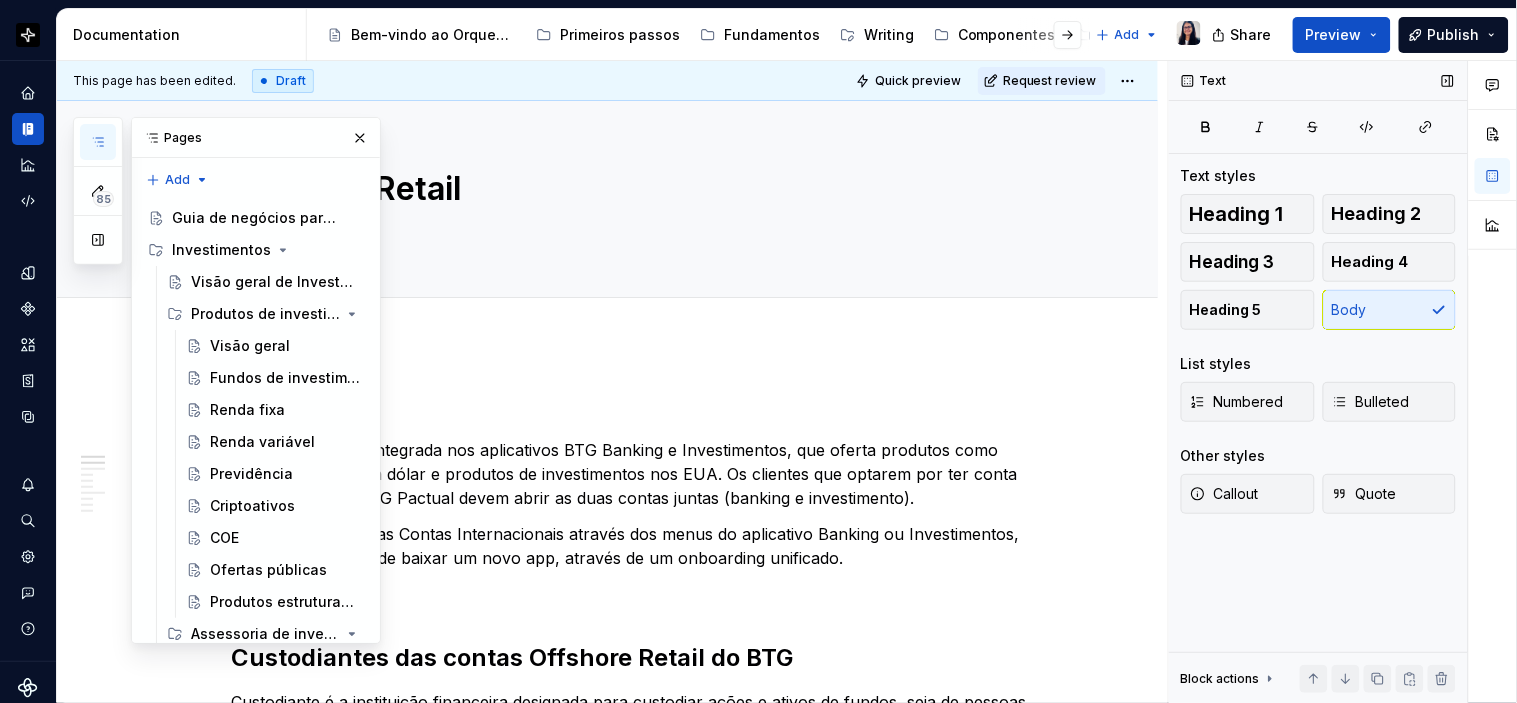 click 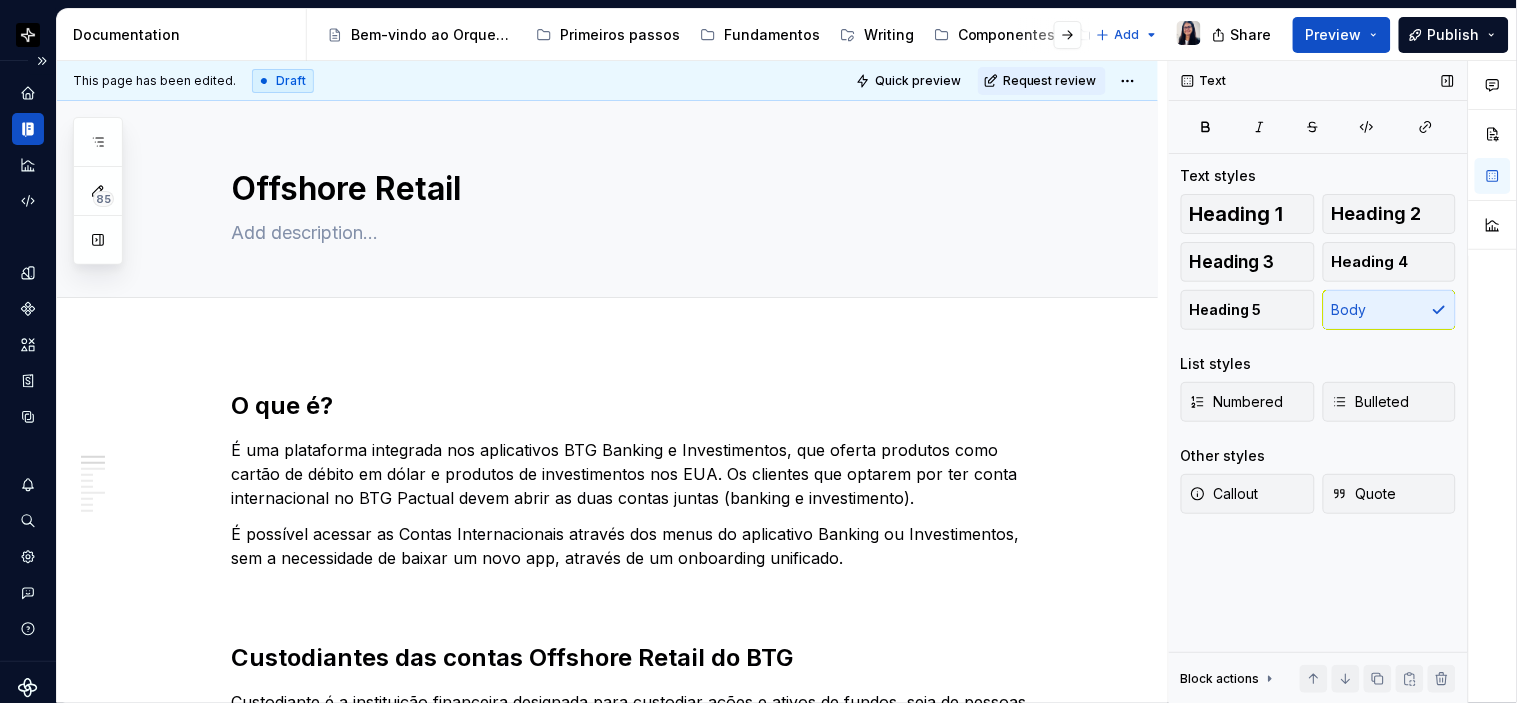 drag, startPoint x: 86, startPoint y: 144, endPoint x: 43, endPoint y: 143, distance: 43.011627 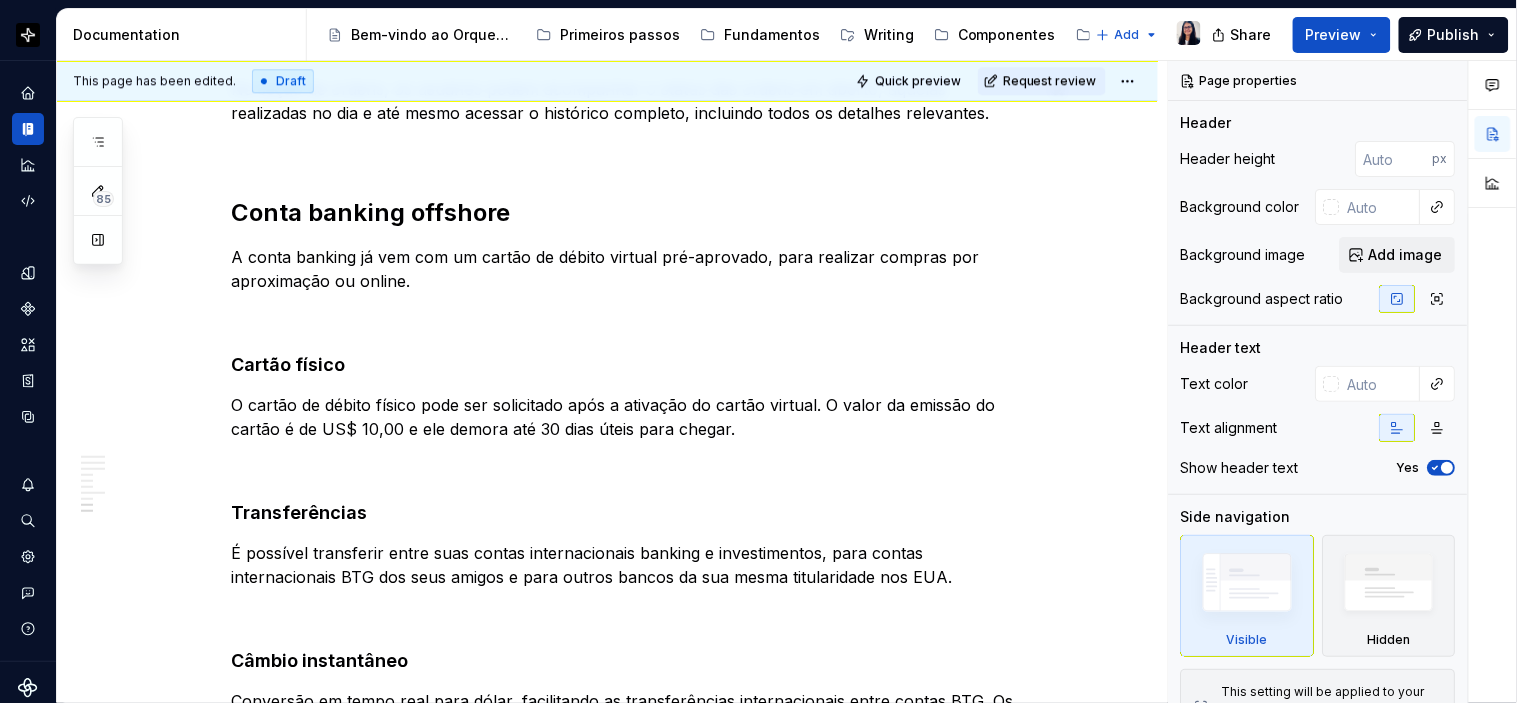 scroll, scrollTop: 1777, scrollLeft: 0, axis: vertical 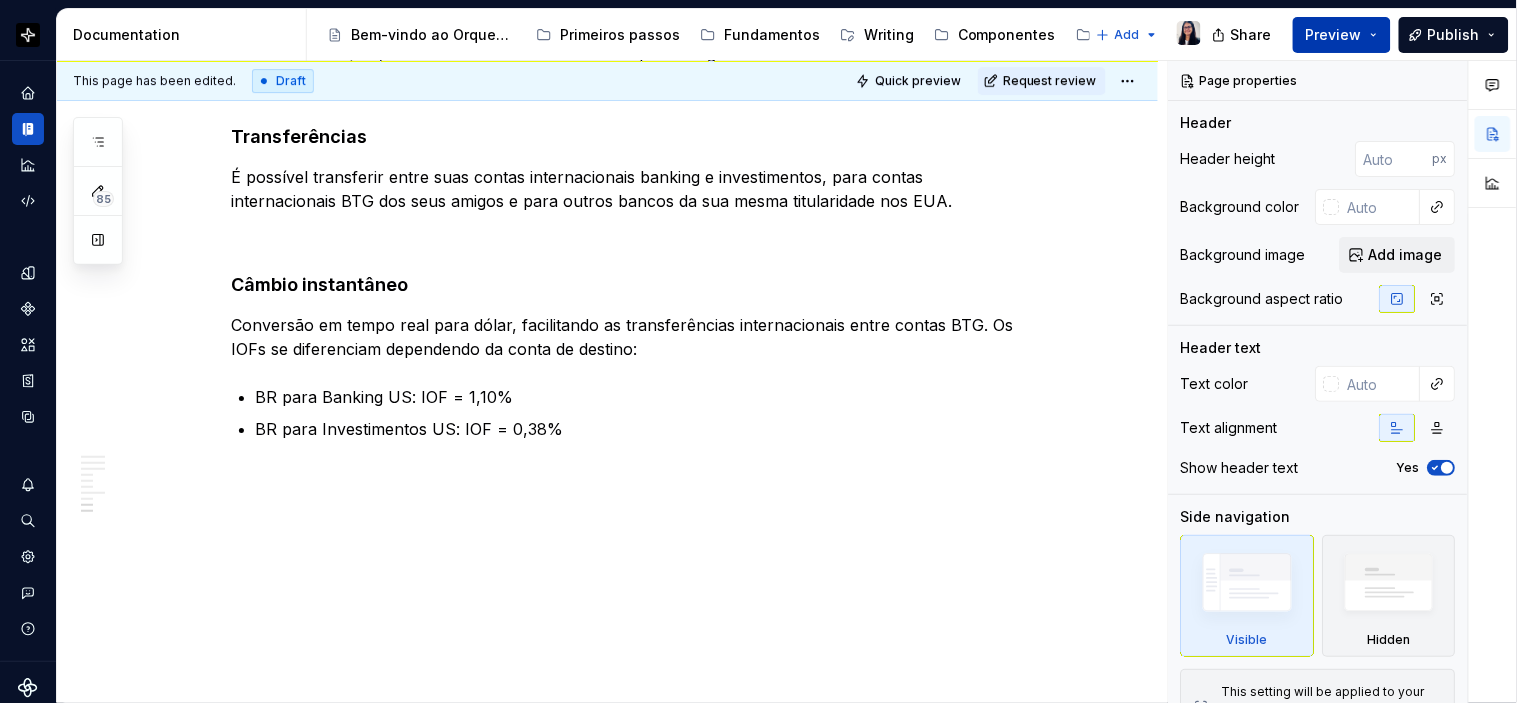 click on "Preview" at bounding box center [1342, 35] 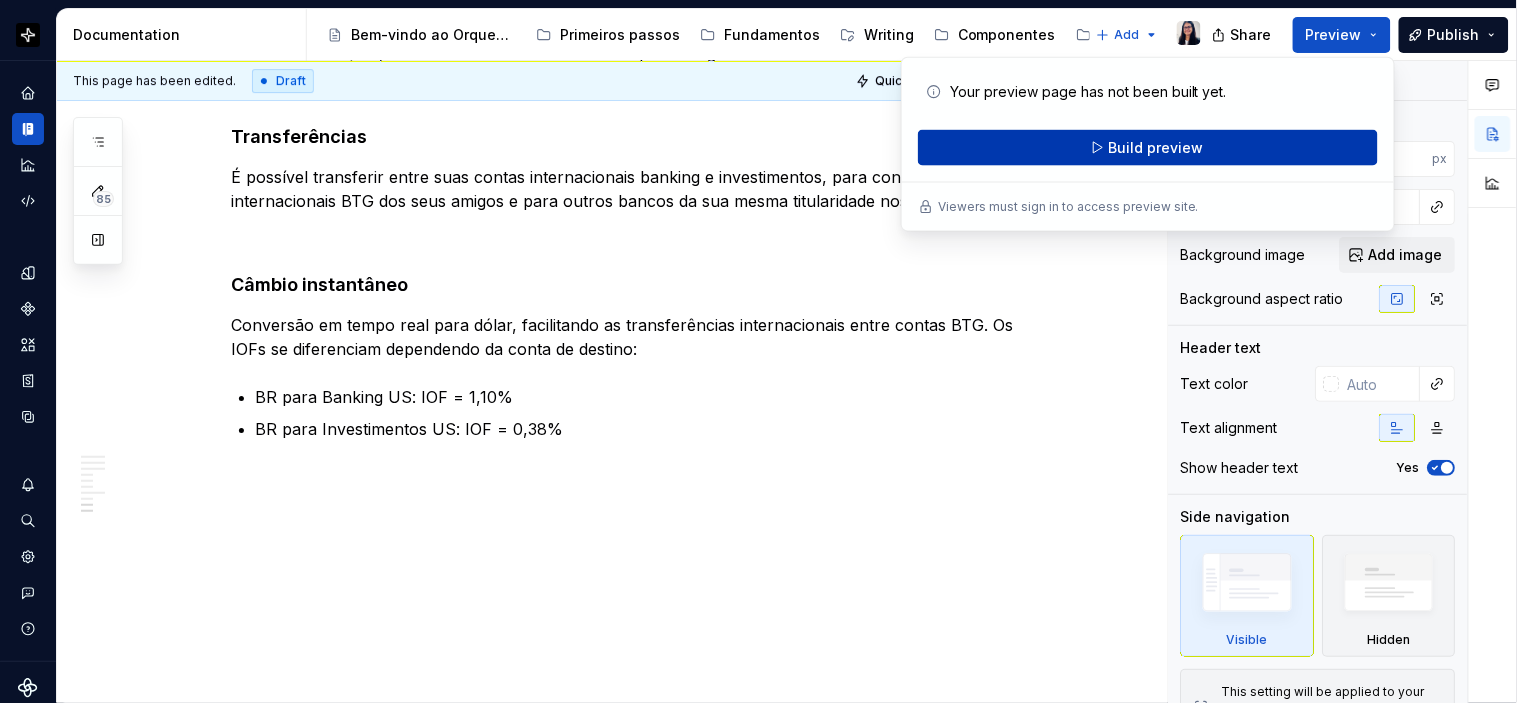 click on "Build preview" at bounding box center (1148, 148) 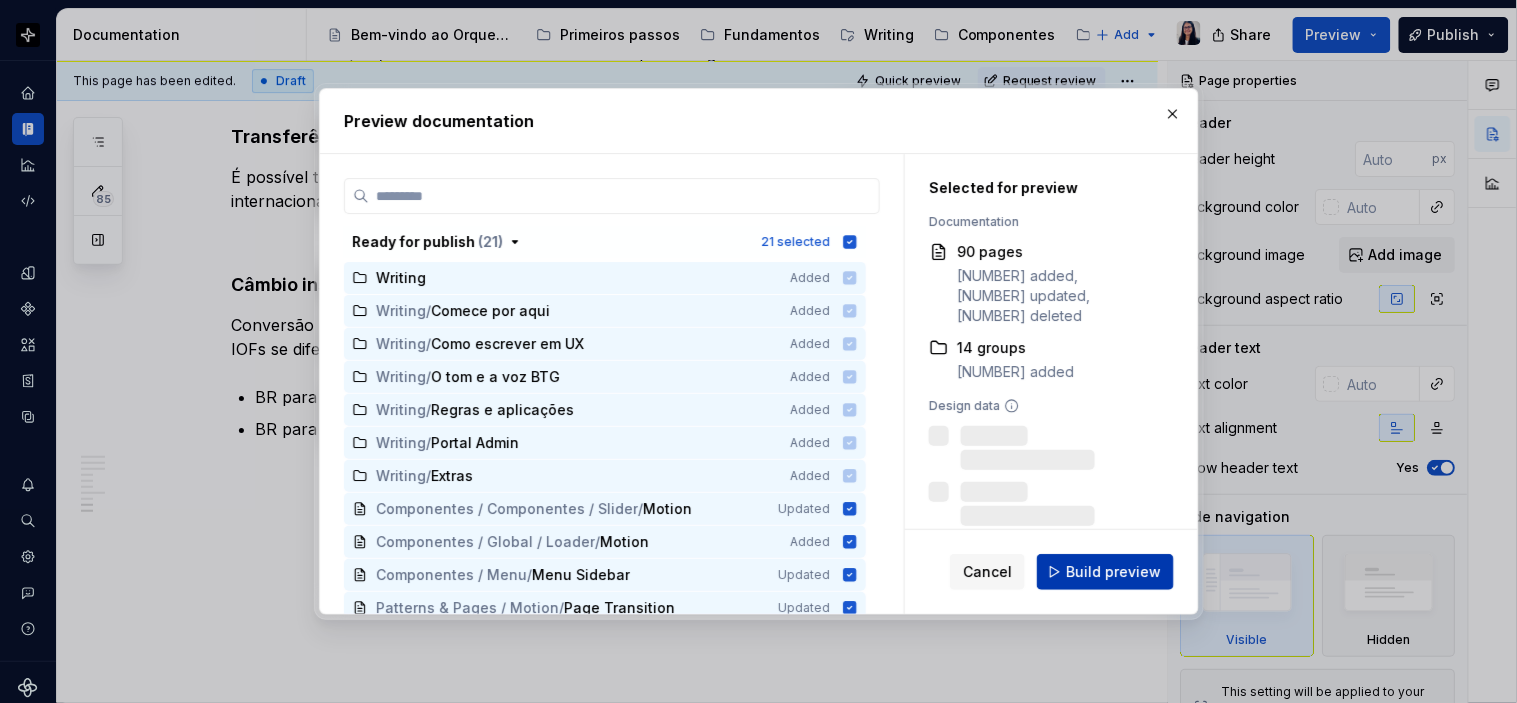 click on "Build preview" at bounding box center [1113, 572] 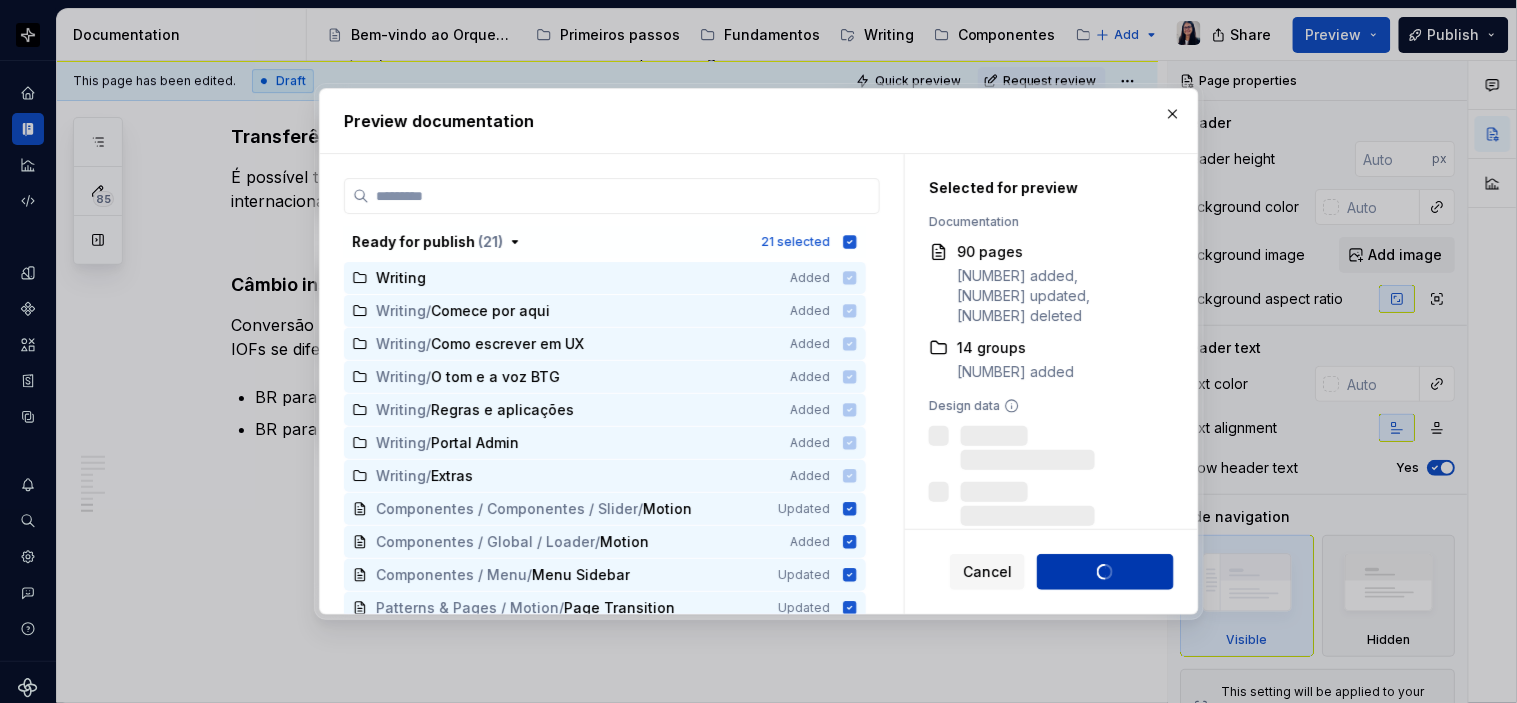 click on "Cancel Build preview" at bounding box center [1062, 572] 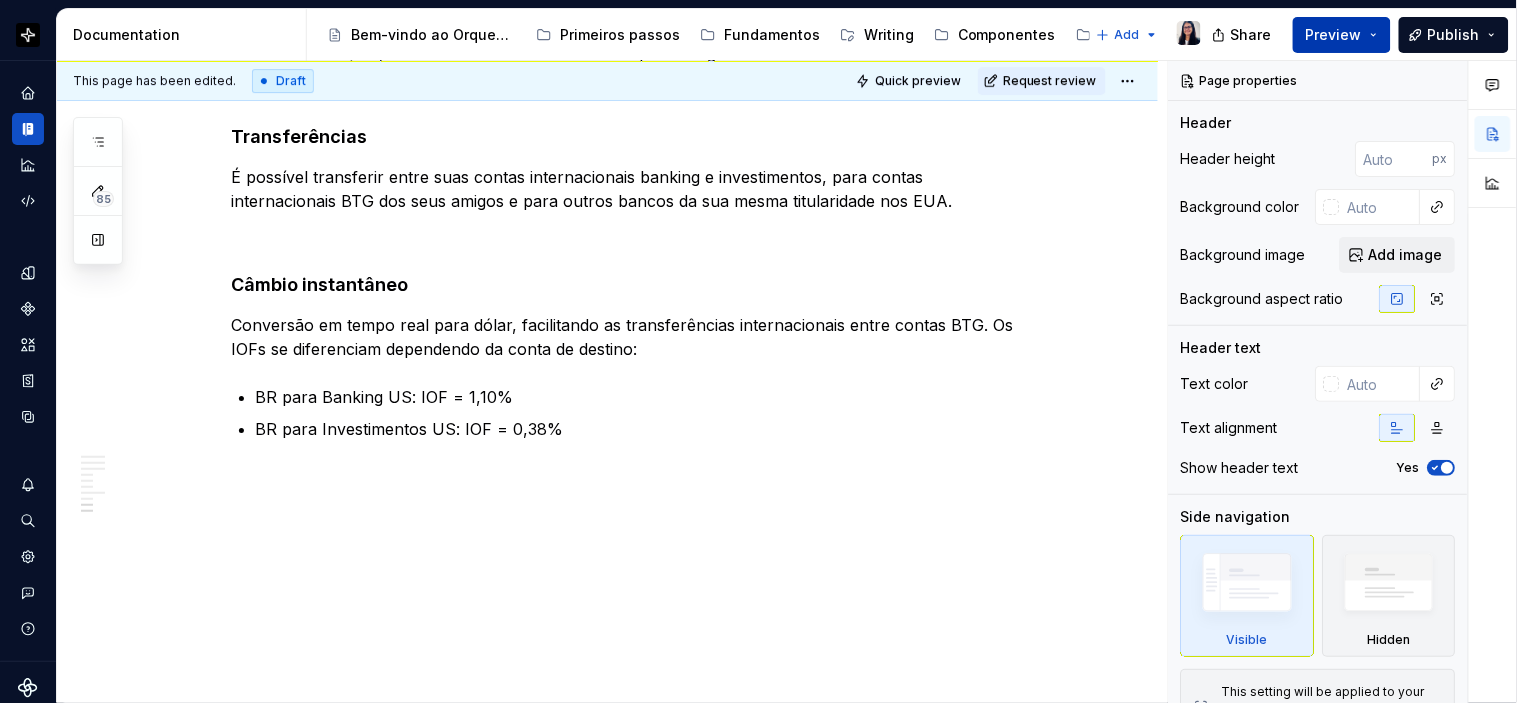 click on "Preview" at bounding box center (1334, 35) 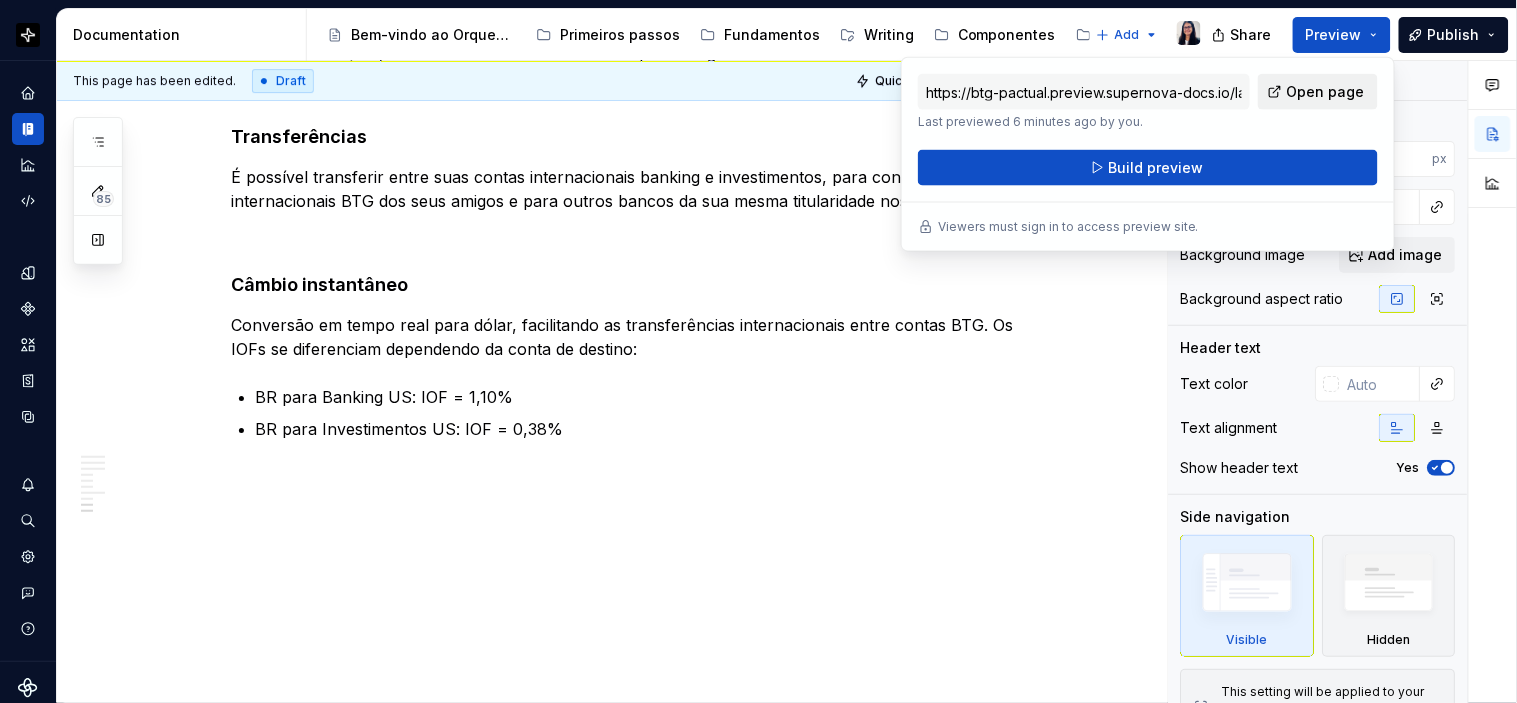 click on "Open page" at bounding box center [1326, 92] 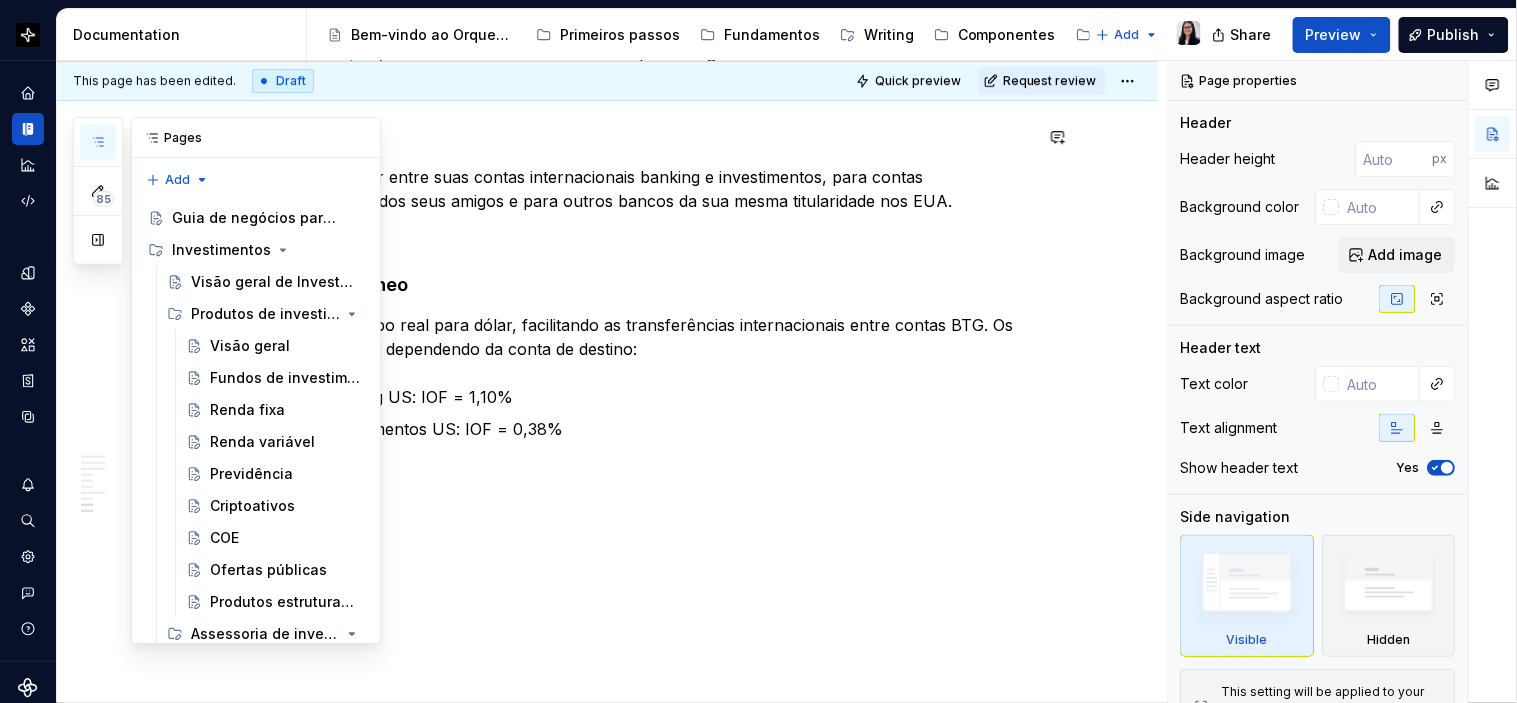 click 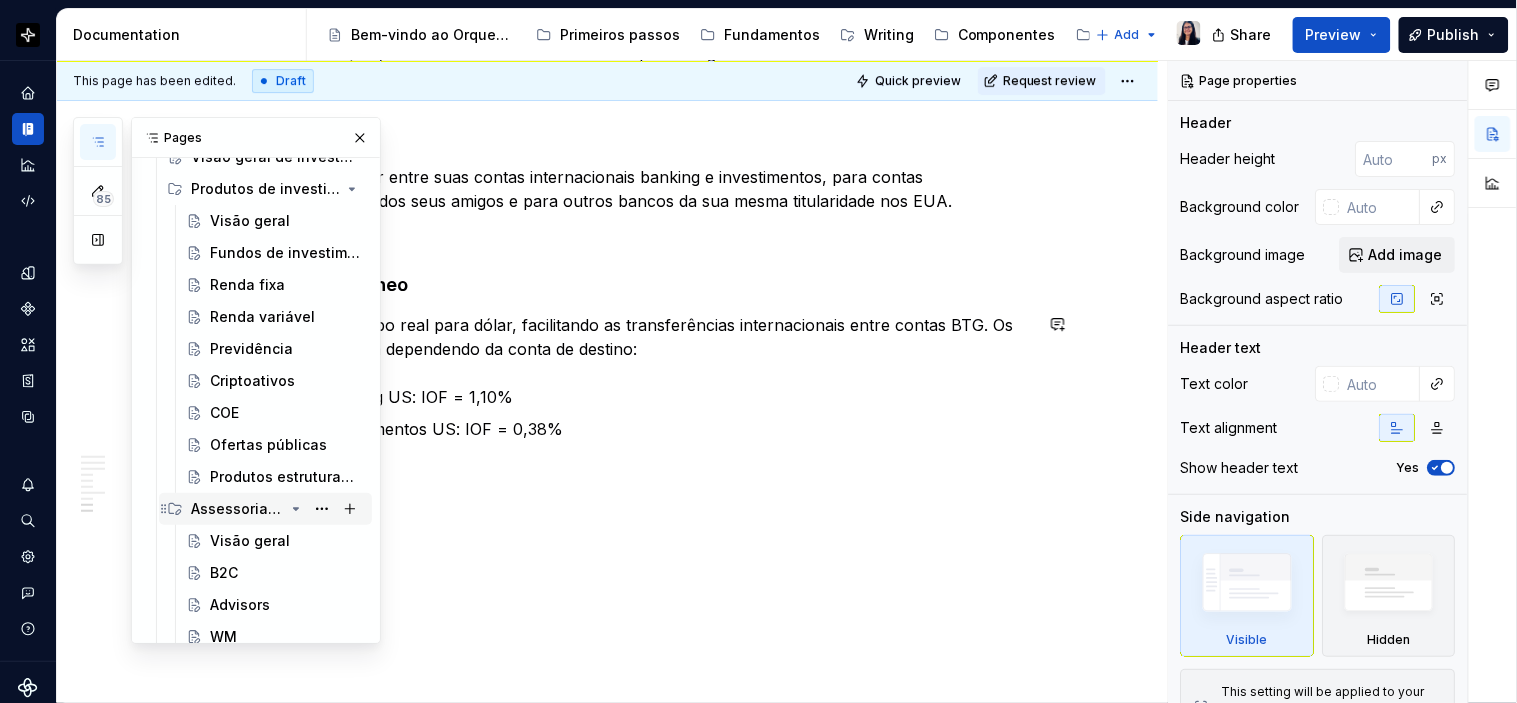 scroll, scrollTop: 14, scrollLeft: 0, axis: vertical 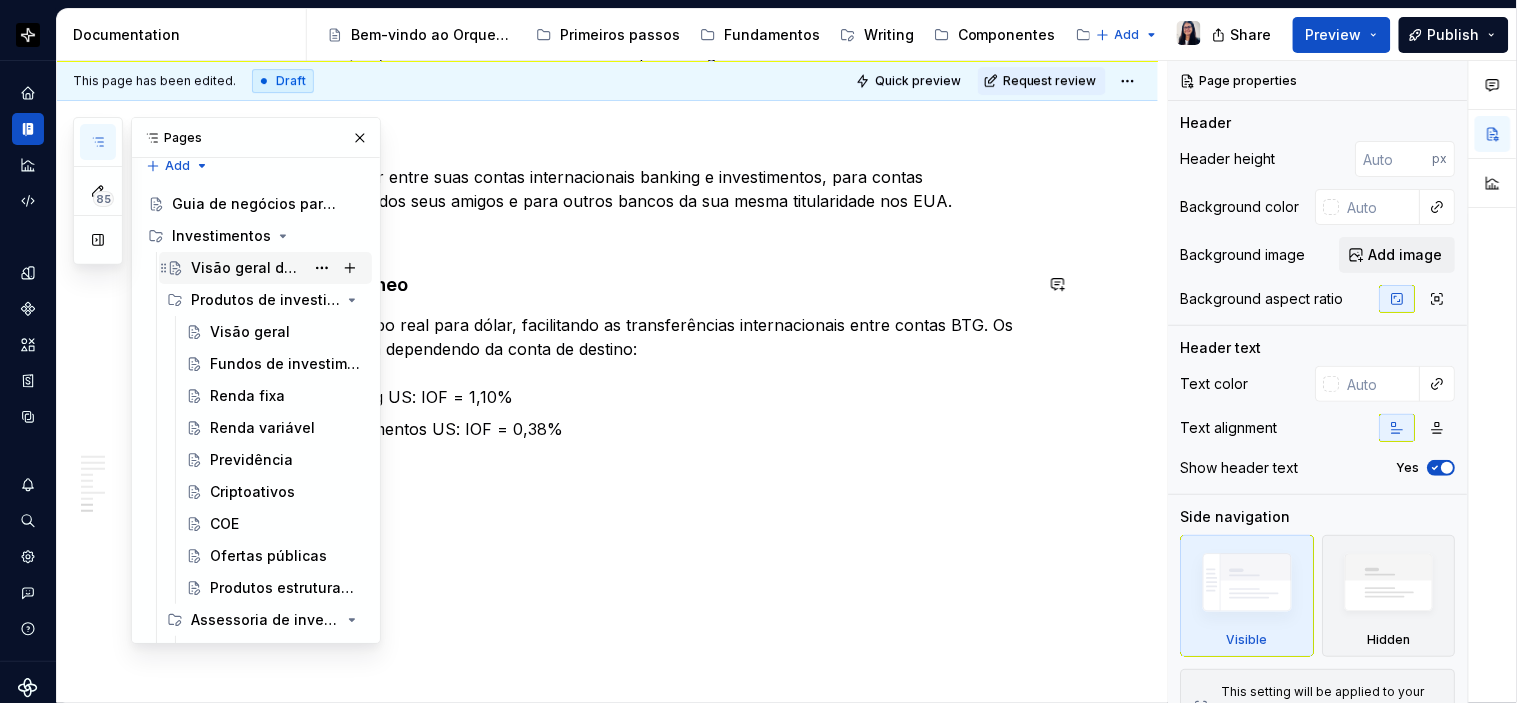 click on "Visão geral de Investimentos" at bounding box center [247, 268] 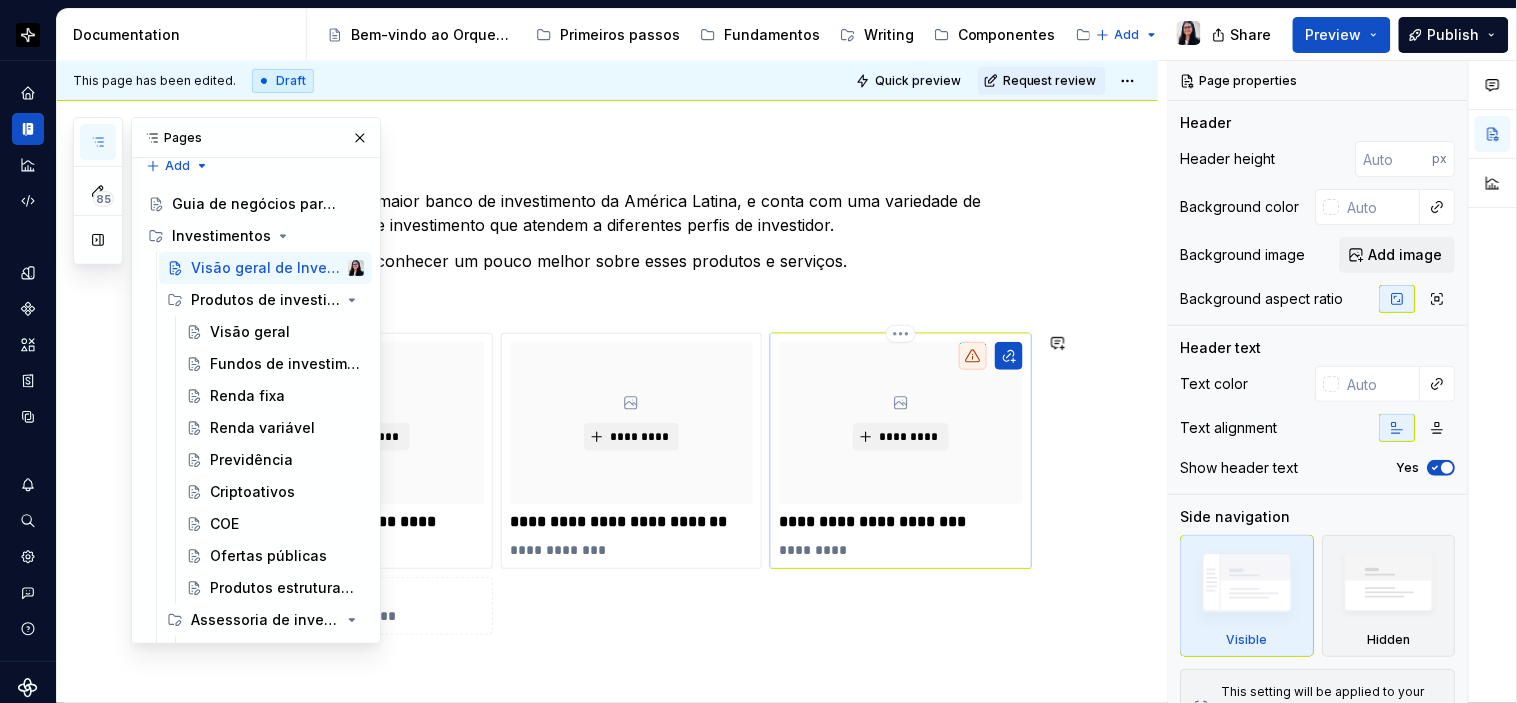 scroll, scrollTop: 222, scrollLeft: 0, axis: vertical 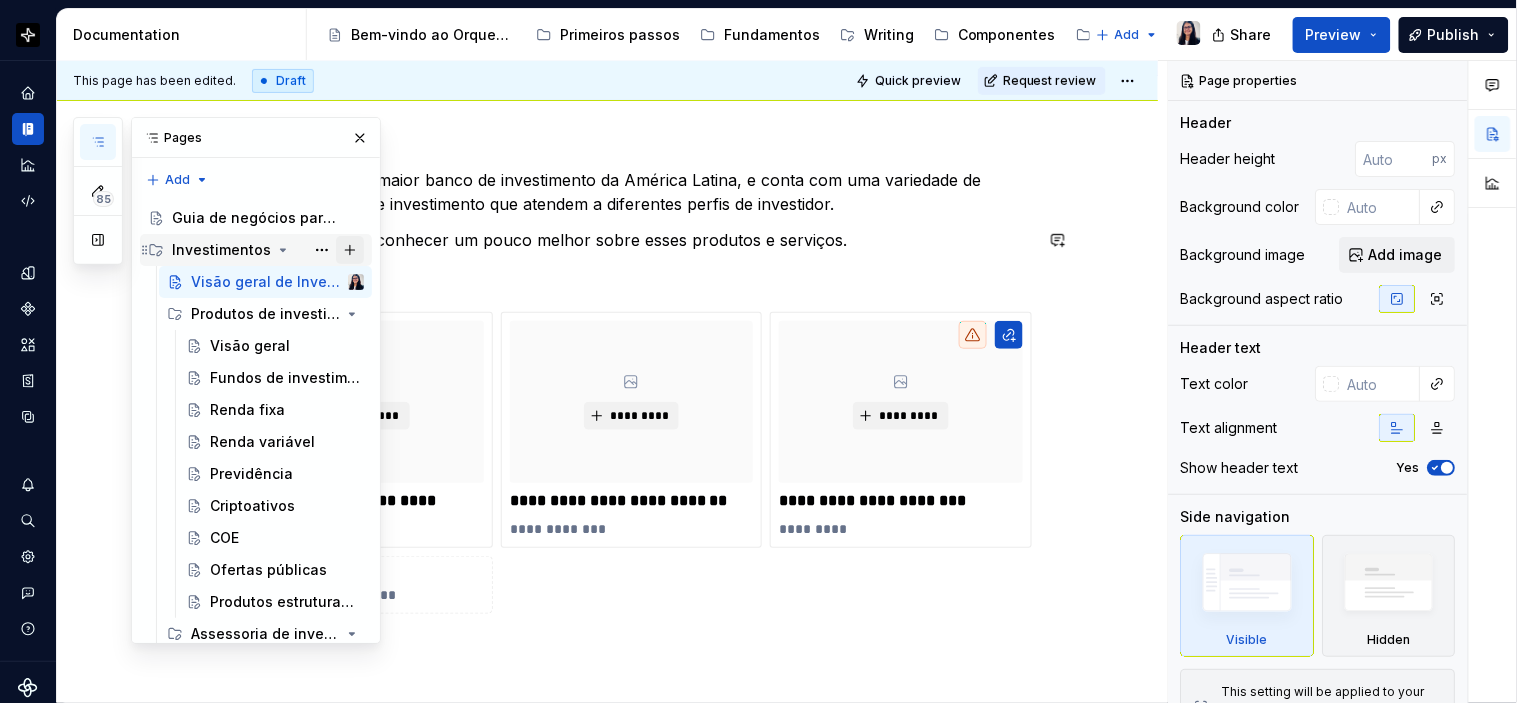 click at bounding box center [350, 250] 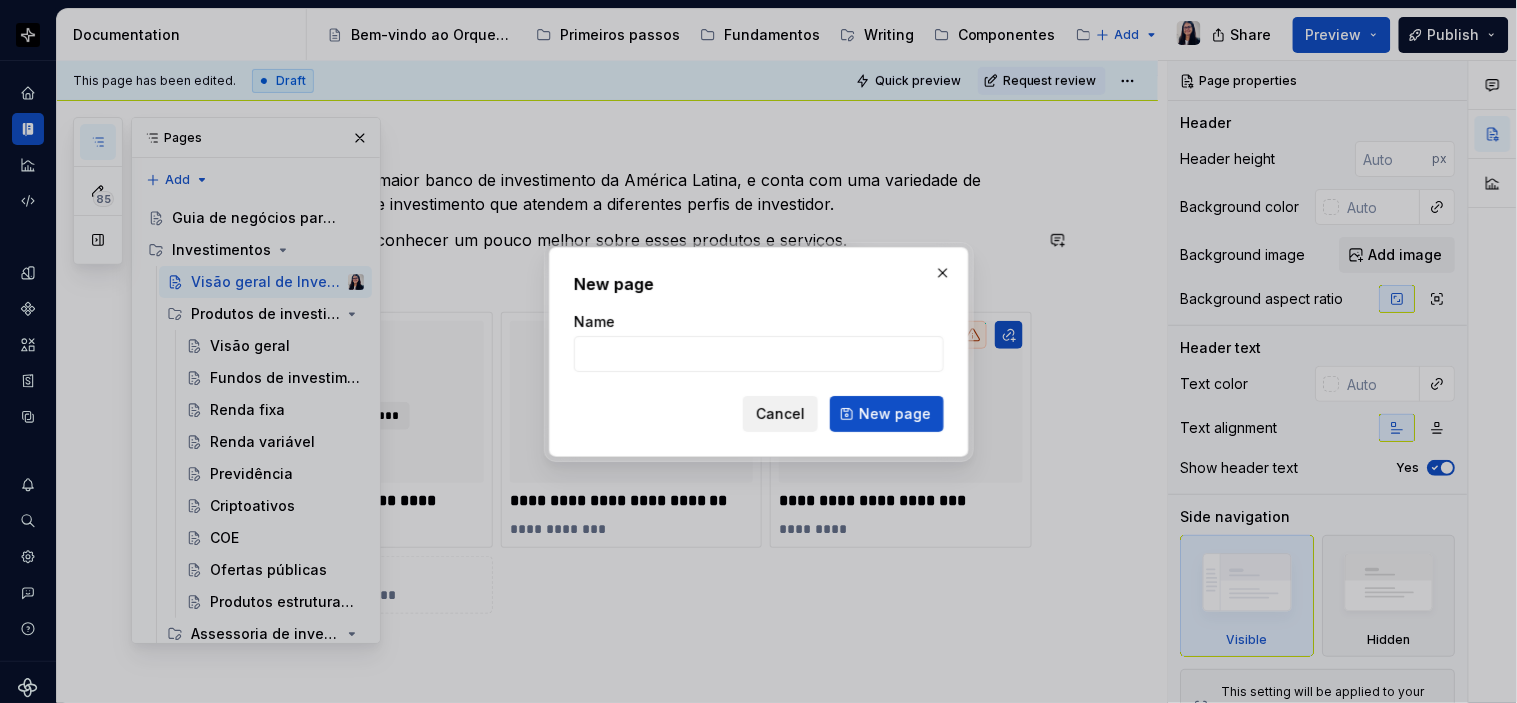 click on "Cancel" at bounding box center [780, 414] 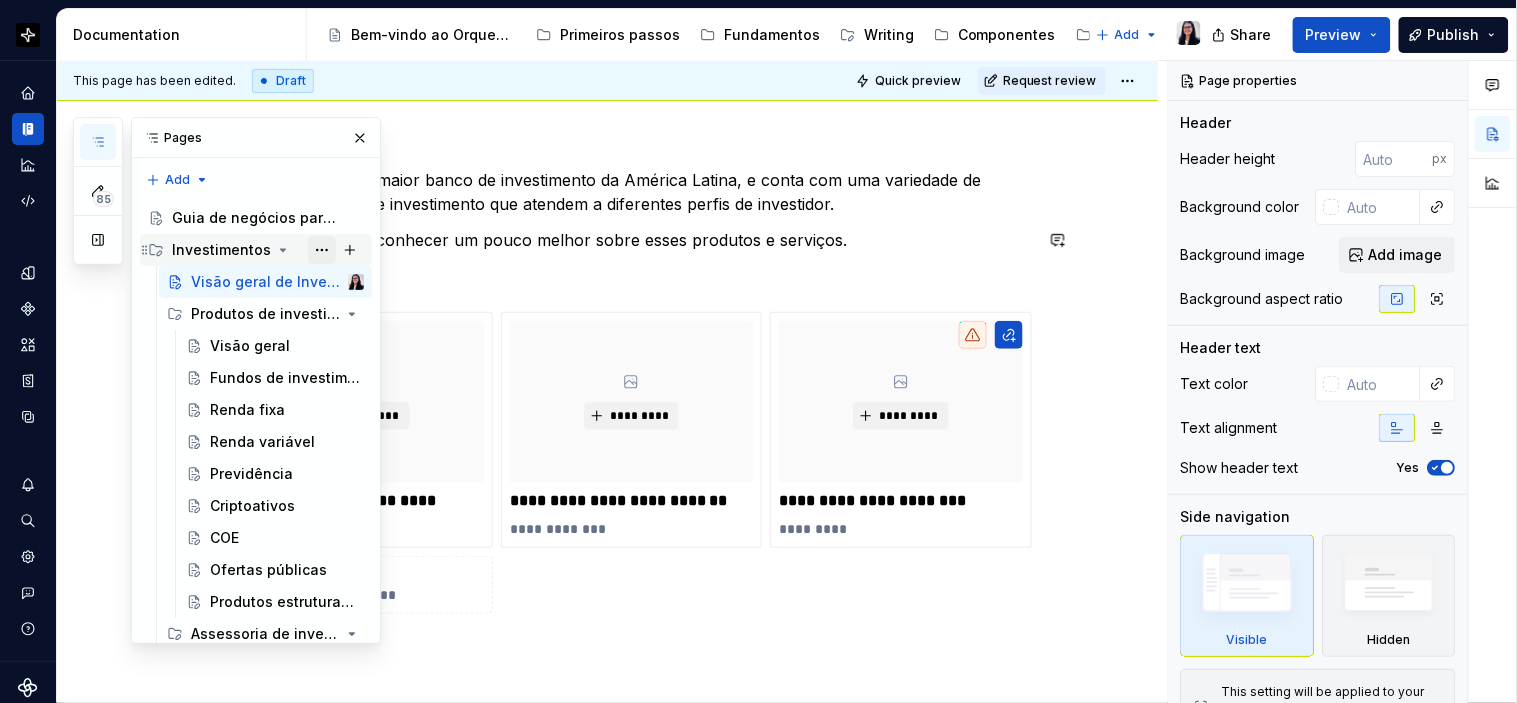 click at bounding box center (322, 250) 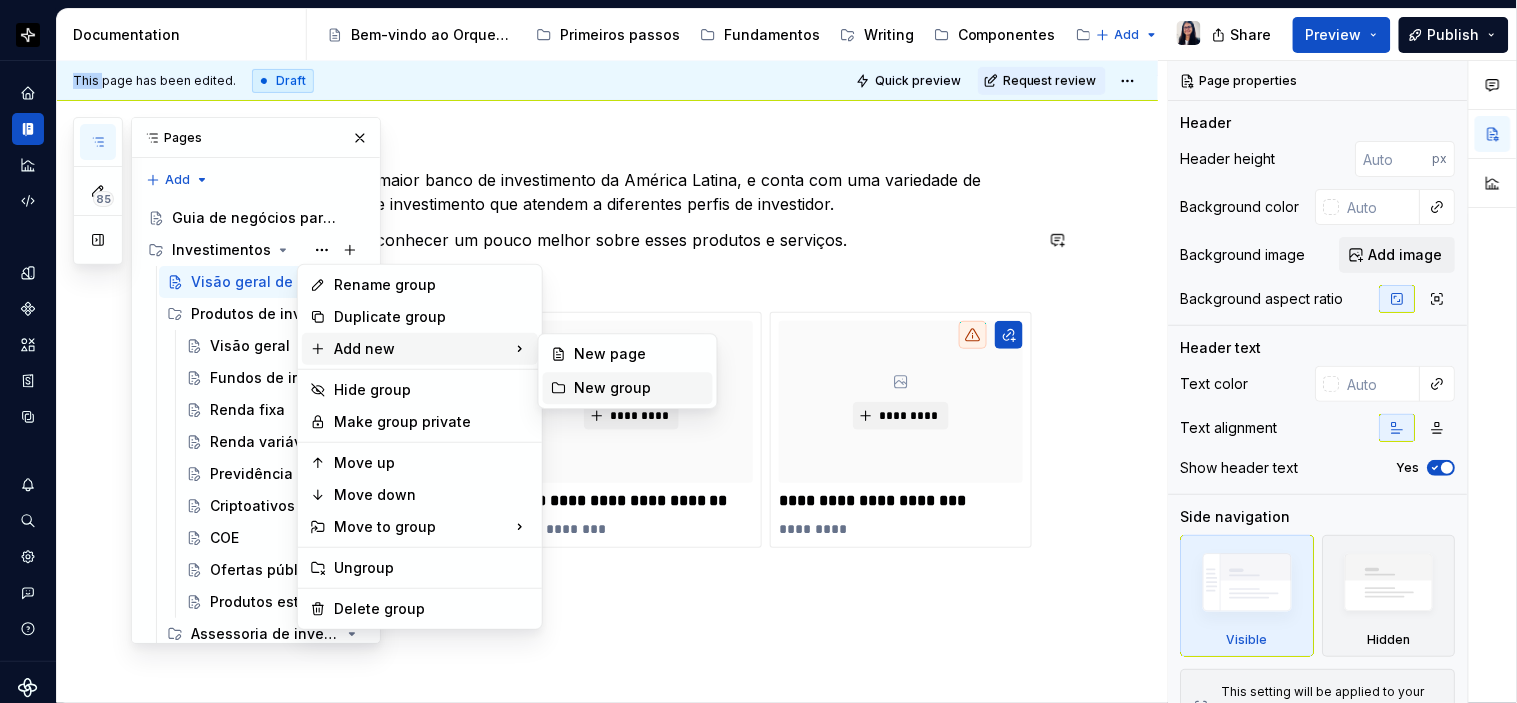click on "New group" at bounding box center [628, 388] 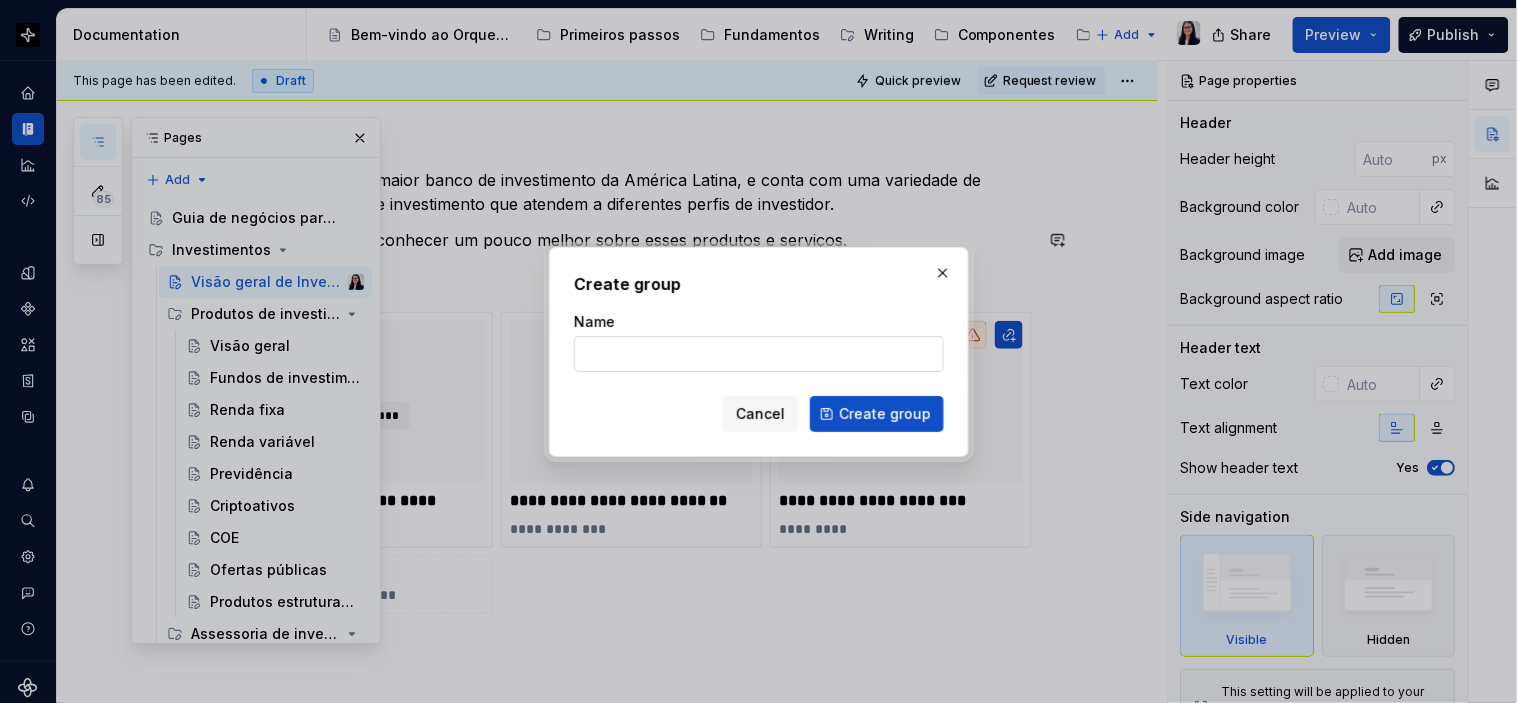 type on "*" 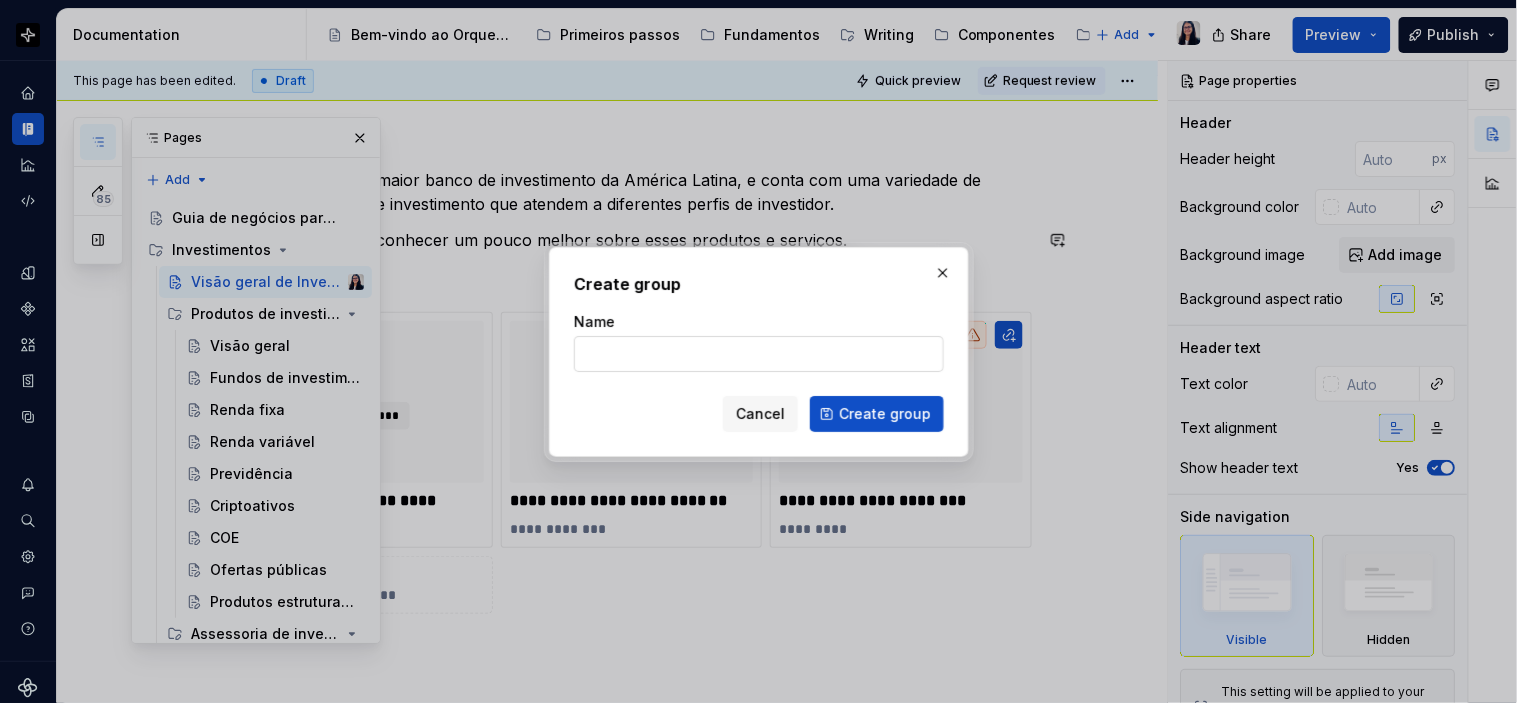 click on "Name" at bounding box center (759, 354) 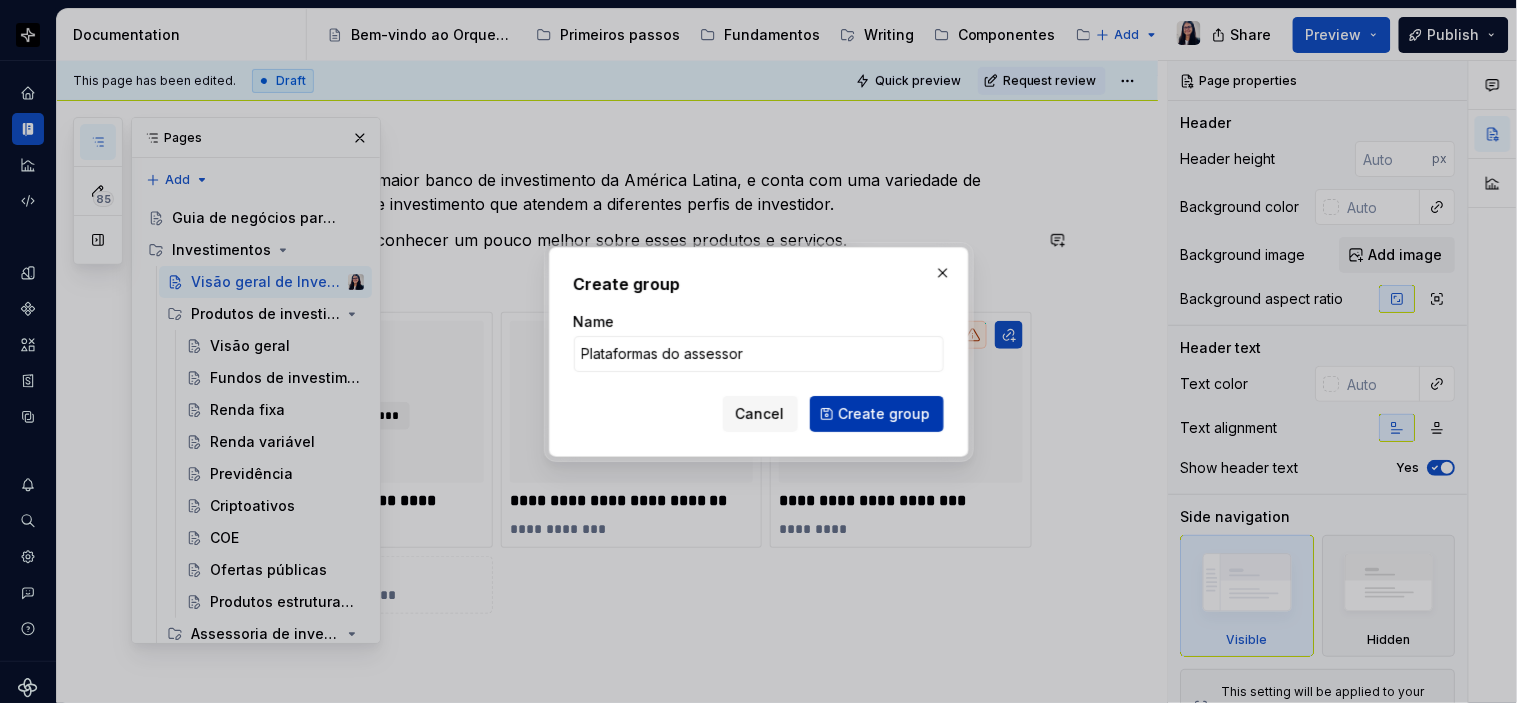 type on "Plataformas do assessor" 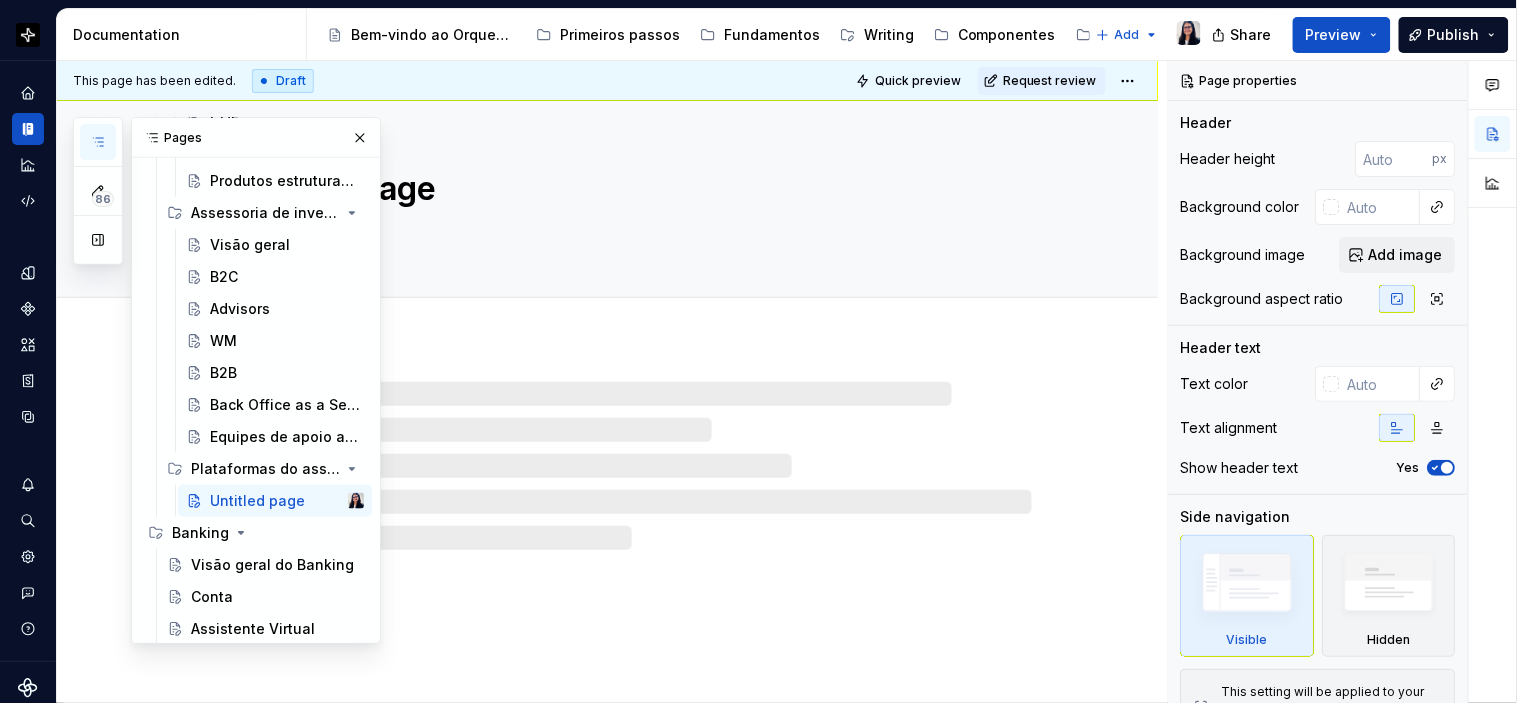 scroll, scrollTop: 444, scrollLeft: 0, axis: vertical 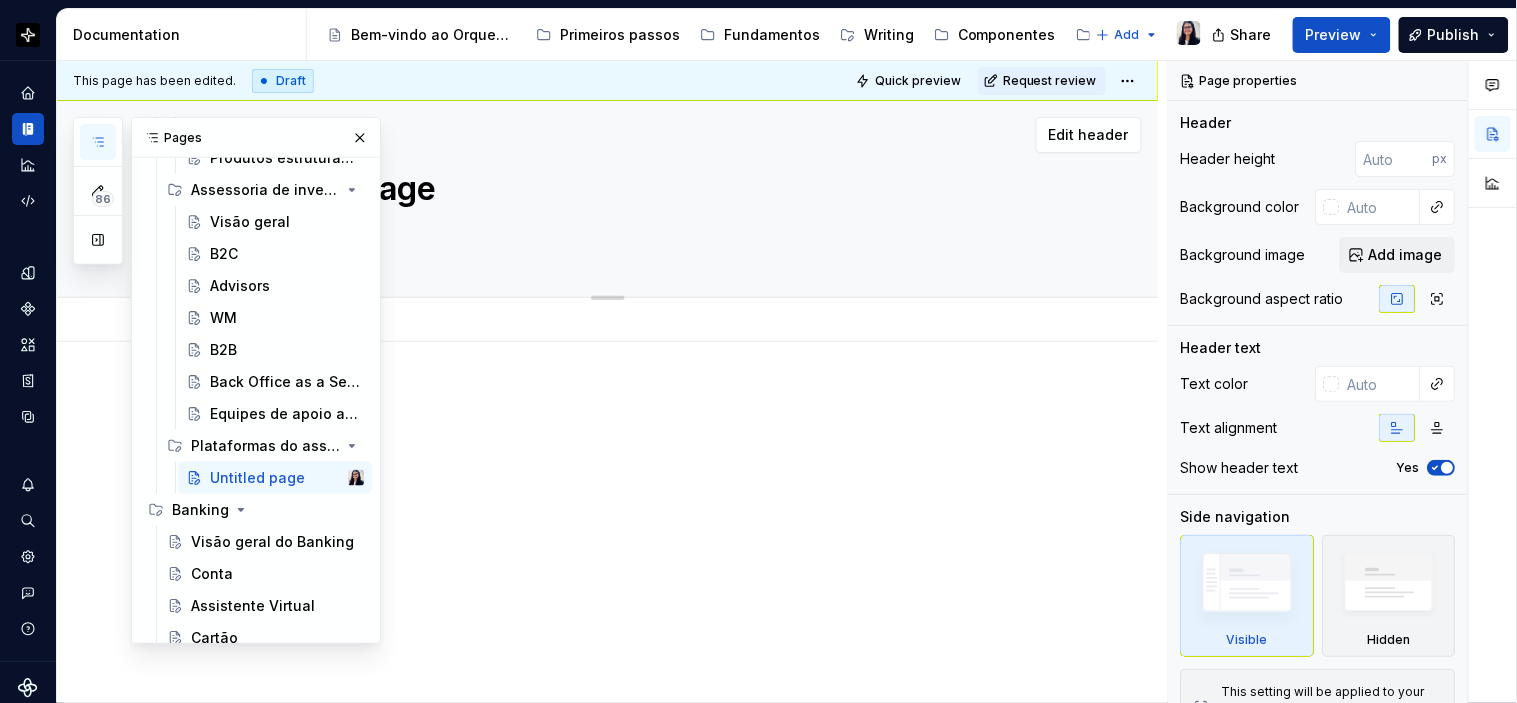 click on "Untitled page" at bounding box center [628, 189] 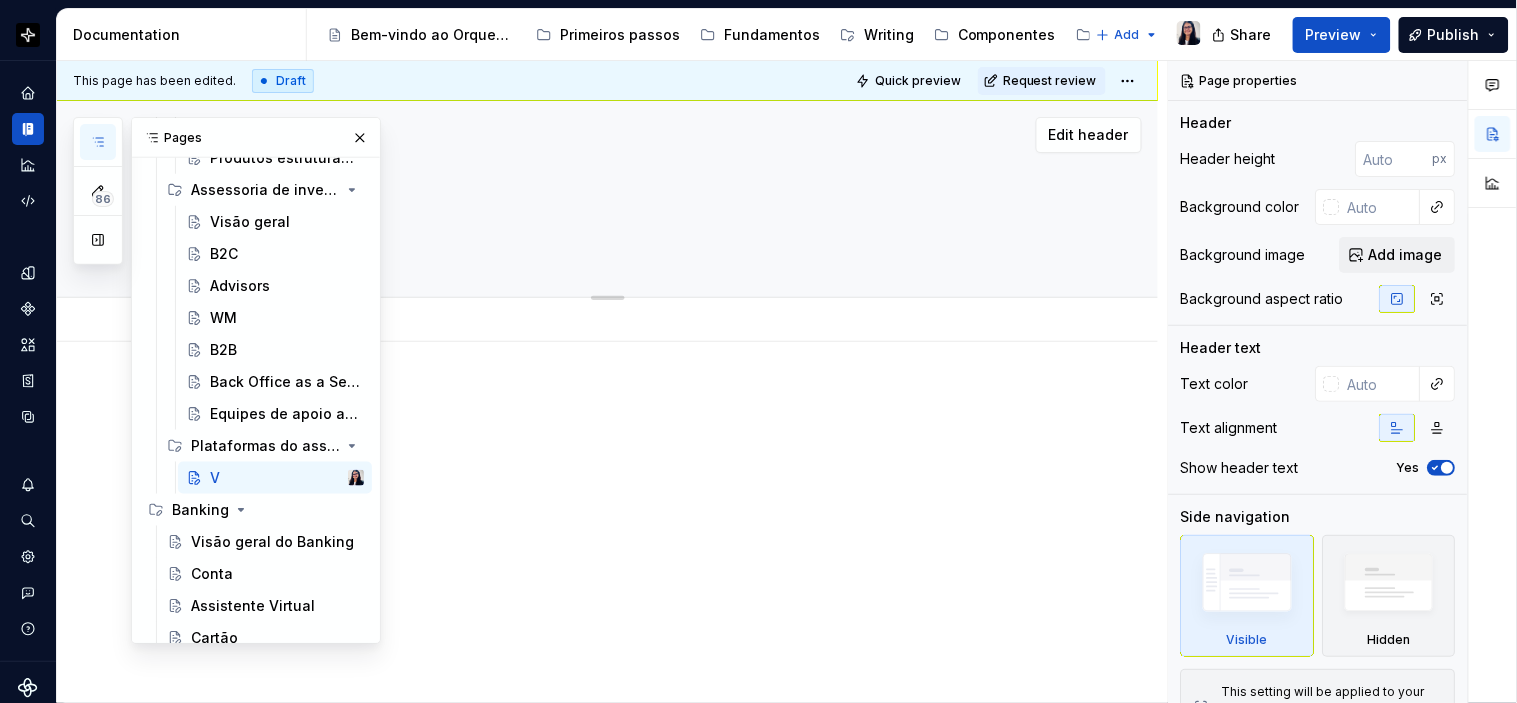 type on "*" 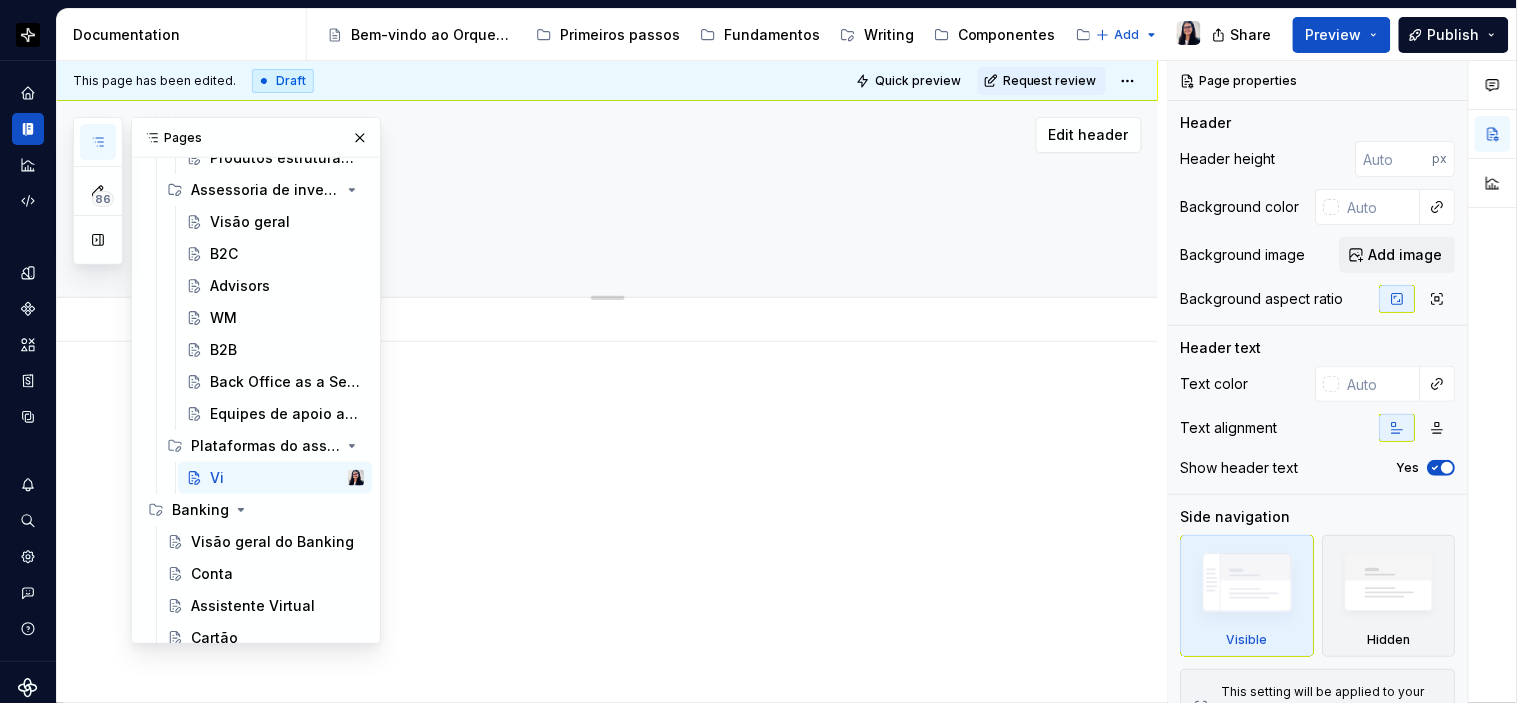 type on "*" 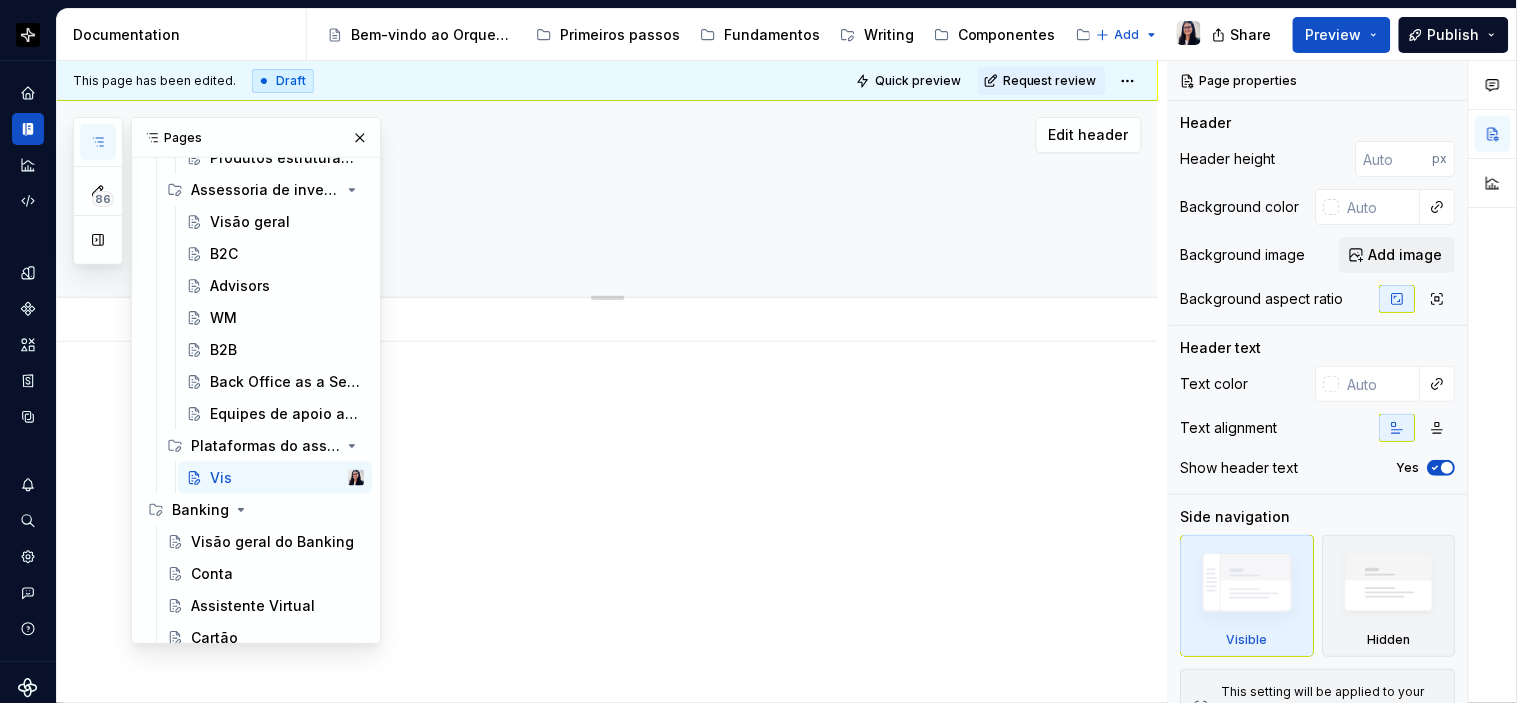 type on "*" 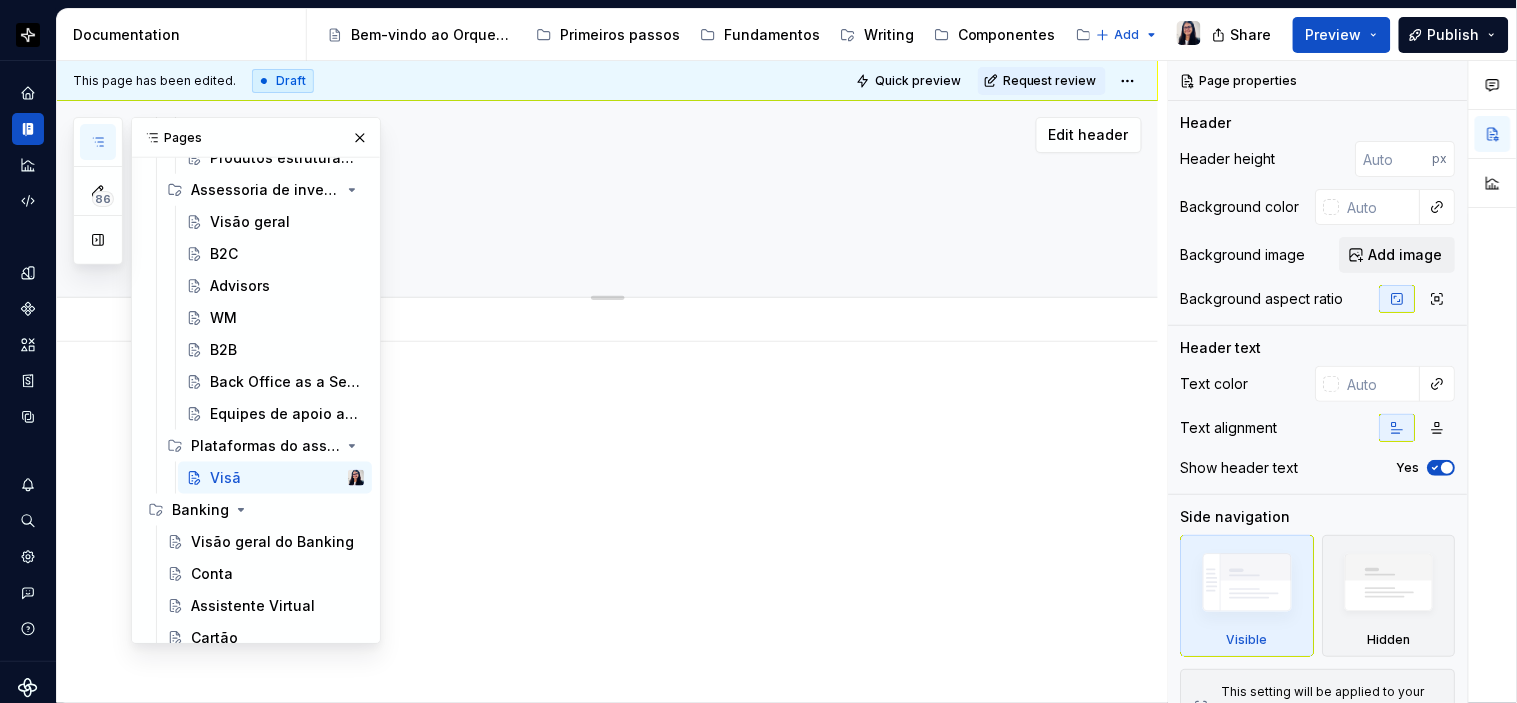 type on "*" 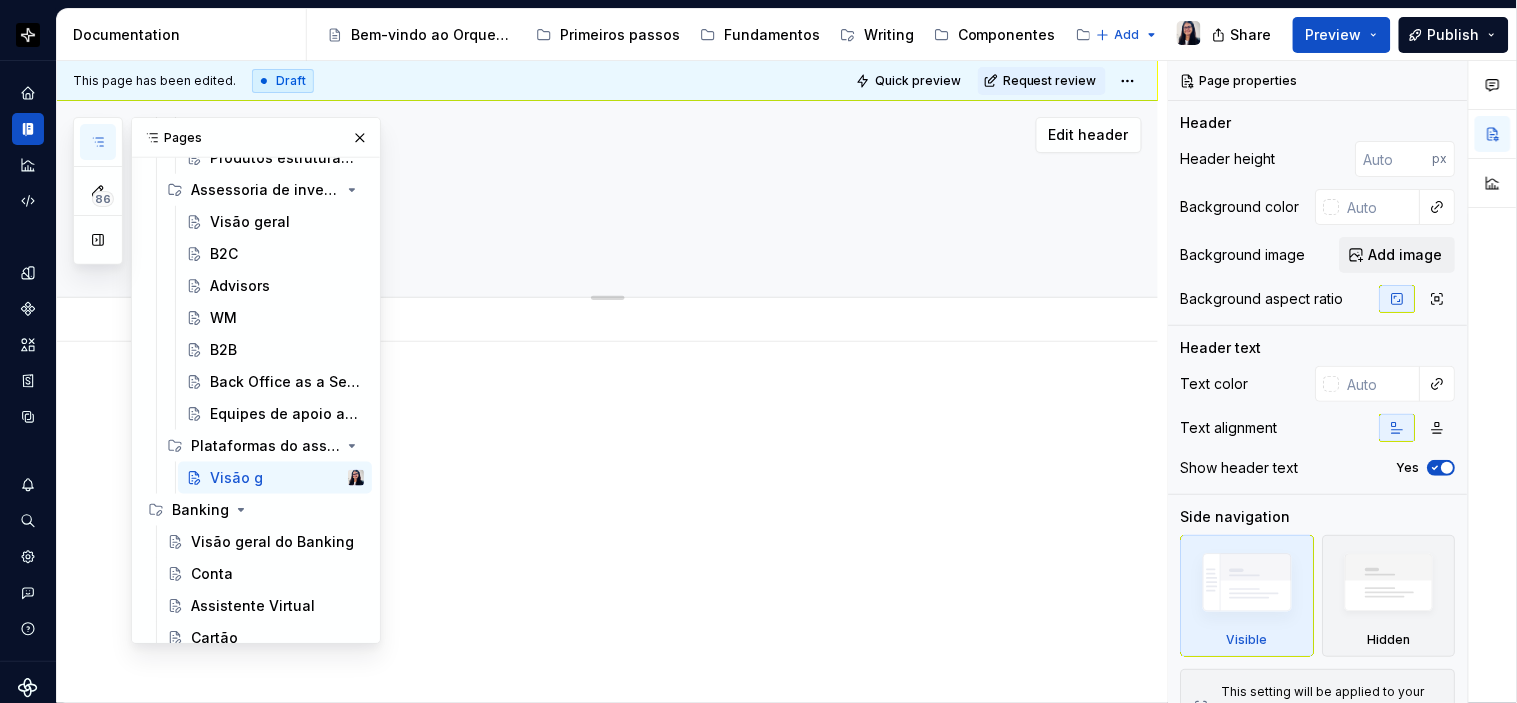type on "*" 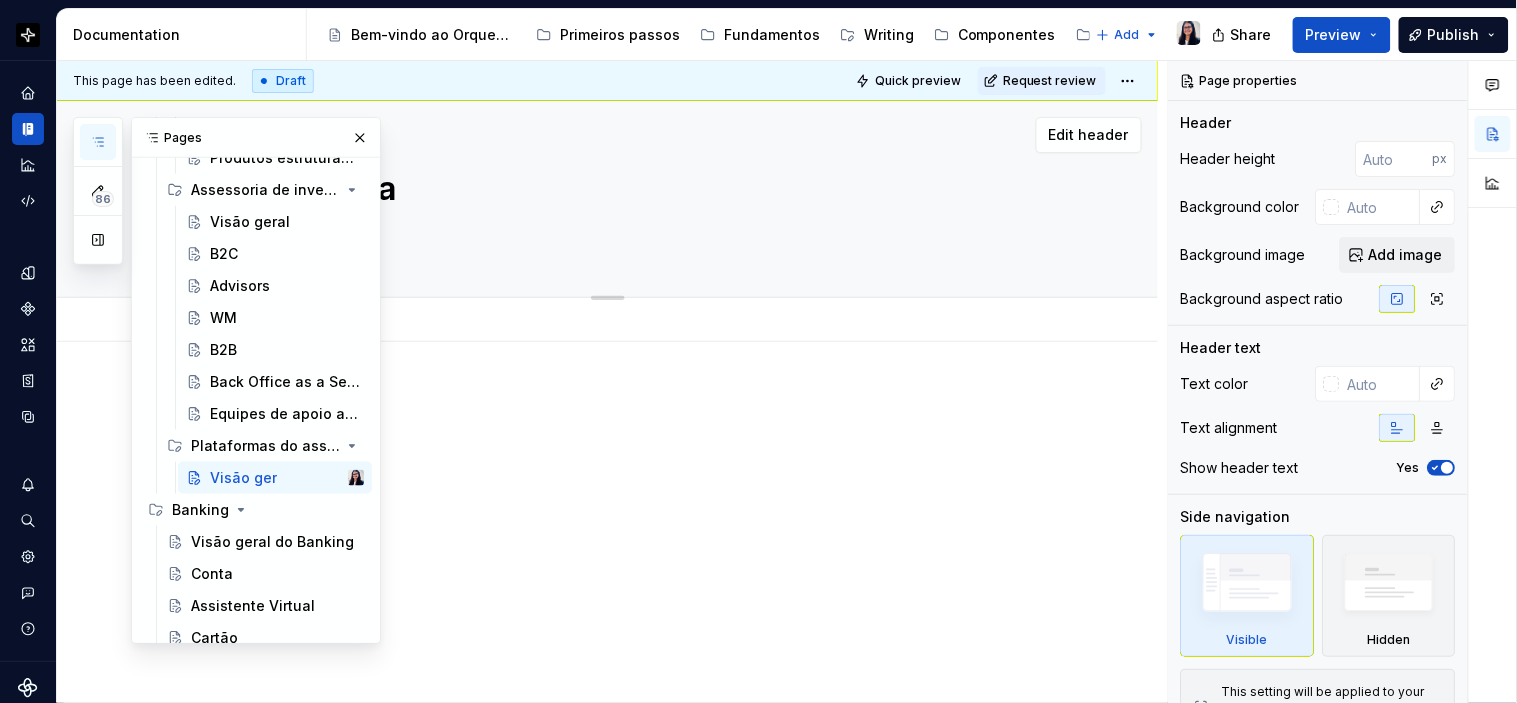 type on "*" 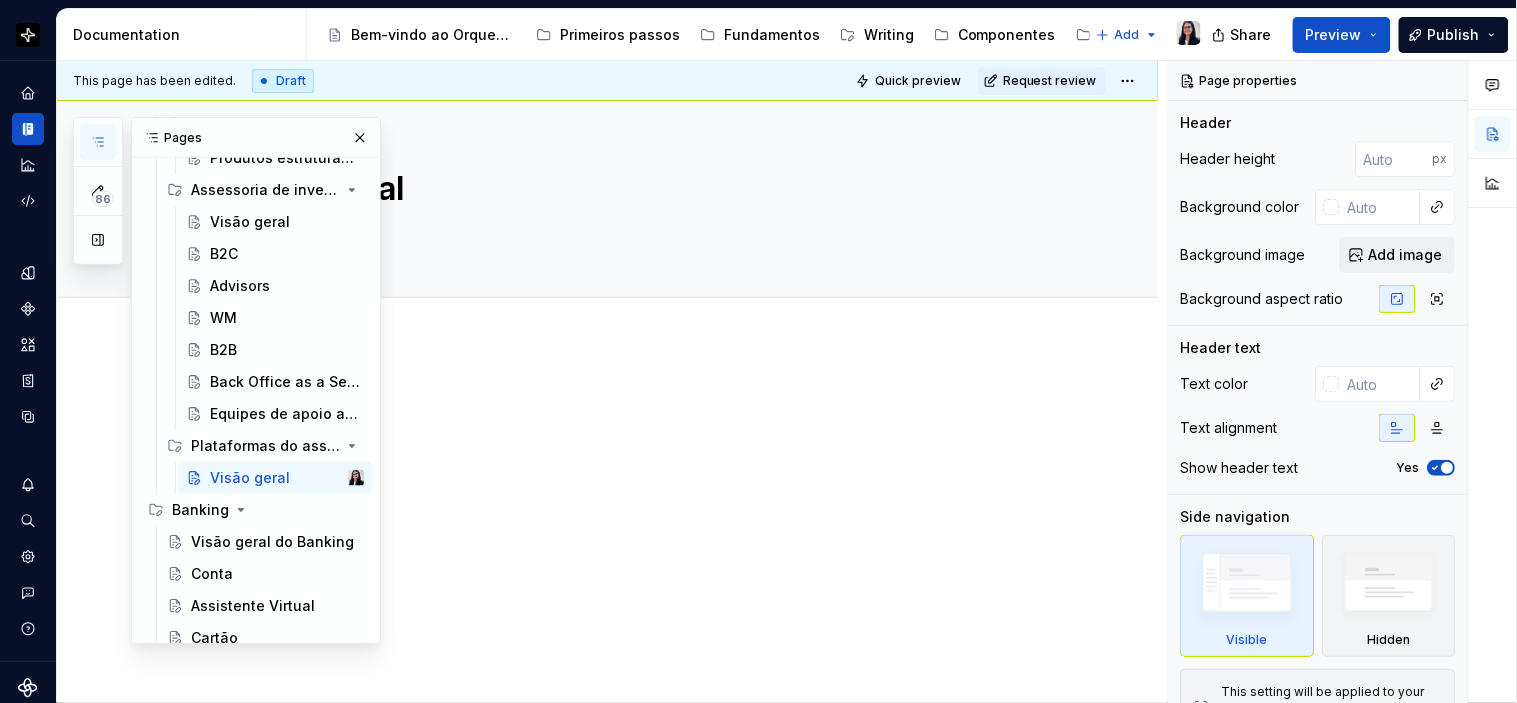 type on "*" 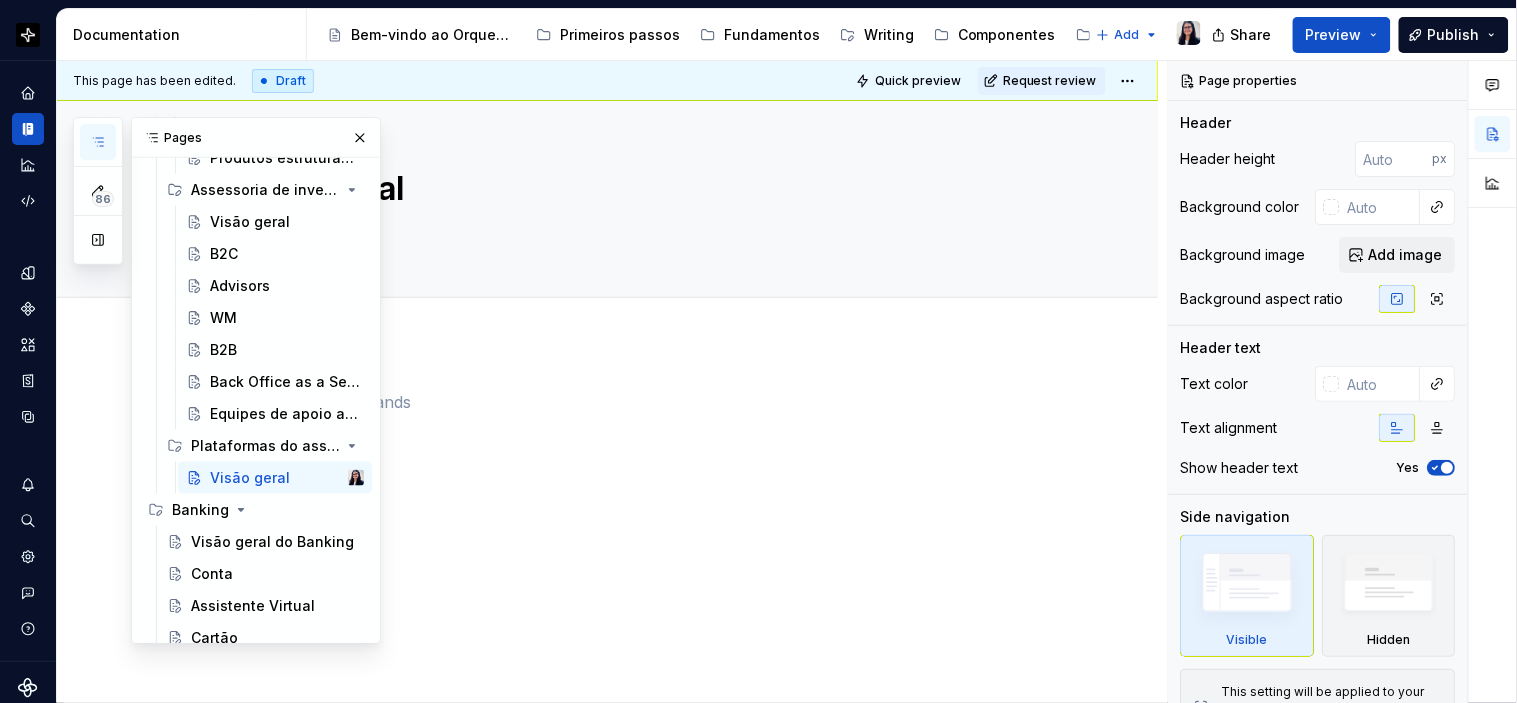 click at bounding box center (632, 428) 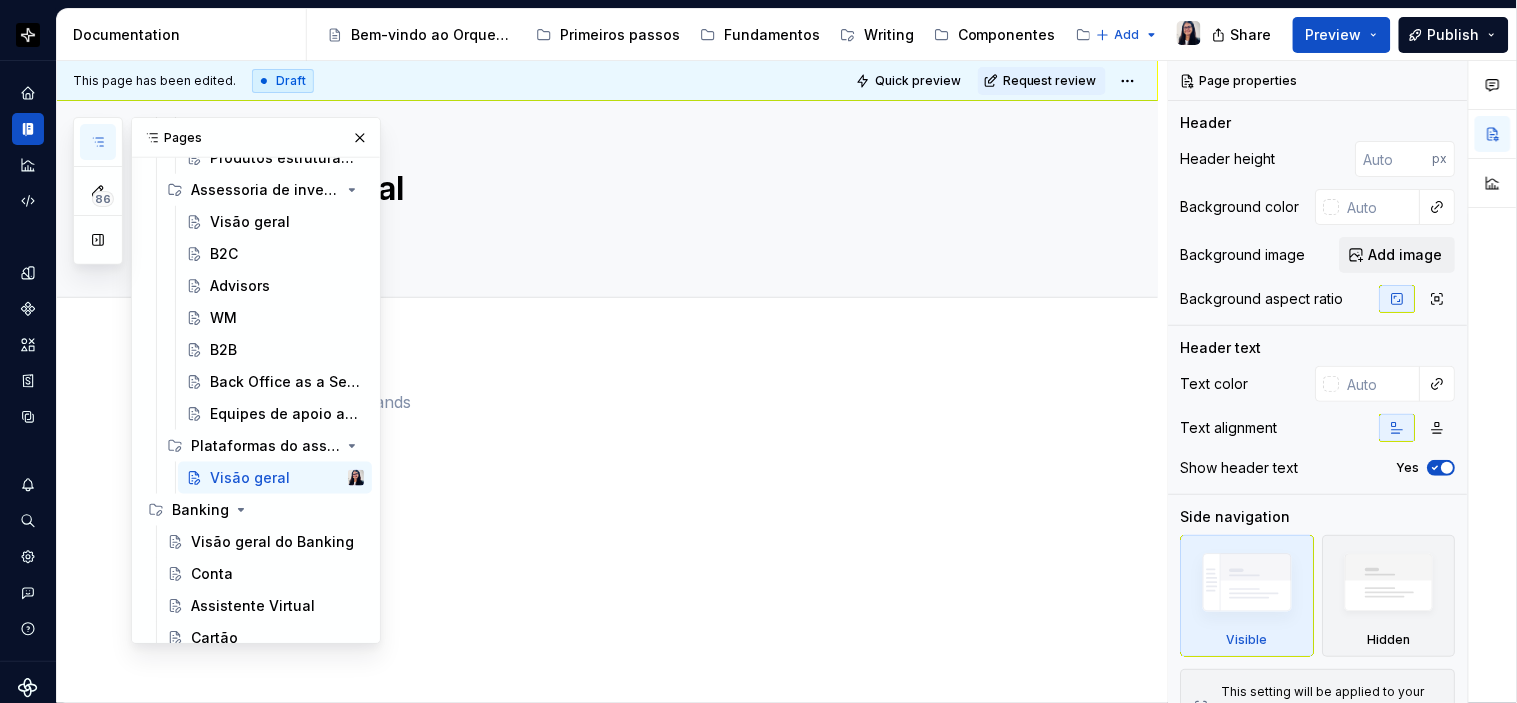 click at bounding box center (632, 428) 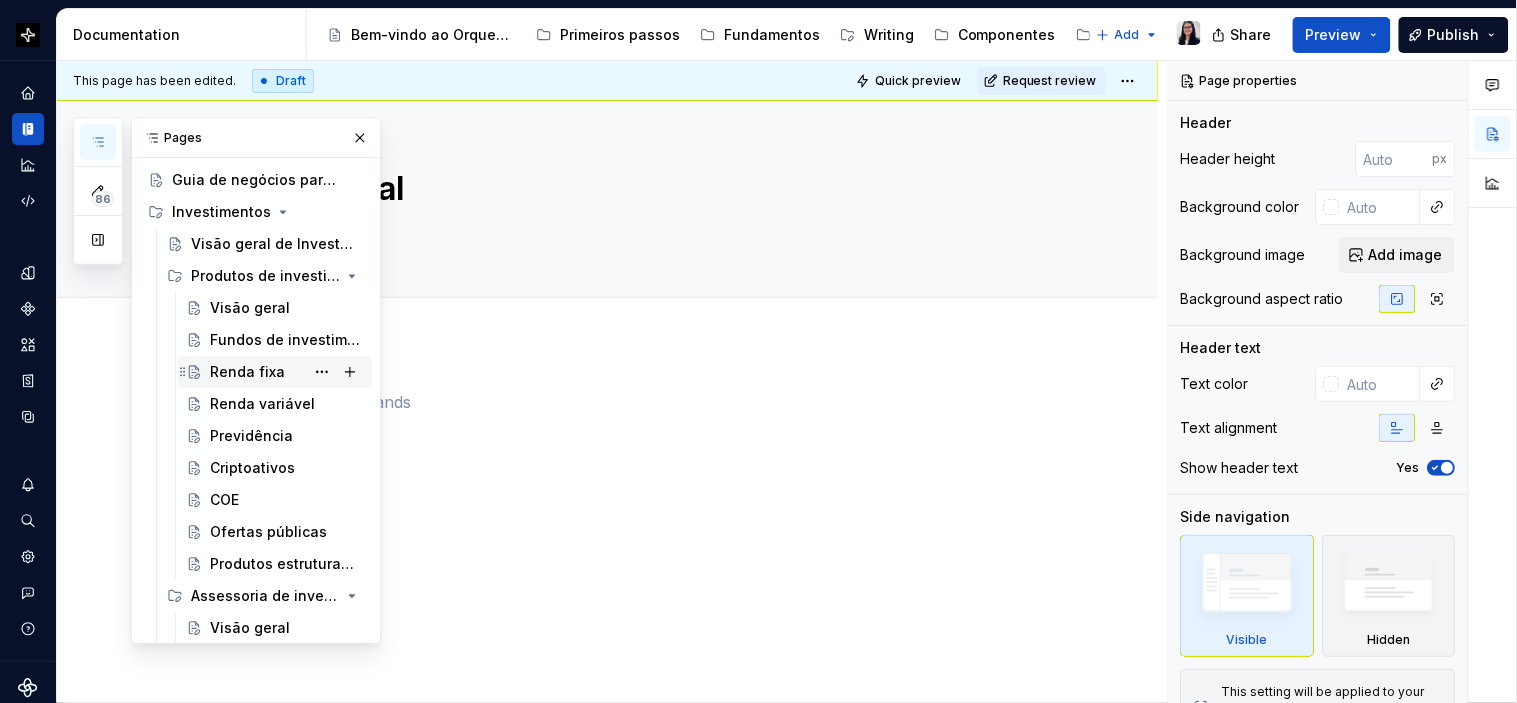 scroll, scrollTop: 0, scrollLeft: 0, axis: both 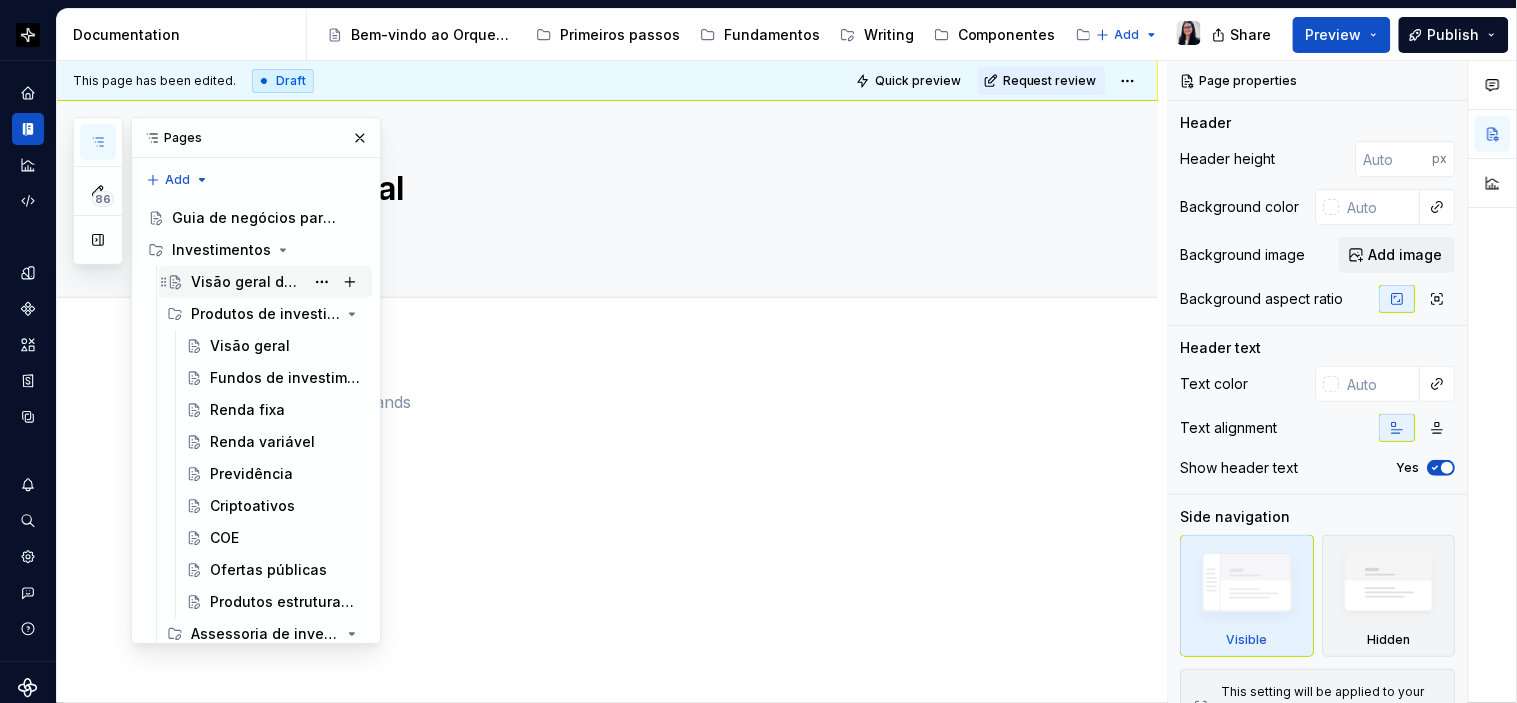 click on "Visão geral de Investimentos" at bounding box center (247, 282) 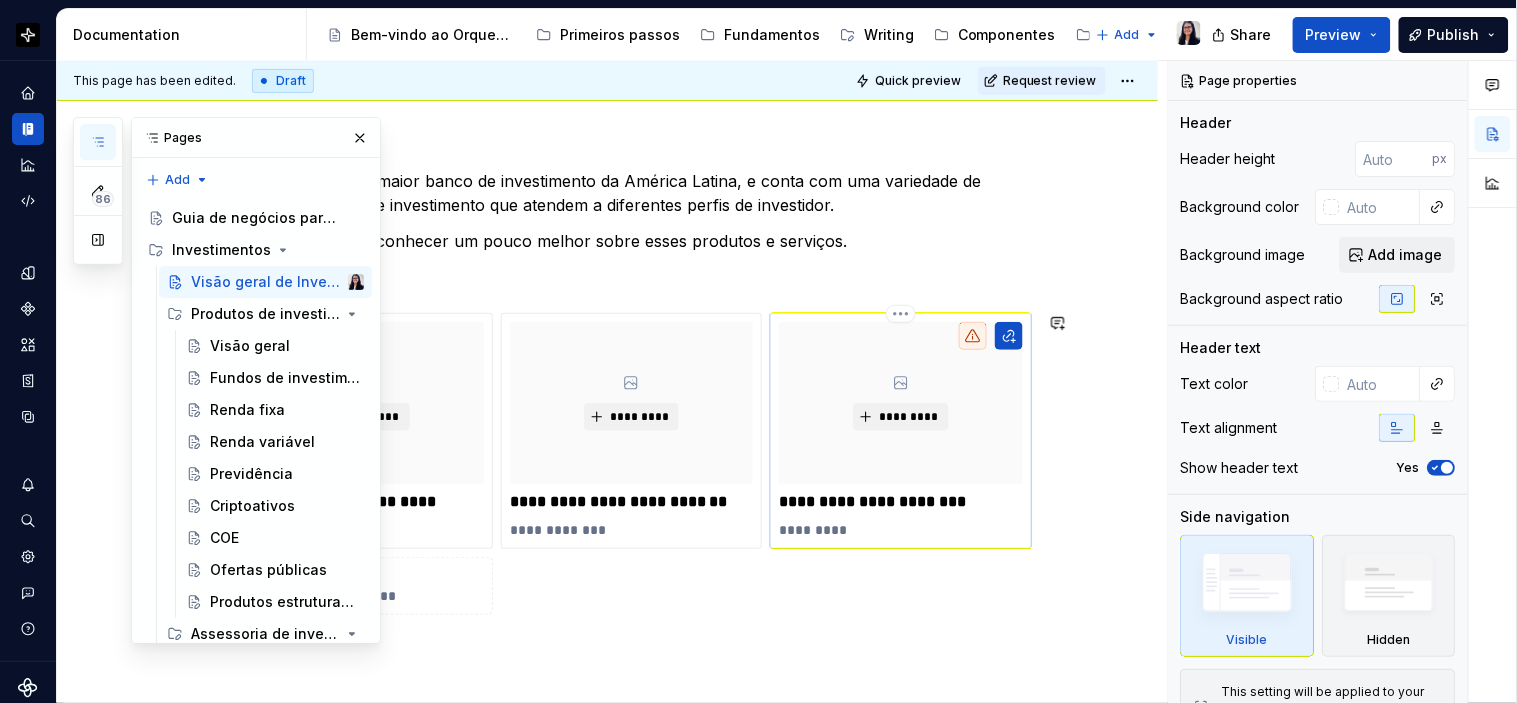 scroll, scrollTop: 222, scrollLeft: 0, axis: vertical 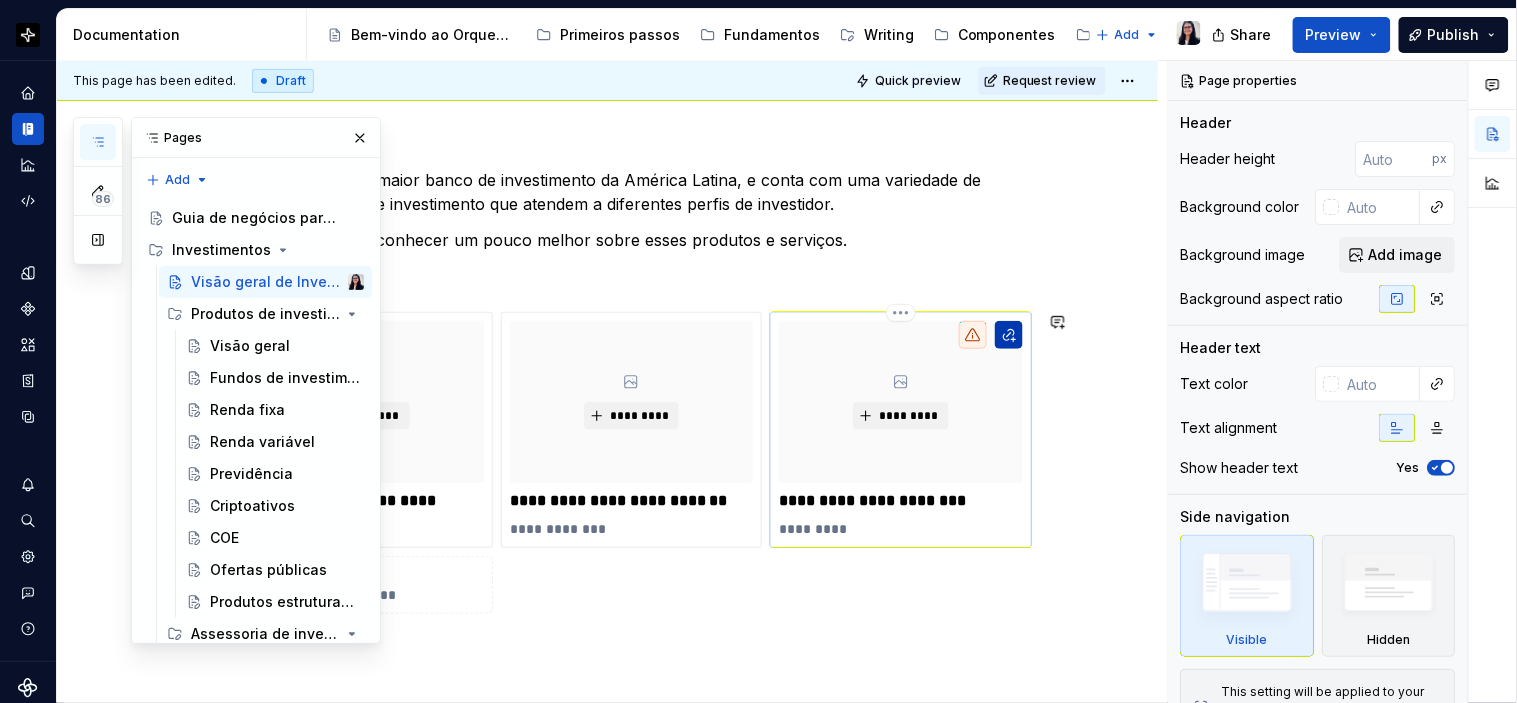 click at bounding box center [1009, 335] 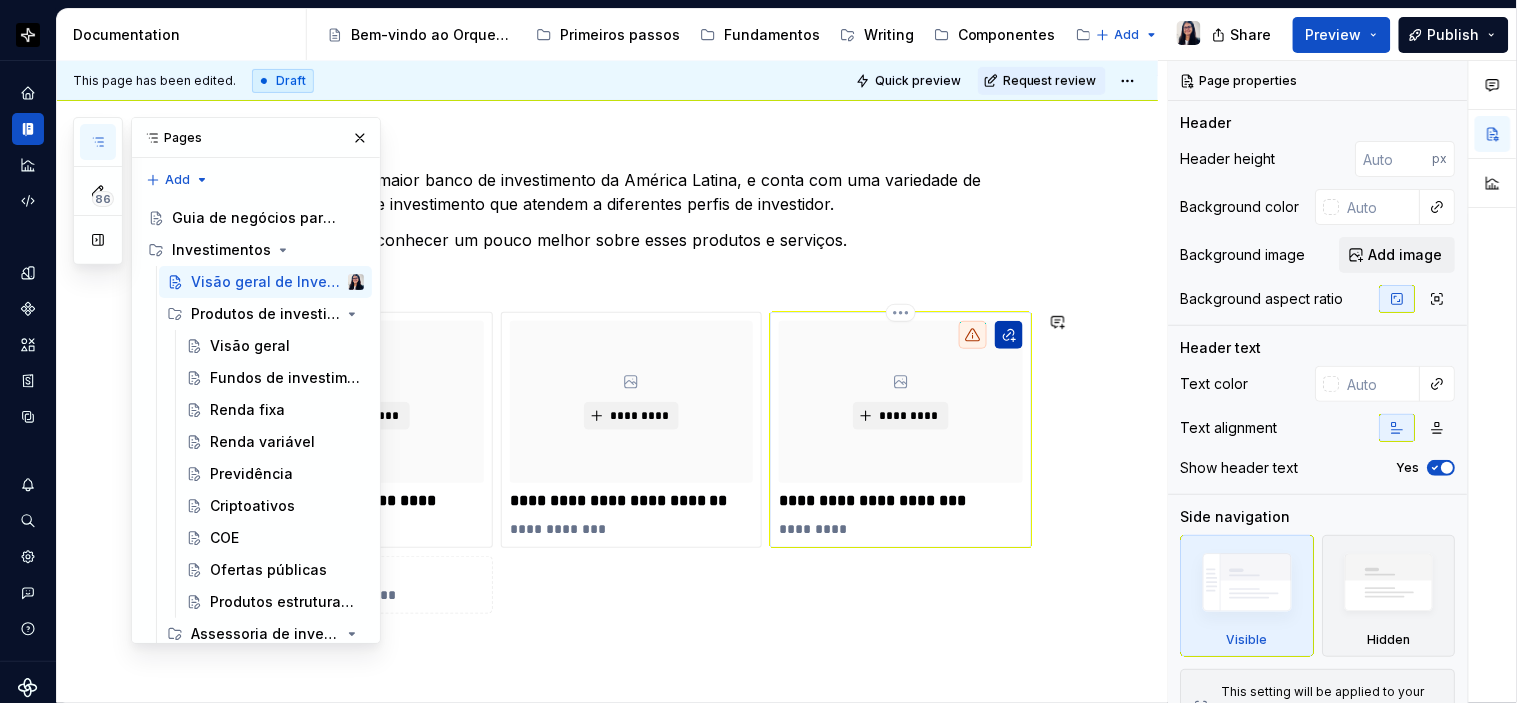 type on "*" 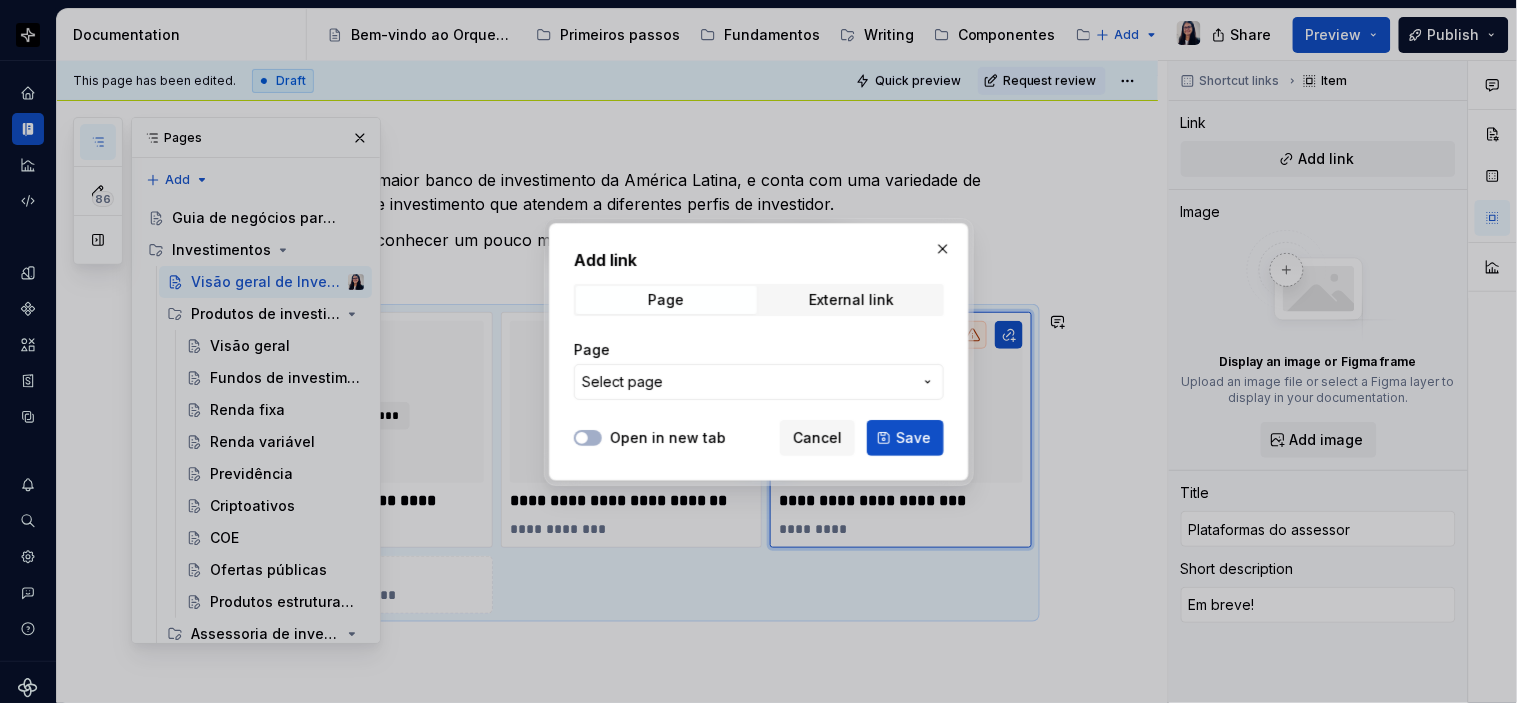 click on "Select page" at bounding box center (747, 382) 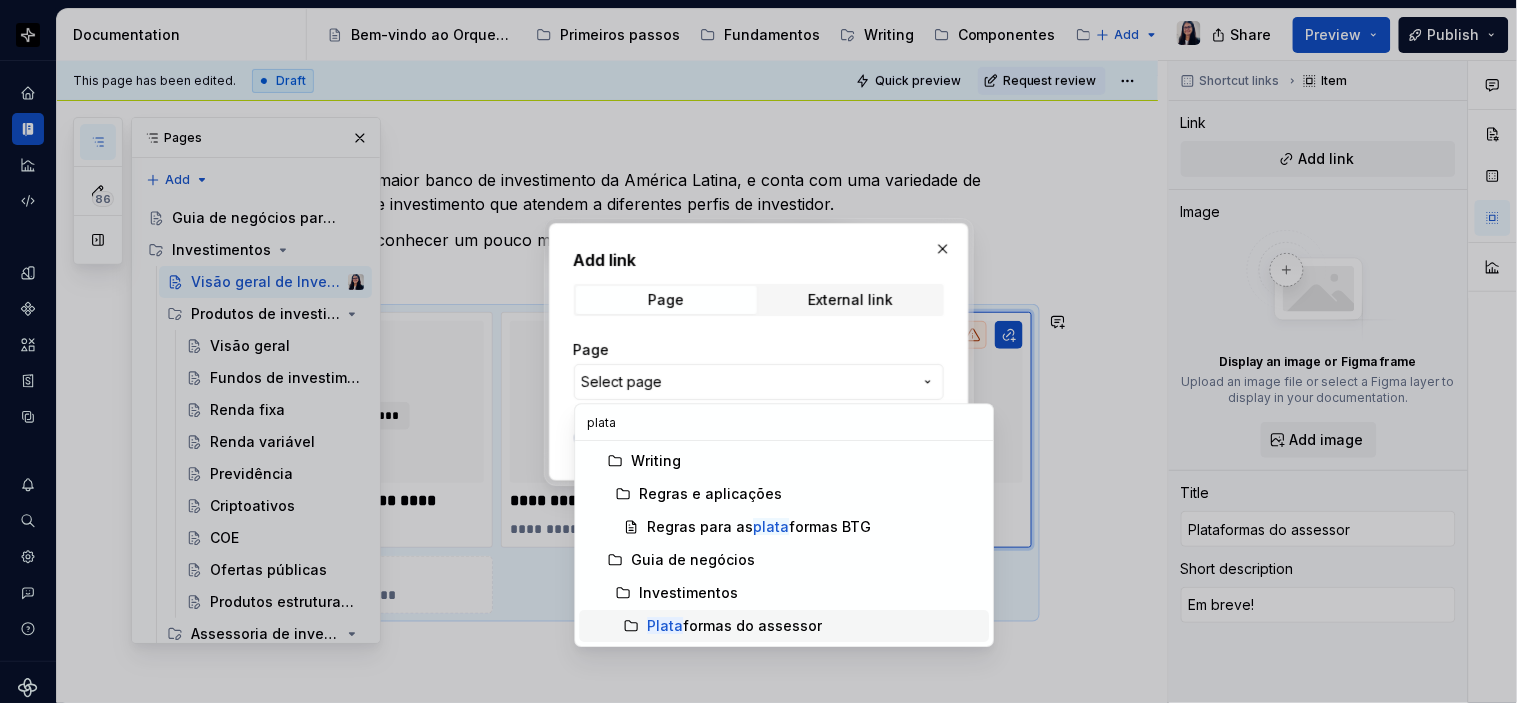 type on "plata" 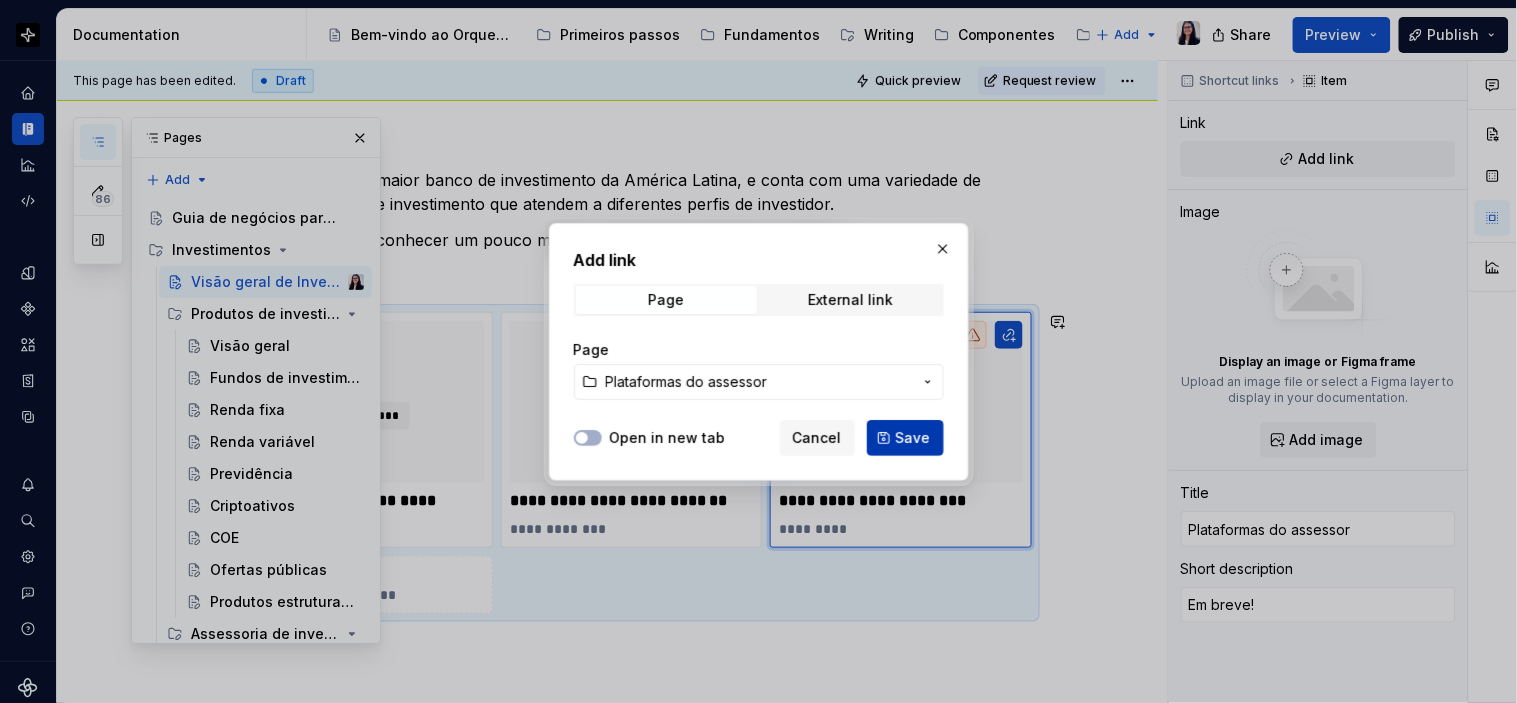 click on "Save" at bounding box center (905, 438) 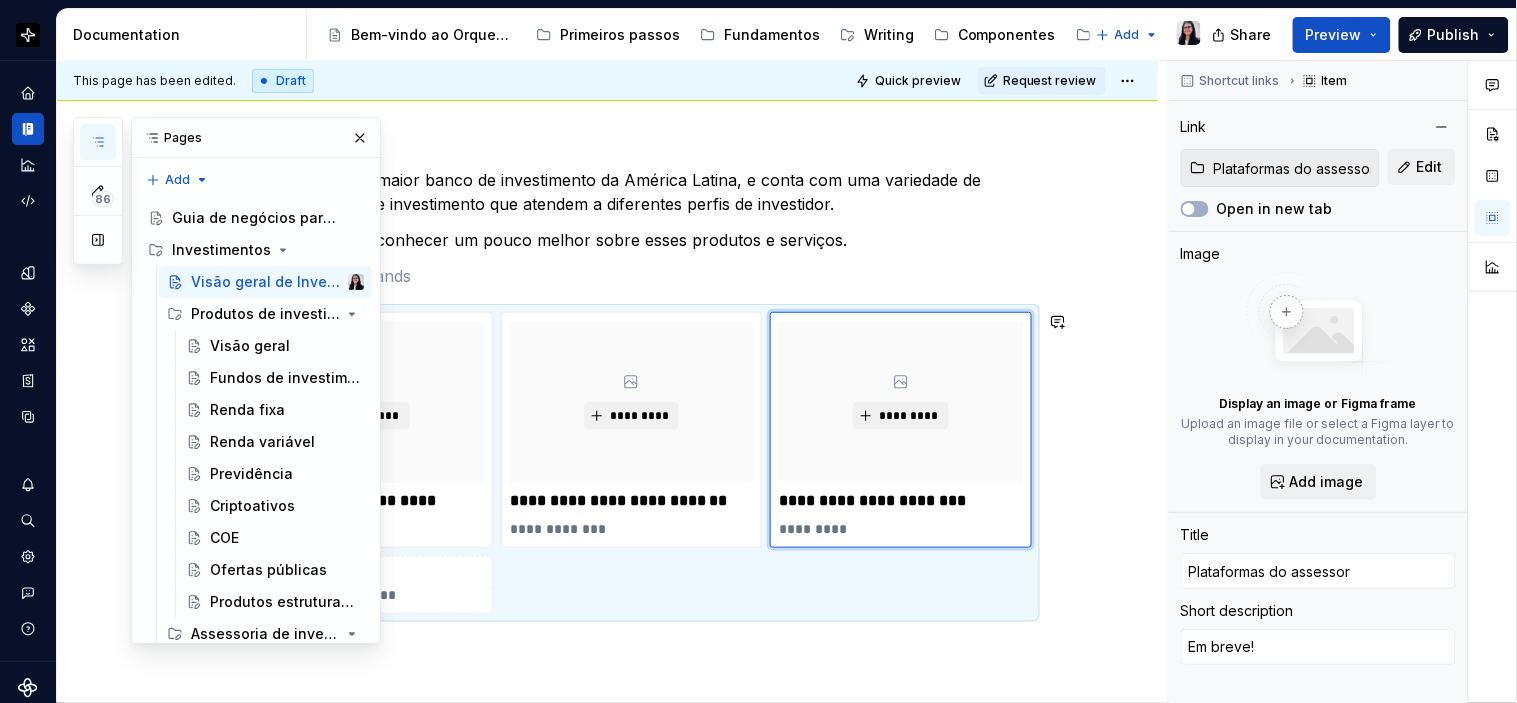 click on "**********" at bounding box center [607, 508] 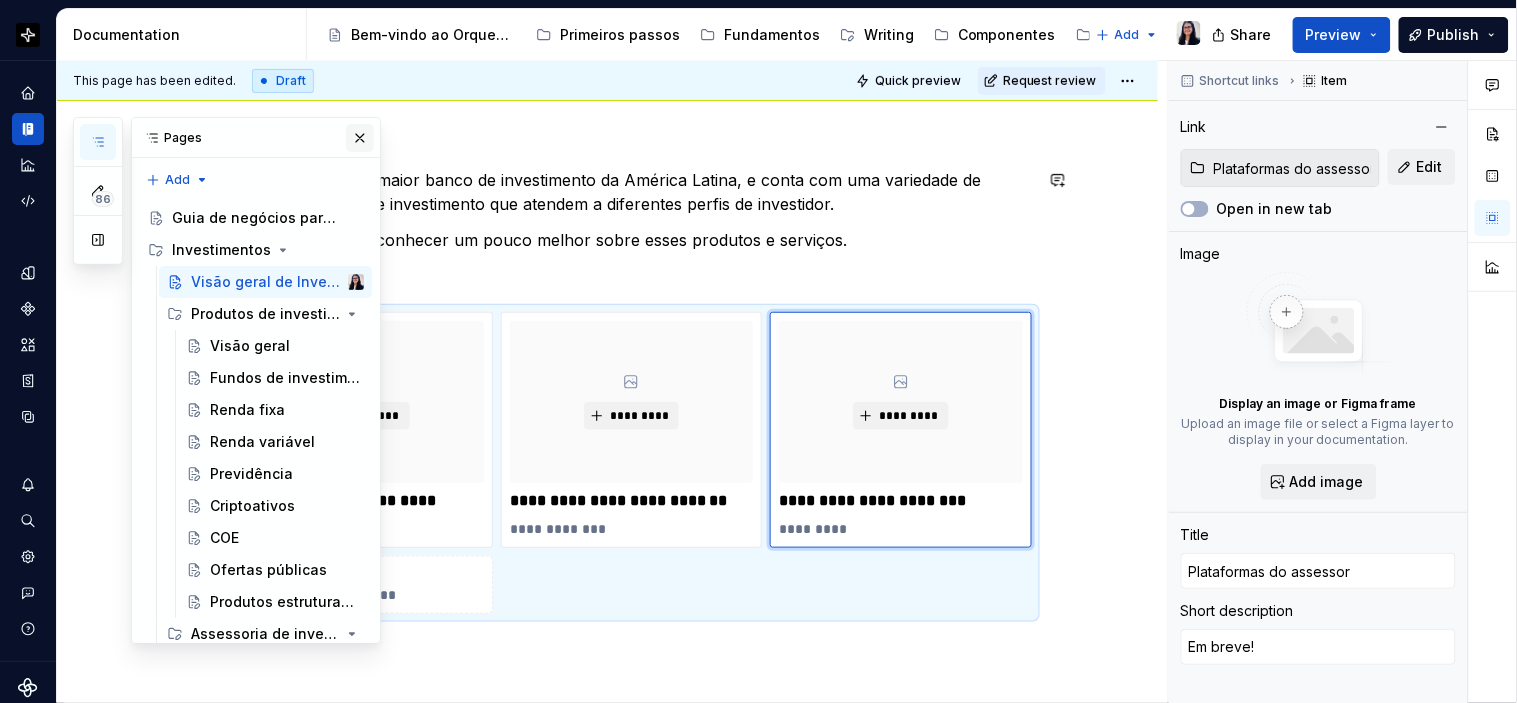 click at bounding box center [360, 138] 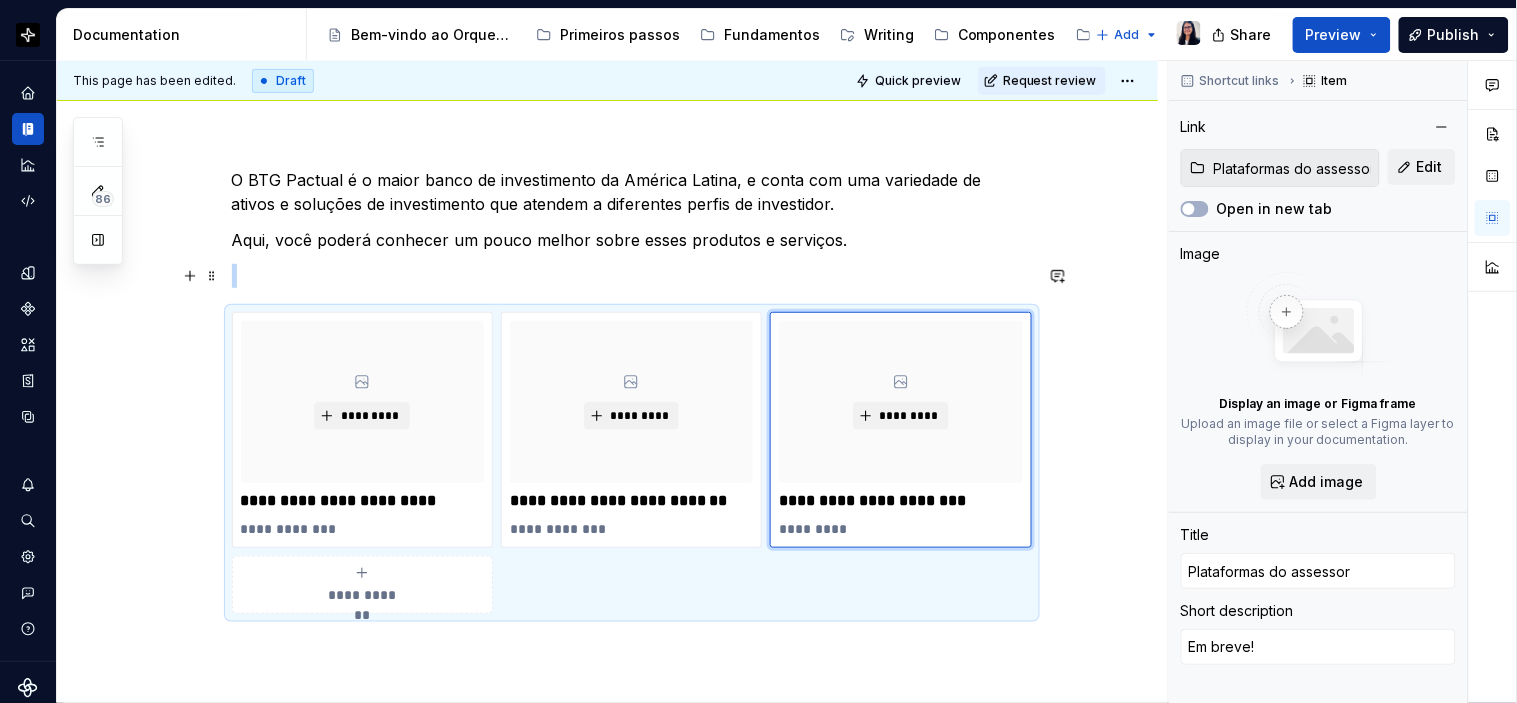 click at bounding box center [632, 276] 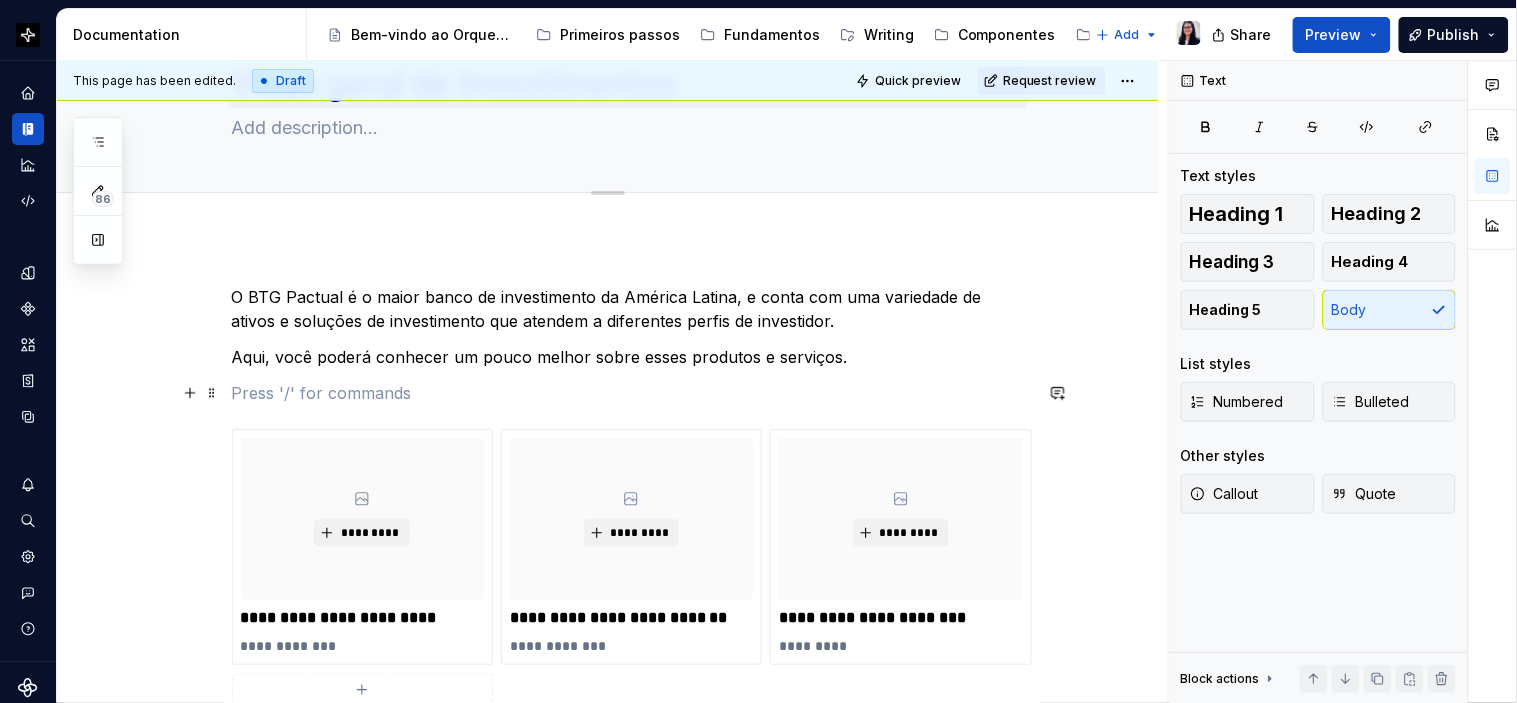 scroll, scrollTop: 0, scrollLeft: 0, axis: both 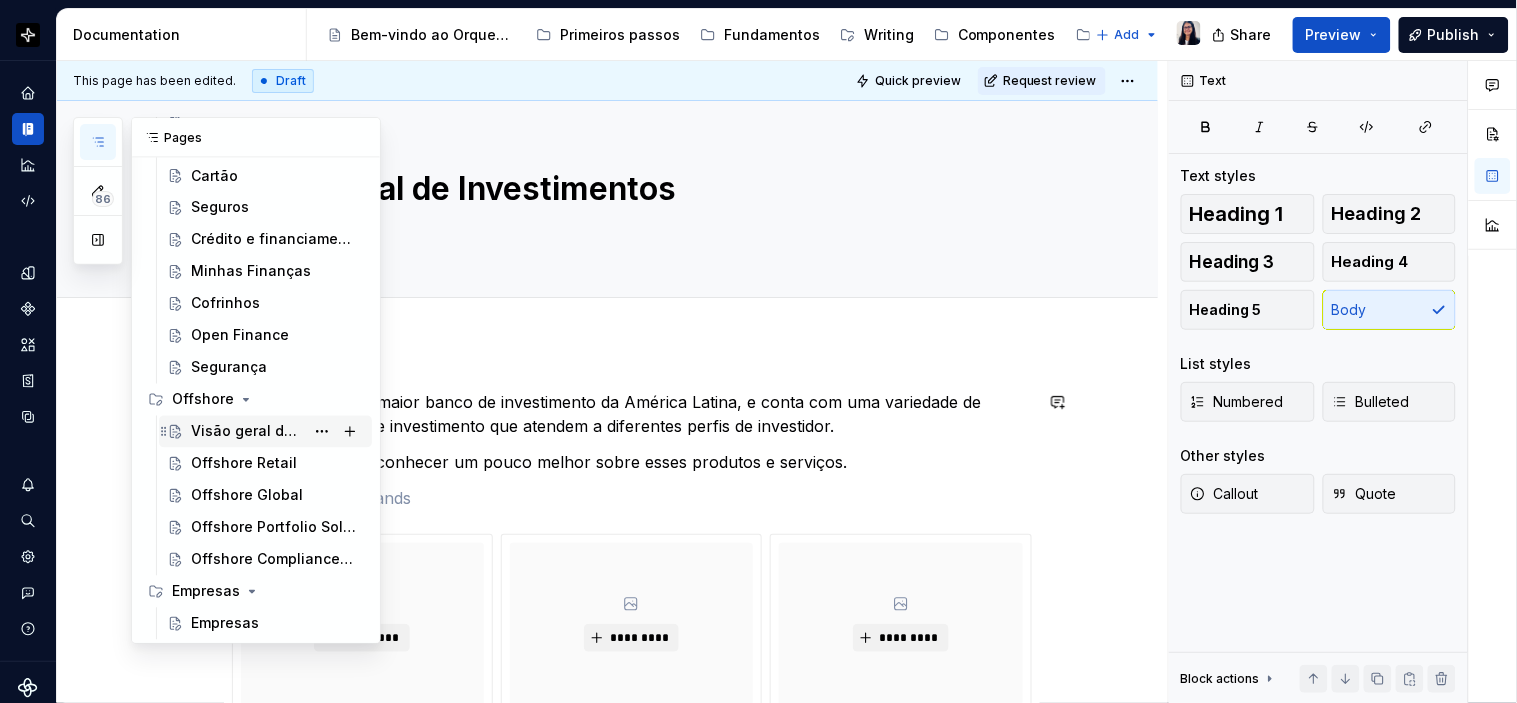 click on "Visão geral do Offshore" at bounding box center [247, 432] 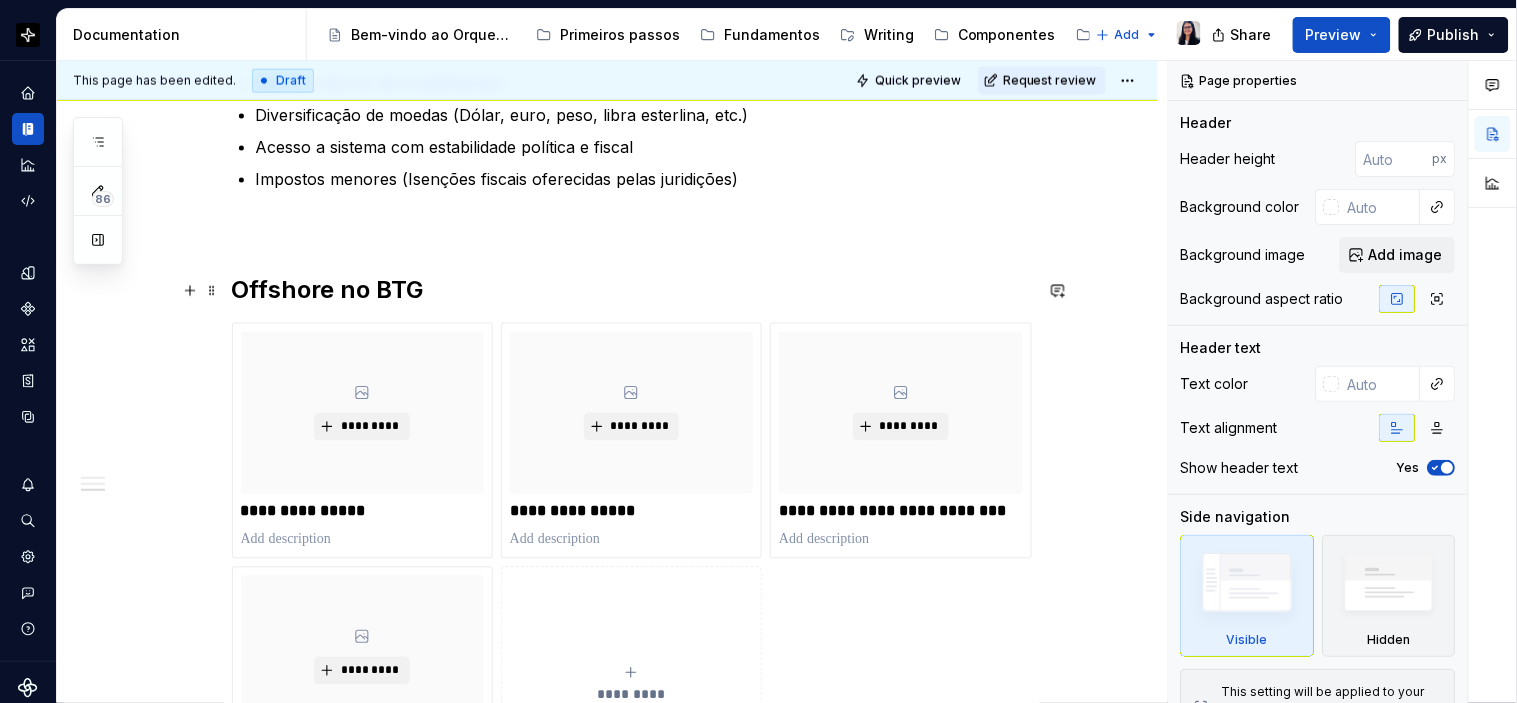 scroll, scrollTop: 1000, scrollLeft: 0, axis: vertical 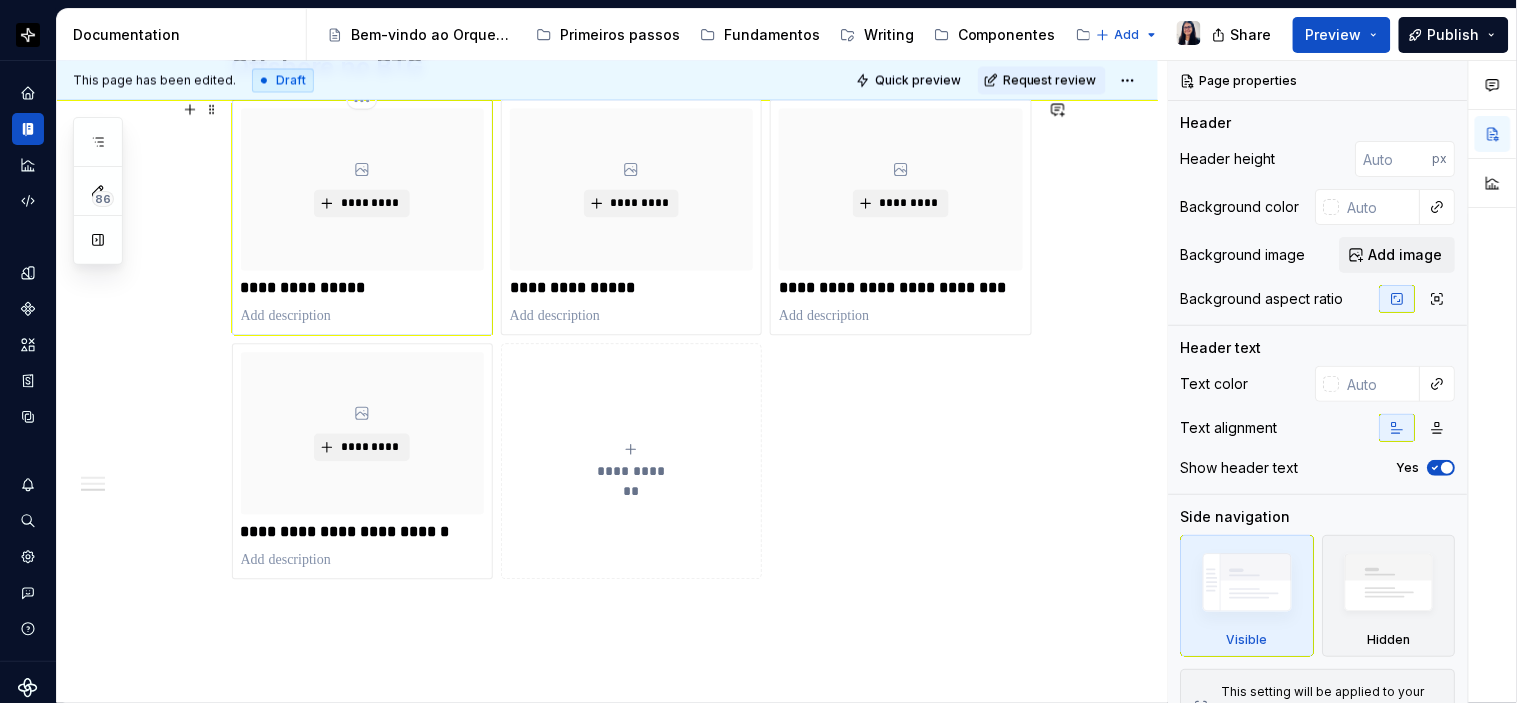 click at bounding box center [362, 317] 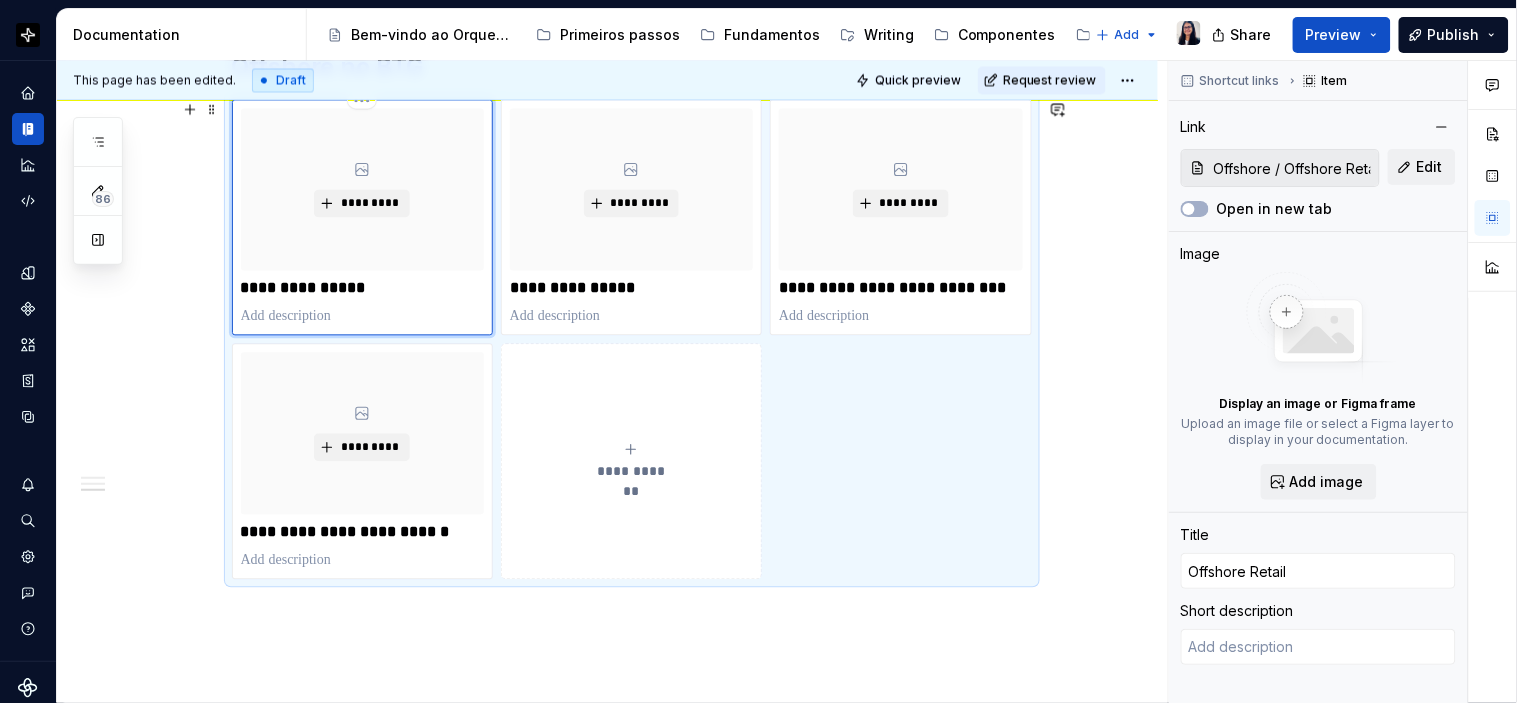 type on "*" 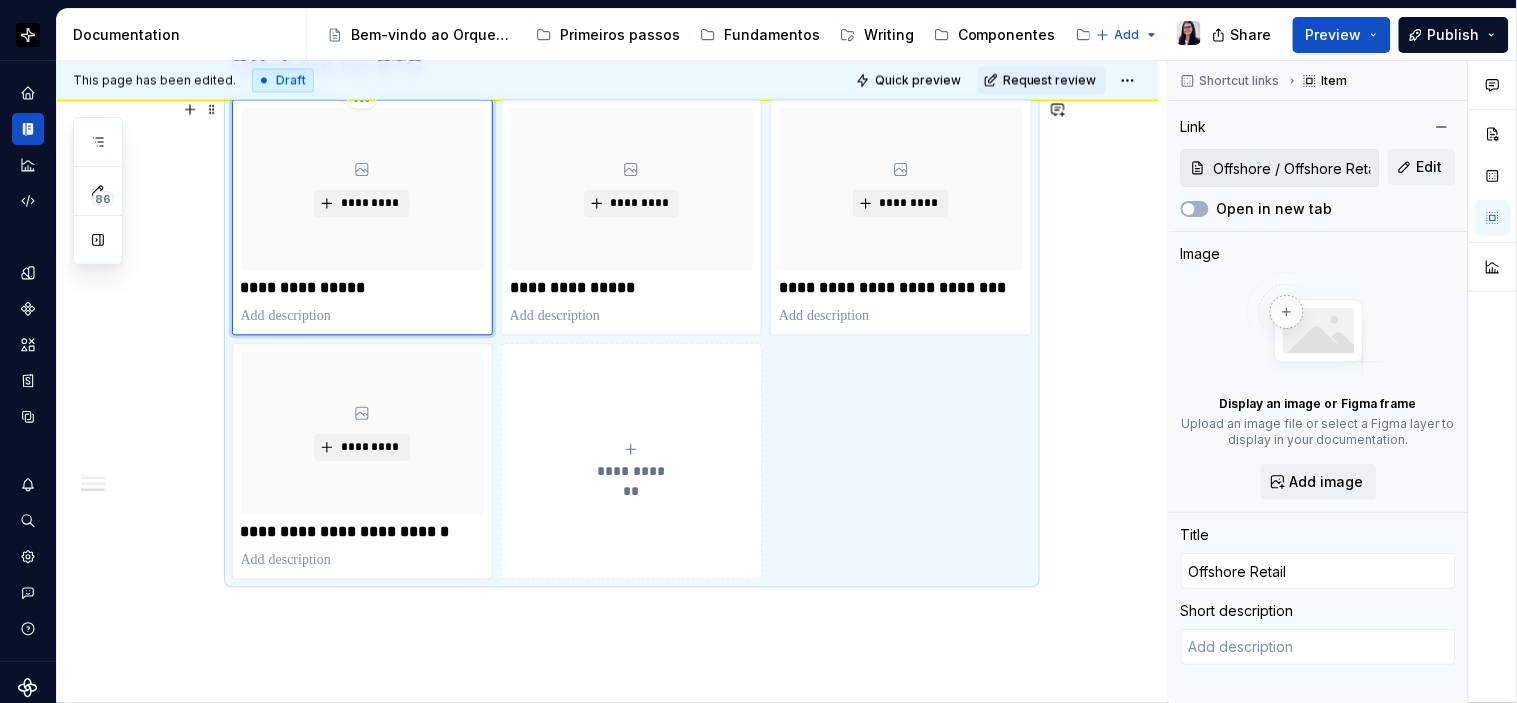 type 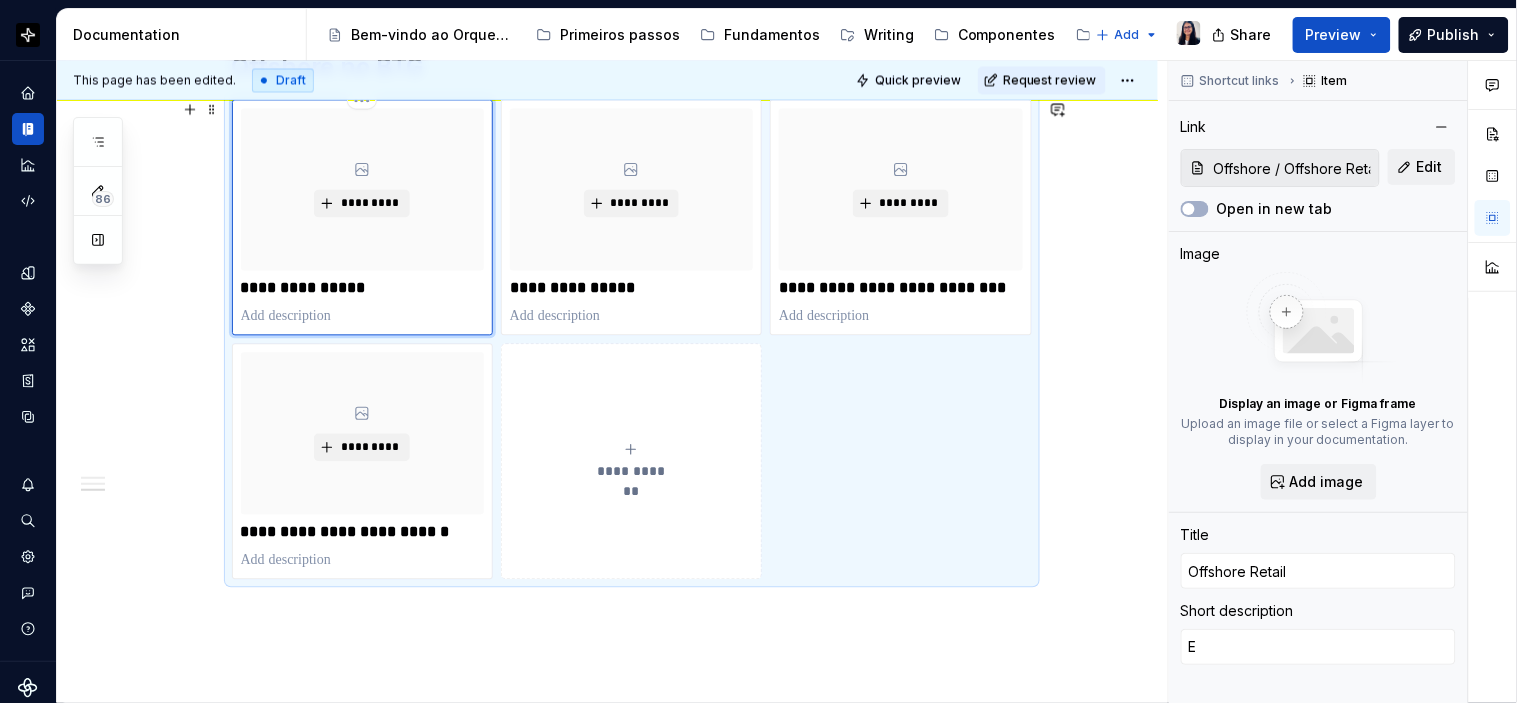 type on "*" 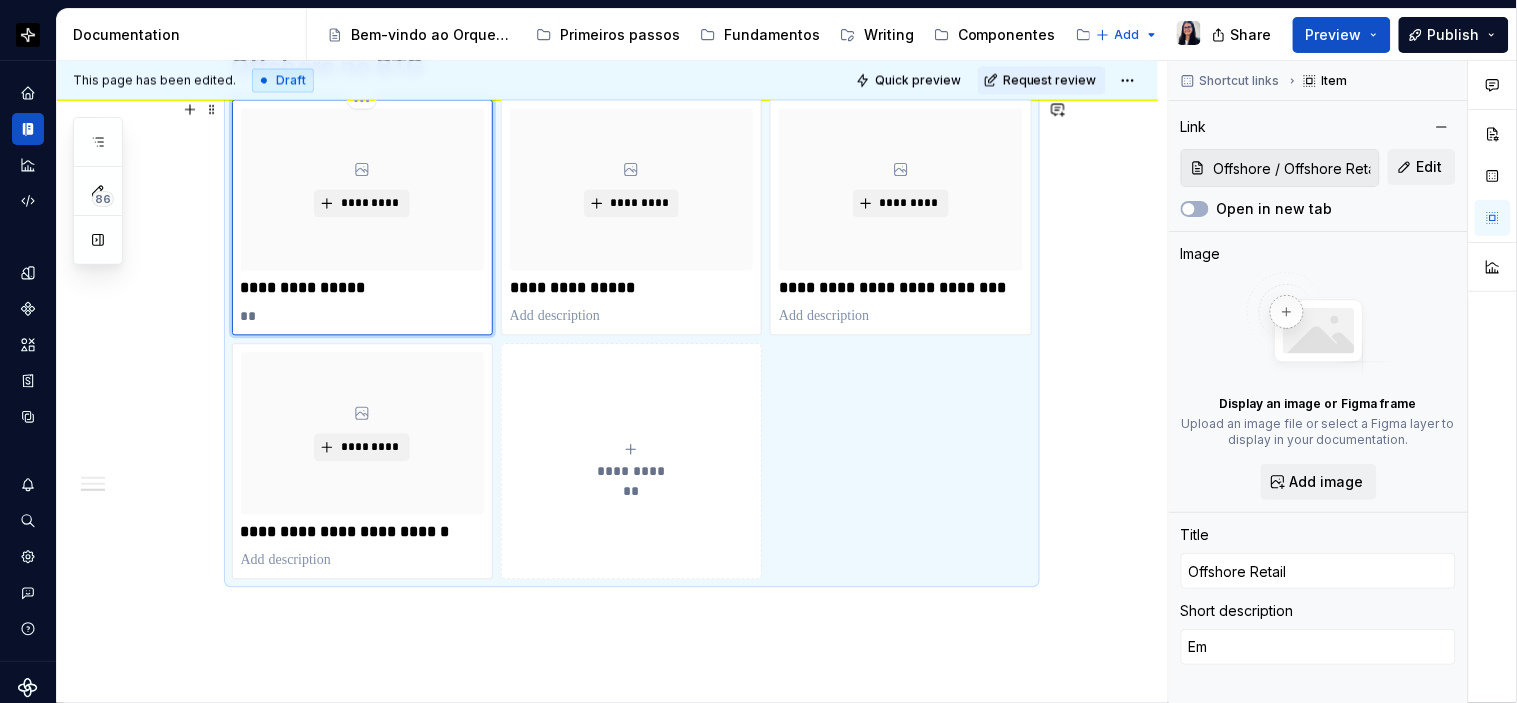 type on "*" 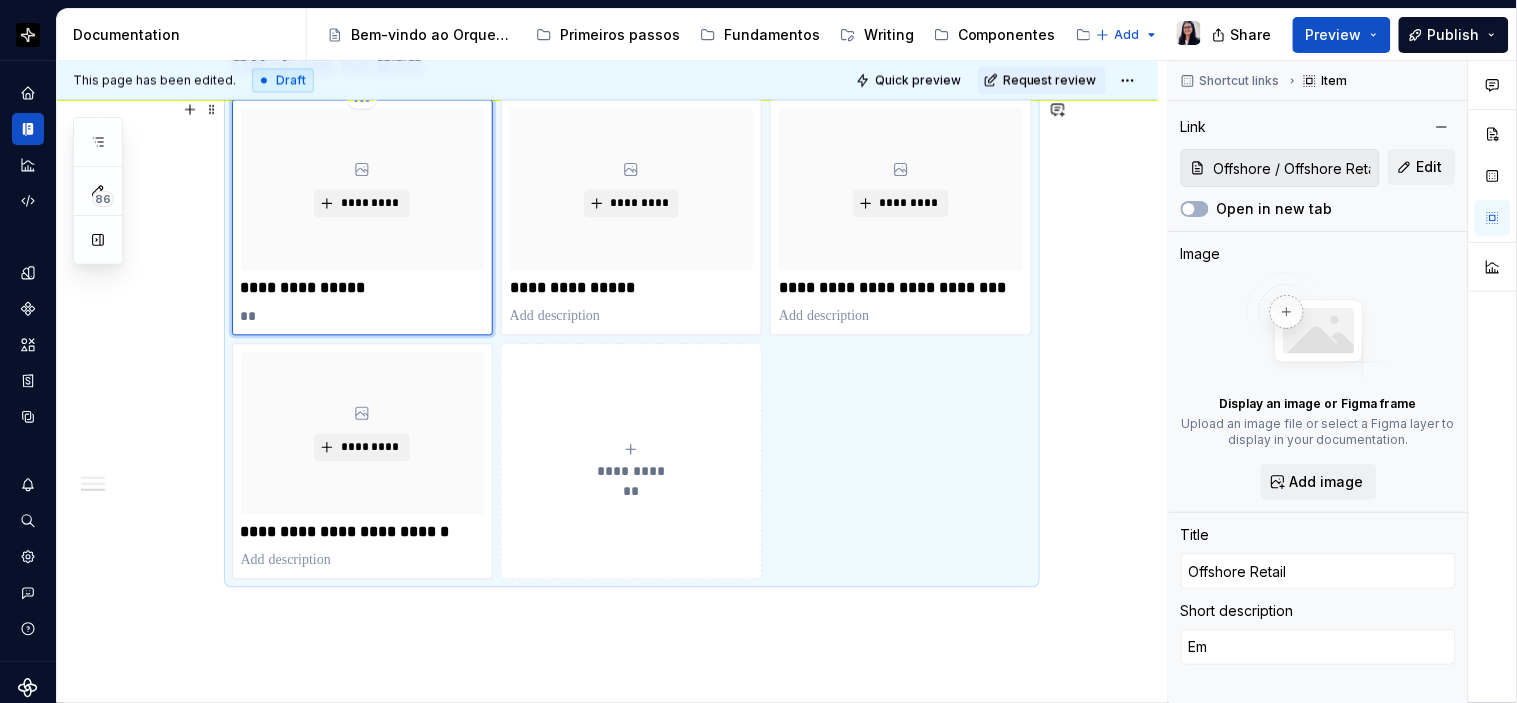 type on "Em" 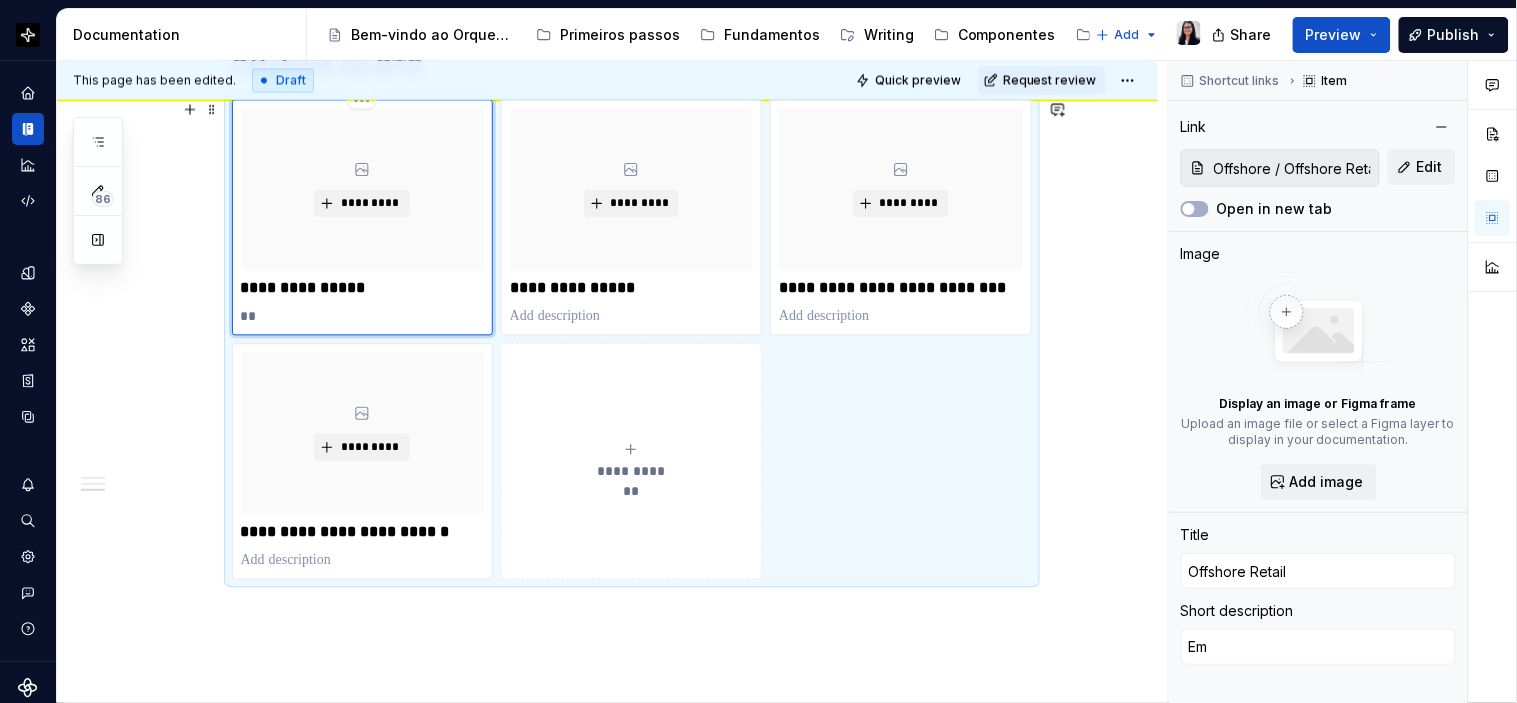 type on "*" 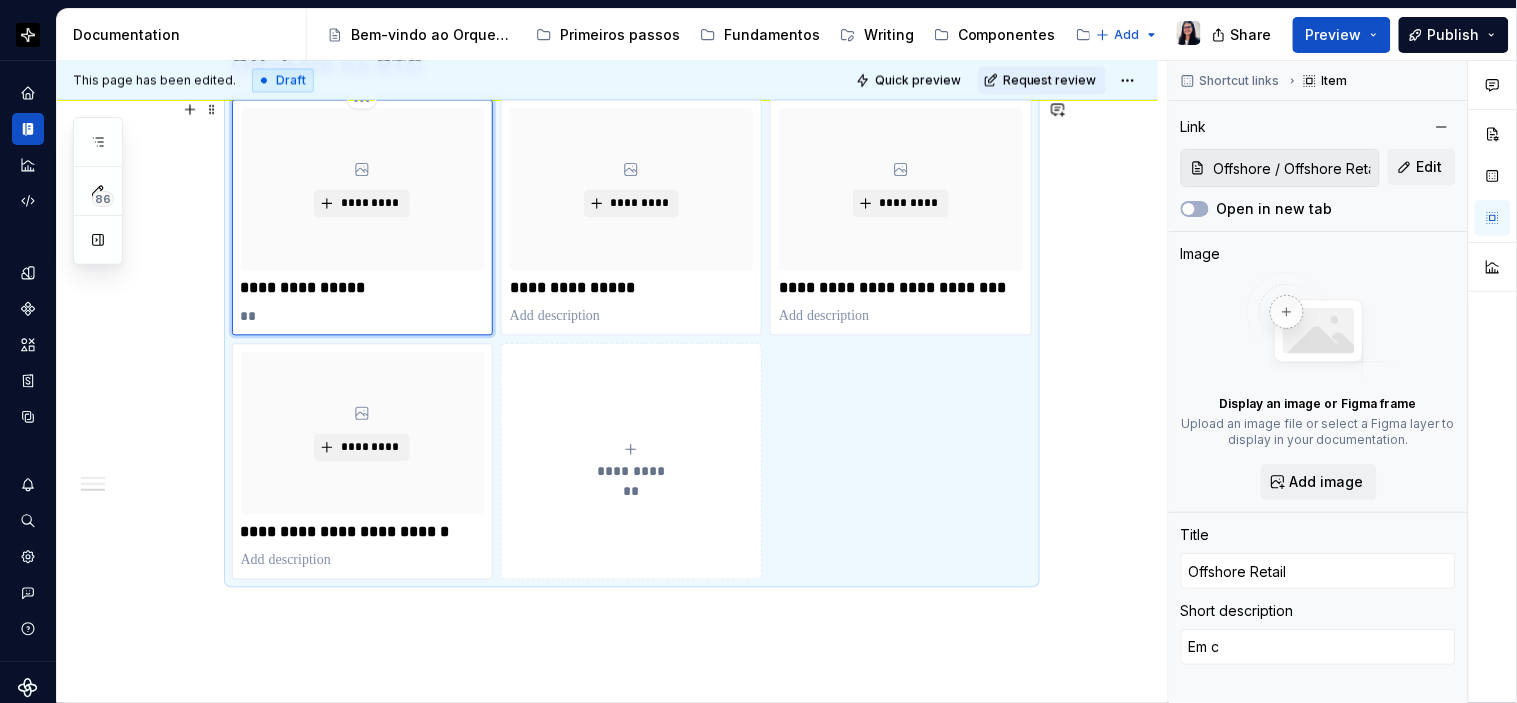 type on "*" 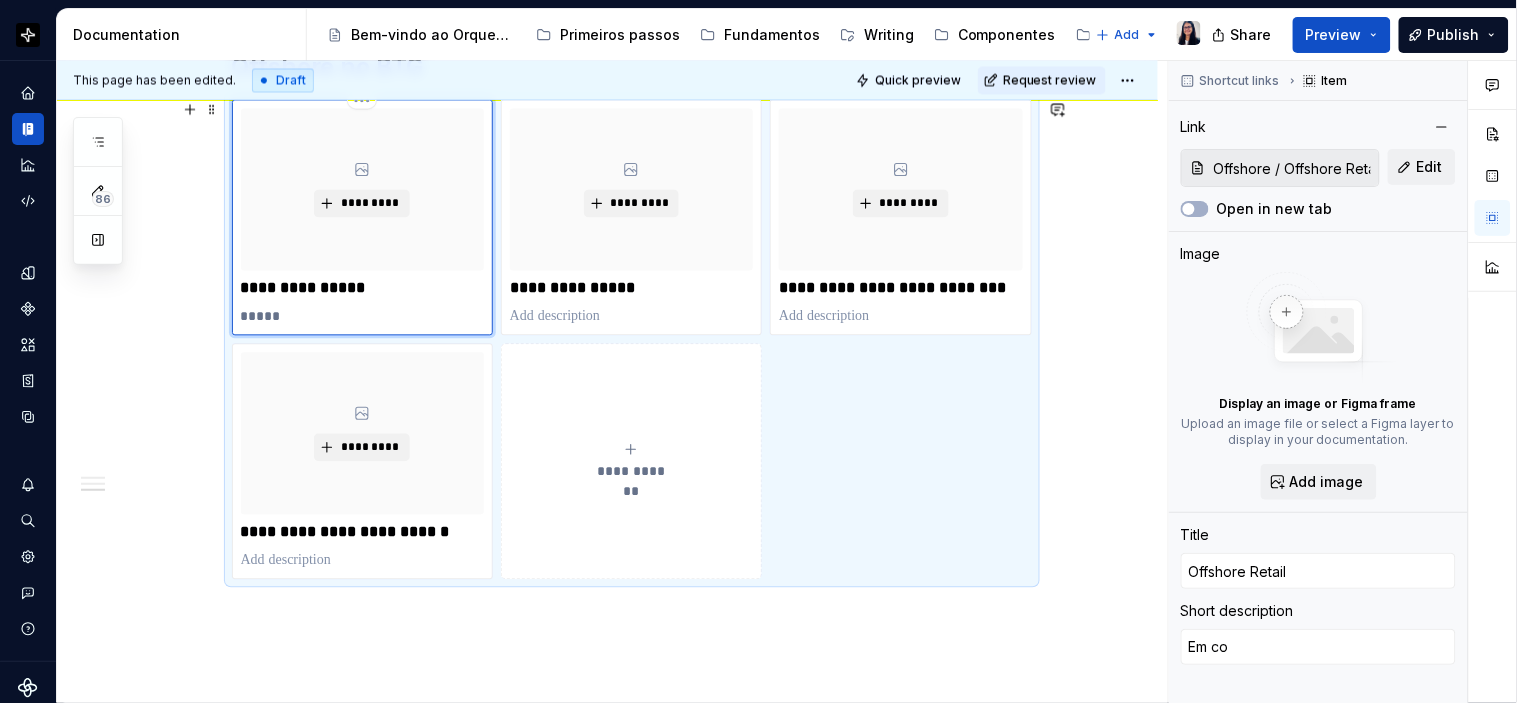 type on "*" 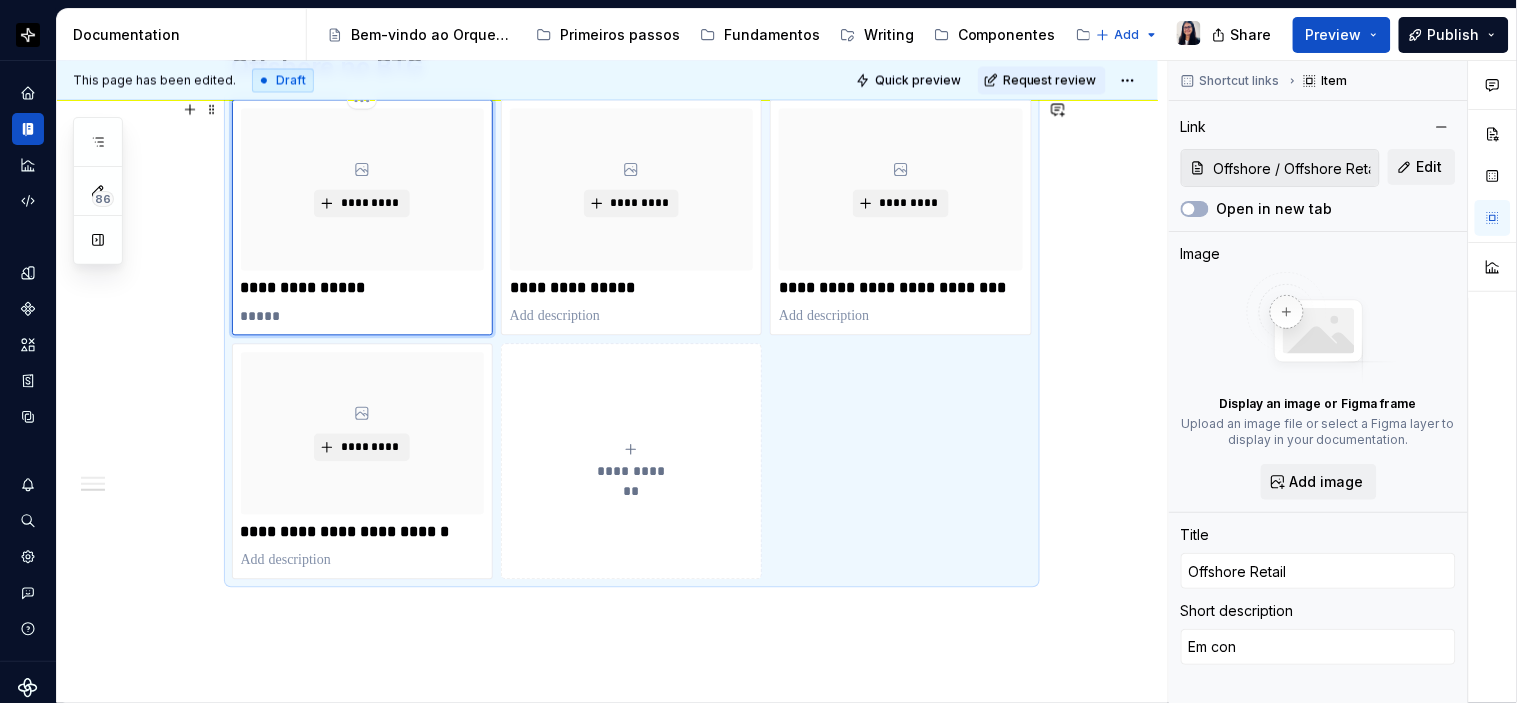 type on "*" 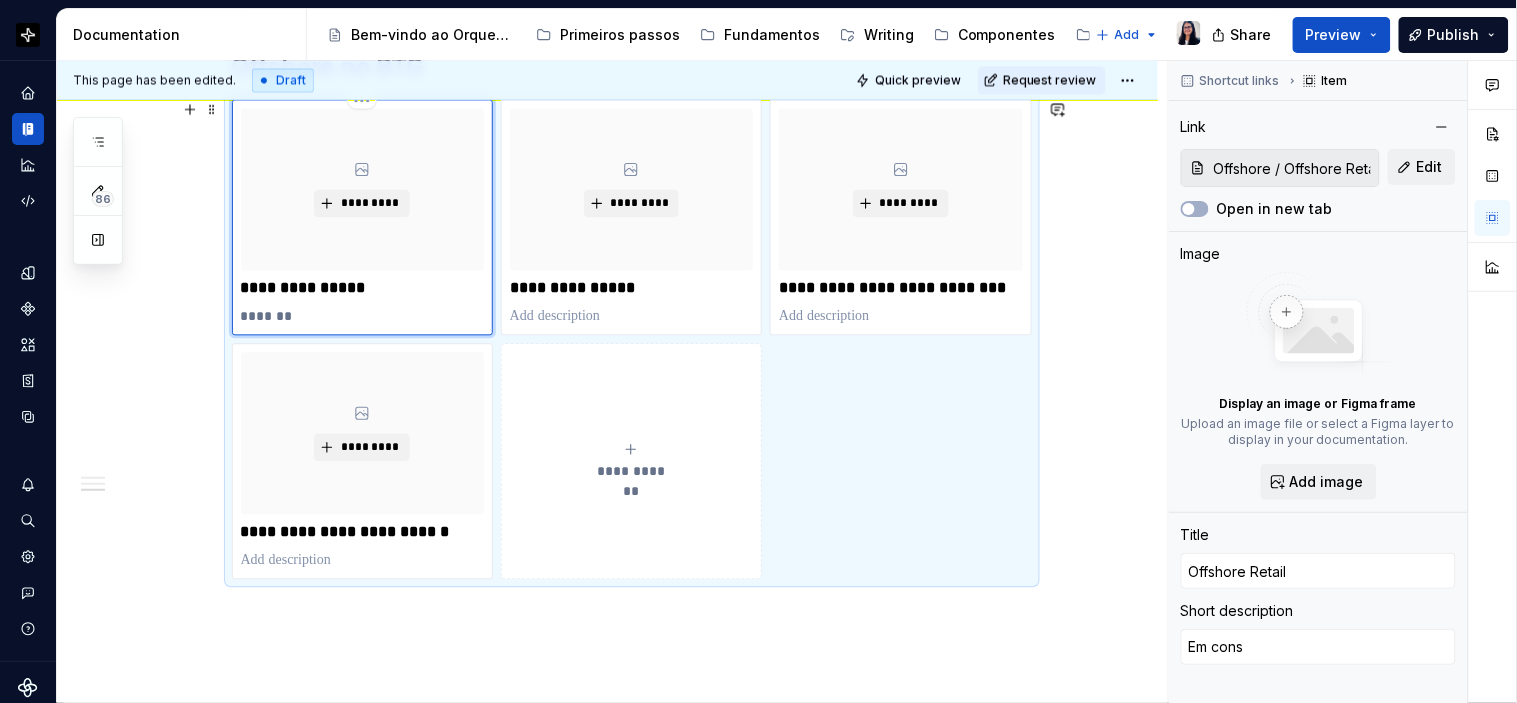 type on "*" 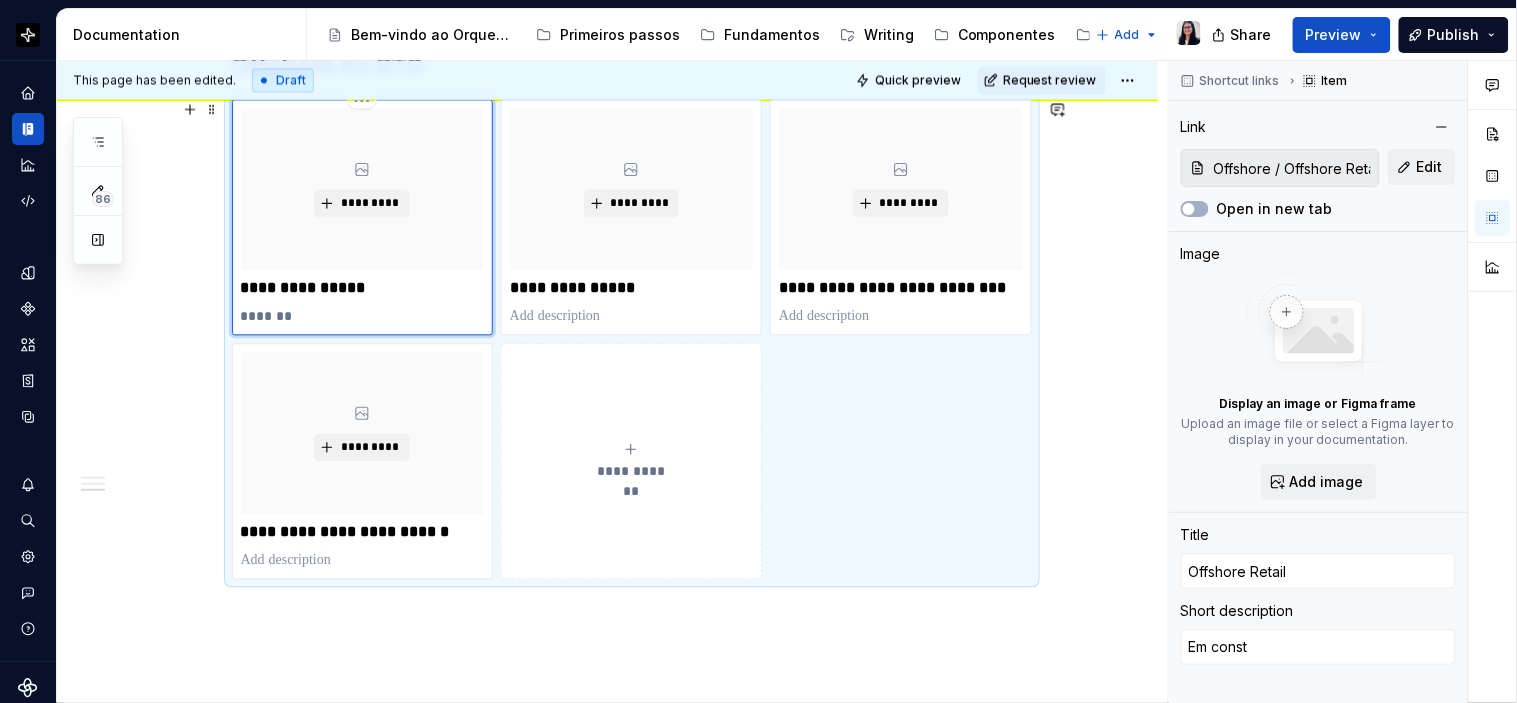 type on "*" 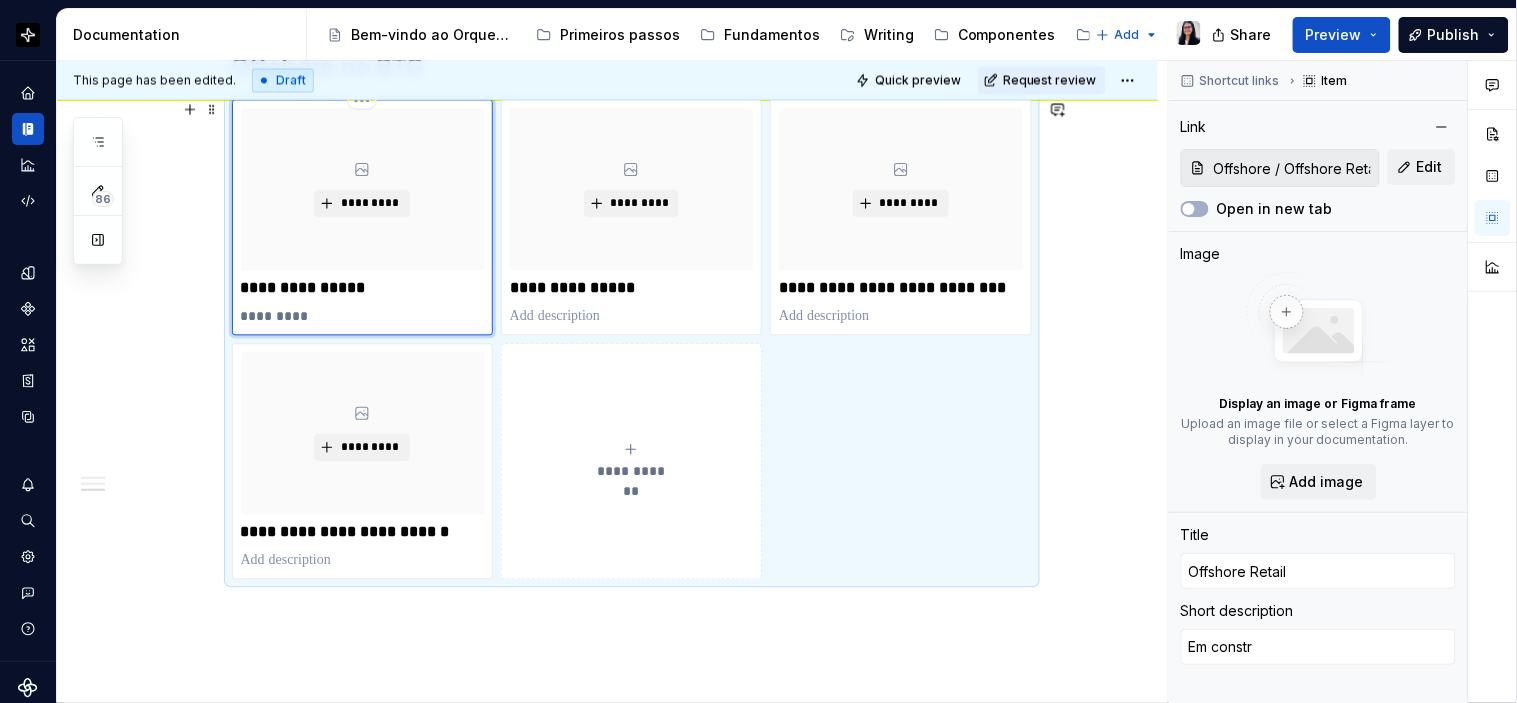 type on "*" 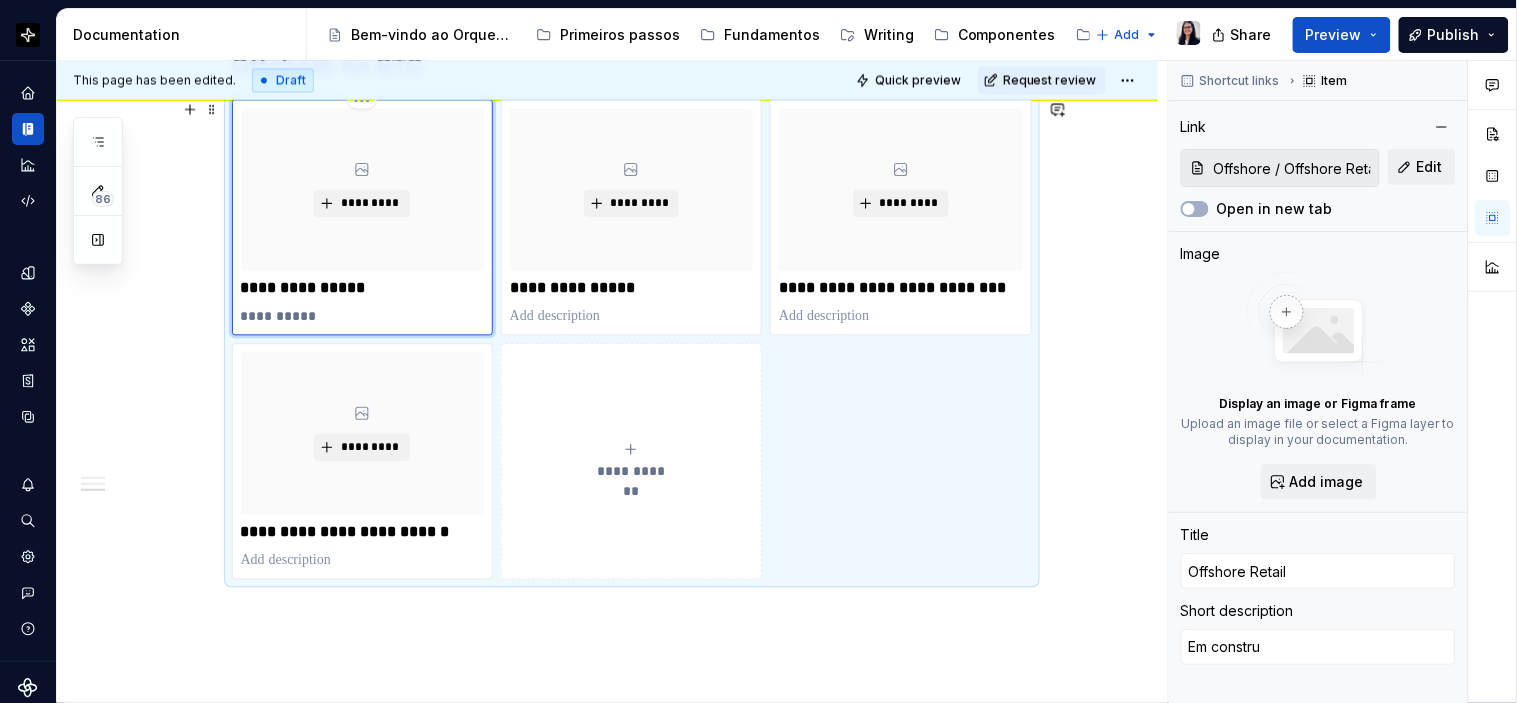 type on "*" 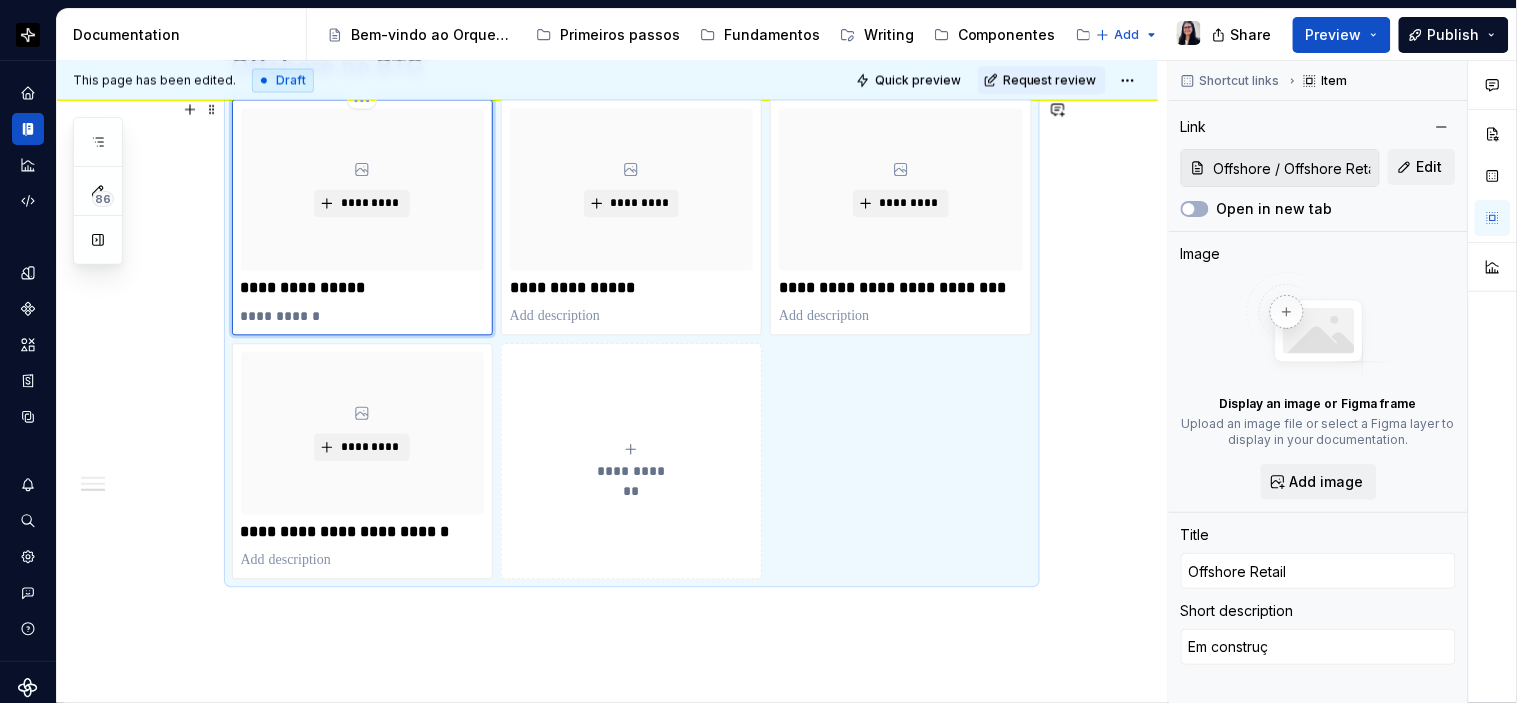 type on "*" 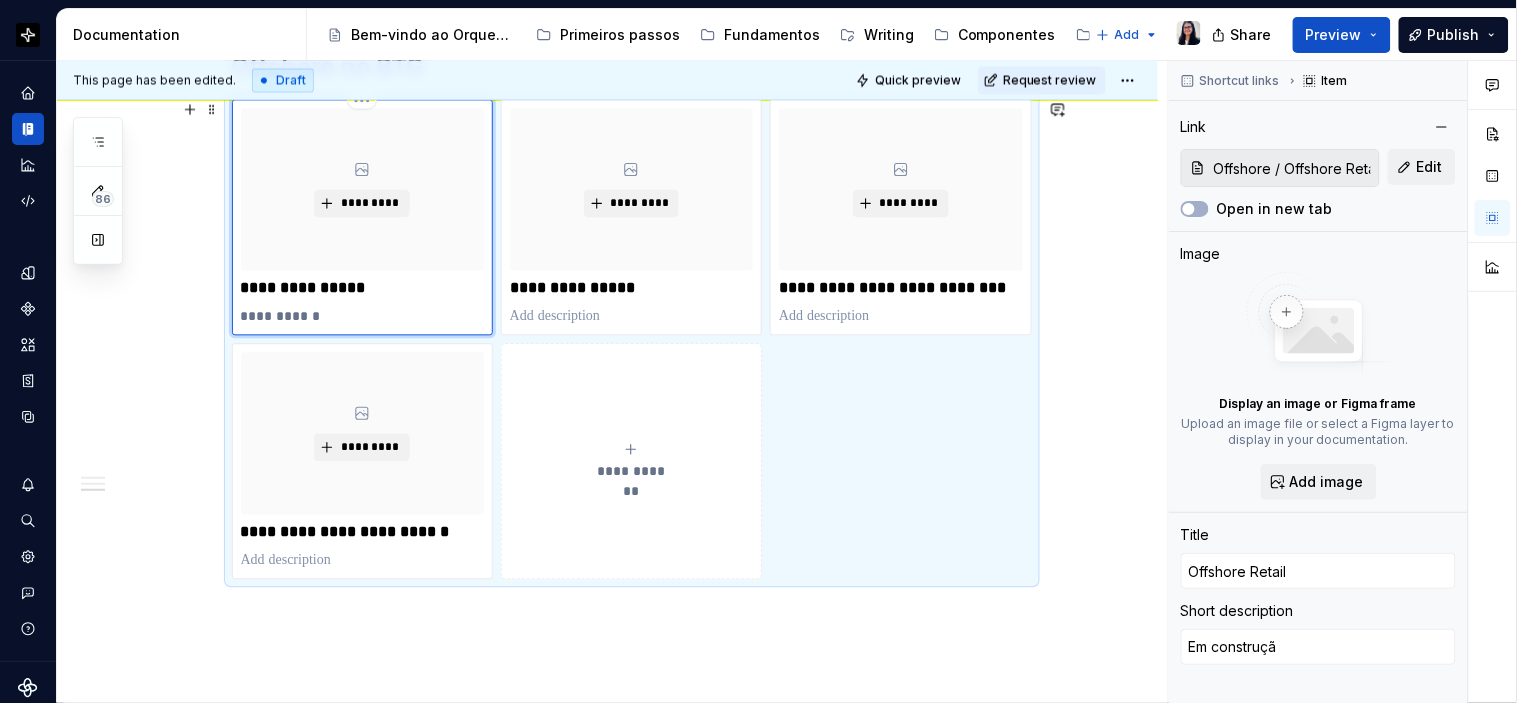 type on "*" 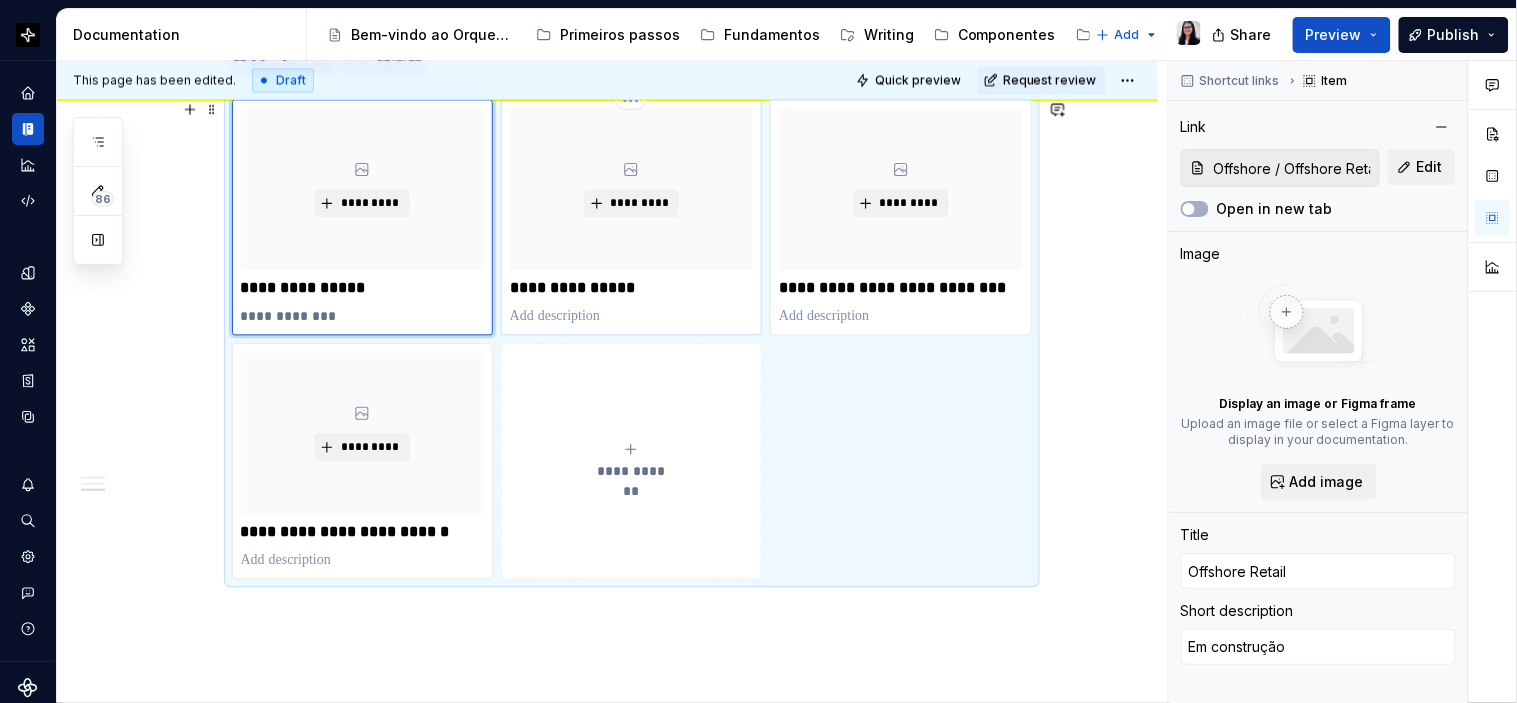 click at bounding box center [631, 317] 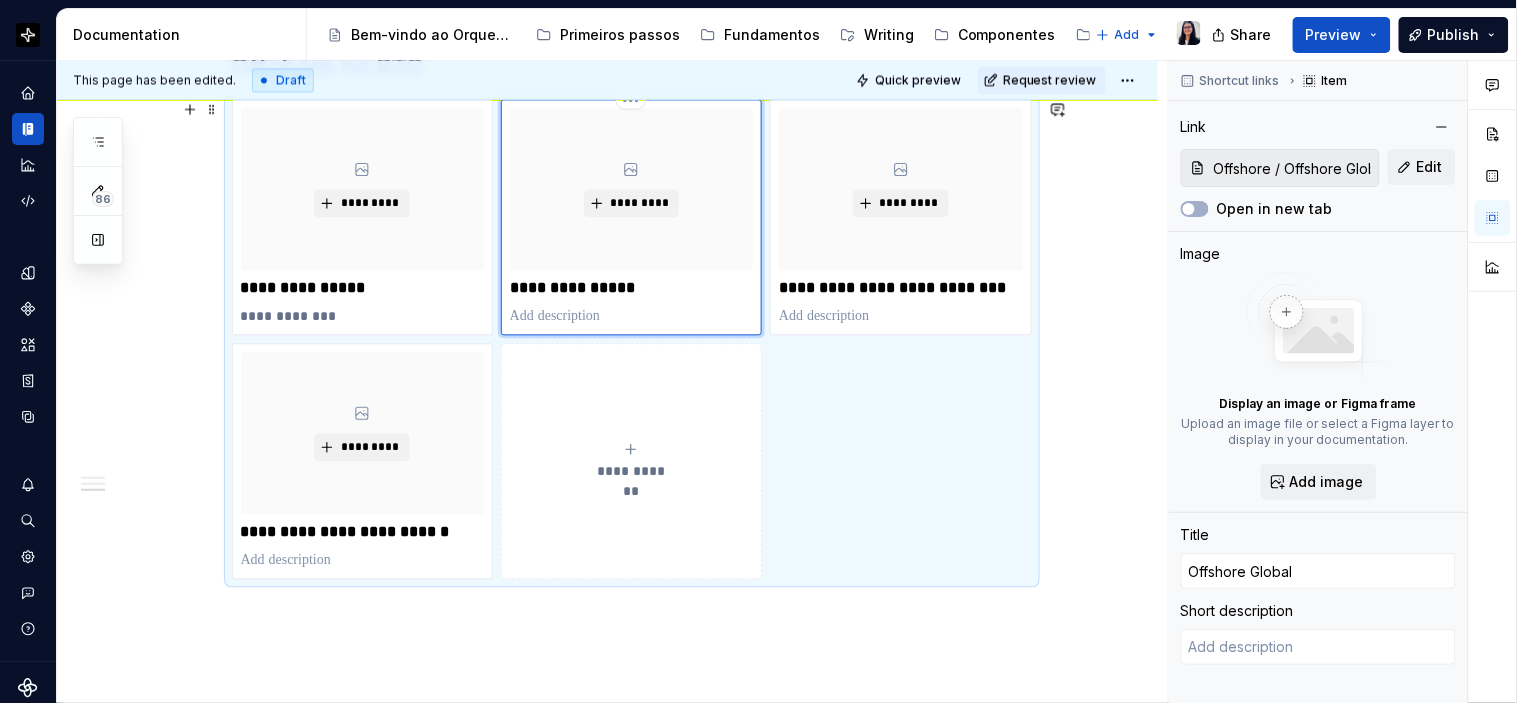 type on "*" 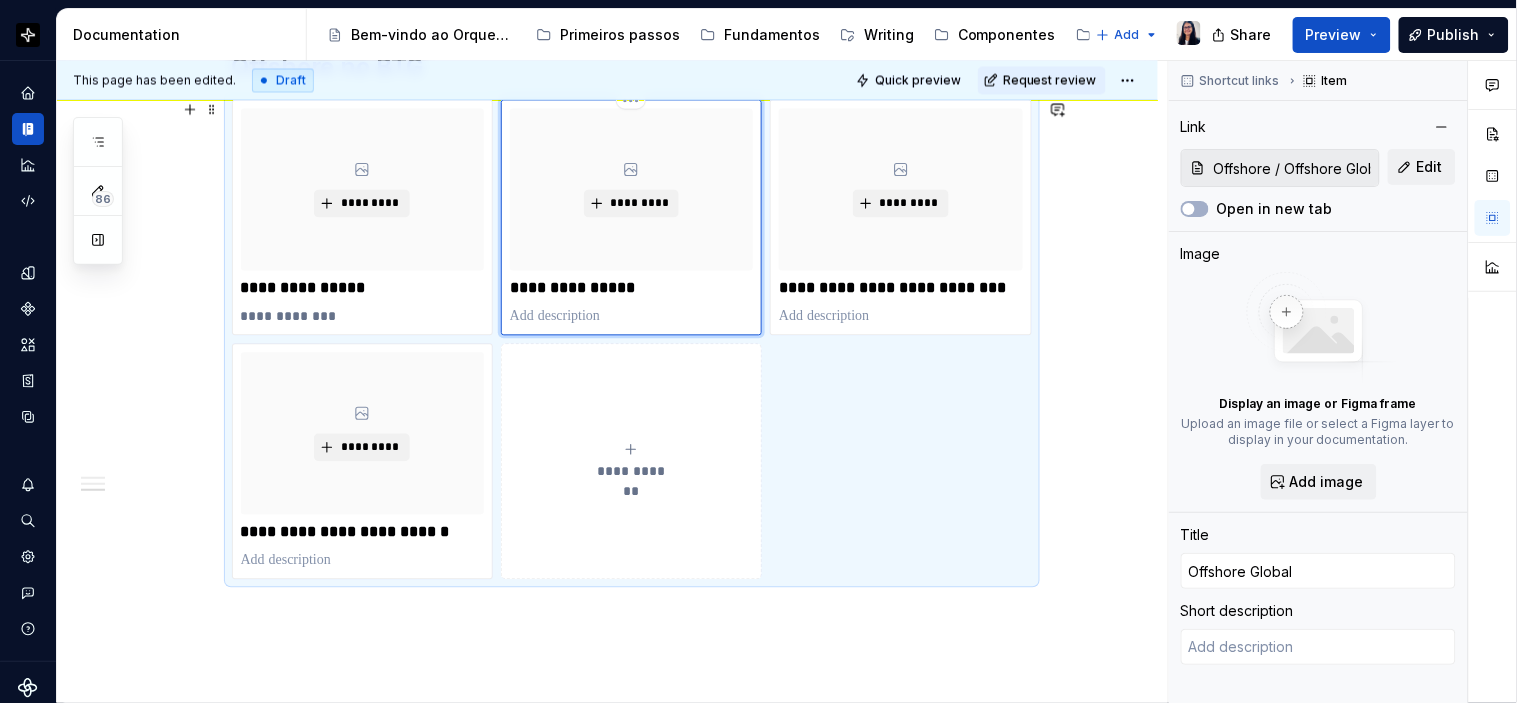 type 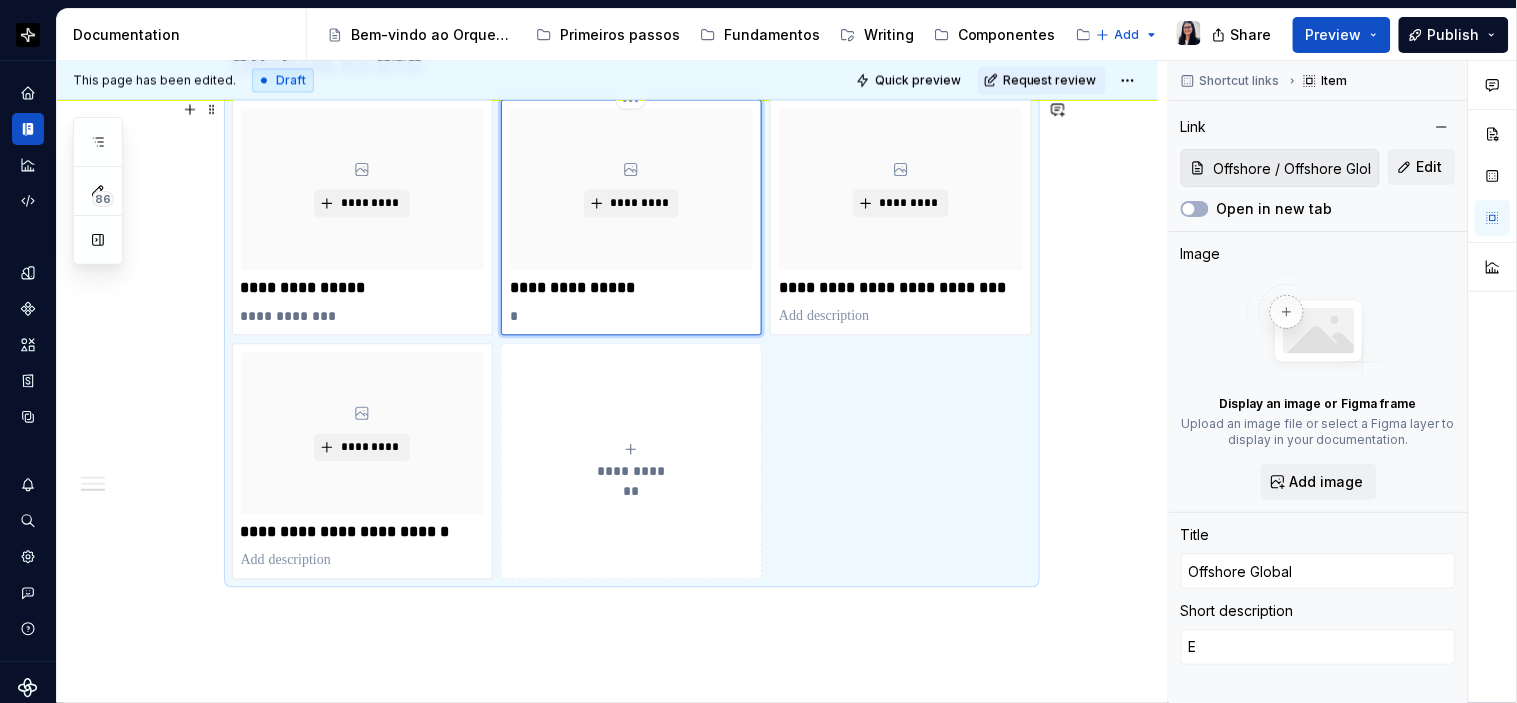 type on "*" 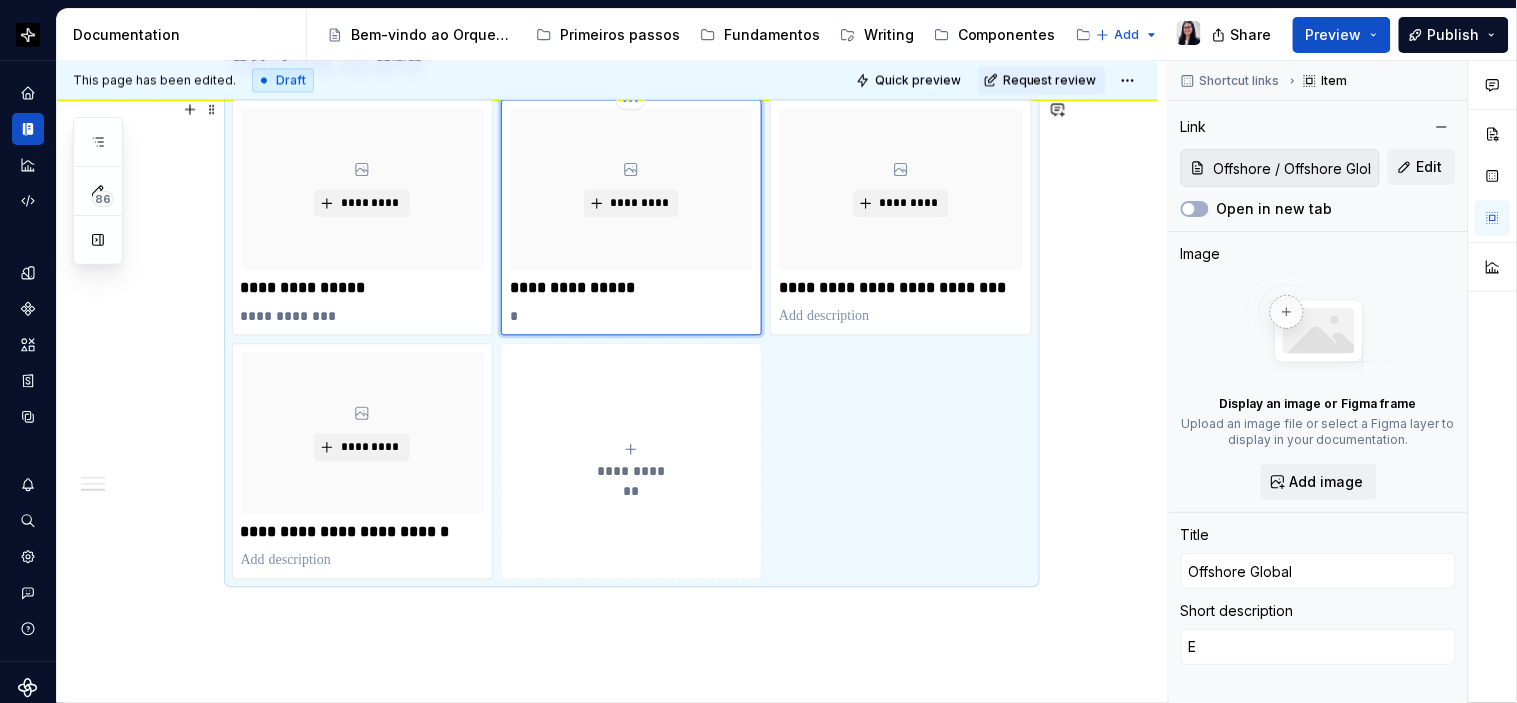 type on "Em" 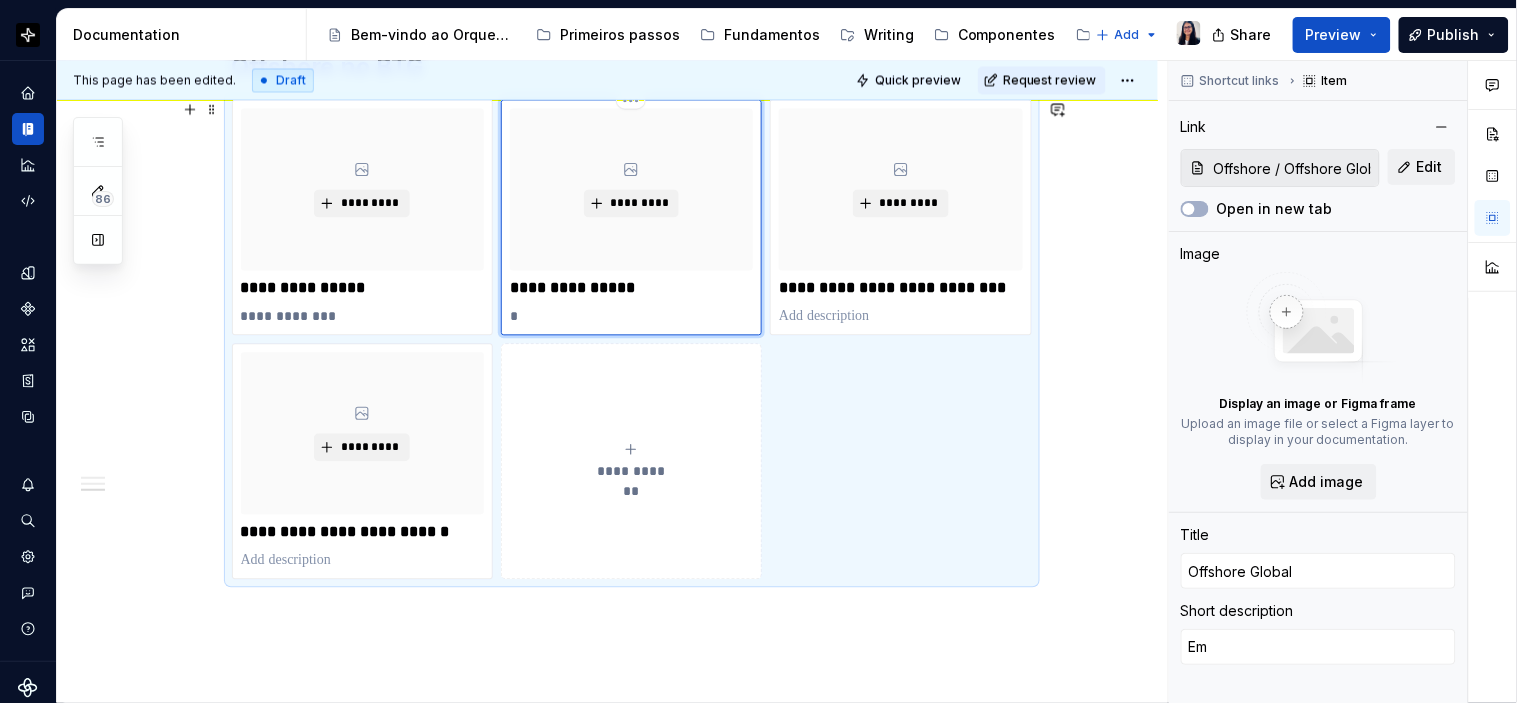 type on "*" 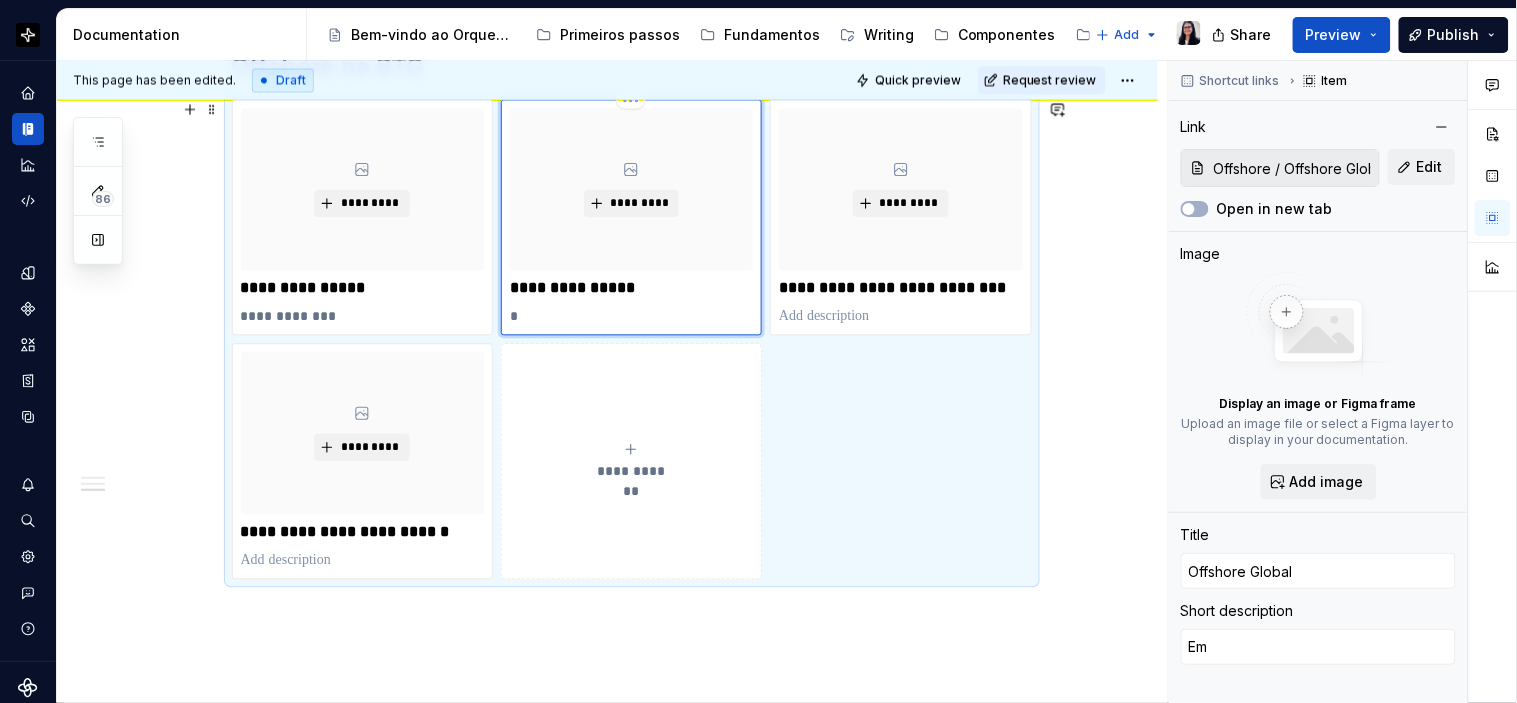 type on "Em" 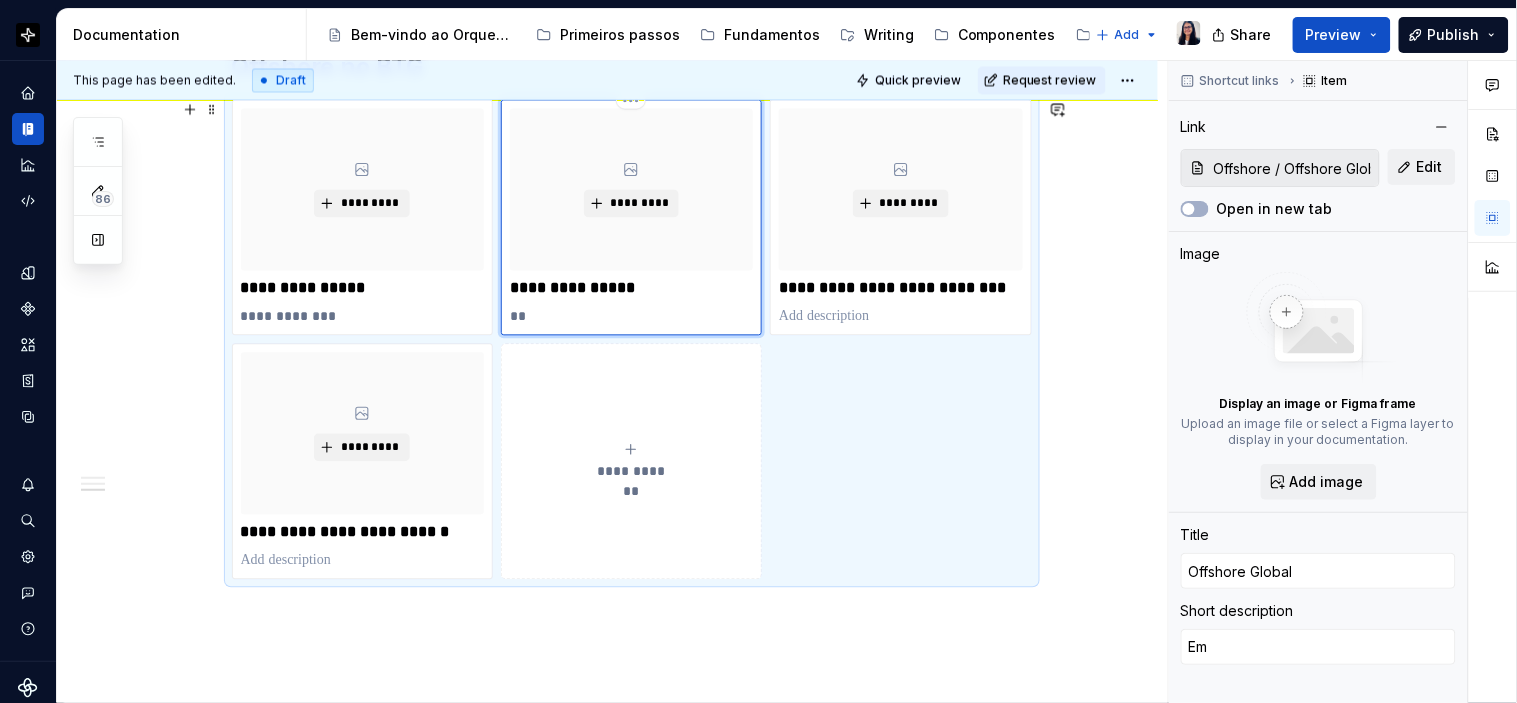 type on "*" 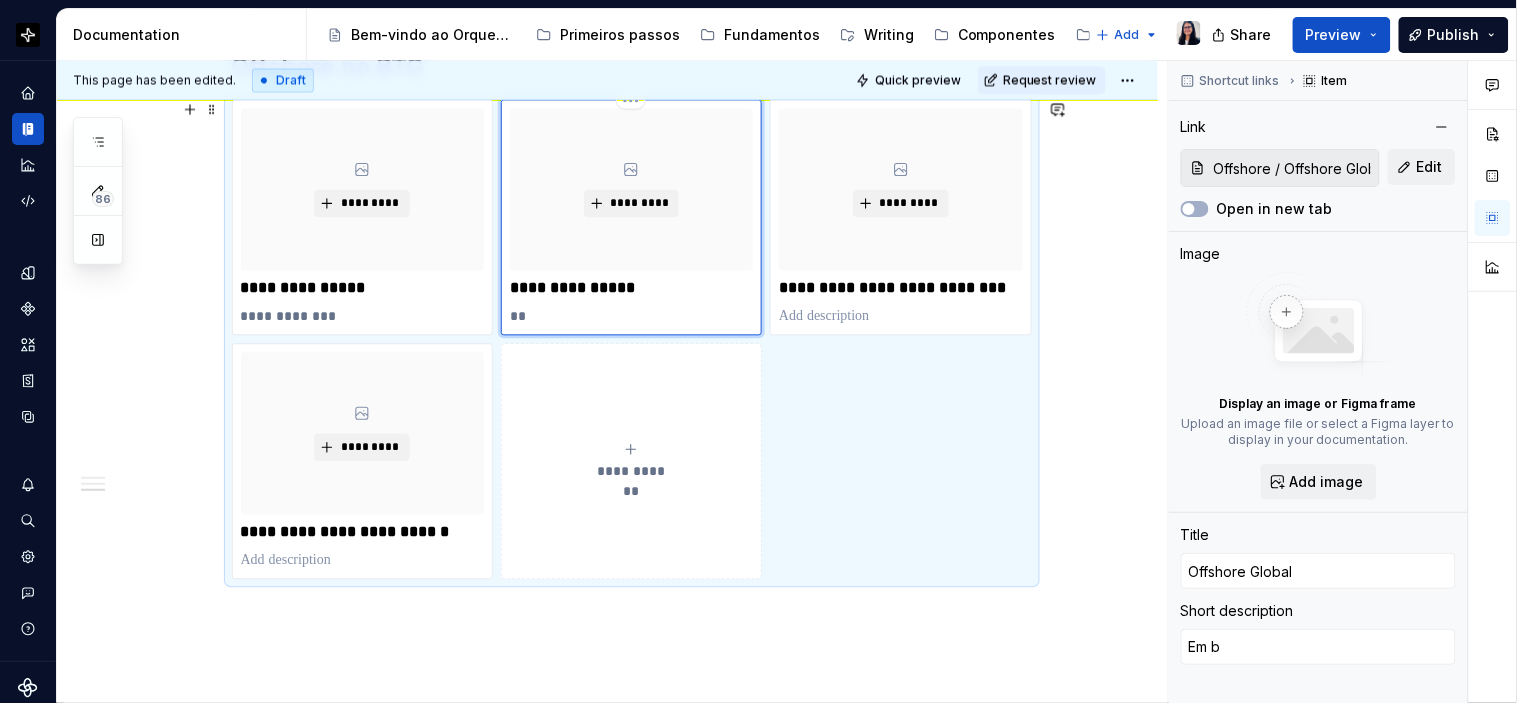 type on "*" 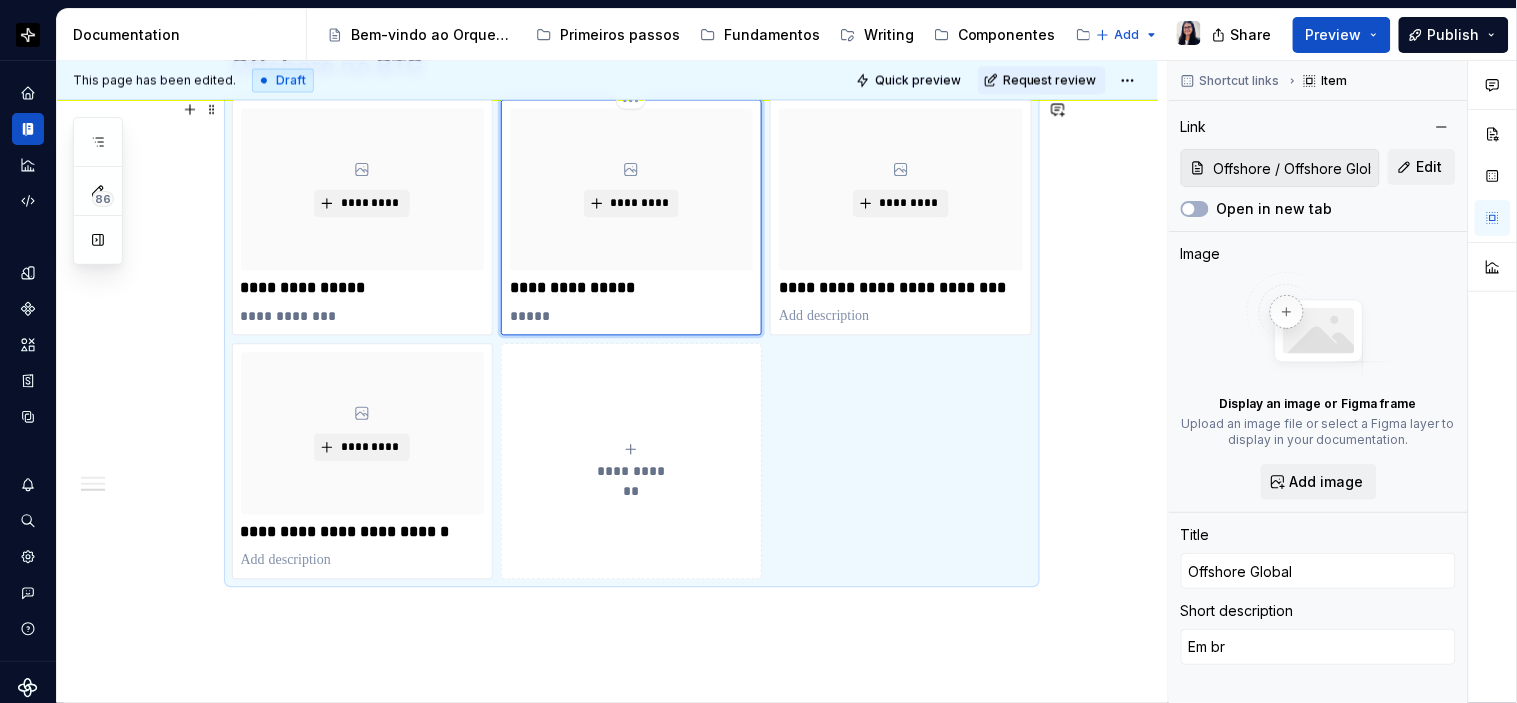 type on "*" 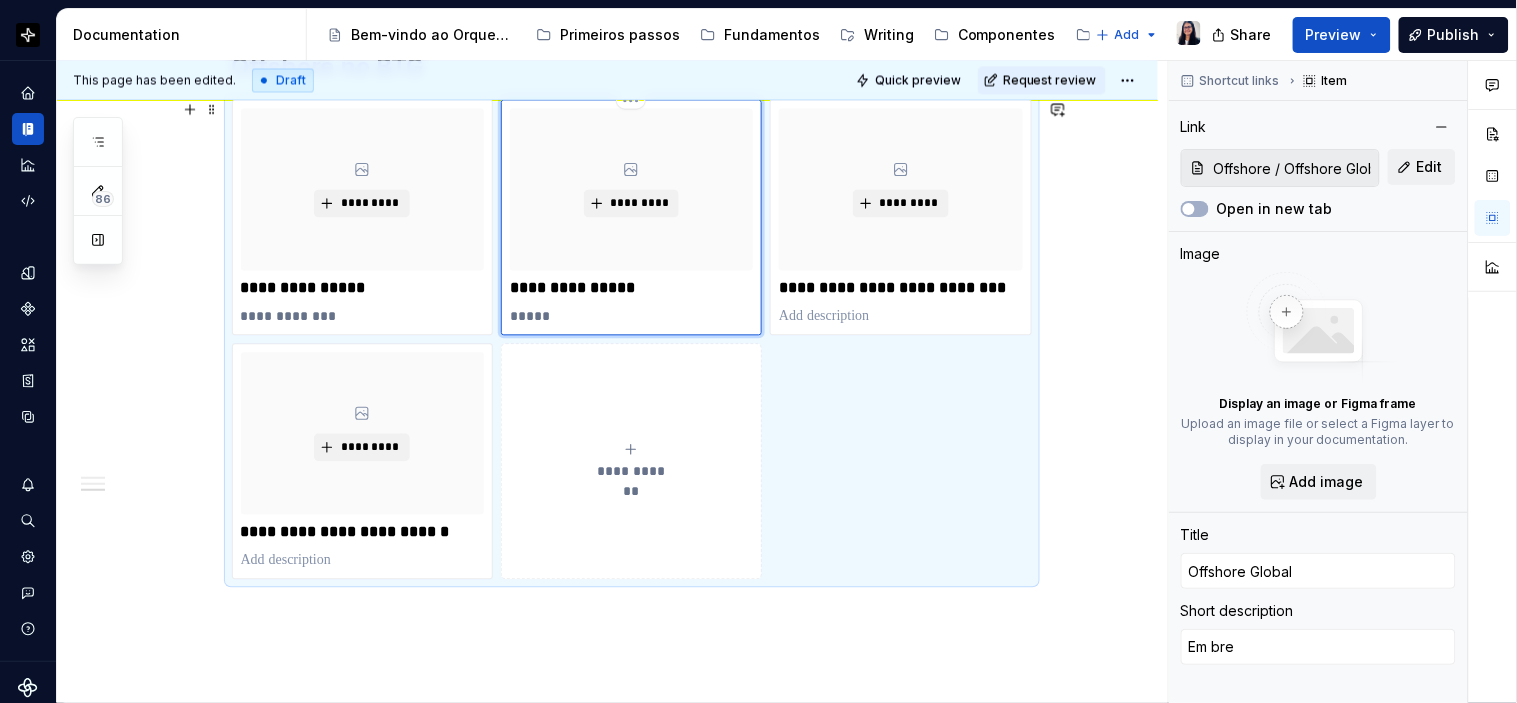 type on "*" 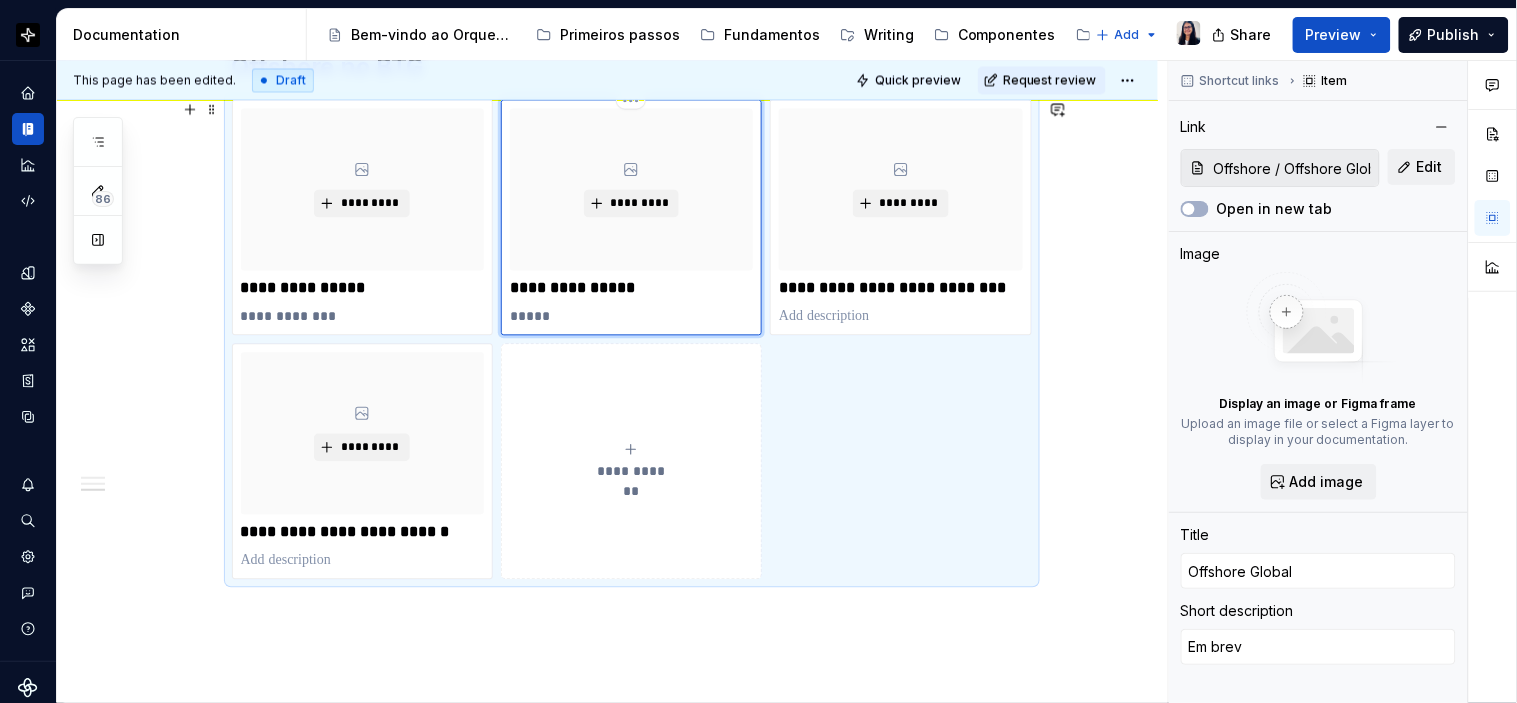 type on "*" 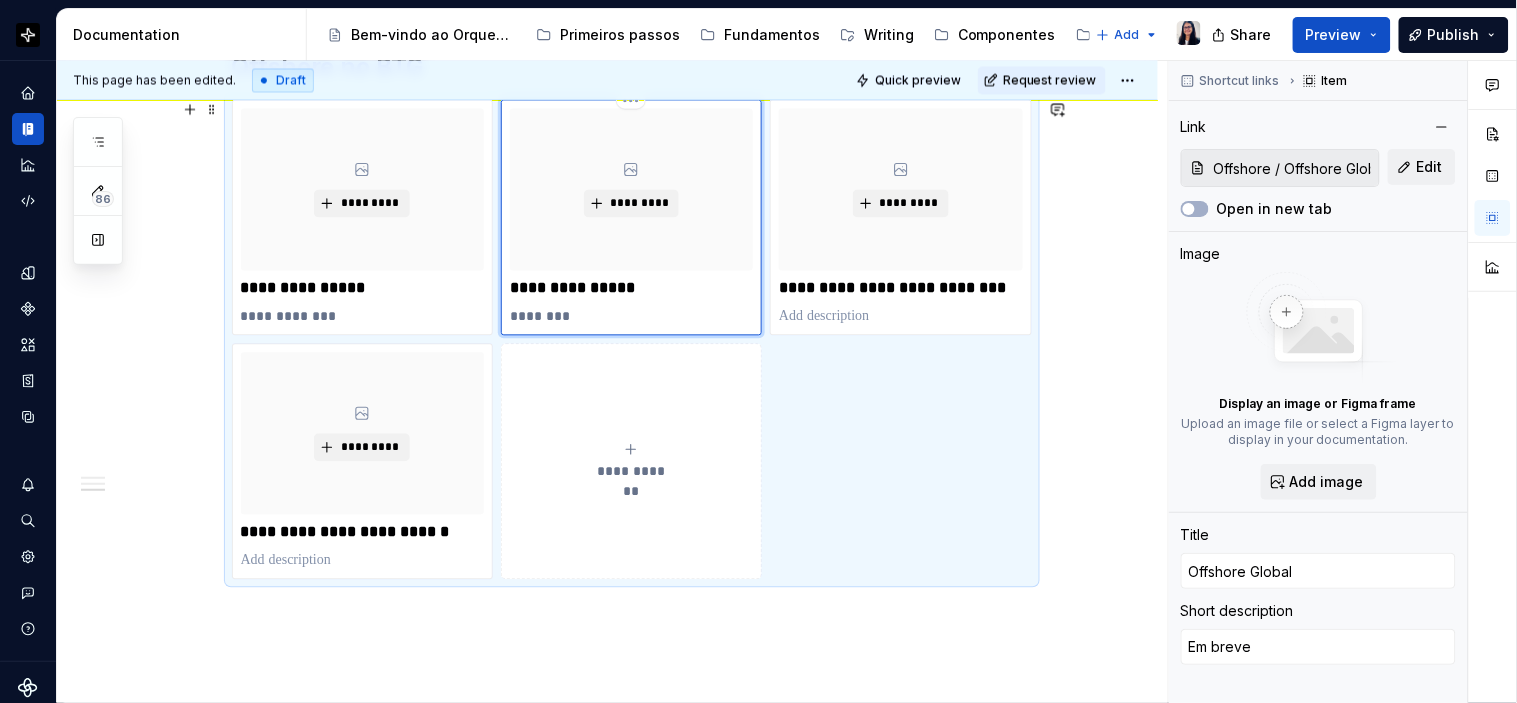 type on "*" 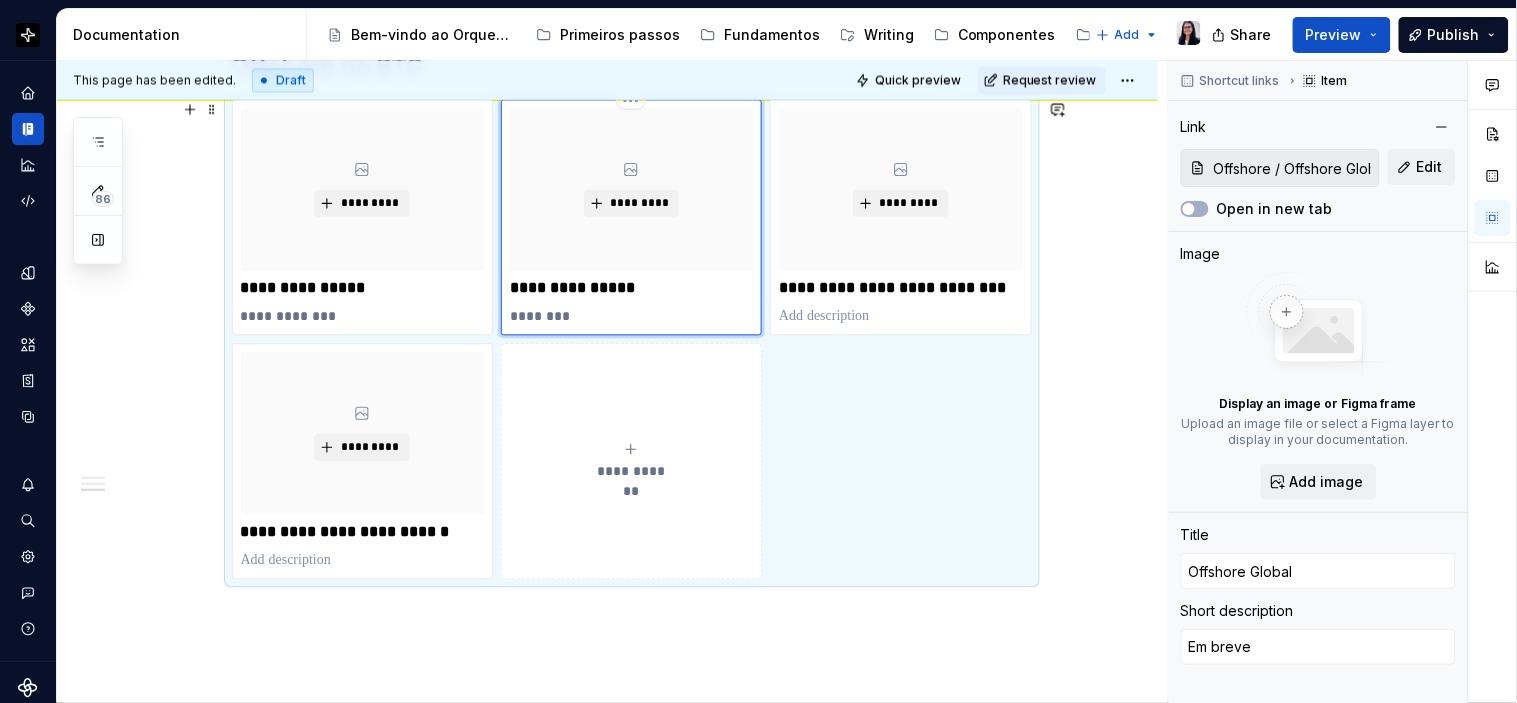 type on "Em breve!" 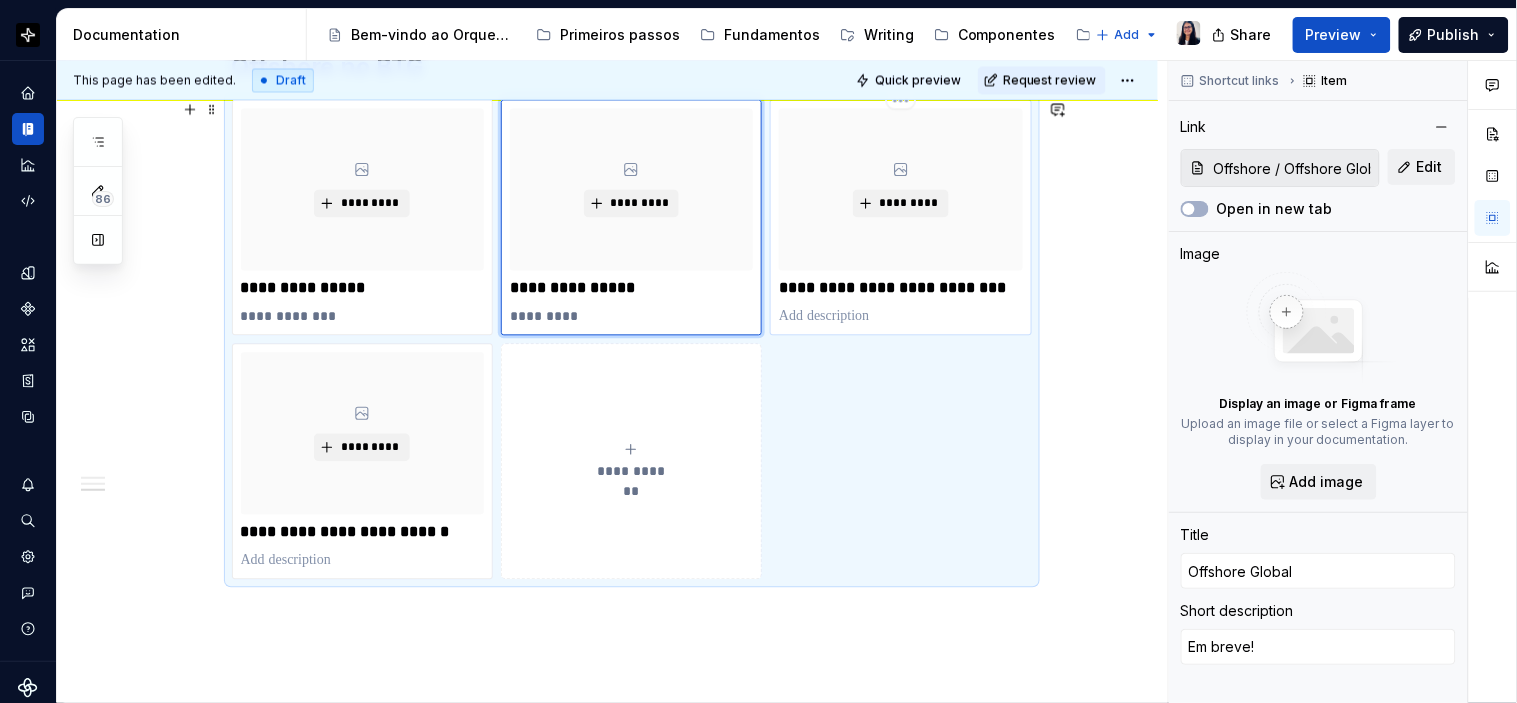 click at bounding box center [900, 317] 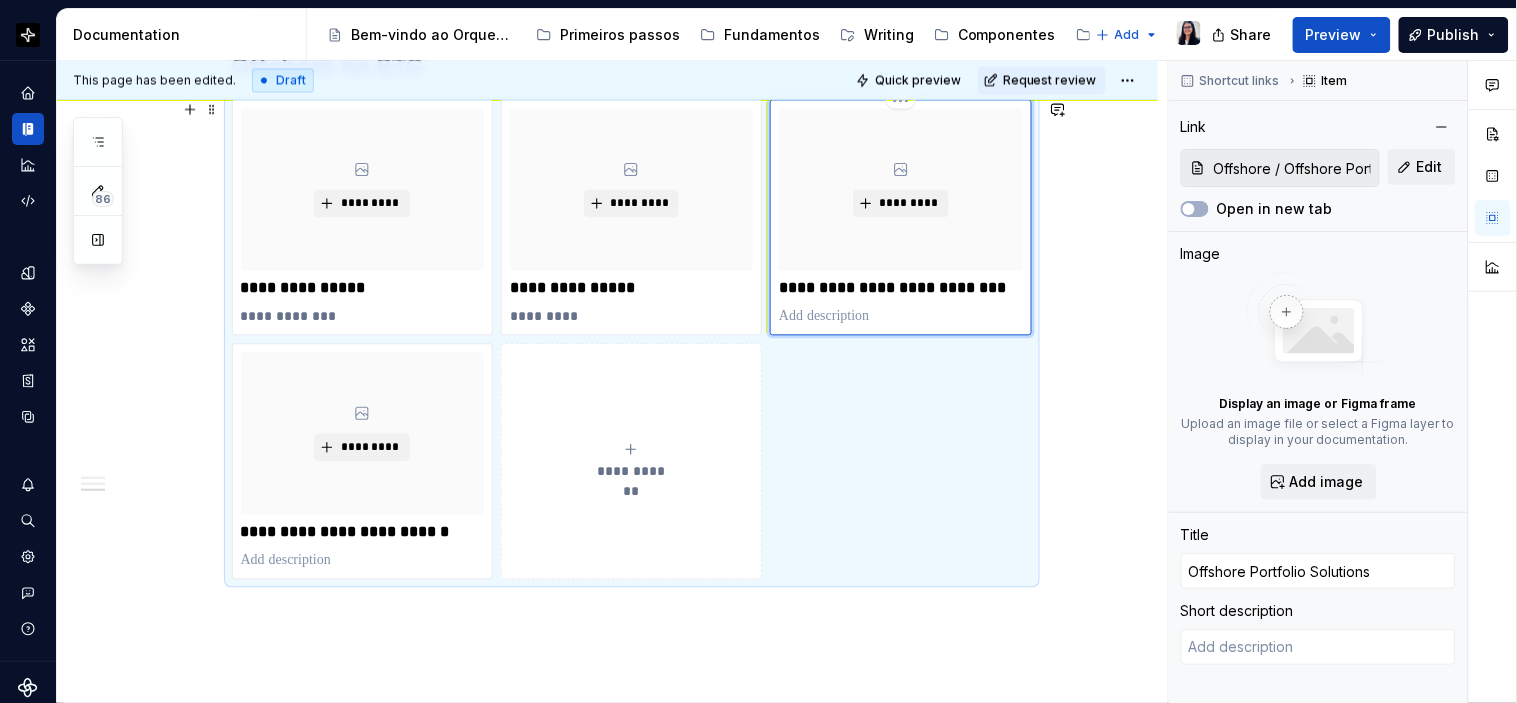 type on "*" 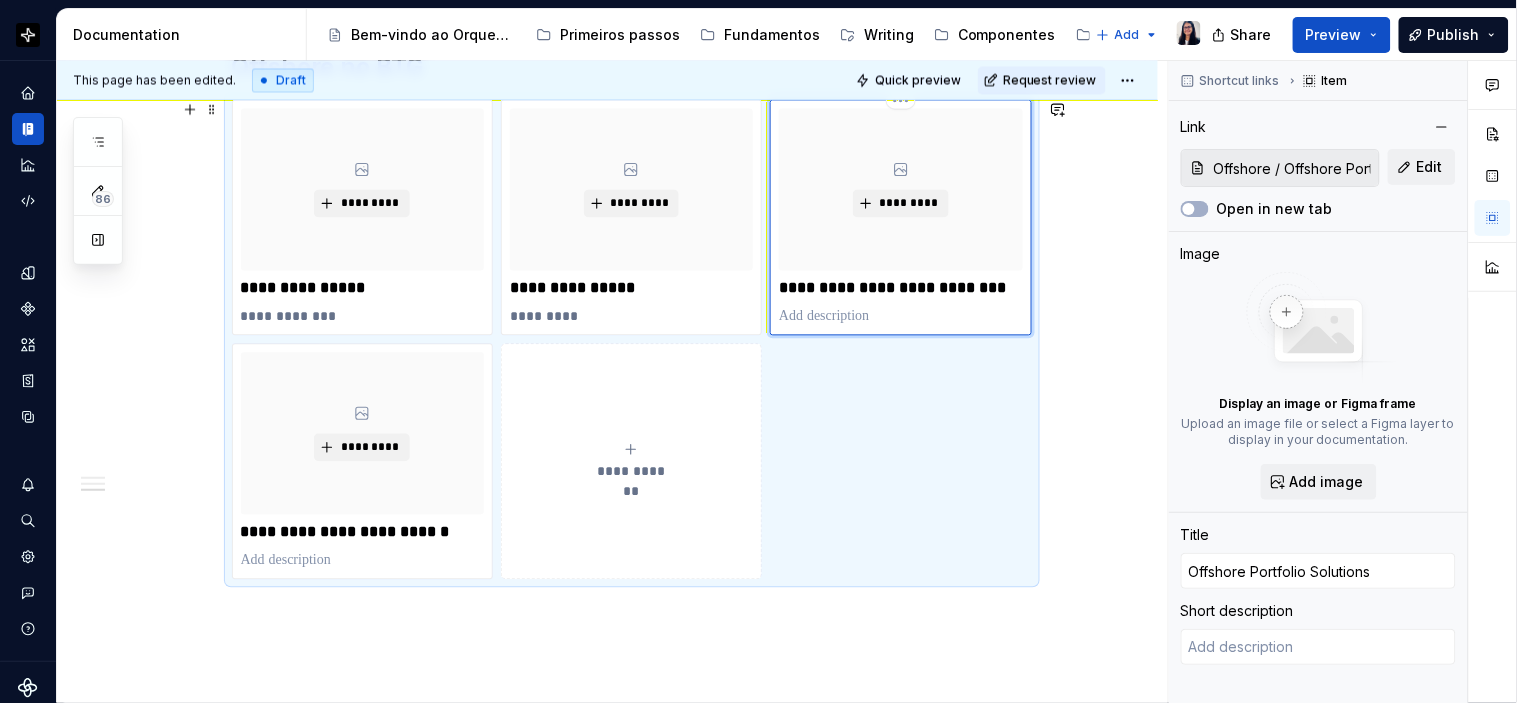 type 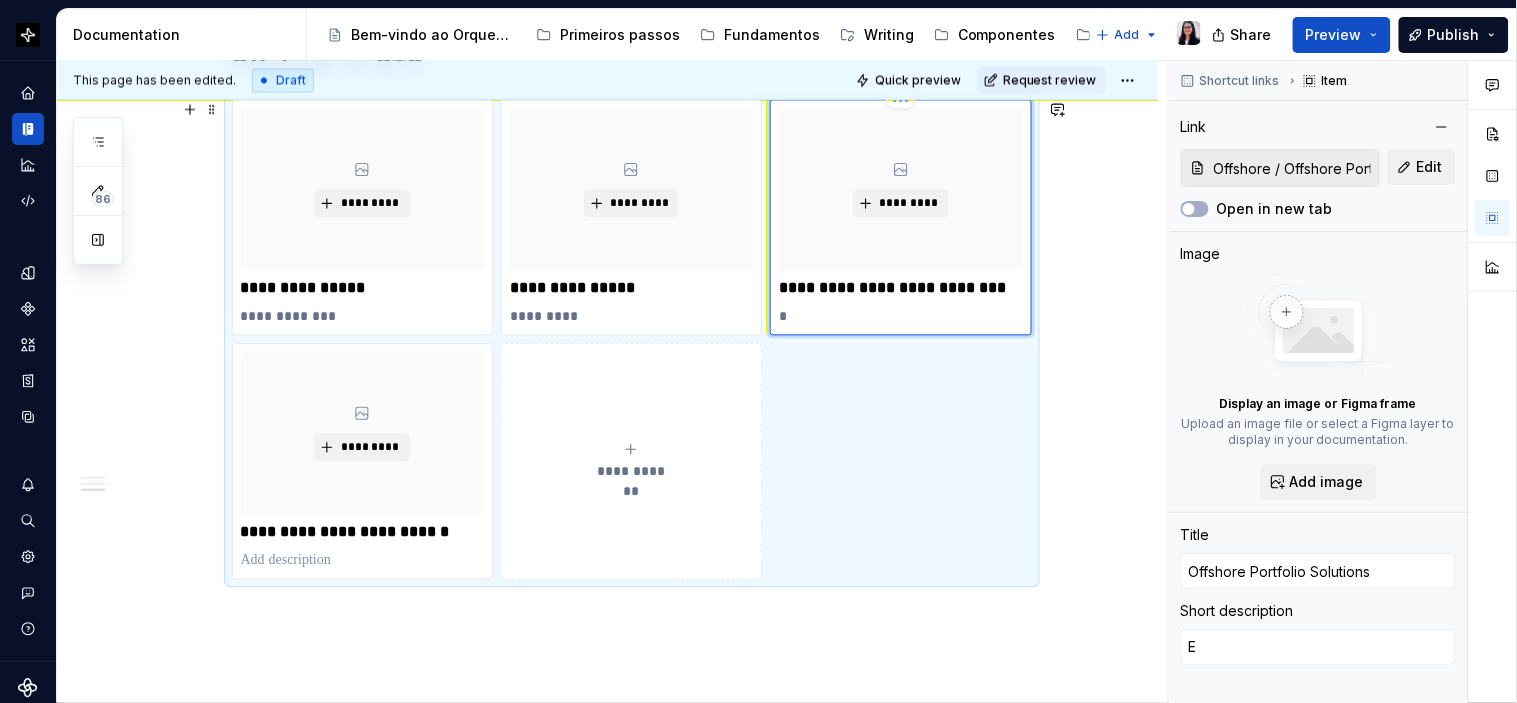 type on "*" 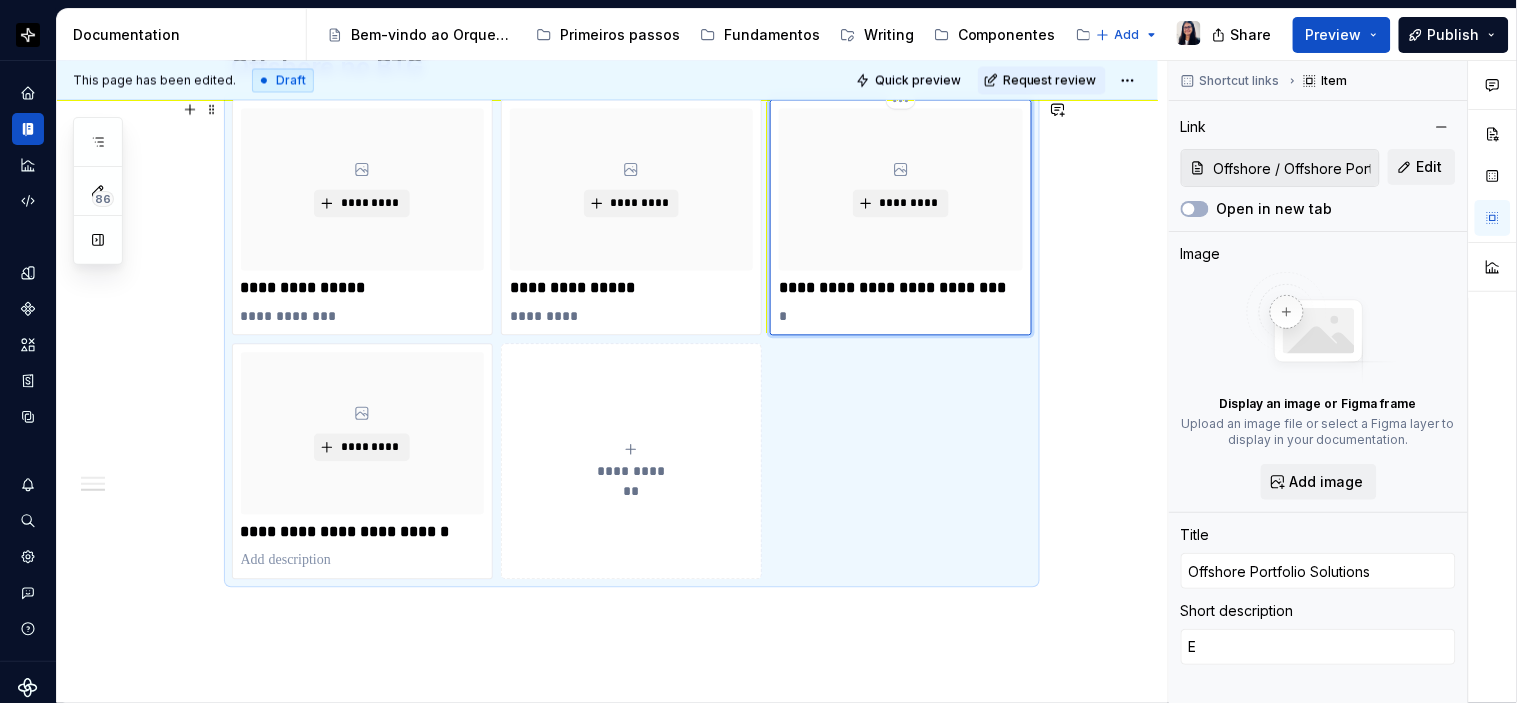 type 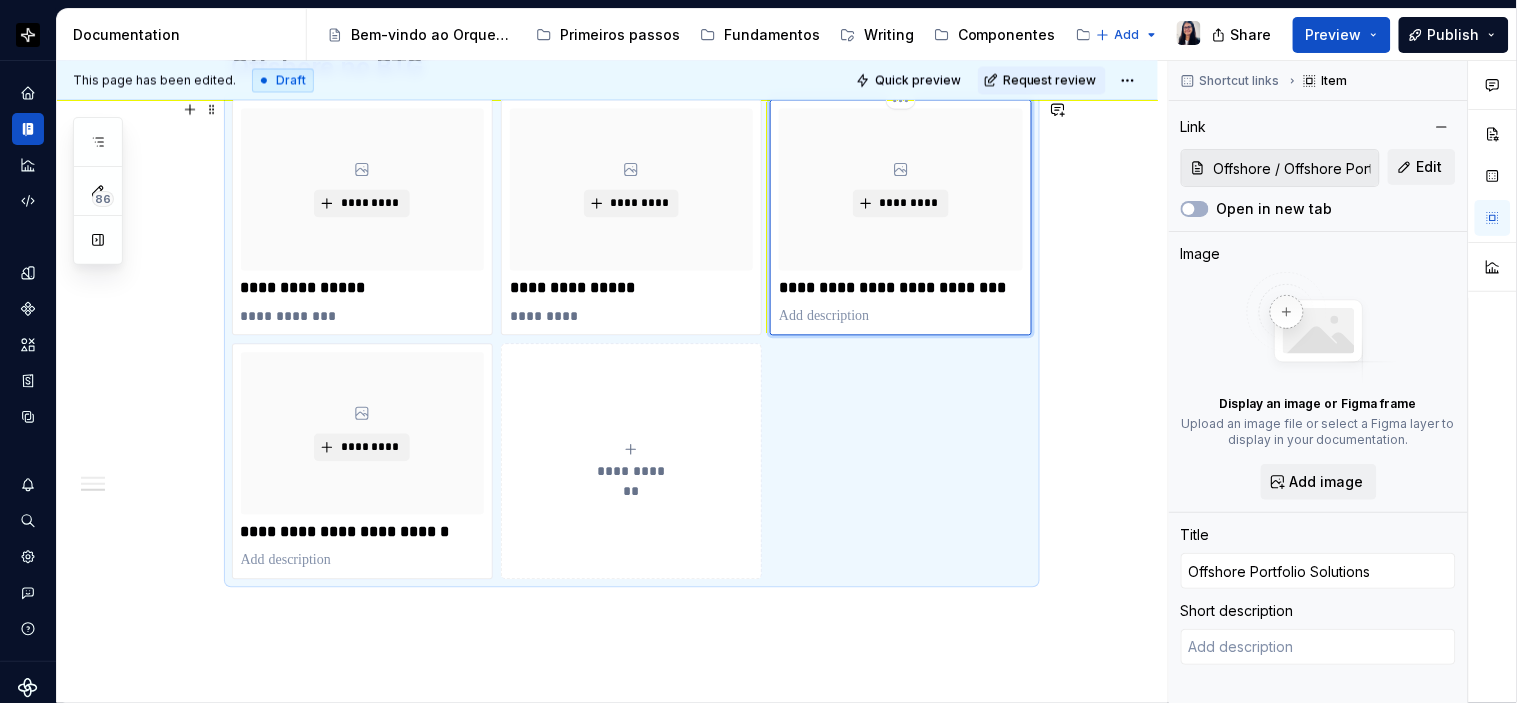type on "*" 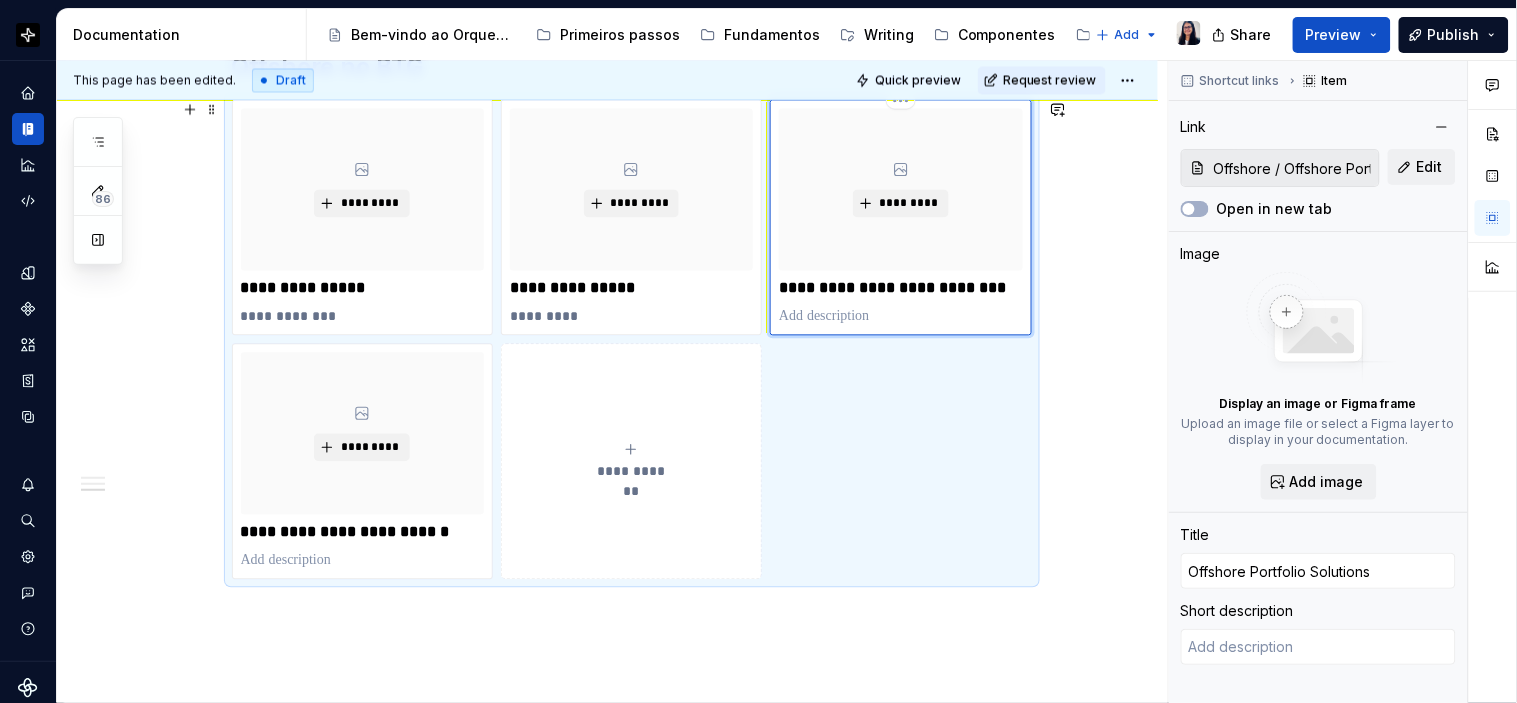 type on "m" 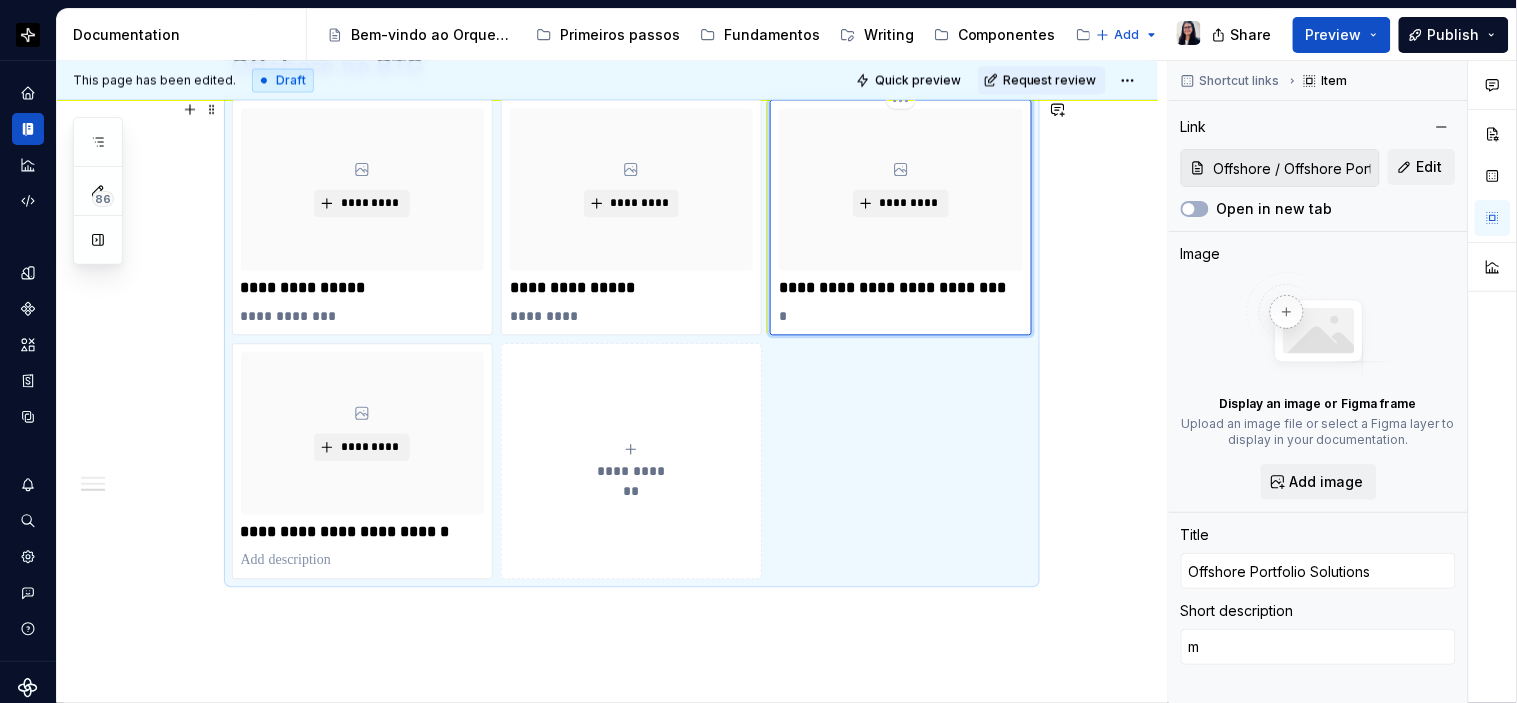 type on "*" 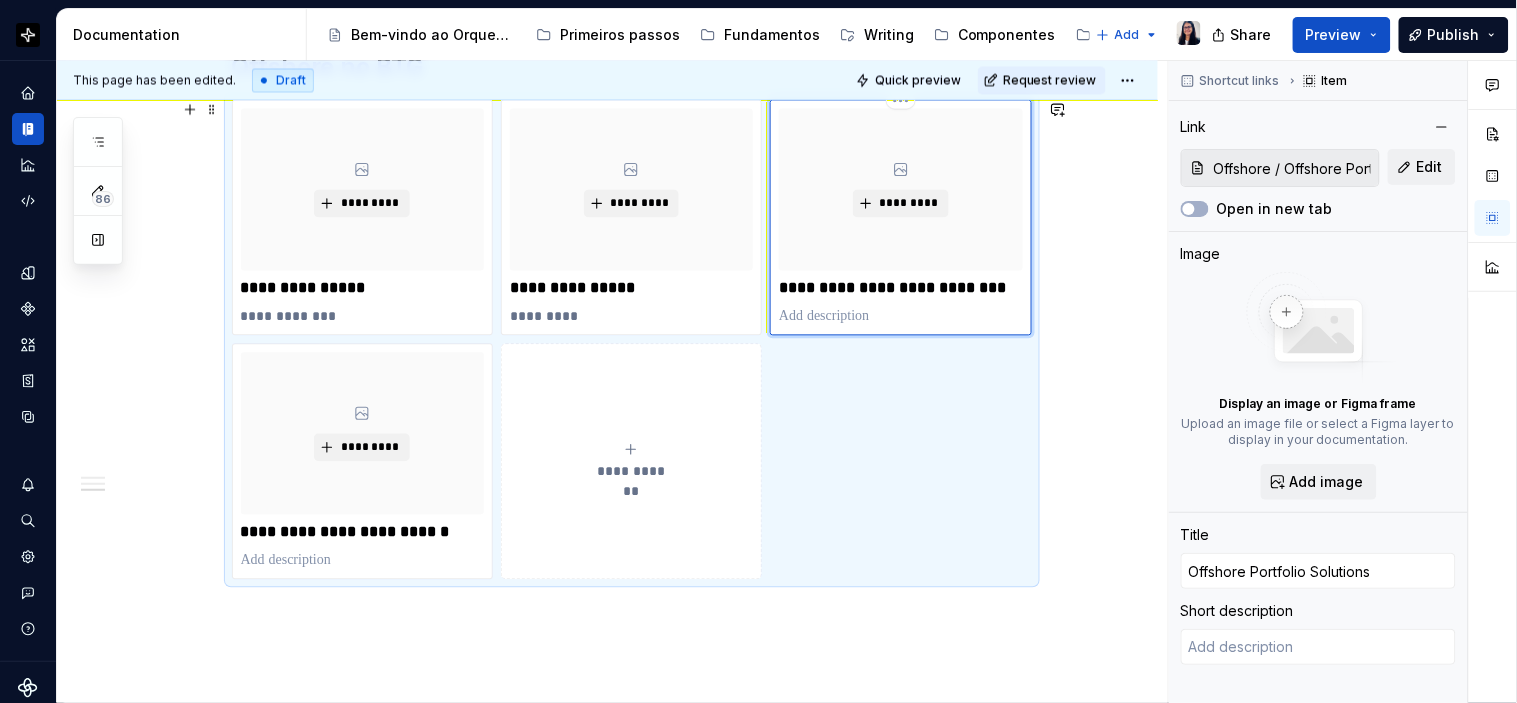 type on "*" 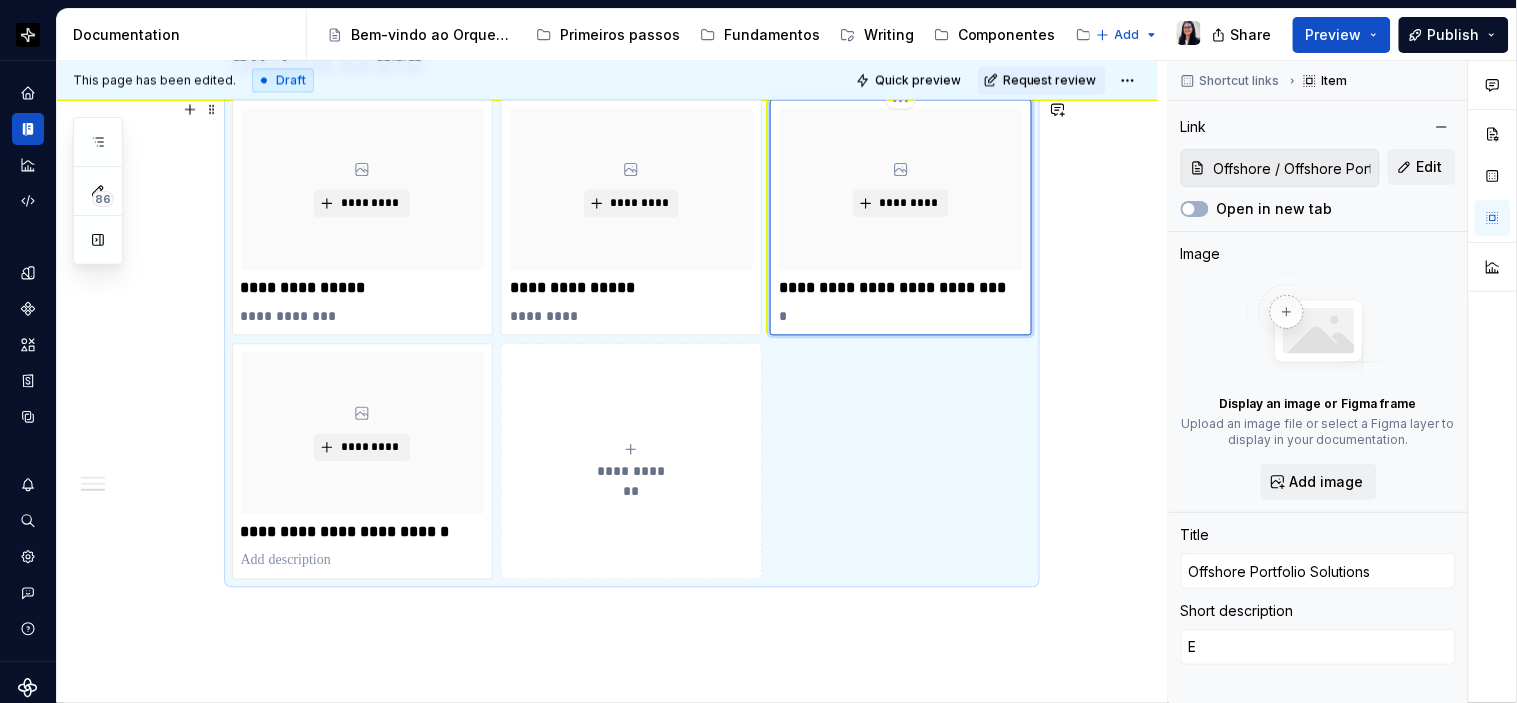 type on "*" 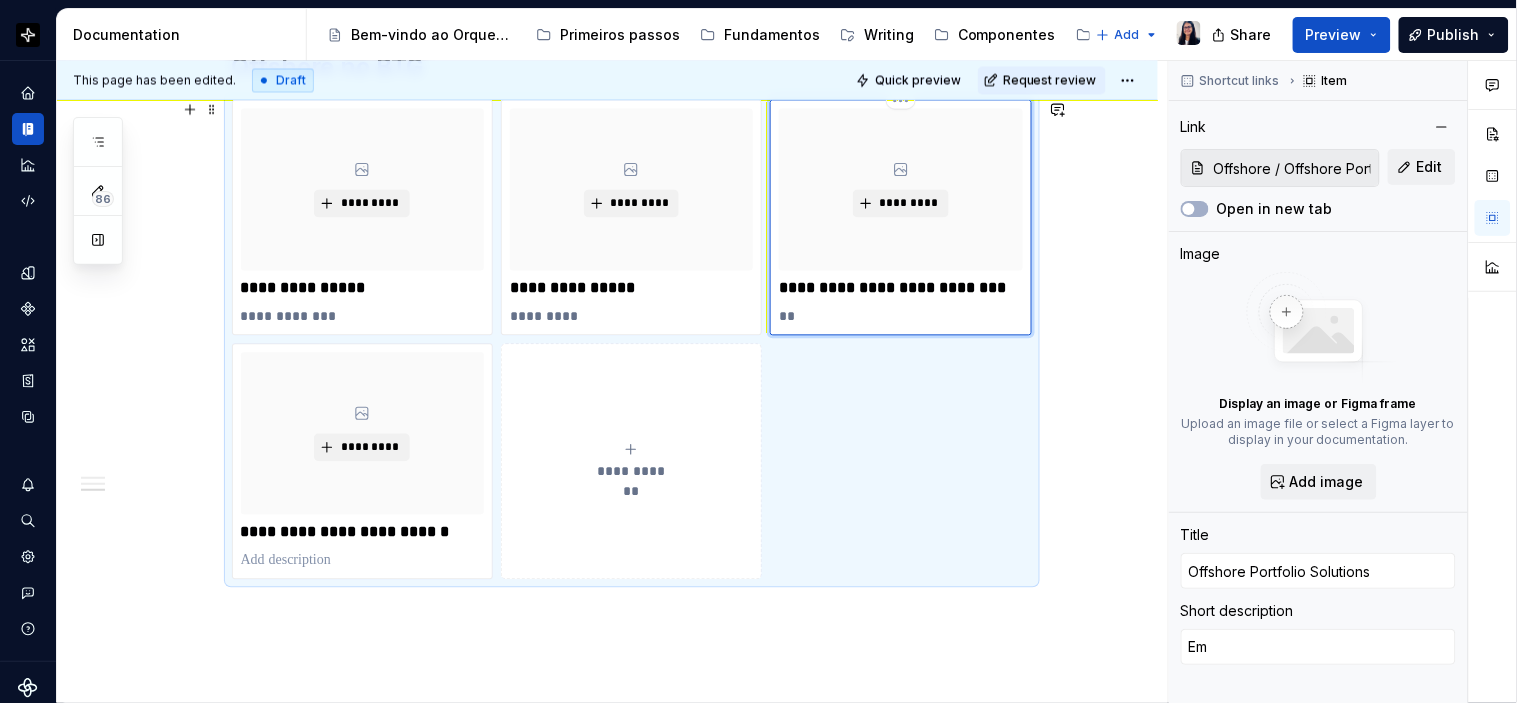 type on "*" 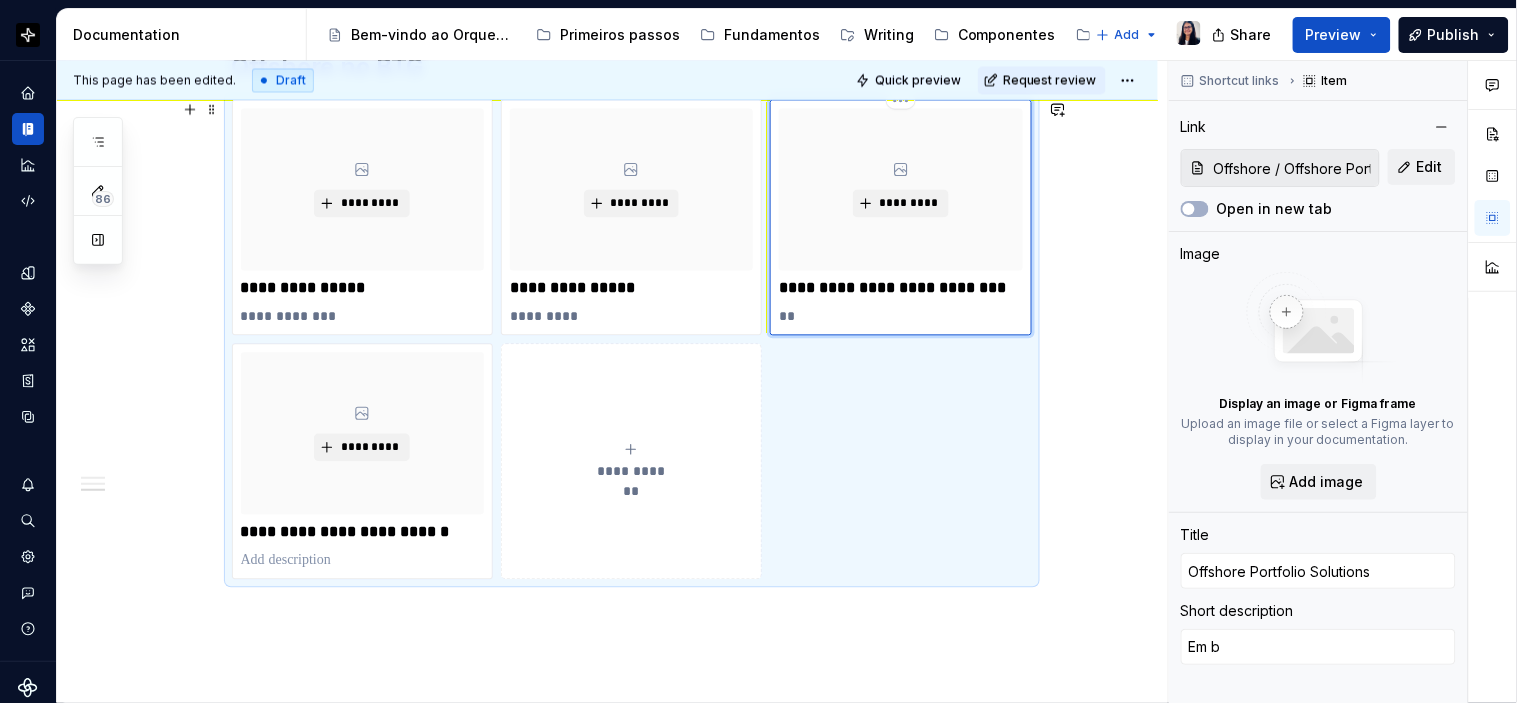 type on "*" 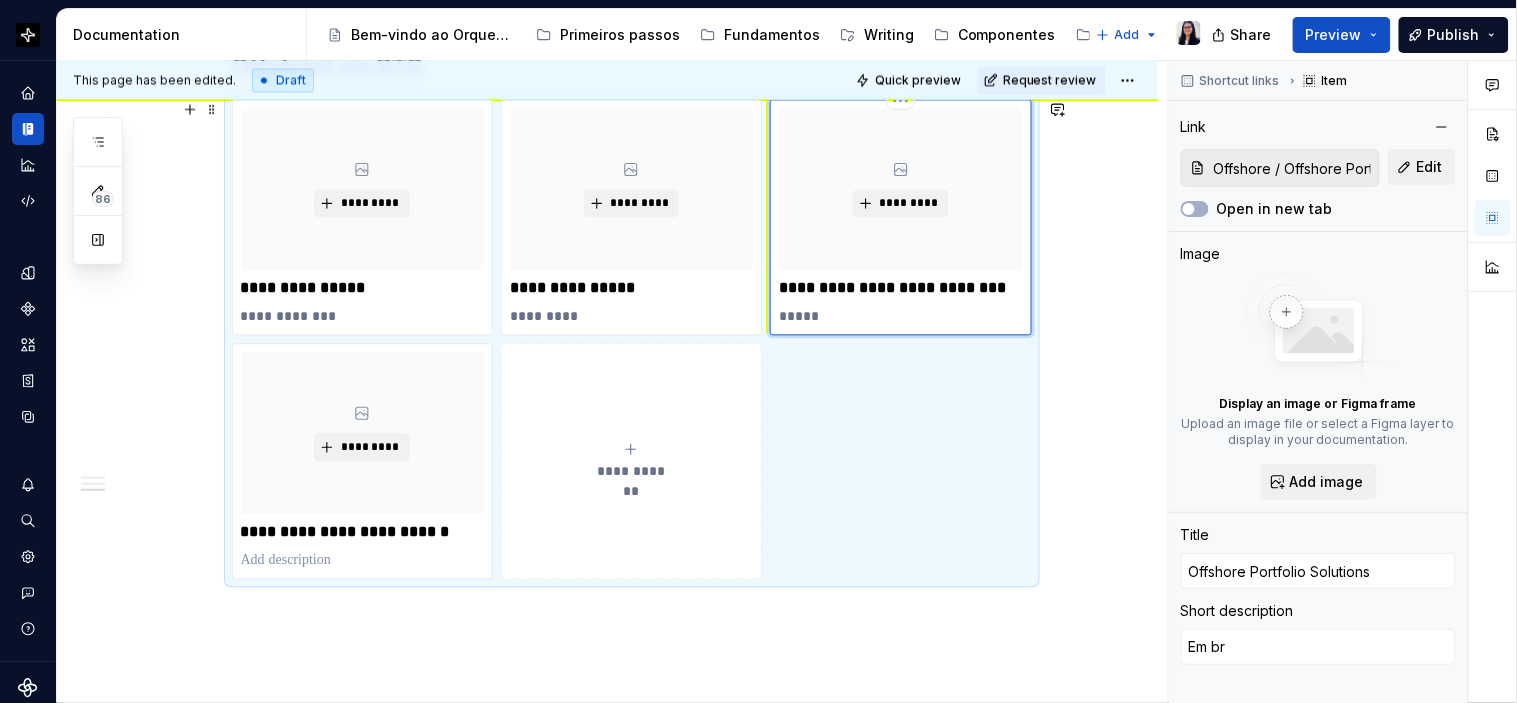 type on "*" 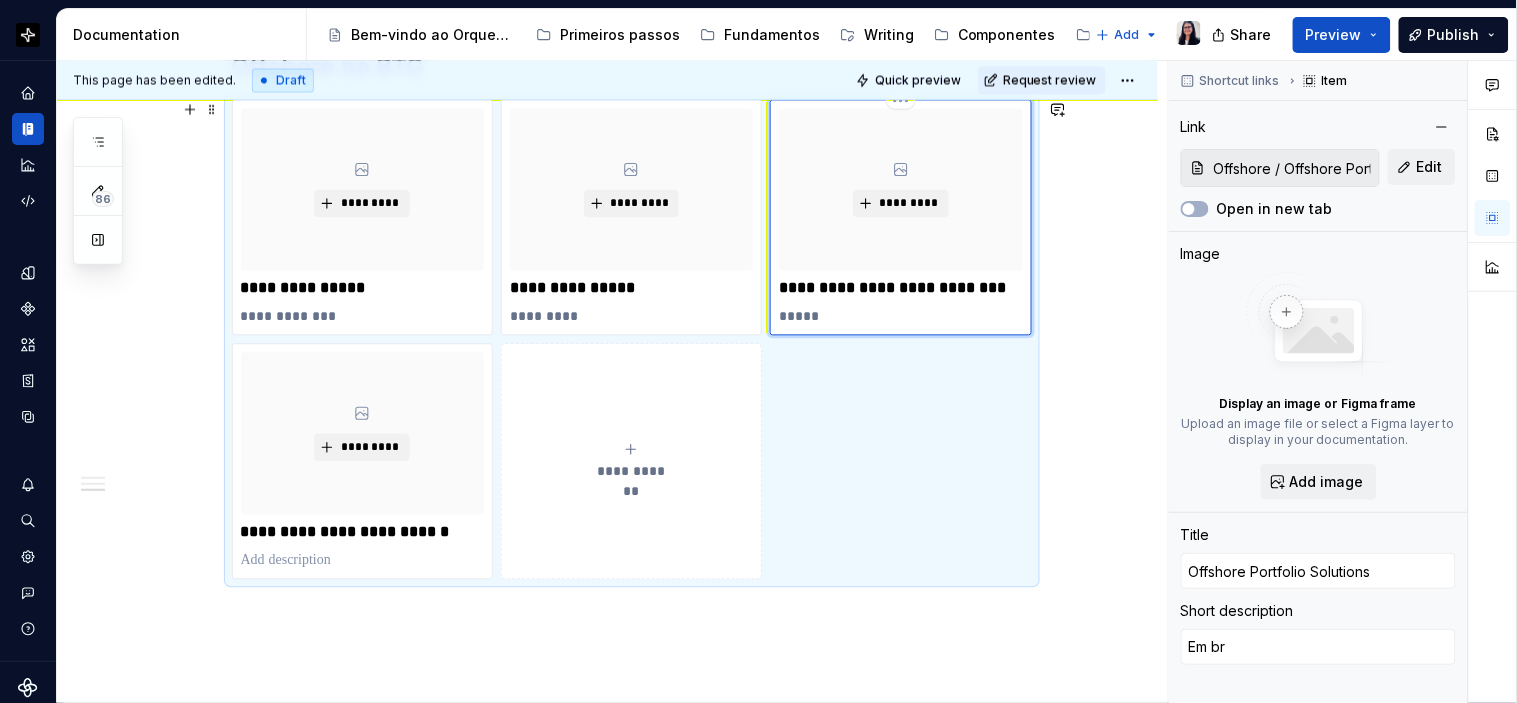 type on "Em bre" 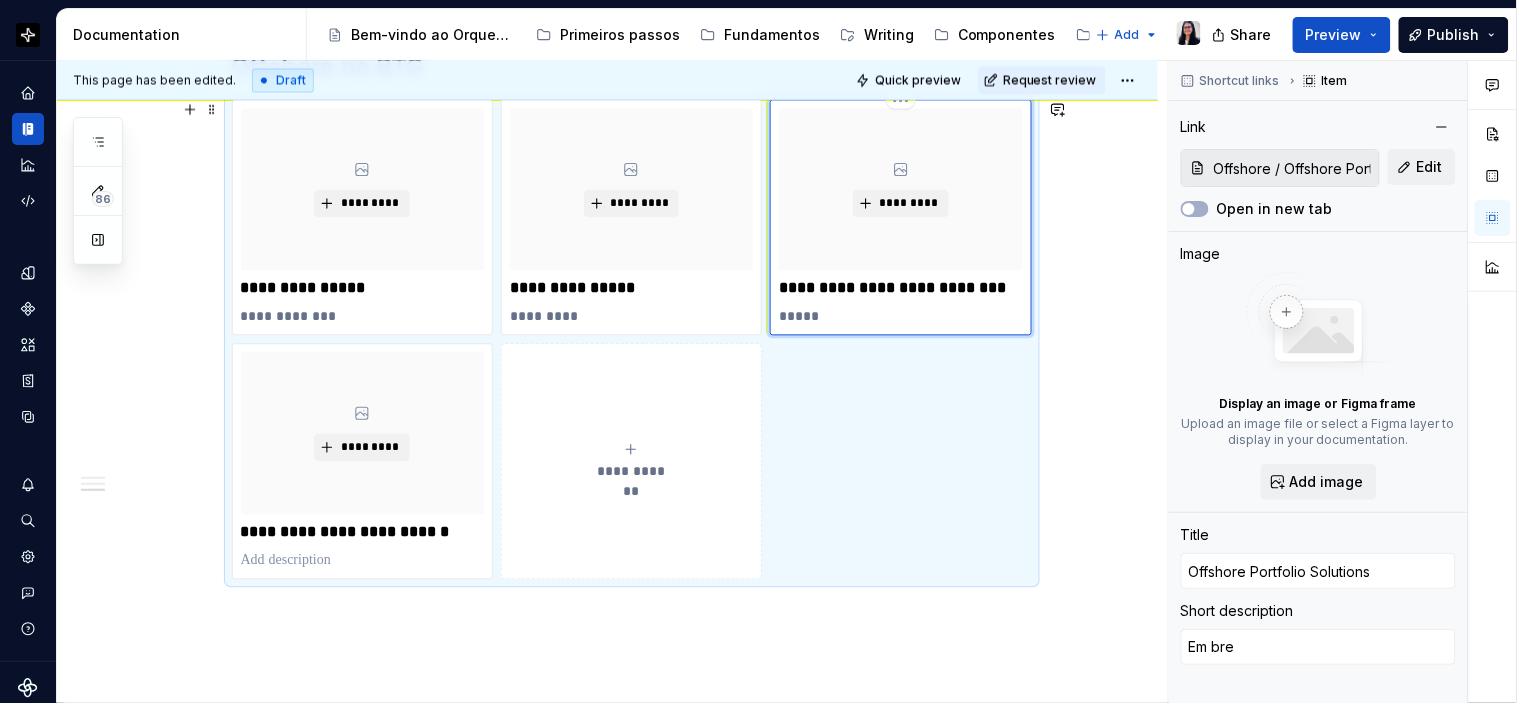 type on "*" 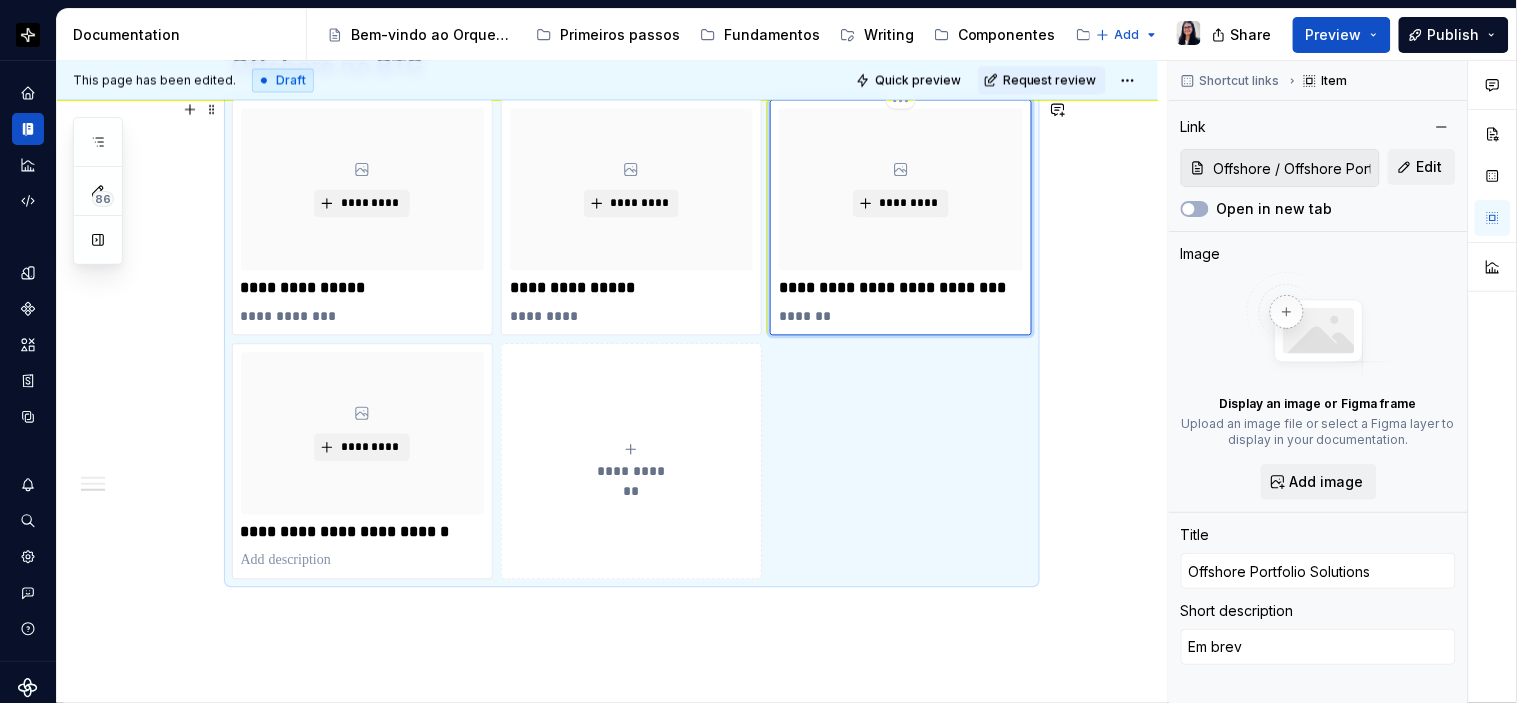 type on "*" 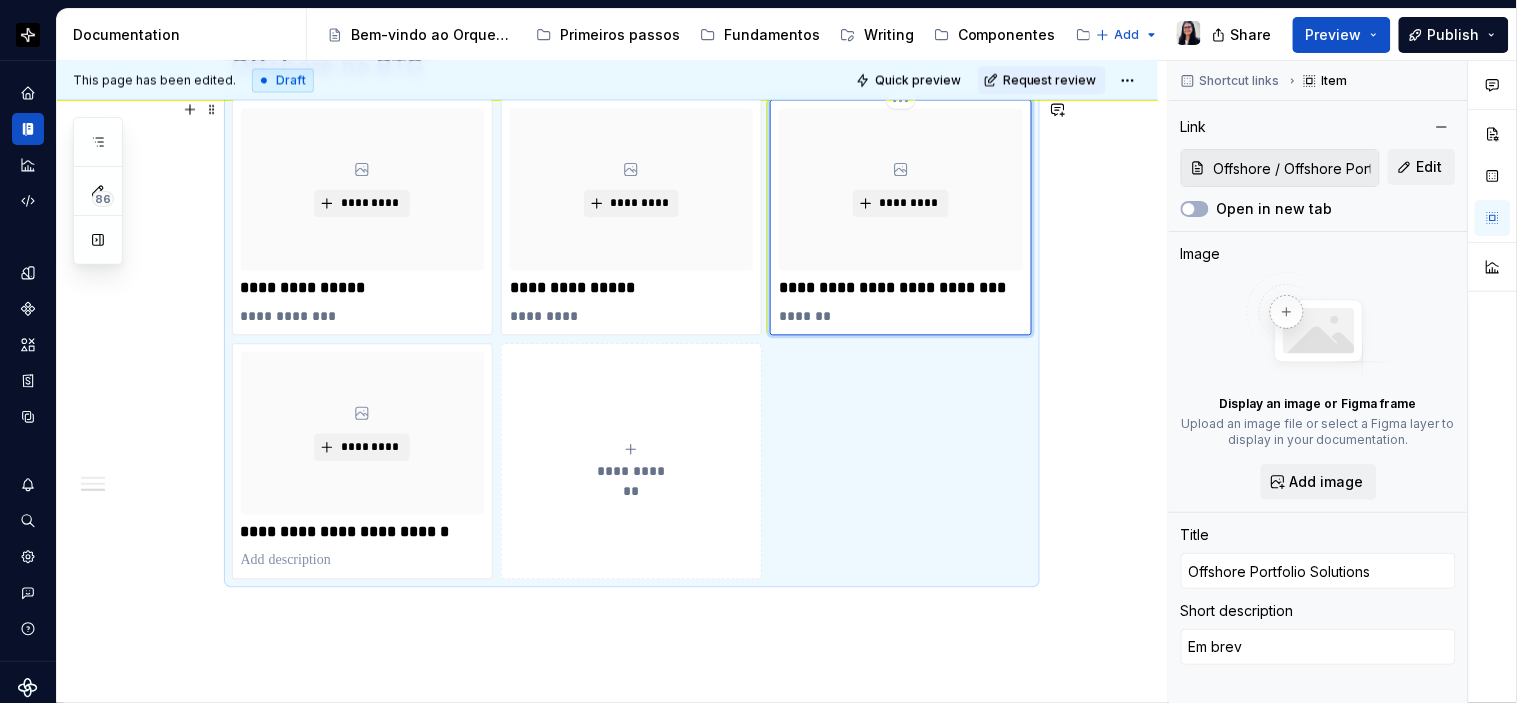 type on "Em breve" 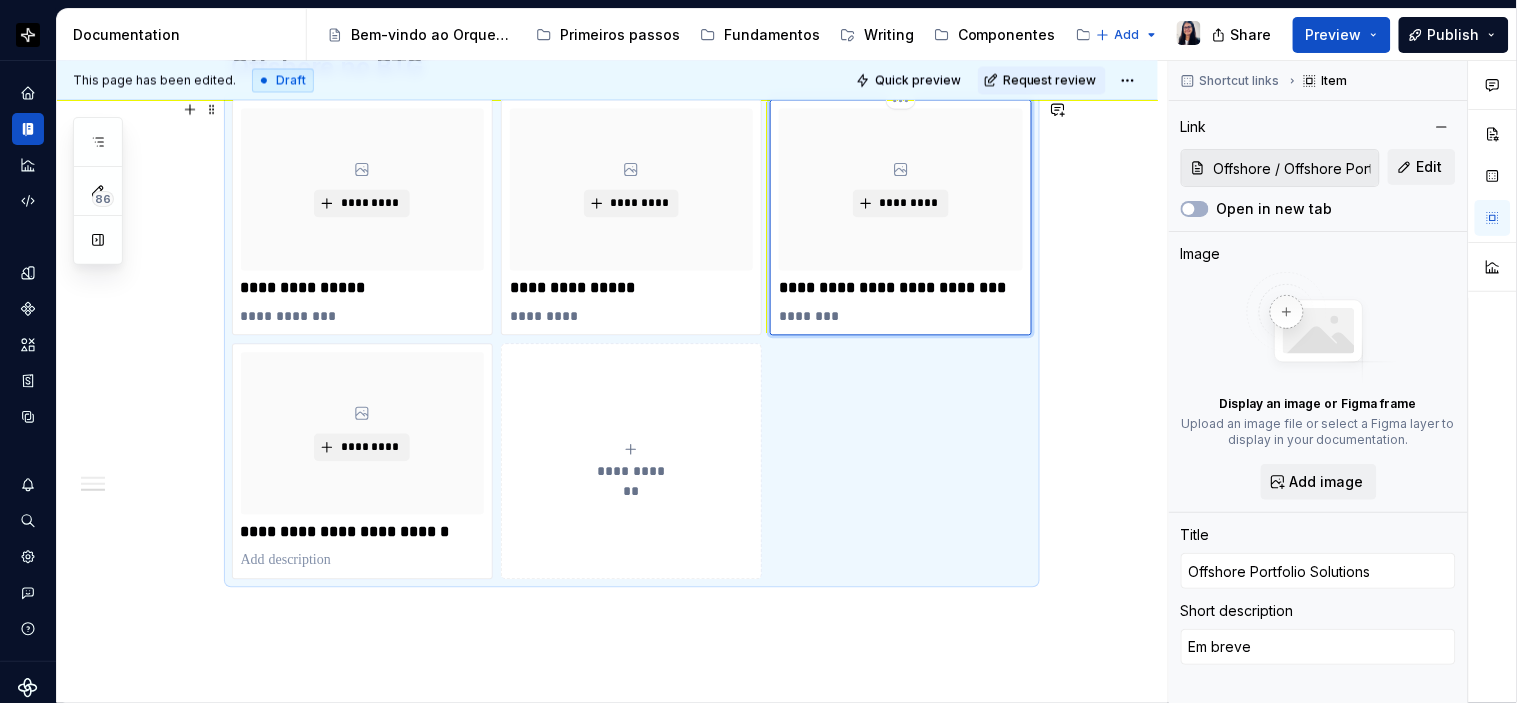 type on "*" 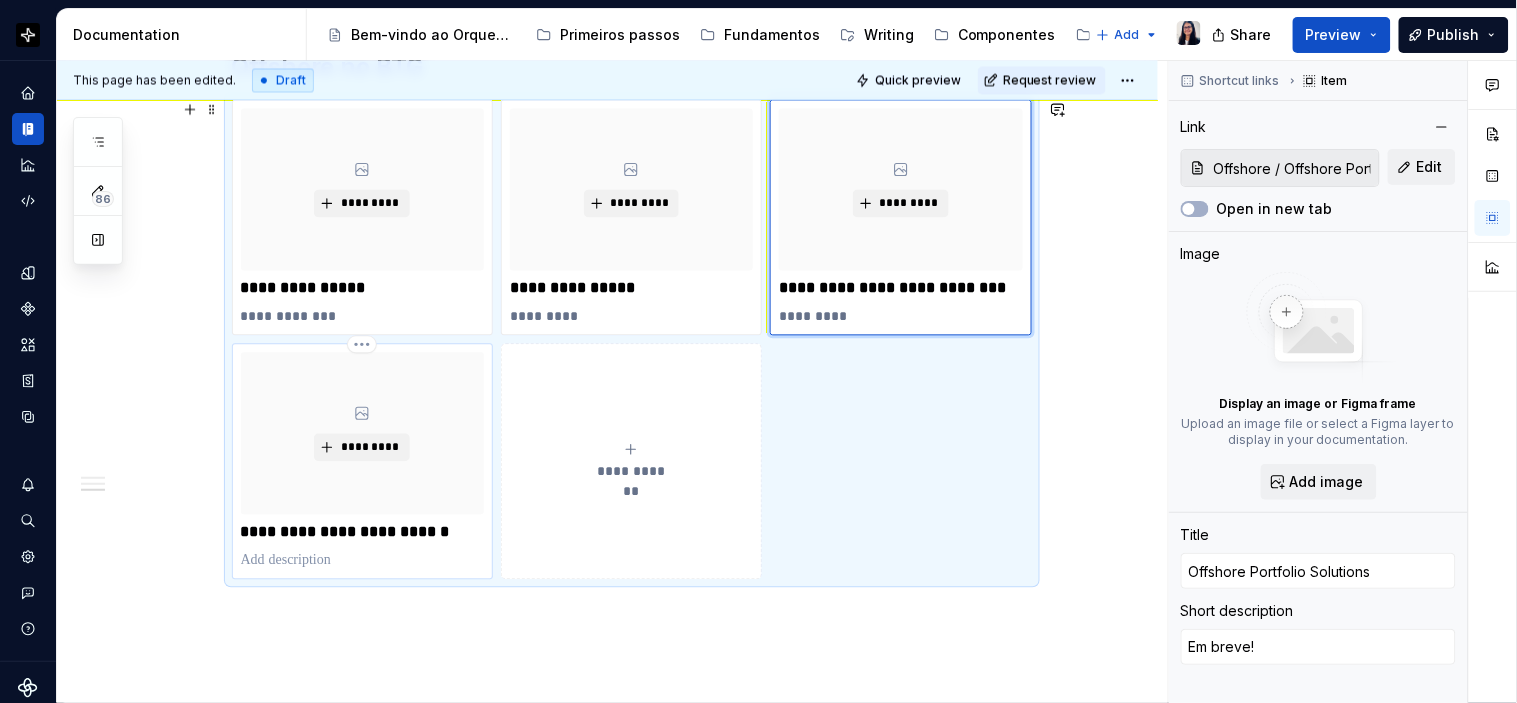 click at bounding box center [362, 561] 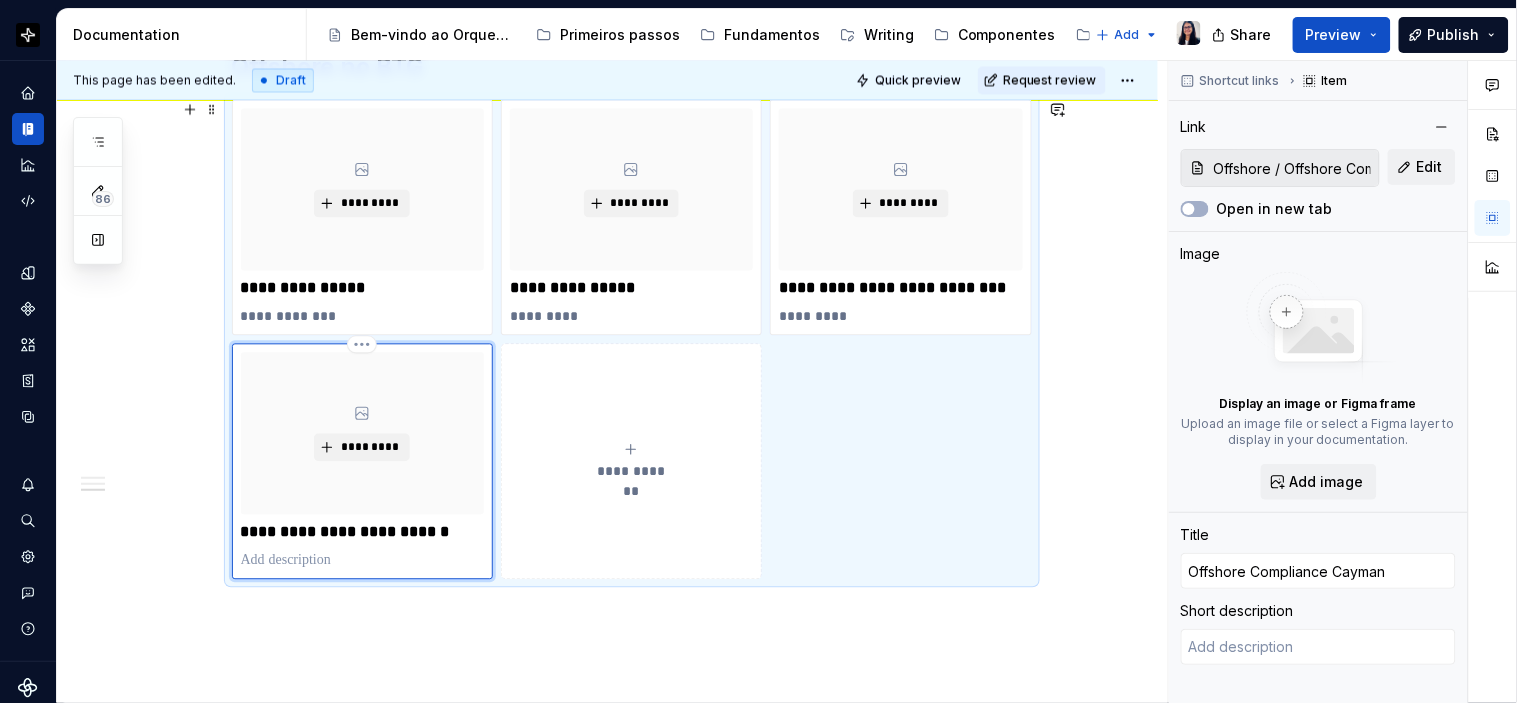 type on "*" 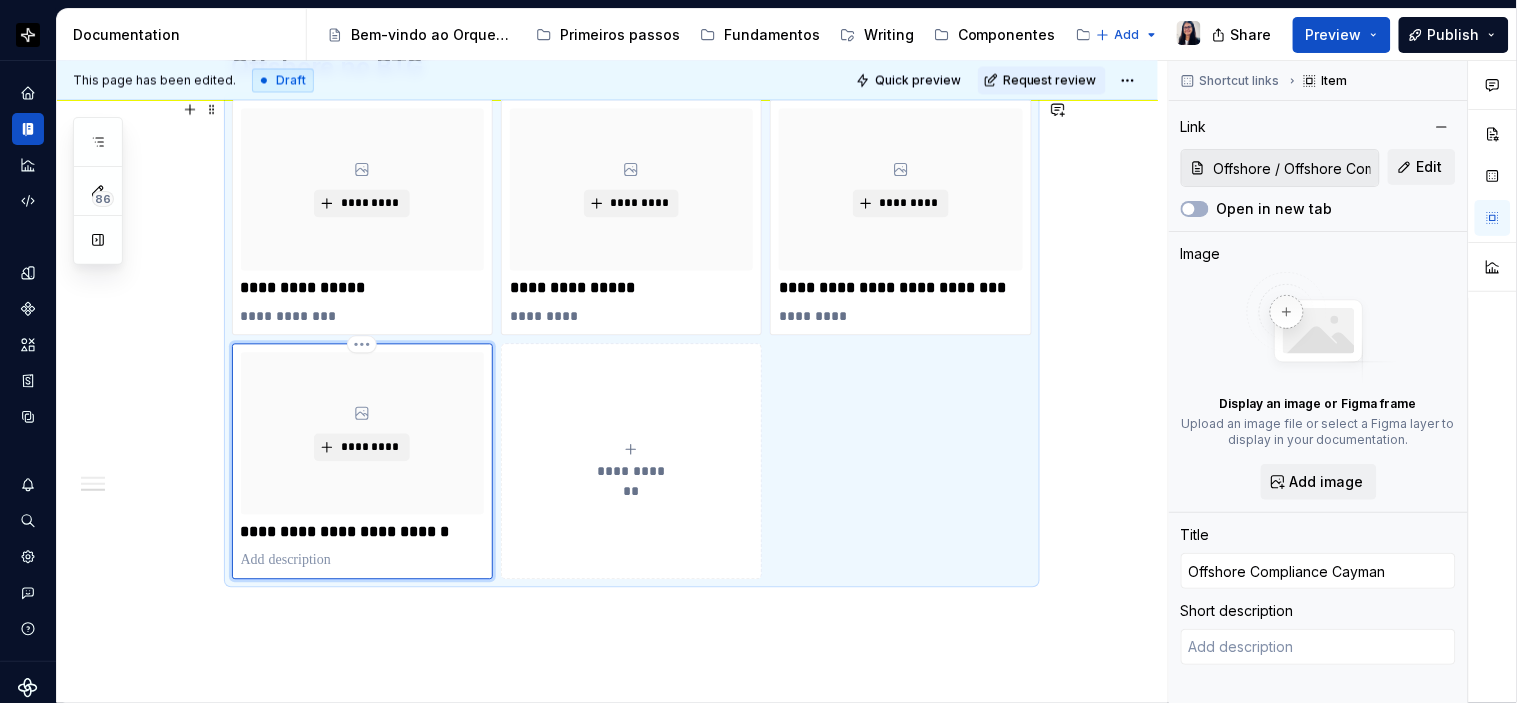 type 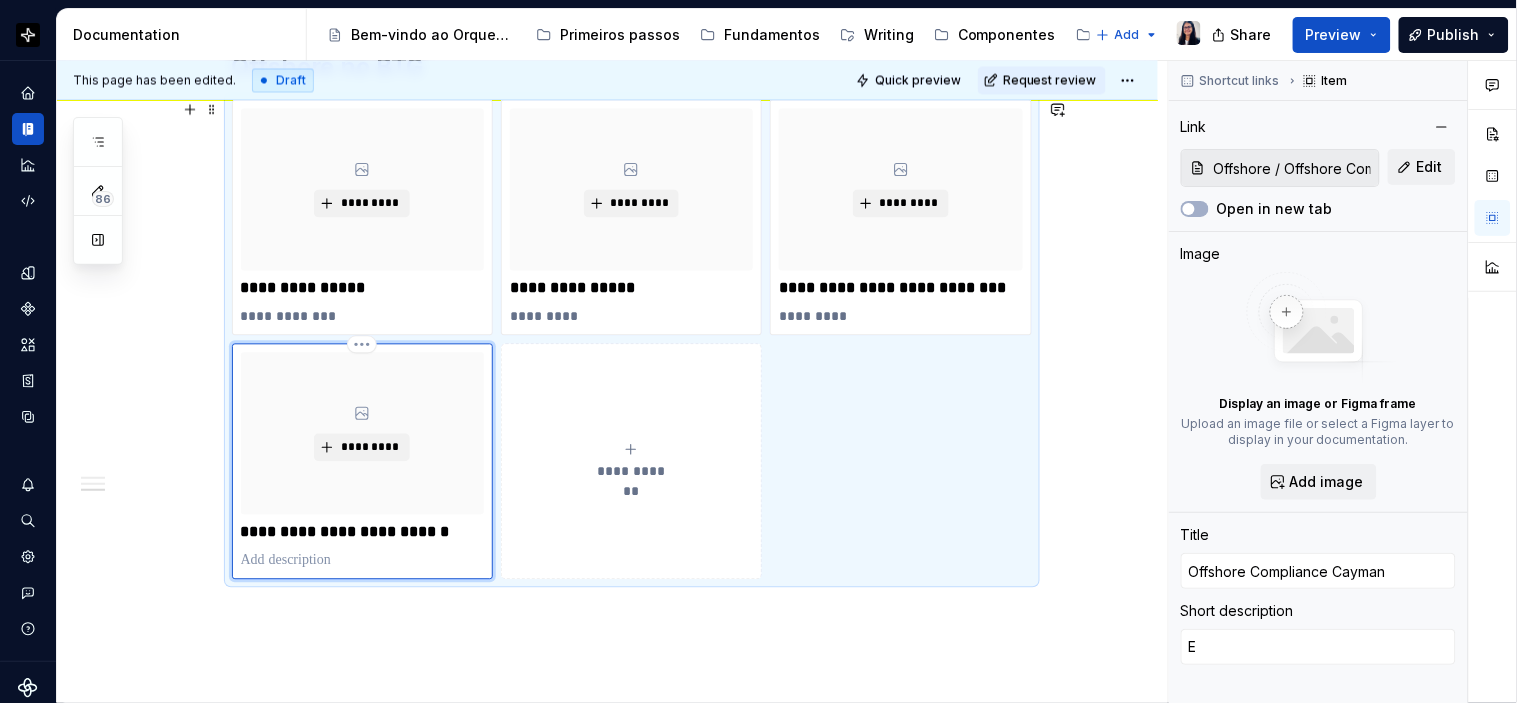 type on "*" 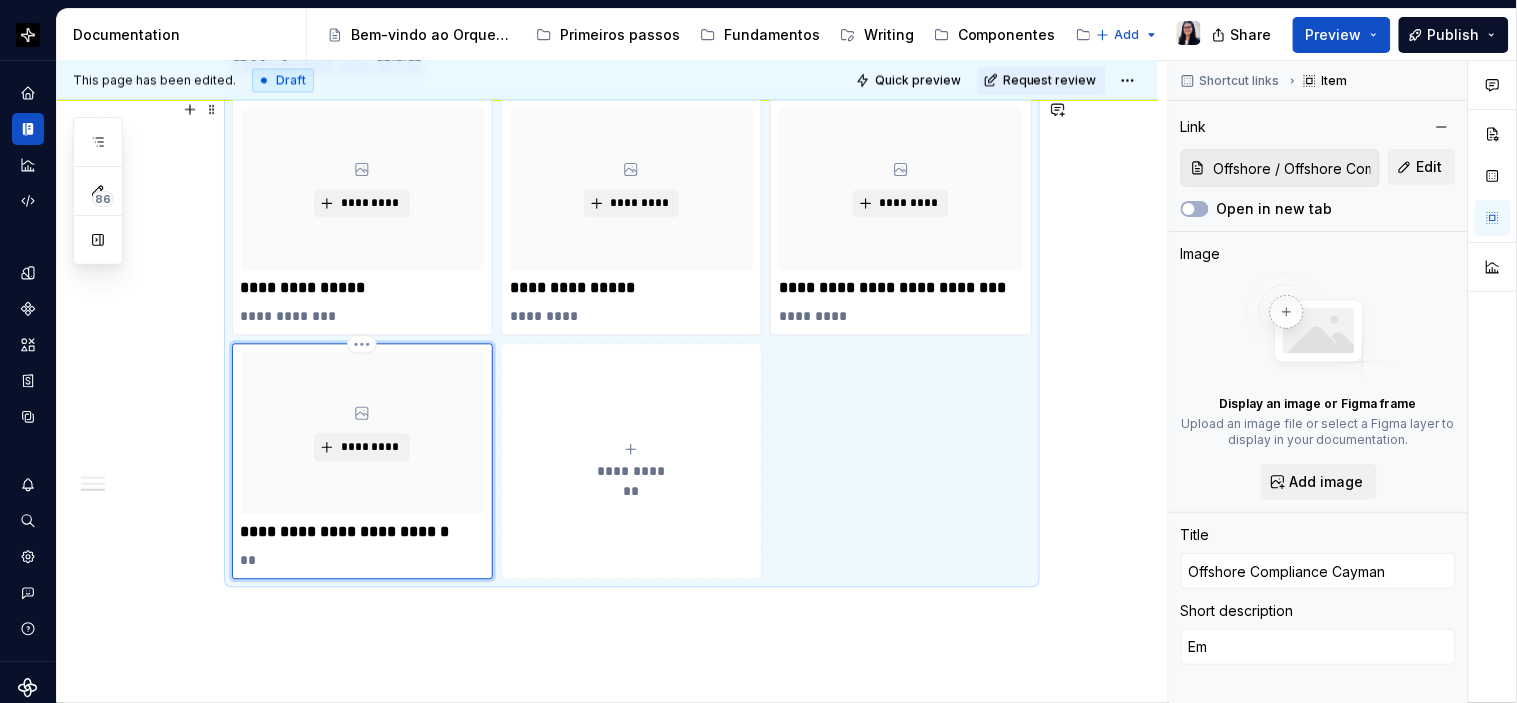 type on "*" 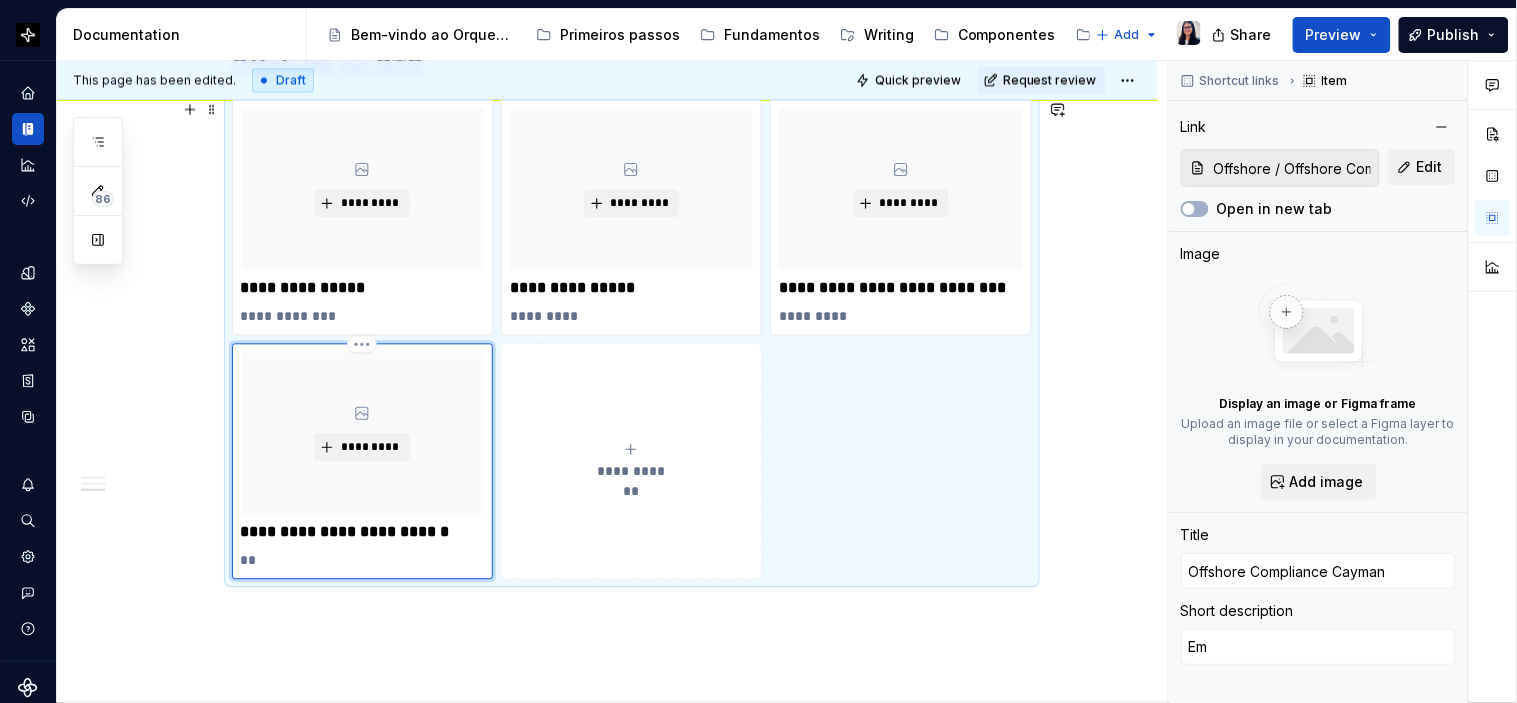 type on "Em" 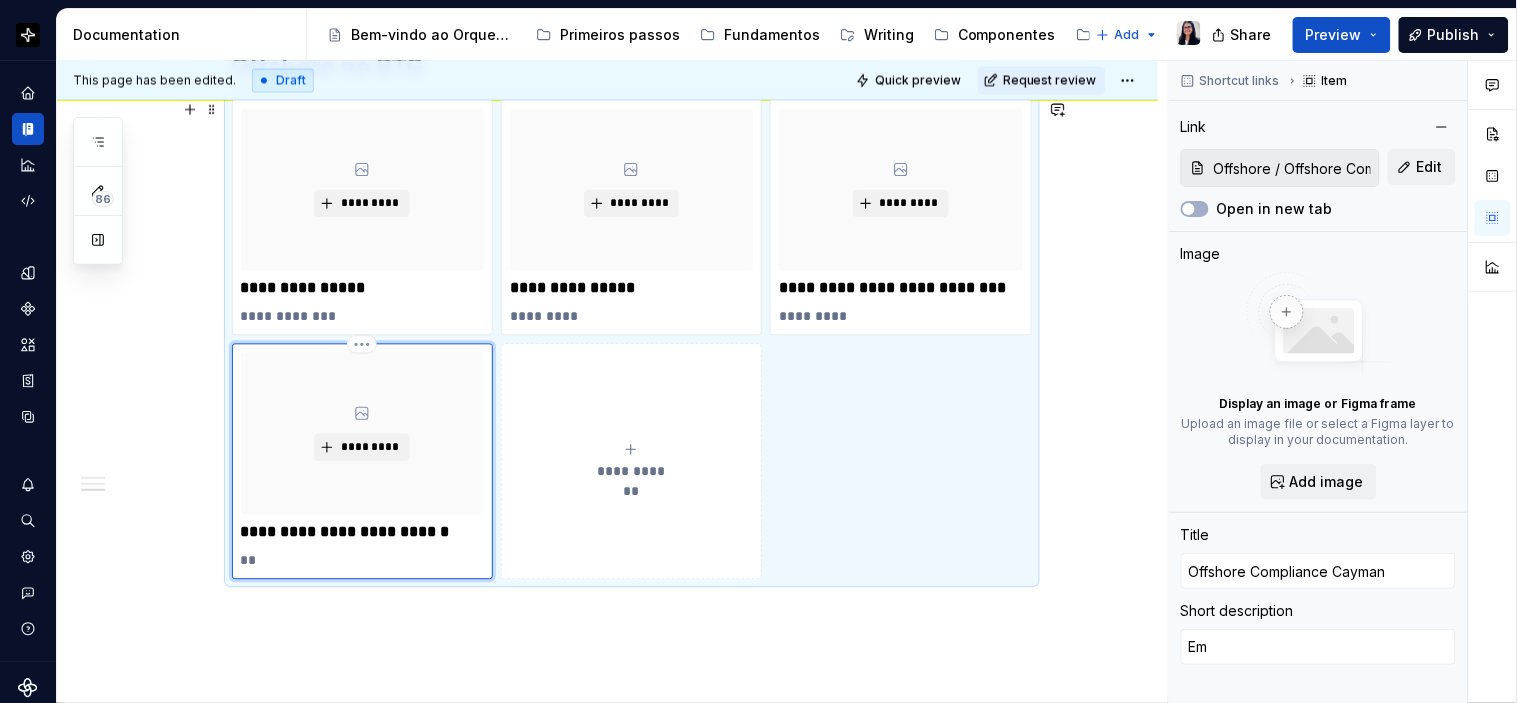 type on "*" 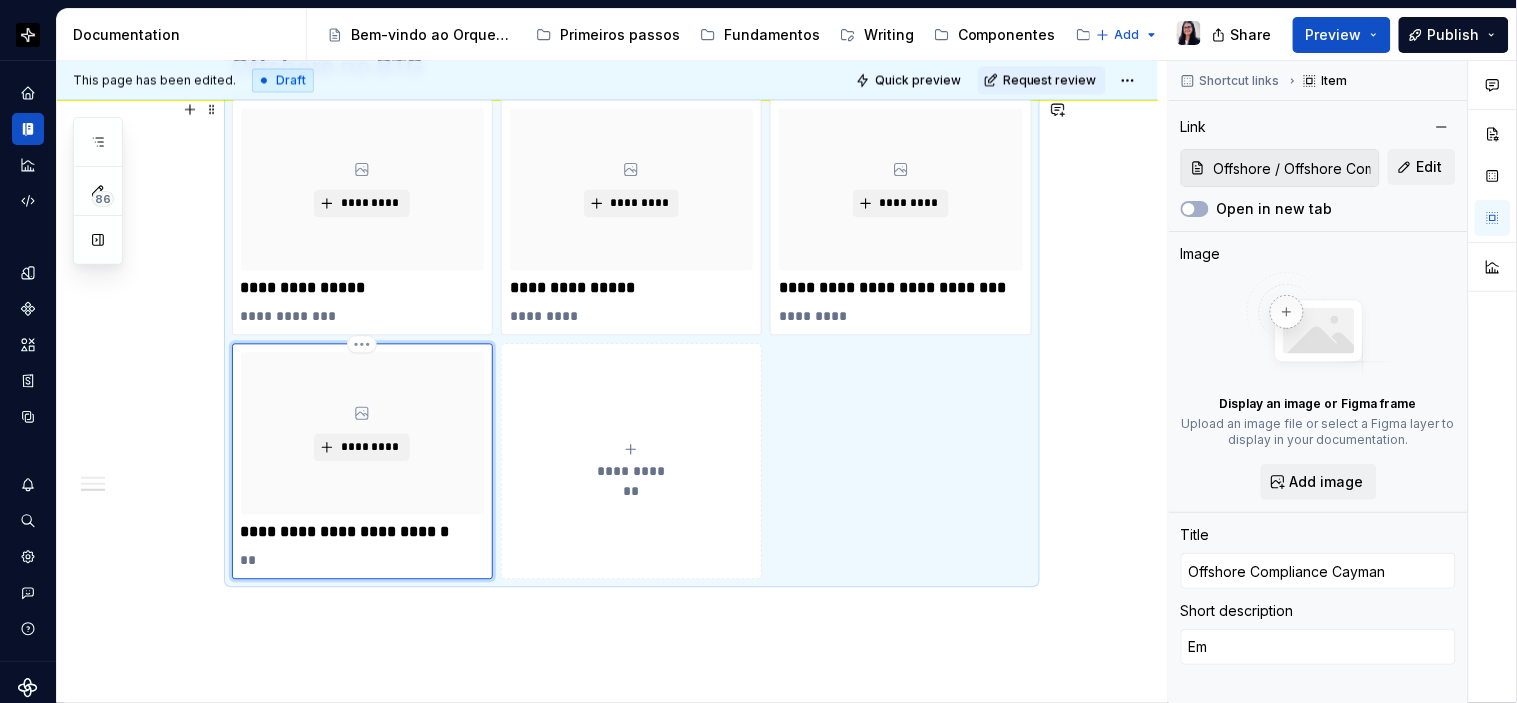 type on "Em b" 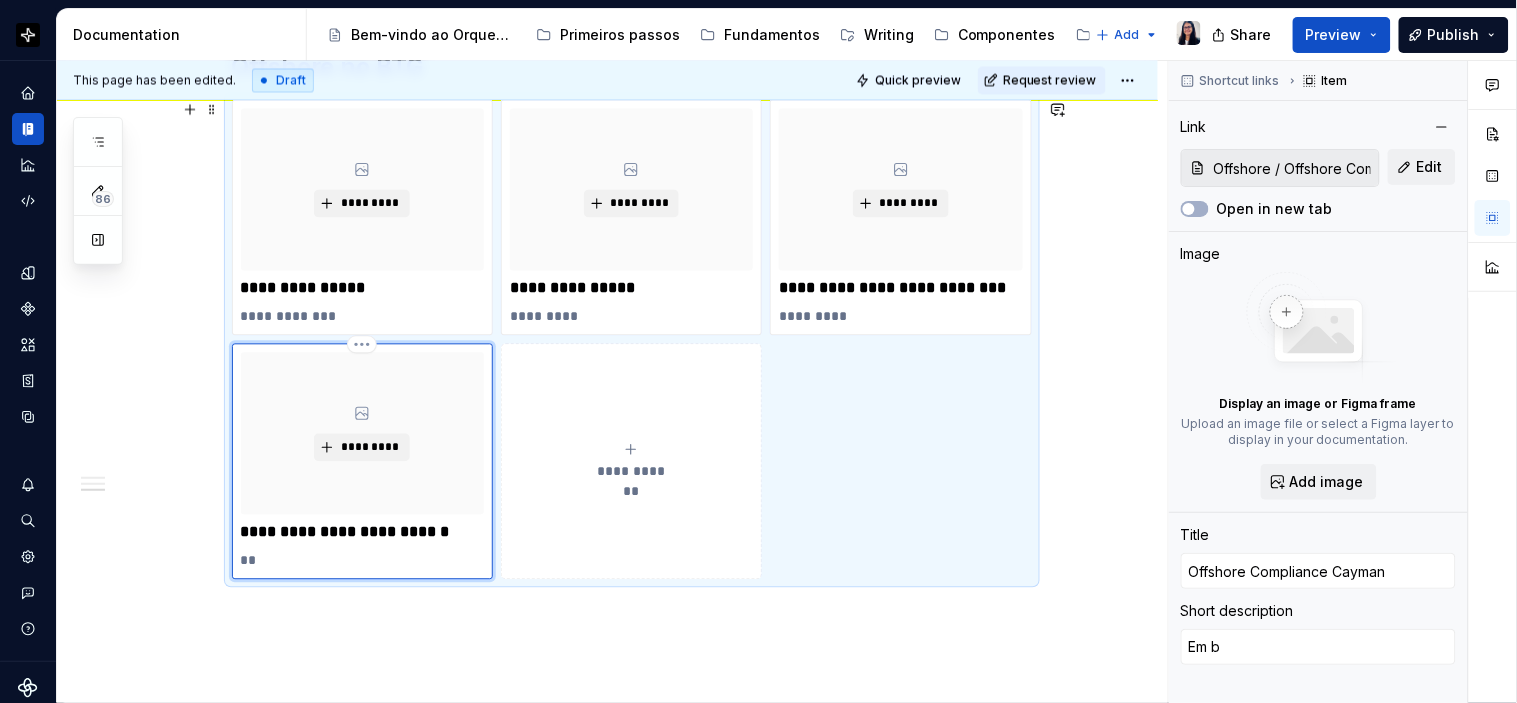 type on "*" 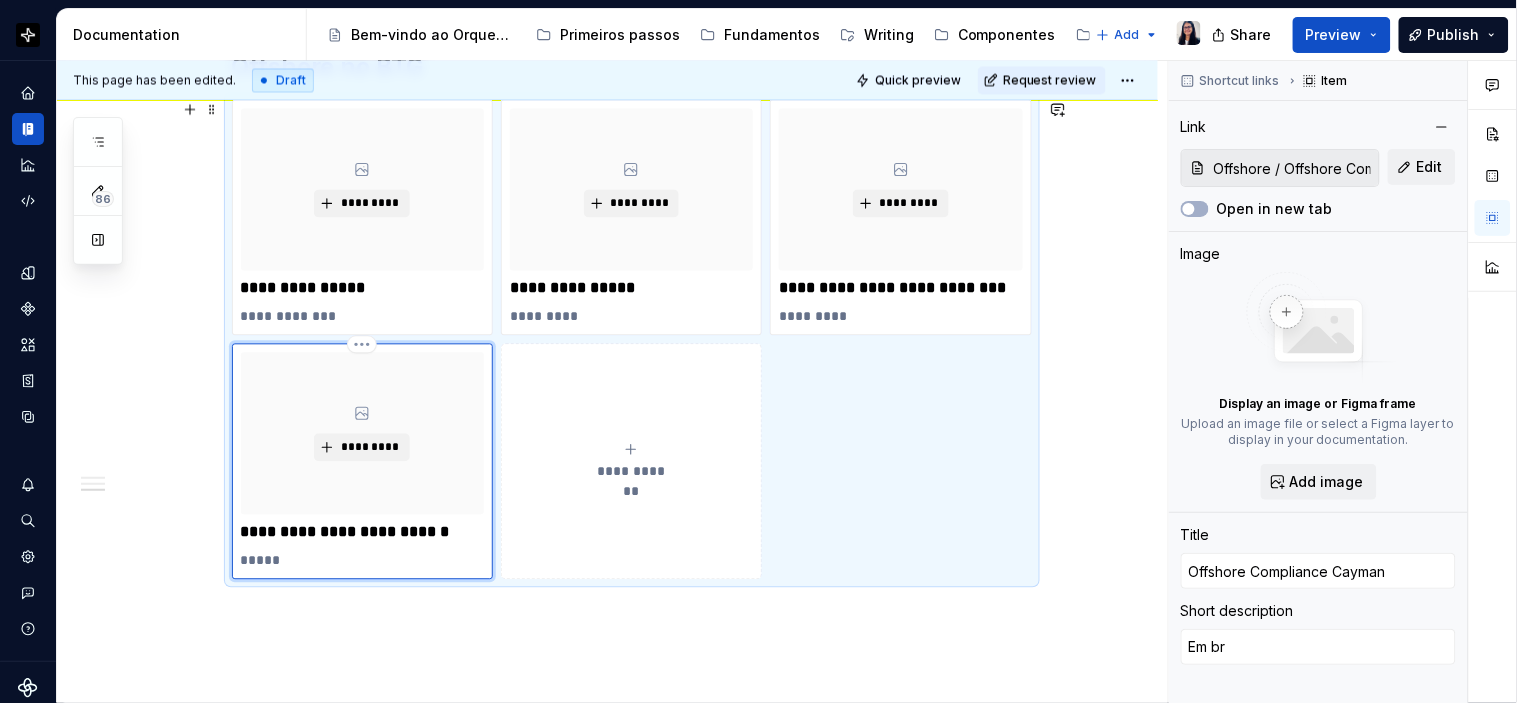 type on "*" 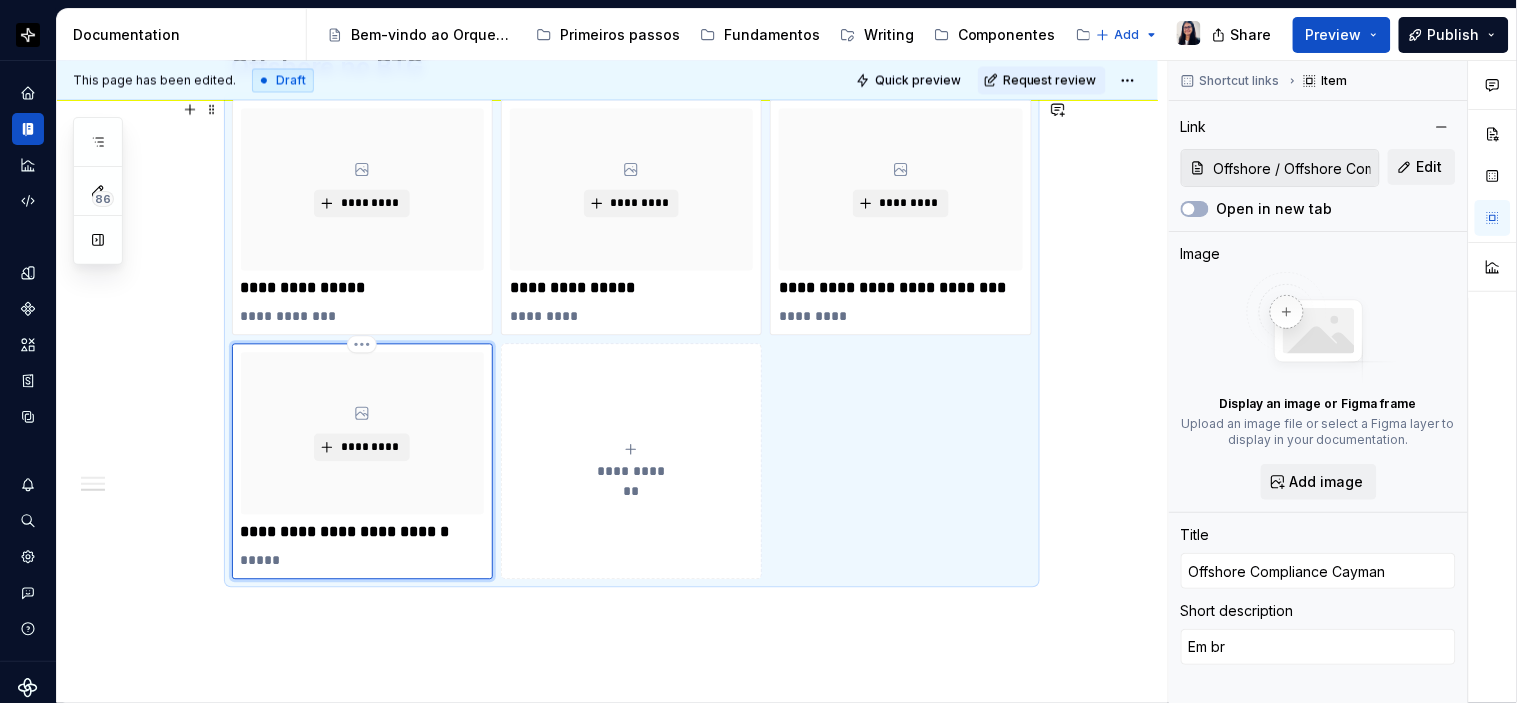 type on "Em bre" 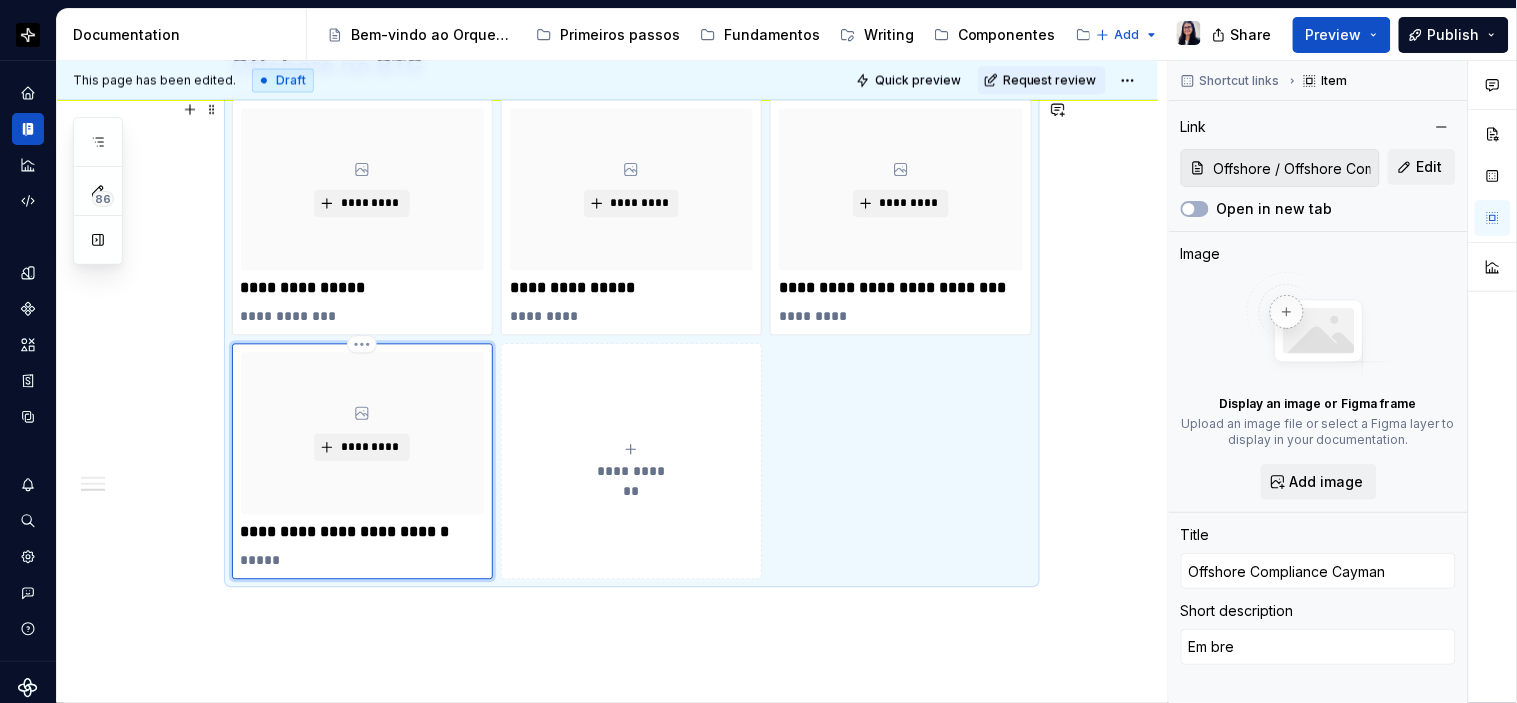type on "*" 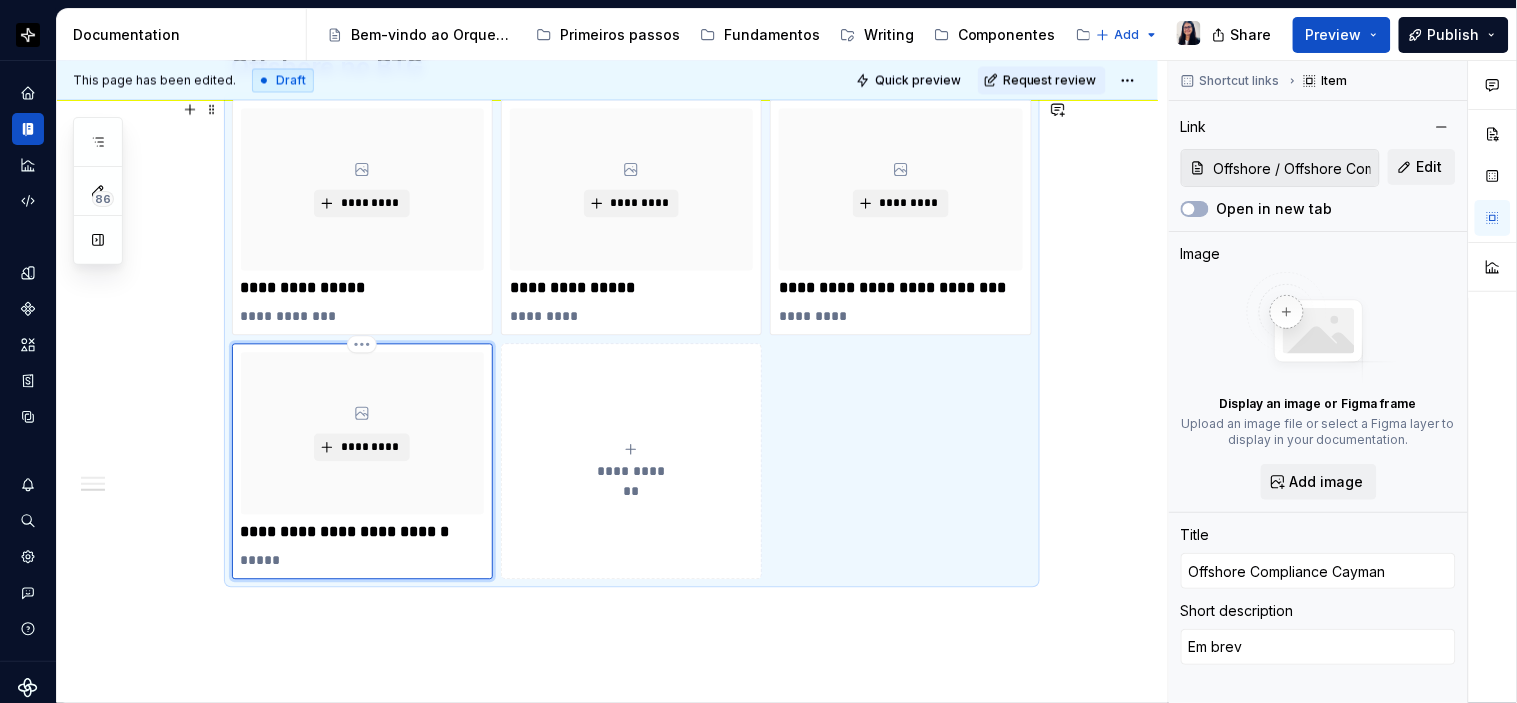 type on "*" 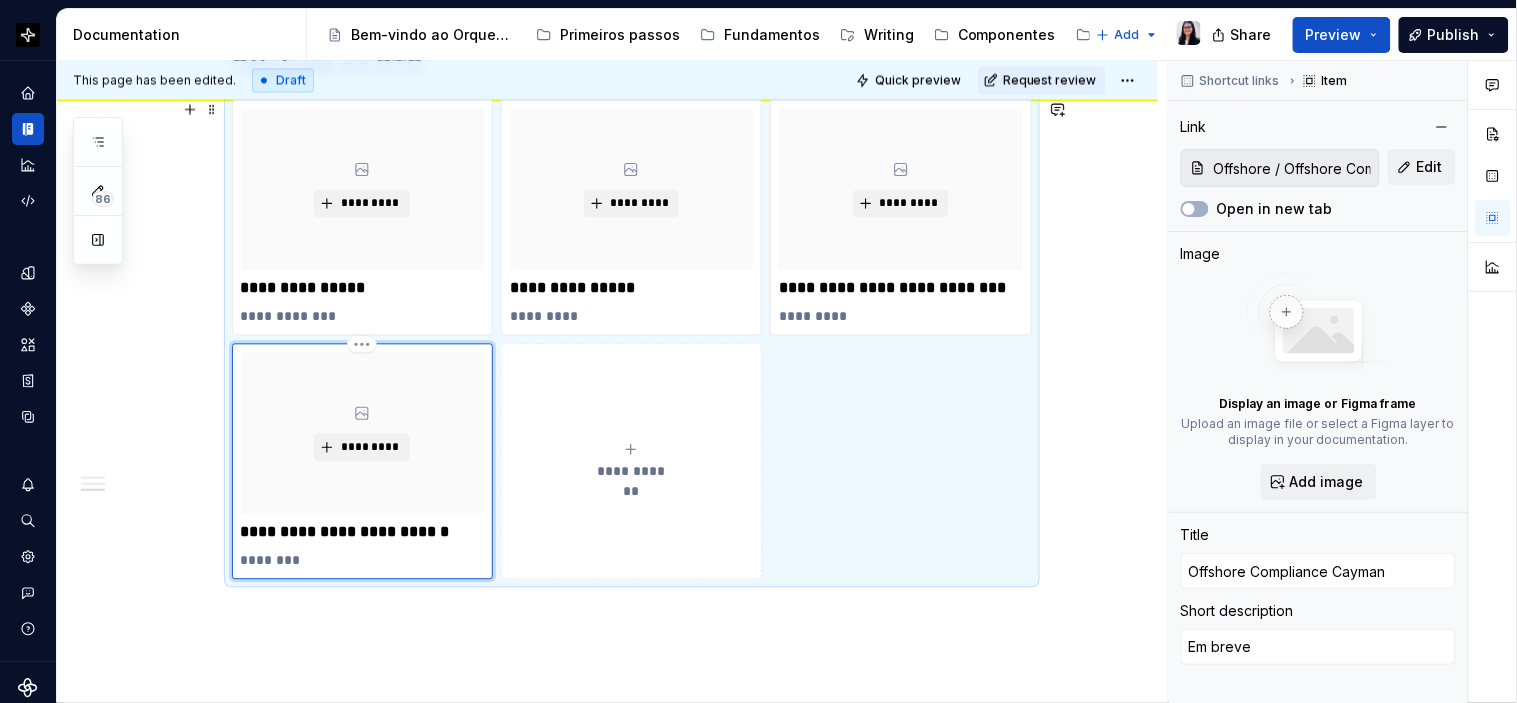 type on "*" 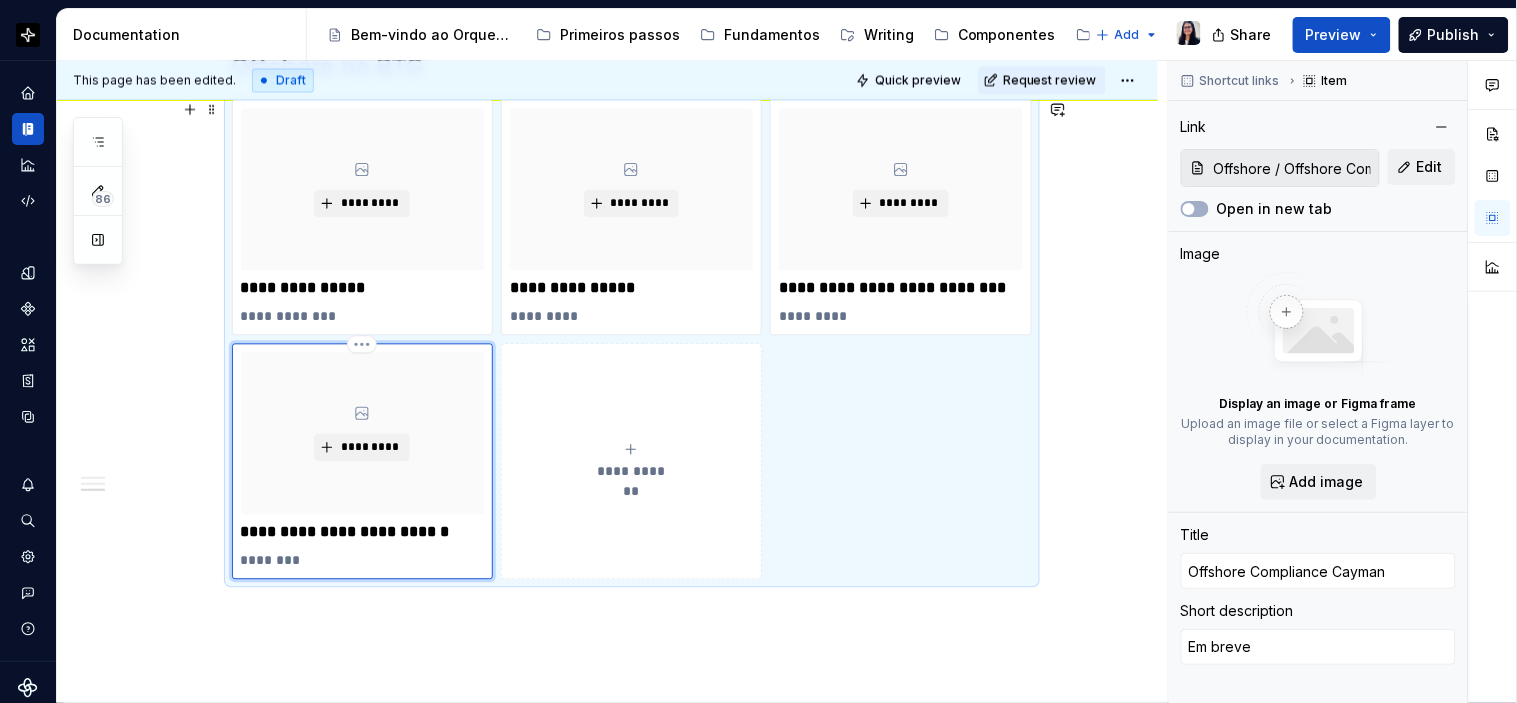 type on "Em breve!" 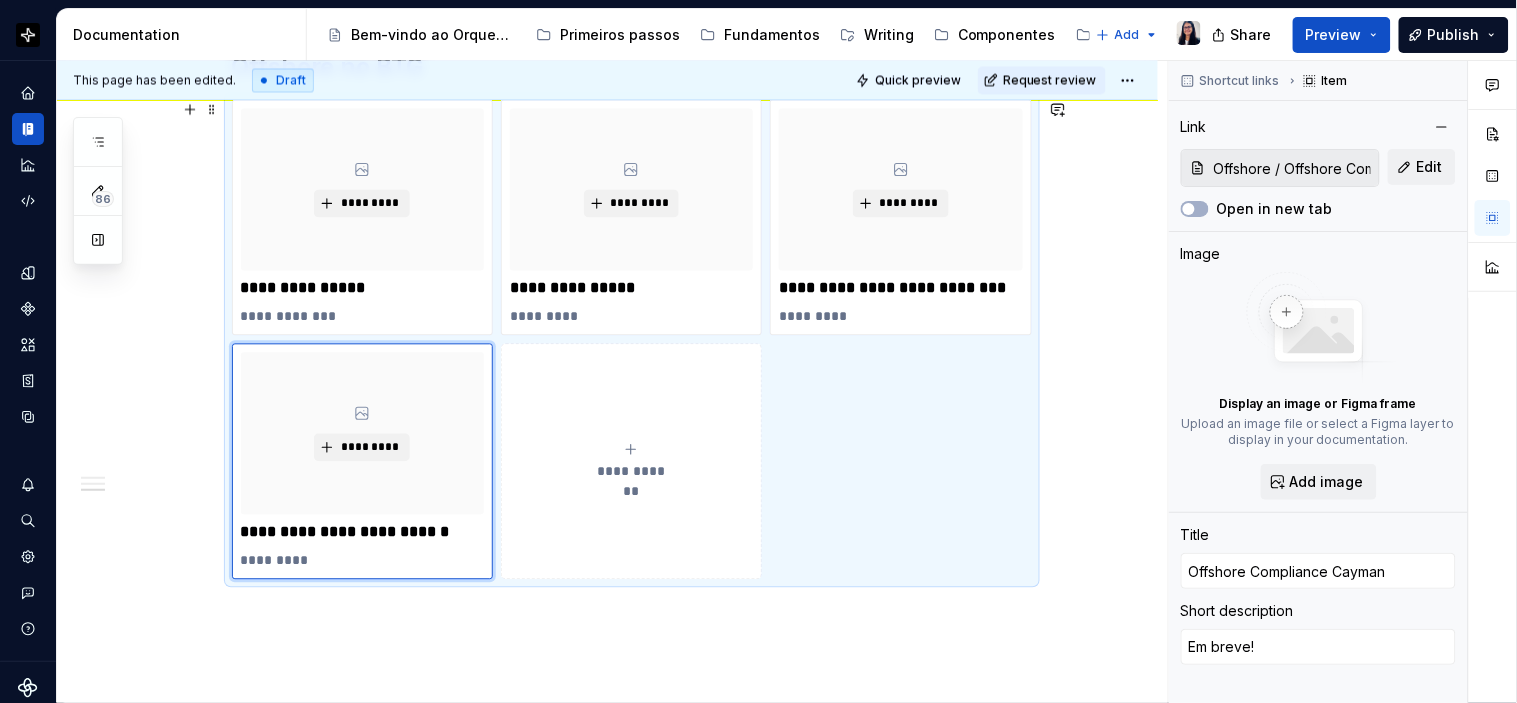 click on "**********" at bounding box center (607, 102) 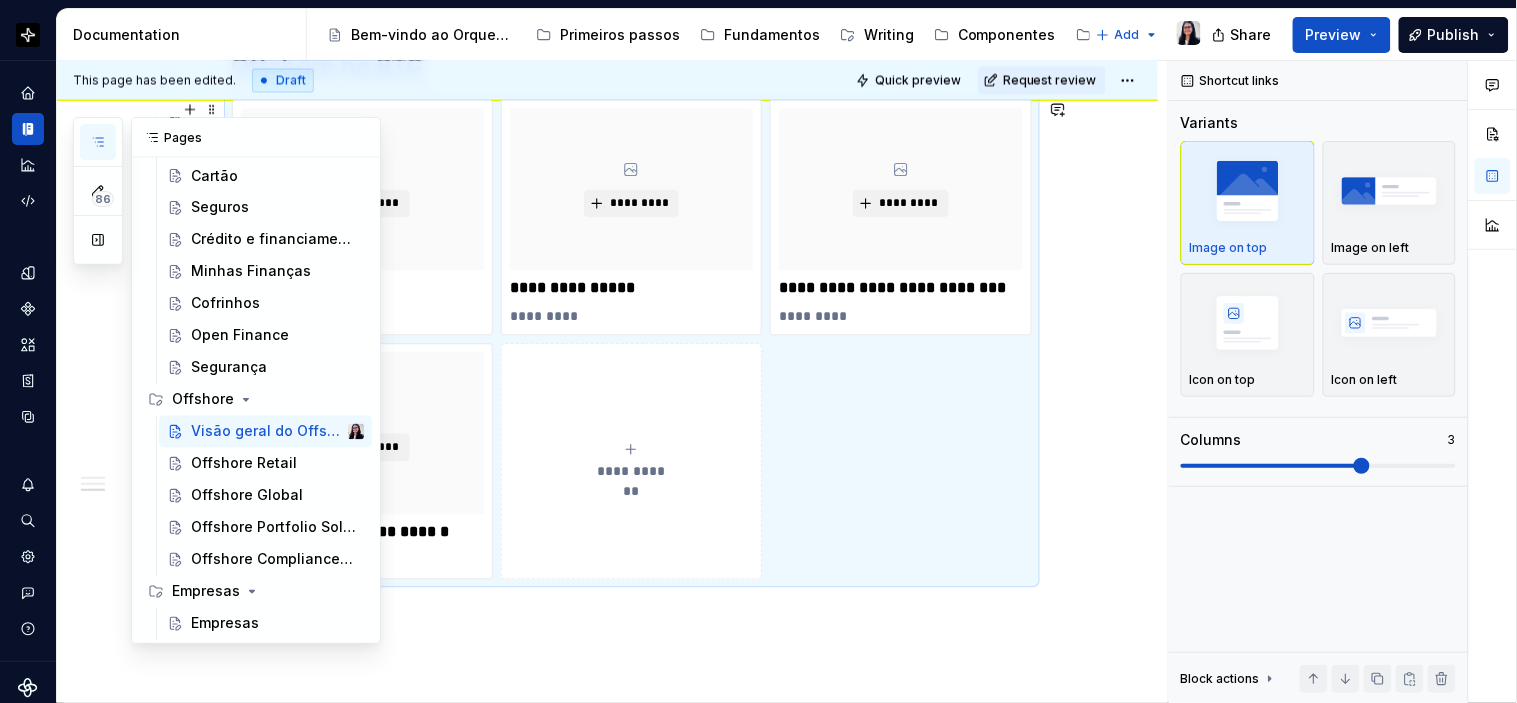 click 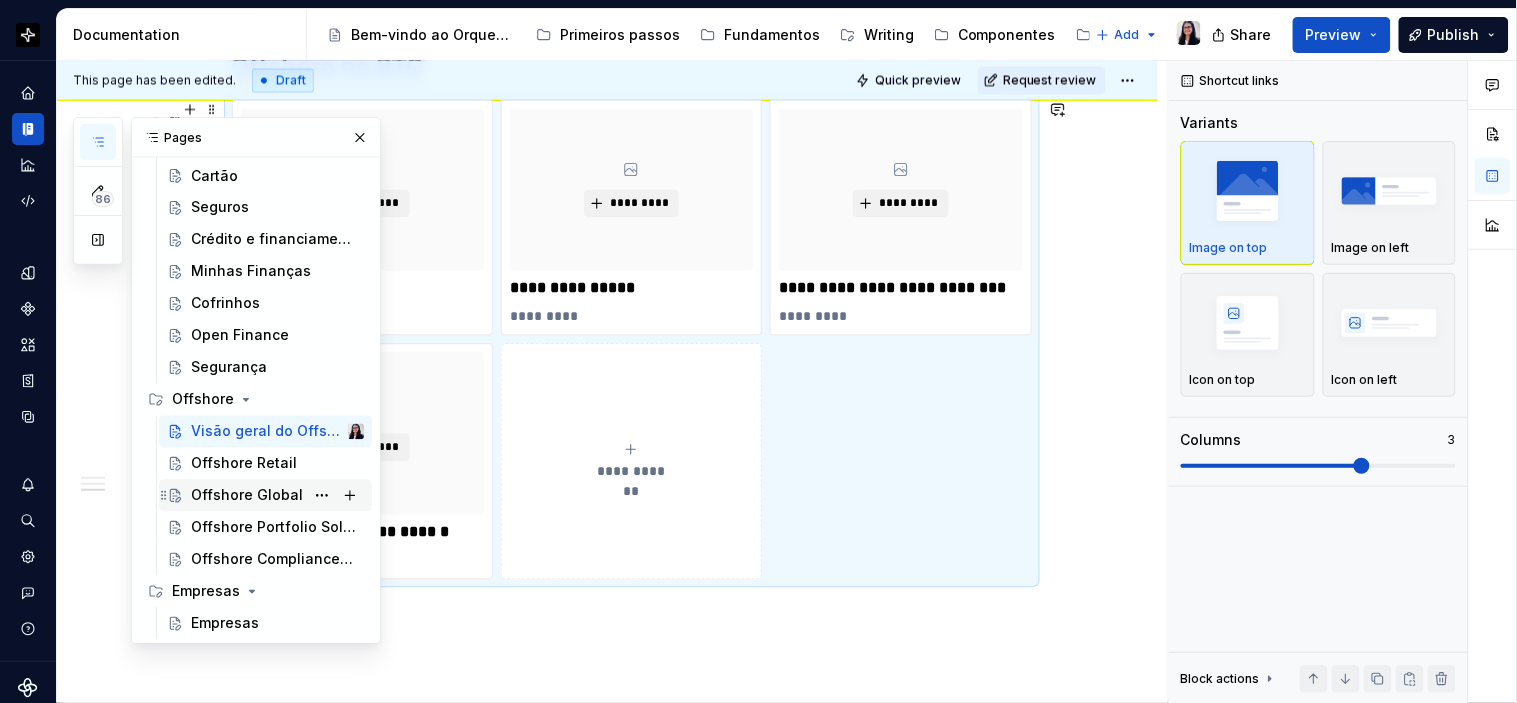 click on "Offshore Global" at bounding box center (247, 496) 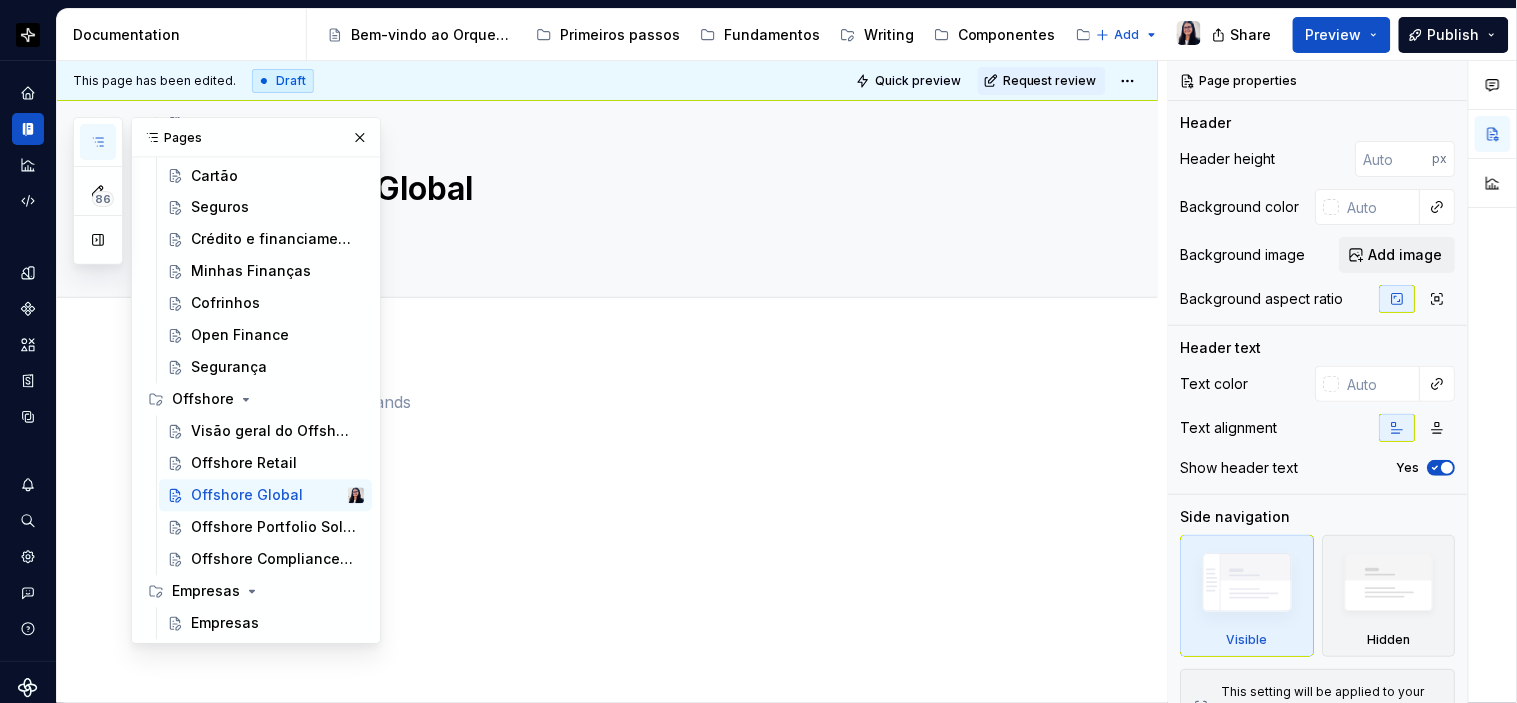 click at bounding box center [632, 428] 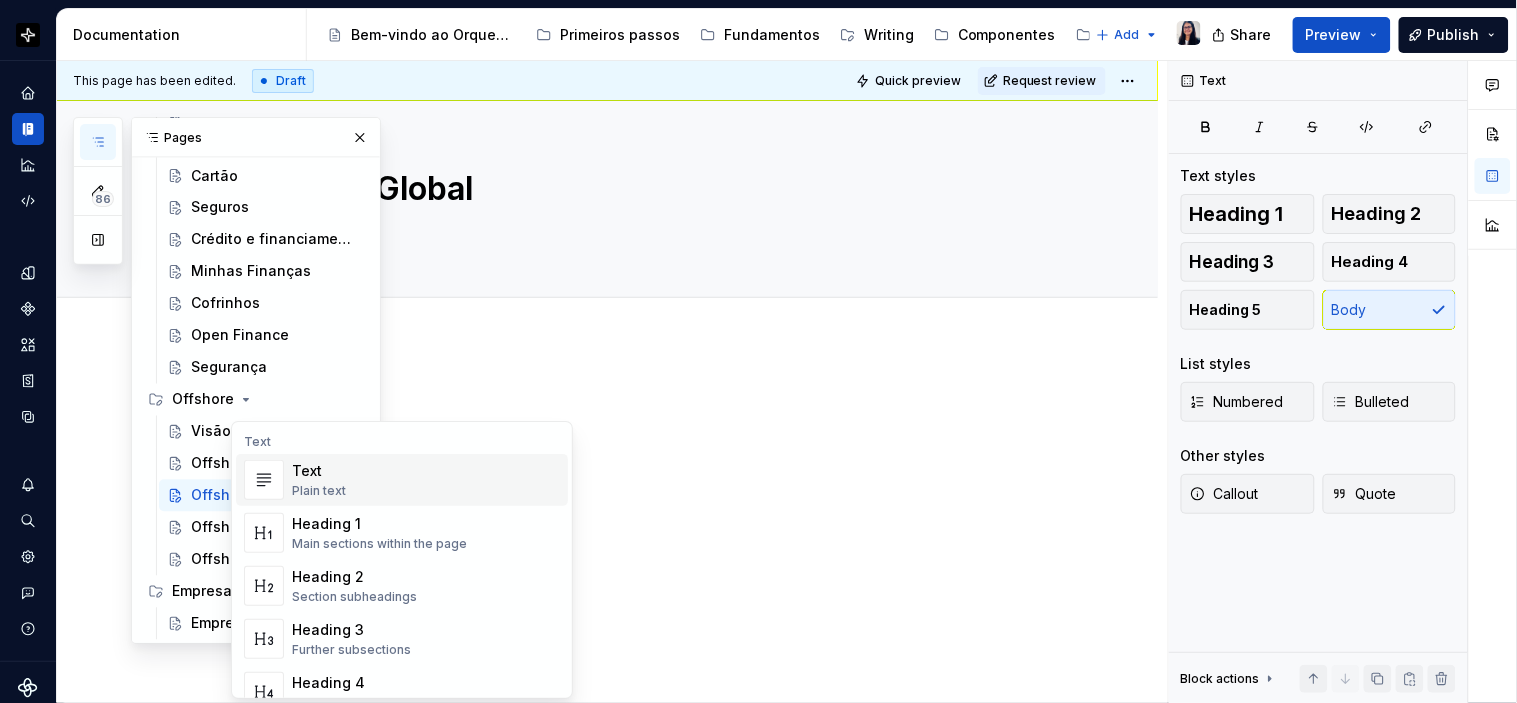 type 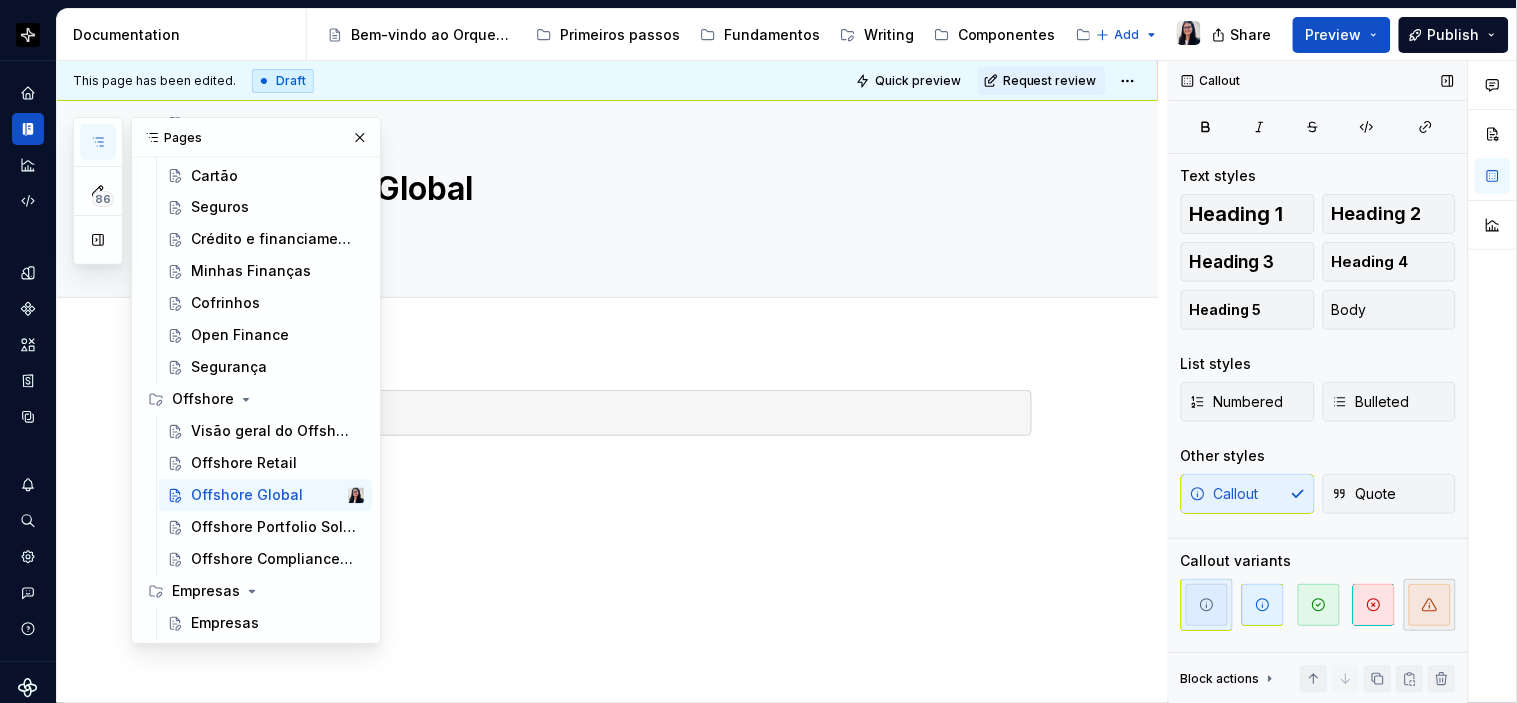 click at bounding box center (1430, 605) 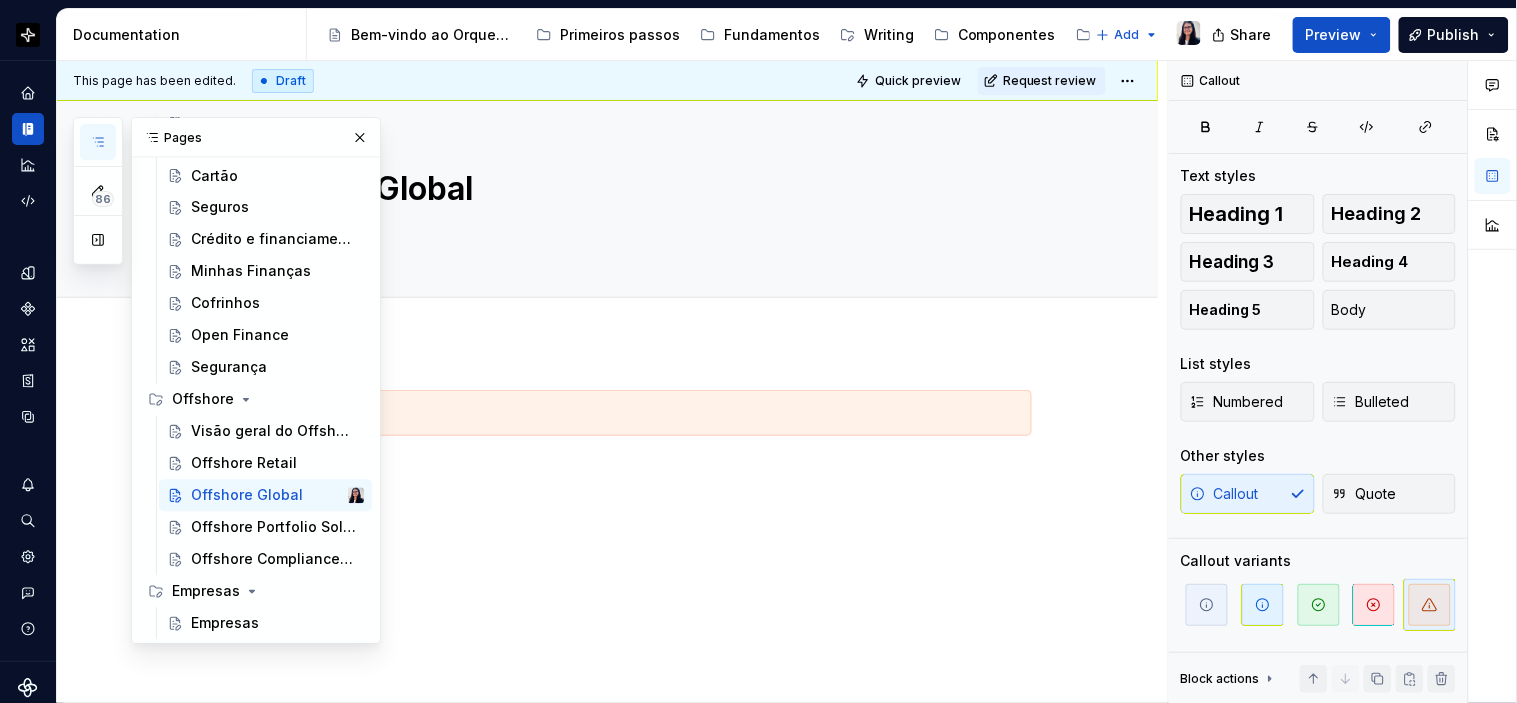 click at bounding box center (98, 142) 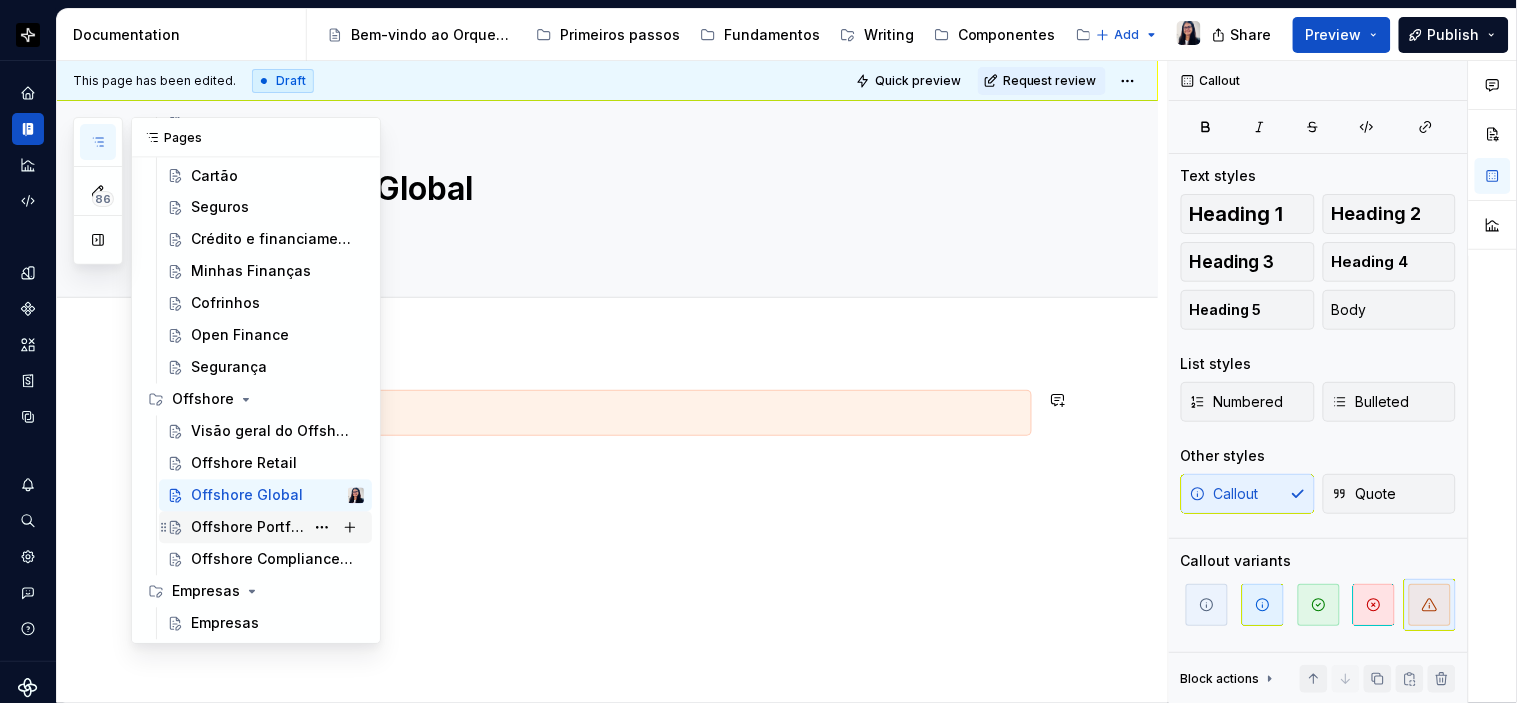 click on "Offshore Portfolio Solutions" at bounding box center [247, 528] 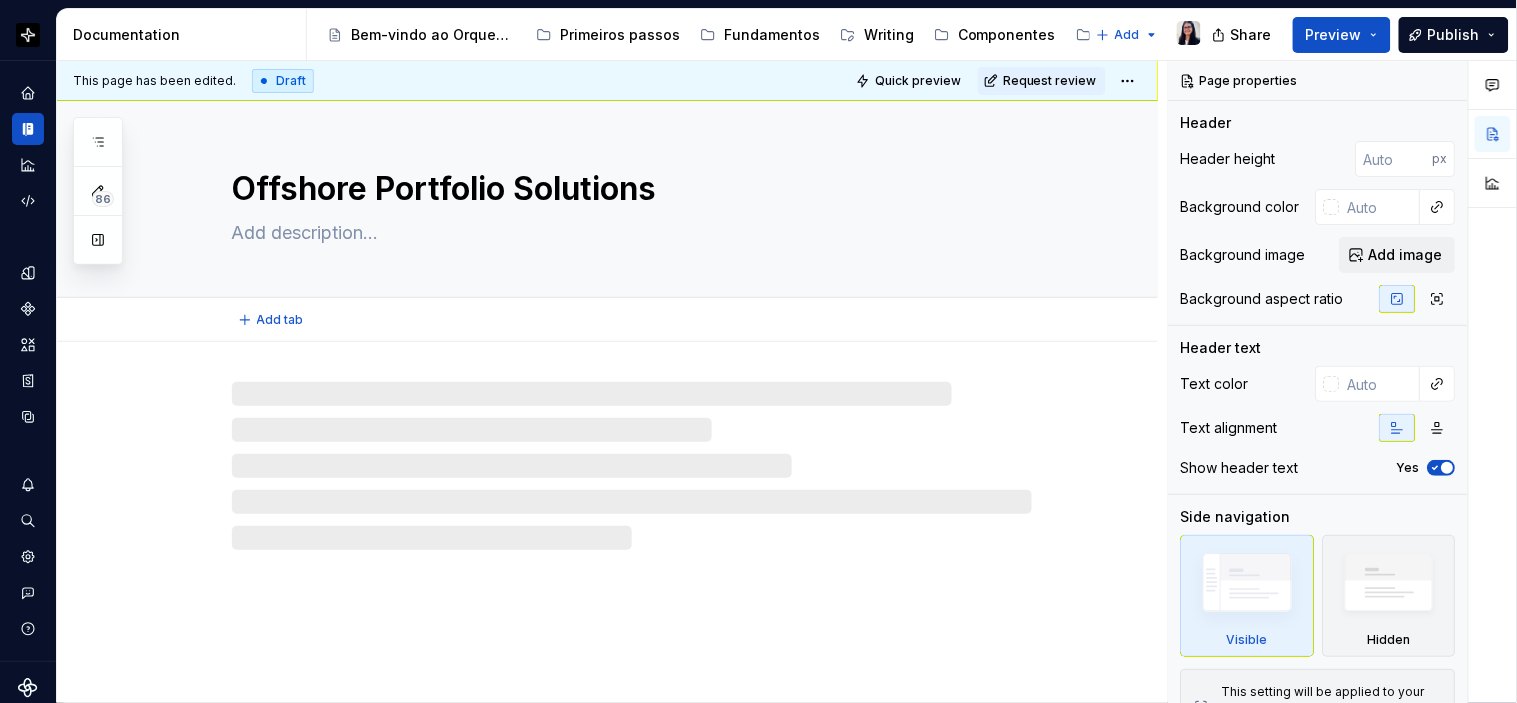 click on "Add tab" at bounding box center [607, 320] 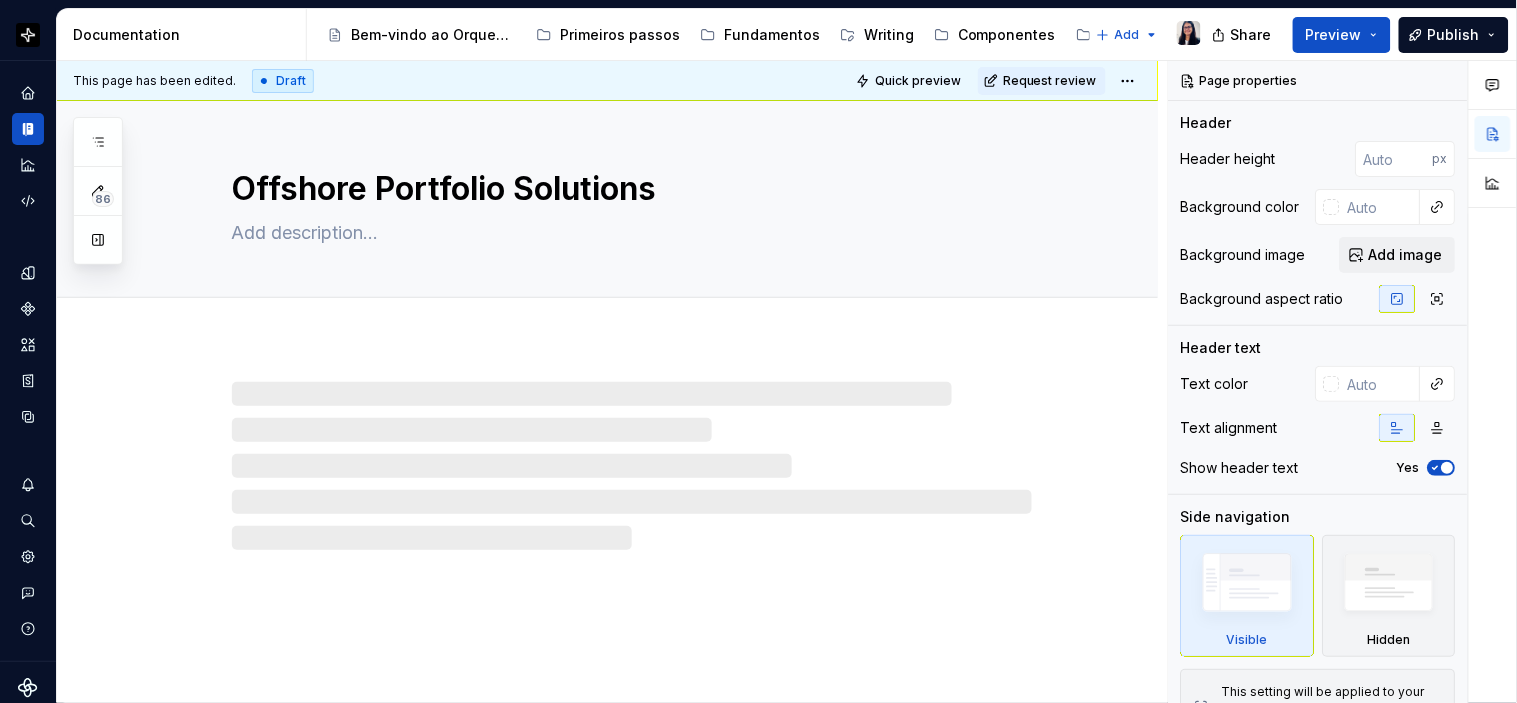 type on "*" 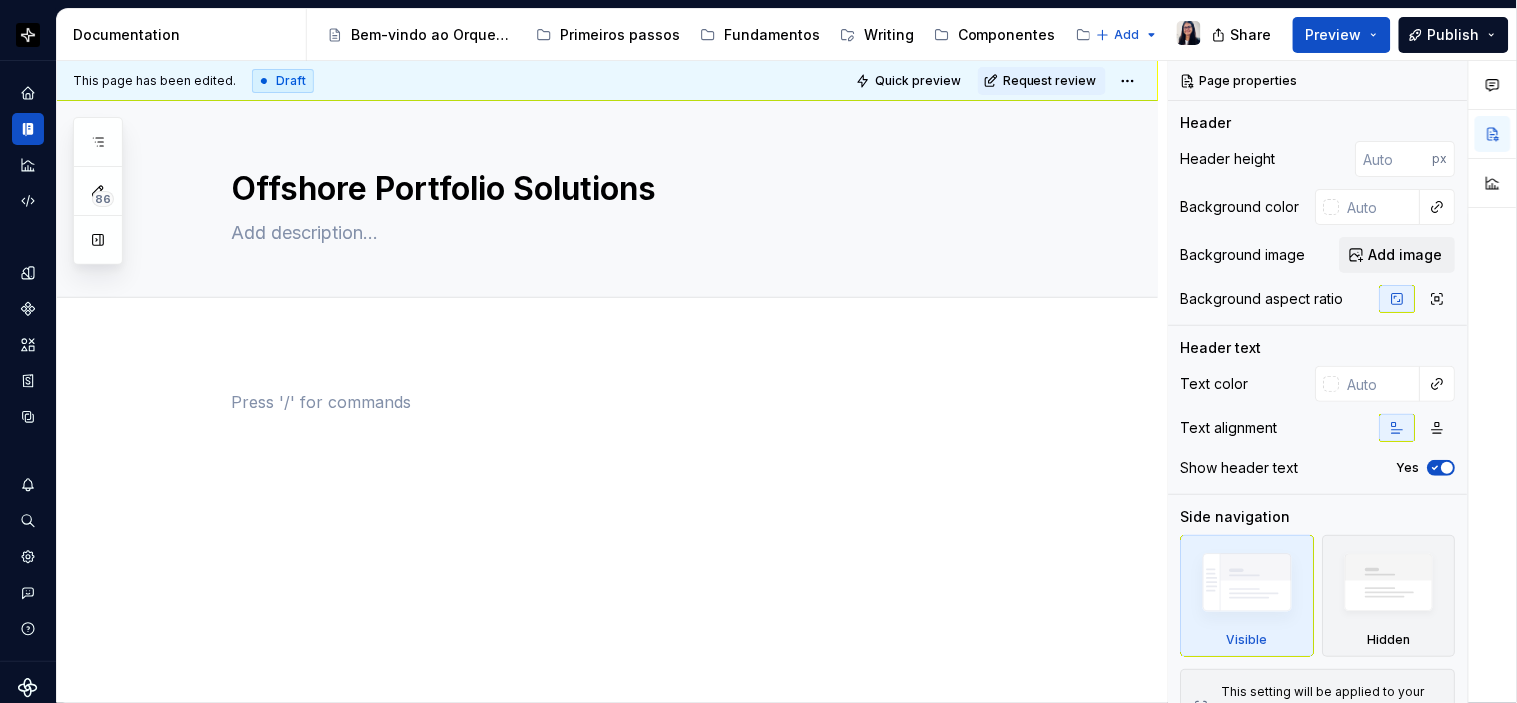 click at bounding box center (632, 428) 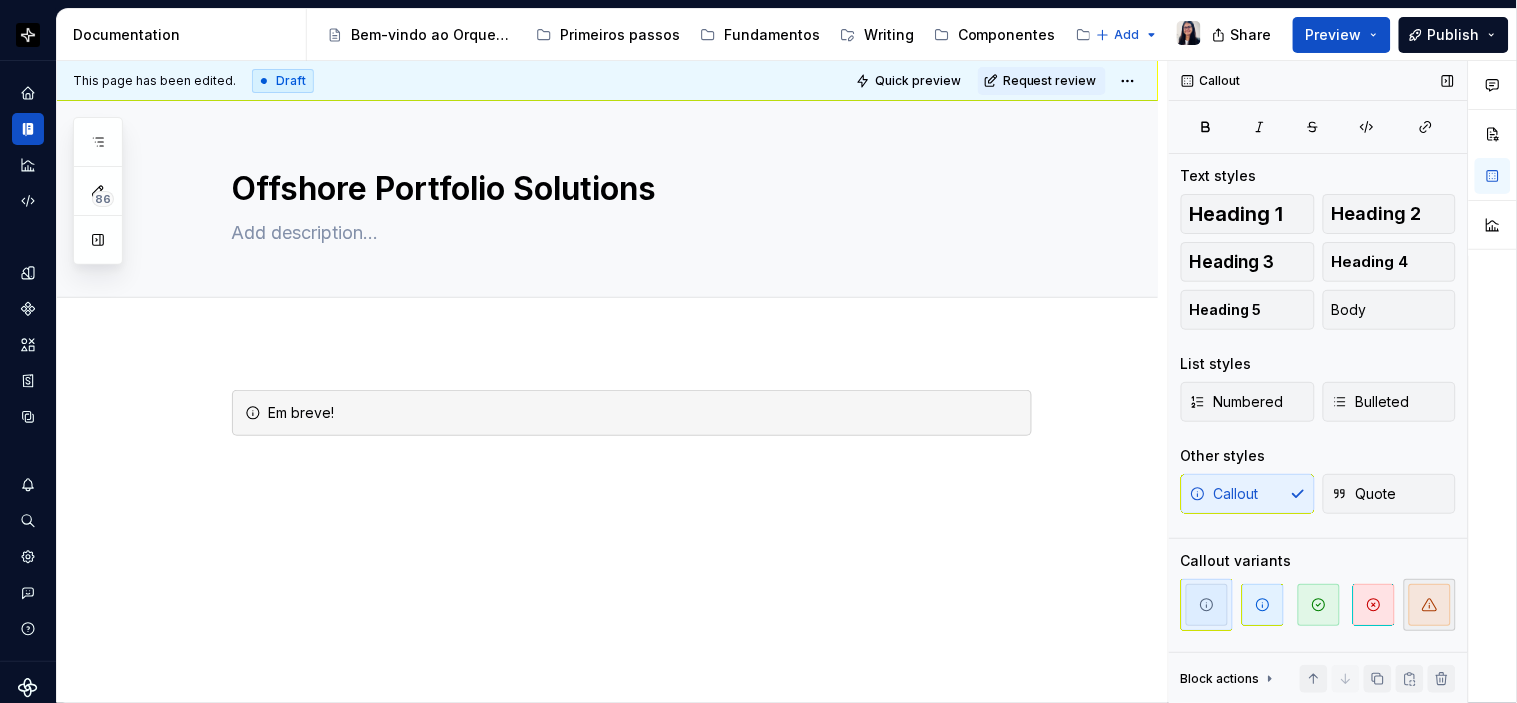 click at bounding box center (1430, 605) 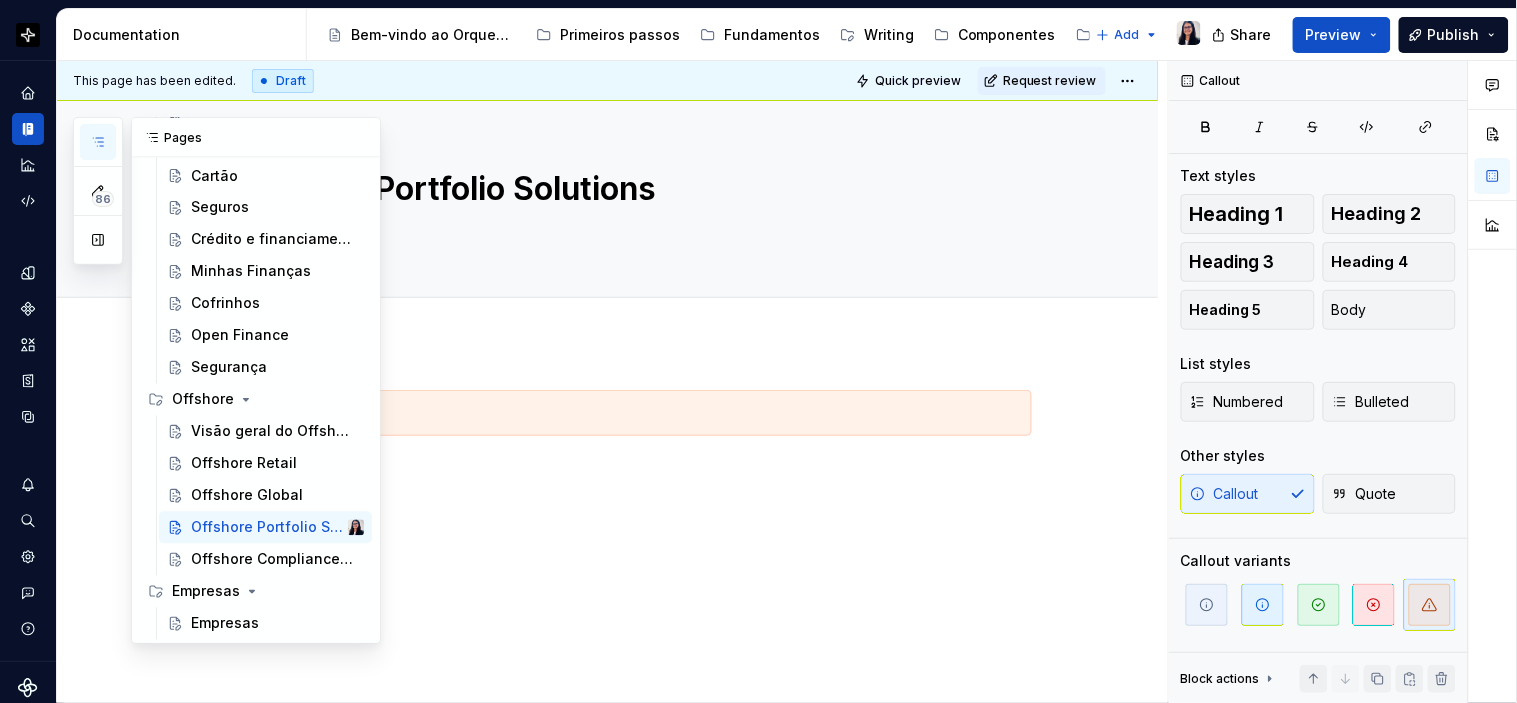 click at bounding box center [98, 142] 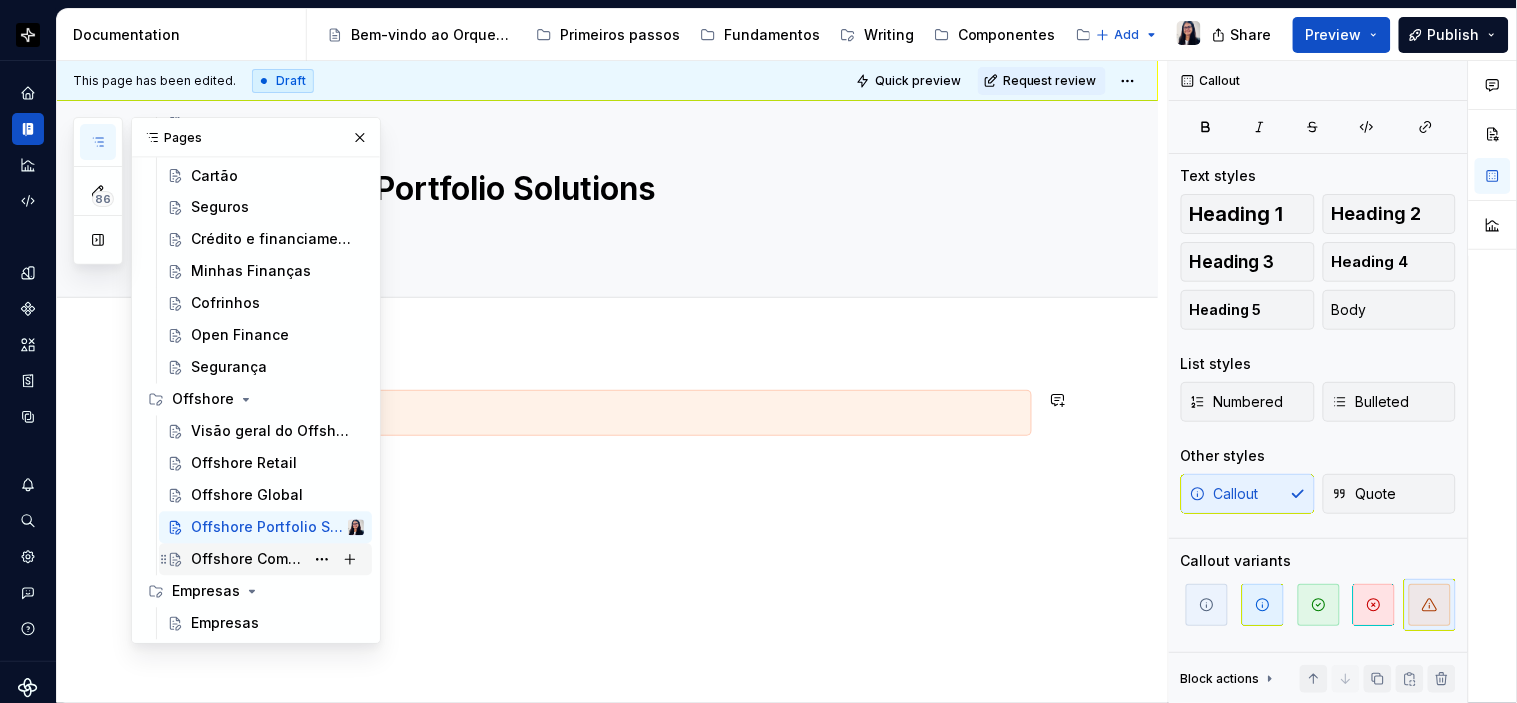 click on "Offshore Compliance Cayman" at bounding box center (247, 560) 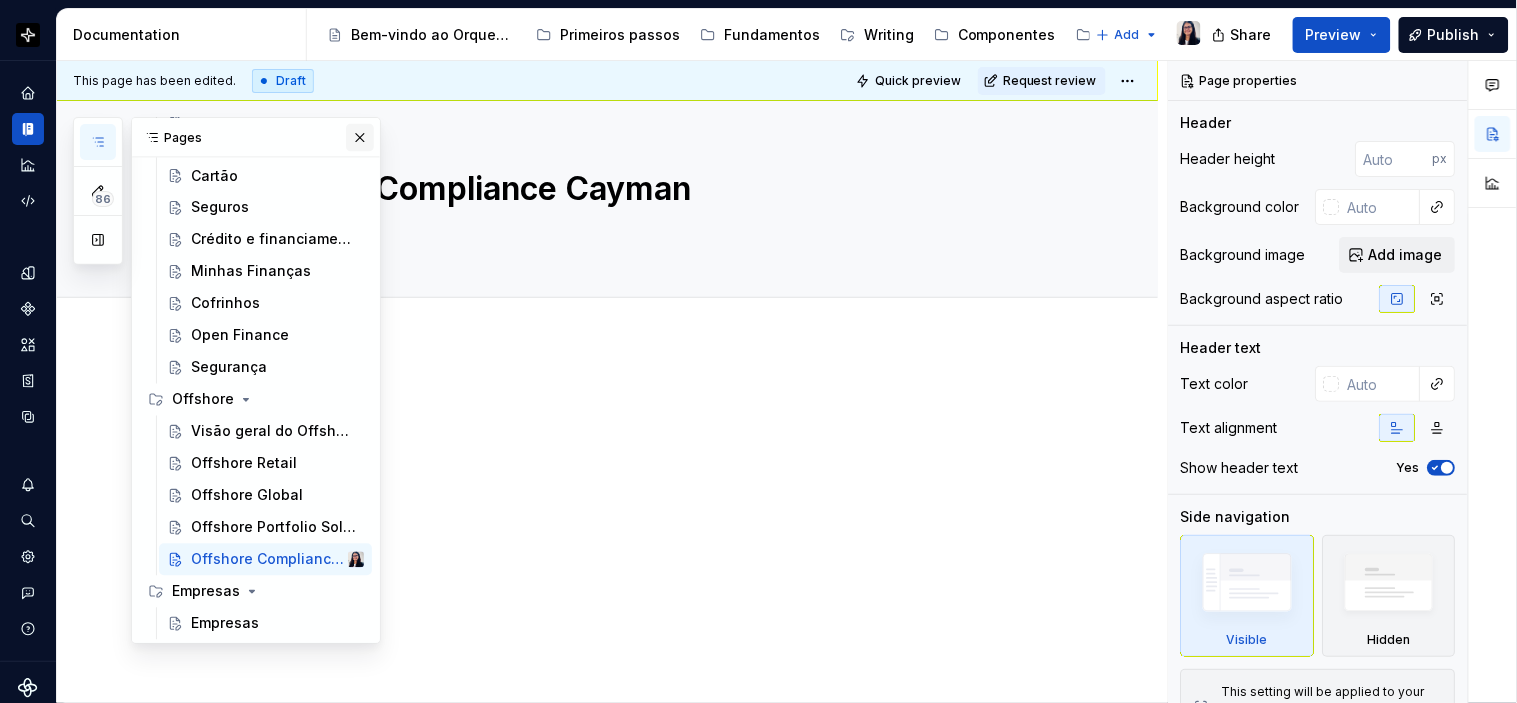 click at bounding box center [360, 138] 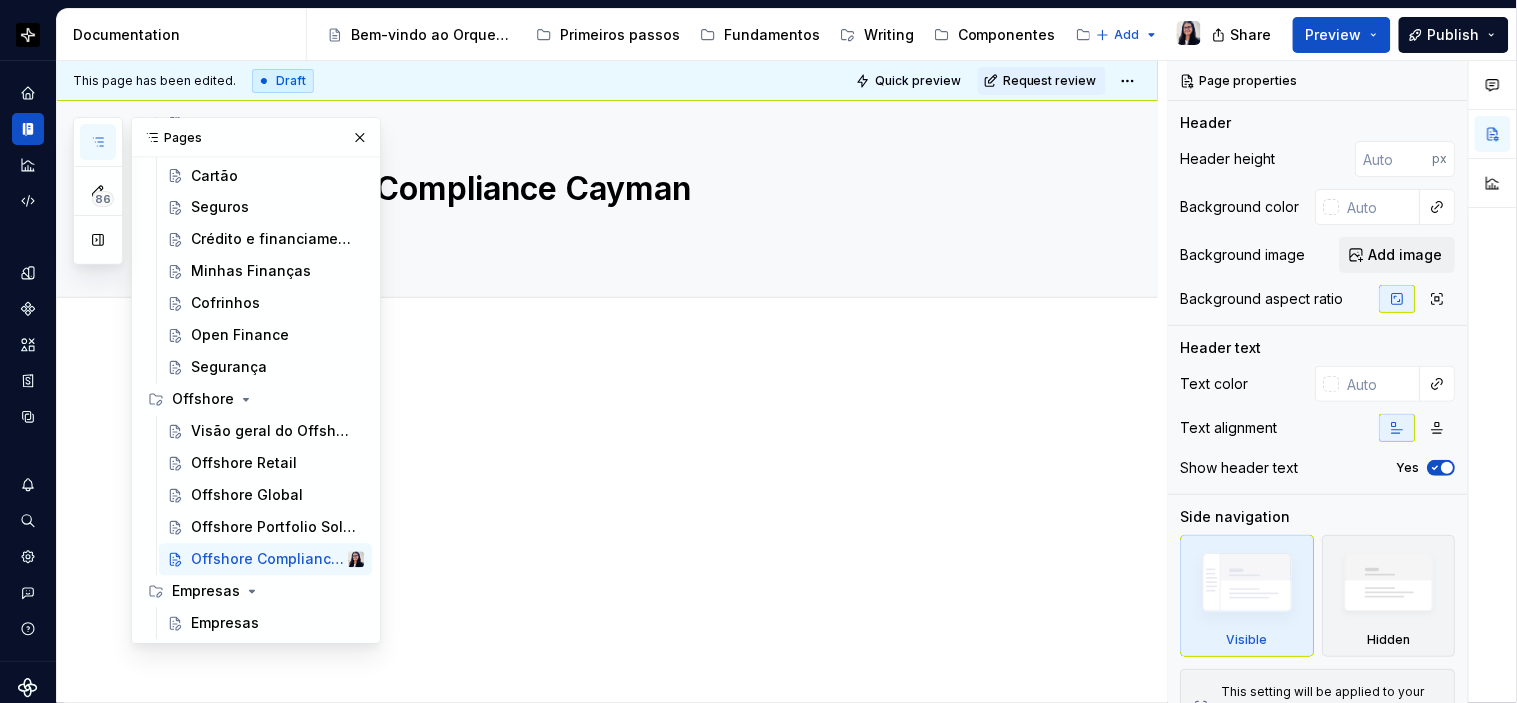 type on "*" 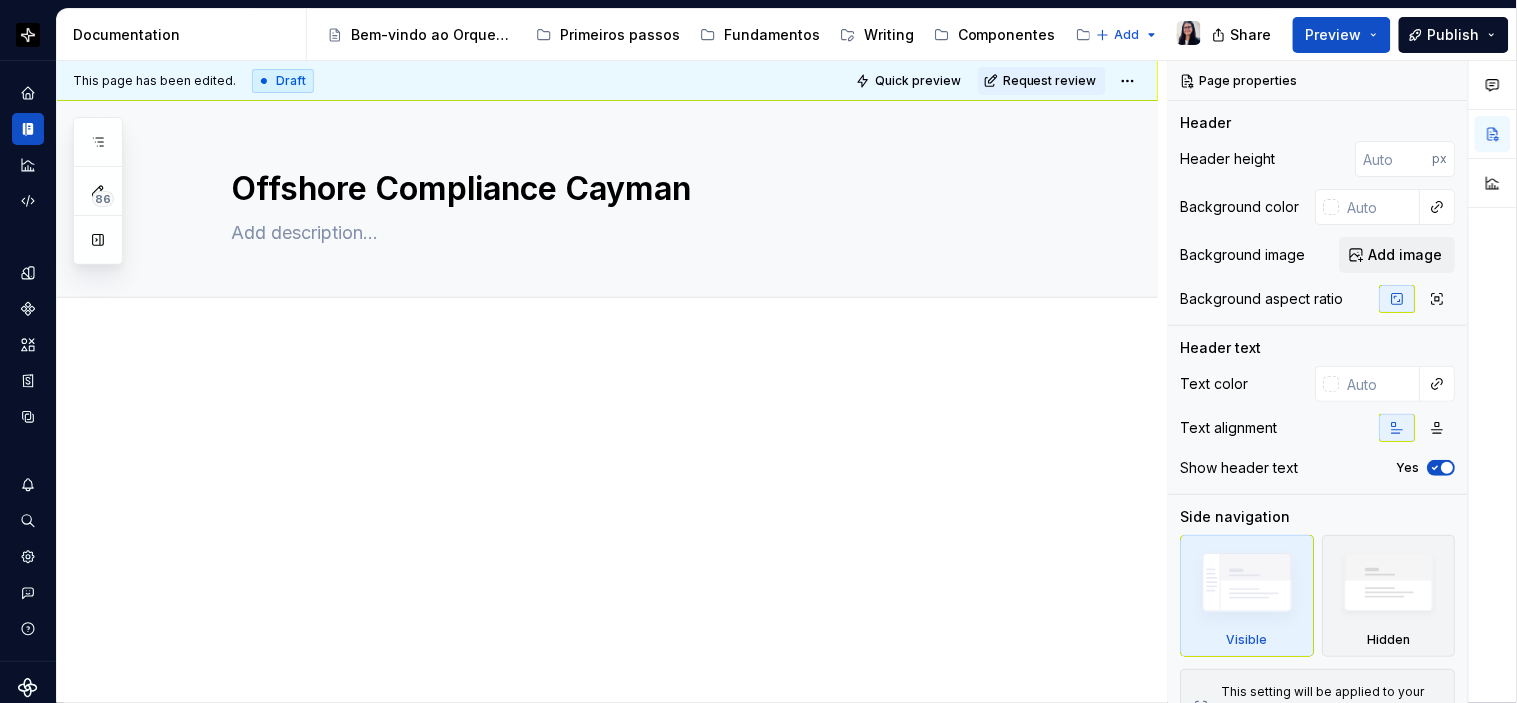 click at bounding box center [632, 428] 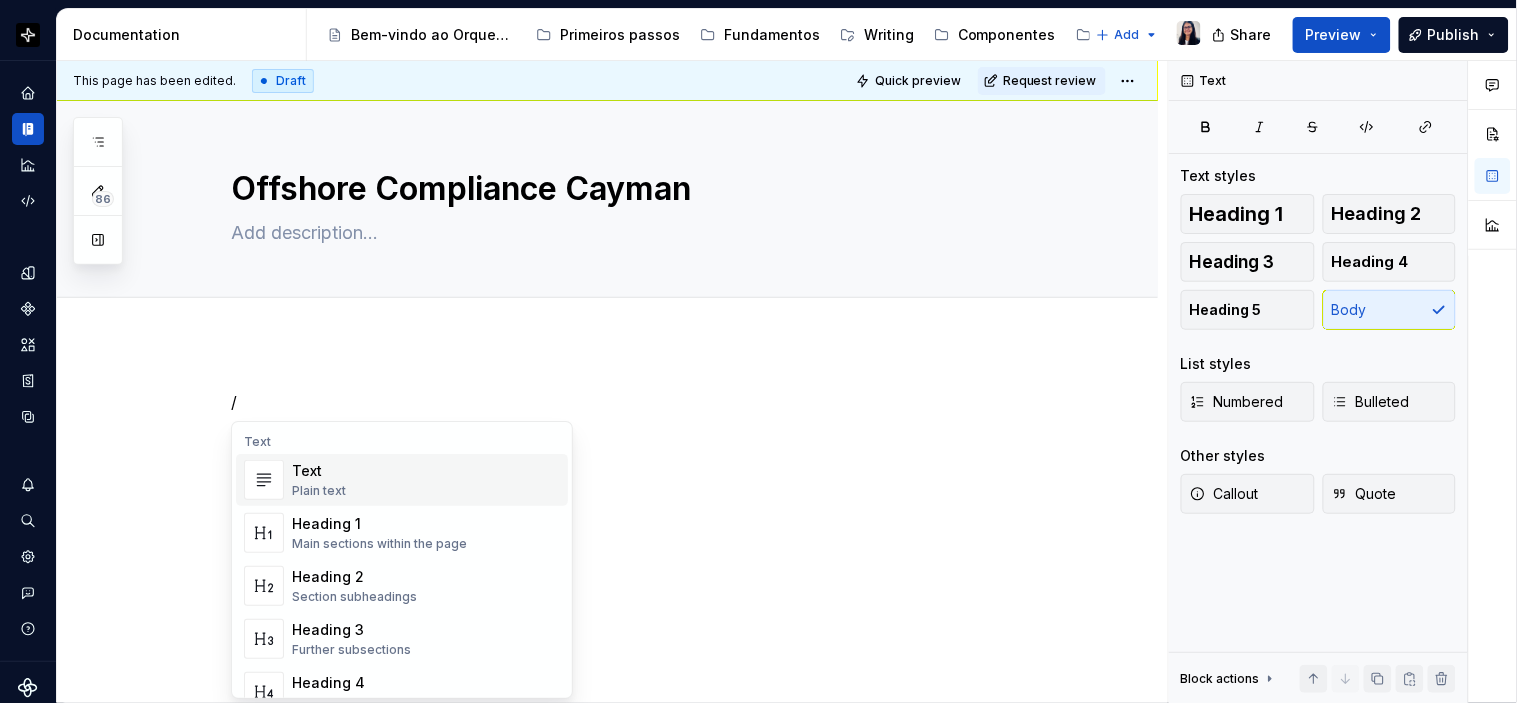 type 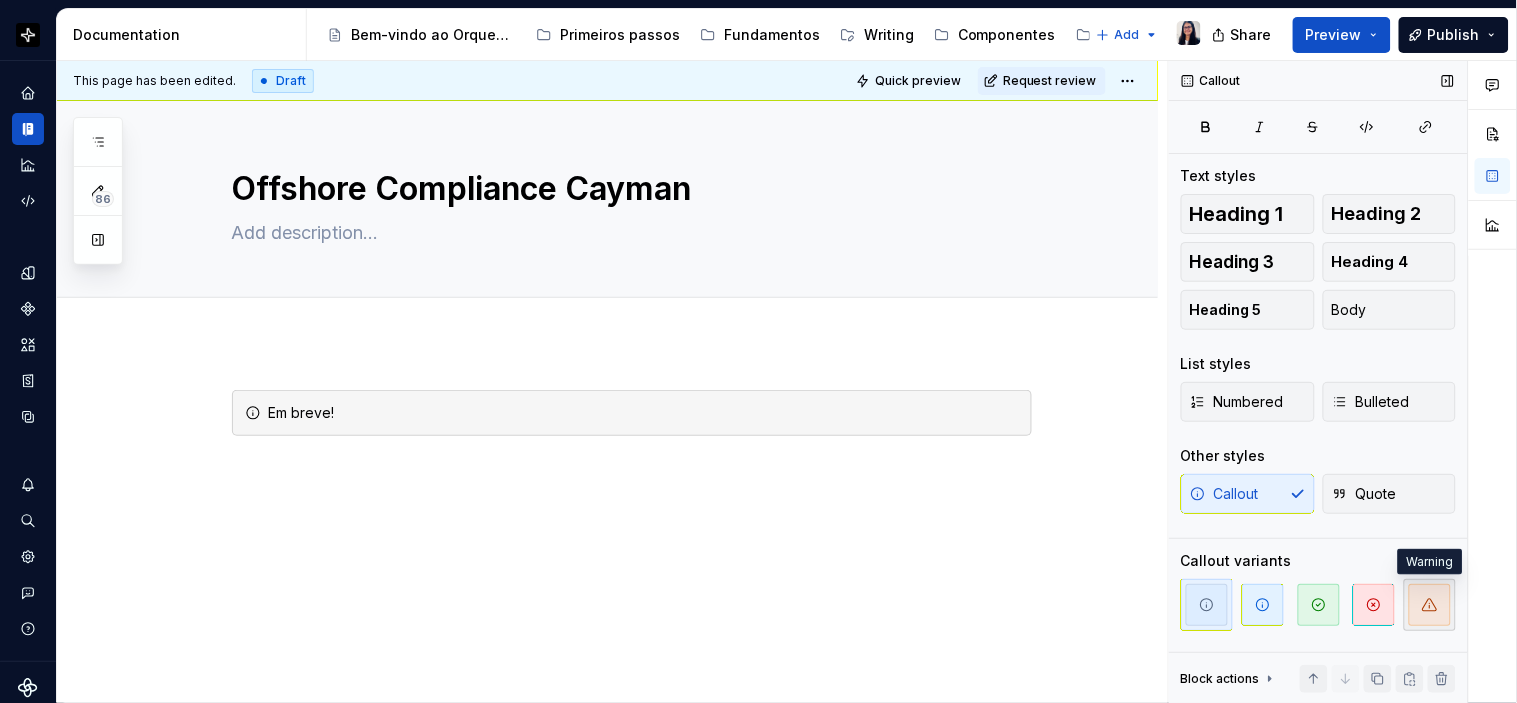 click at bounding box center (1430, 605) 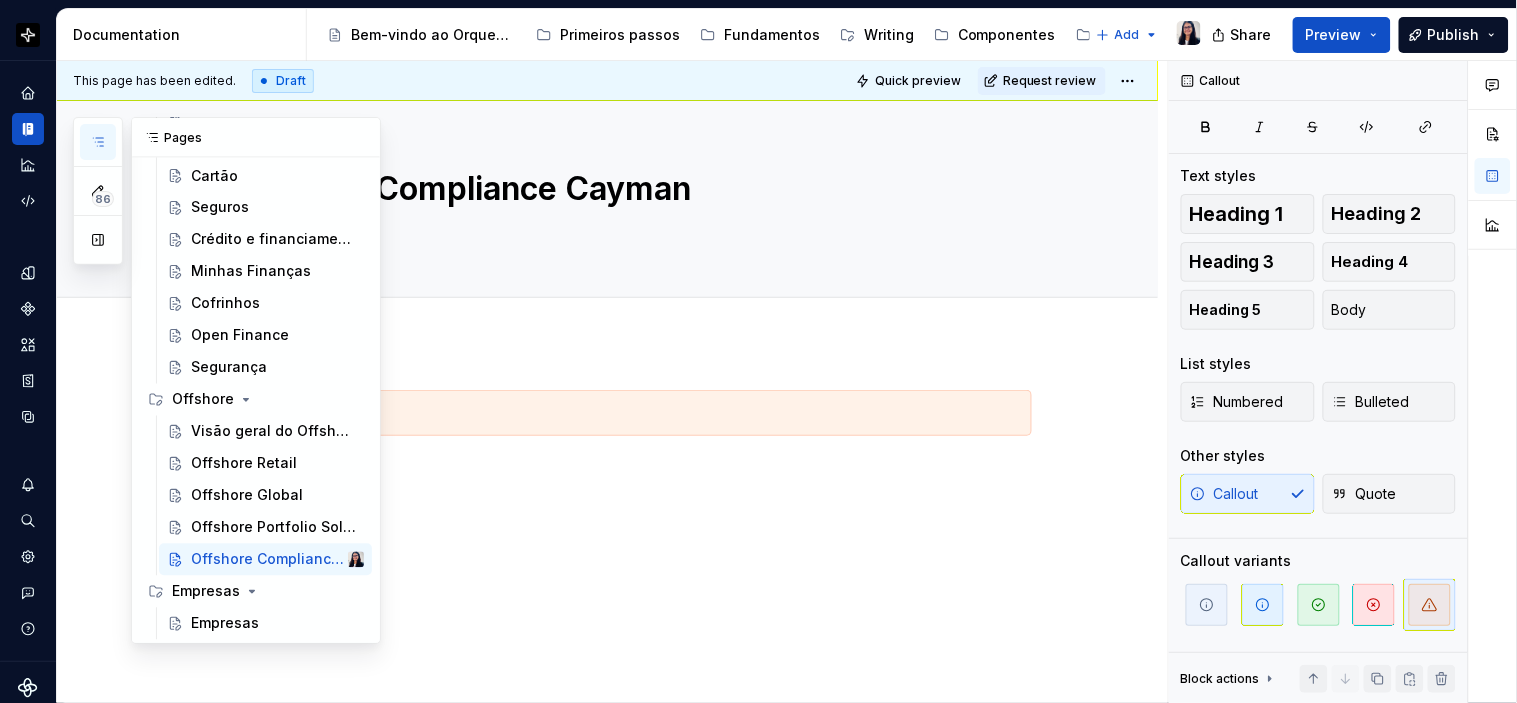 click 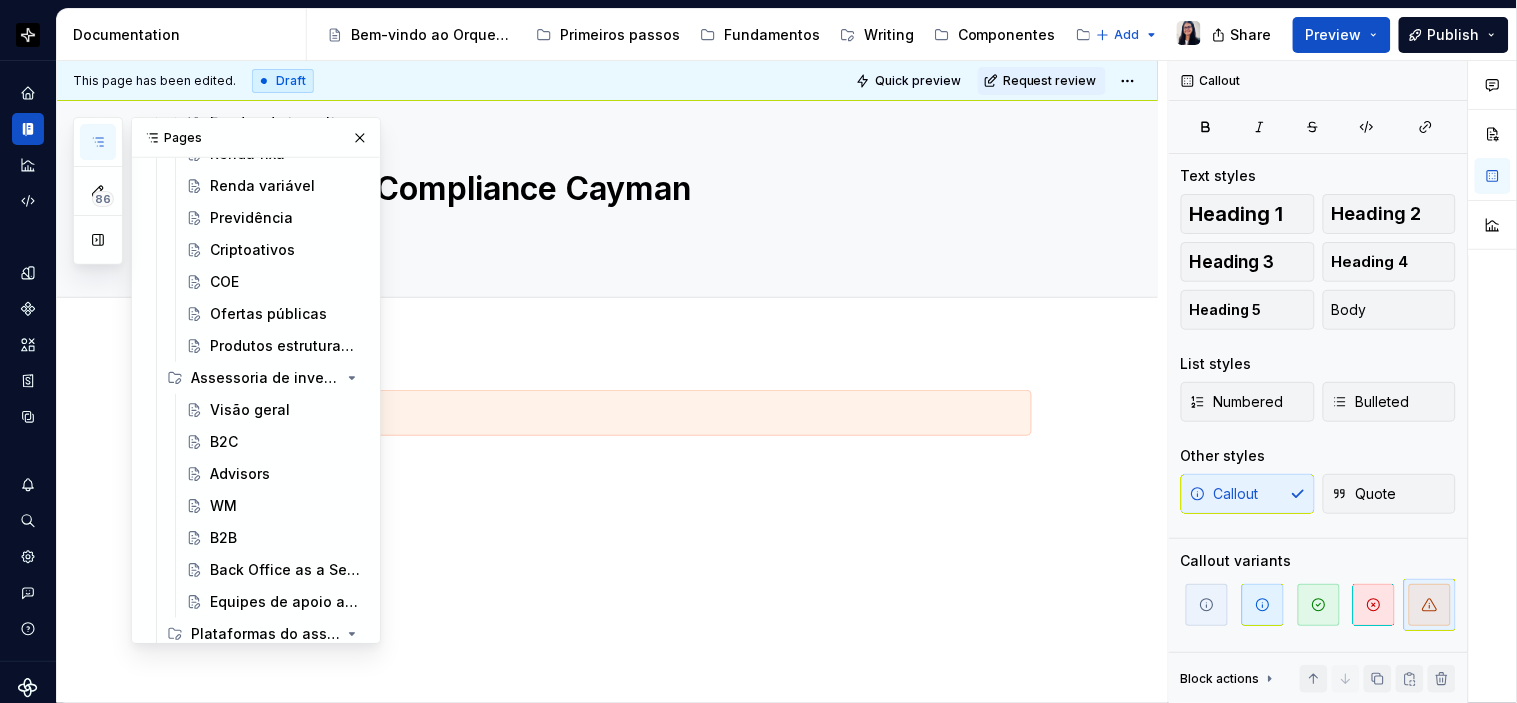 scroll, scrollTop: 128, scrollLeft: 0, axis: vertical 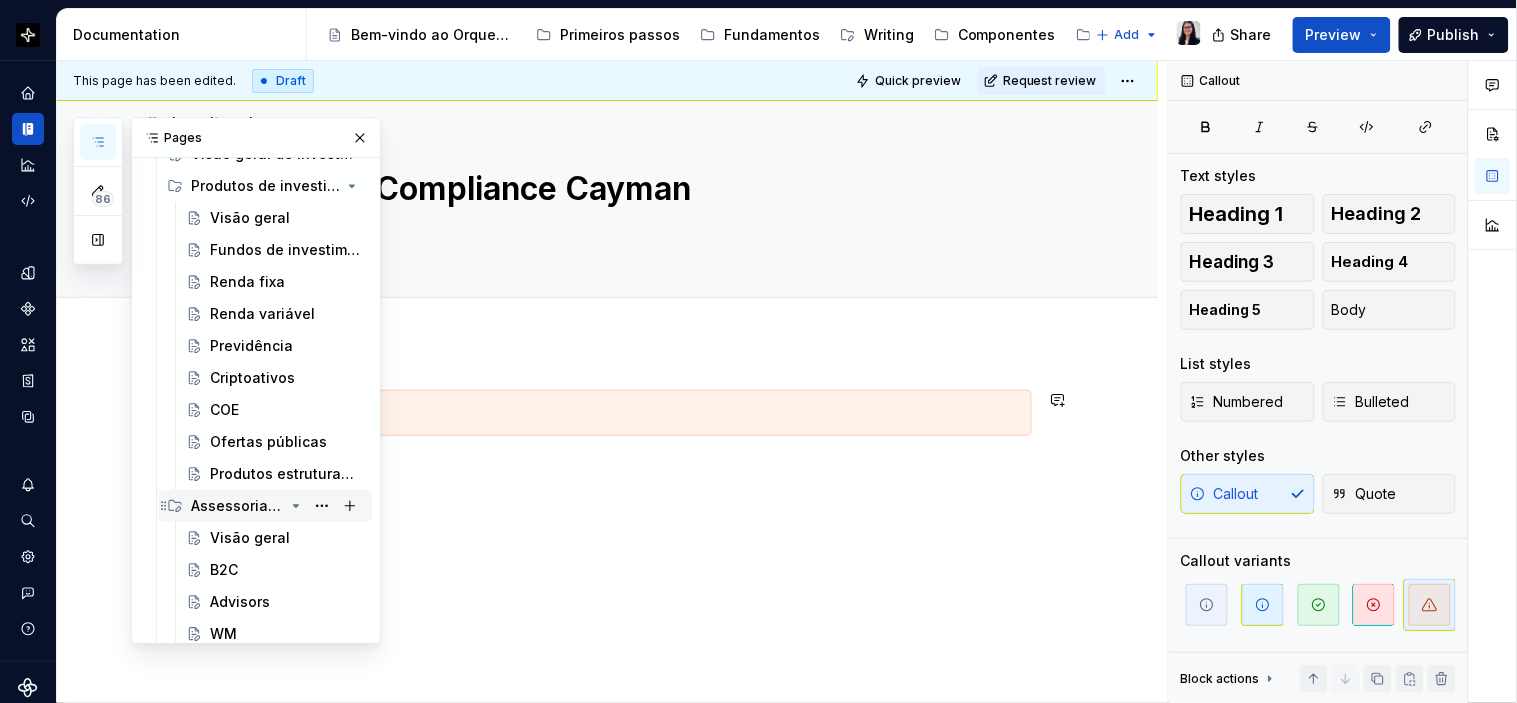 click on "Assessoria de investimentos" at bounding box center [237, 506] 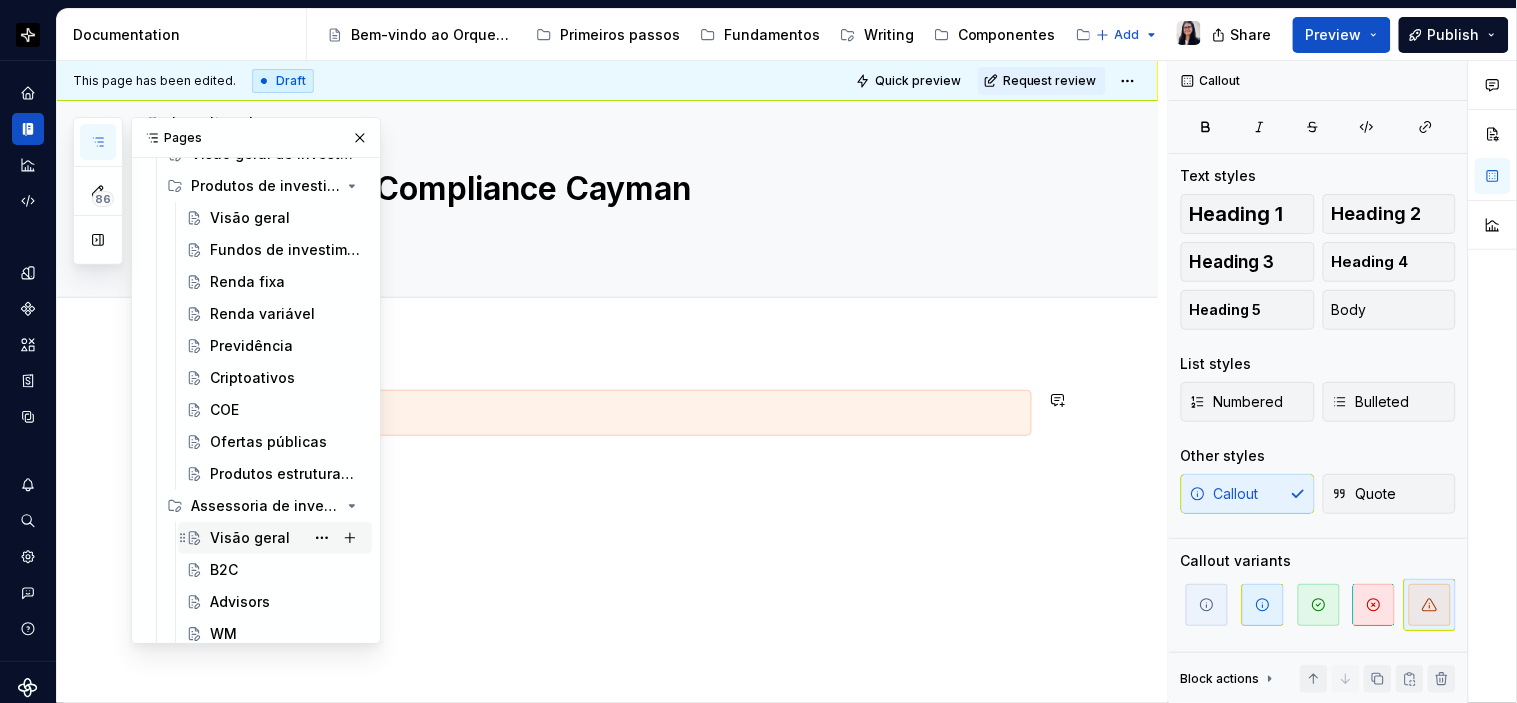 click on "Visão geral" at bounding box center [250, 538] 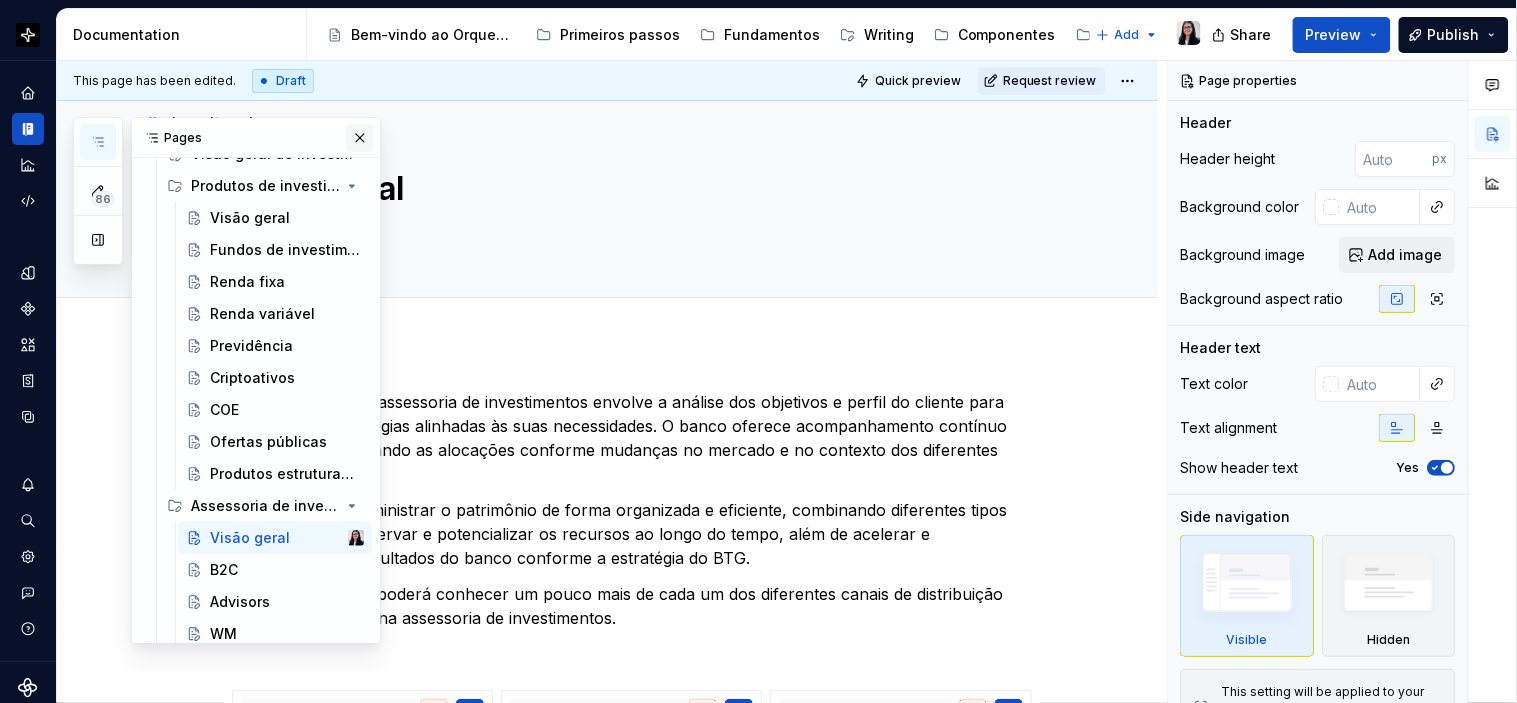 click at bounding box center (360, 138) 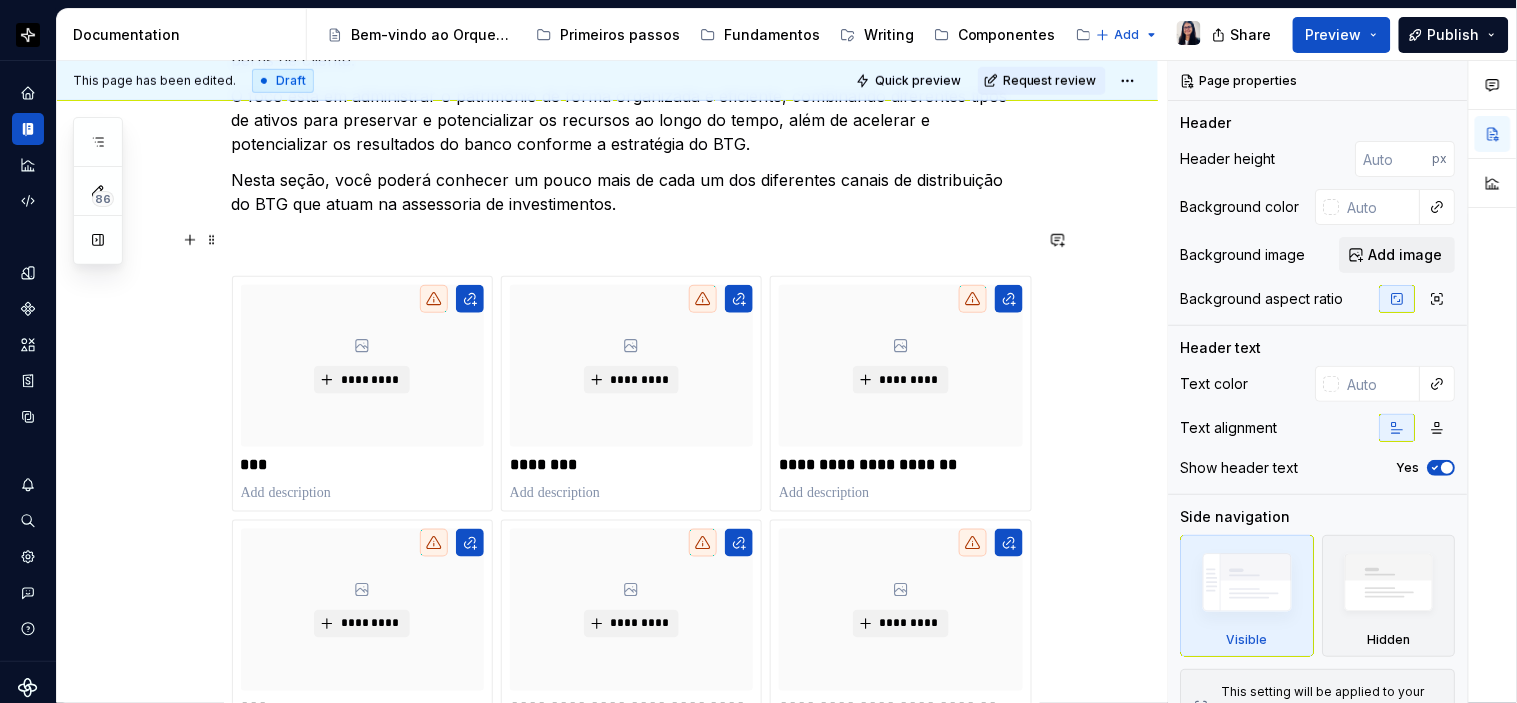 scroll, scrollTop: 444, scrollLeft: 0, axis: vertical 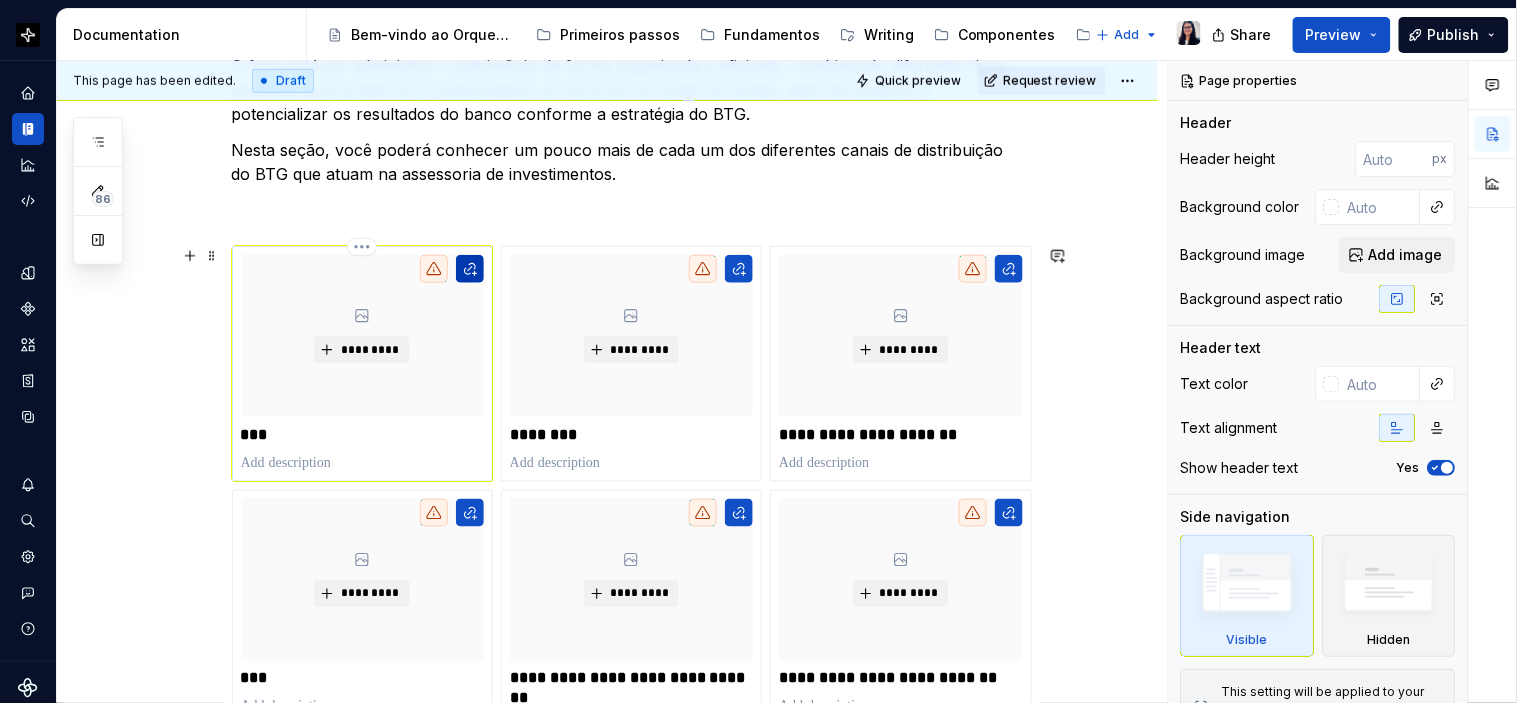 click at bounding box center (470, 269) 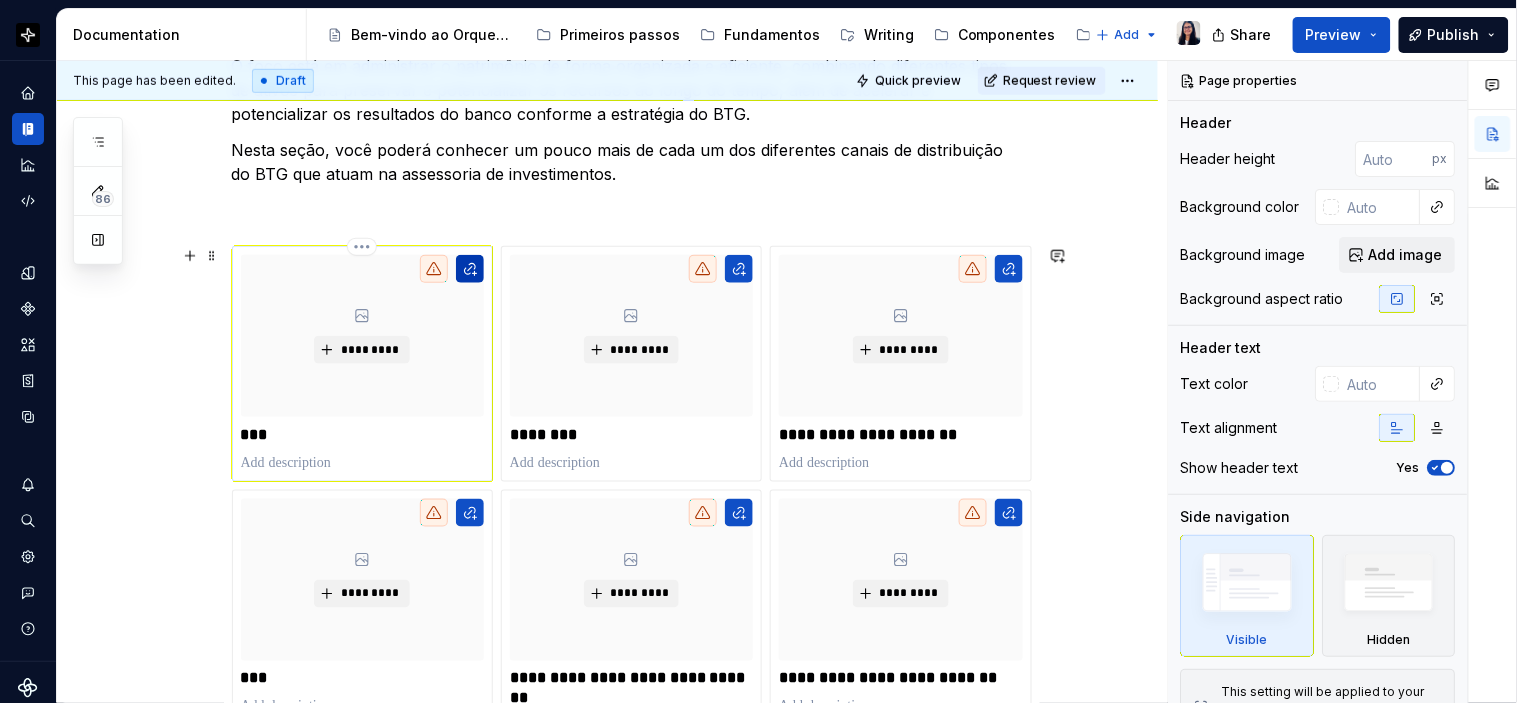 type on "*" 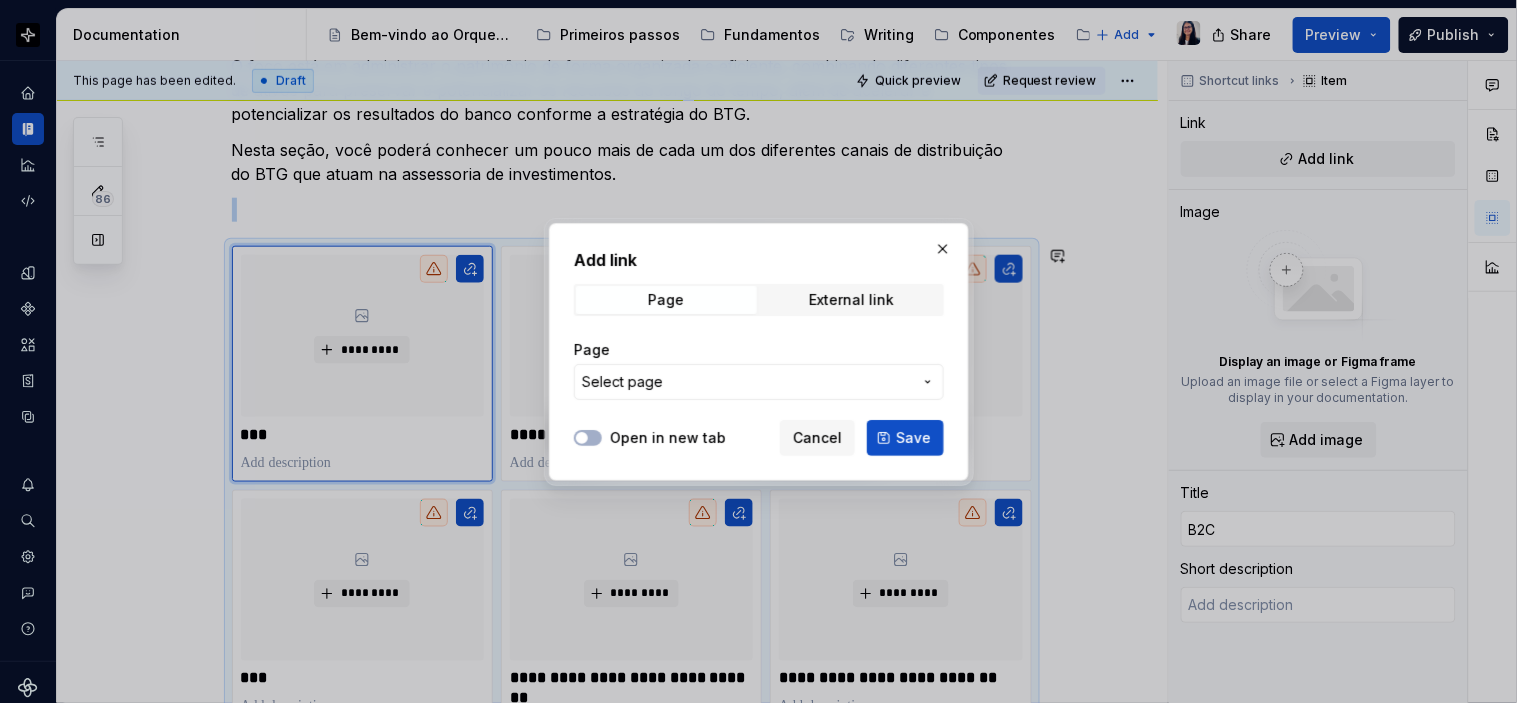 click on "Select page" at bounding box center (747, 382) 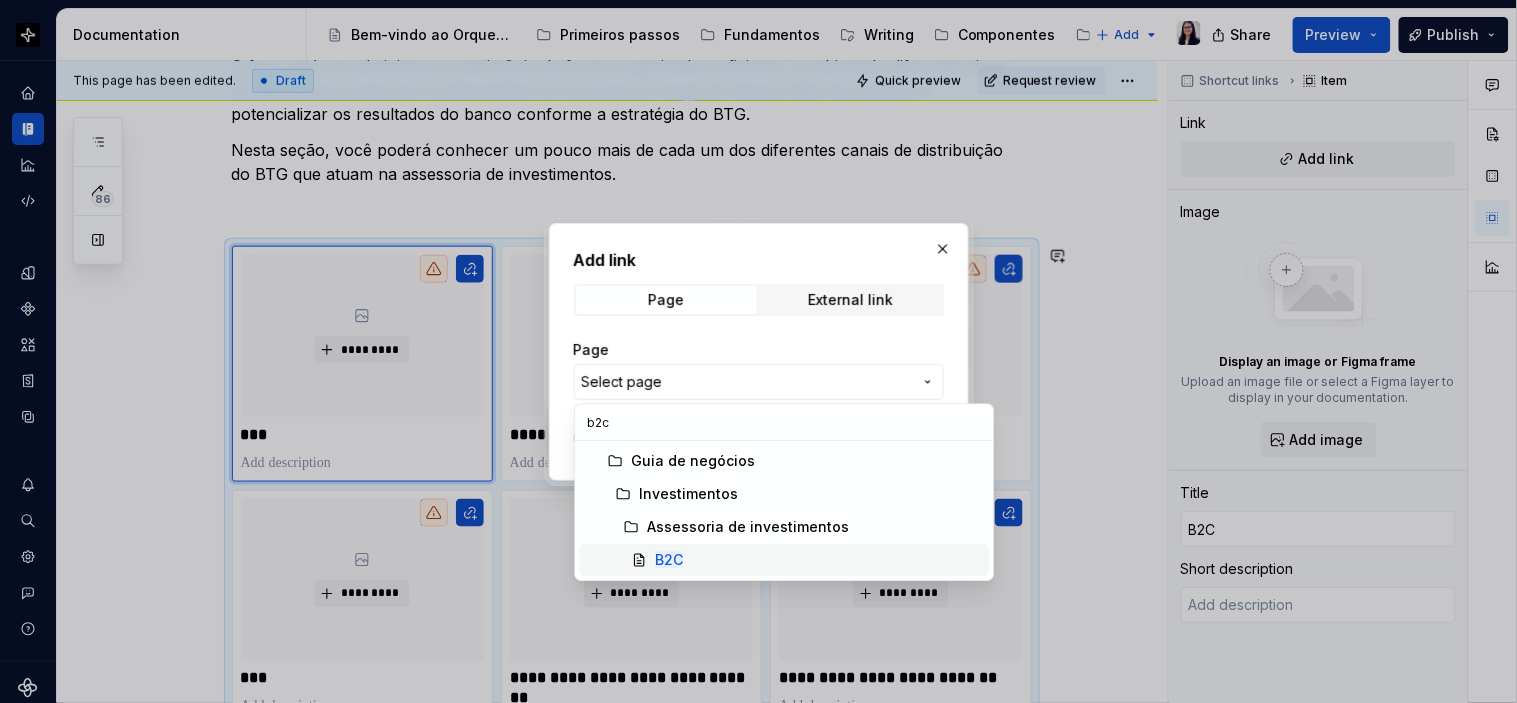 type on "b2c" 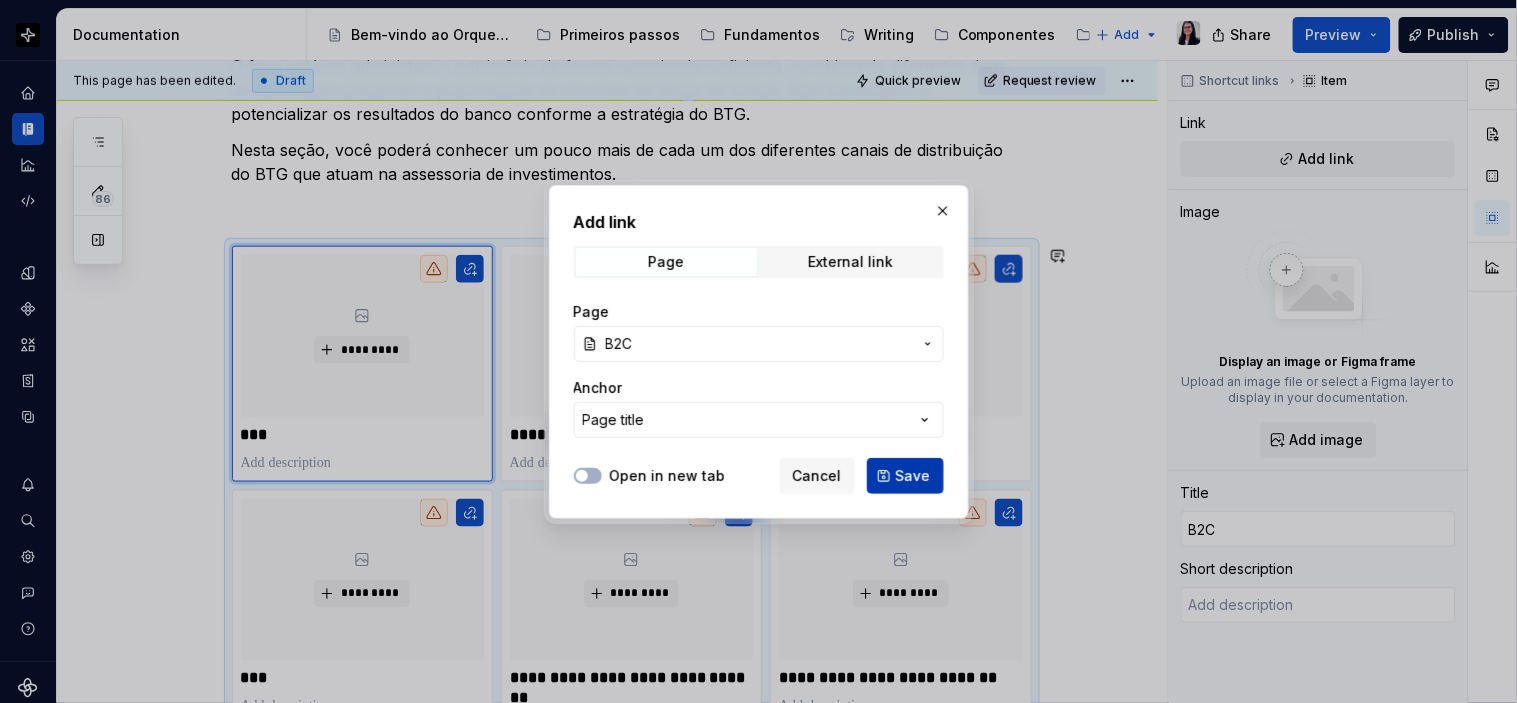 click on "Save" at bounding box center [913, 476] 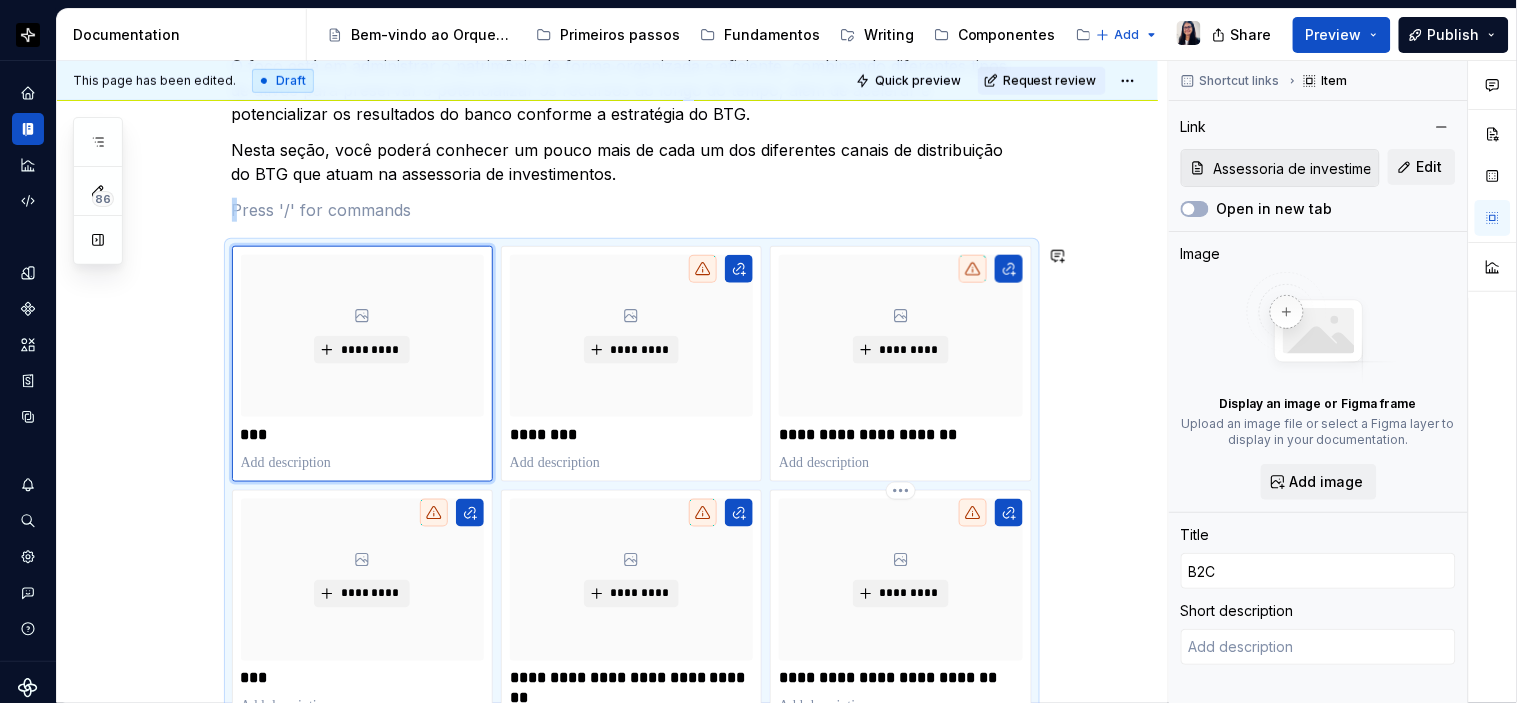 scroll, scrollTop: 581, scrollLeft: 0, axis: vertical 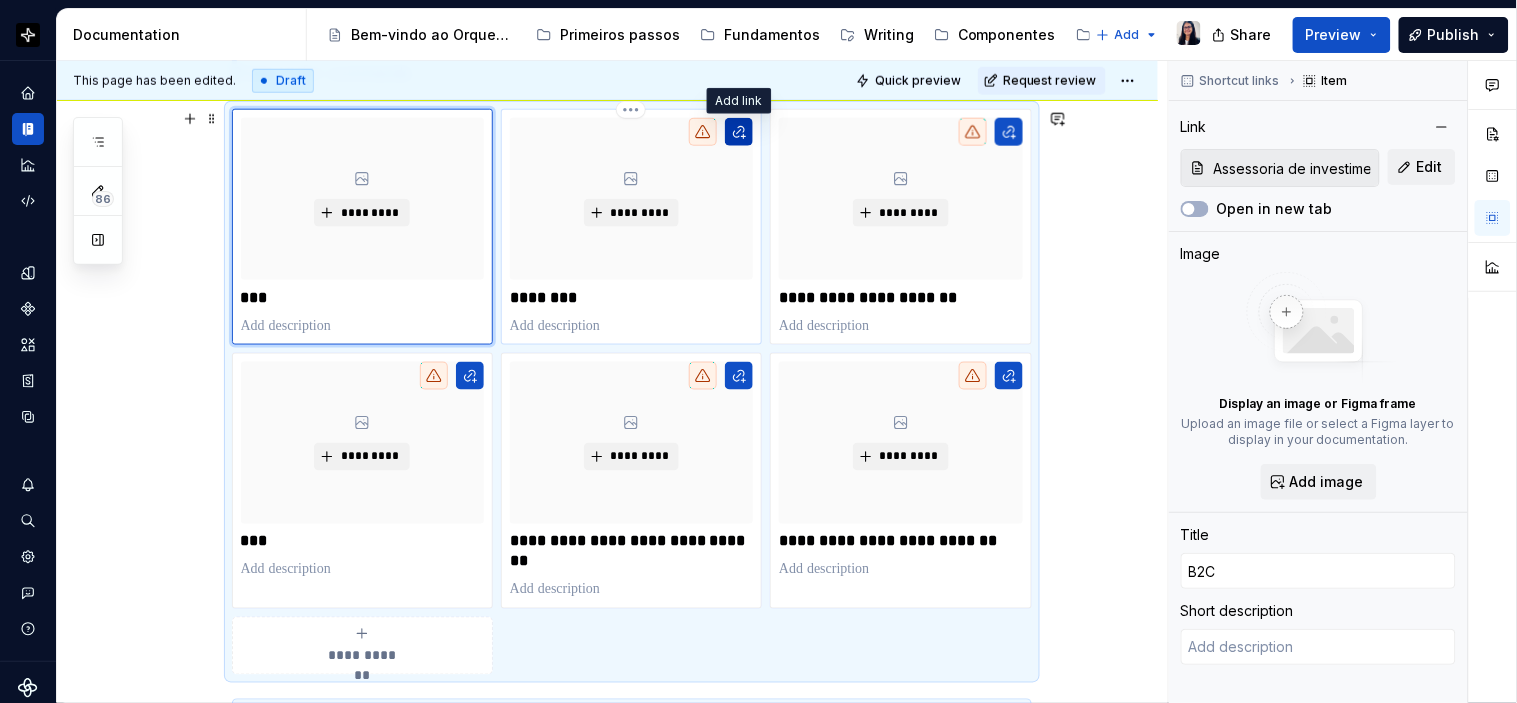 type on "*" 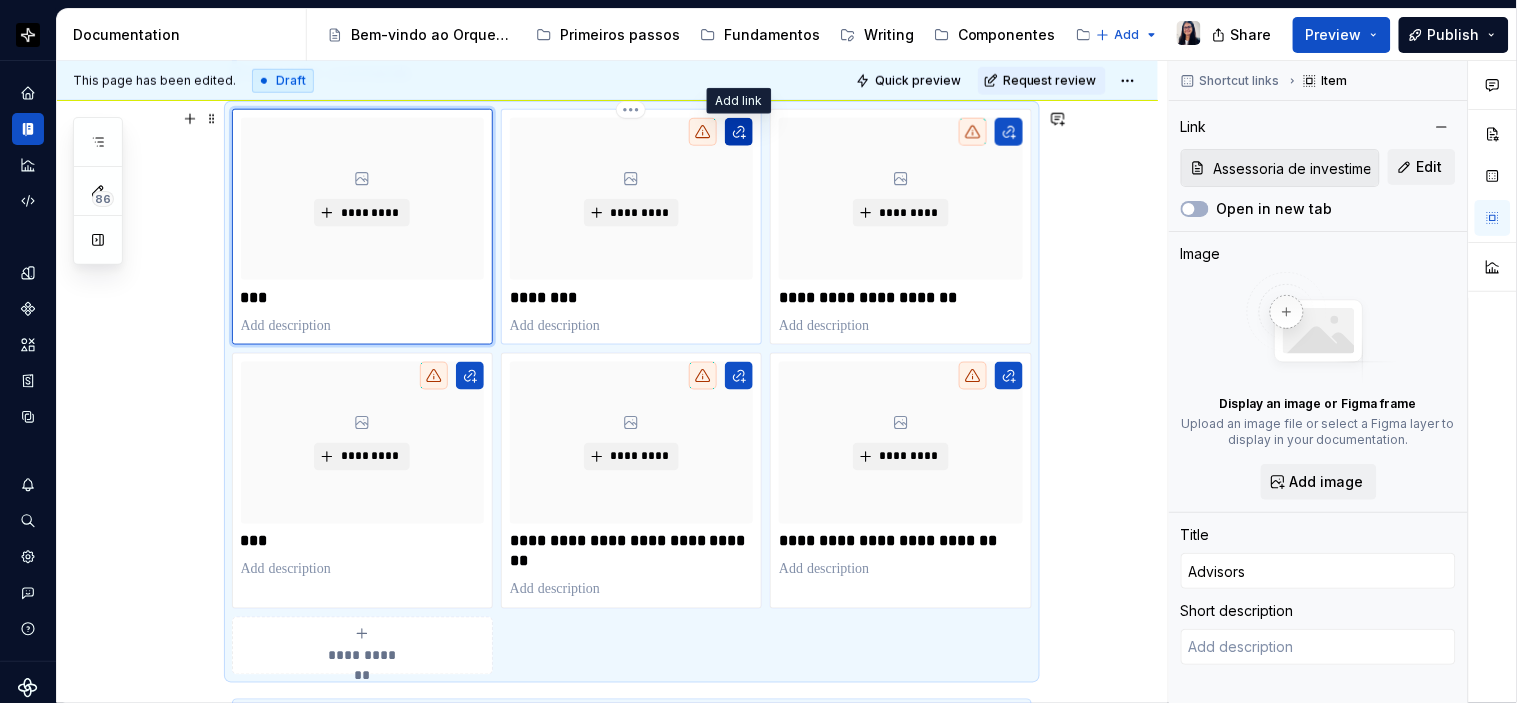 click at bounding box center (739, 132) 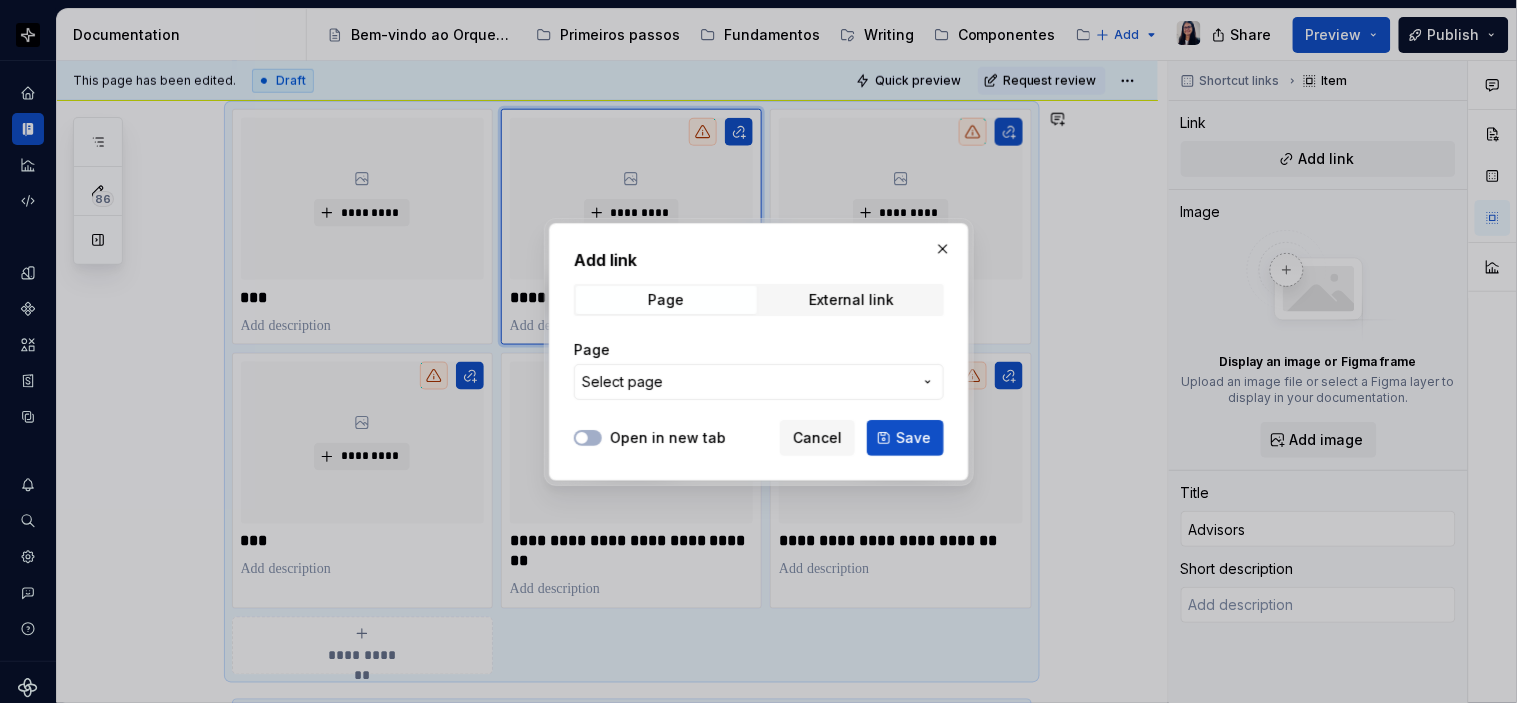 click on "Select page" at bounding box center (759, 382) 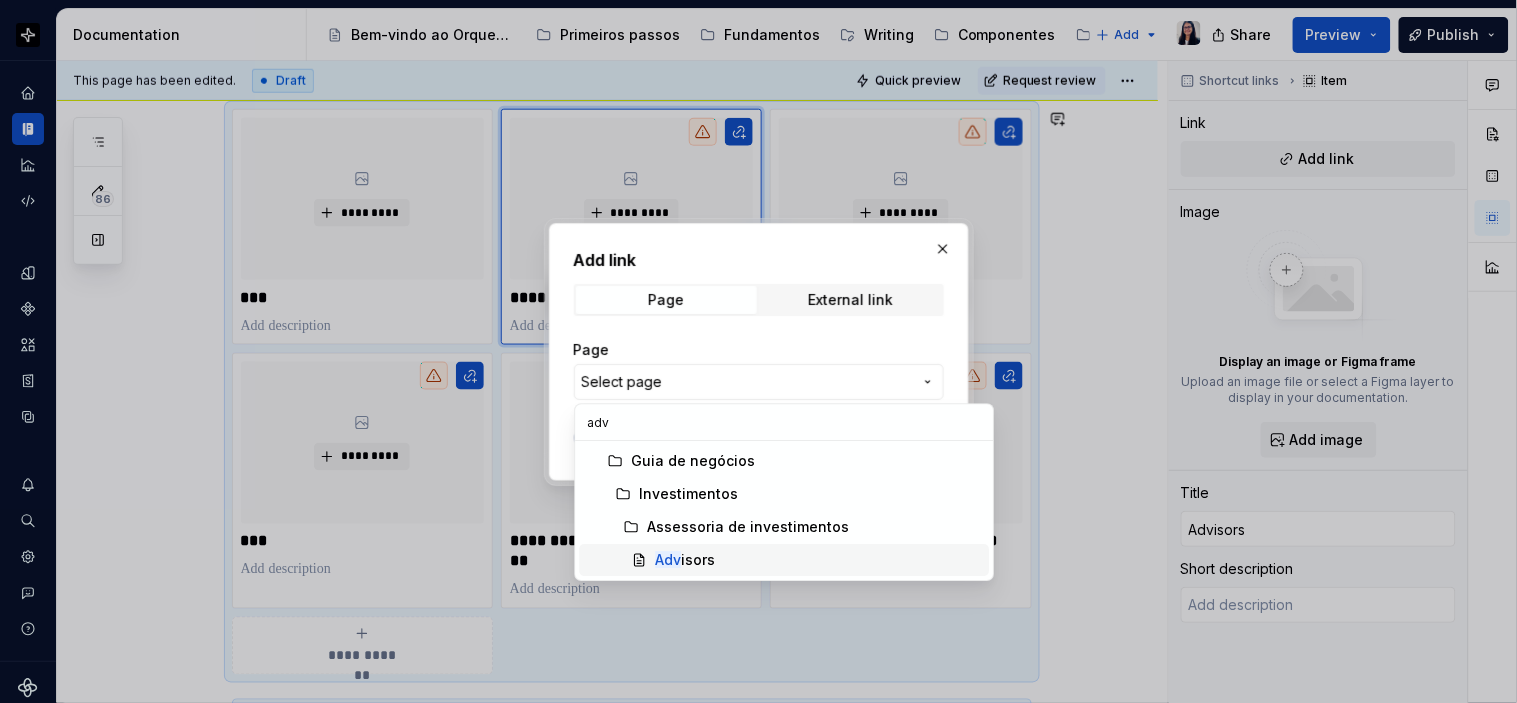 type on "adv" 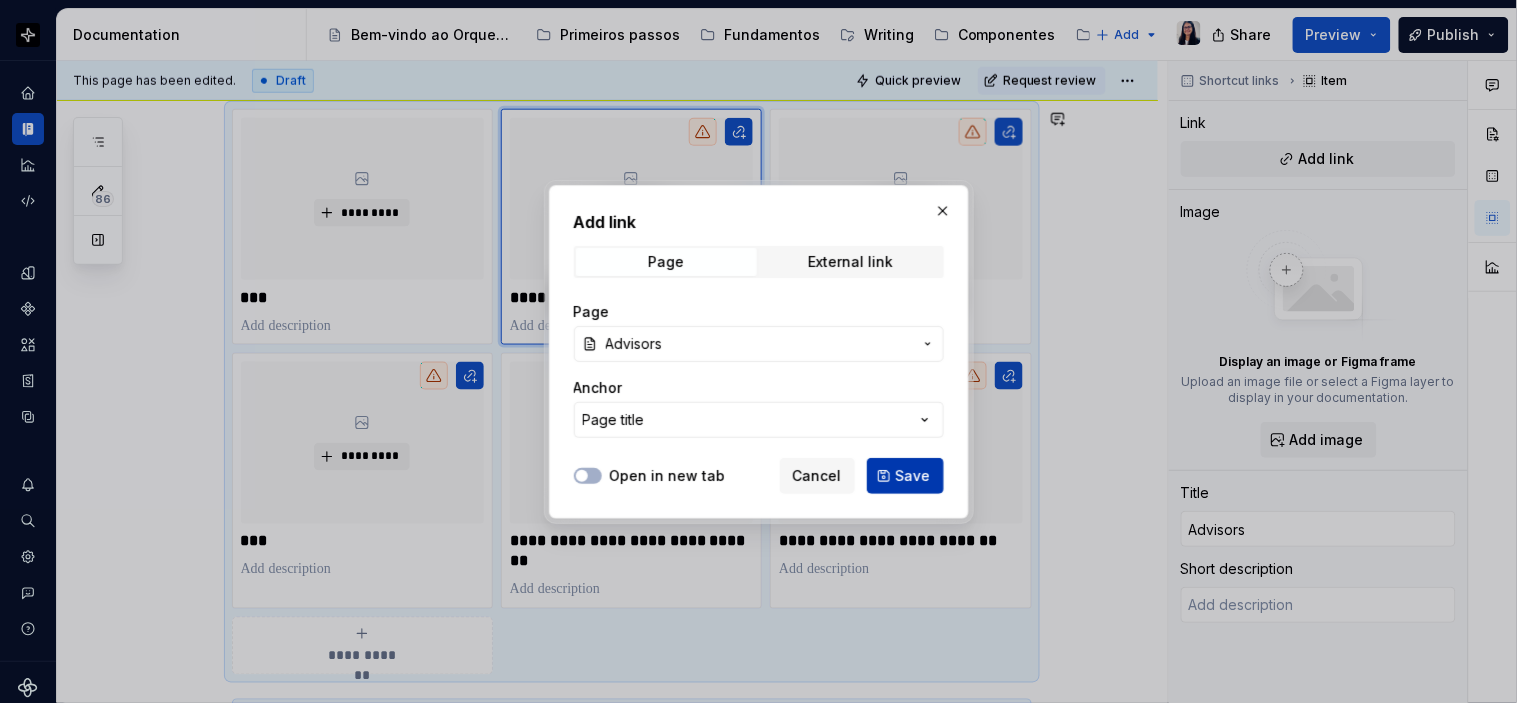 click on "Save" at bounding box center (913, 476) 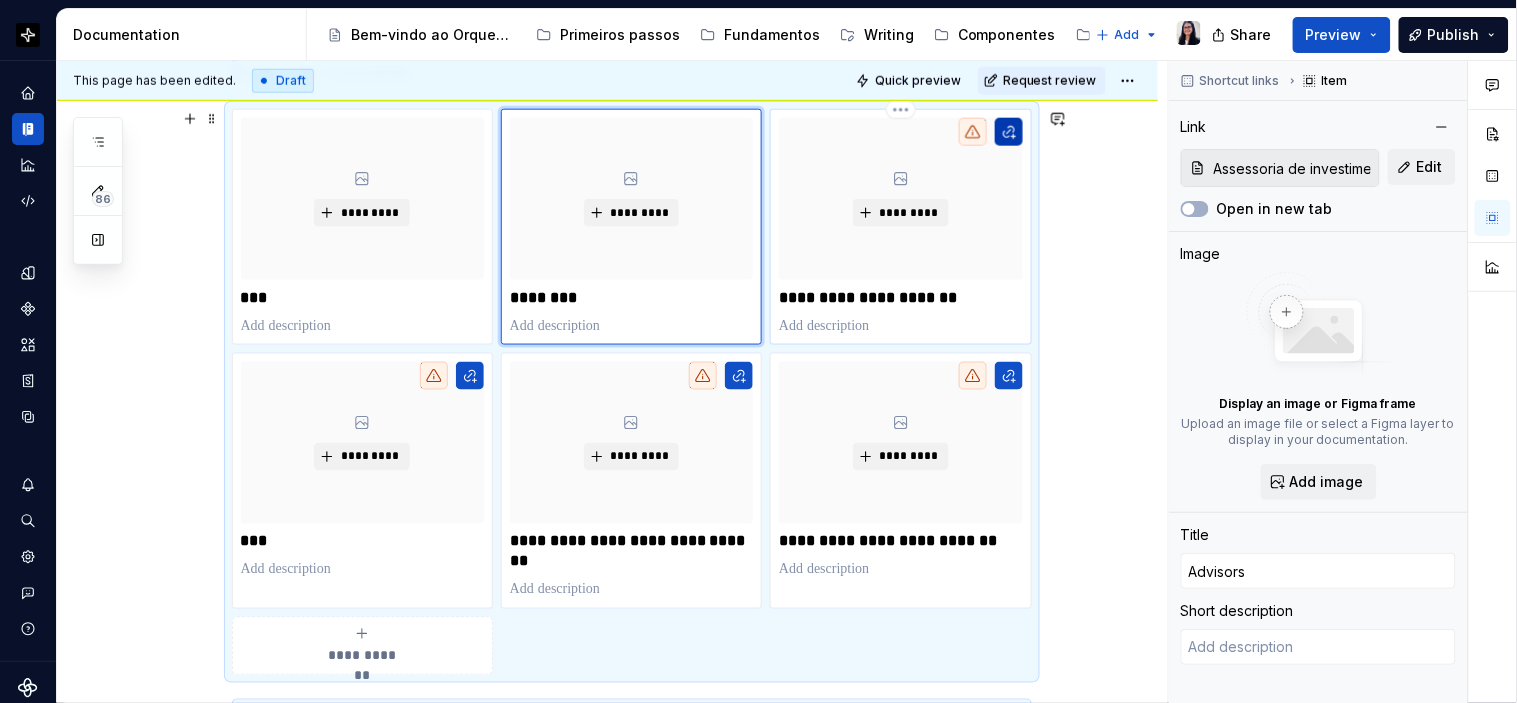 type on "*" 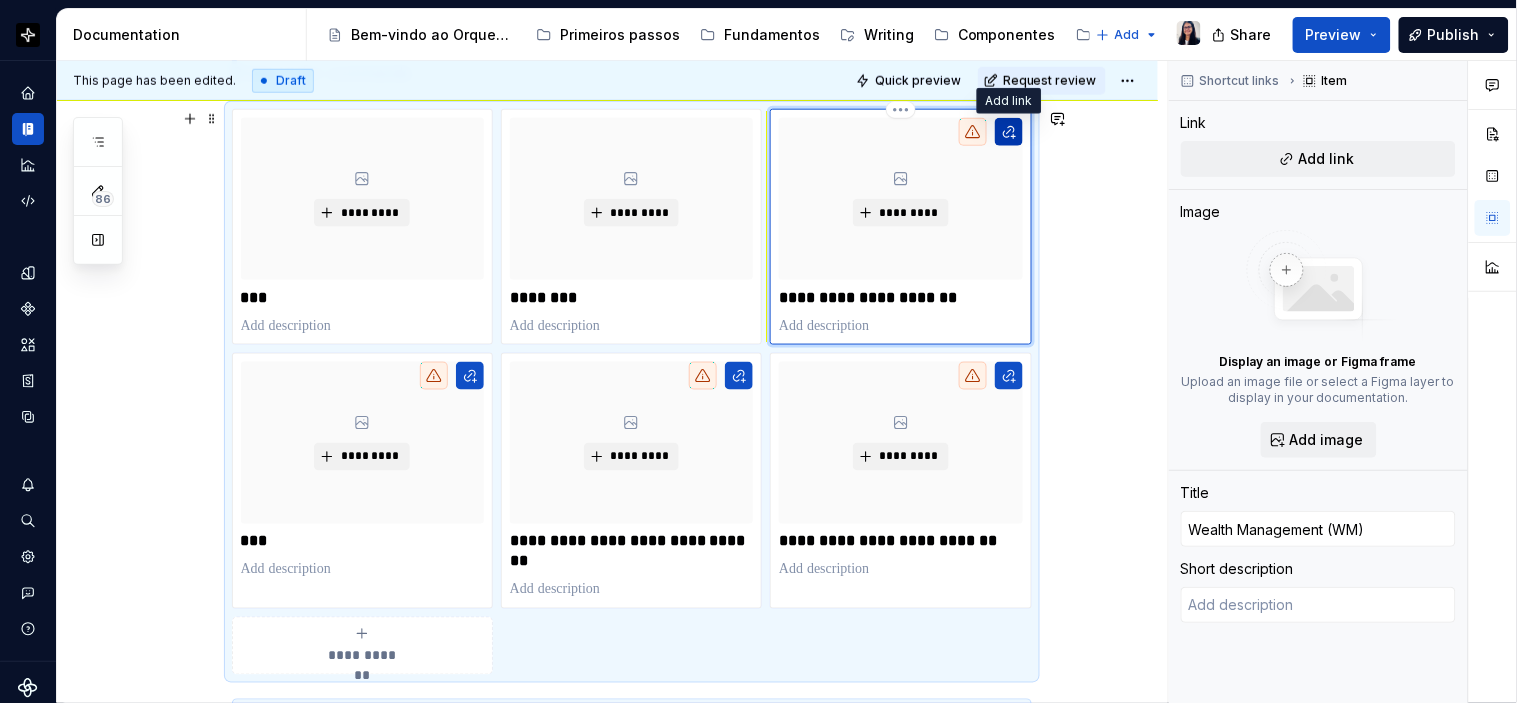 click at bounding box center (1009, 132) 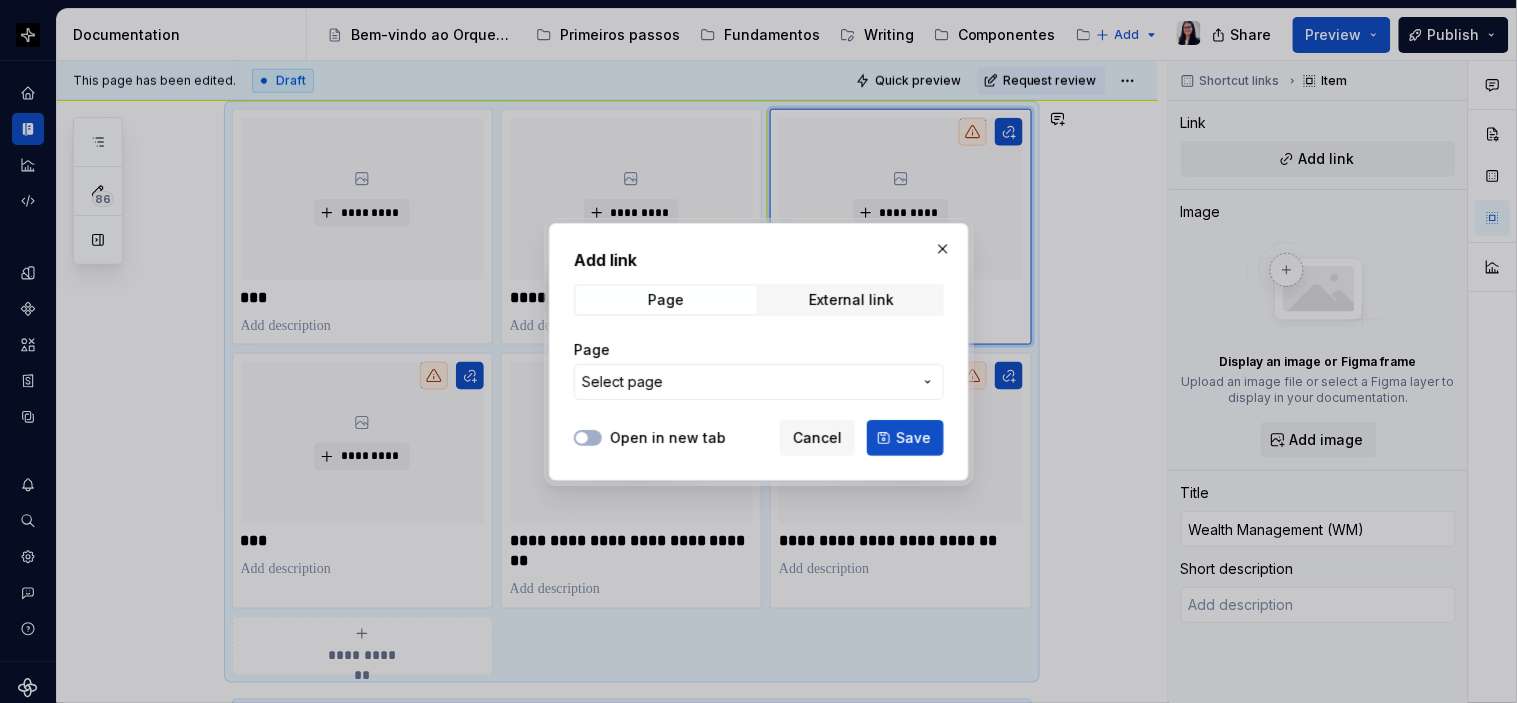 click on "Select page" at bounding box center (747, 382) 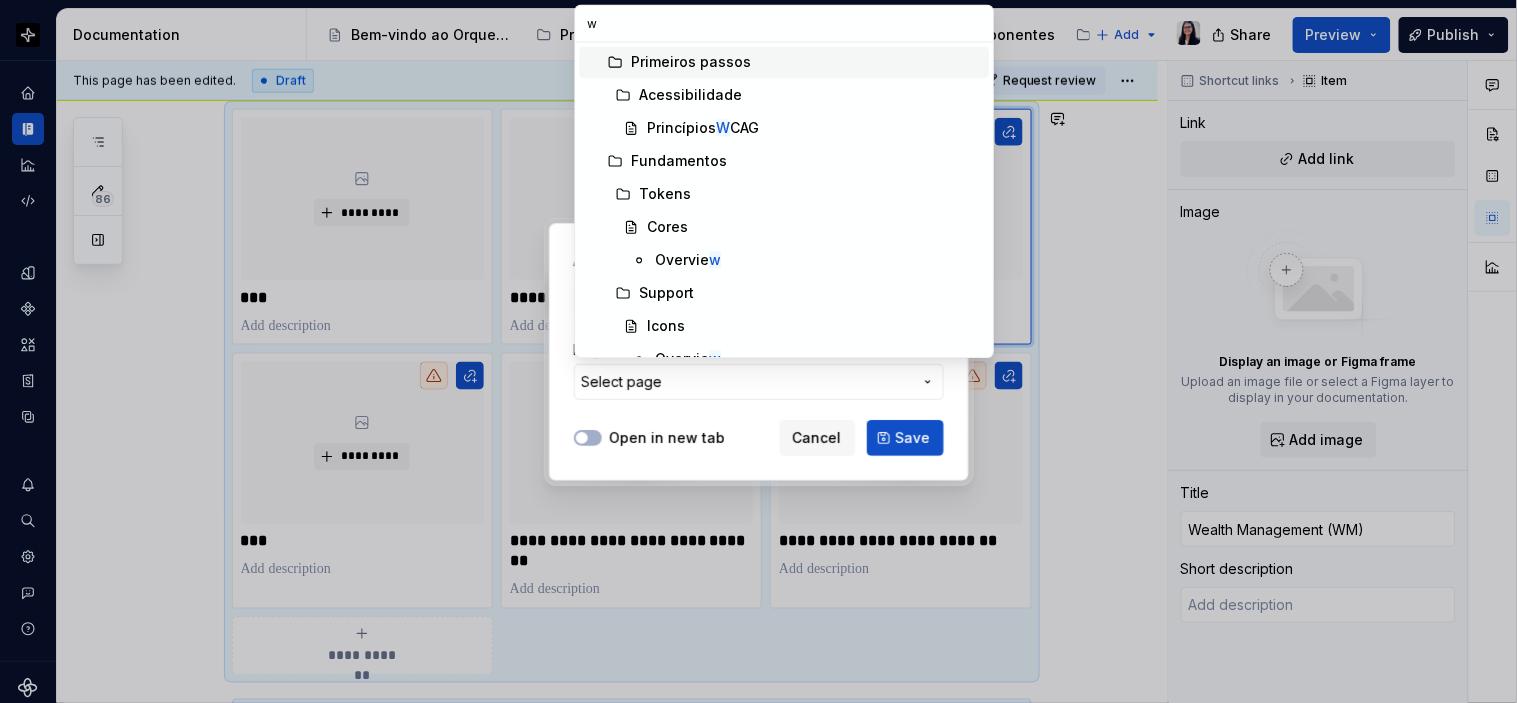 type on "wm" 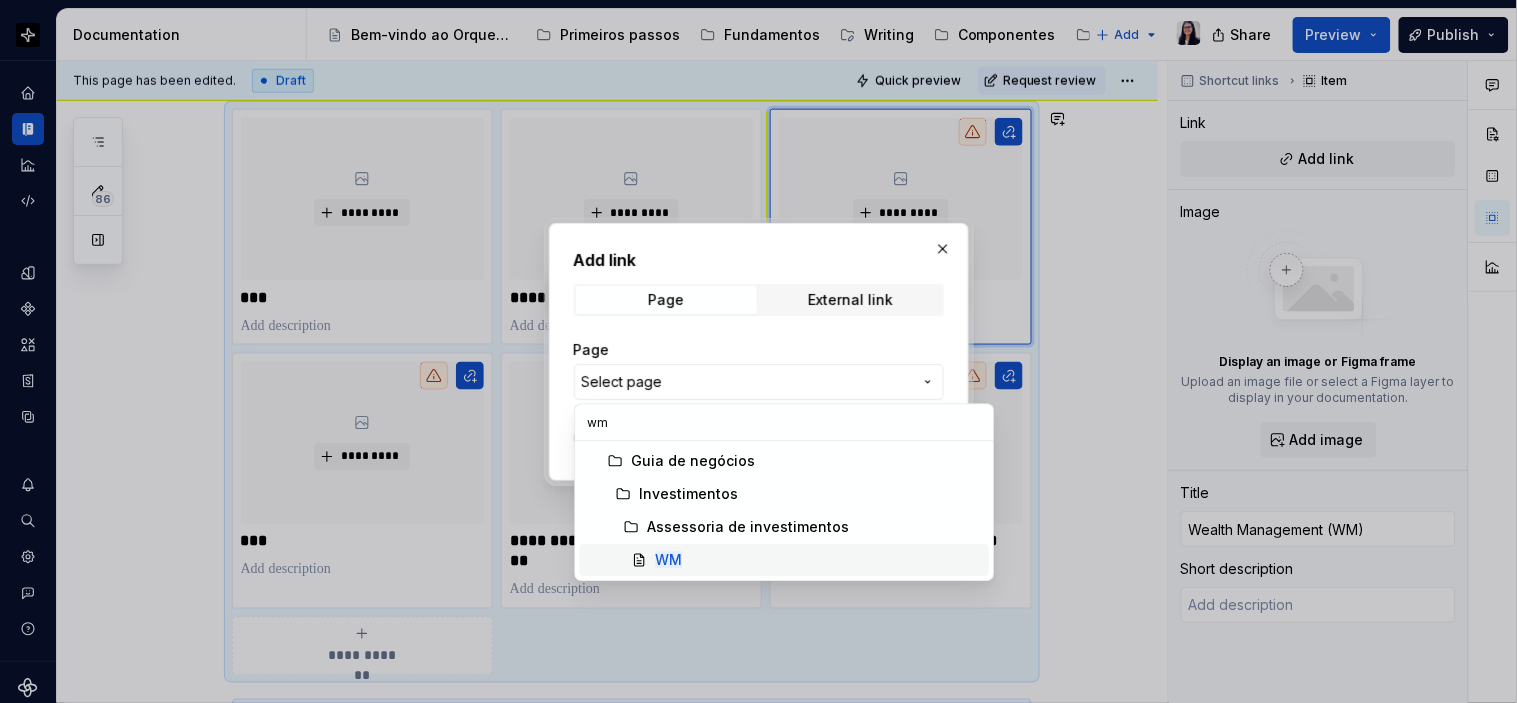 click on "WM" at bounding box center (818, 560) 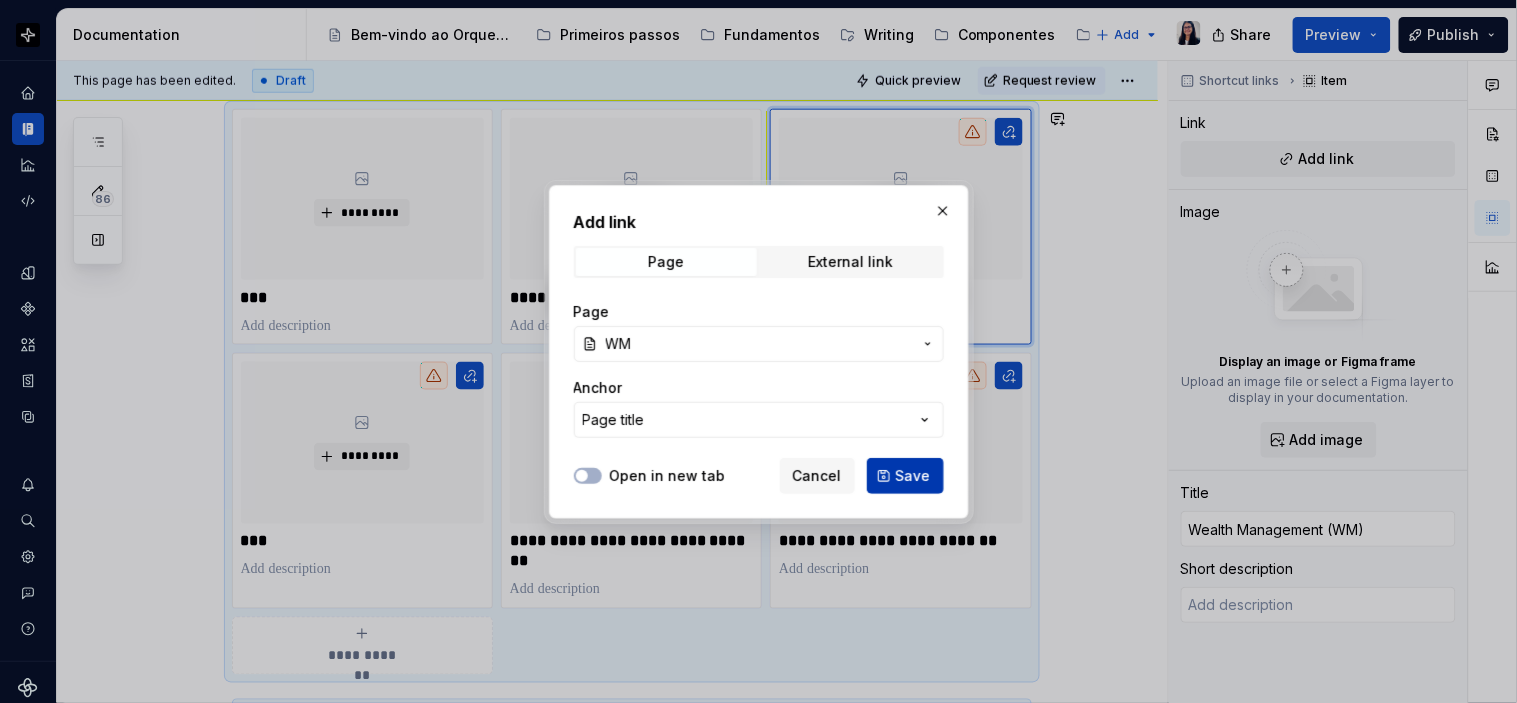 click on "Save" at bounding box center (905, 476) 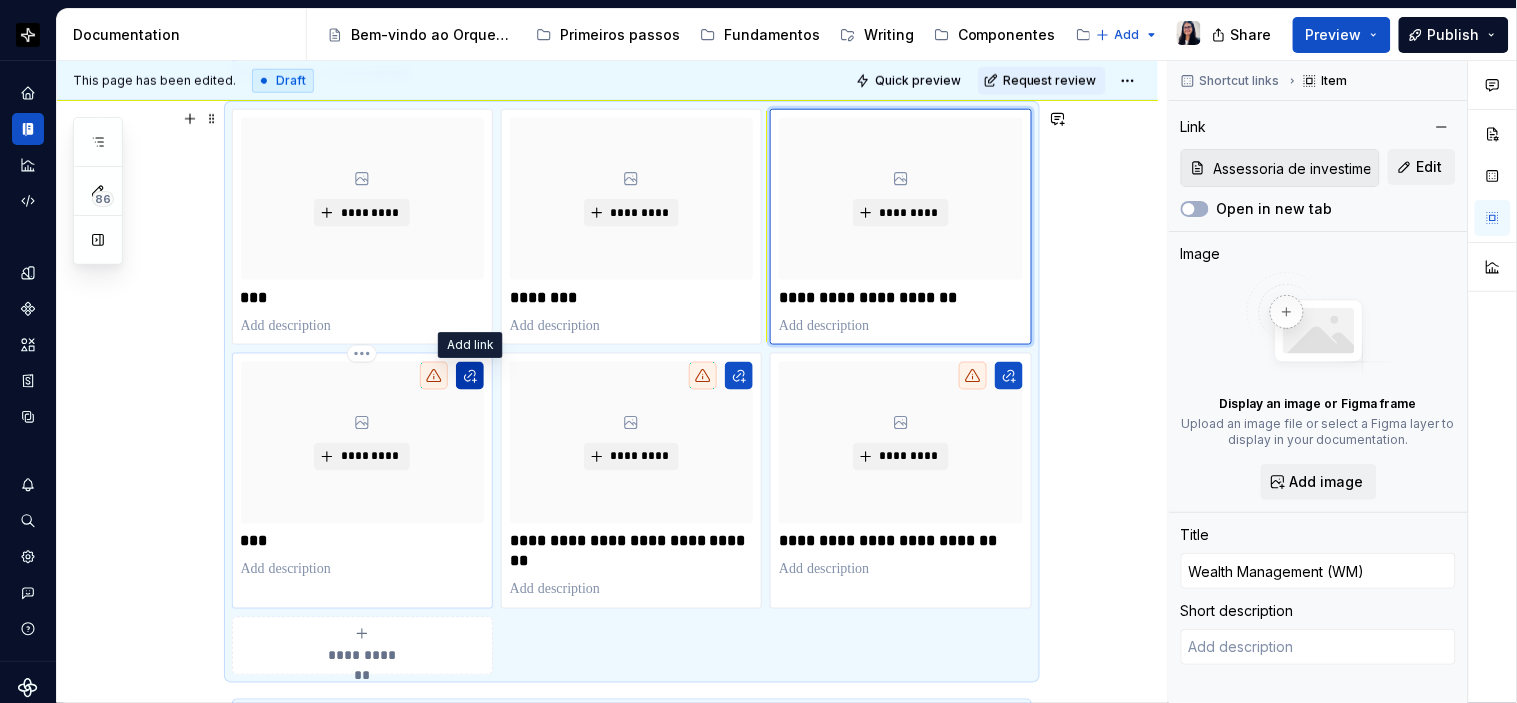 type on "*" 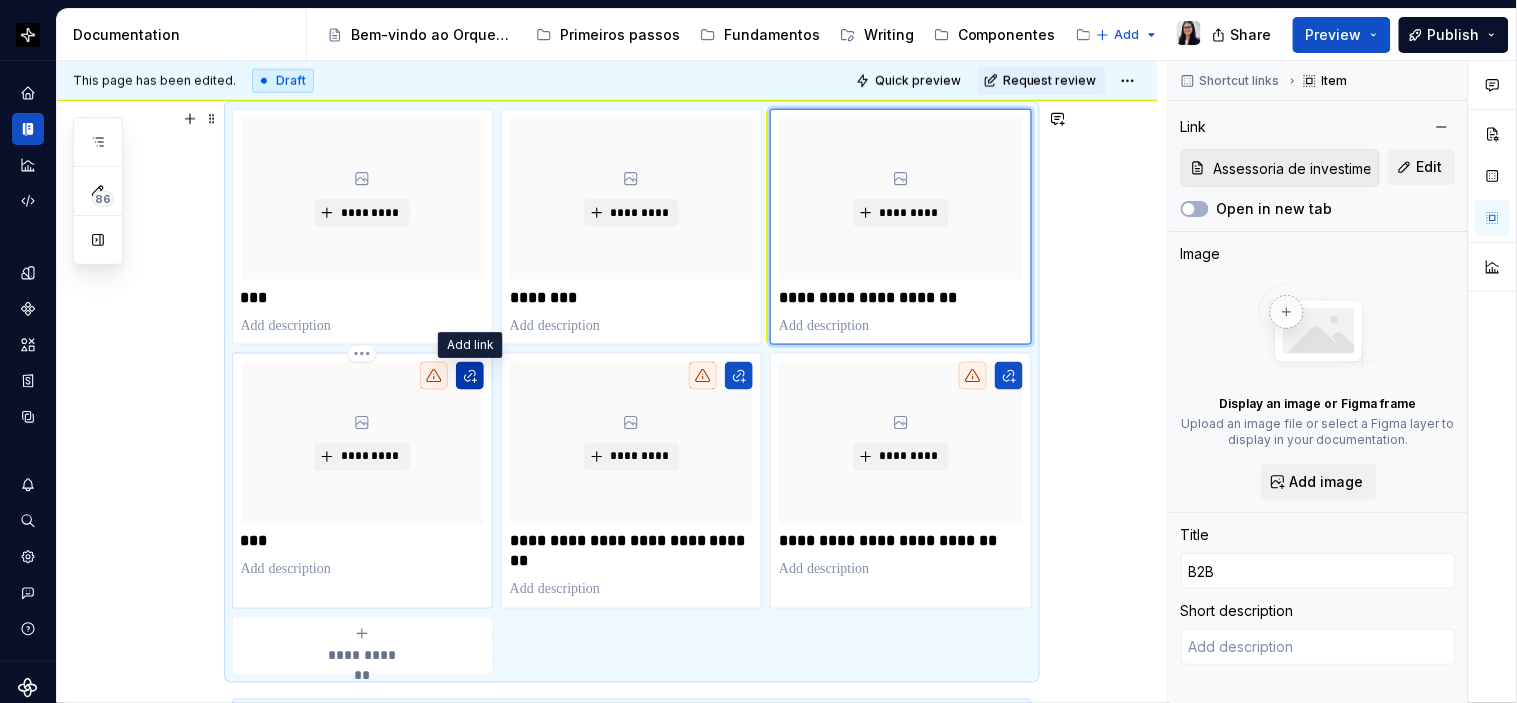 click at bounding box center [470, 376] 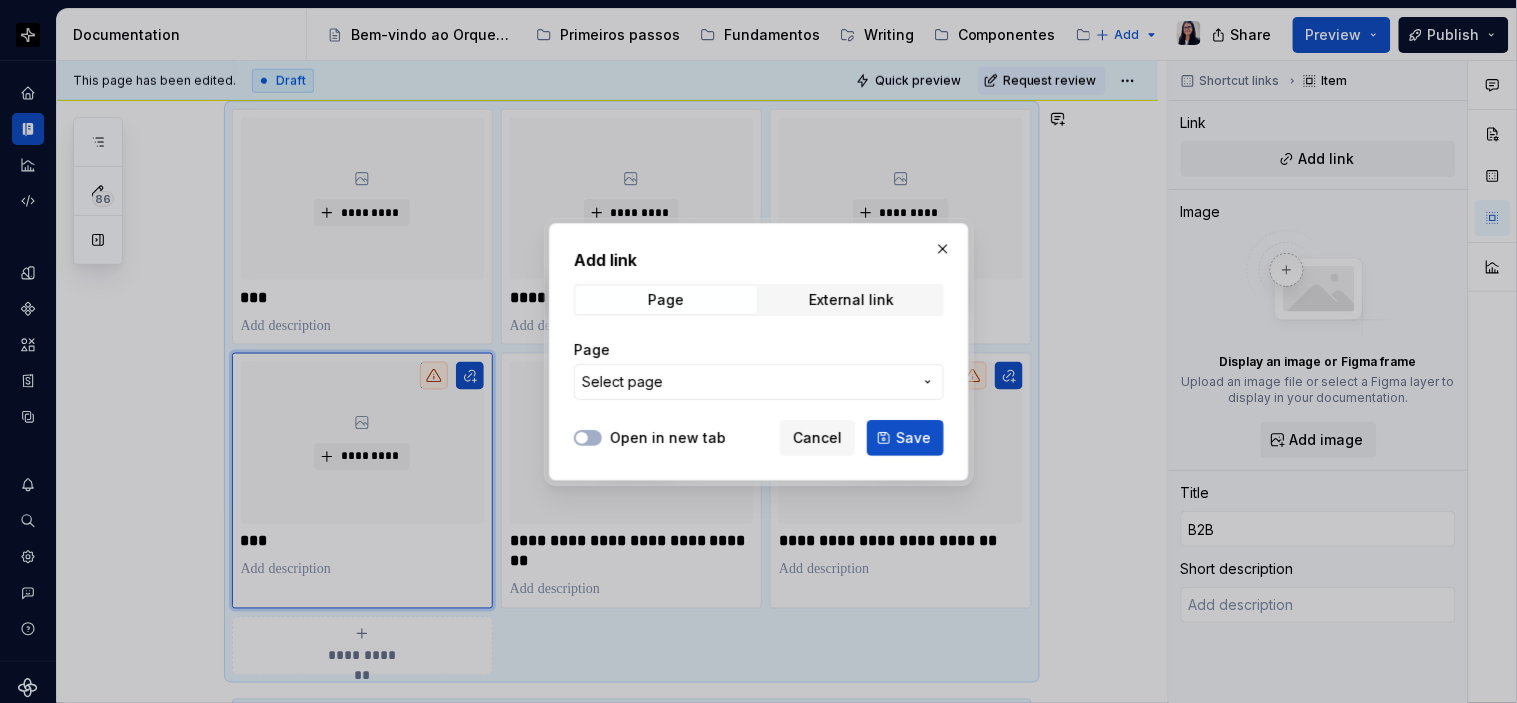 click on "Select page" at bounding box center [747, 382] 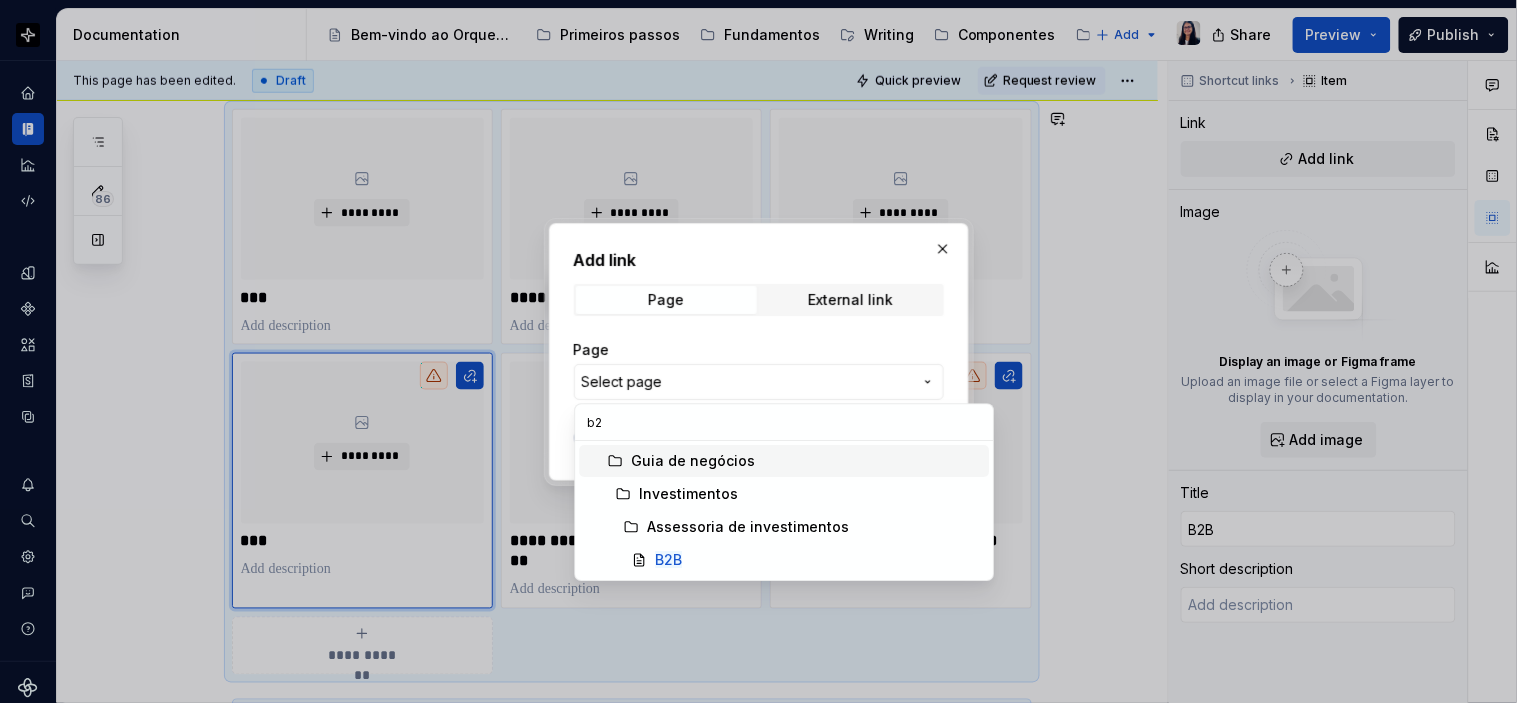 type on "b2b" 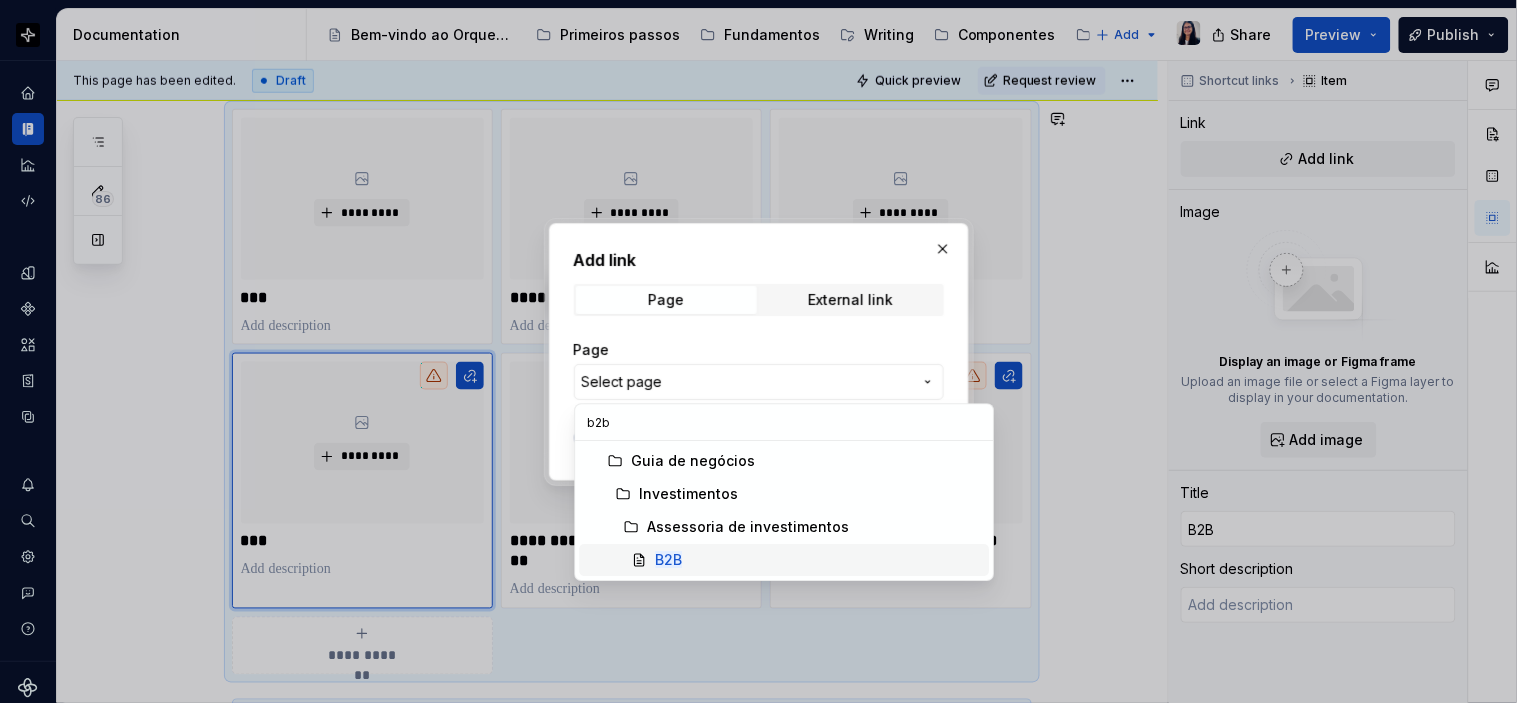 click at bounding box center (627, 560) 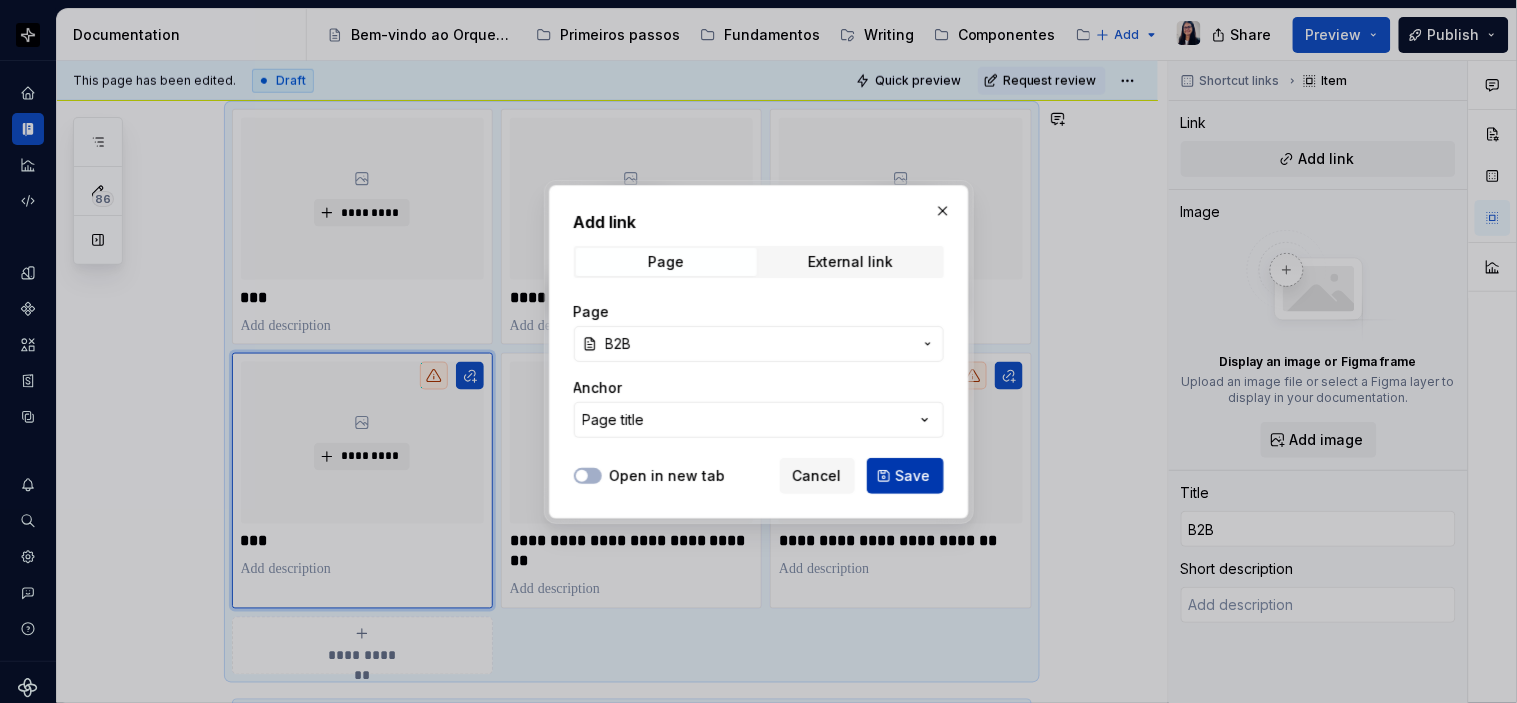 click on "Save" at bounding box center [905, 476] 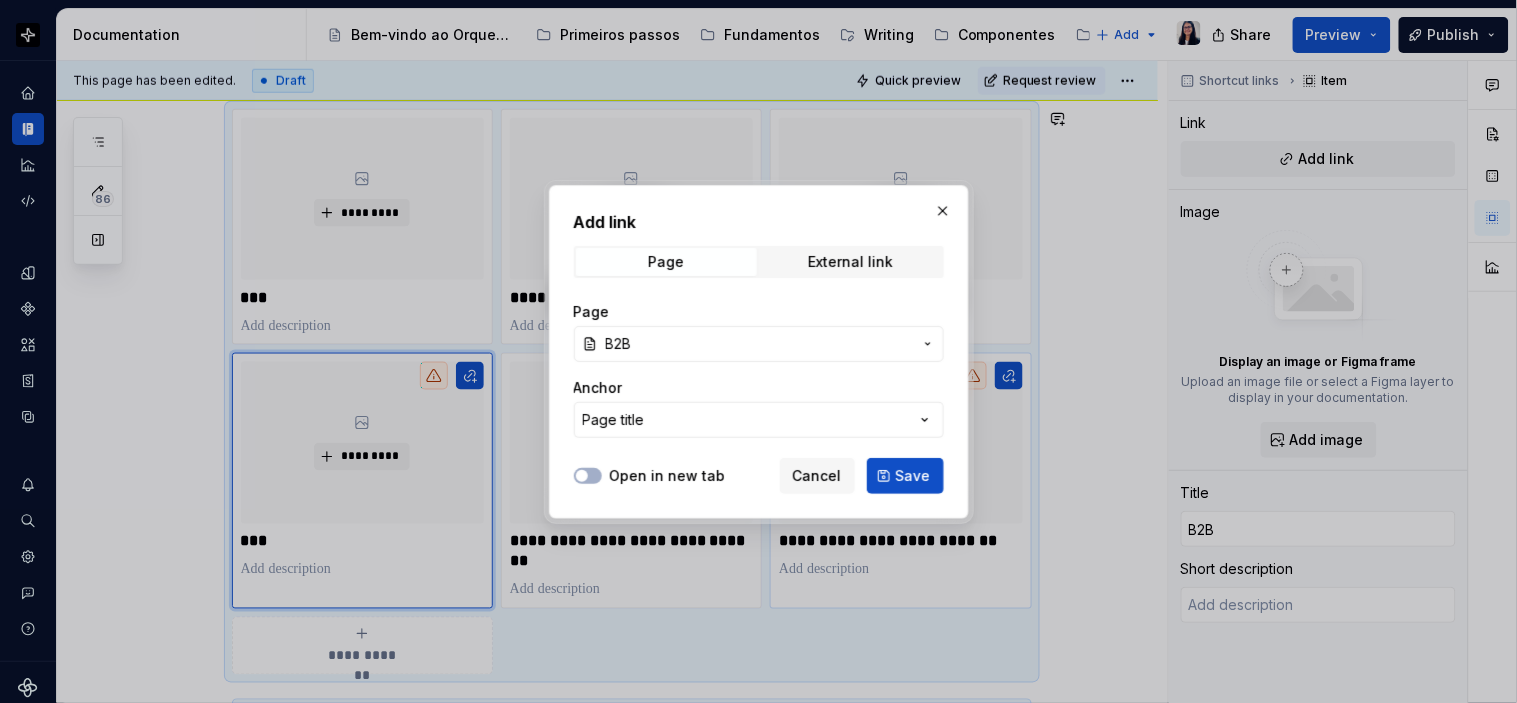 click on "*********" at bounding box center (900, 457) 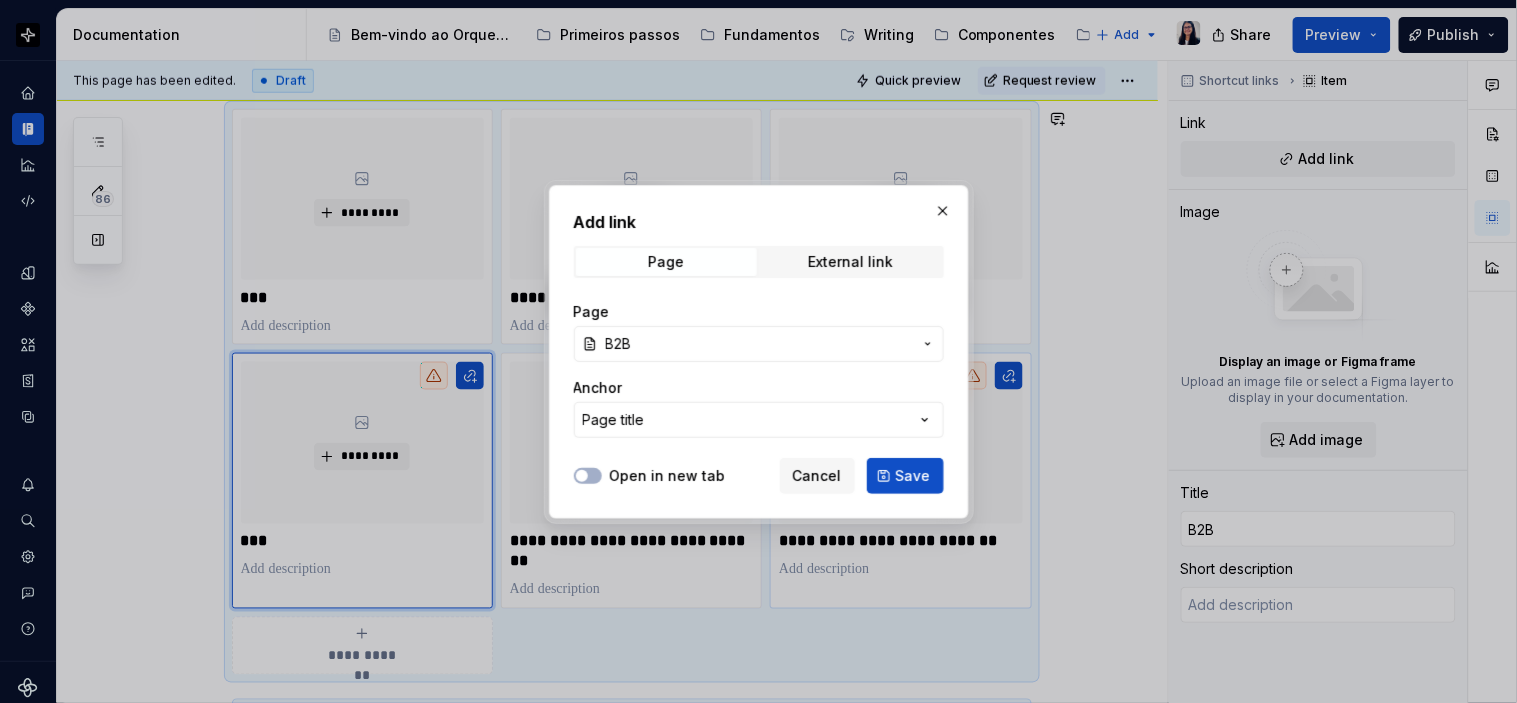 type on "Equipes de apoio aos canais" 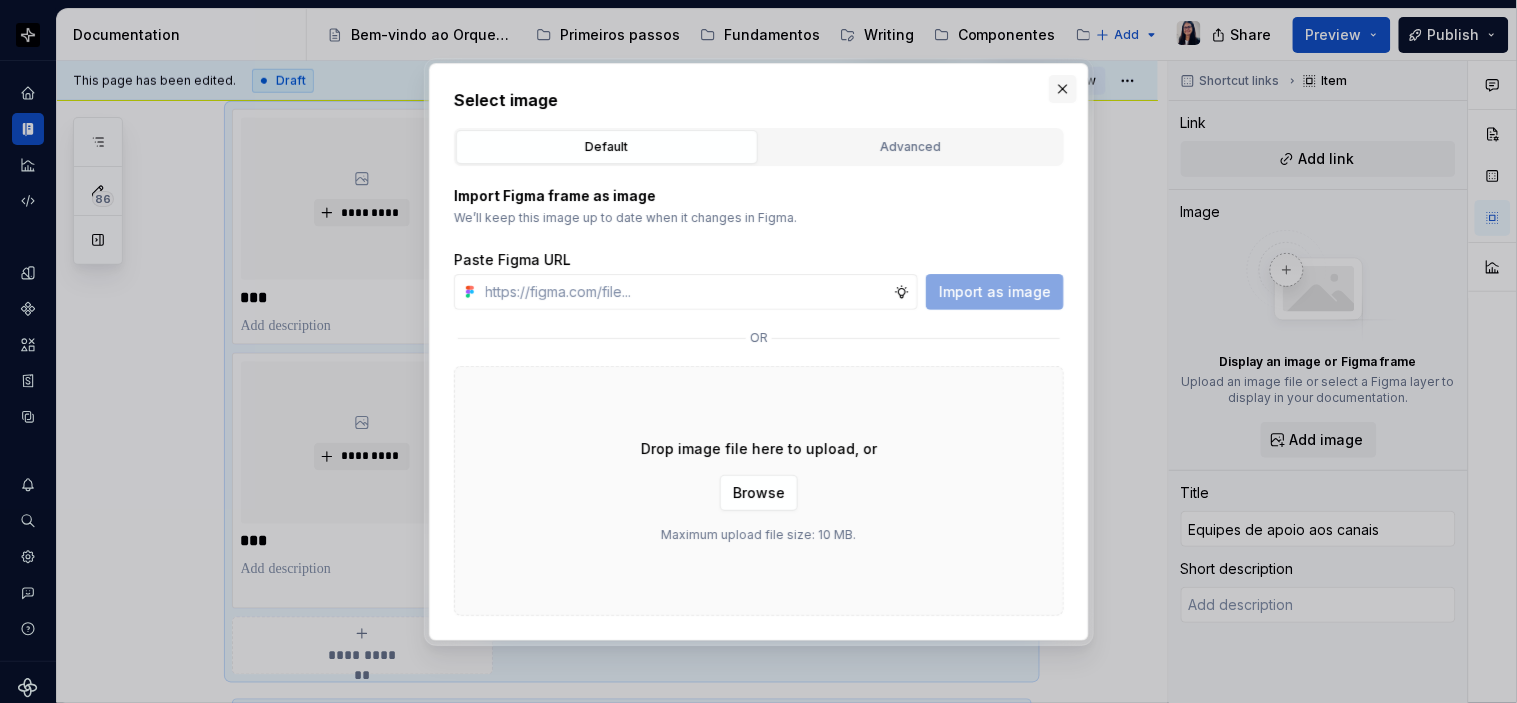 click at bounding box center [1063, 89] 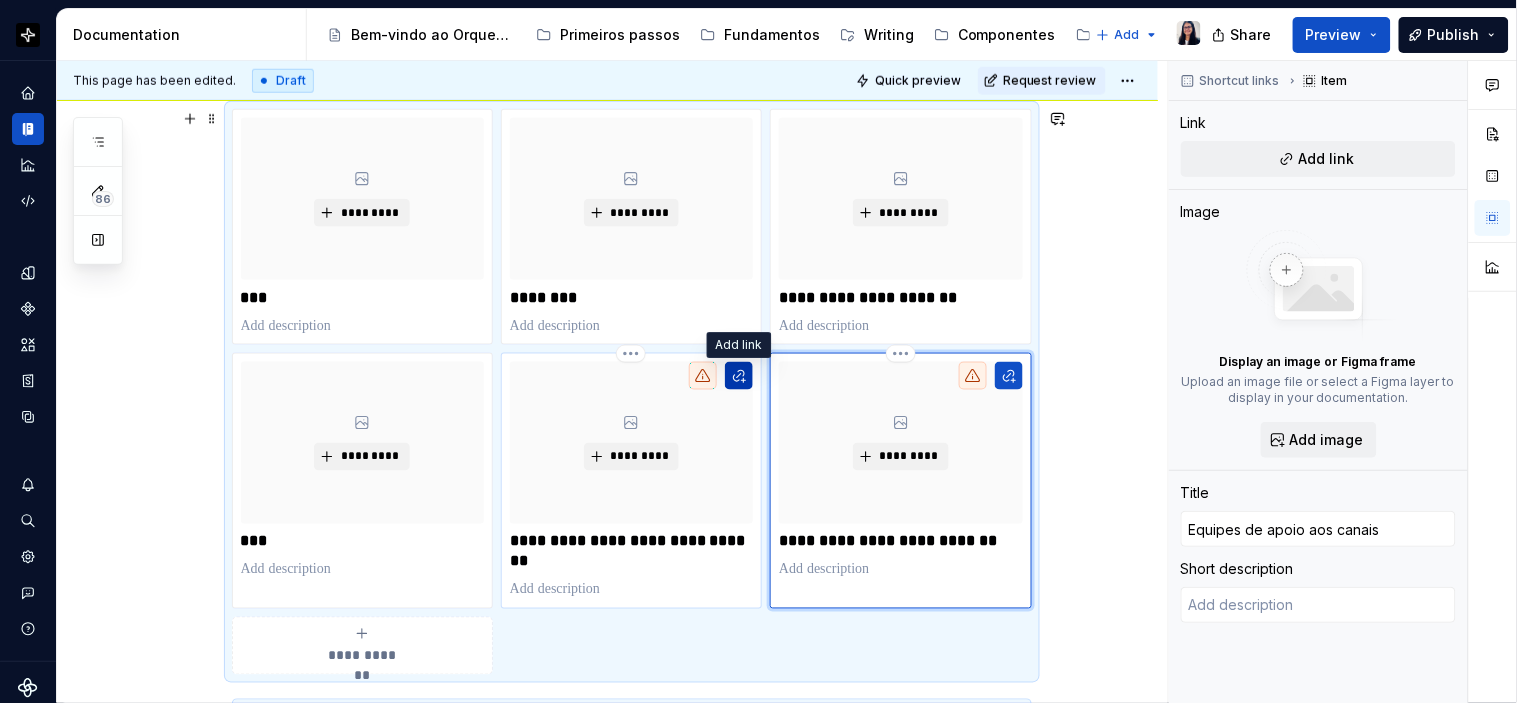 type on "*" 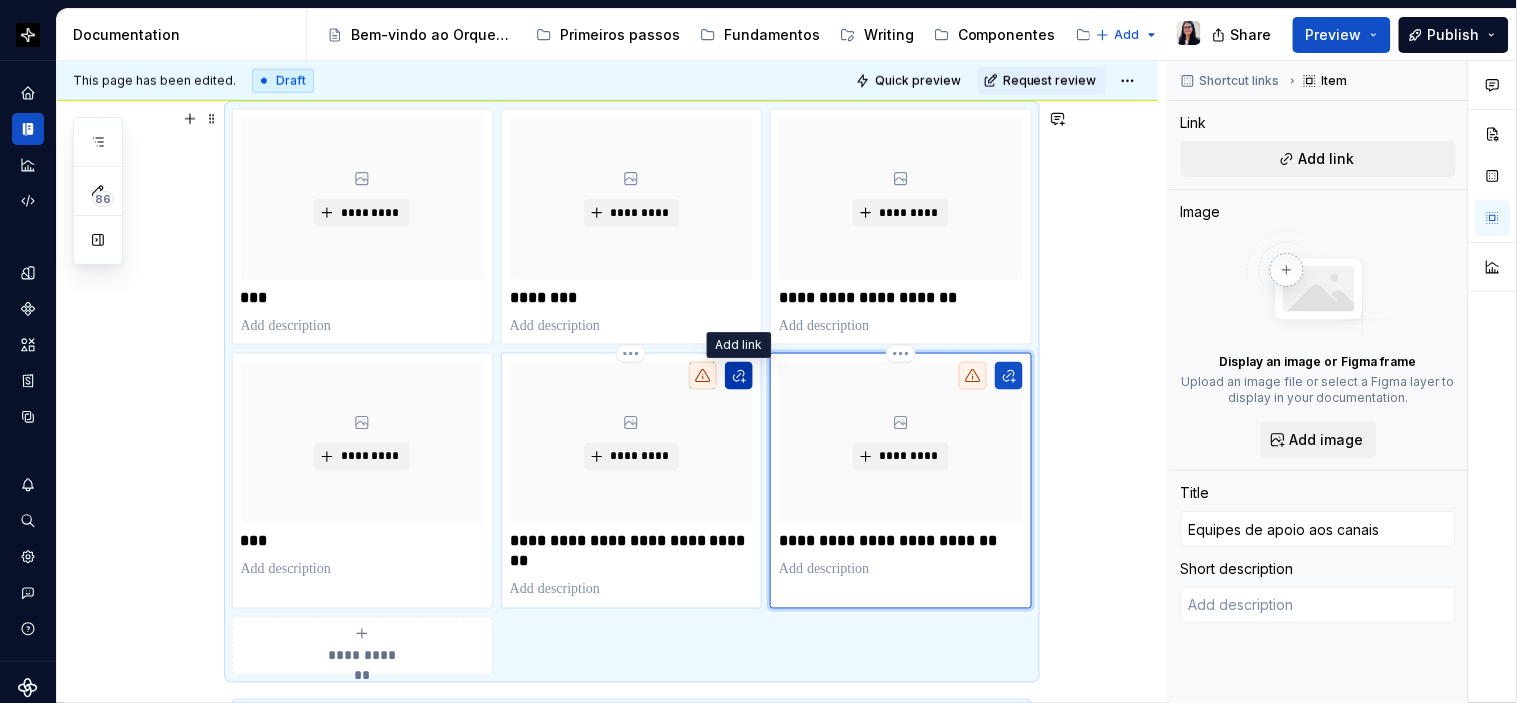 type on "Back Office as a Service (BOaaS)" 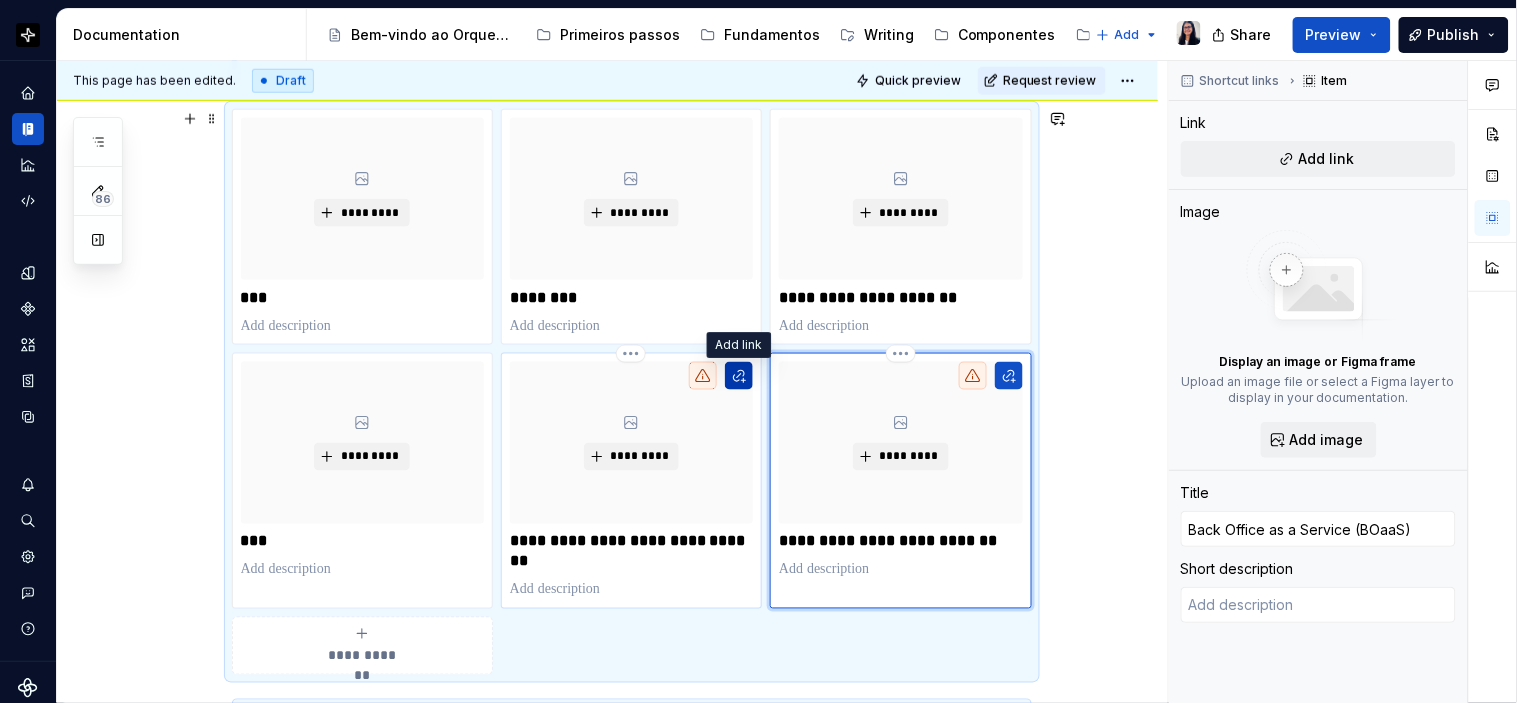 click at bounding box center (739, 376) 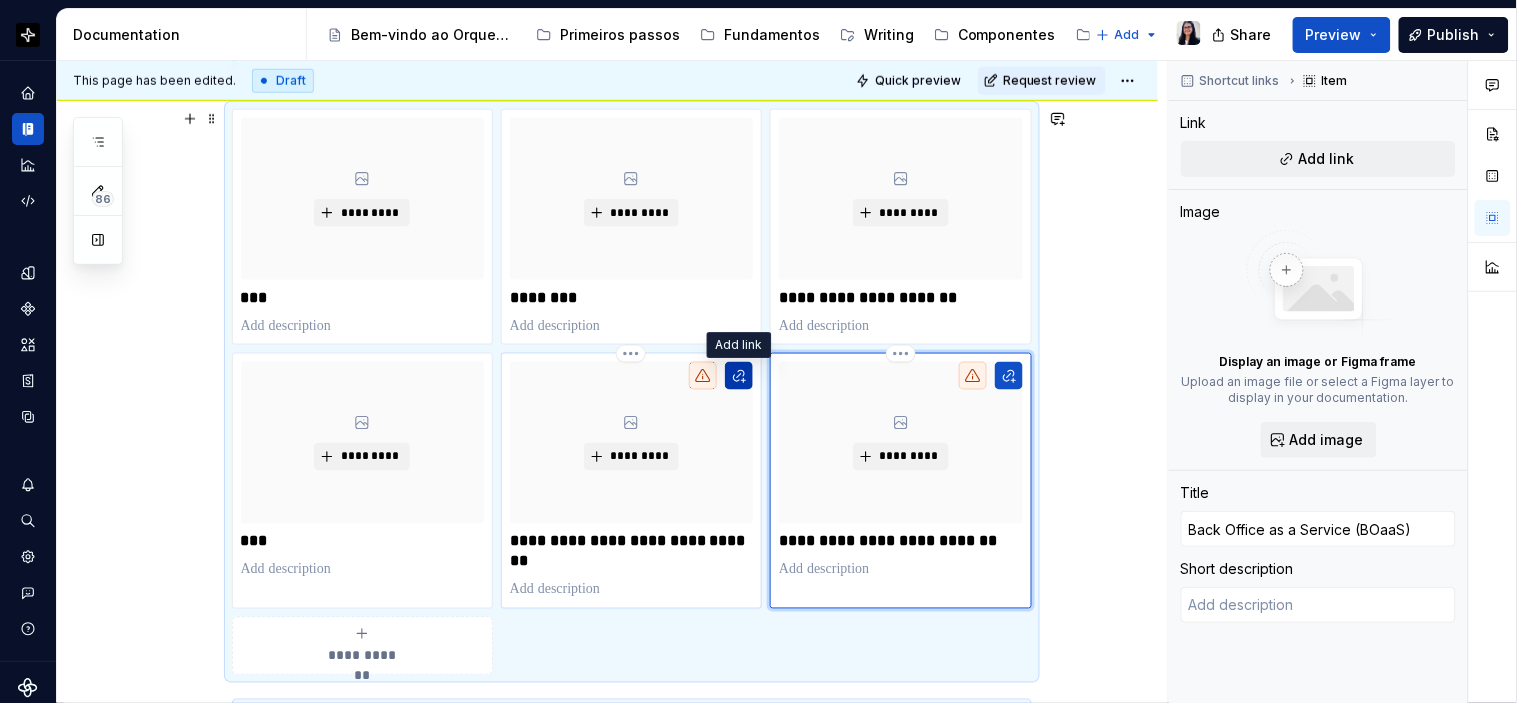 type on "*" 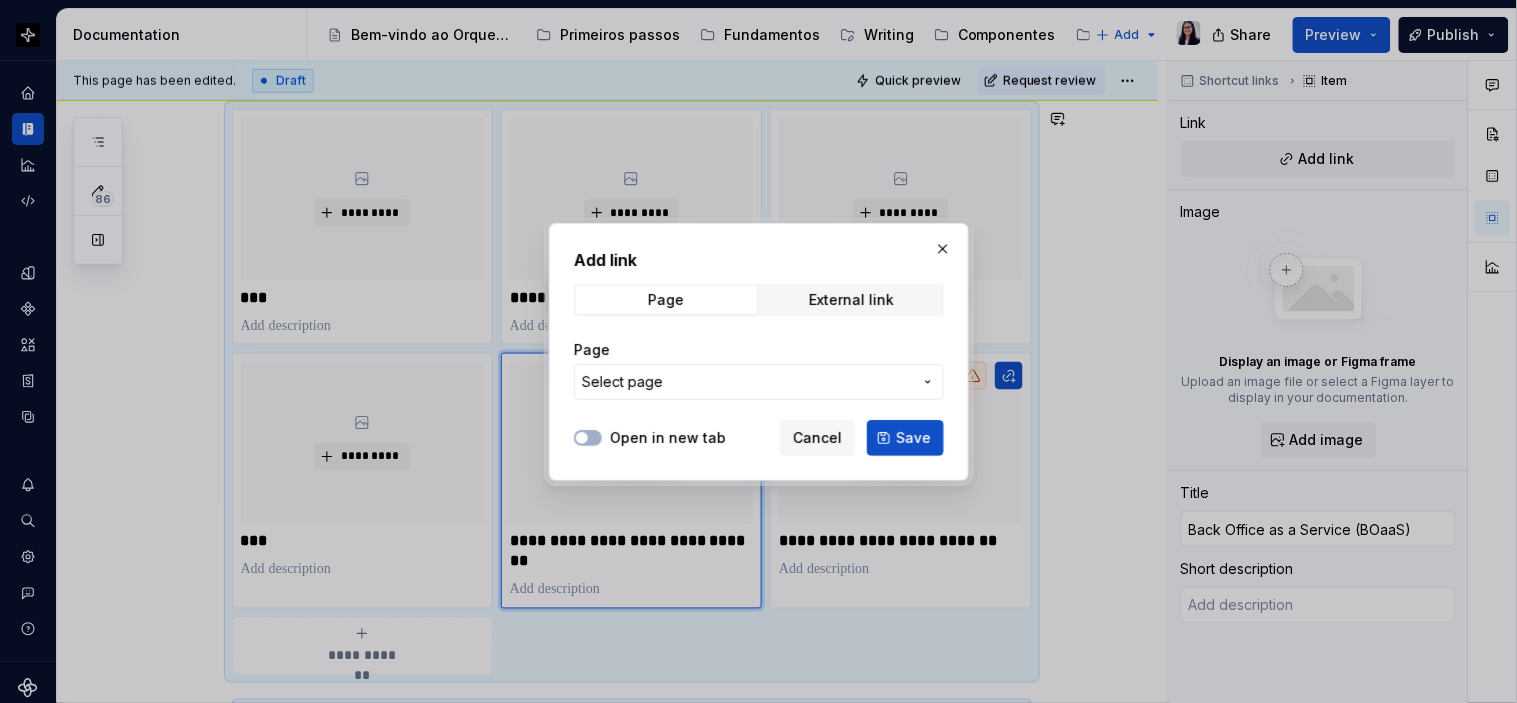 click on "Select page" at bounding box center [747, 382] 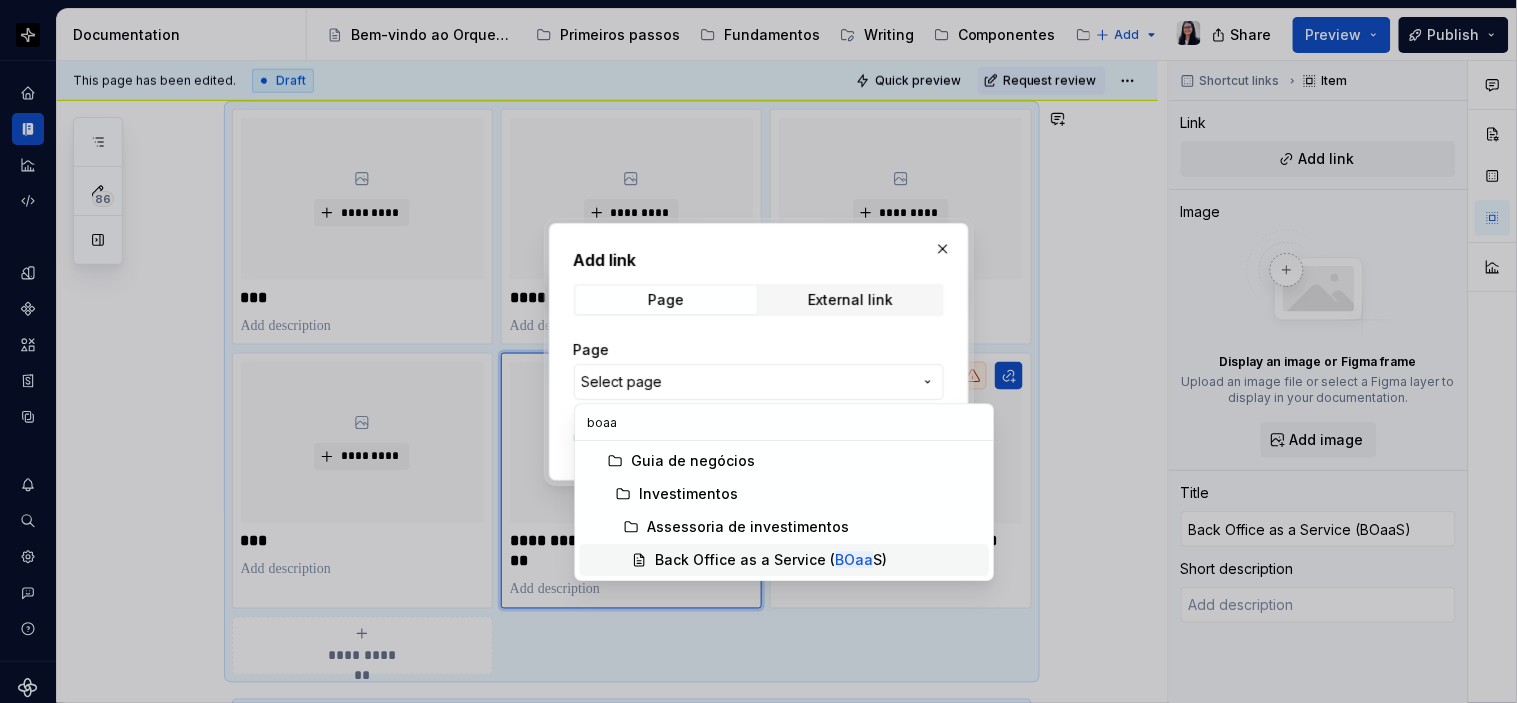 type on "boaa" 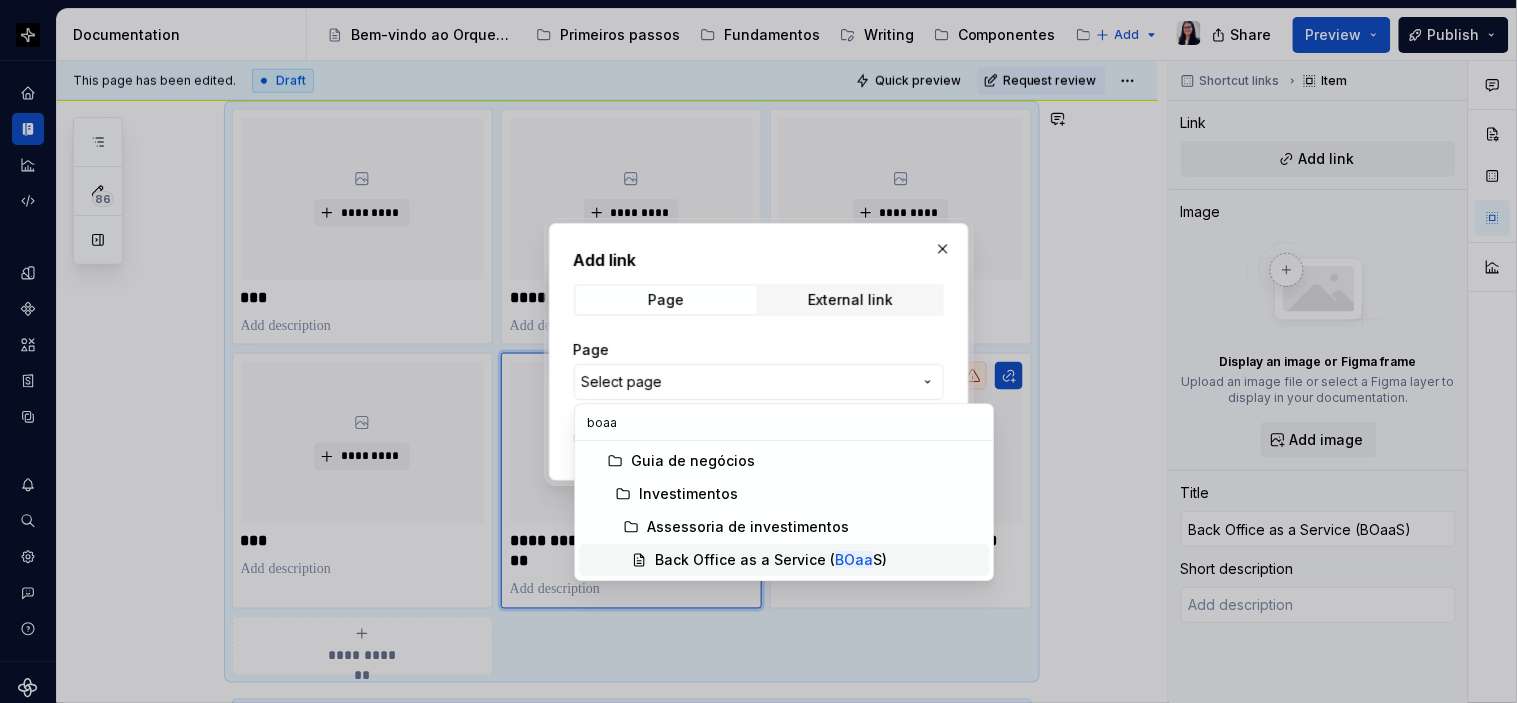 click on "Back Office as a Service ( BOaa S)" at bounding box center [771, 560] 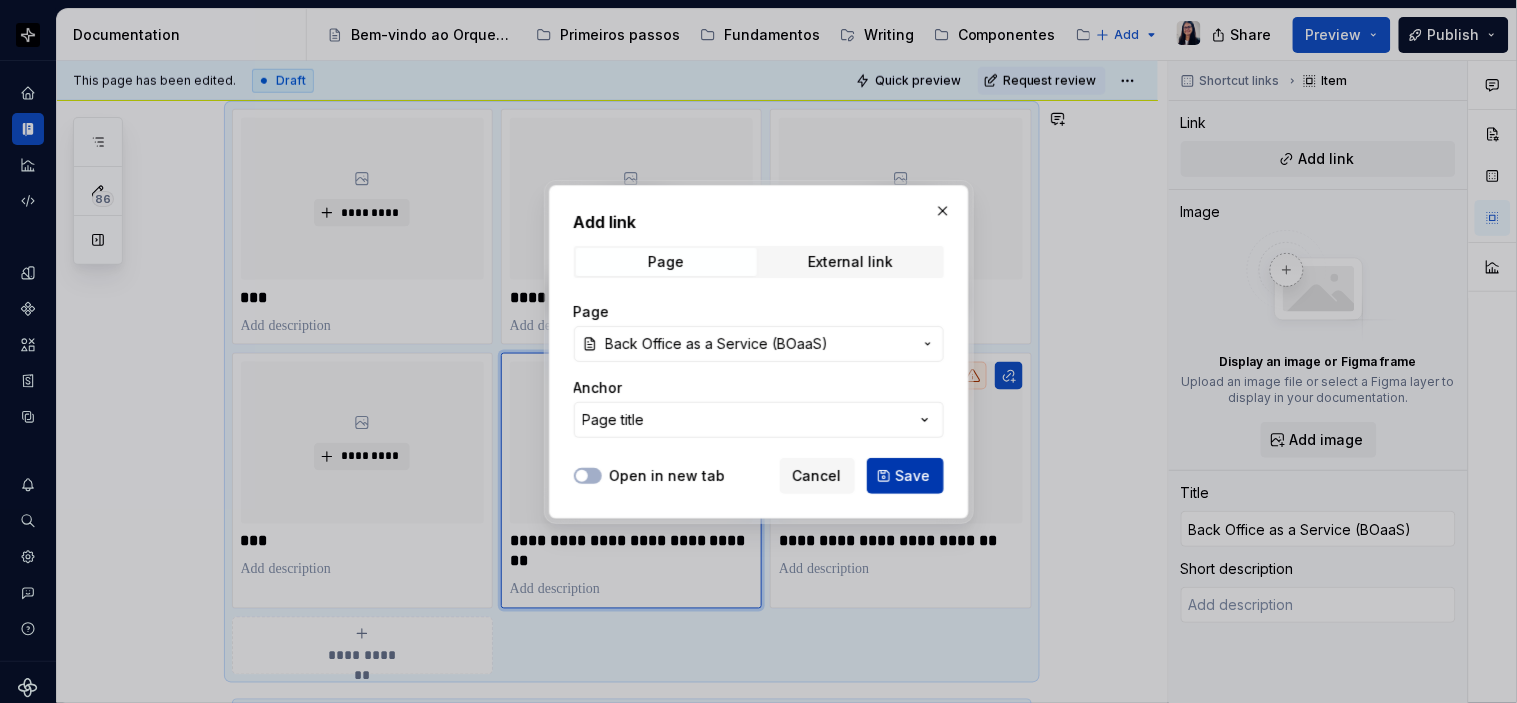 click on "Save" at bounding box center [905, 476] 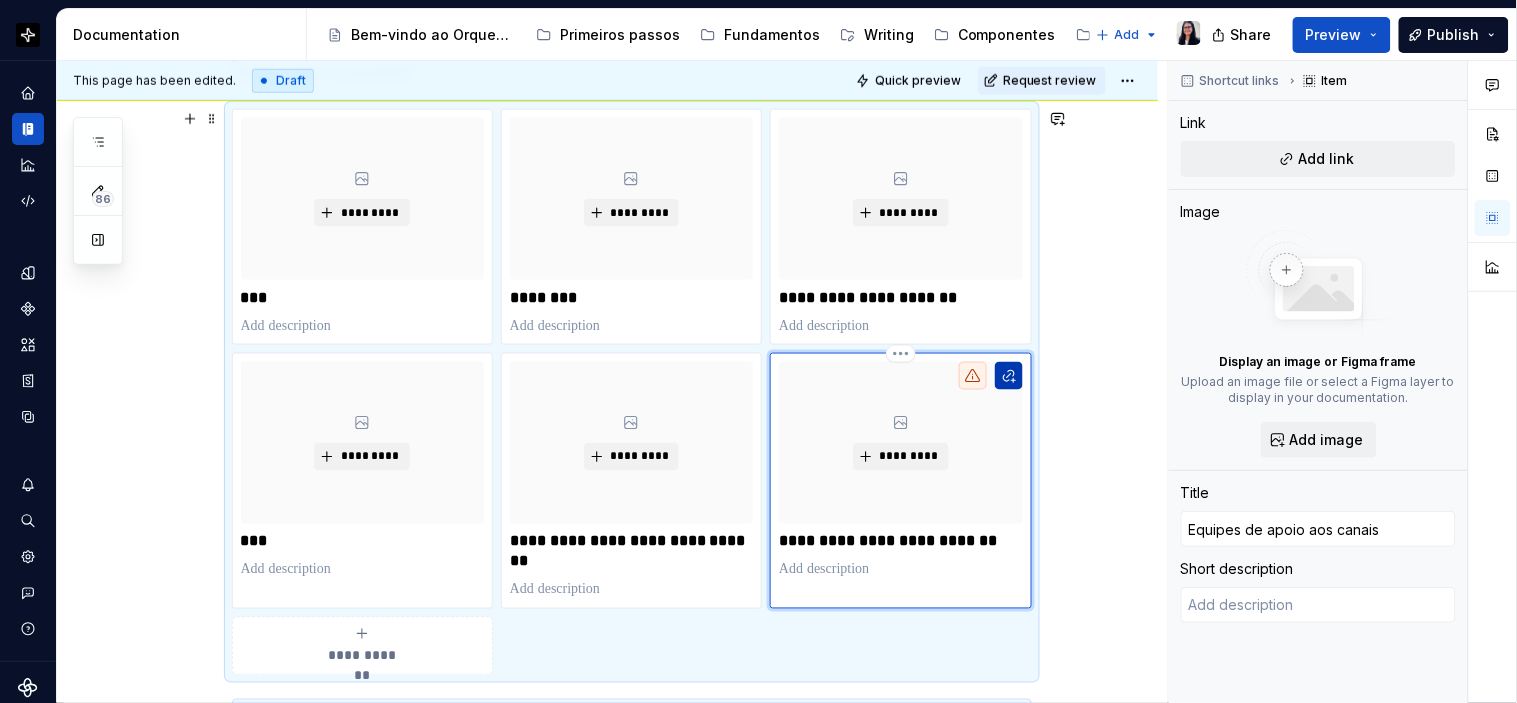 click at bounding box center (1009, 376) 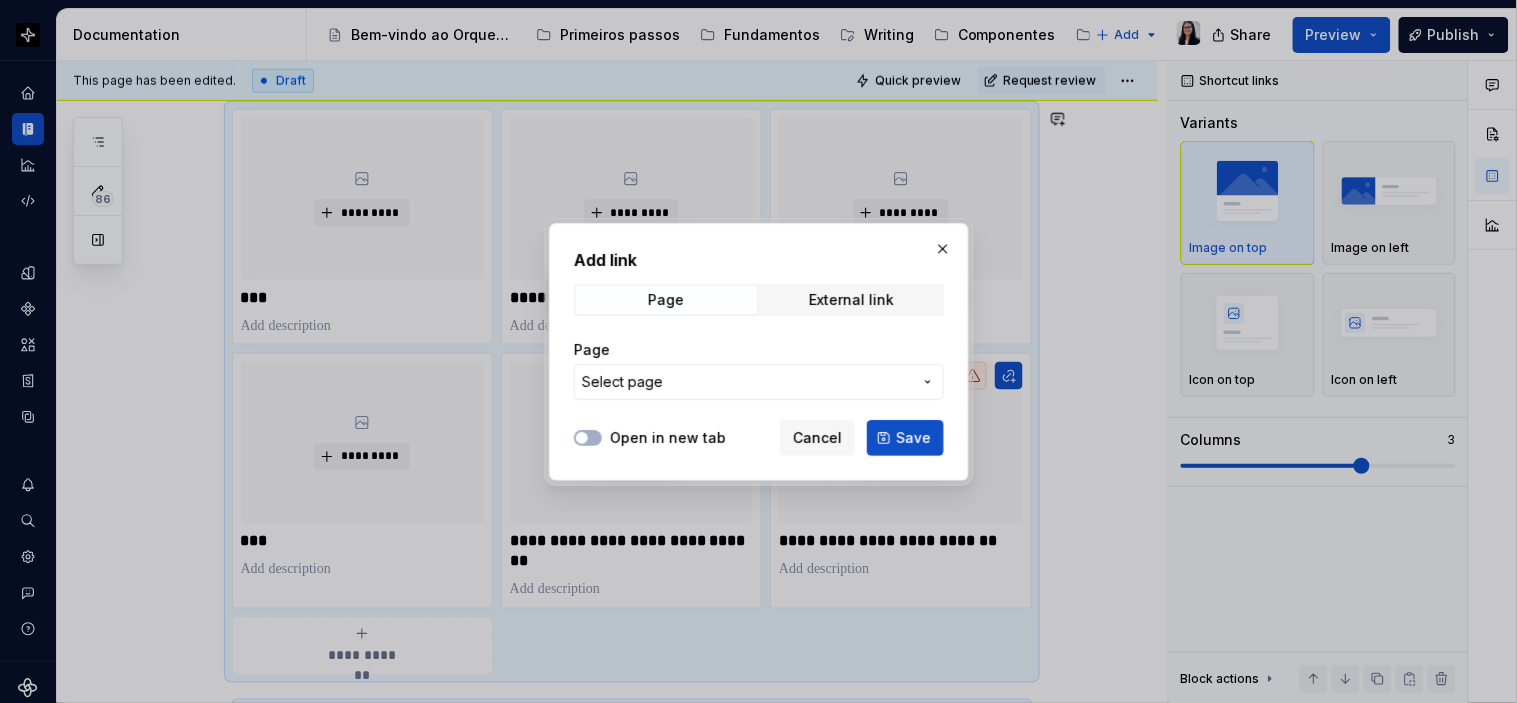 click on "Select page" at bounding box center [747, 382] 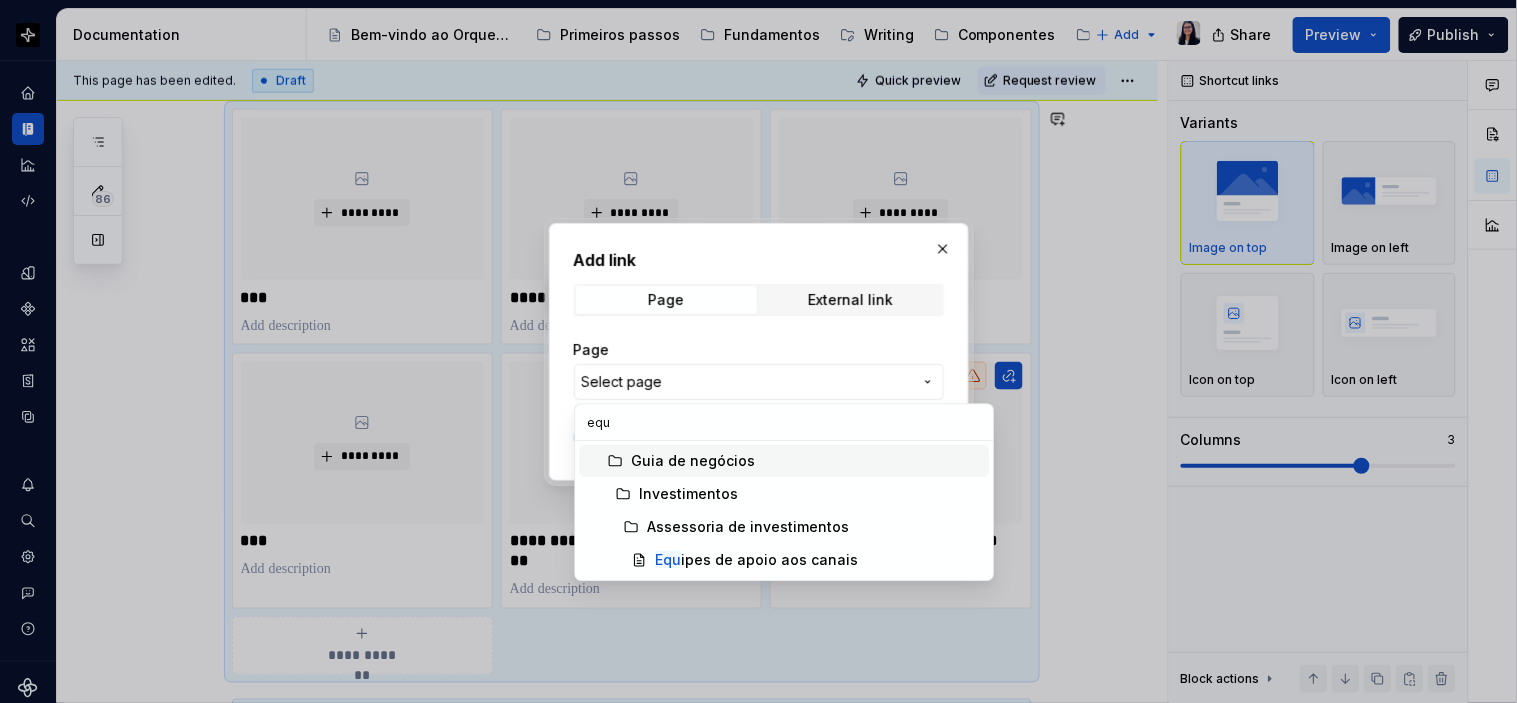 type on "equi" 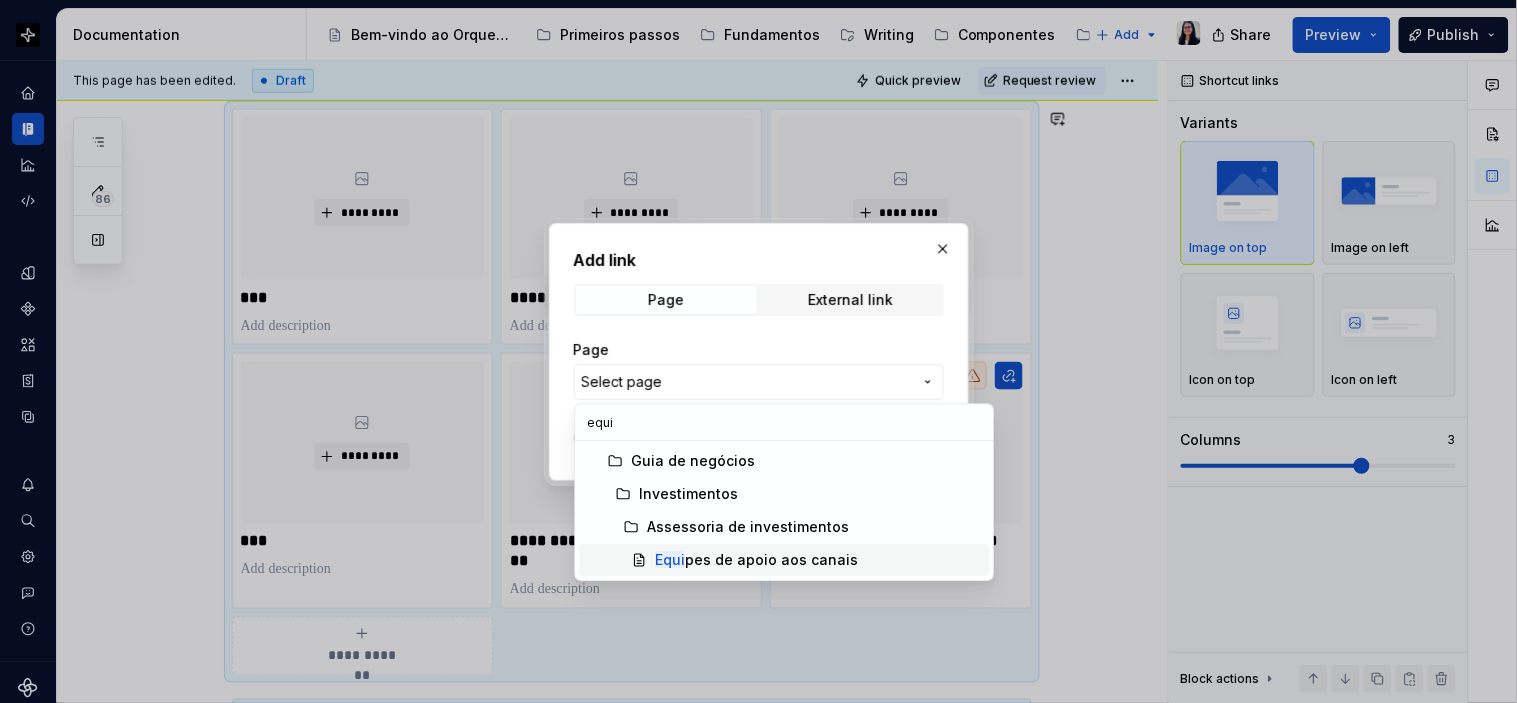 click on "Equi pes de apoio aos canais" at bounding box center [756, 560] 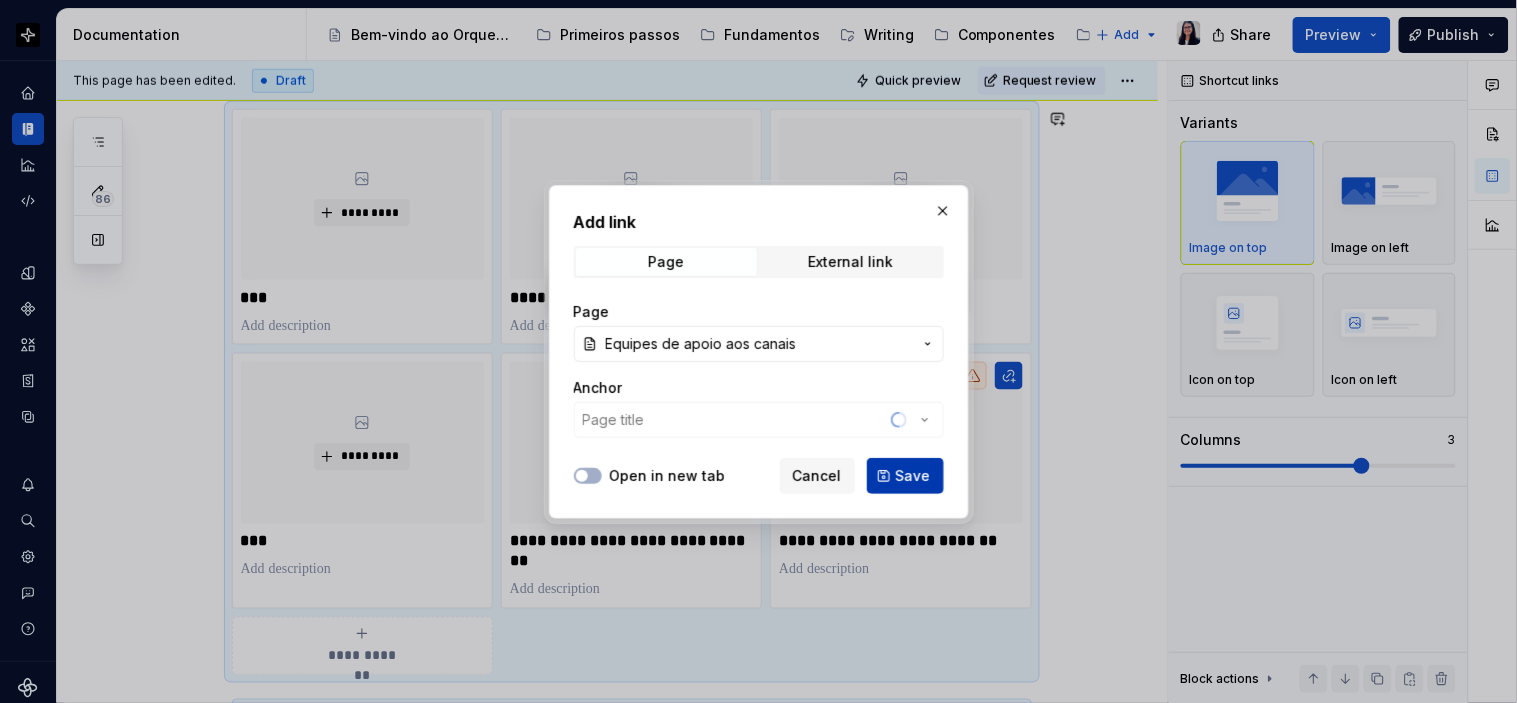 click on "Save" at bounding box center (913, 476) 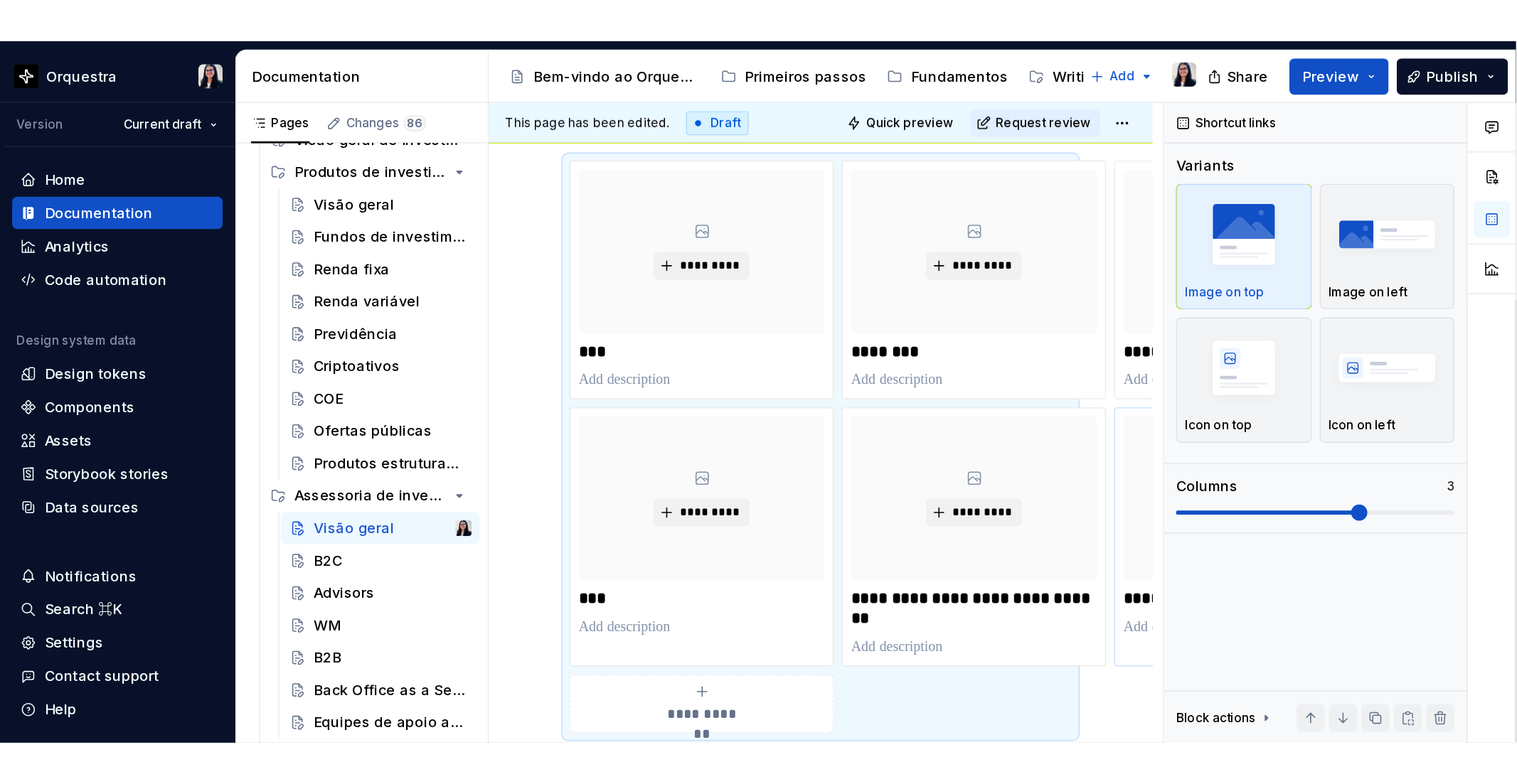 scroll, scrollTop: 410, scrollLeft: 0, axis: vertical 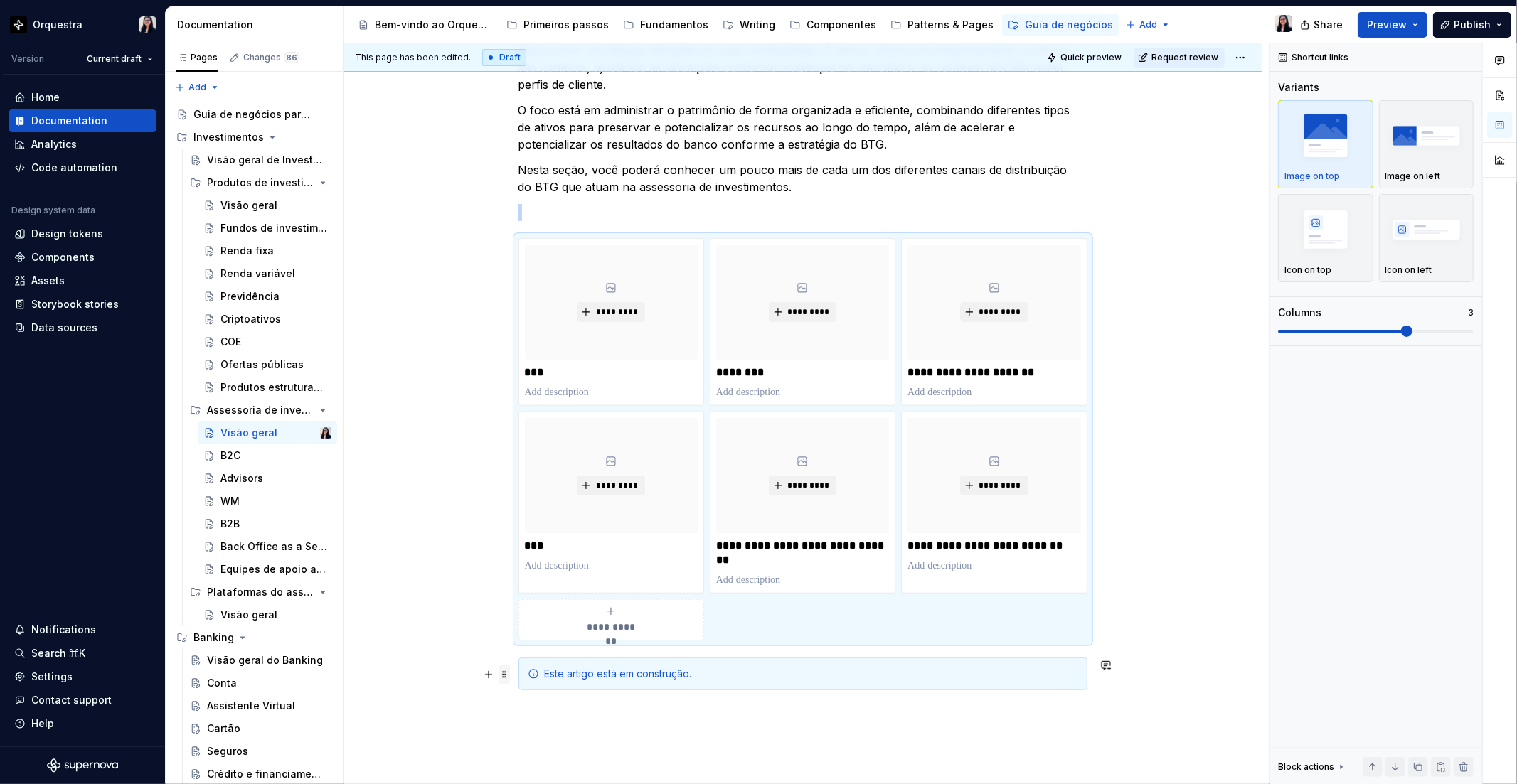 click at bounding box center [504, 675] 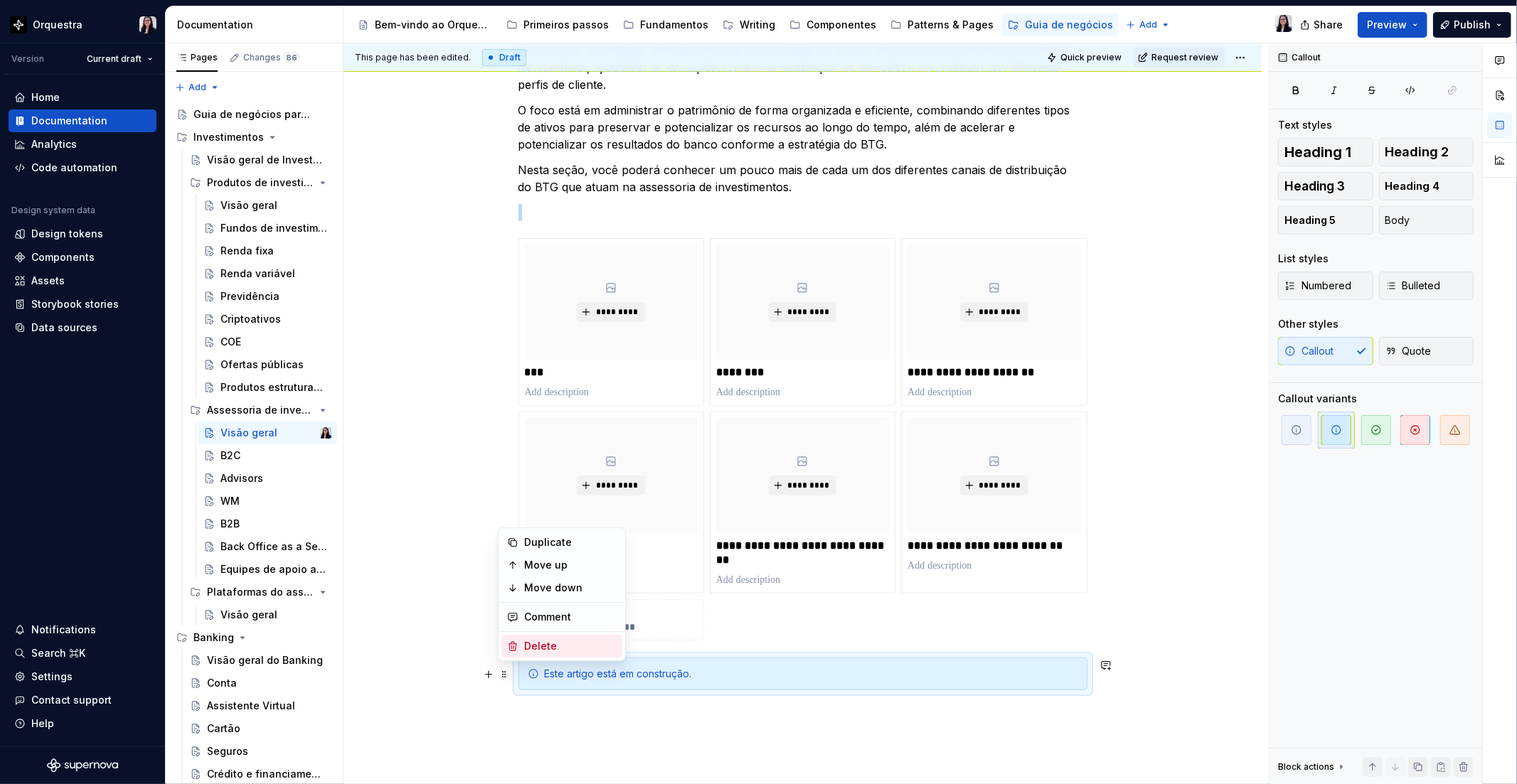 click on "Delete" at bounding box center [570, 646] 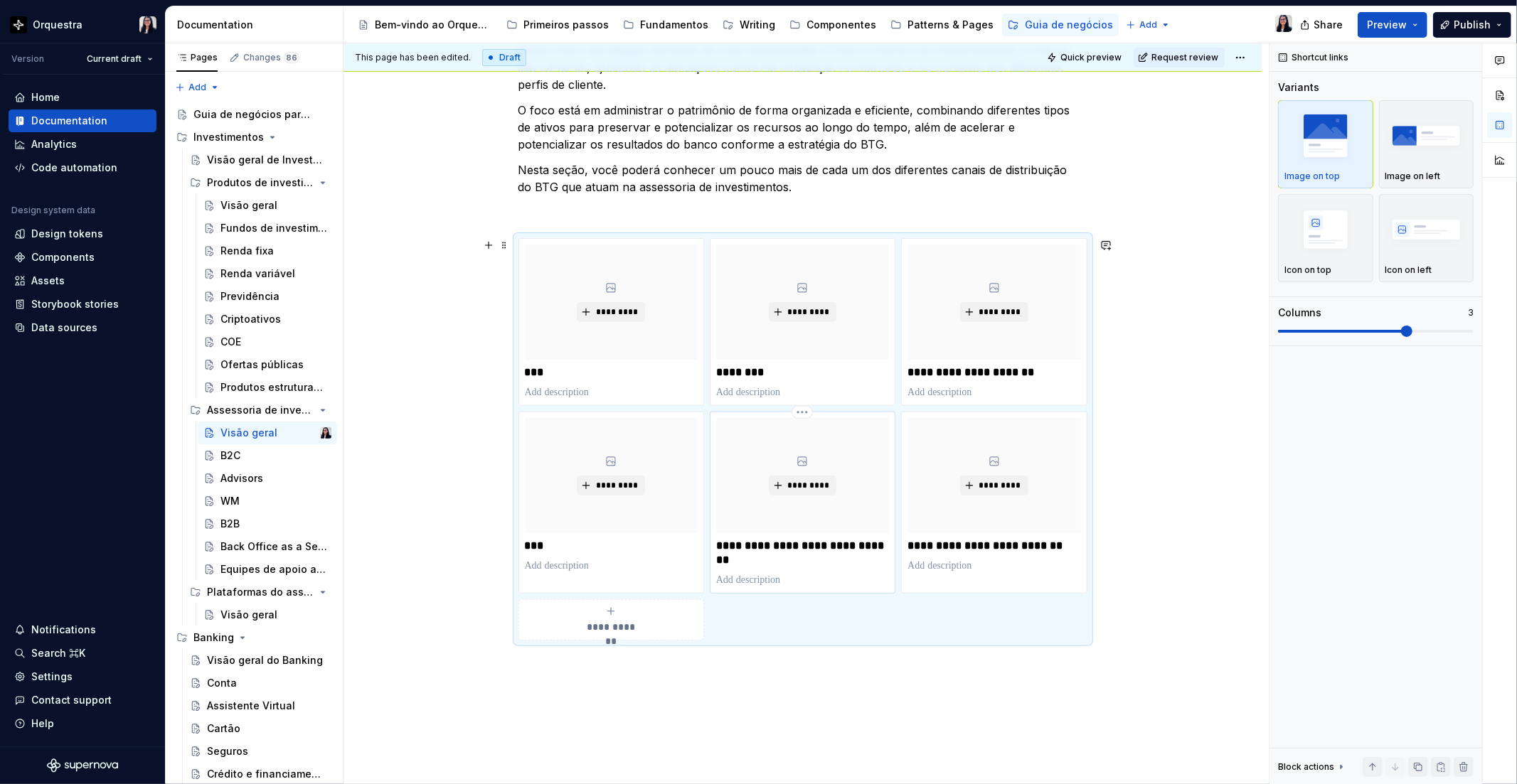 click at bounding box center [802, 580] 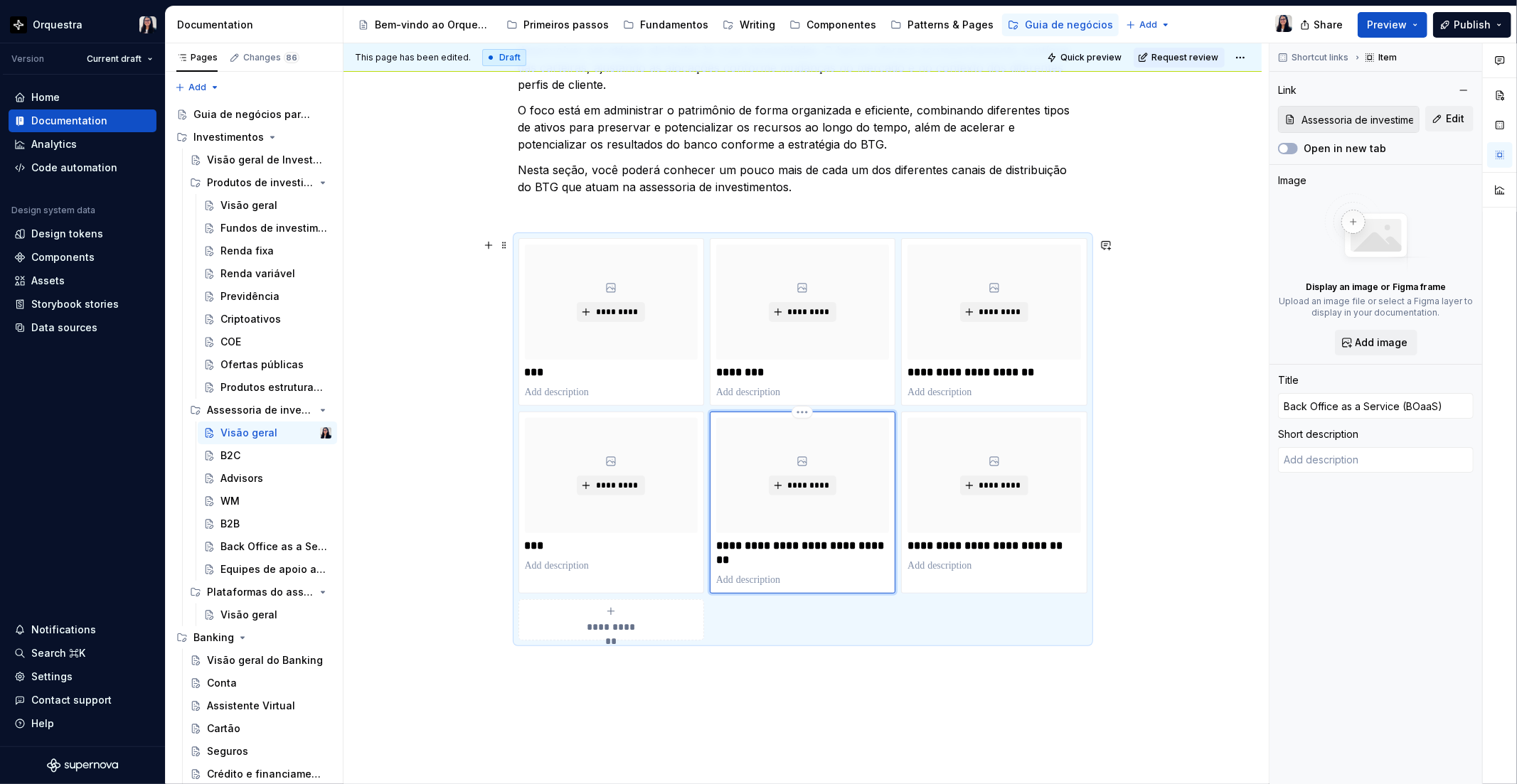 click at bounding box center [802, 580] 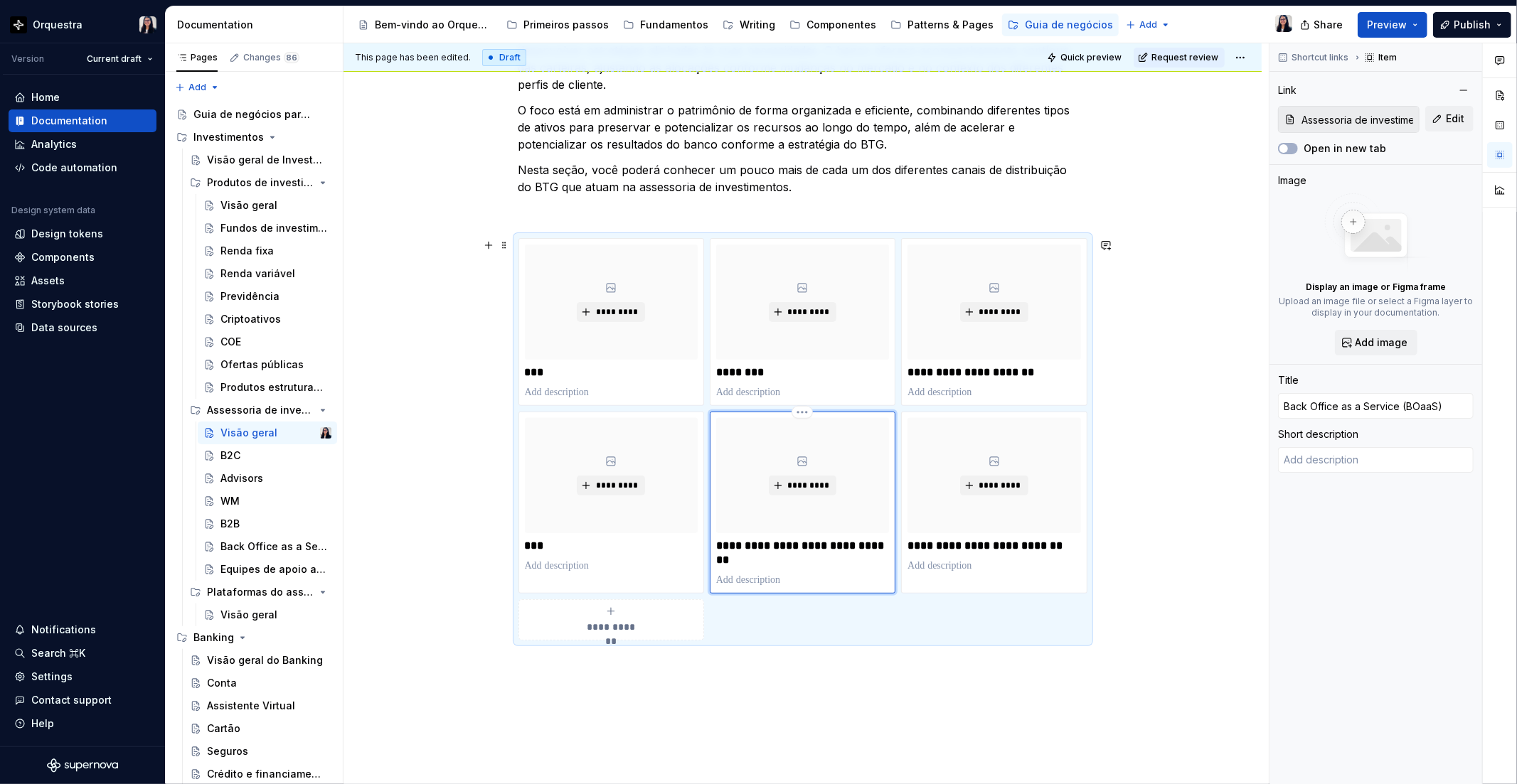 type 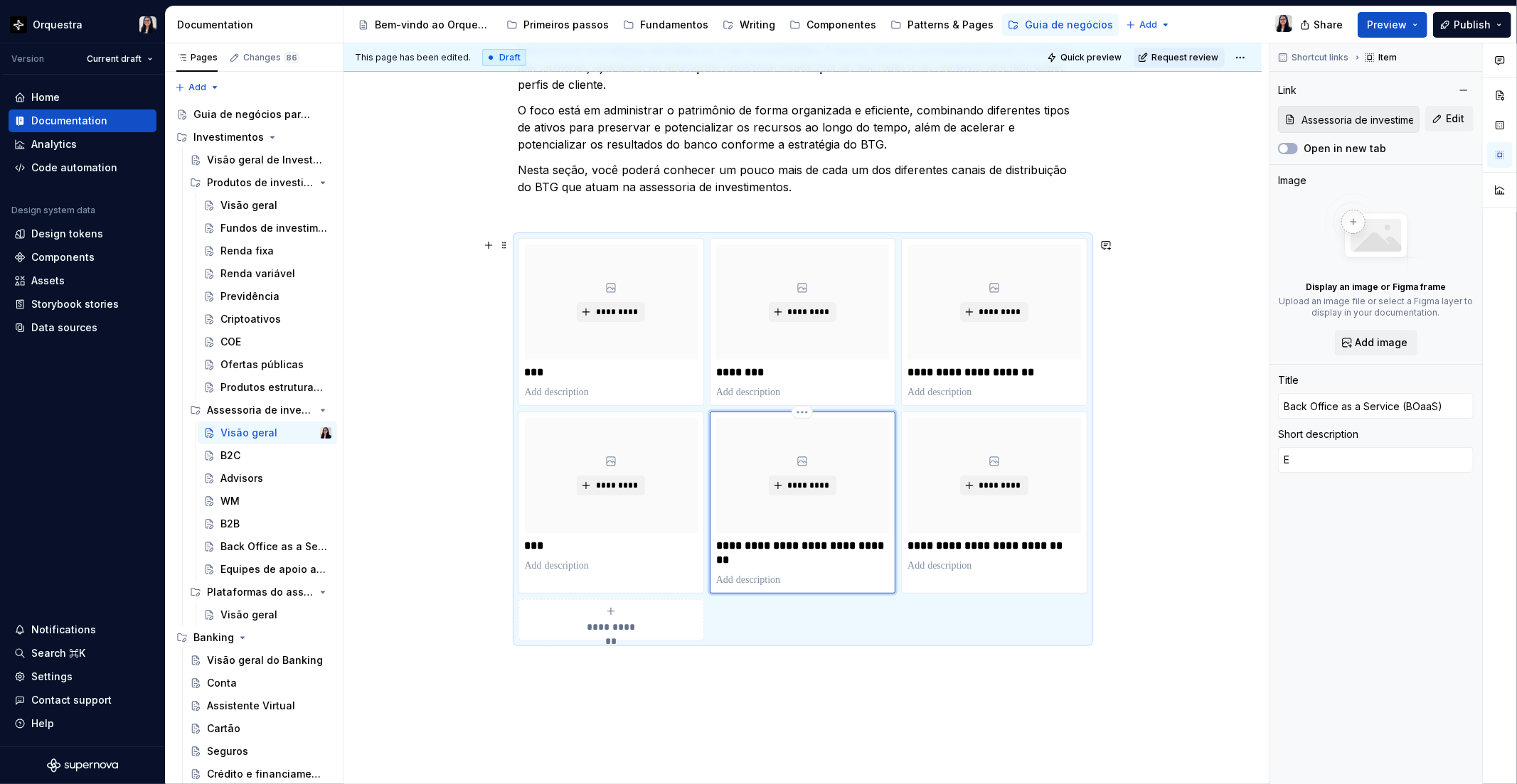 type on "*" 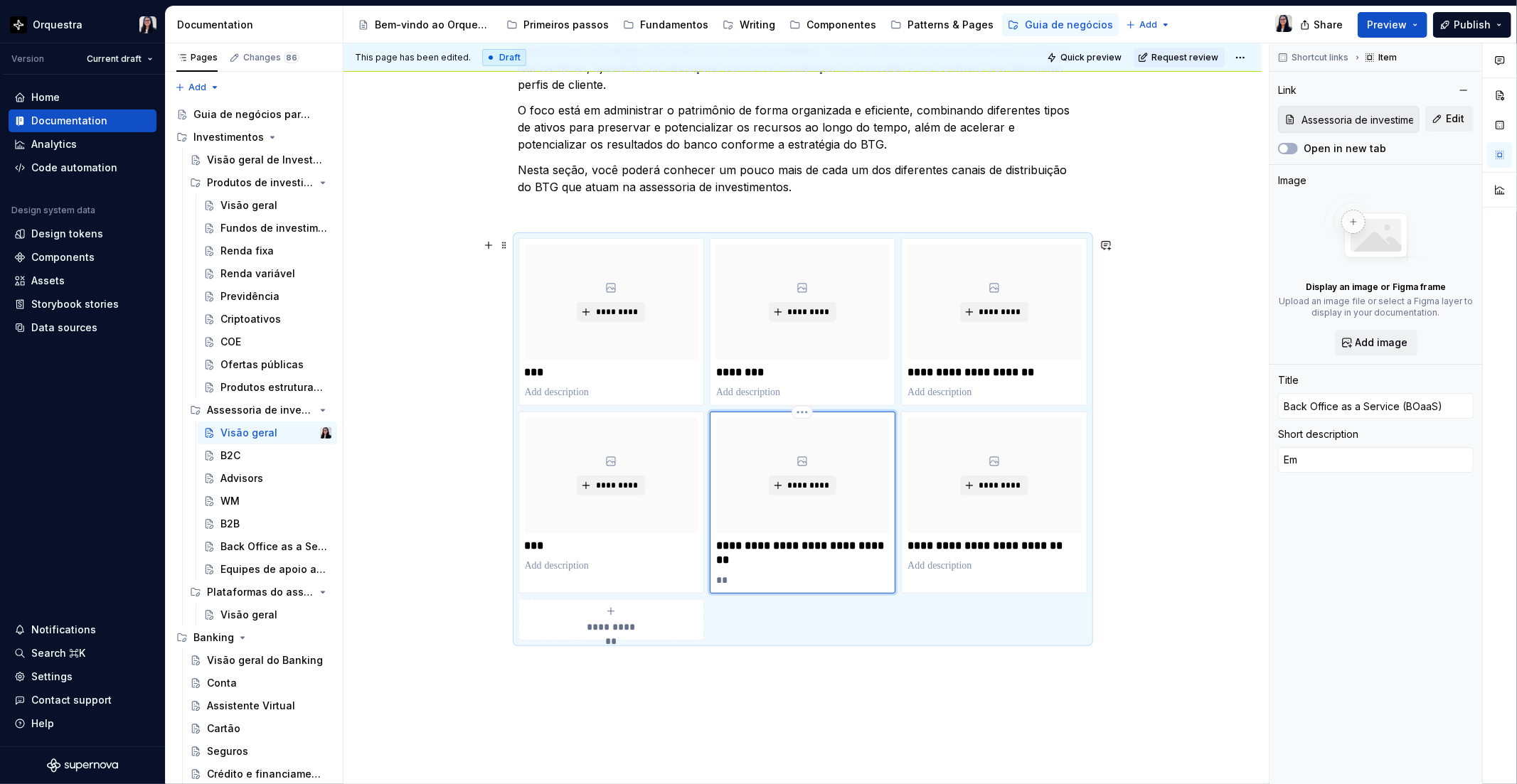 type on "*" 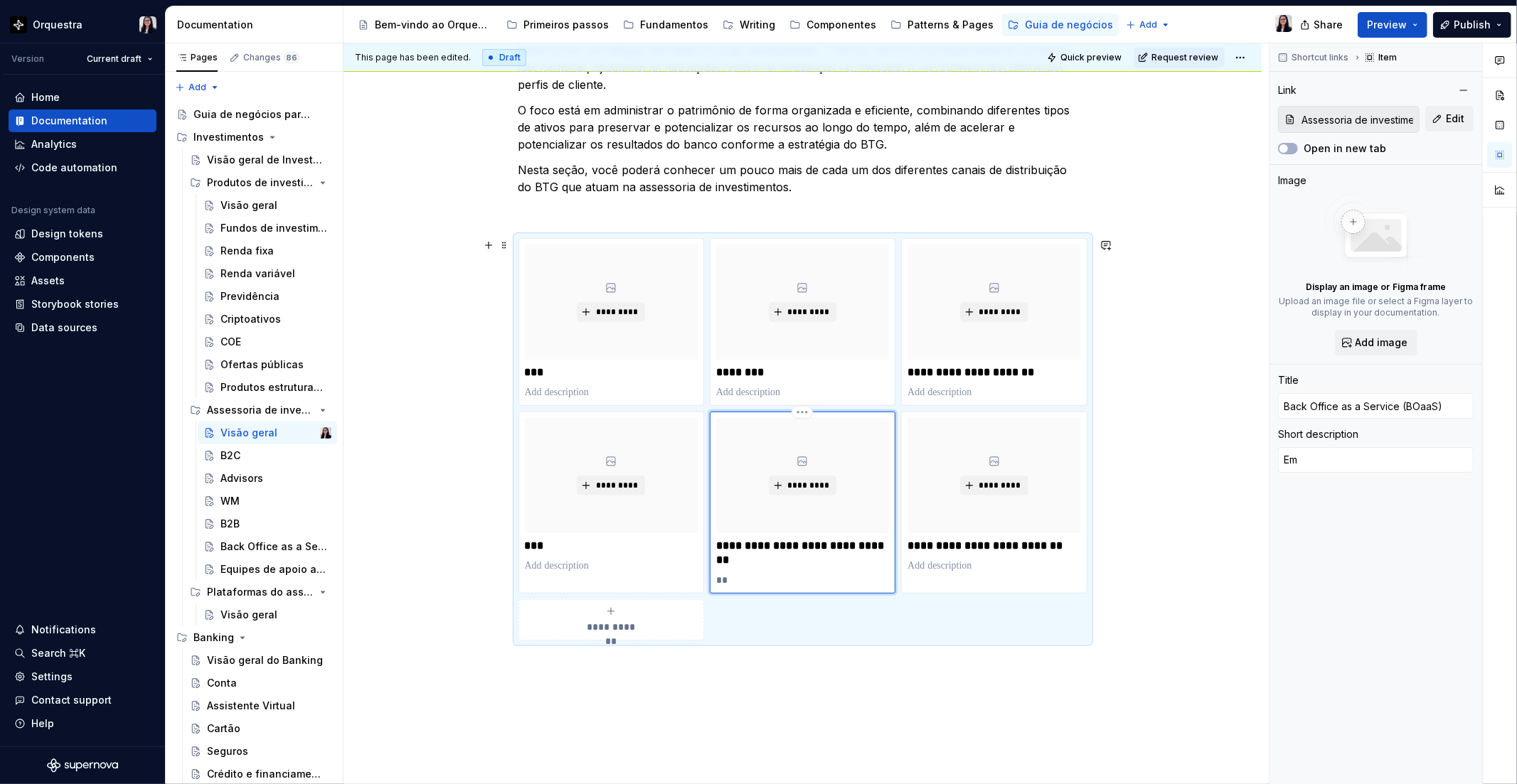 type on "Emc" 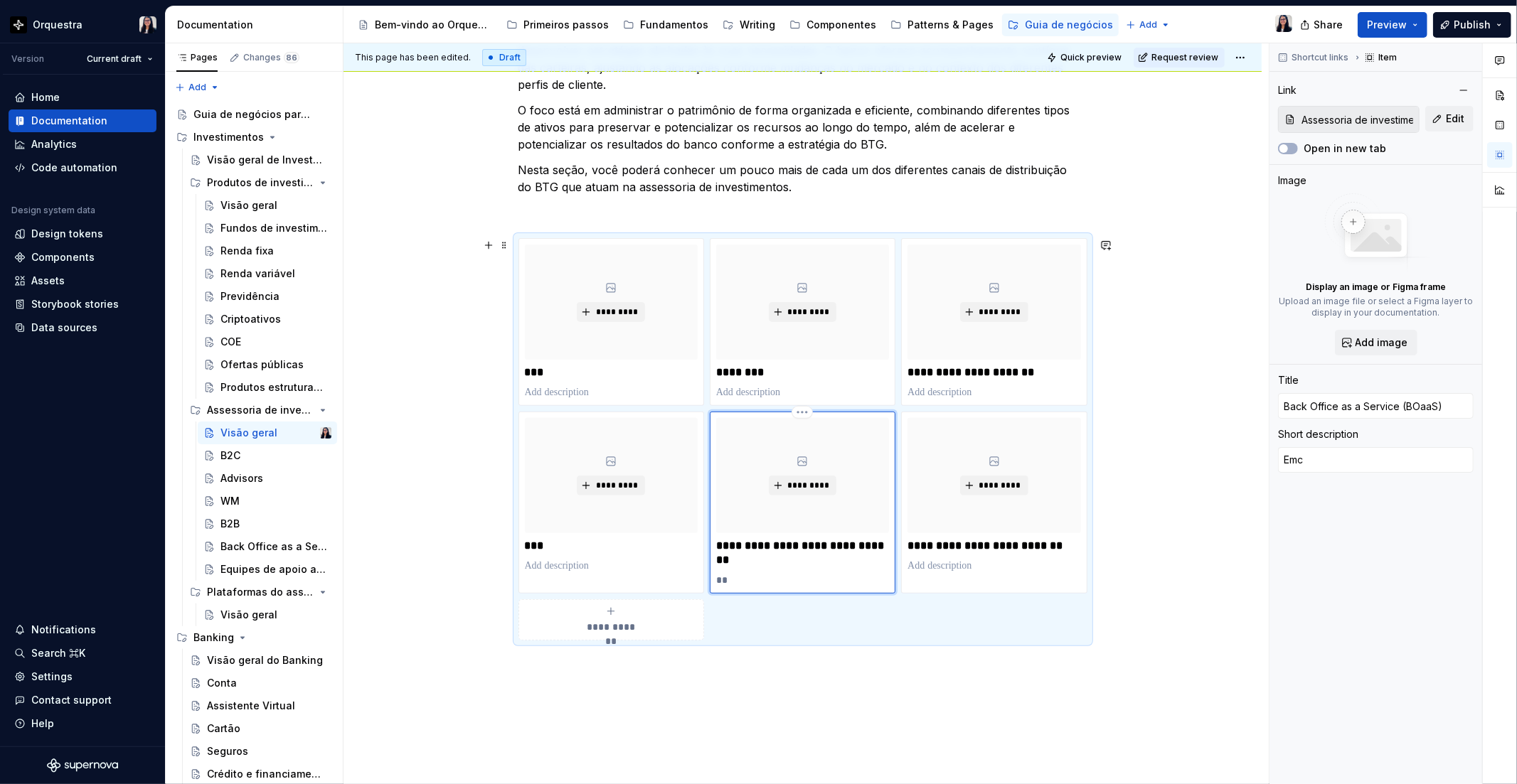 type on "*" 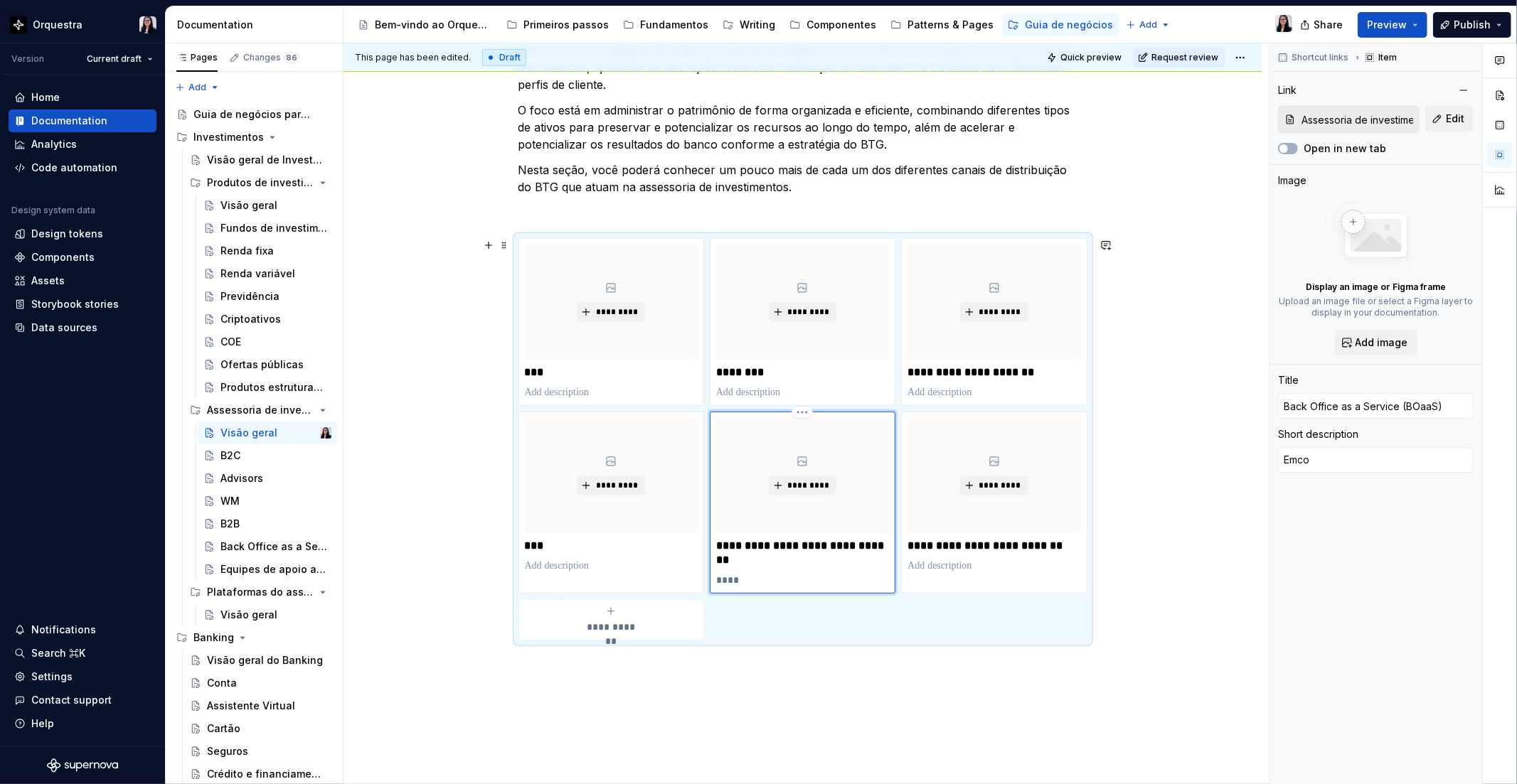 type on "*" 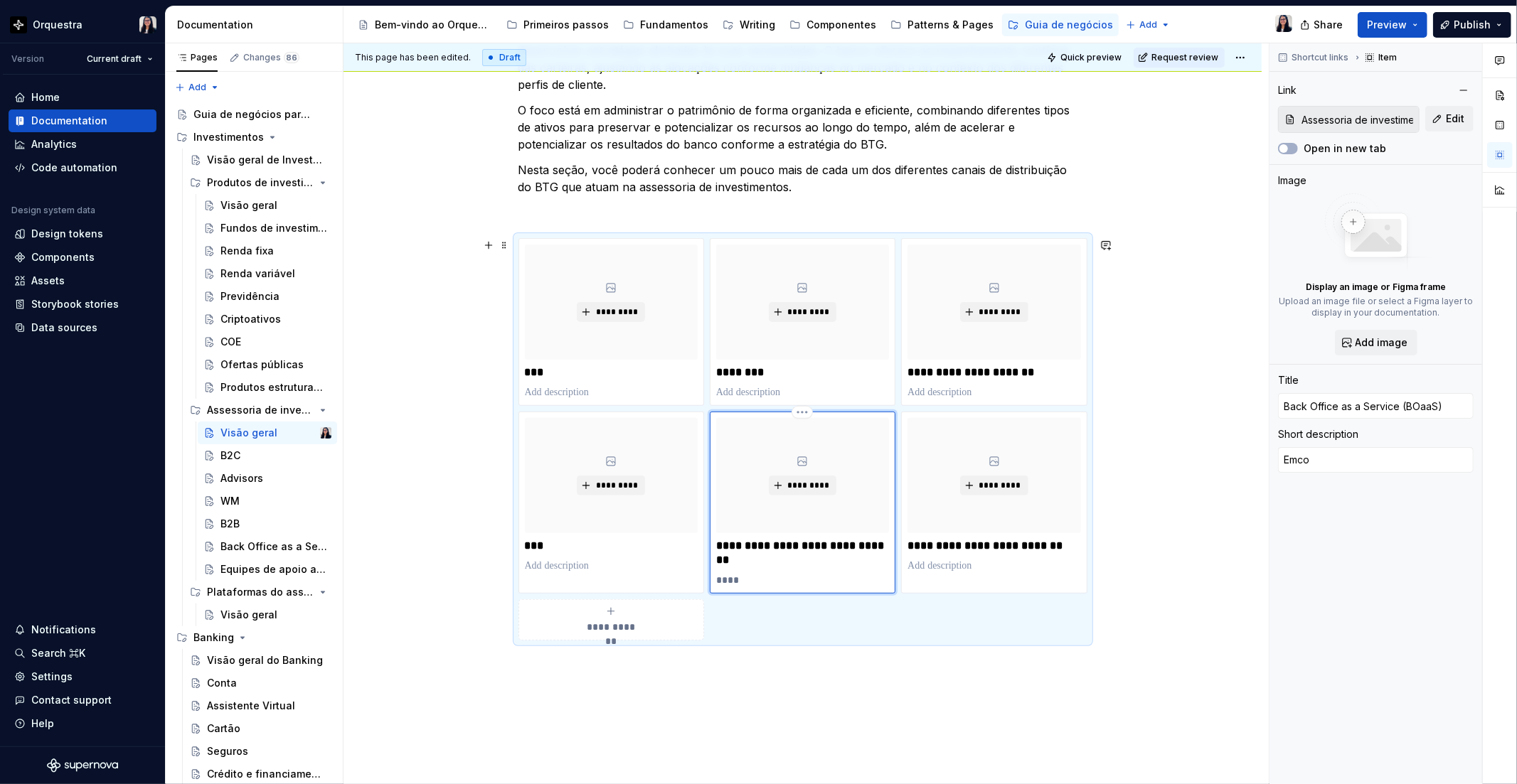 type on "Emc" 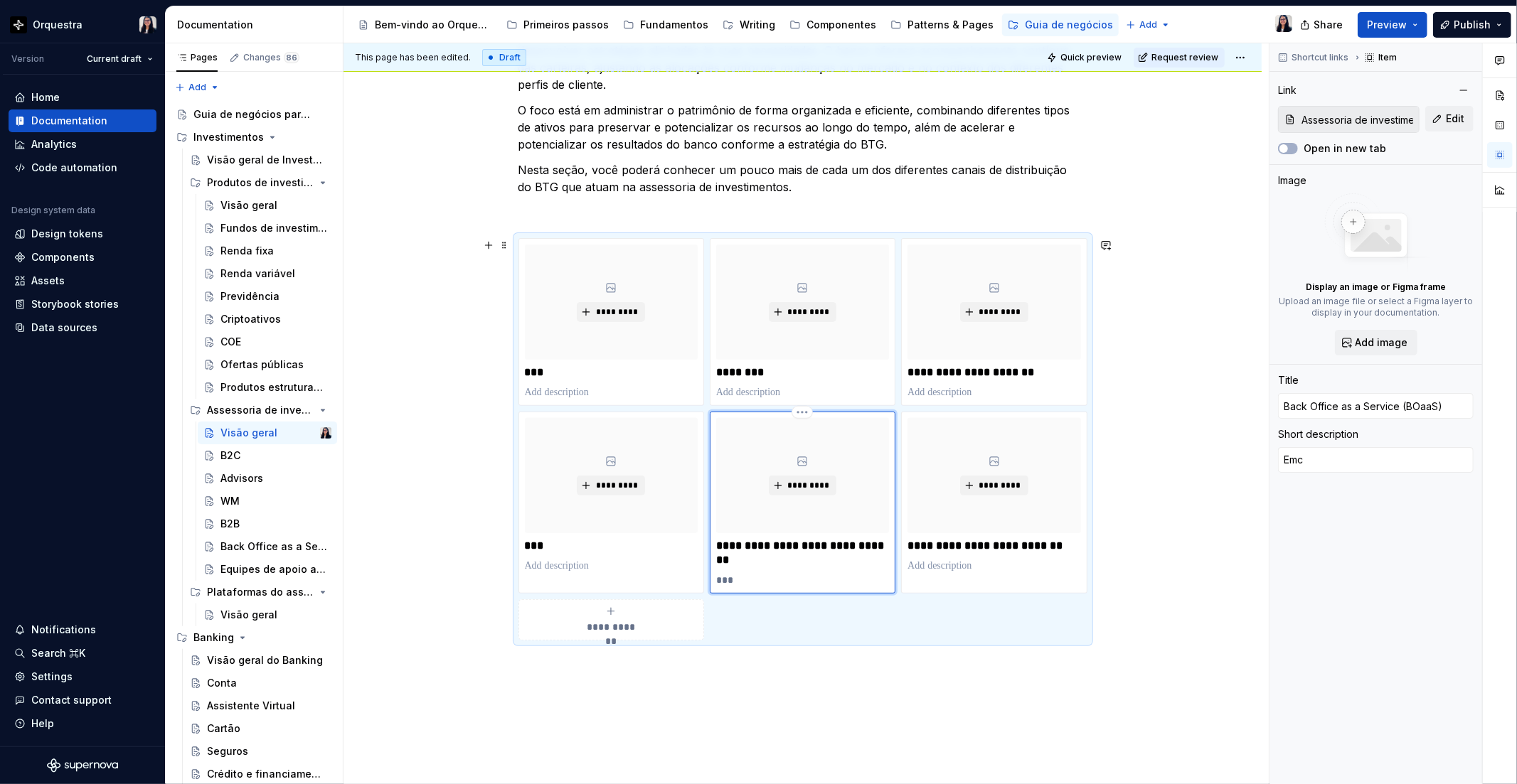 type on "*" 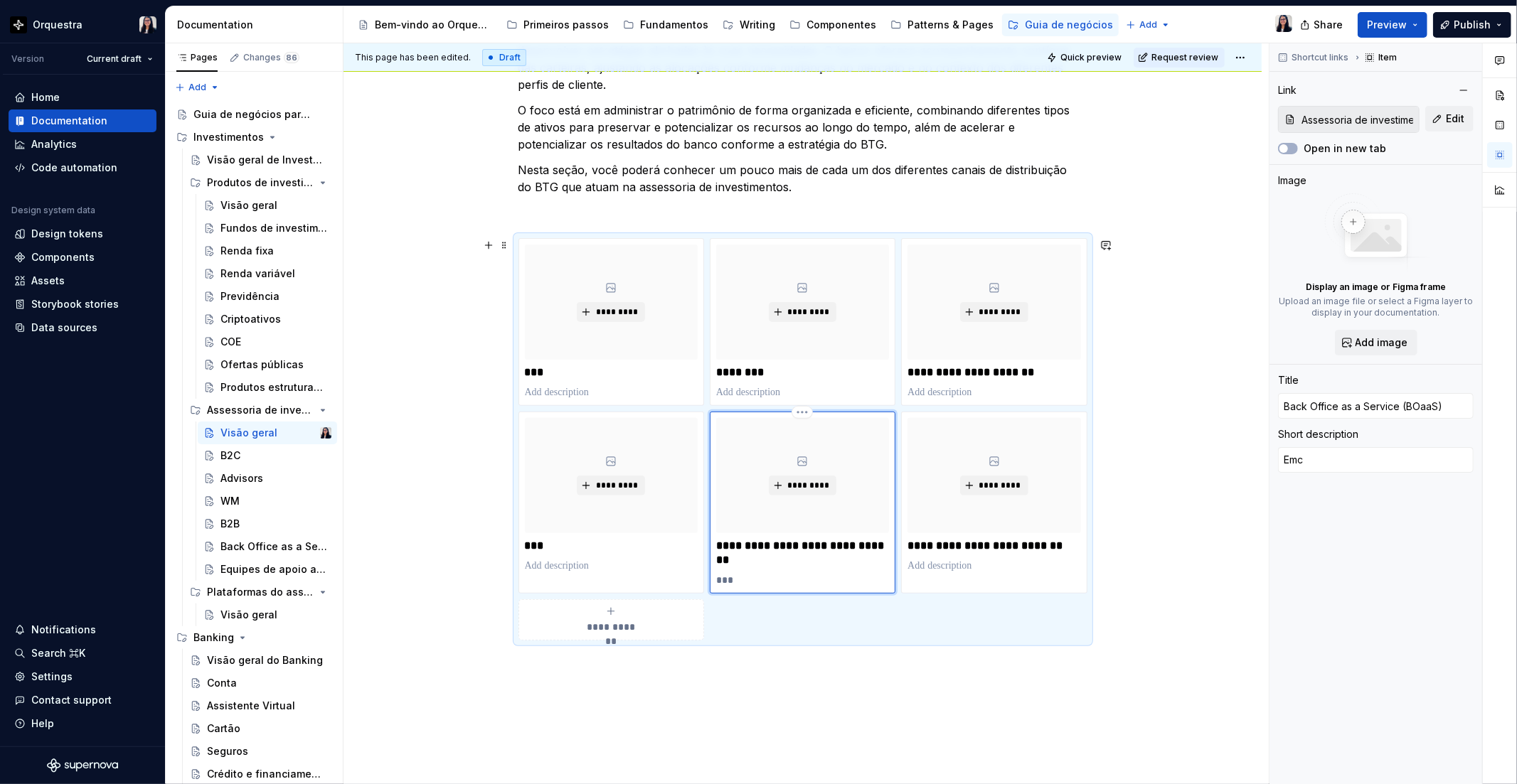 type on "Em" 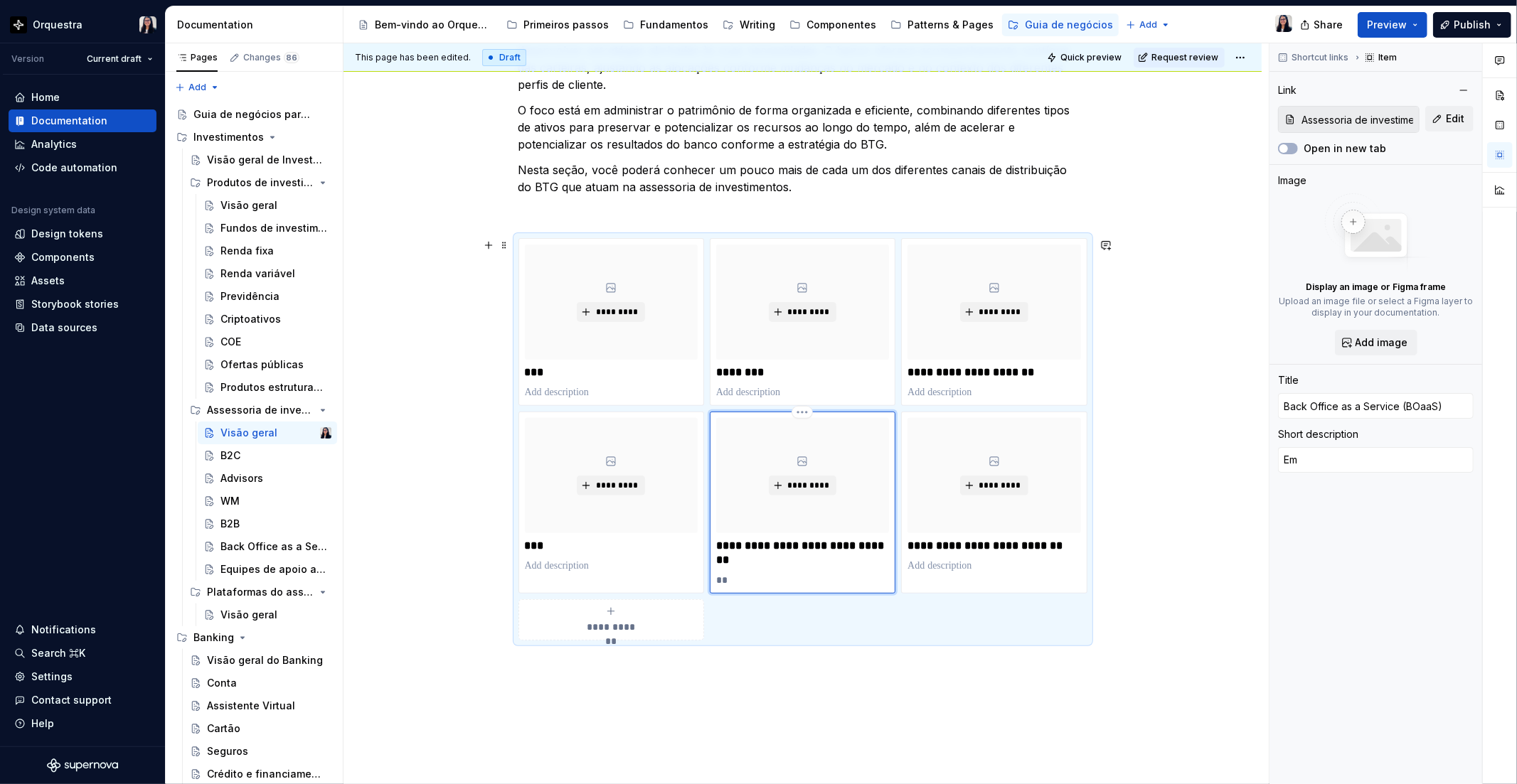 type on "*" 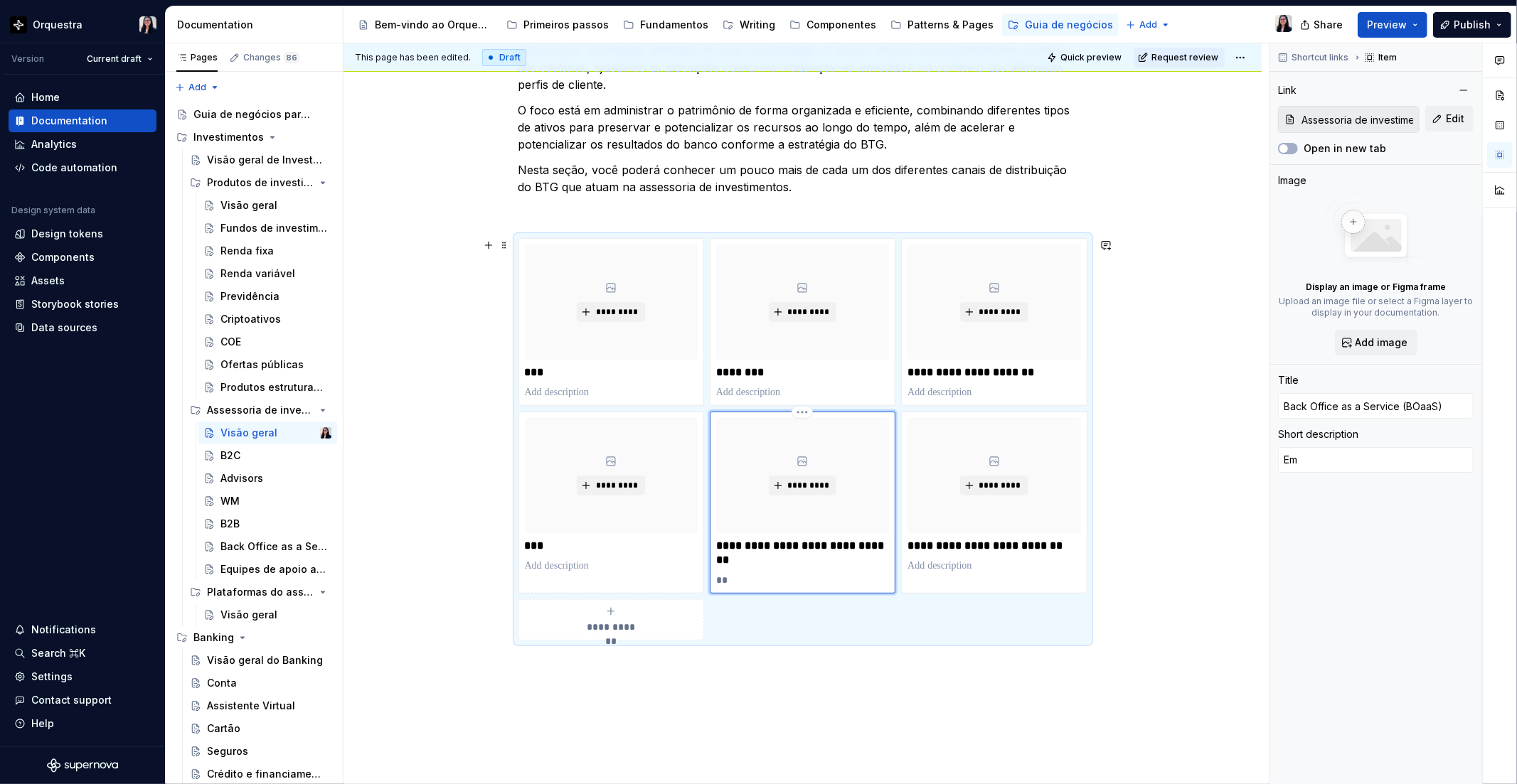 type on "Em" 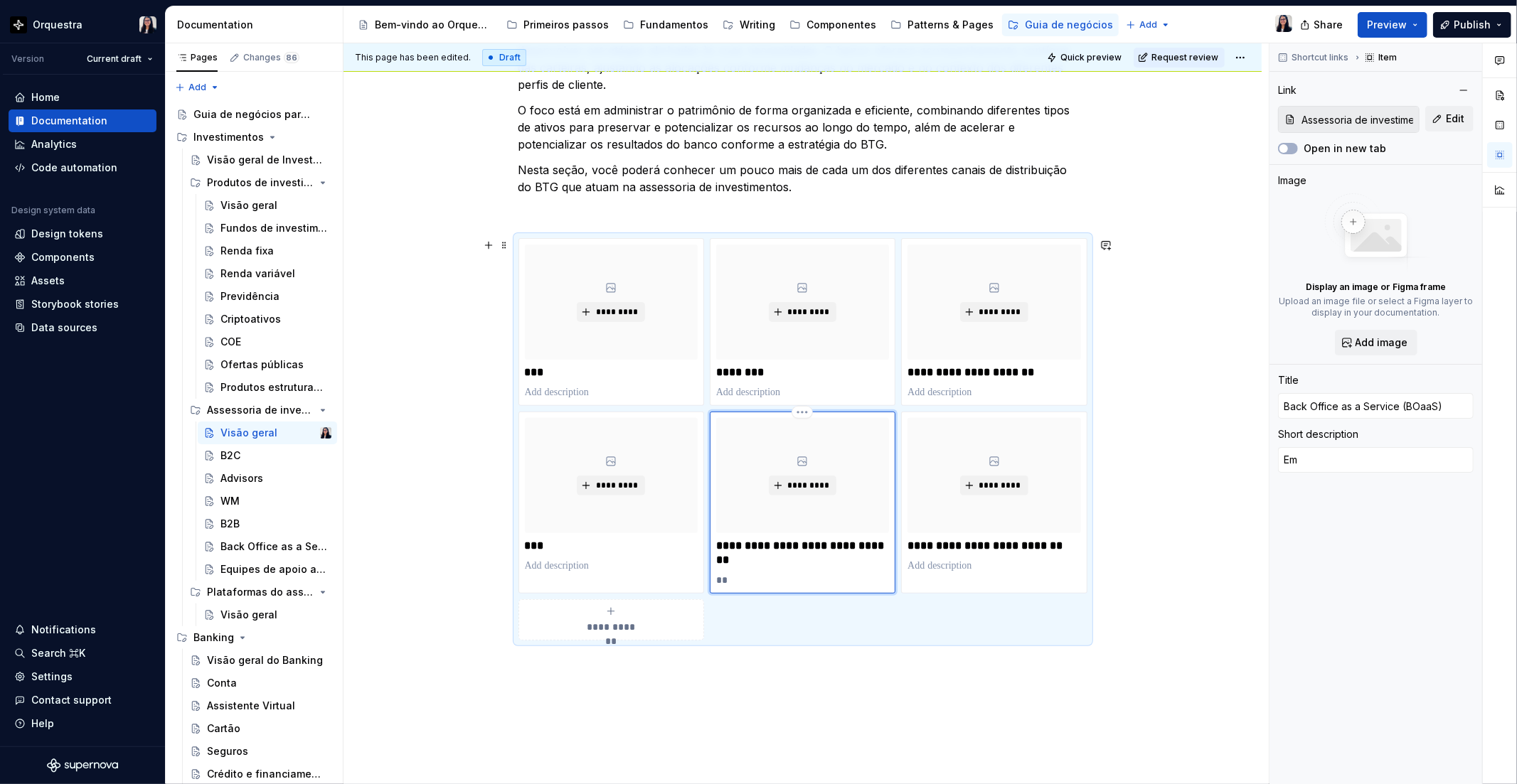 type on "*" 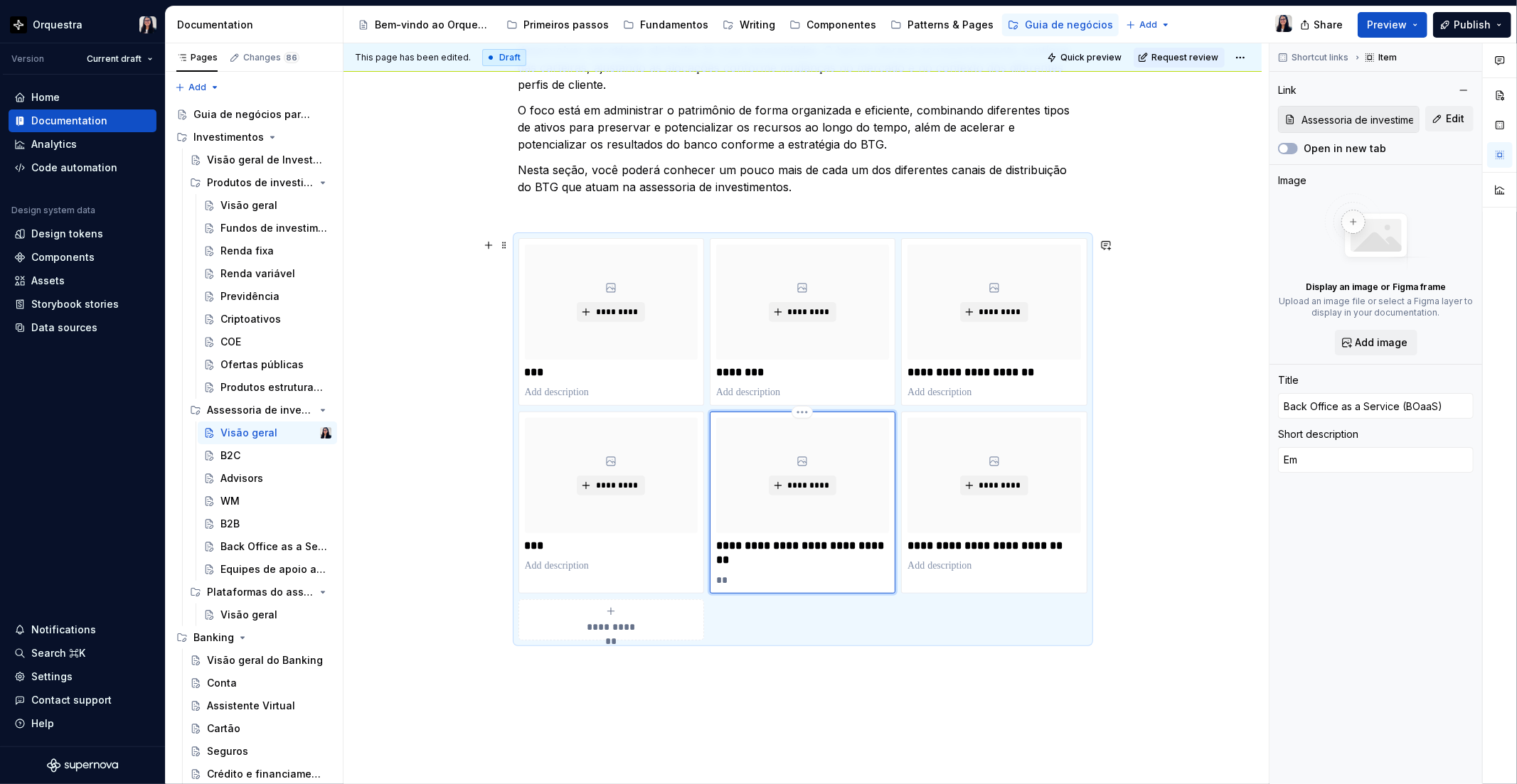 type on "Em c" 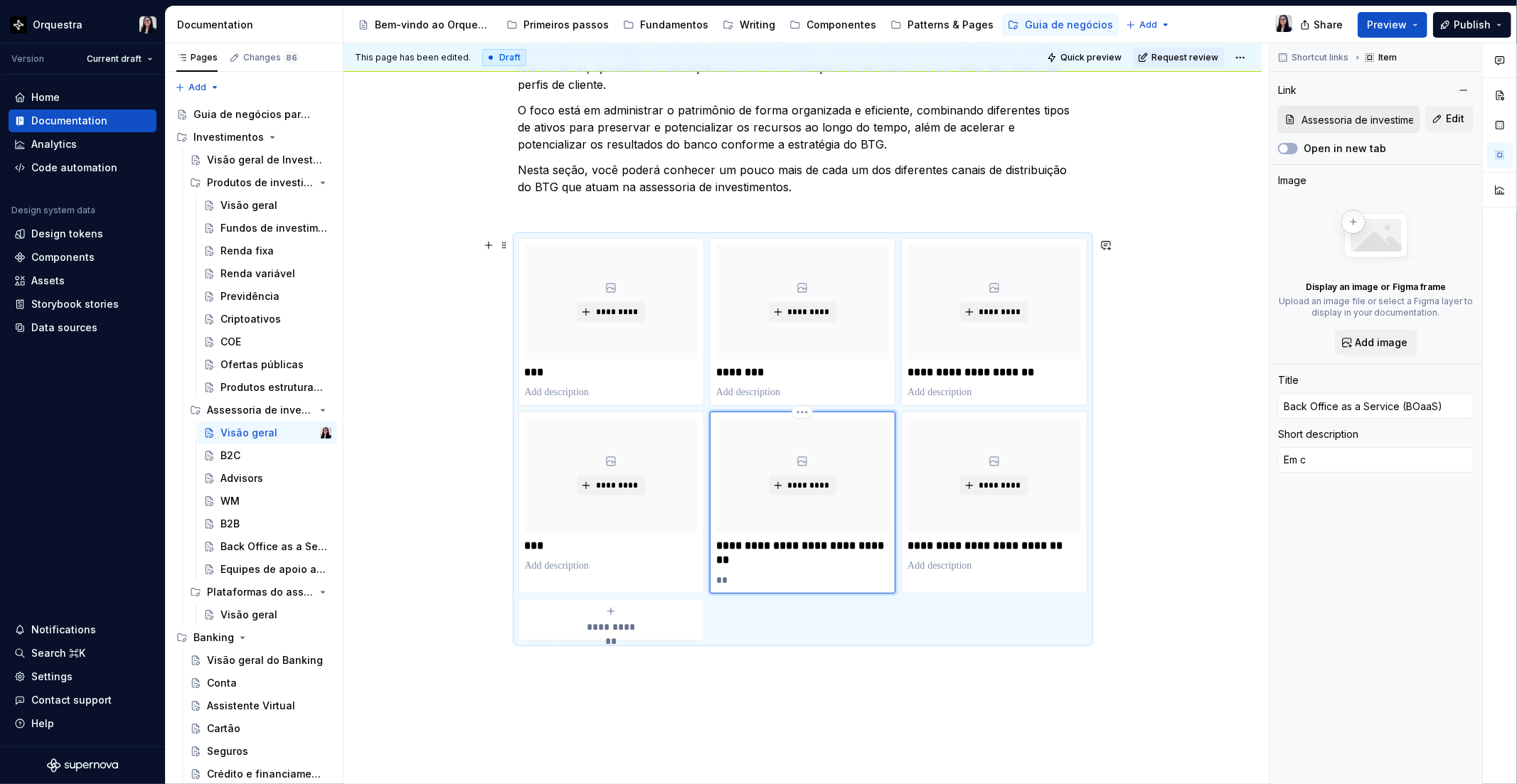 type on "*" 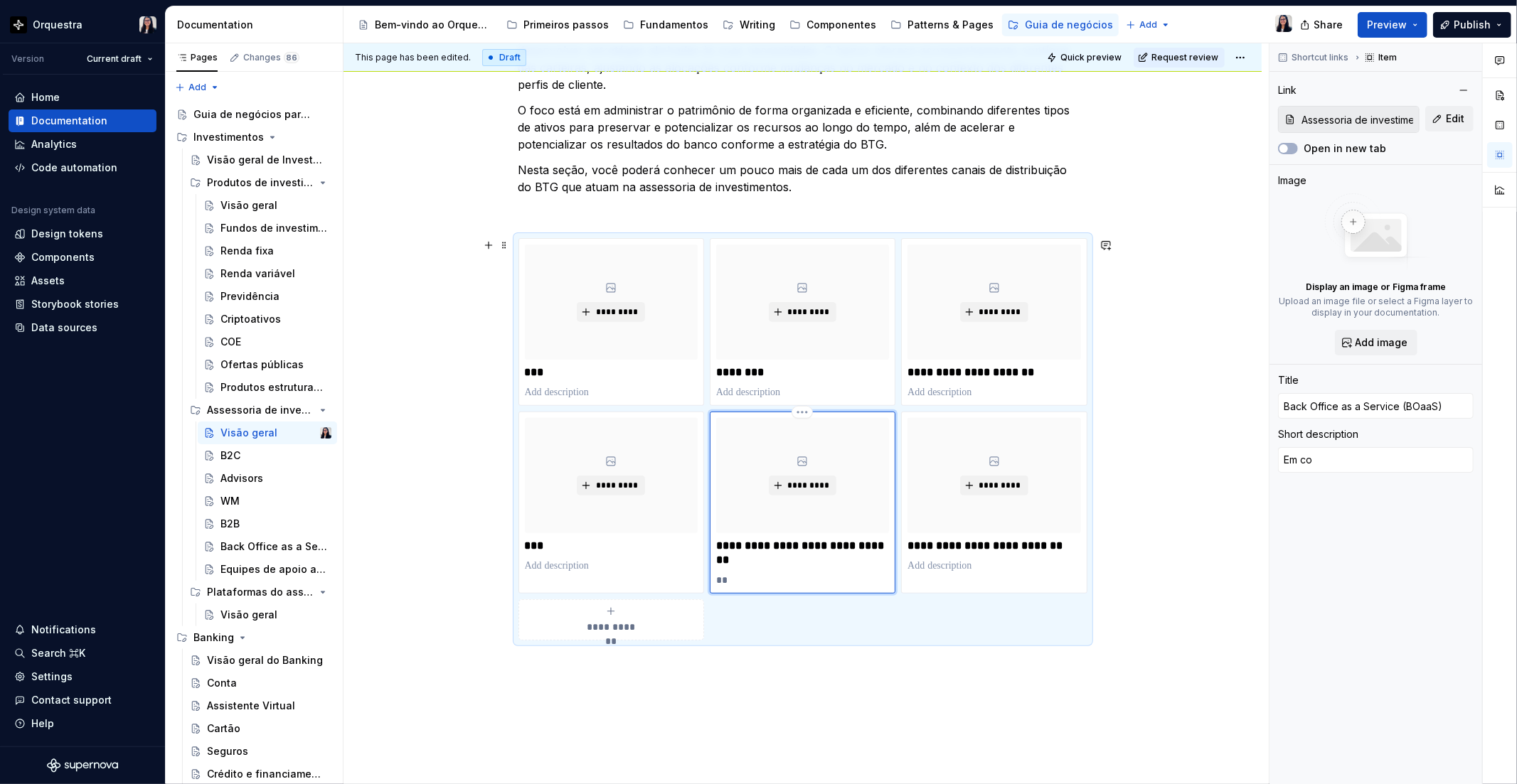 type on "*" 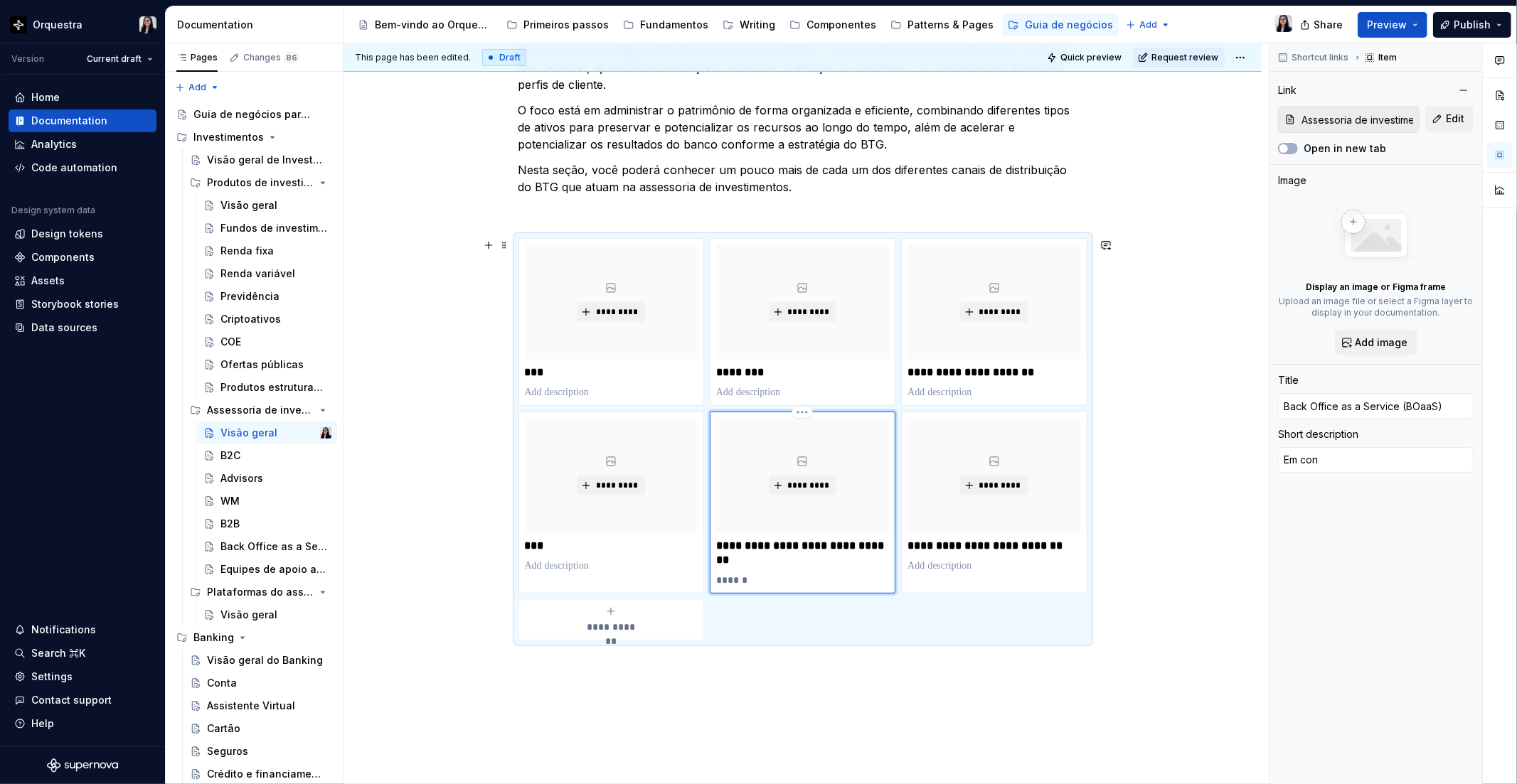 type on "*" 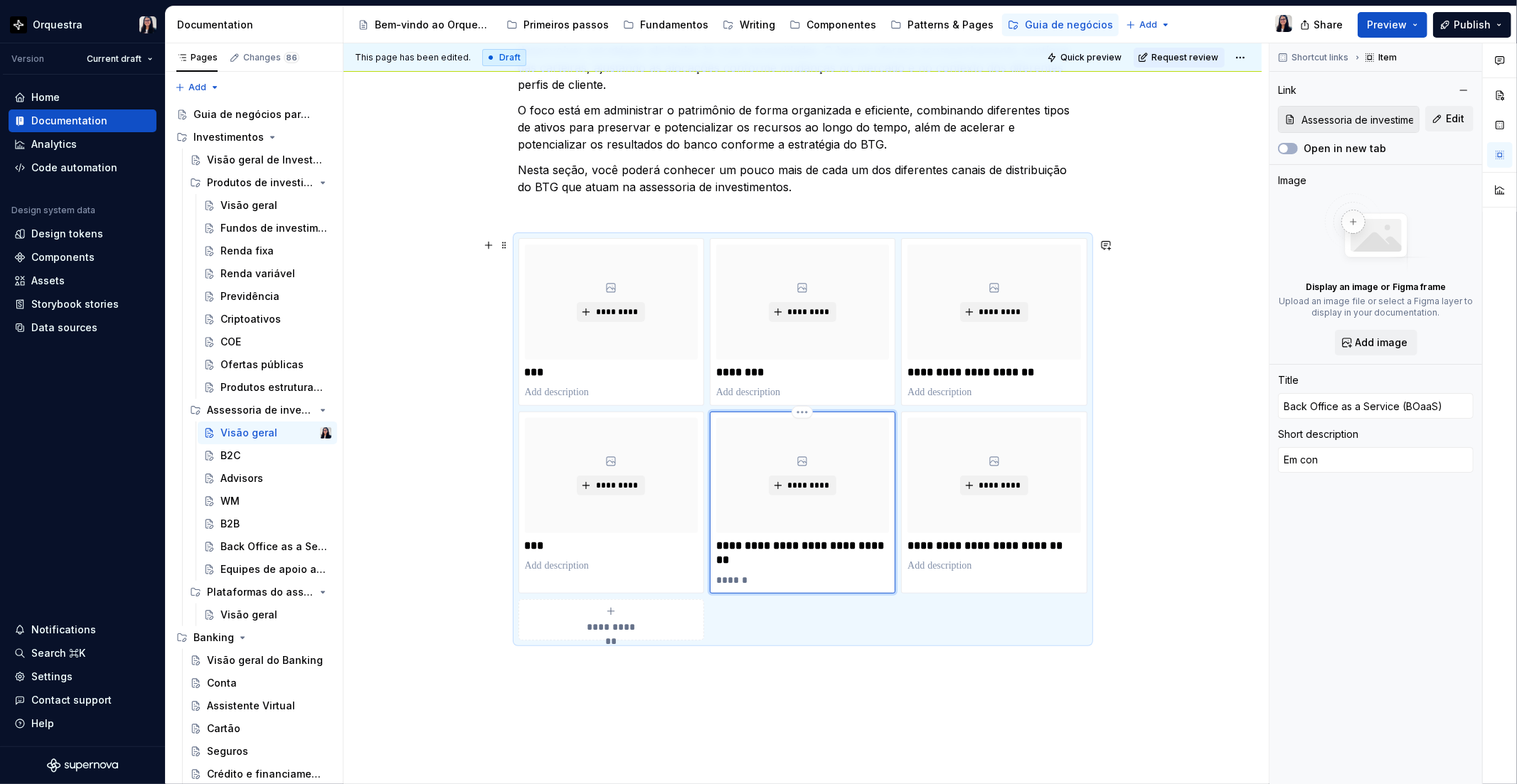 type on "Em cons" 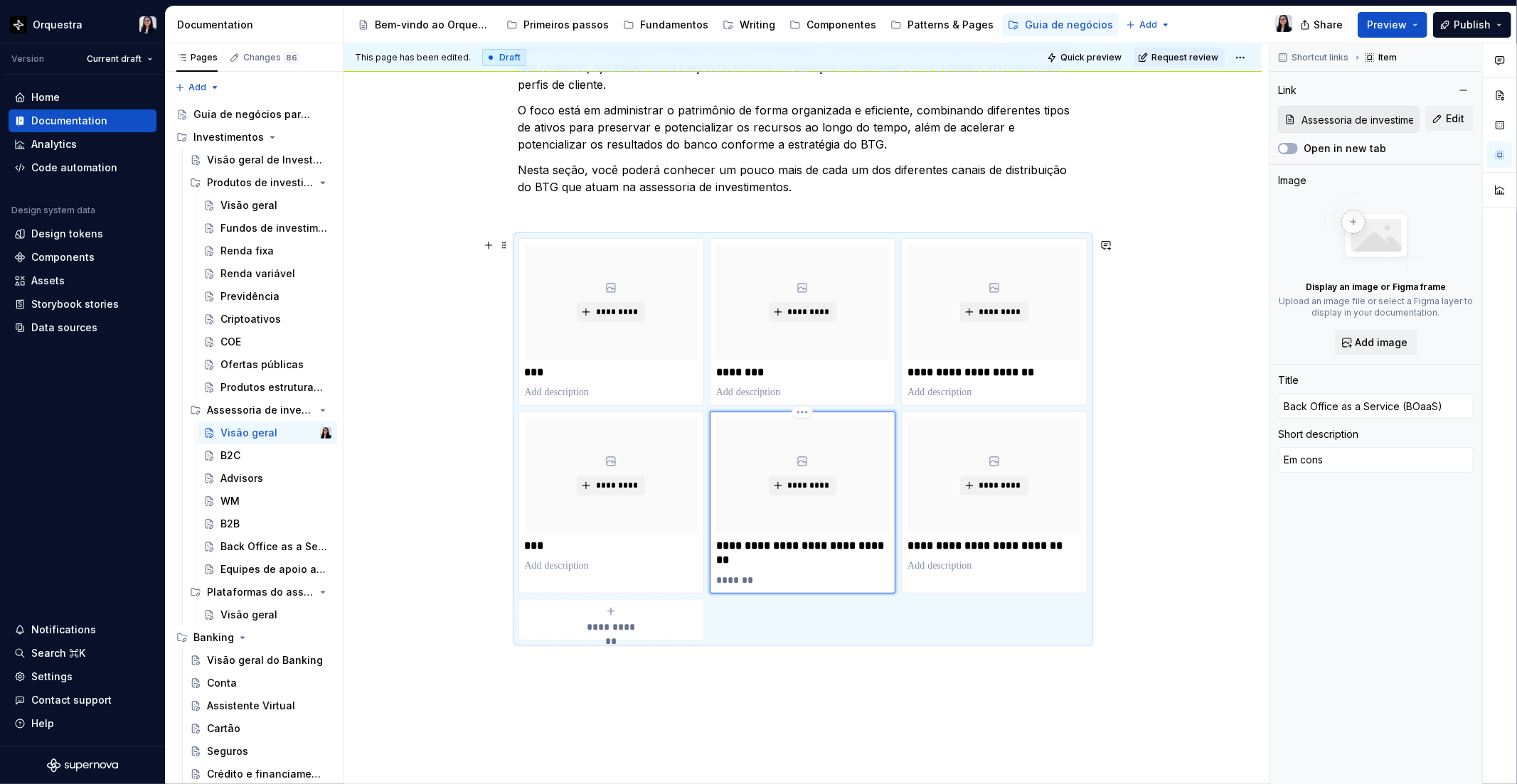 type on "*" 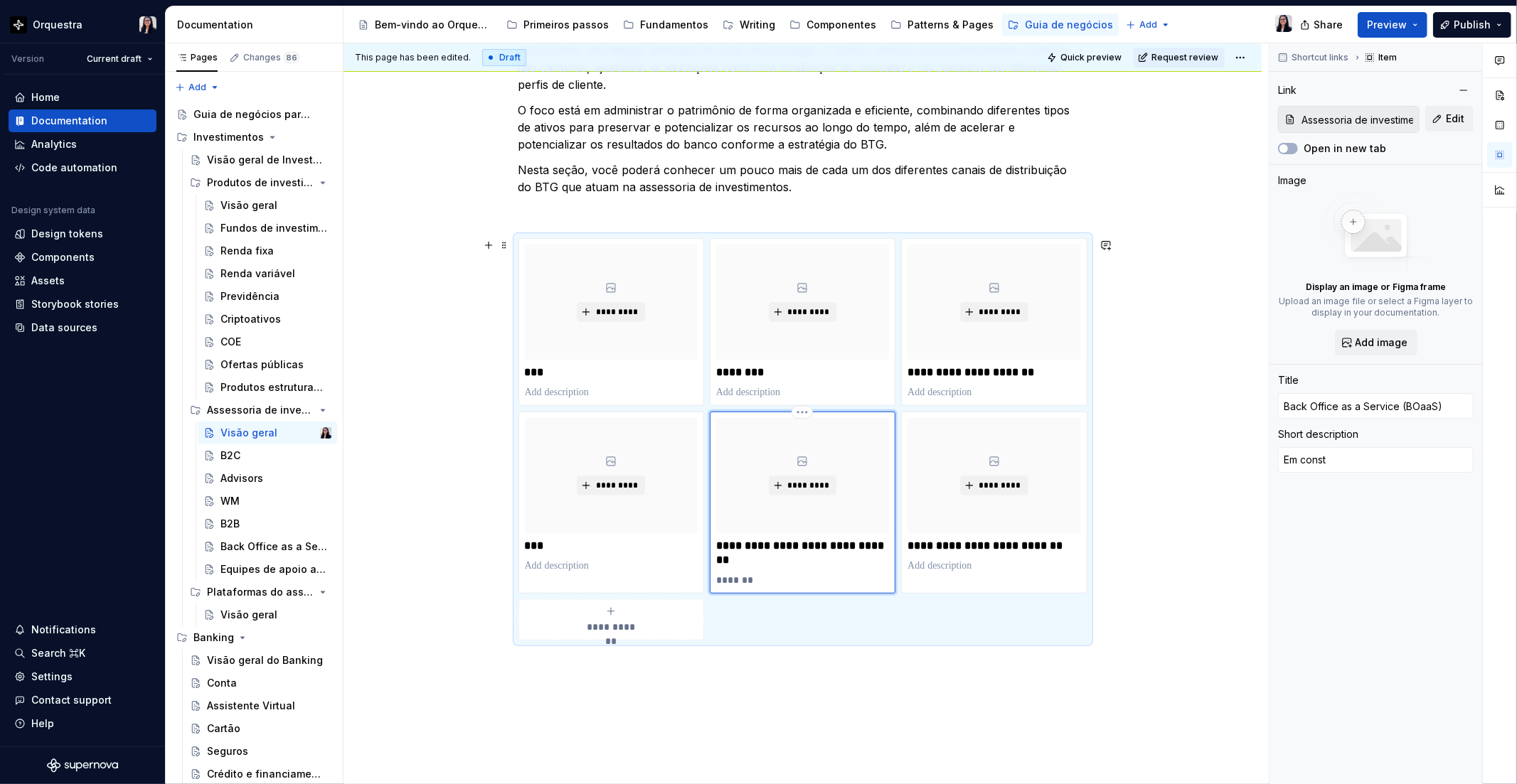type on "*" 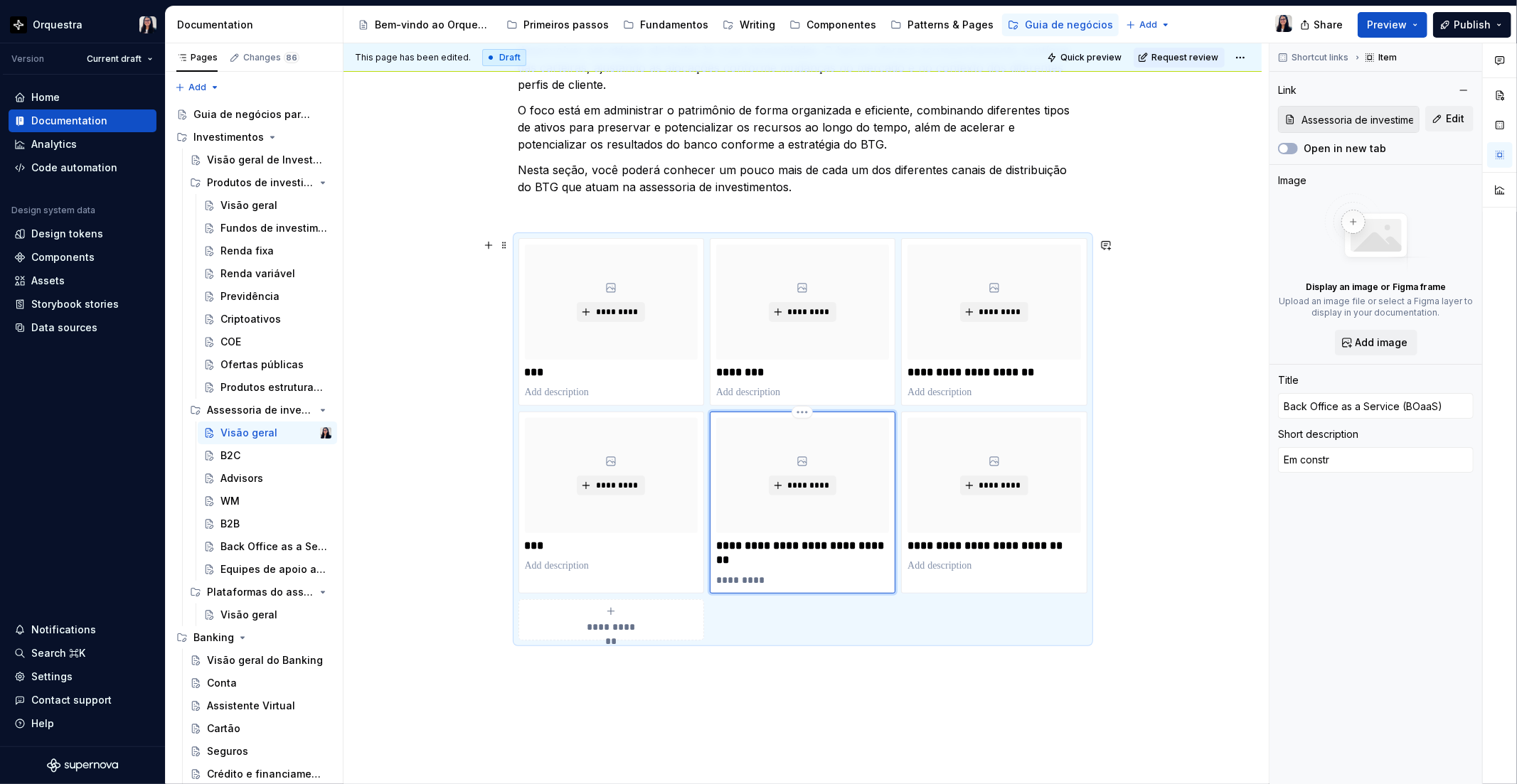 type on "*" 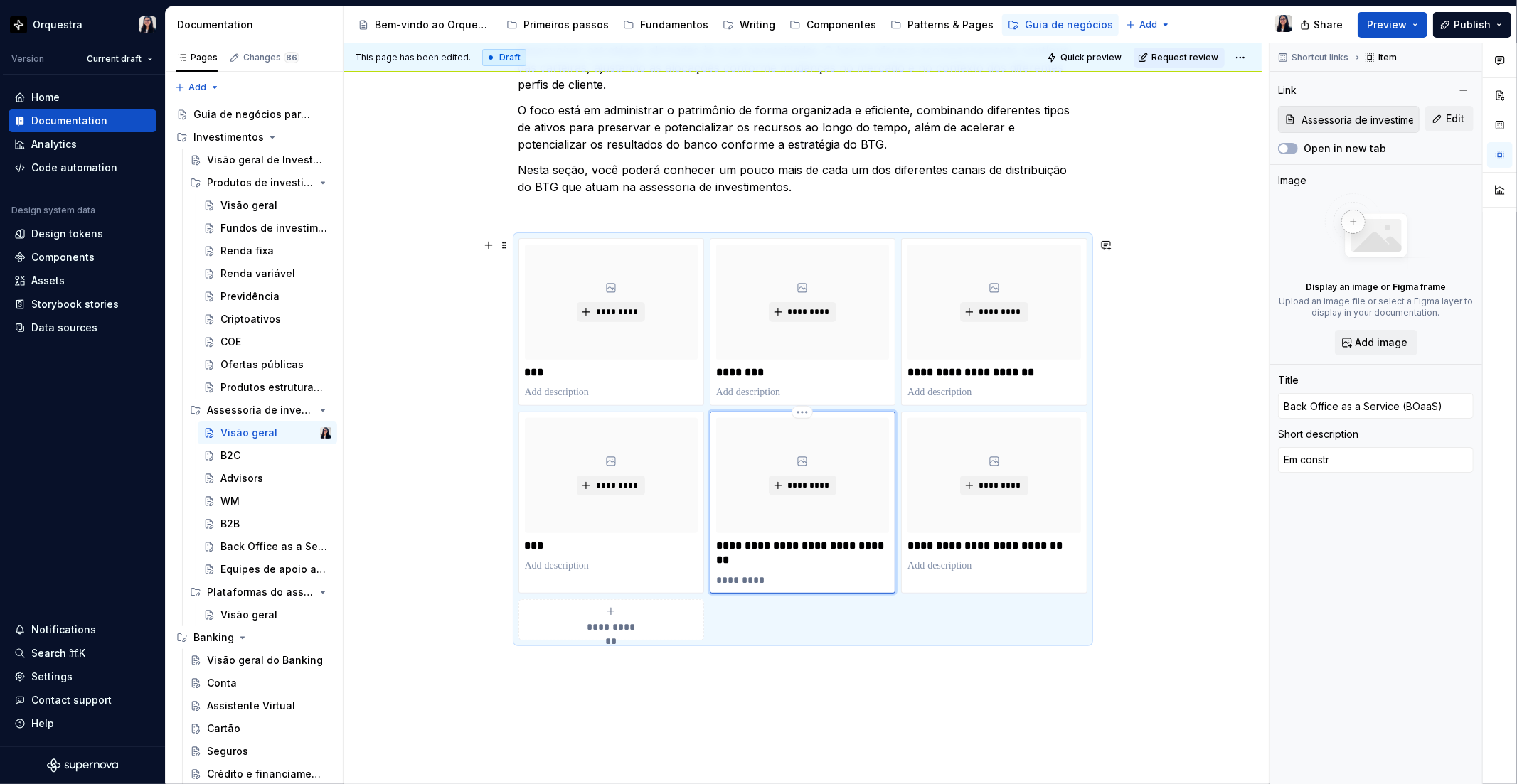 type on "Em constru" 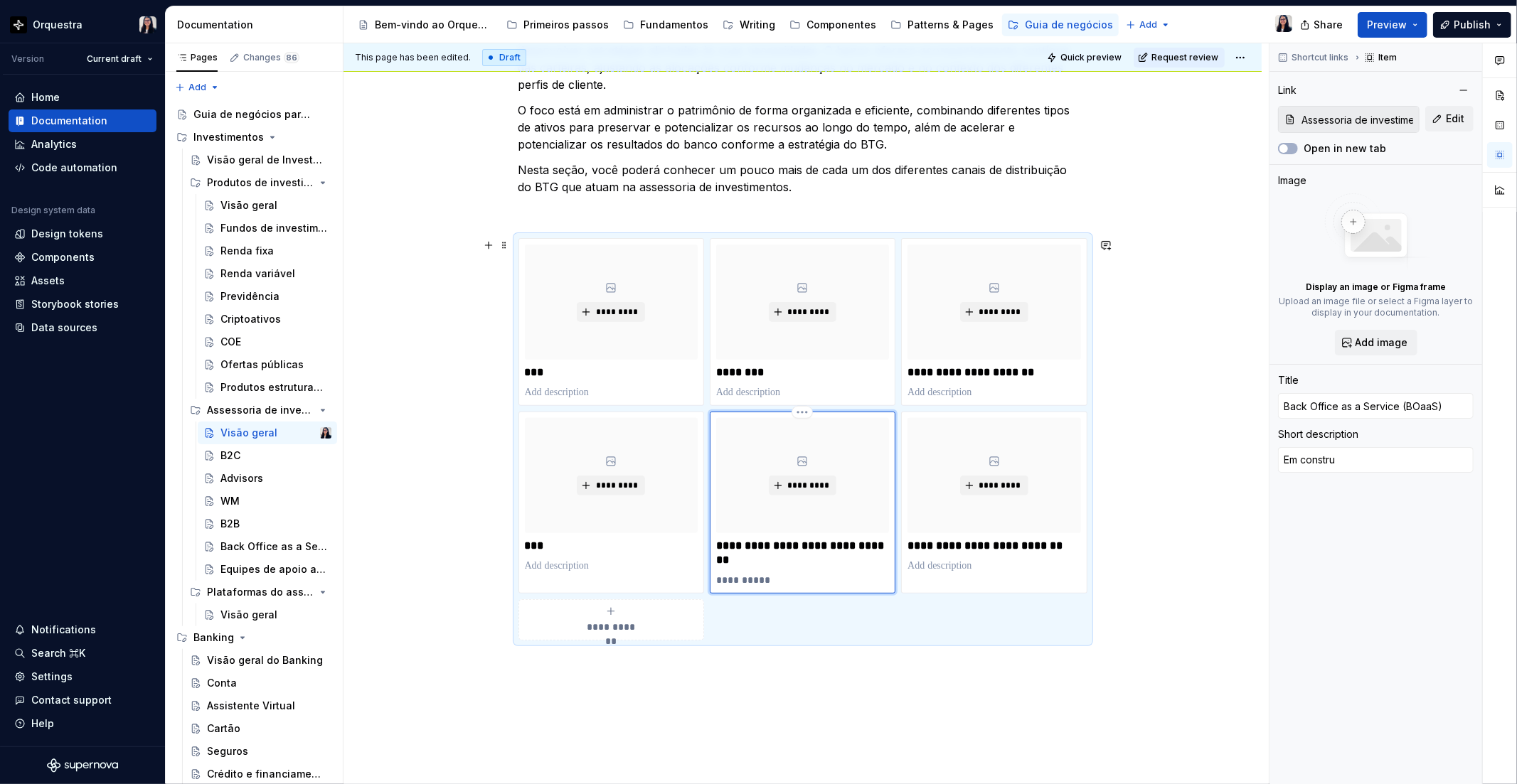 type on "*" 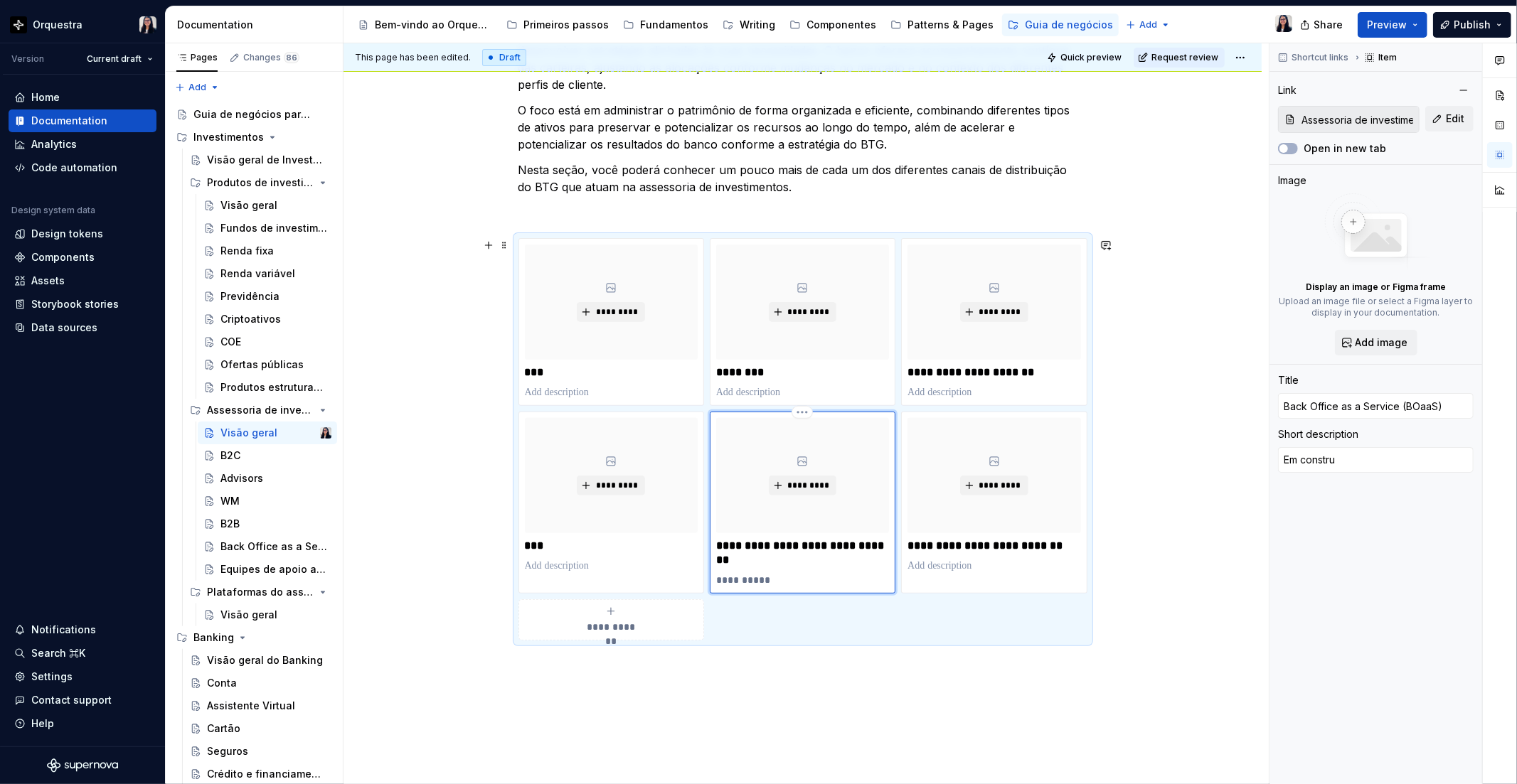 type on "Em construç" 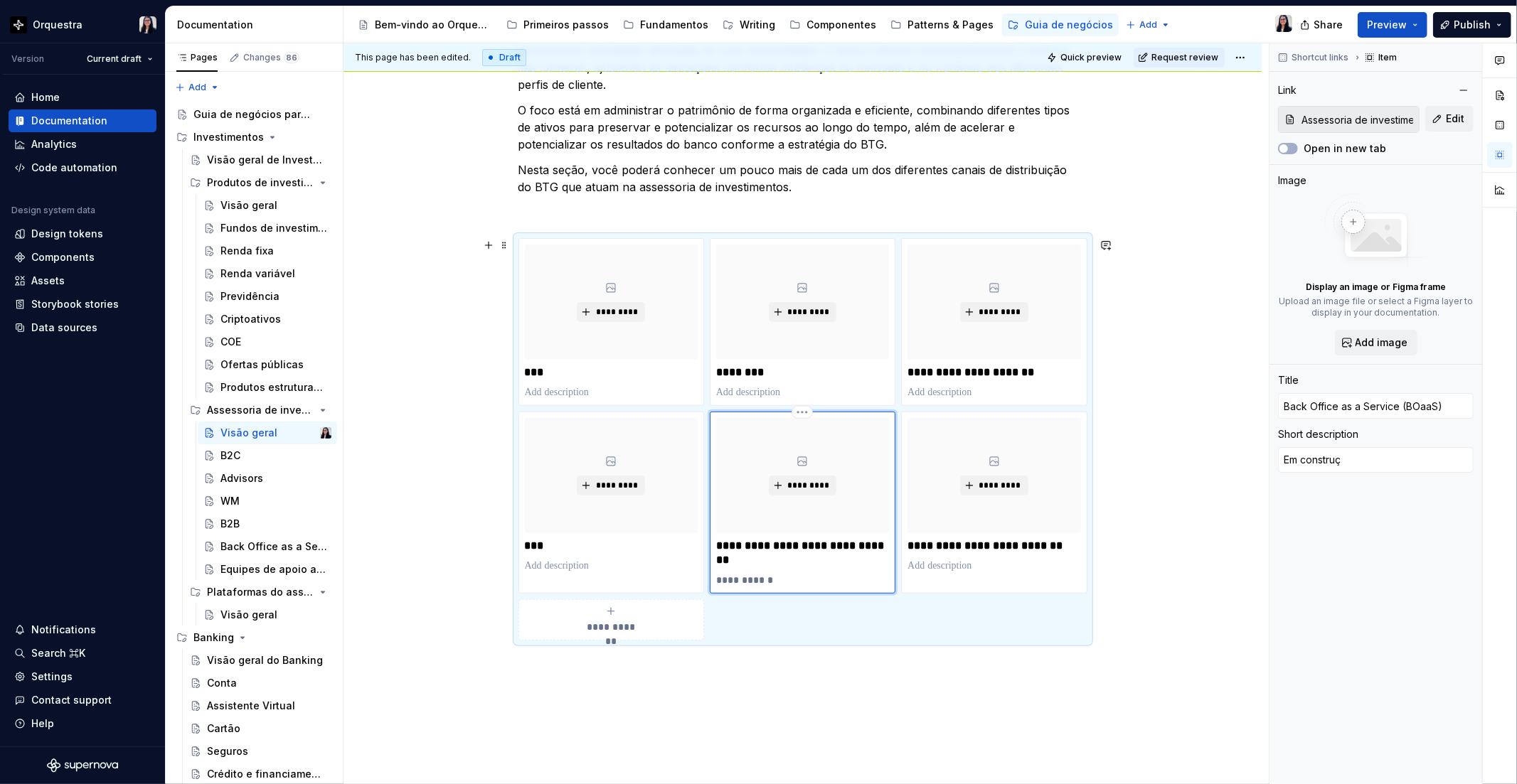 type on "*" 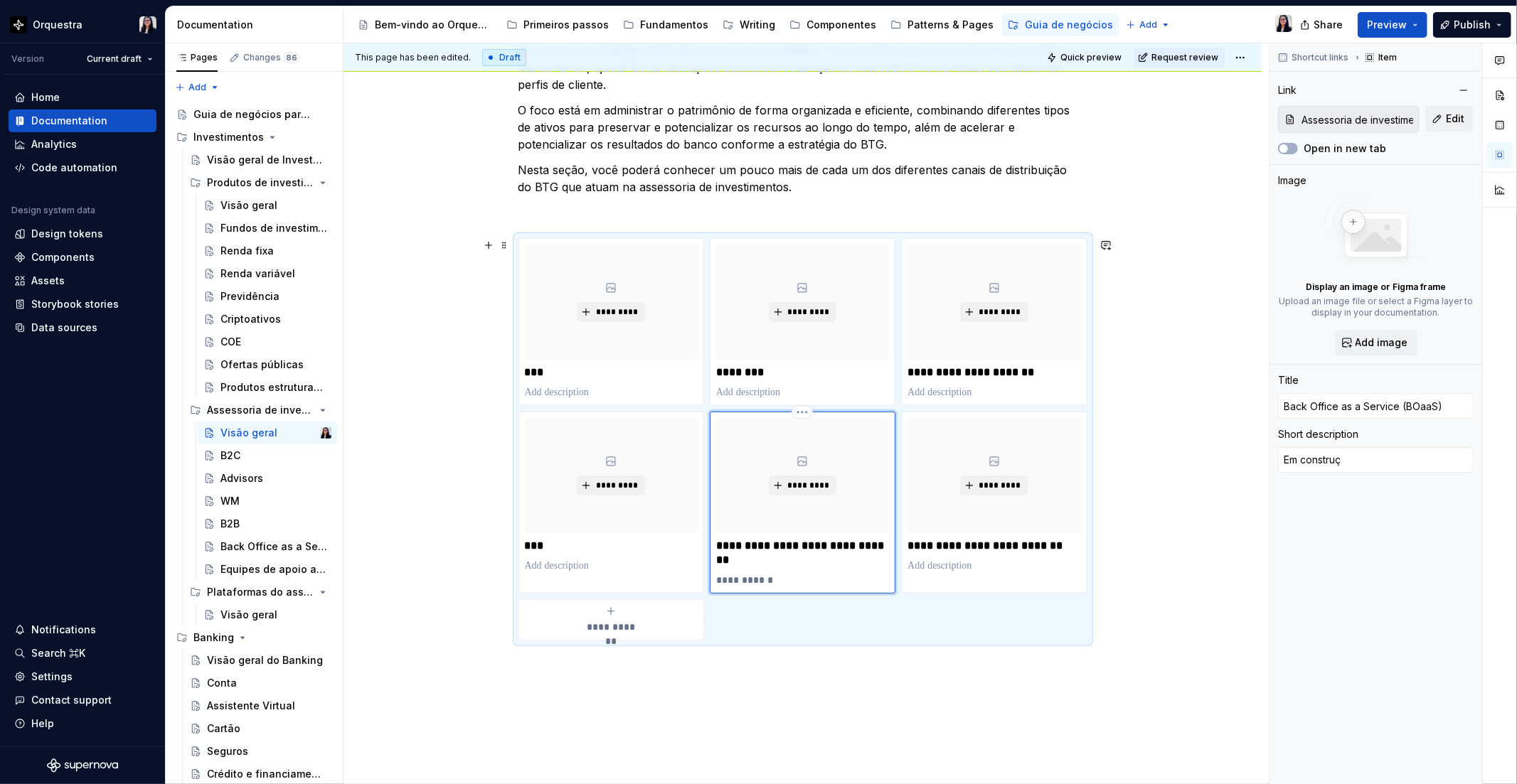type on "Em construçõ" 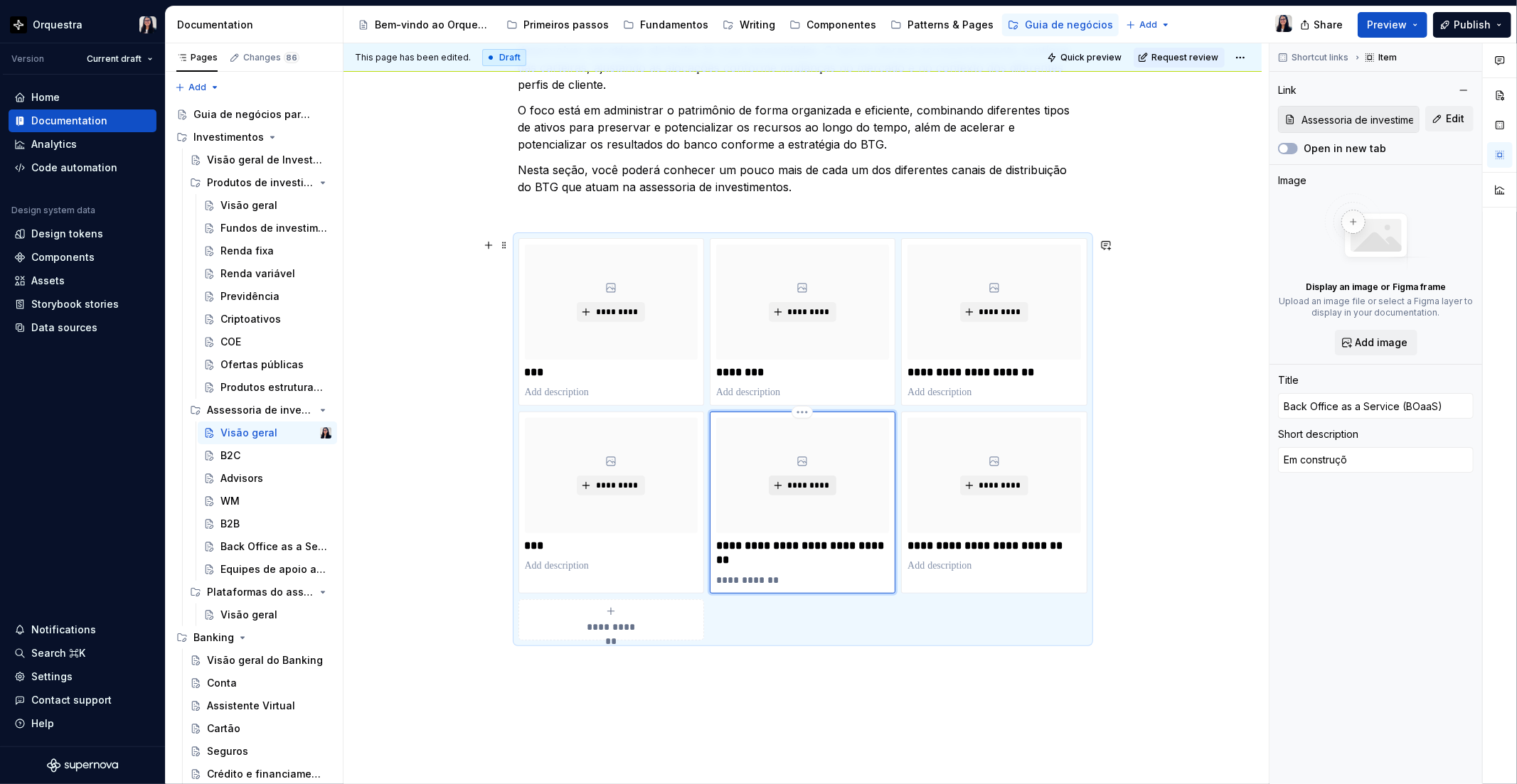 type on "*" 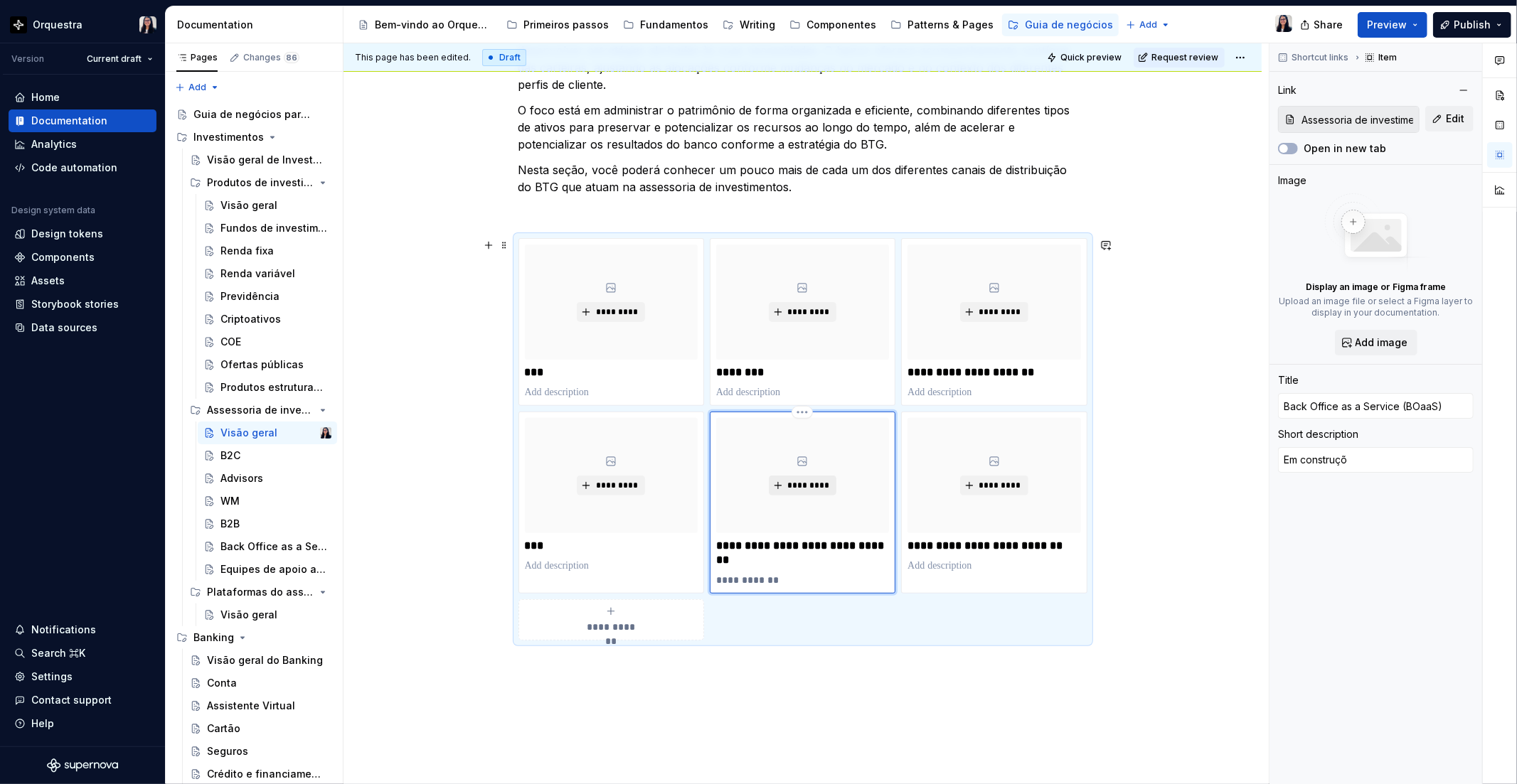 type on "Em construç" 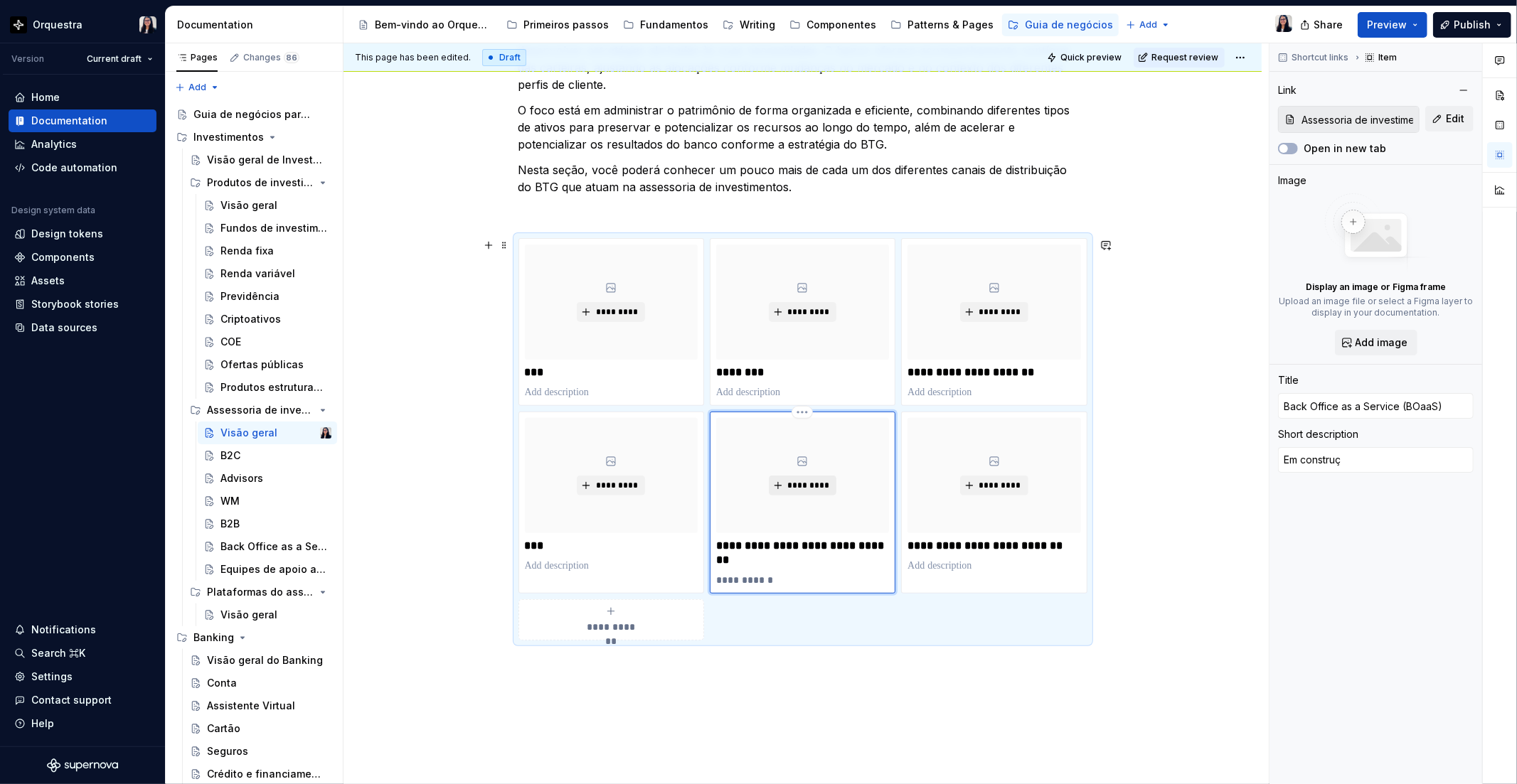 type on "*" 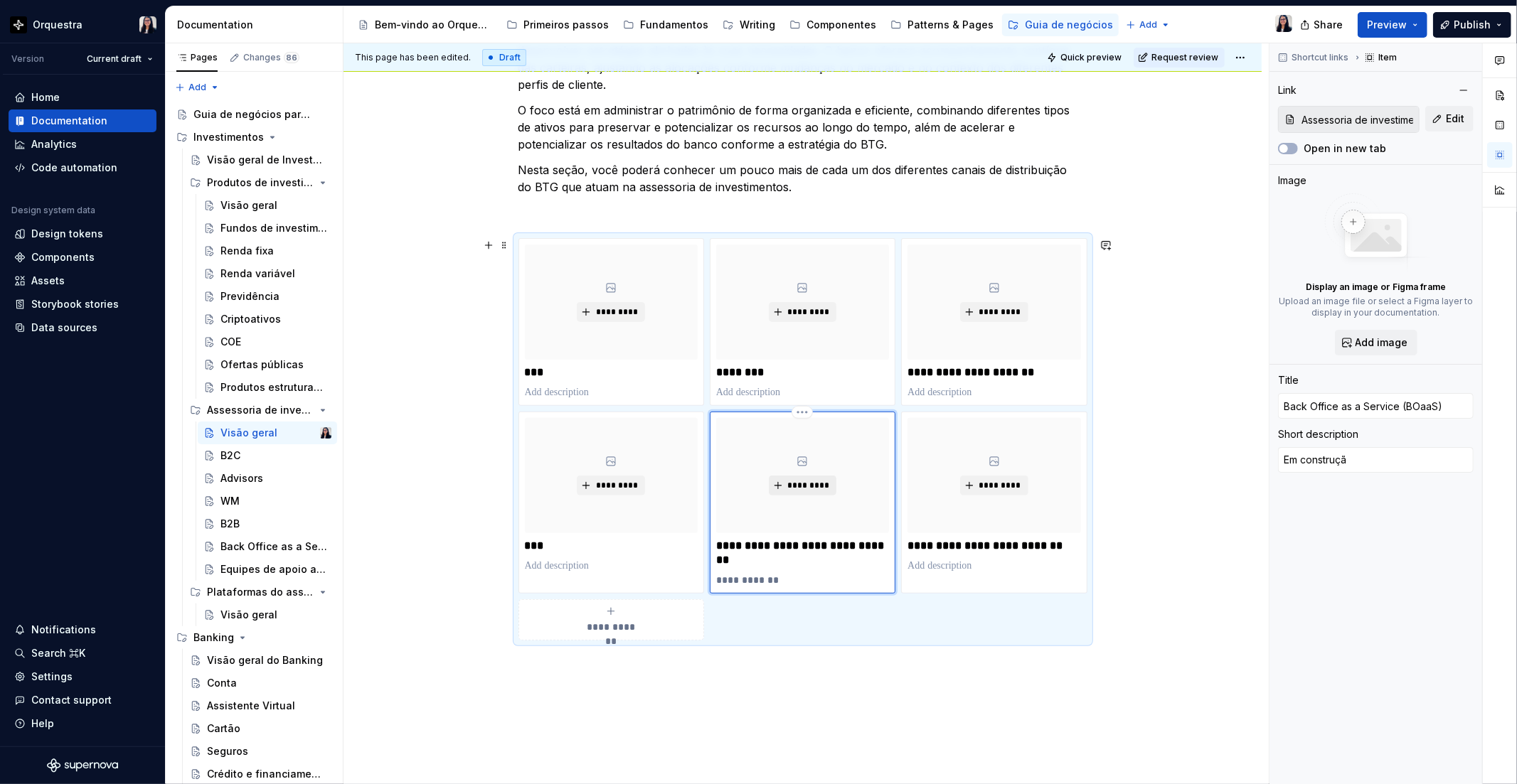 type on "*" 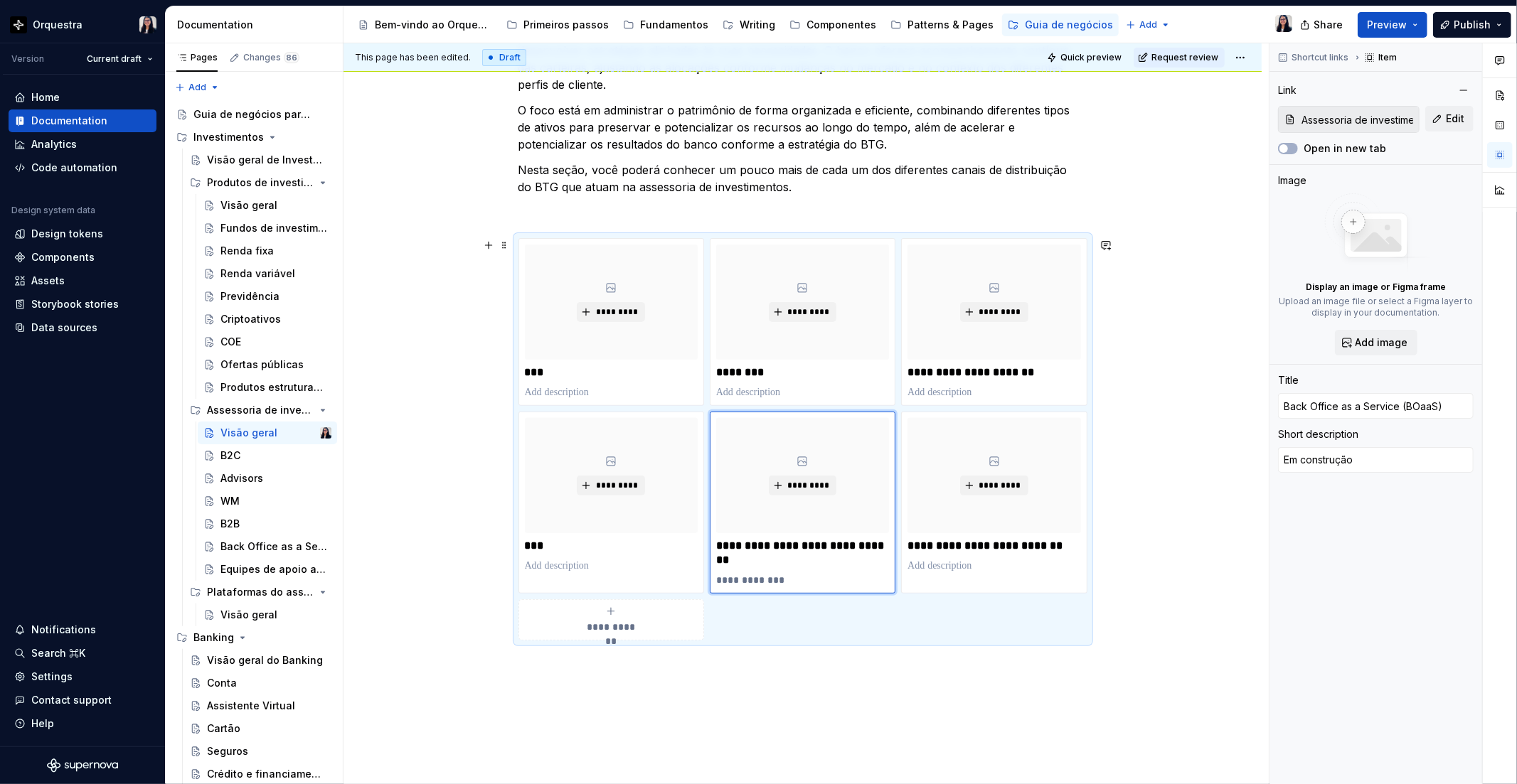 click on "**********" at bounding box center (802, 441) 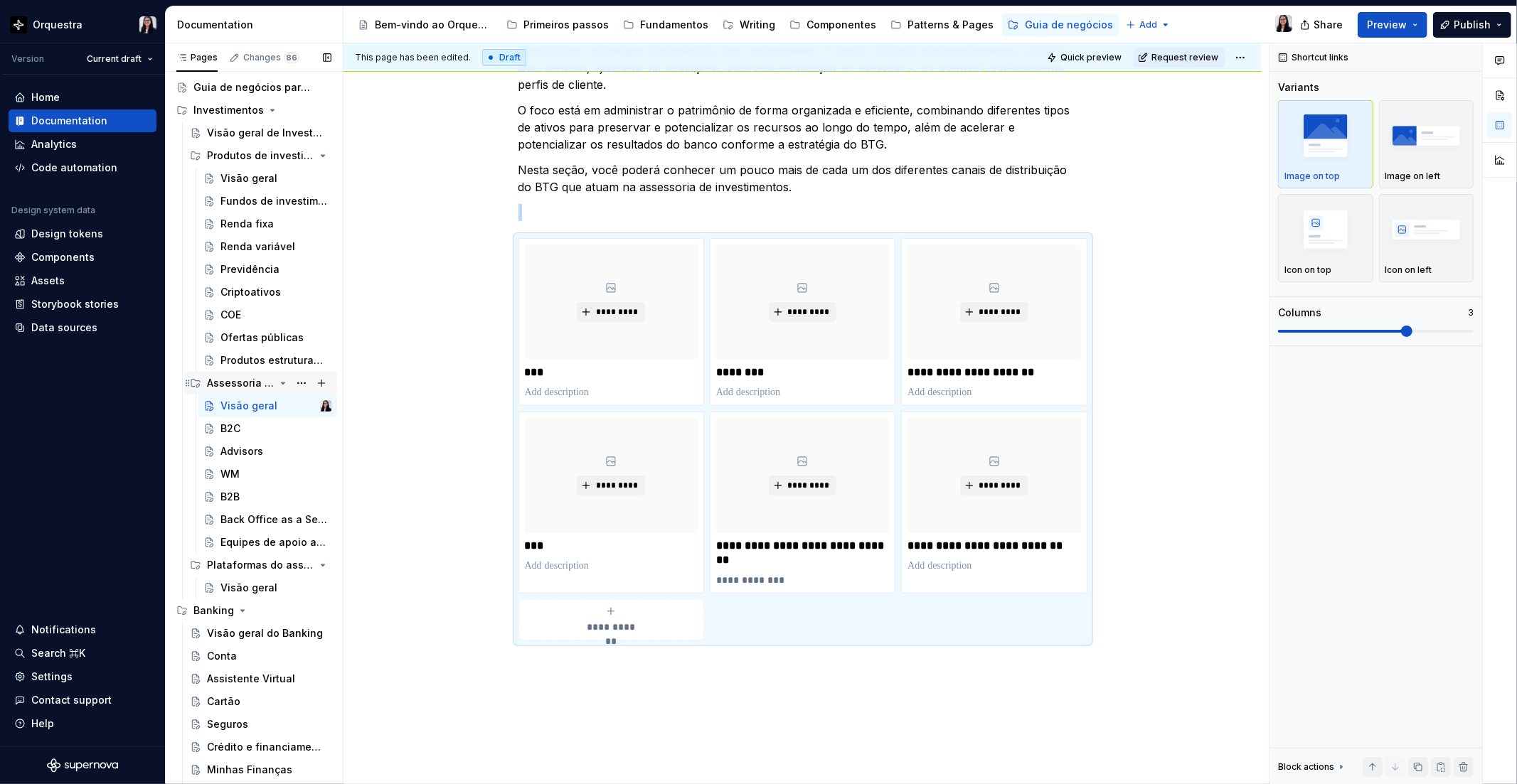 scroll, scrollTop: 0, scrollLeft: 0, axis: both 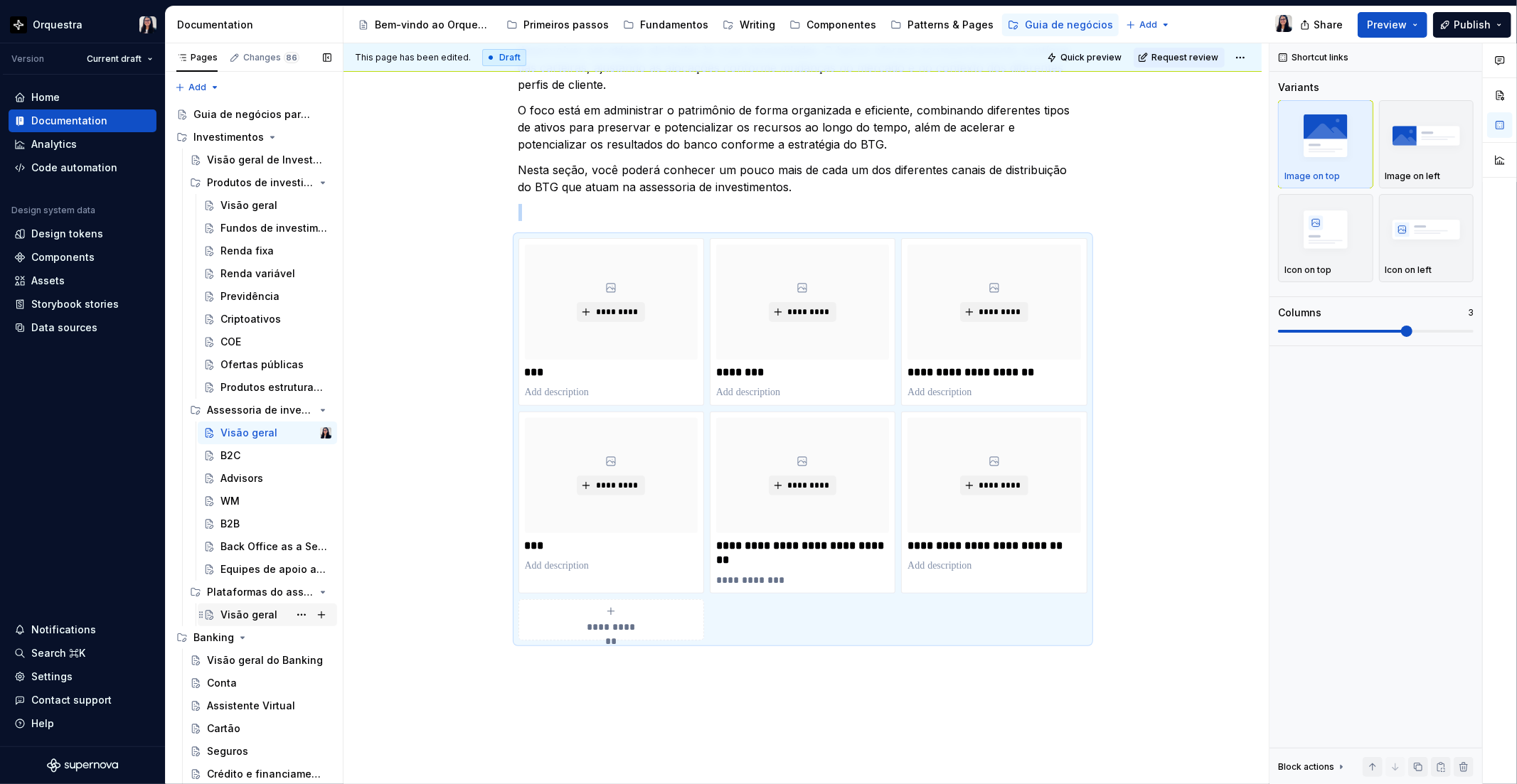 click on "Visão geral" at bounding box center (267, 615) 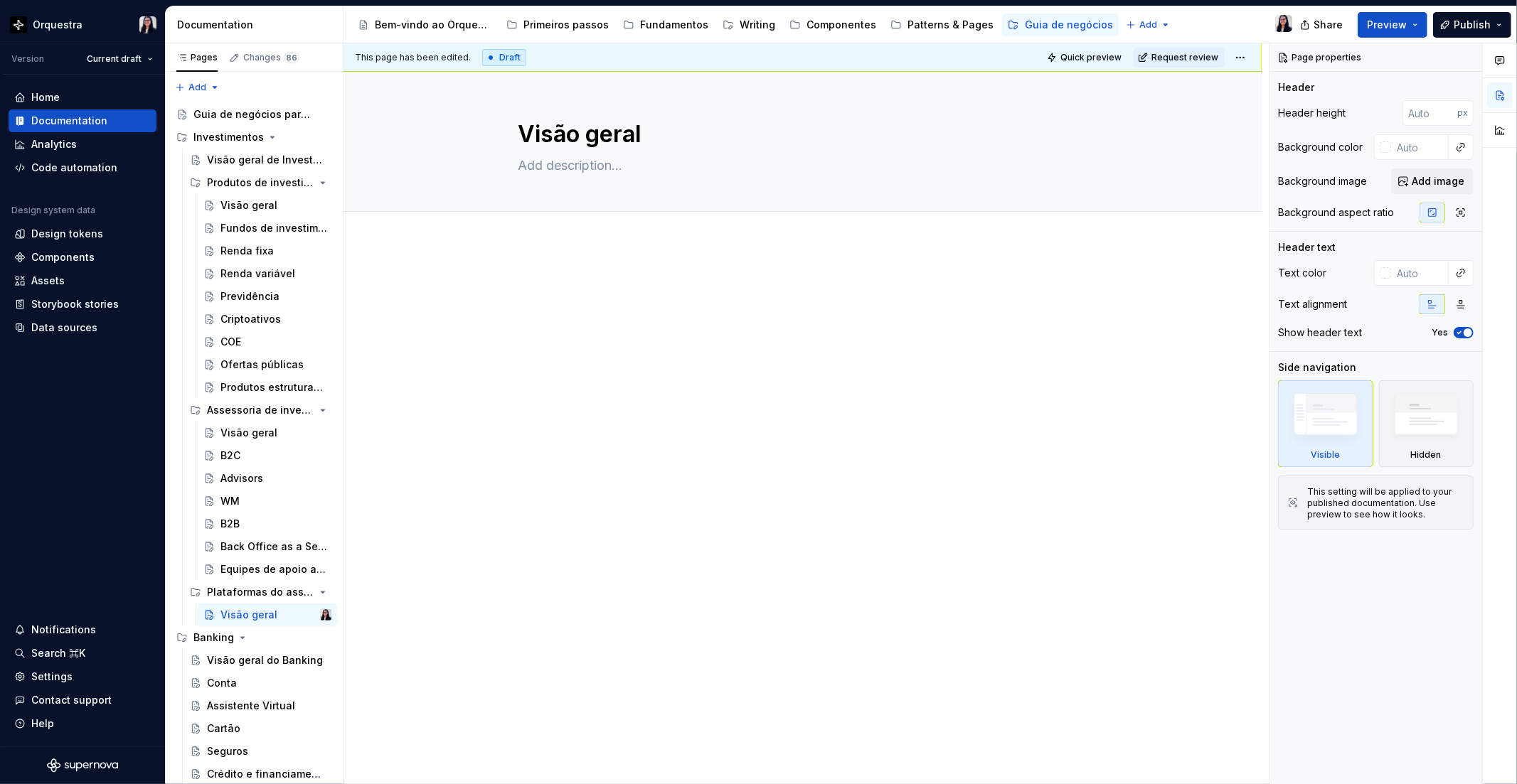 click at bounding box center [803, 286] 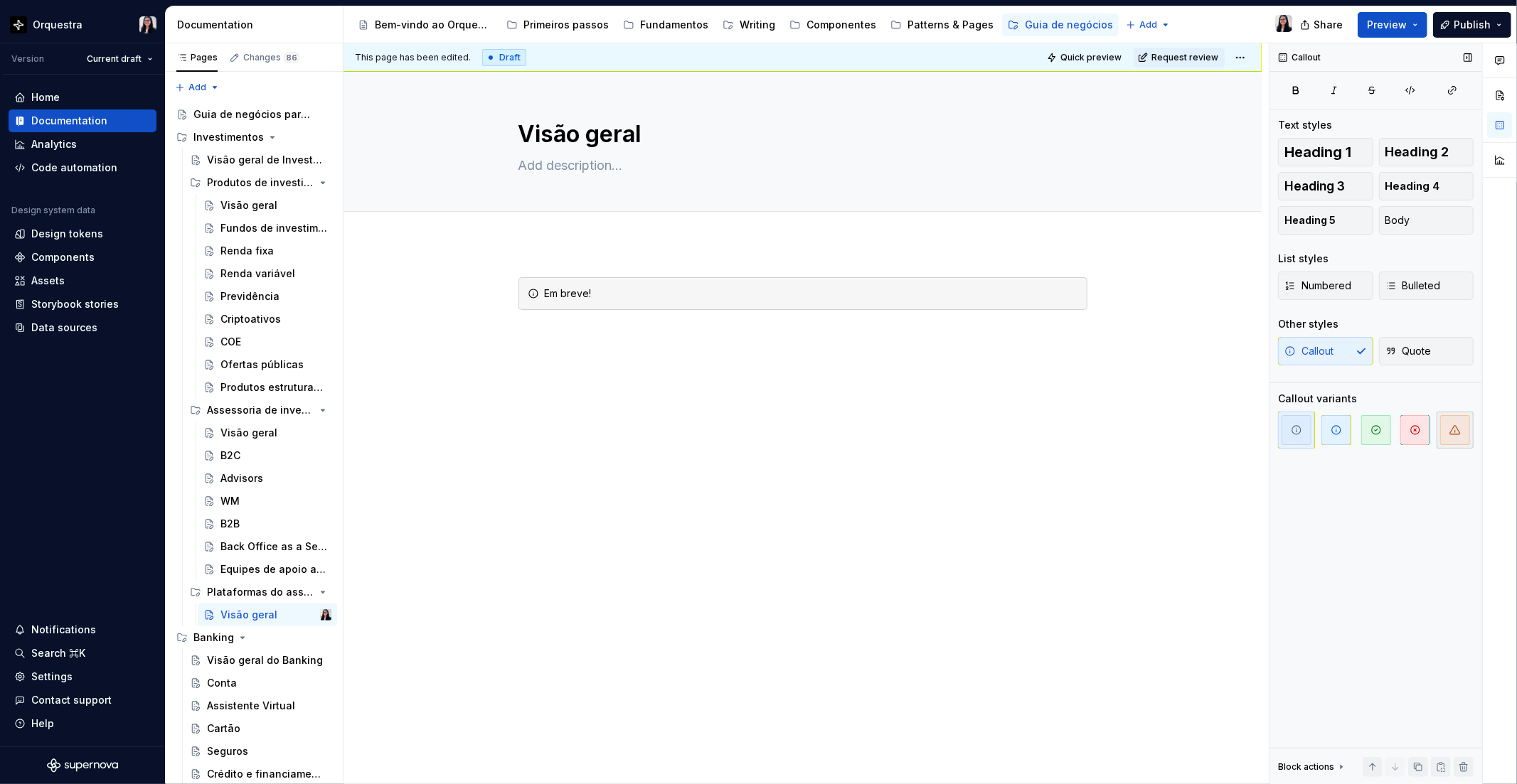 click 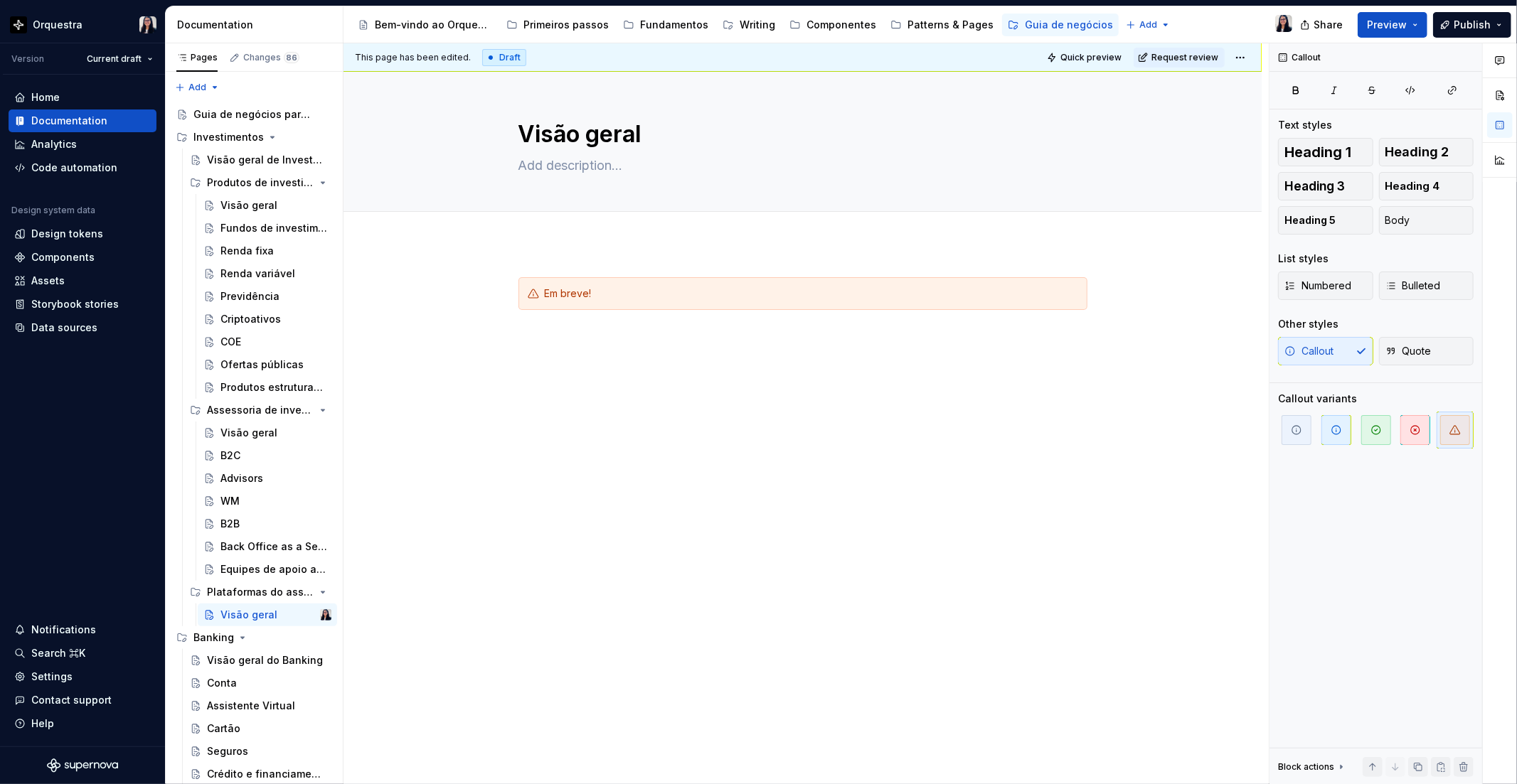 click on "Em breve!" at bounding box center [802, 413] 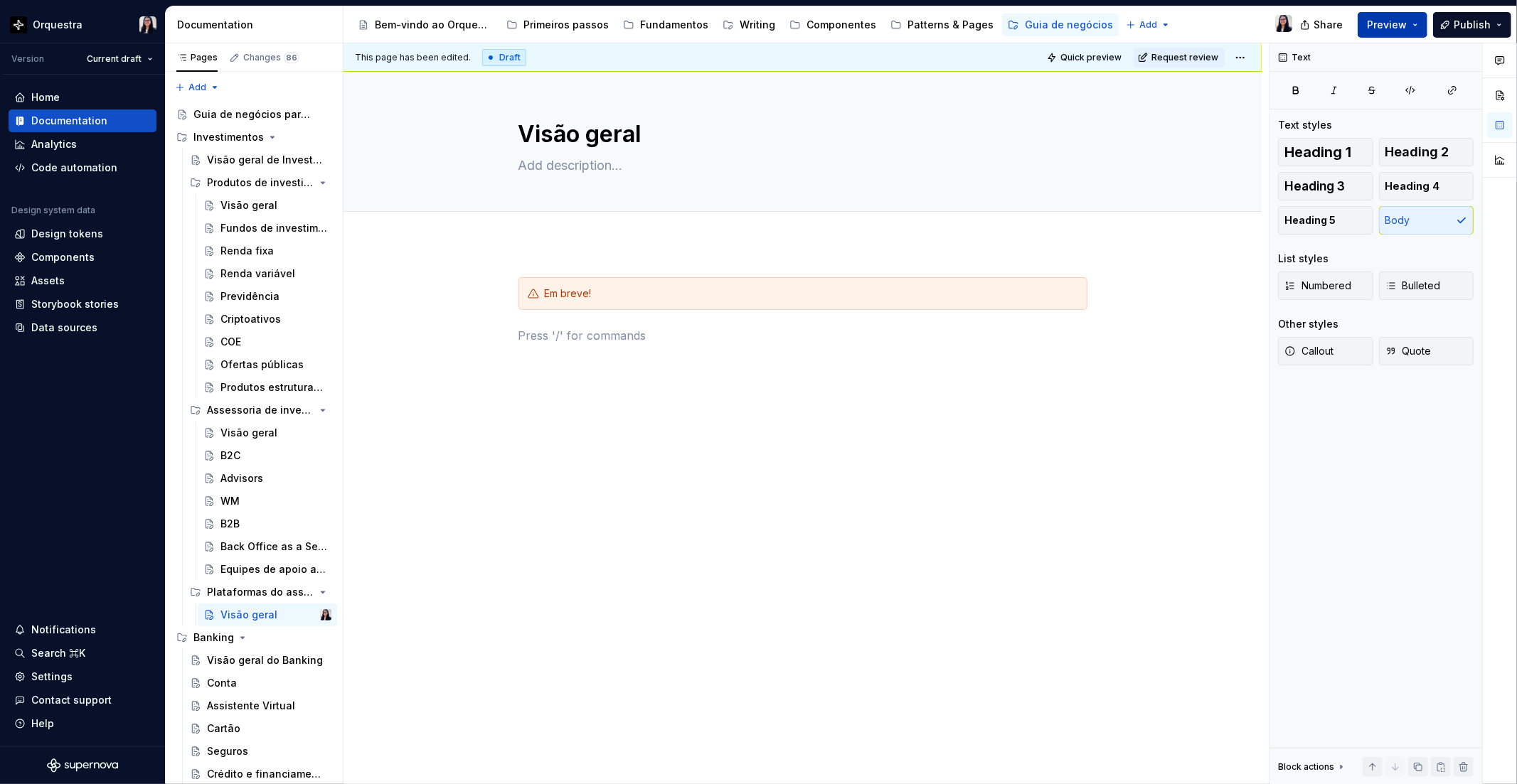 click on "Preview" at bounding box center [1387, 25] 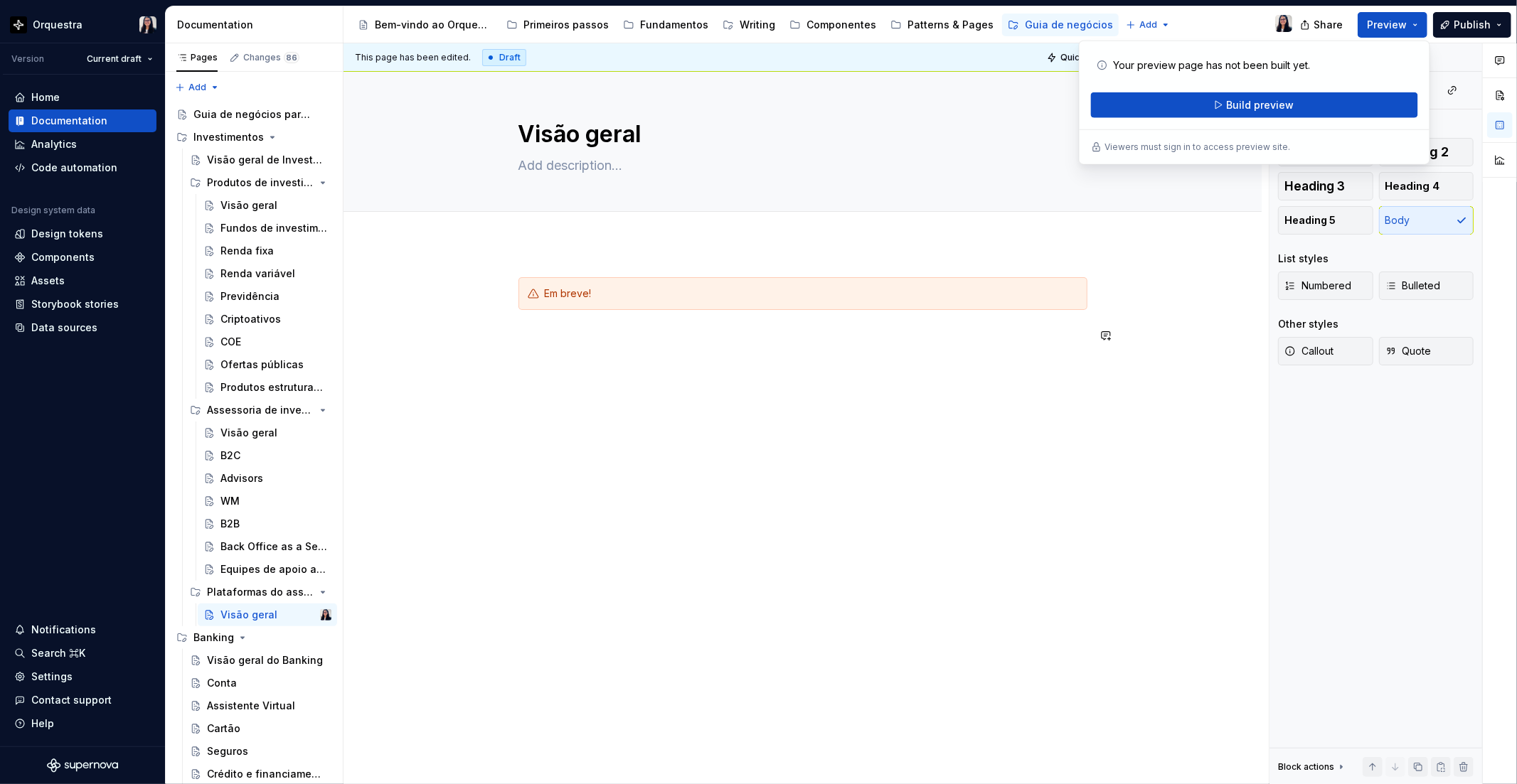 click on "Em breve!" at bounding box center [802, 419] 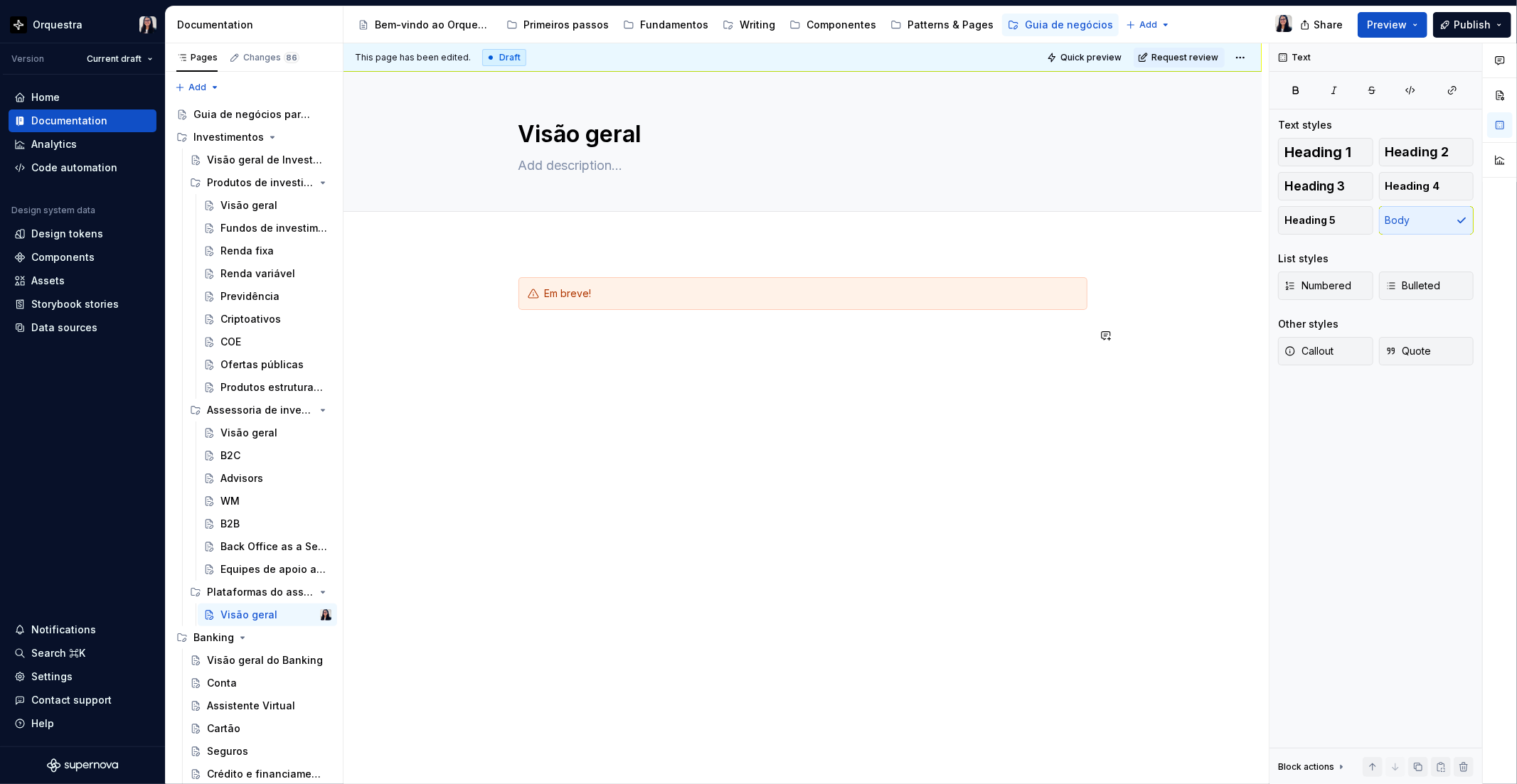 click on "Em breve!" at bounding box center (802, 419) 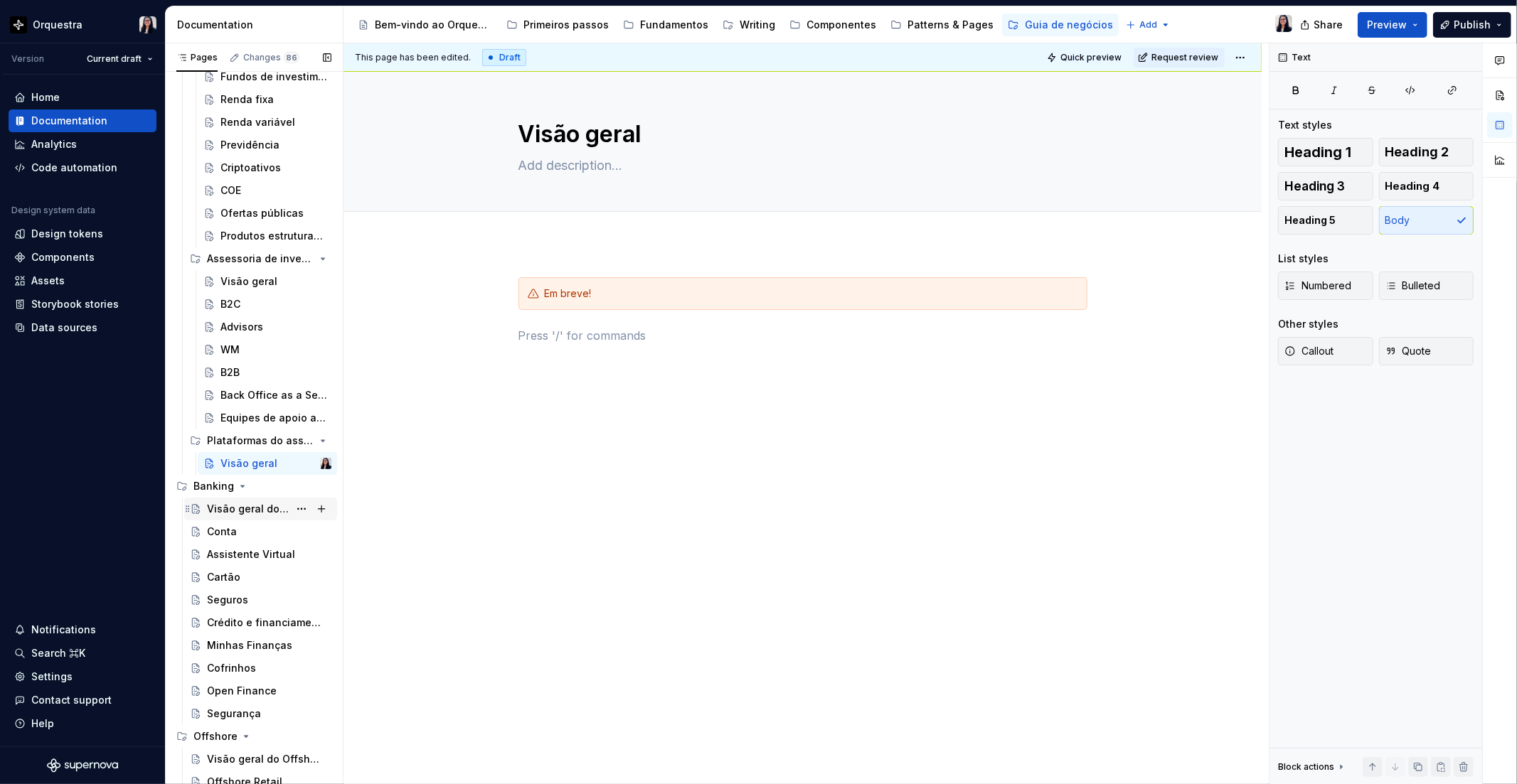 scroll, scrollTop: 0, scrollLeft: 0, axis: both 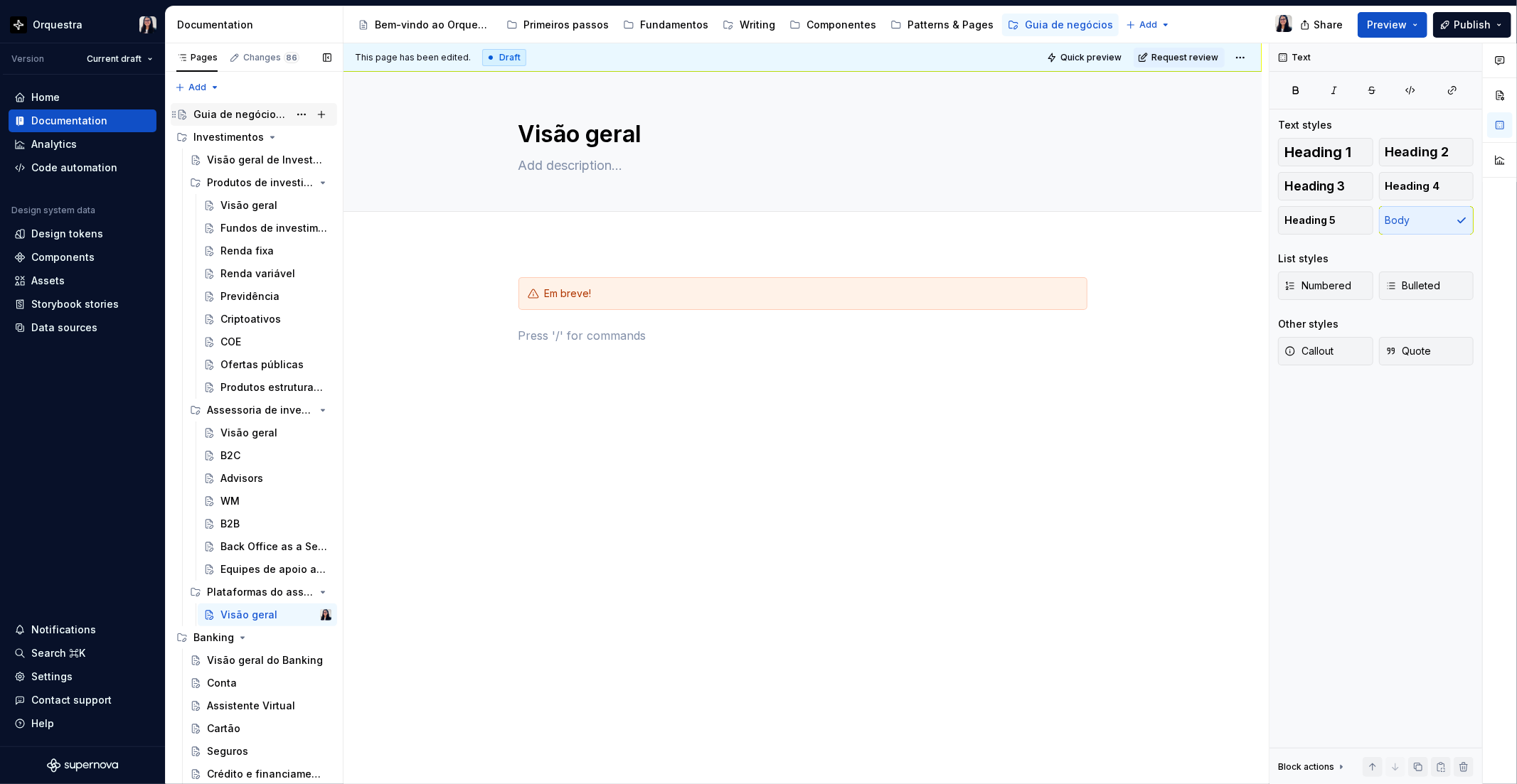 click on "Guia de negócios para UX" at bounding box center (241, 114) 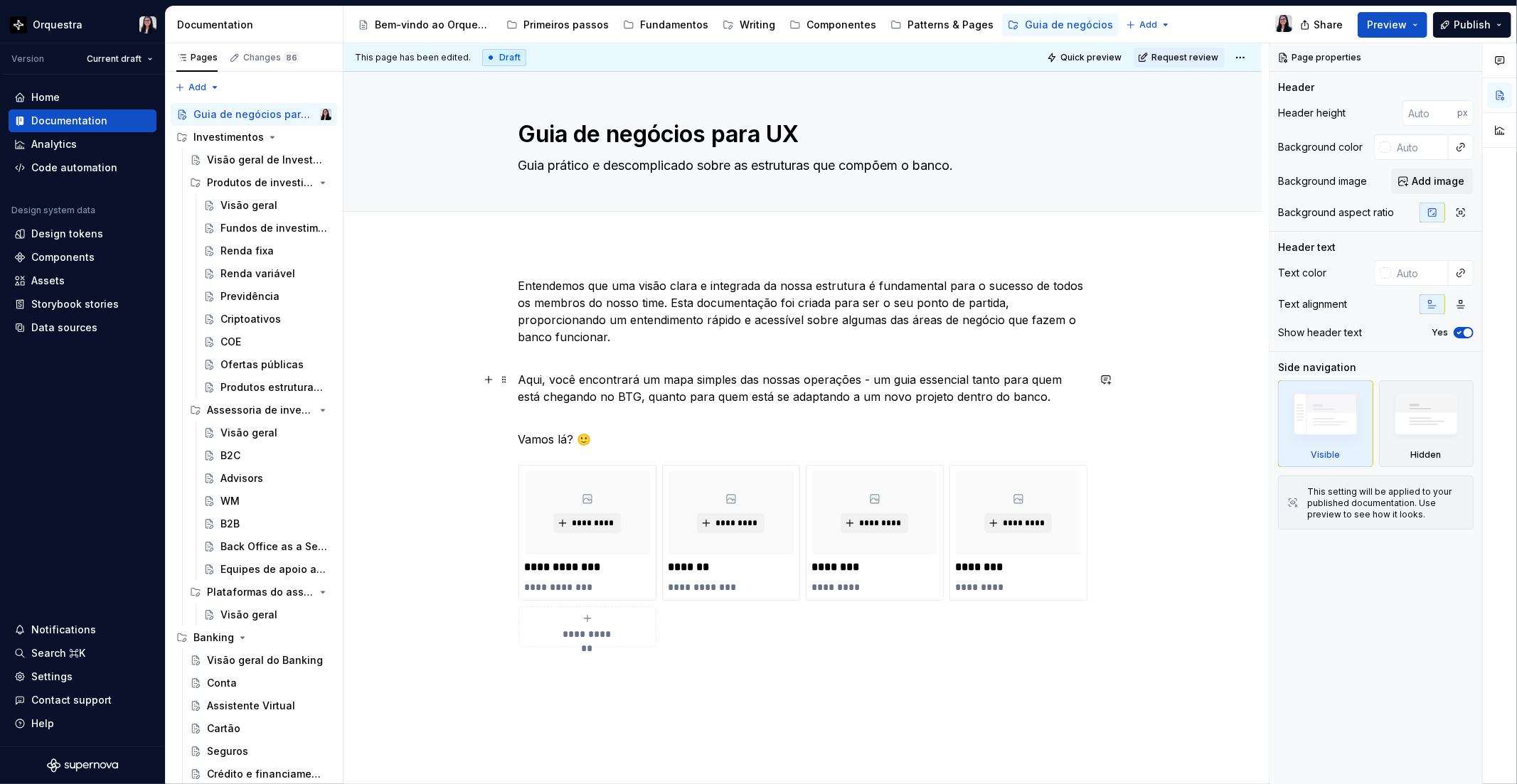 click on "Aqui, você encontrará um mapa simples das nossas operações - um guia essencial tanto para quem está chegando no BTG, quanto para quem está se adaptando a um novo projeto dentro do banco." at bounding box center (803, 397) 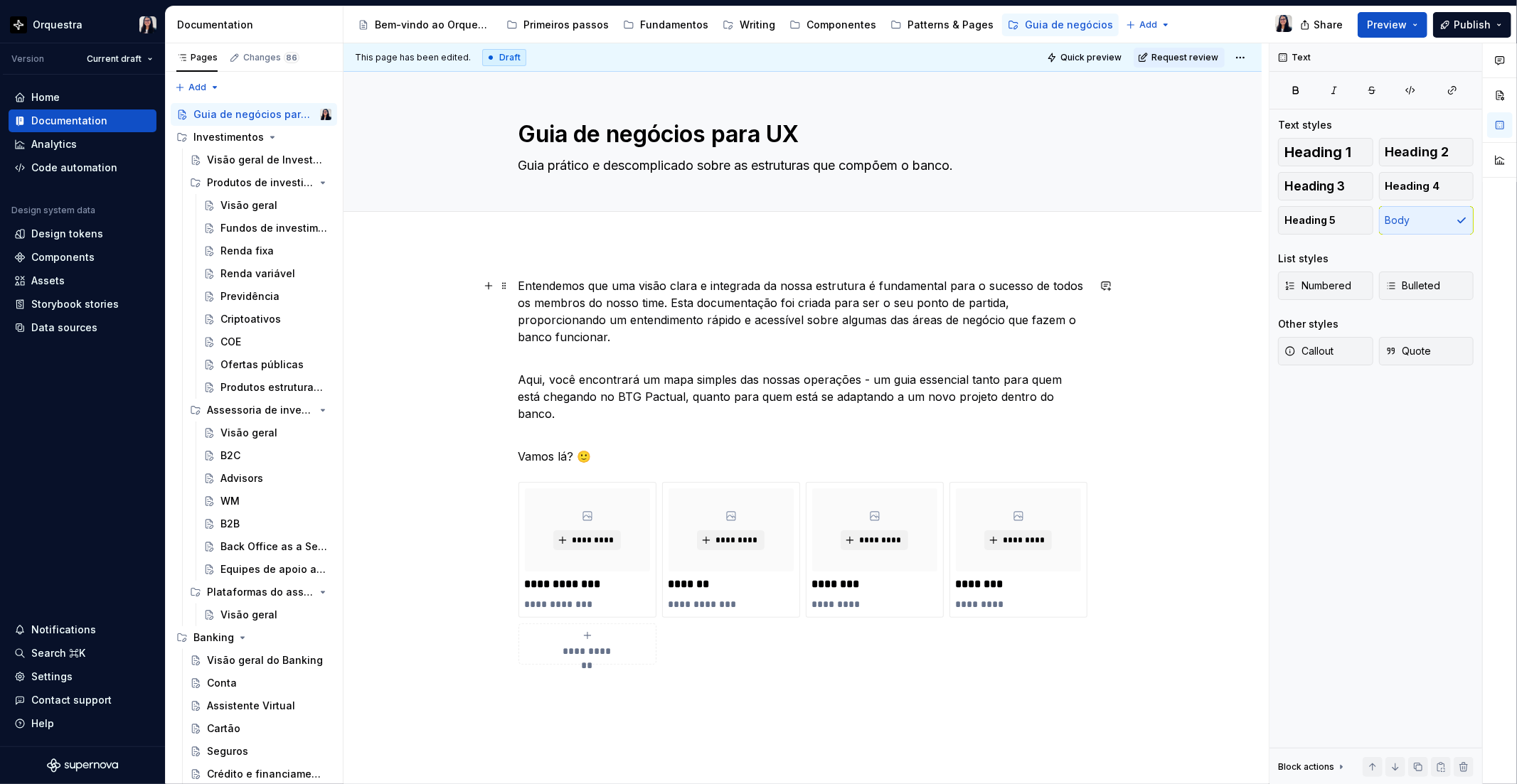 scroll, scrollTop: 79, scrollLeft: 0, axis: vertical 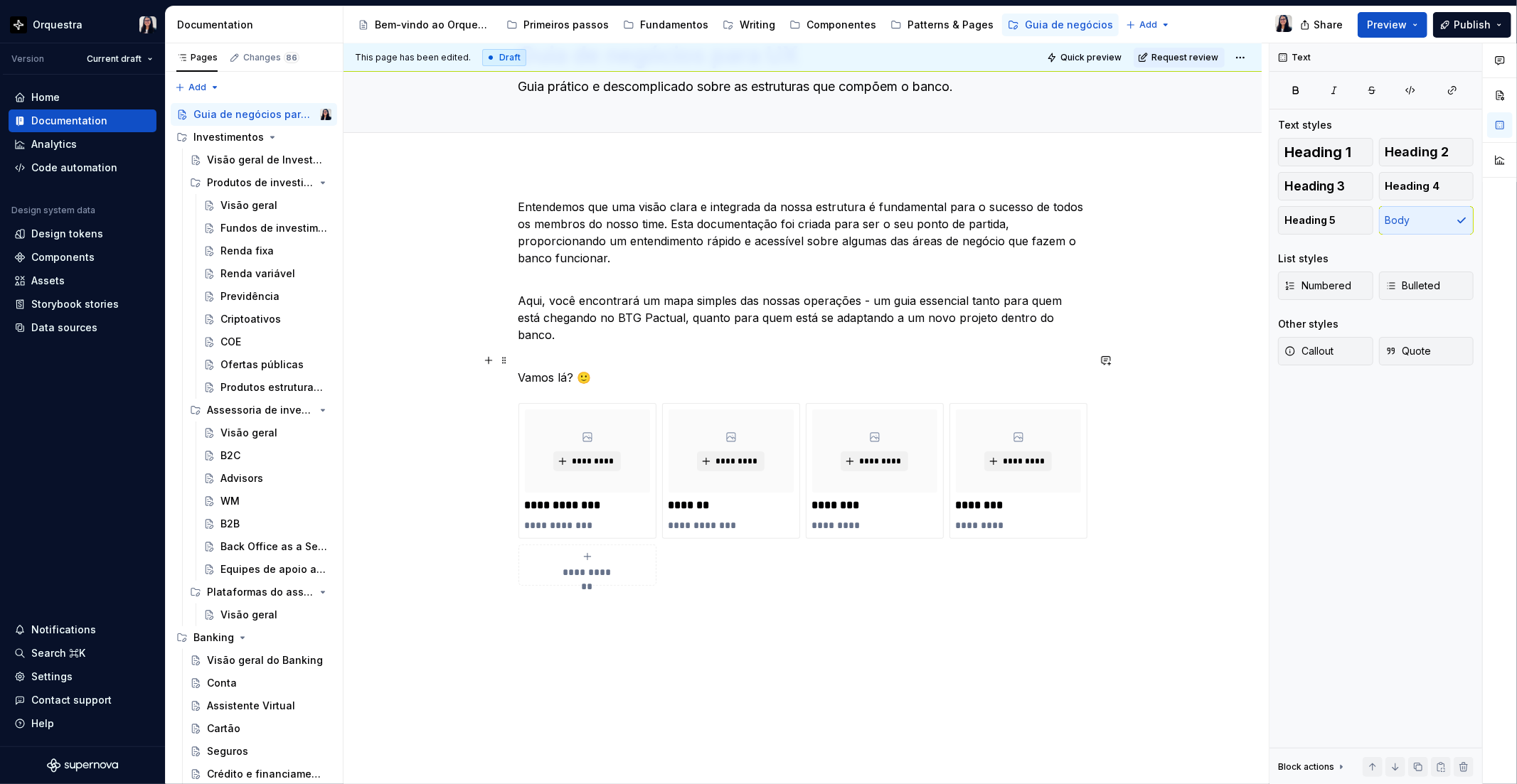 click on "Vamos lá? 🙂" at bounding box center (803, 377) 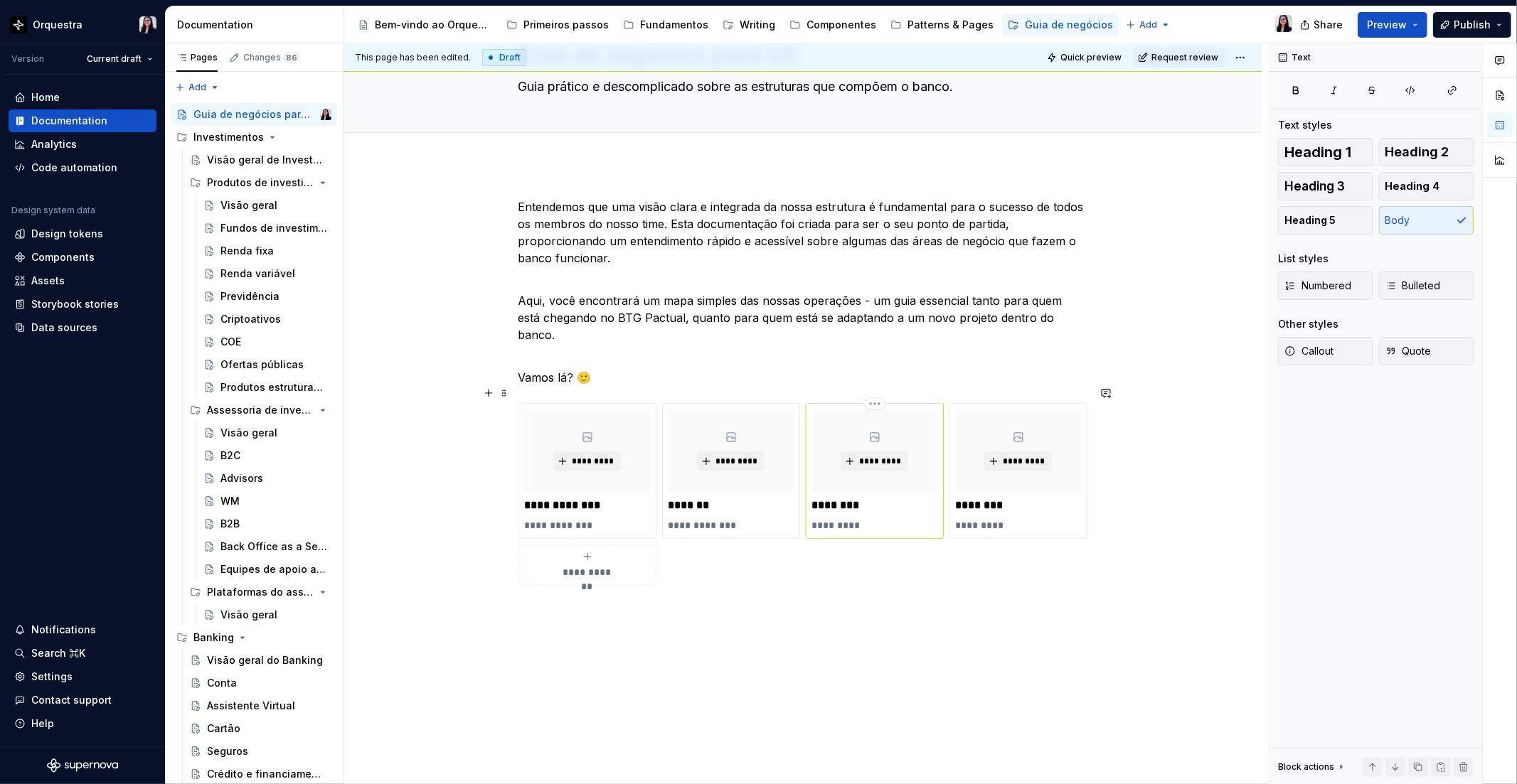 click on "*********" at bounding box center (875, 525) 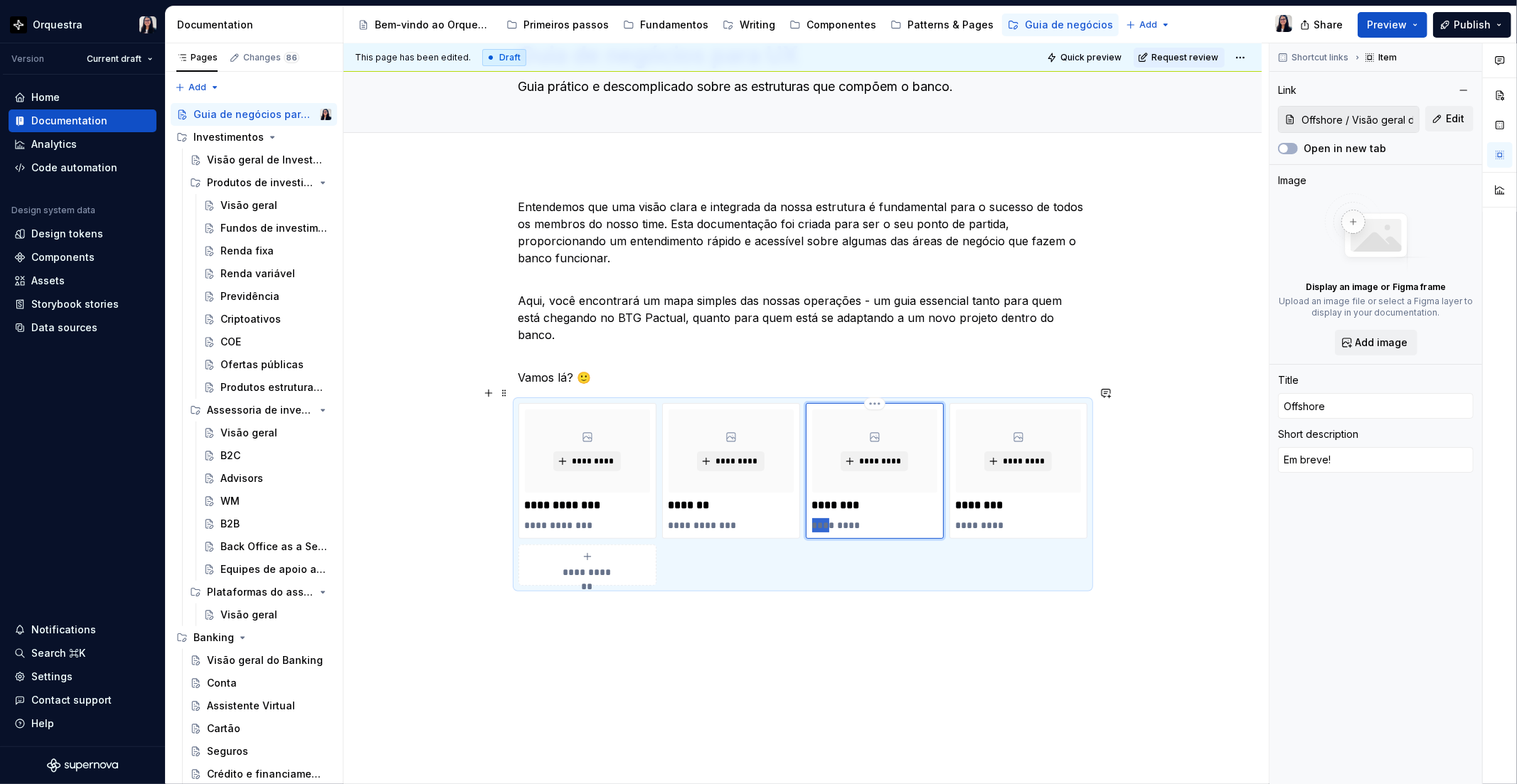 click on "*********" at bounding box center (875, 525) 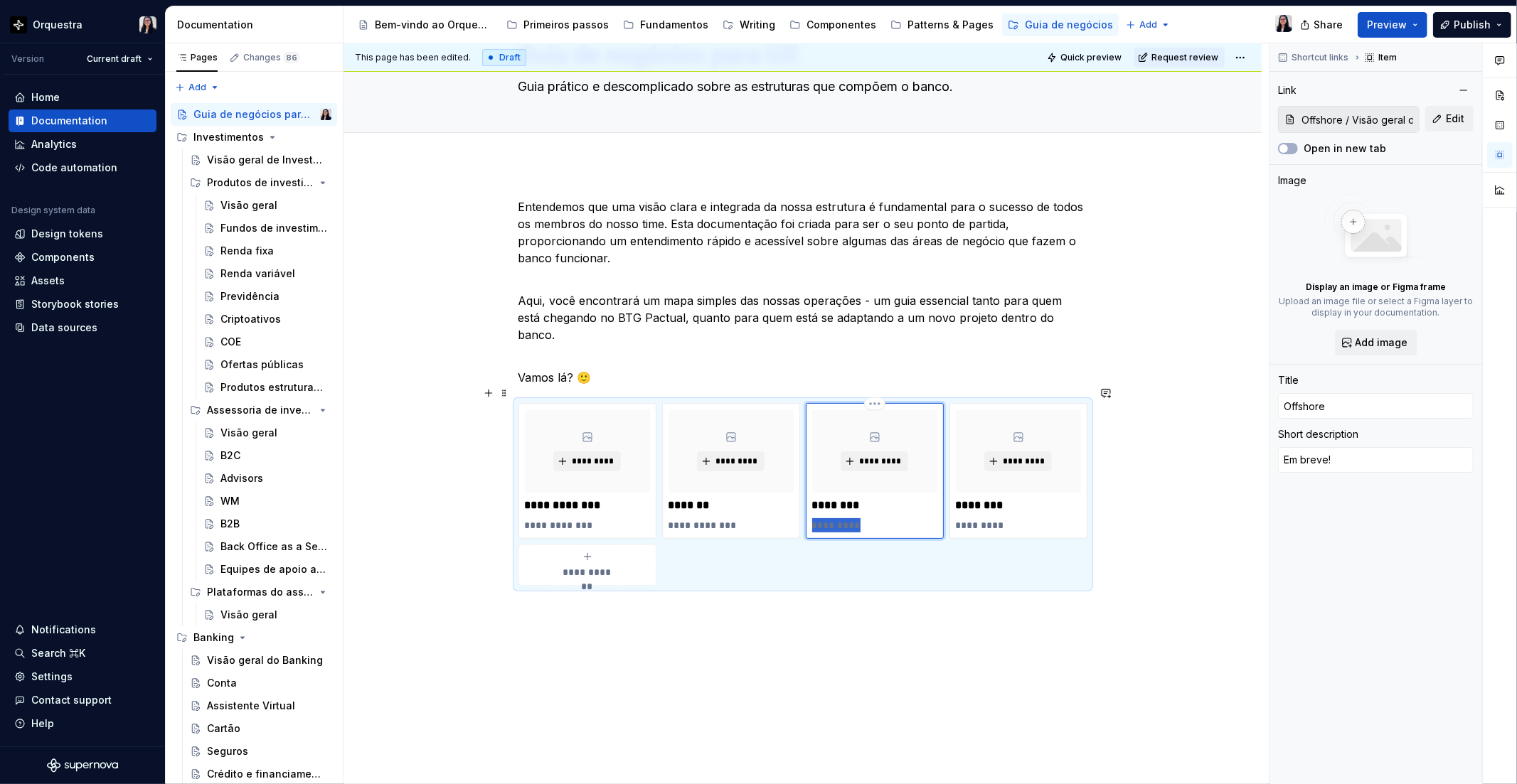click on "*********" at bounding box center (875, 525) 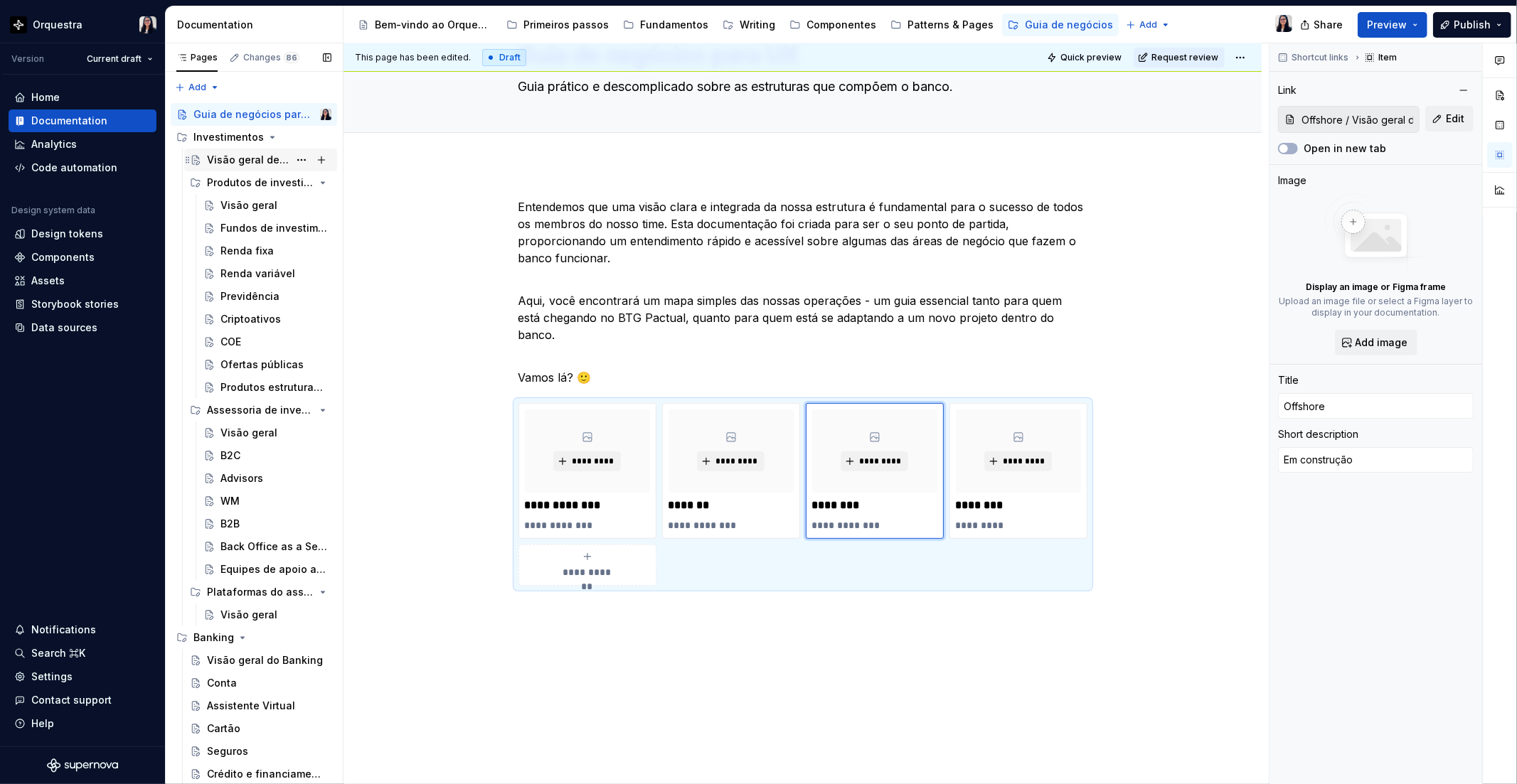 click on "Visão geral de Investimentos" at bounding box center [247, 160] 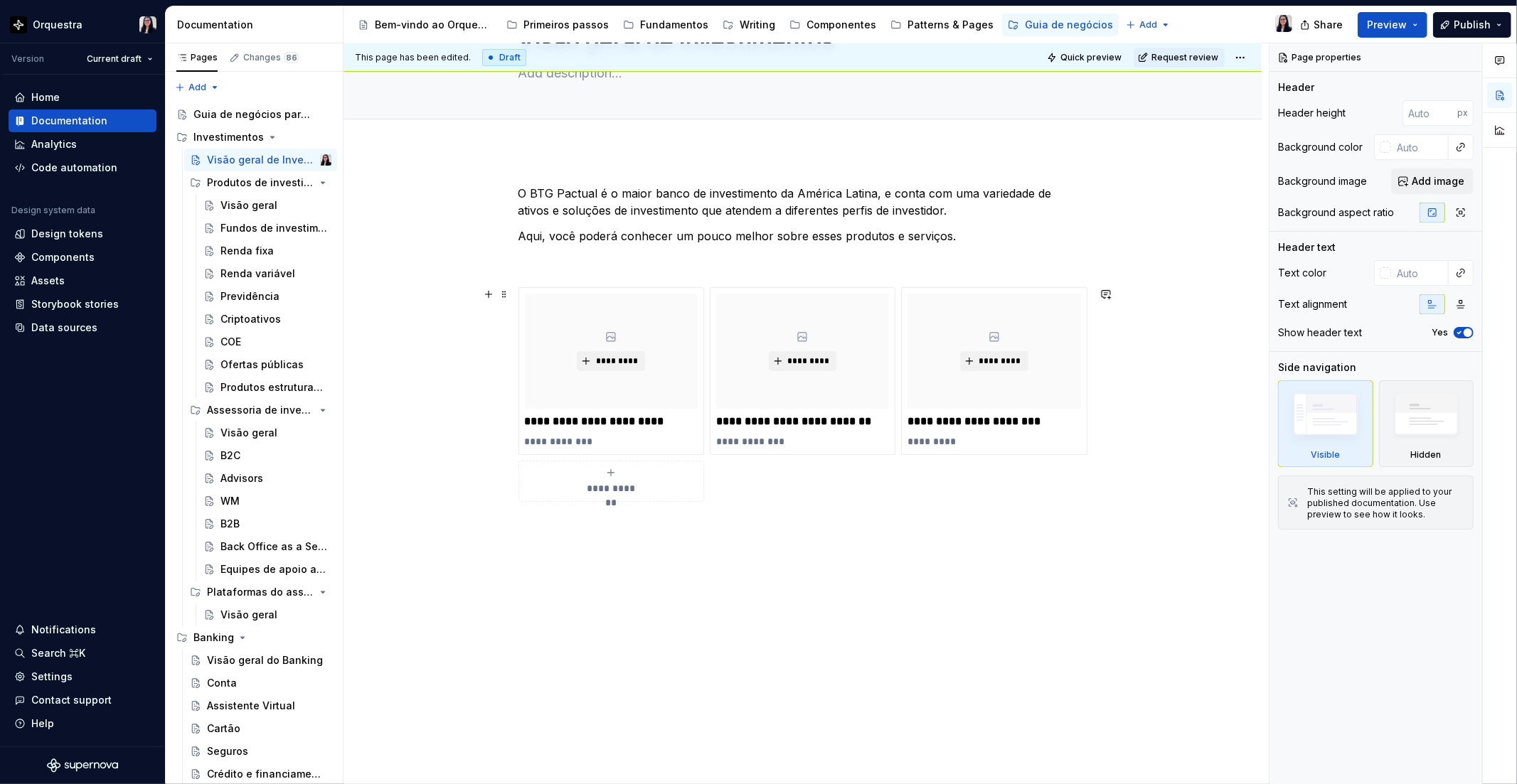 scroll, scrollTop: 96, scrollLeft: 0, axis: vertical 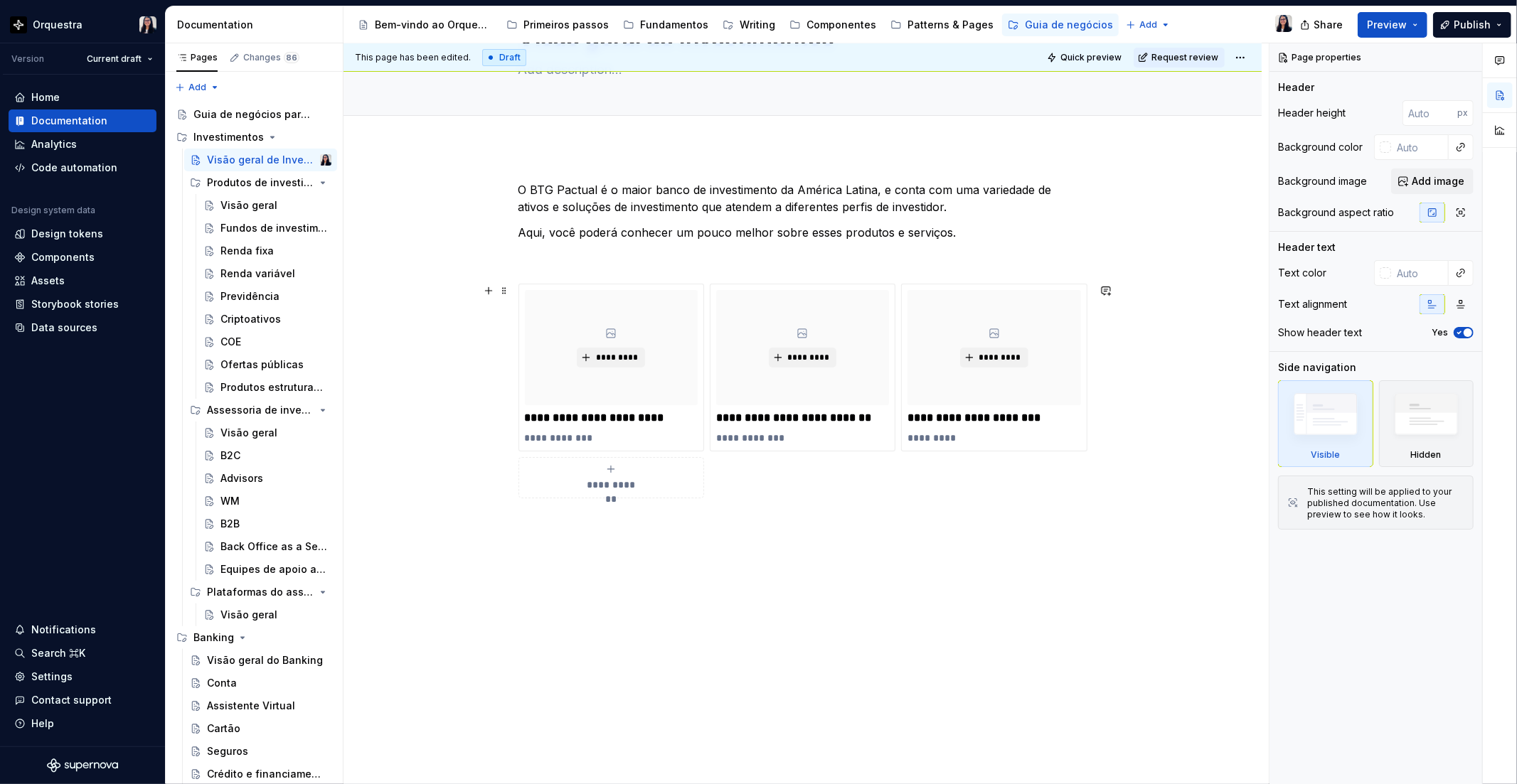 click on "**********" at bounding box center [611, 485] 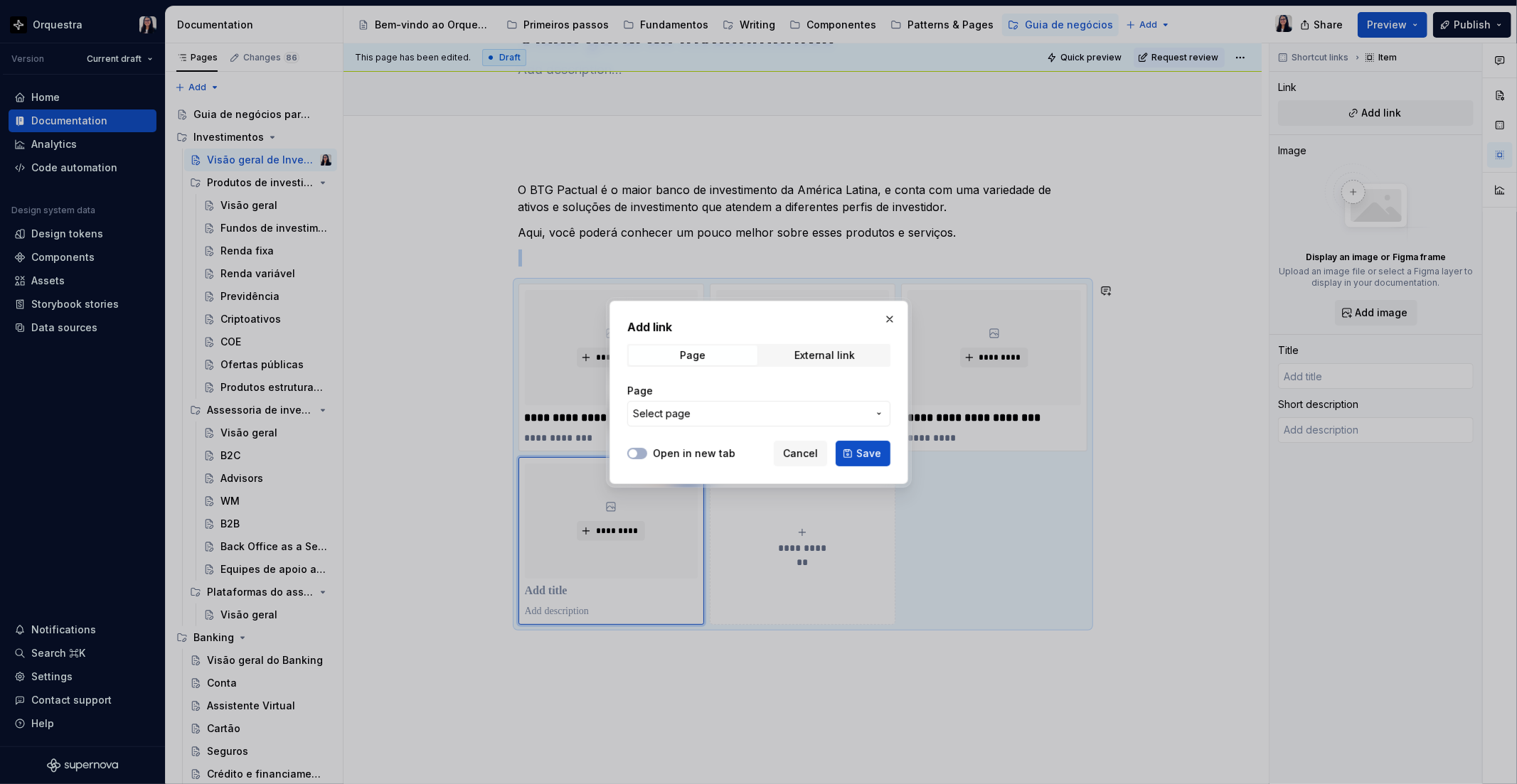 click on "Select page" at bounding box center (750, 414) 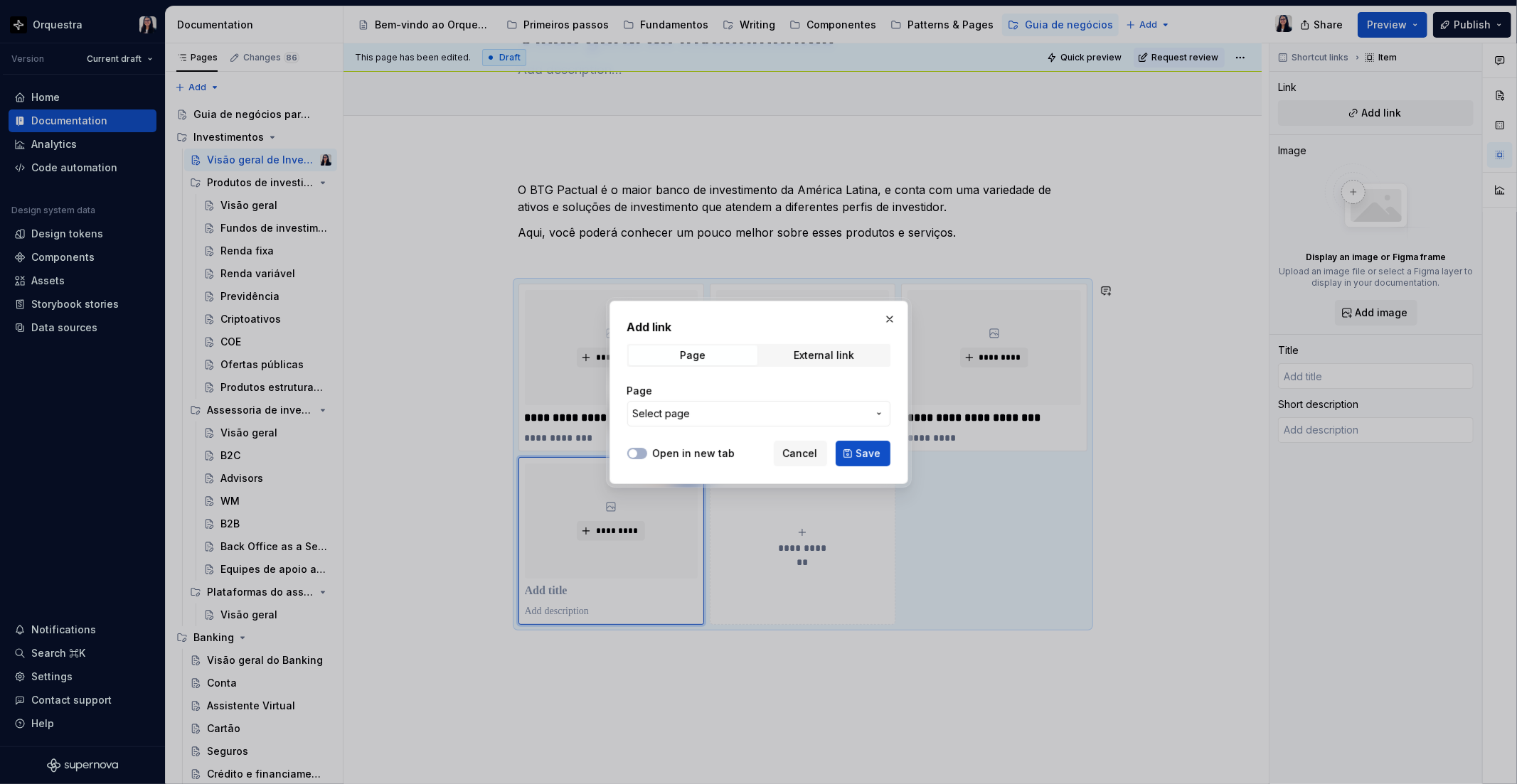 click on "Add link Page External link Page Select page Open in new tab Cancel Save" at bounding box center [758, 392] 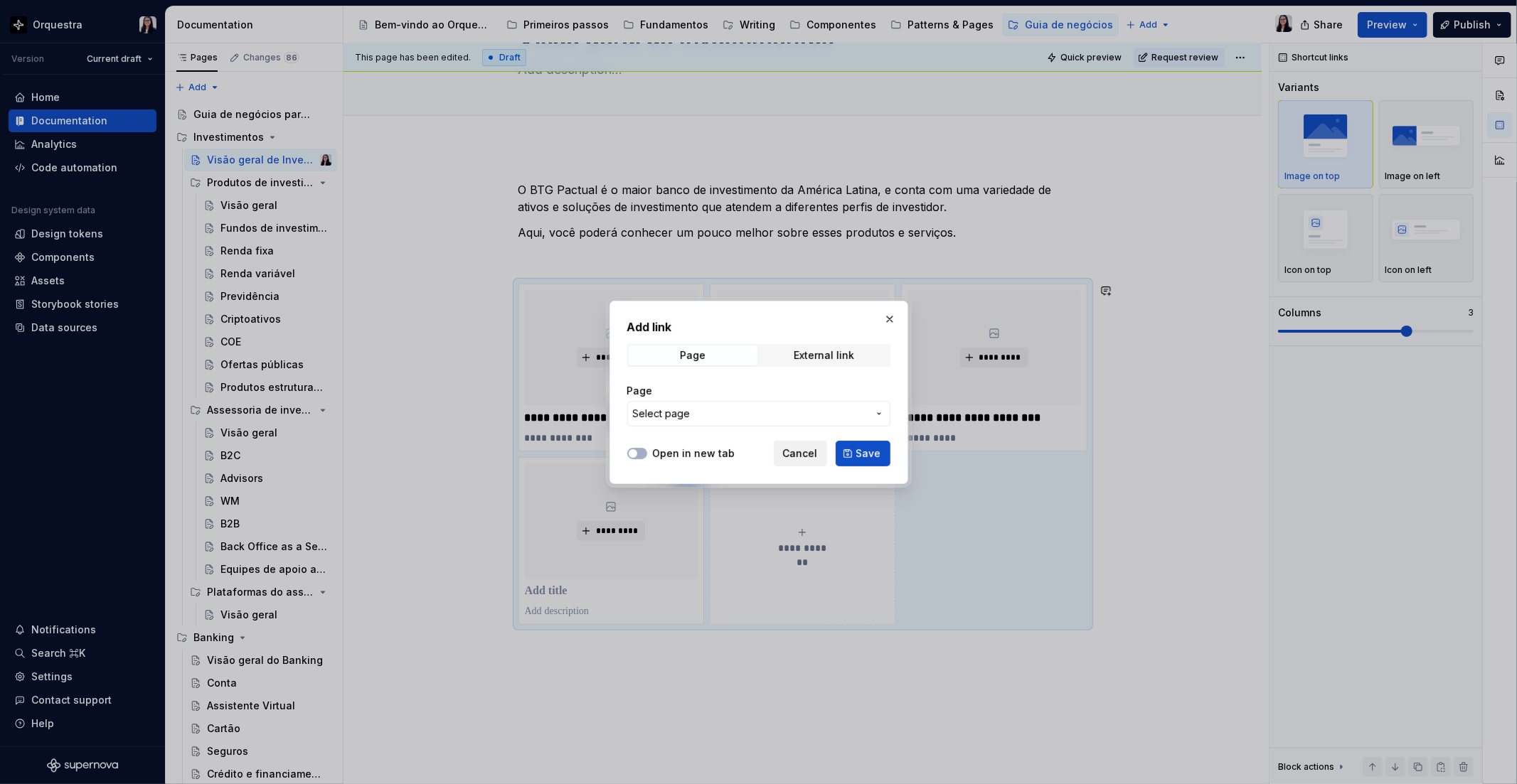 click on "Cancel" at bounding box center (800, 453) 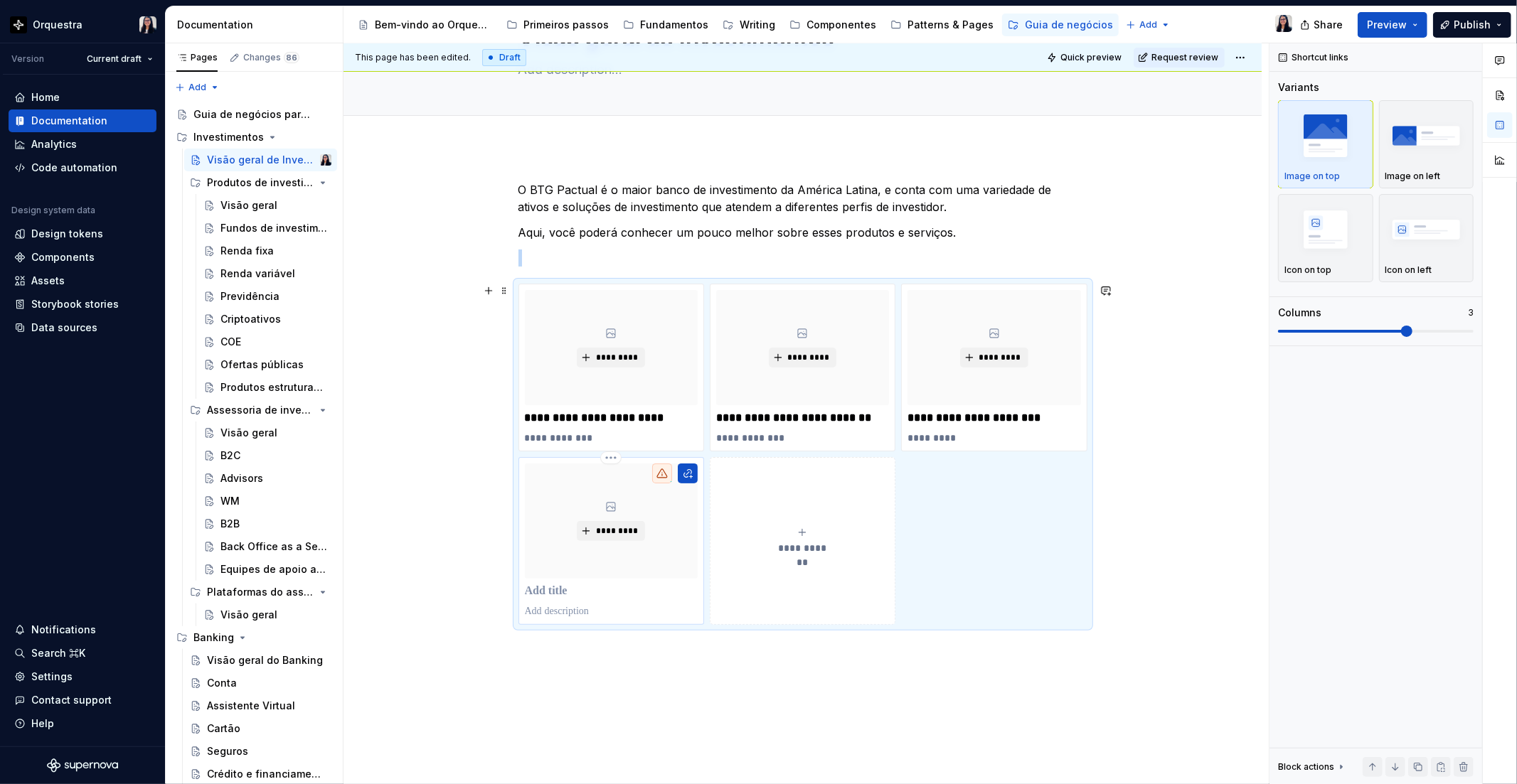 click at bounding box center [611, 591] 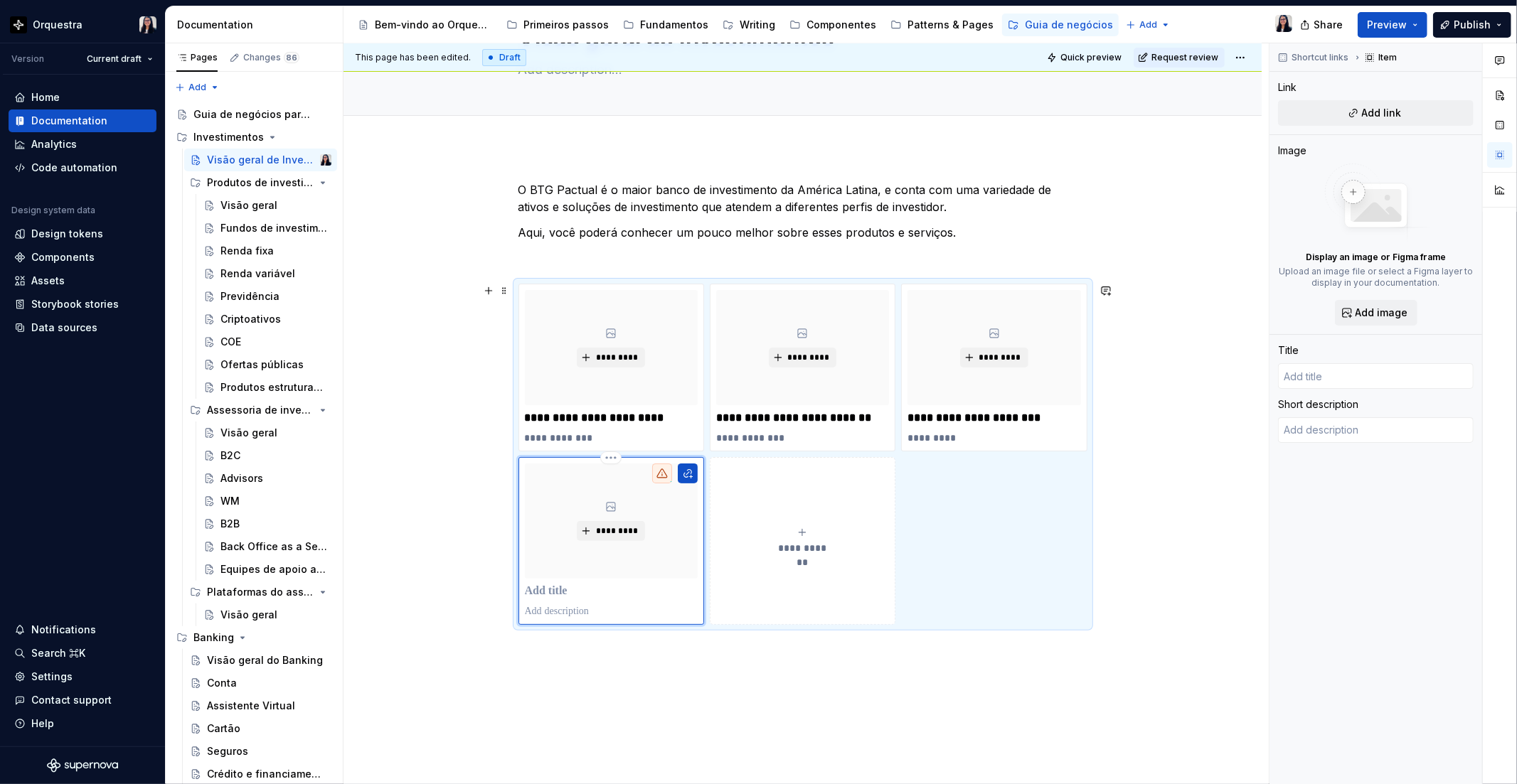 click at bounding box center (611, 591) 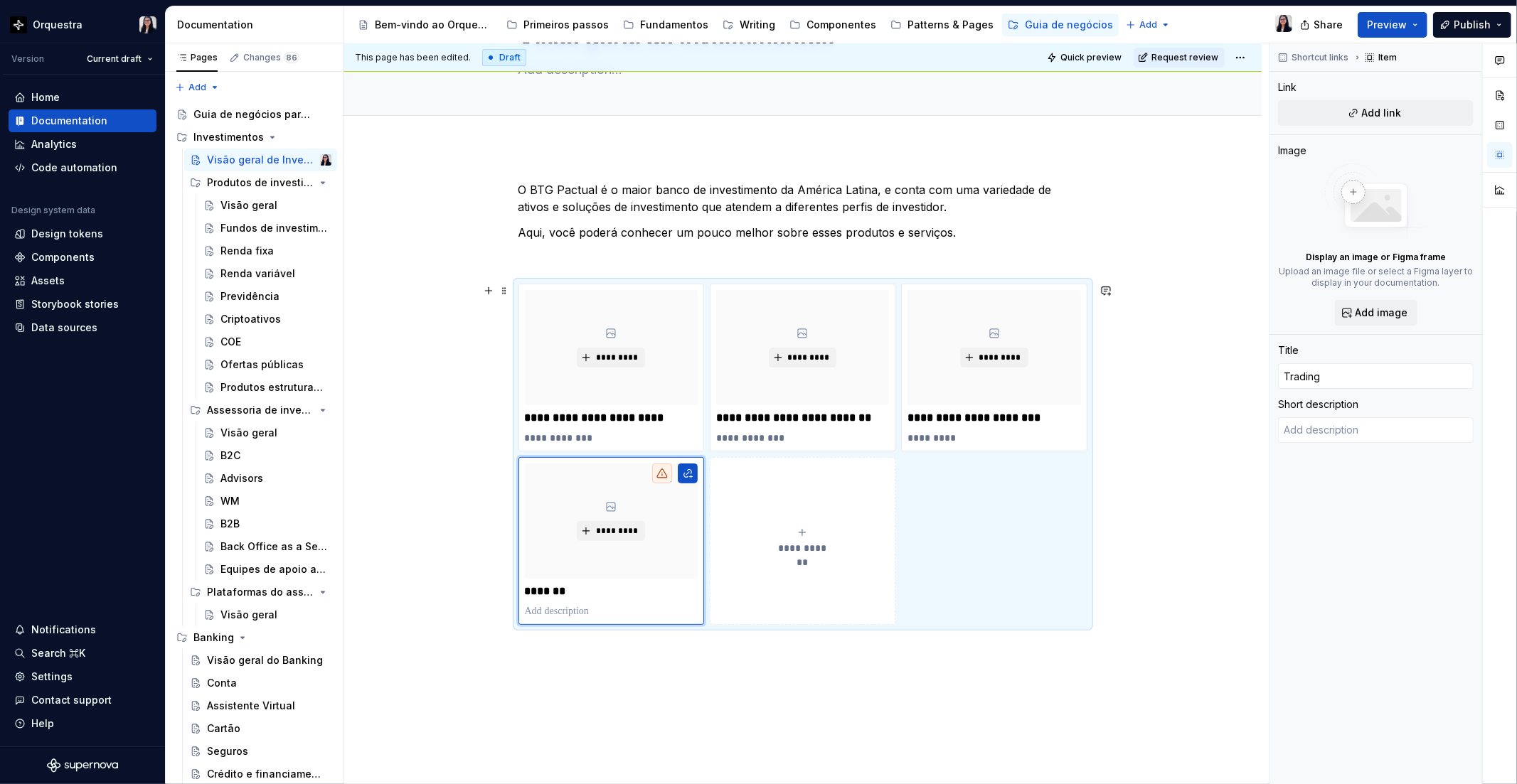 click on "**********" at bounding box center [802, 548] 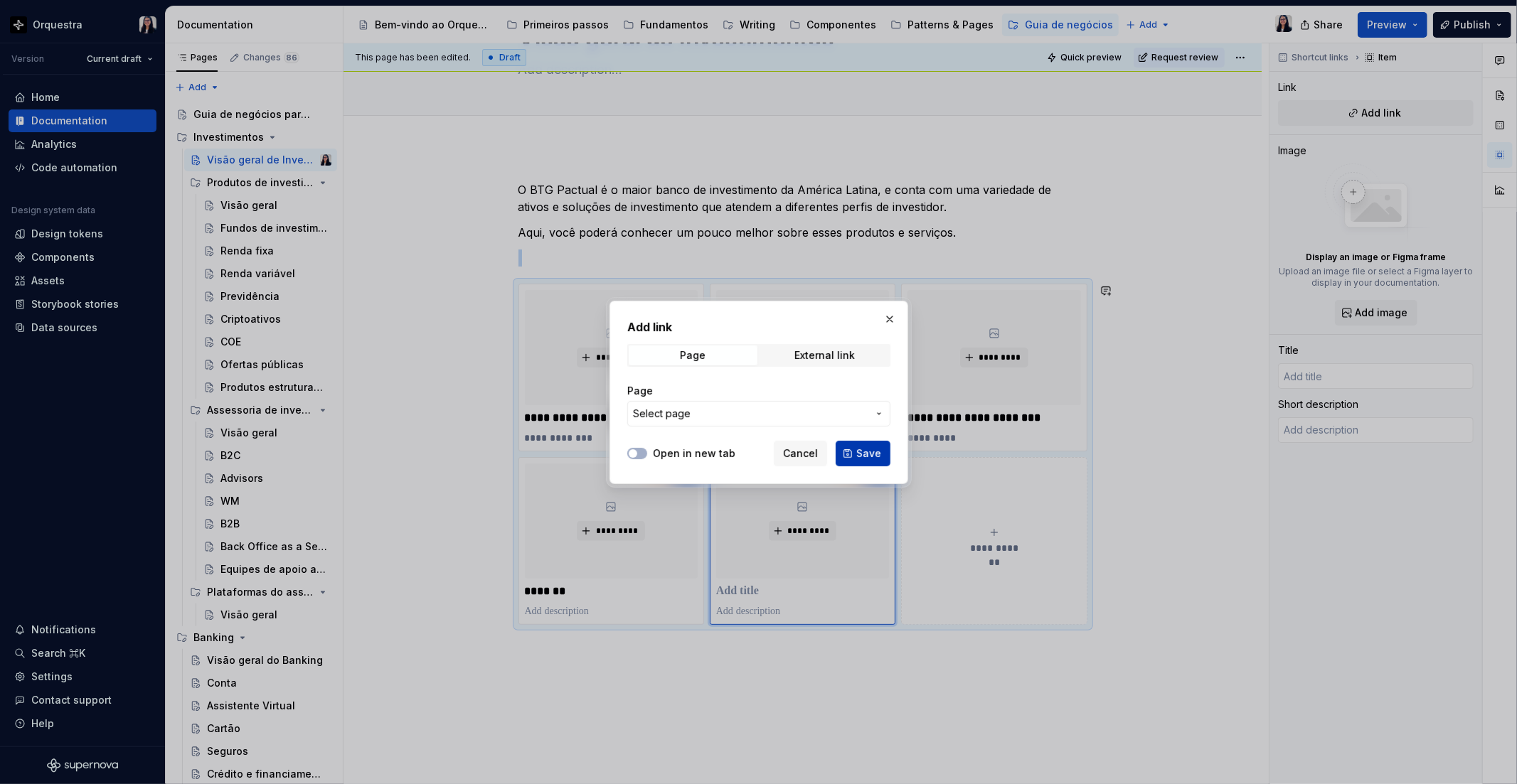 click on "Save" at bounding box center [863, 453] 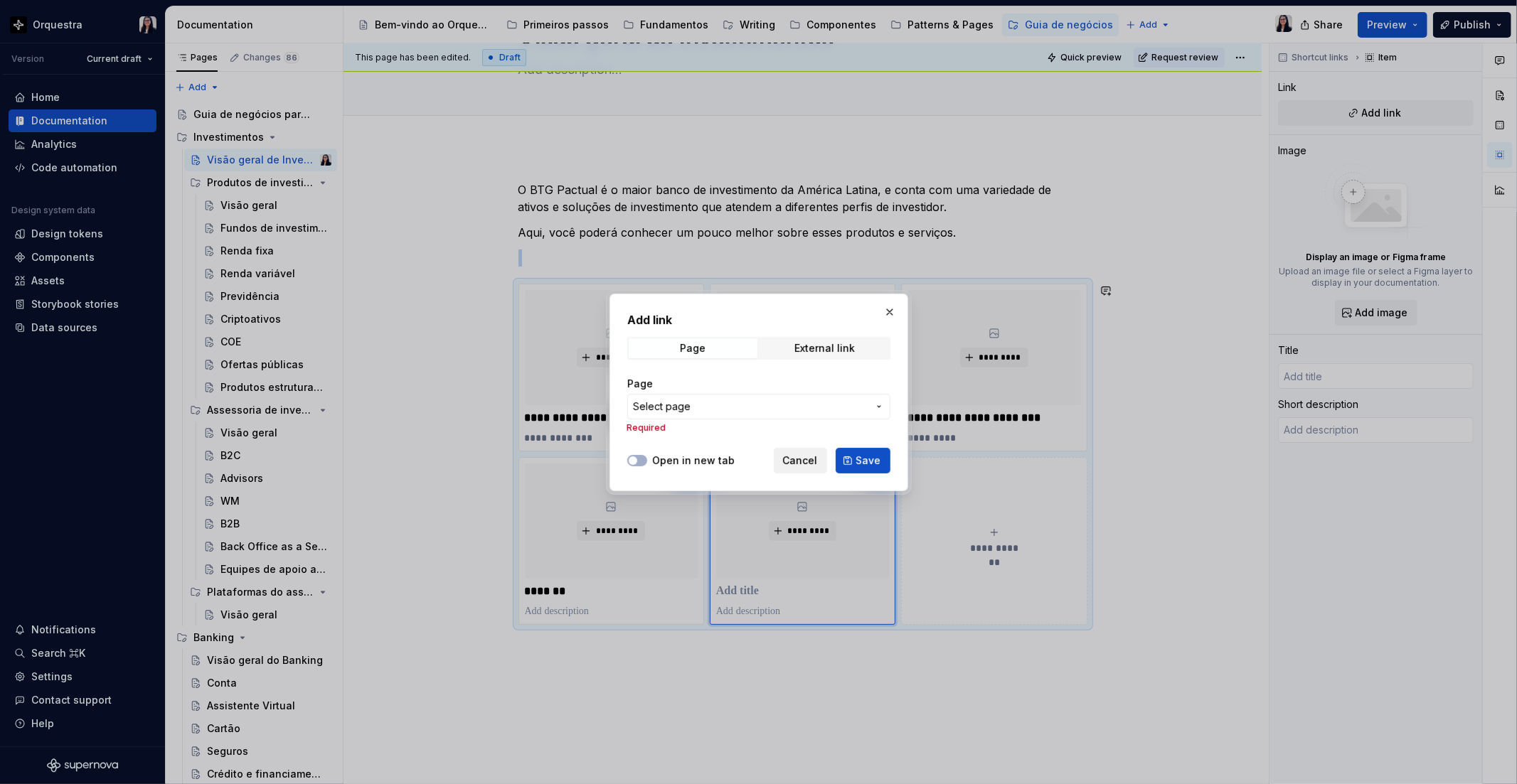 click on "Cancel" at bounding box center [800, 461] 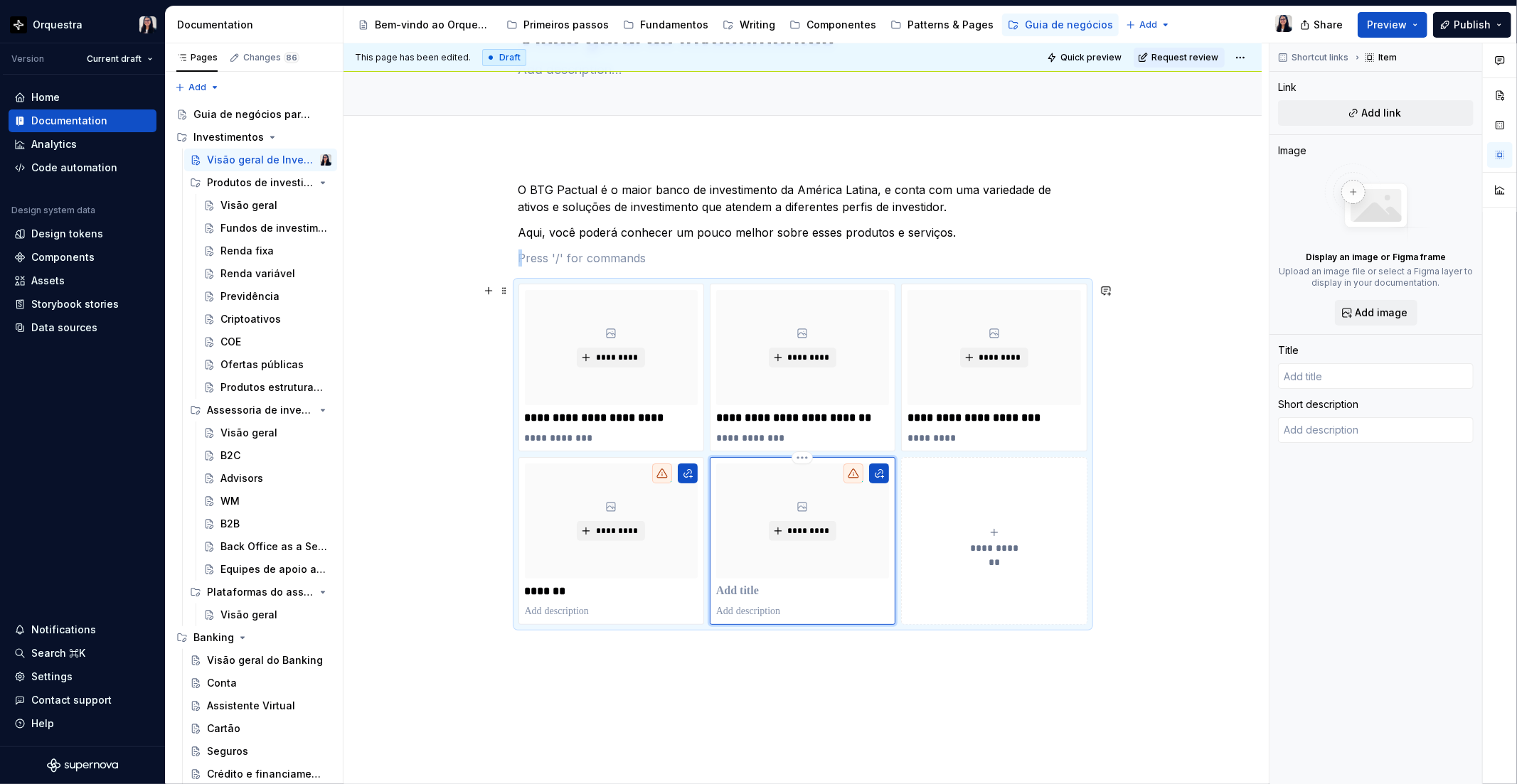 click at bounding box center (802, 591) 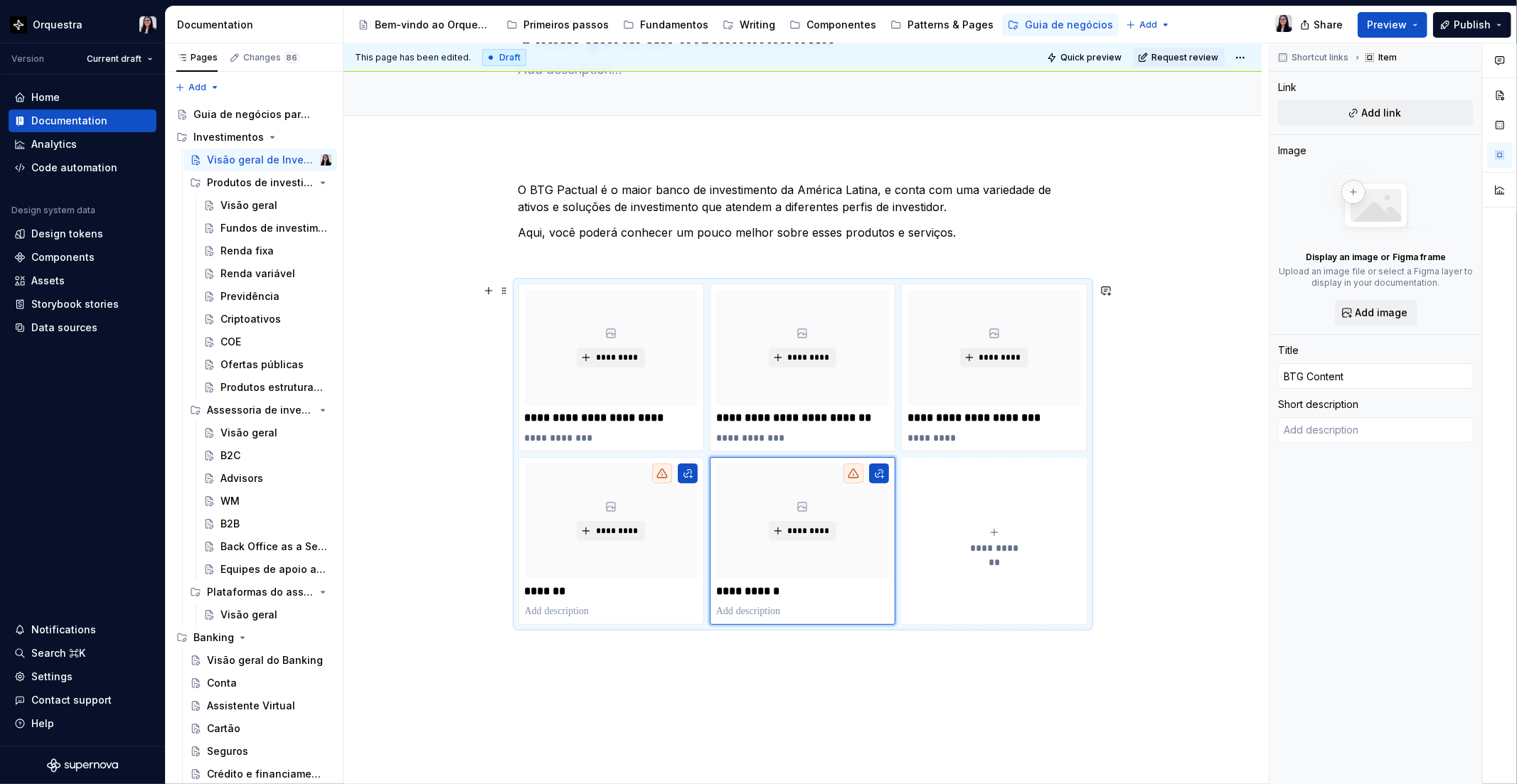 click on "**********" at bounding box center [994, 541] 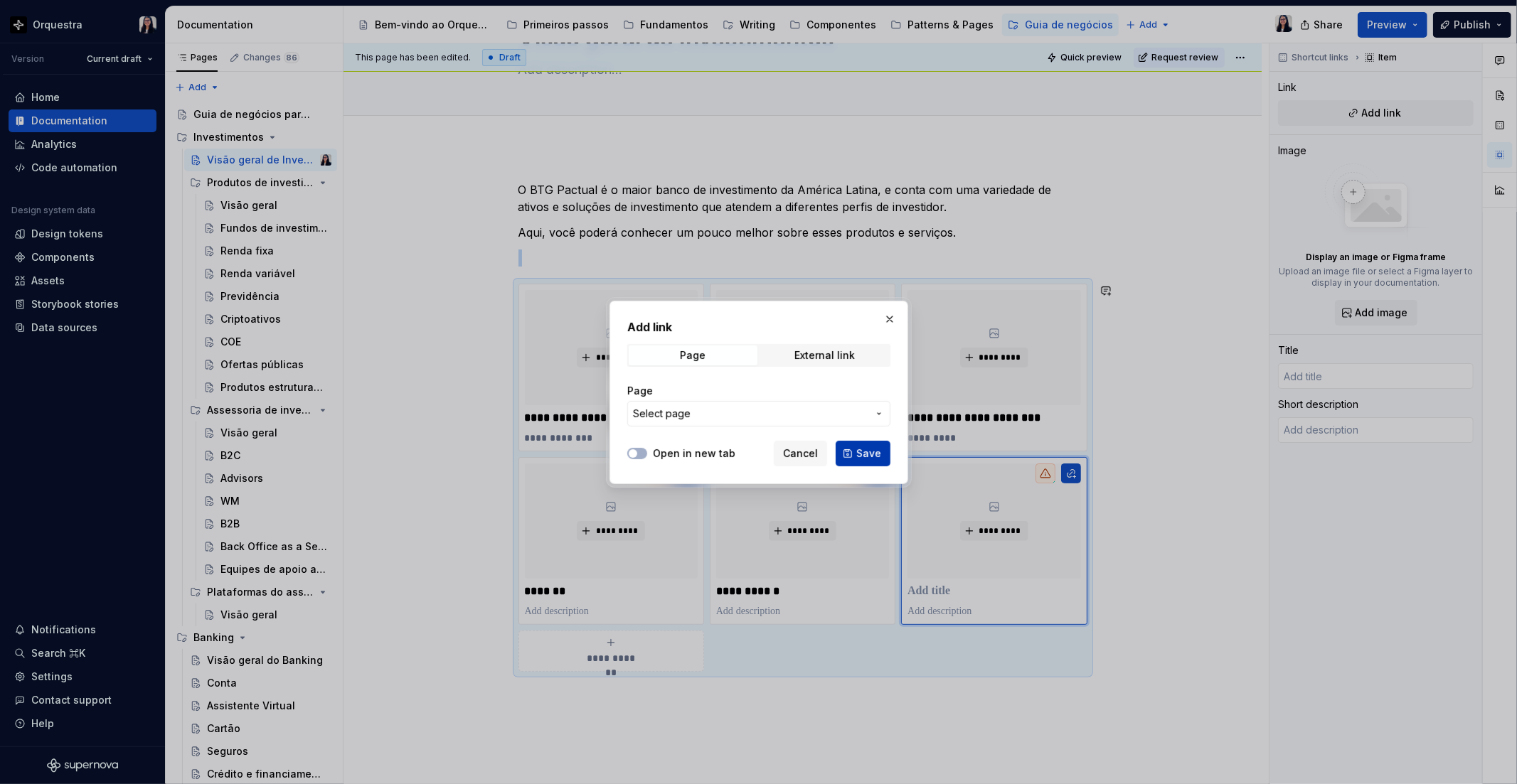 click on "Save" at bounding box center (868, 453) 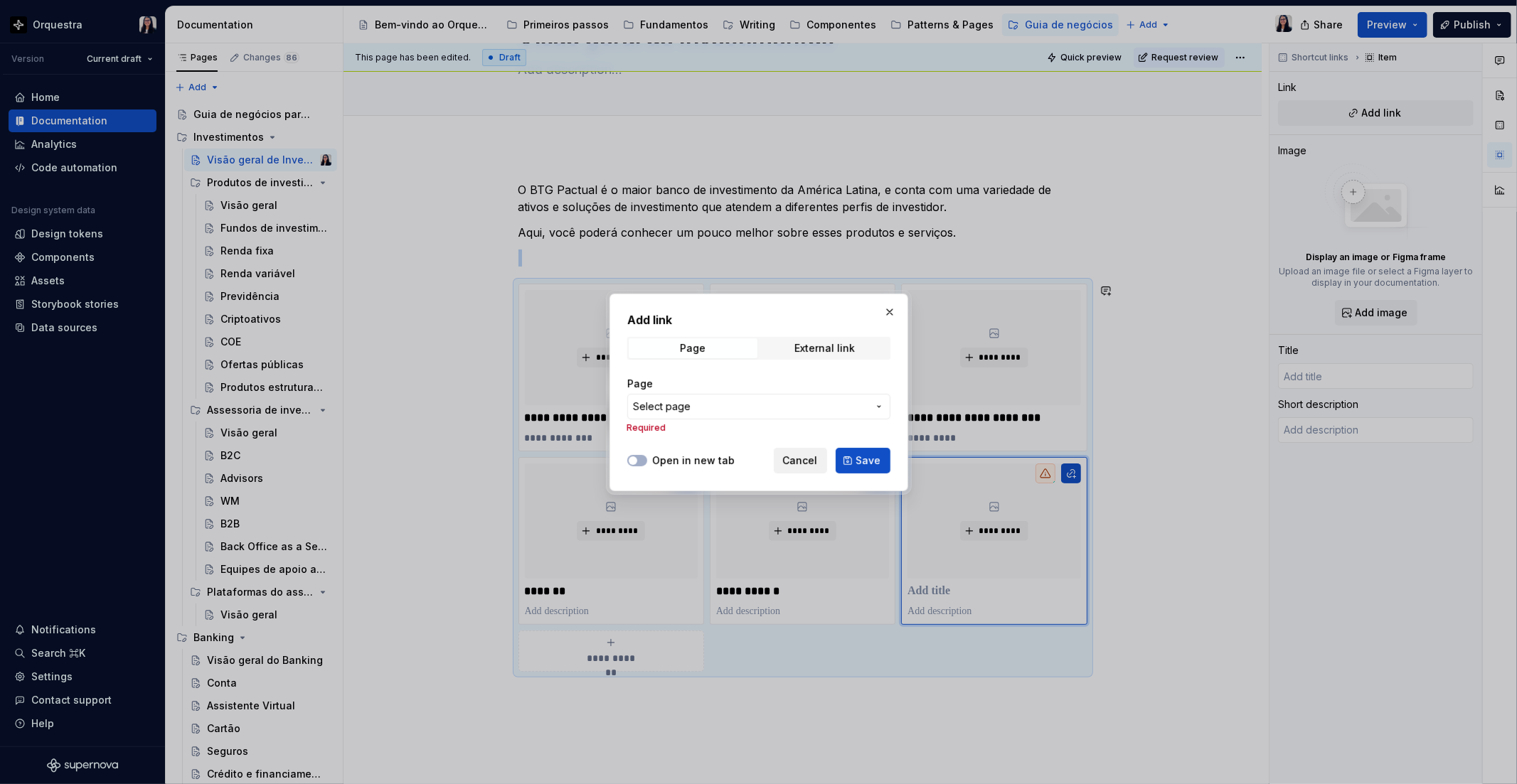 click on "Cancel" at bounding box center (800, 461) 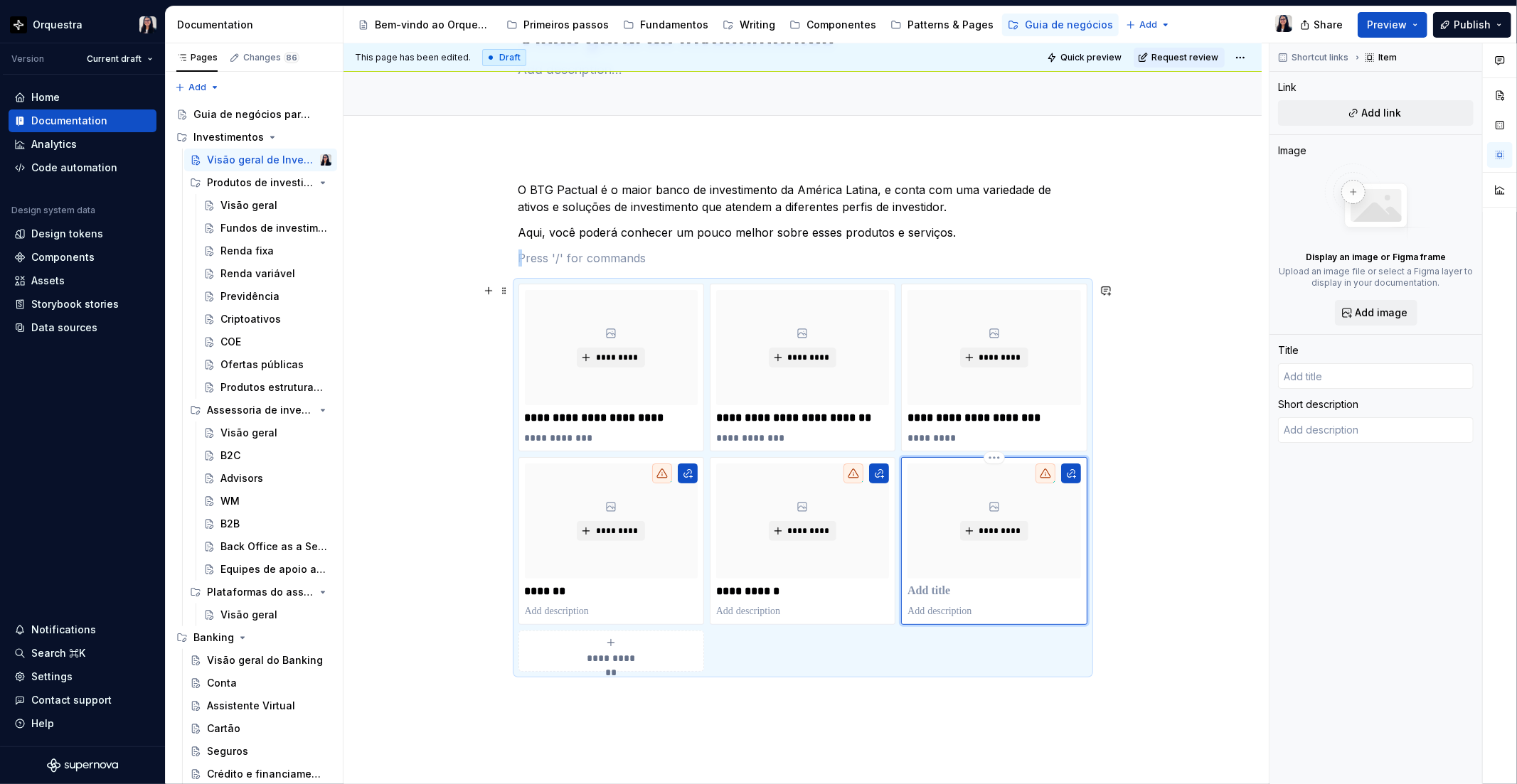 click at bounding box center [994, 591] 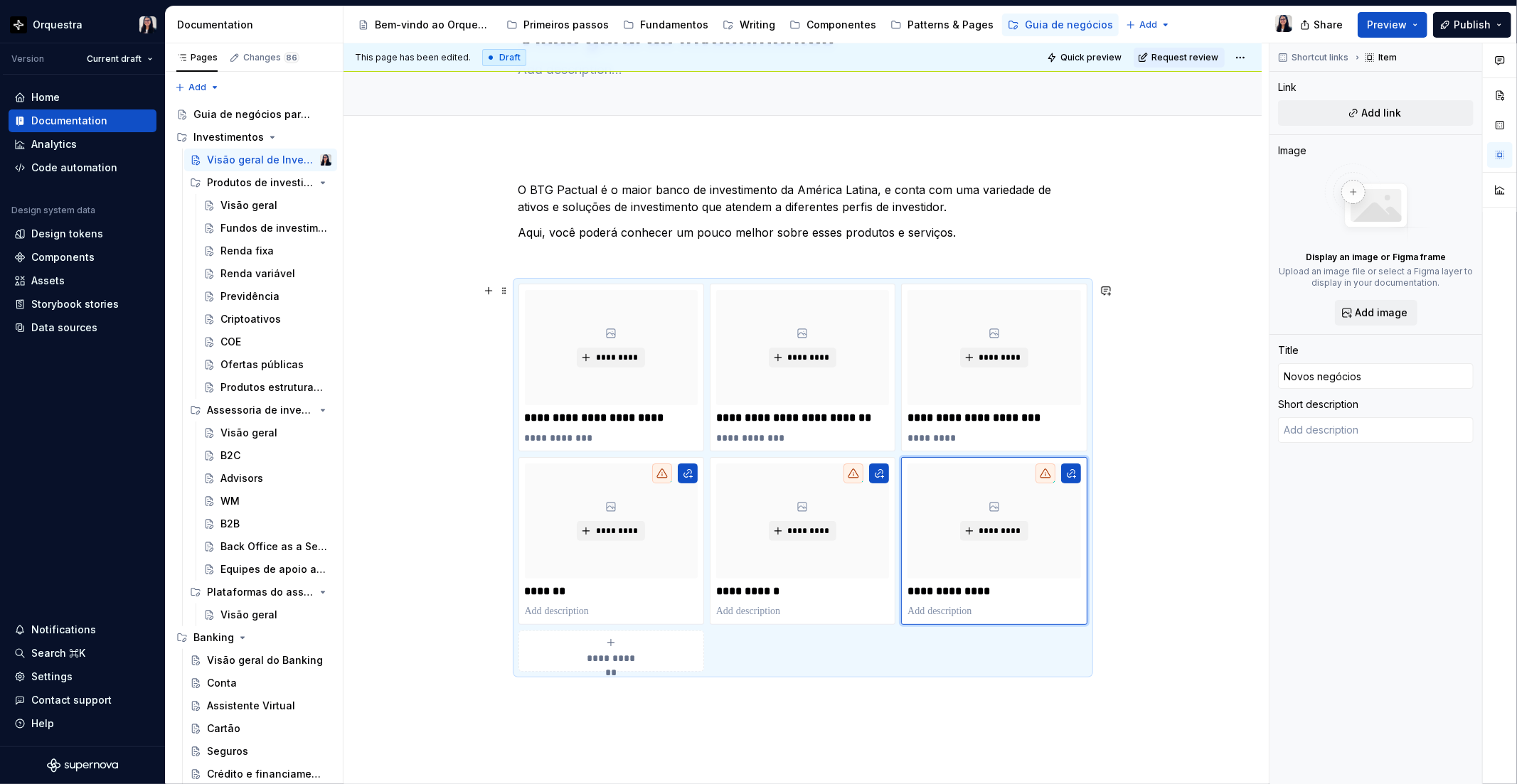 click on "**********" at bounding box center [802, 552] 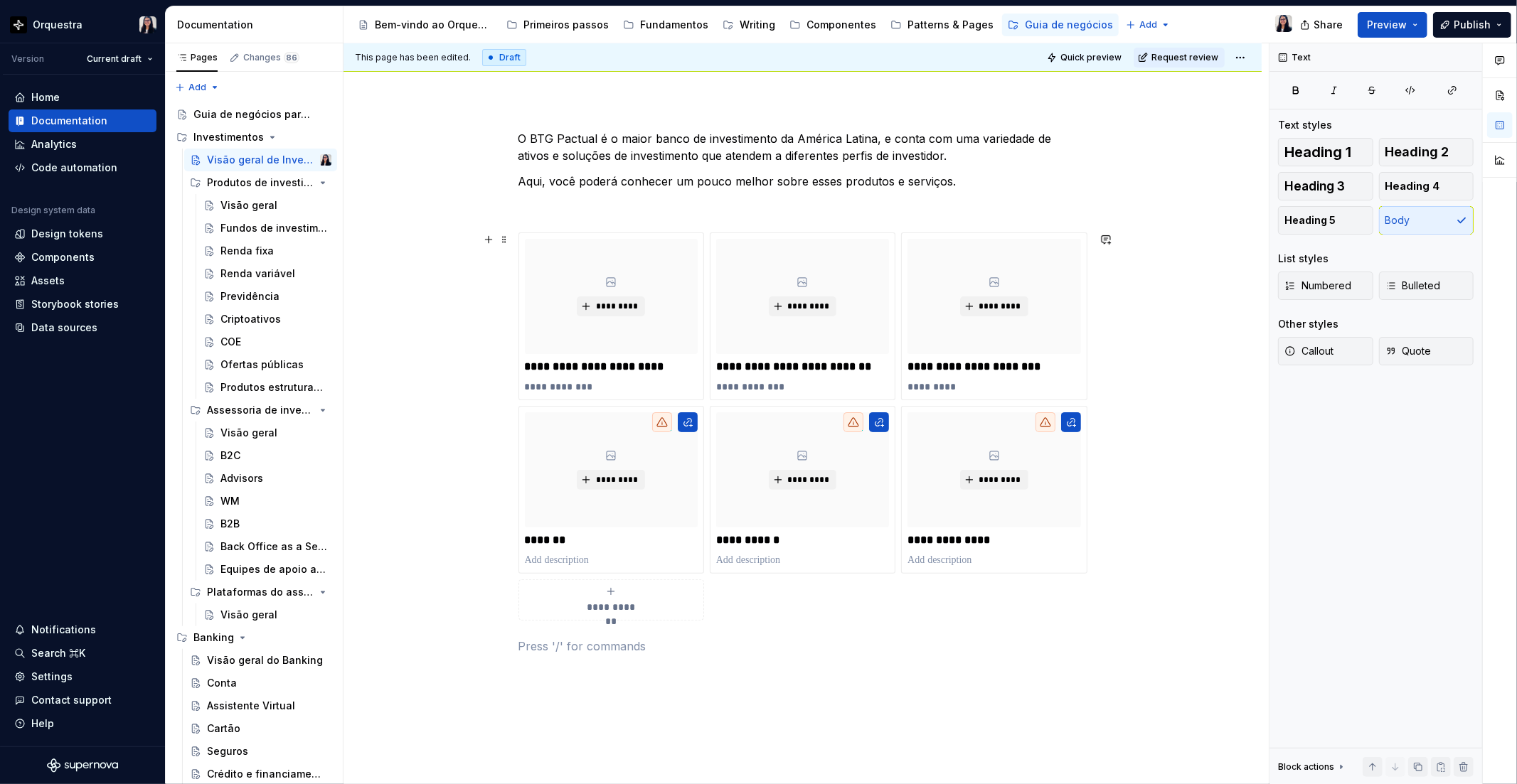 scroll, scrollTop: 175, scrollLeft: 0, axis: vertical 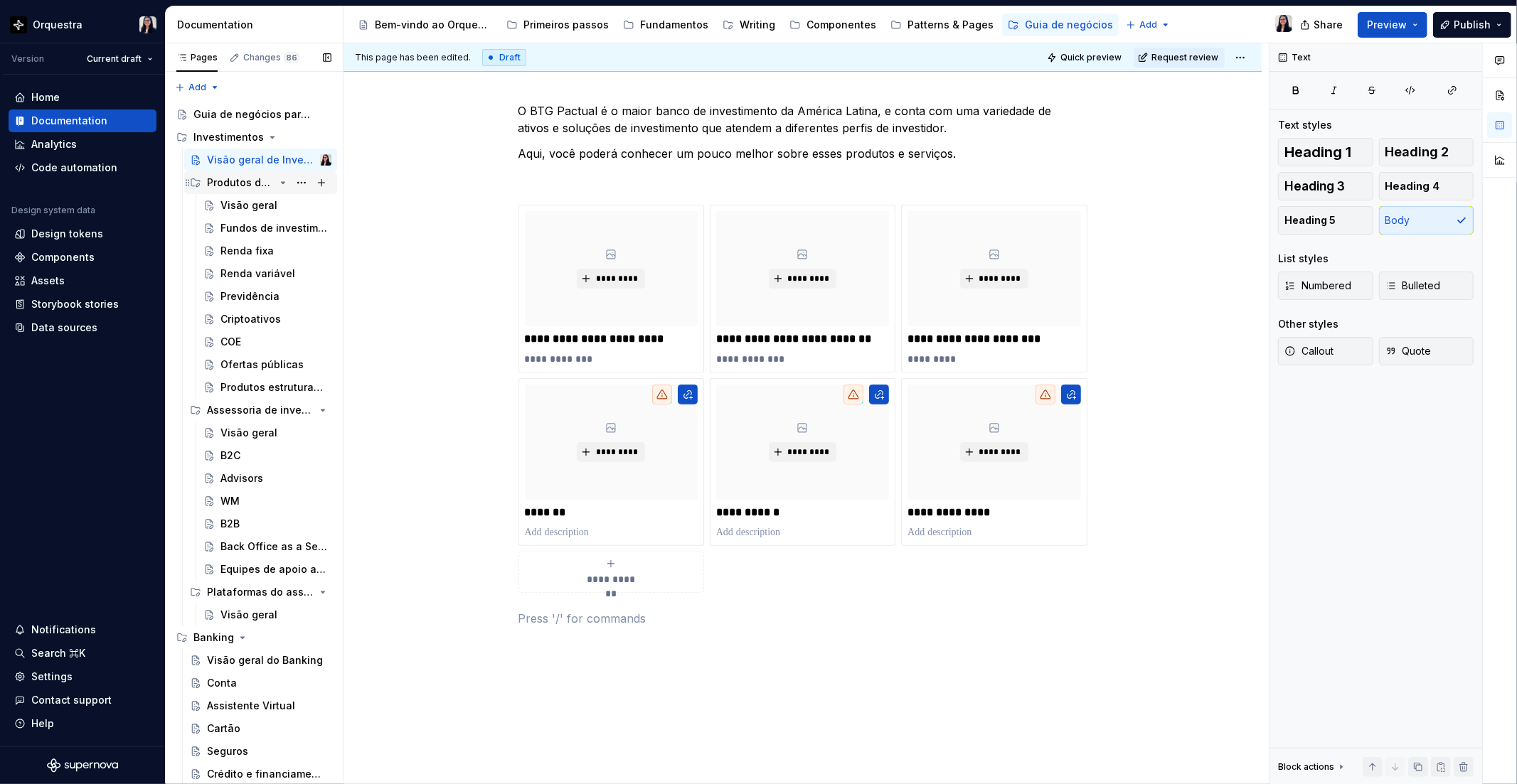 click 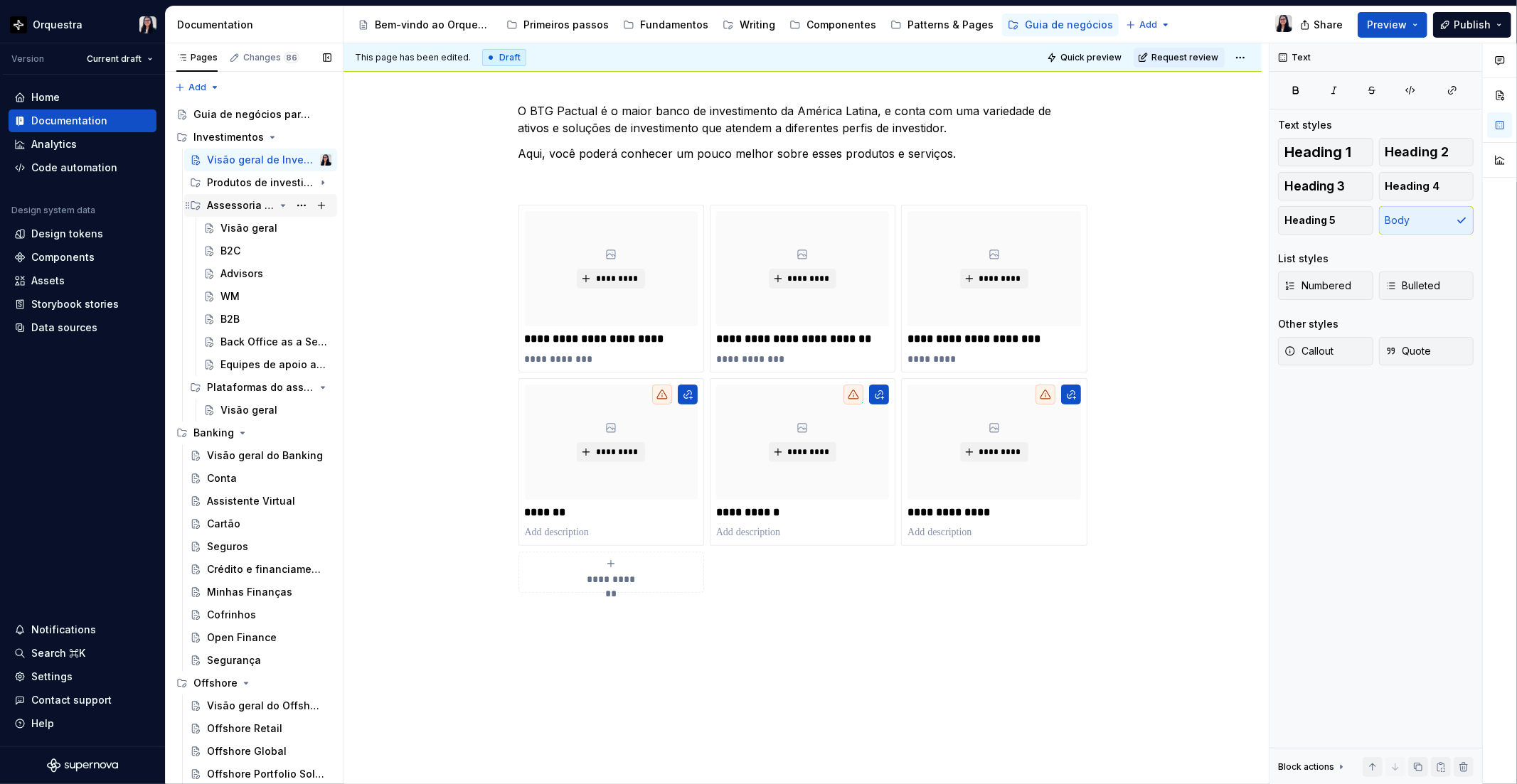 click 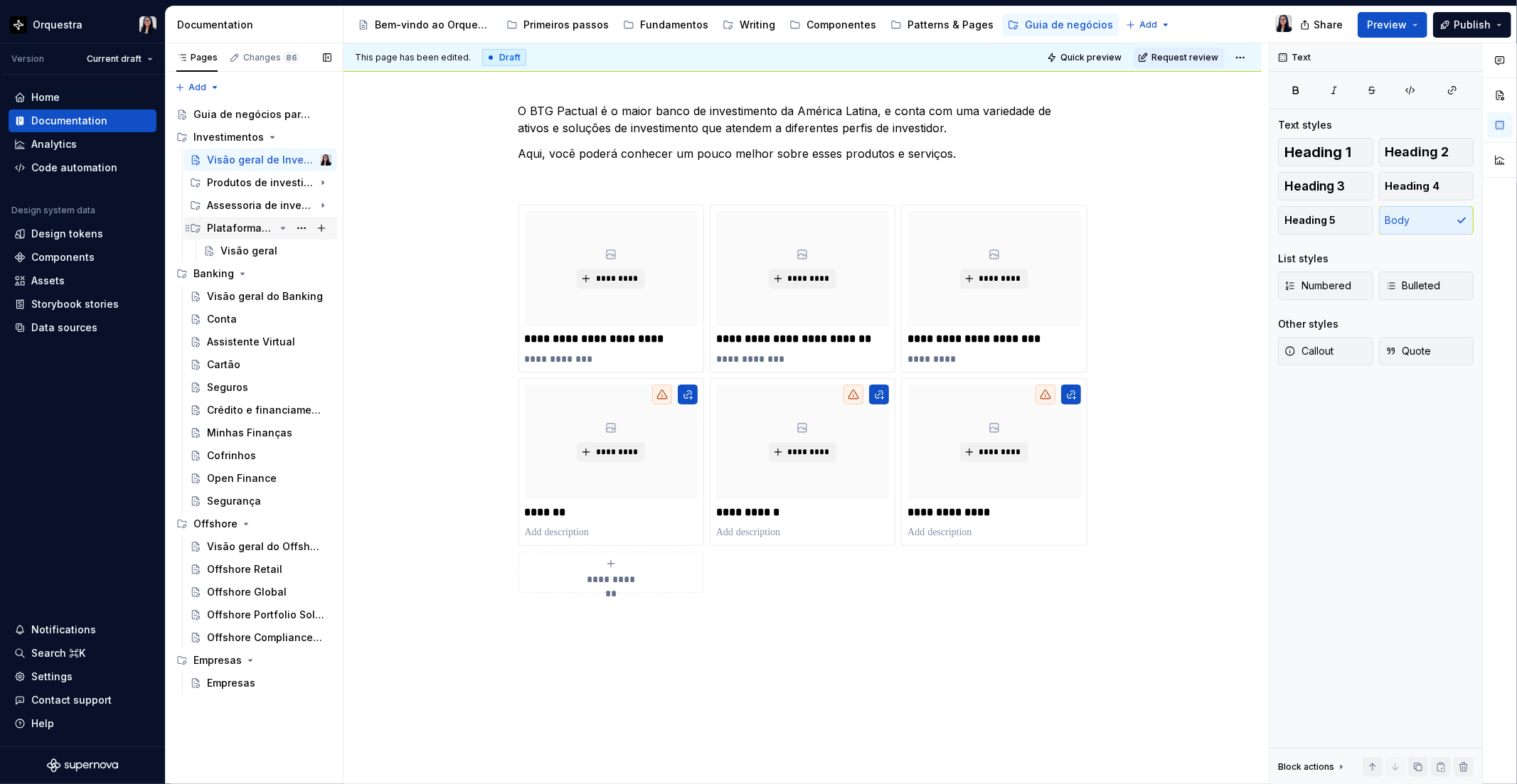 click 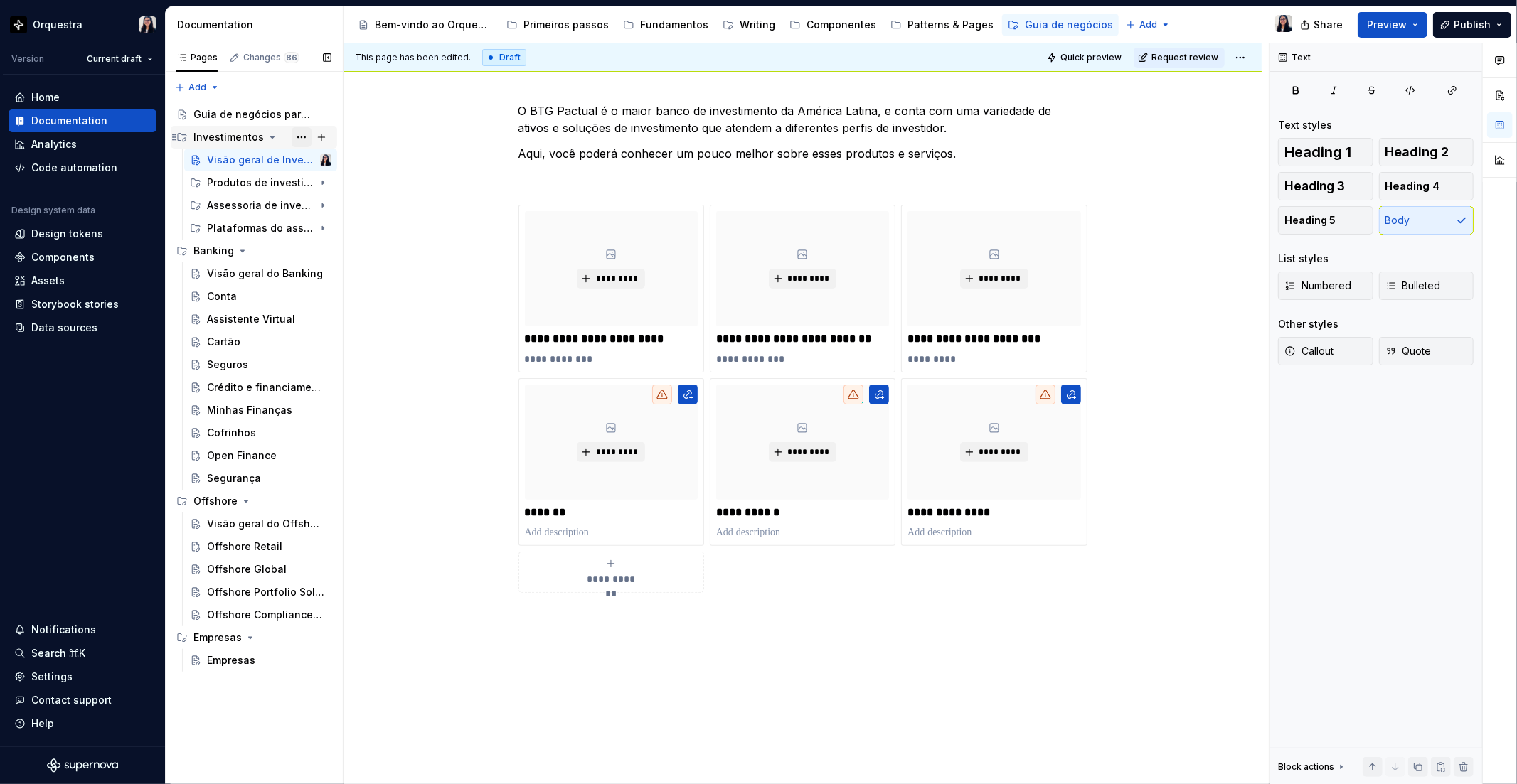 click at bounding box center [302, 137] 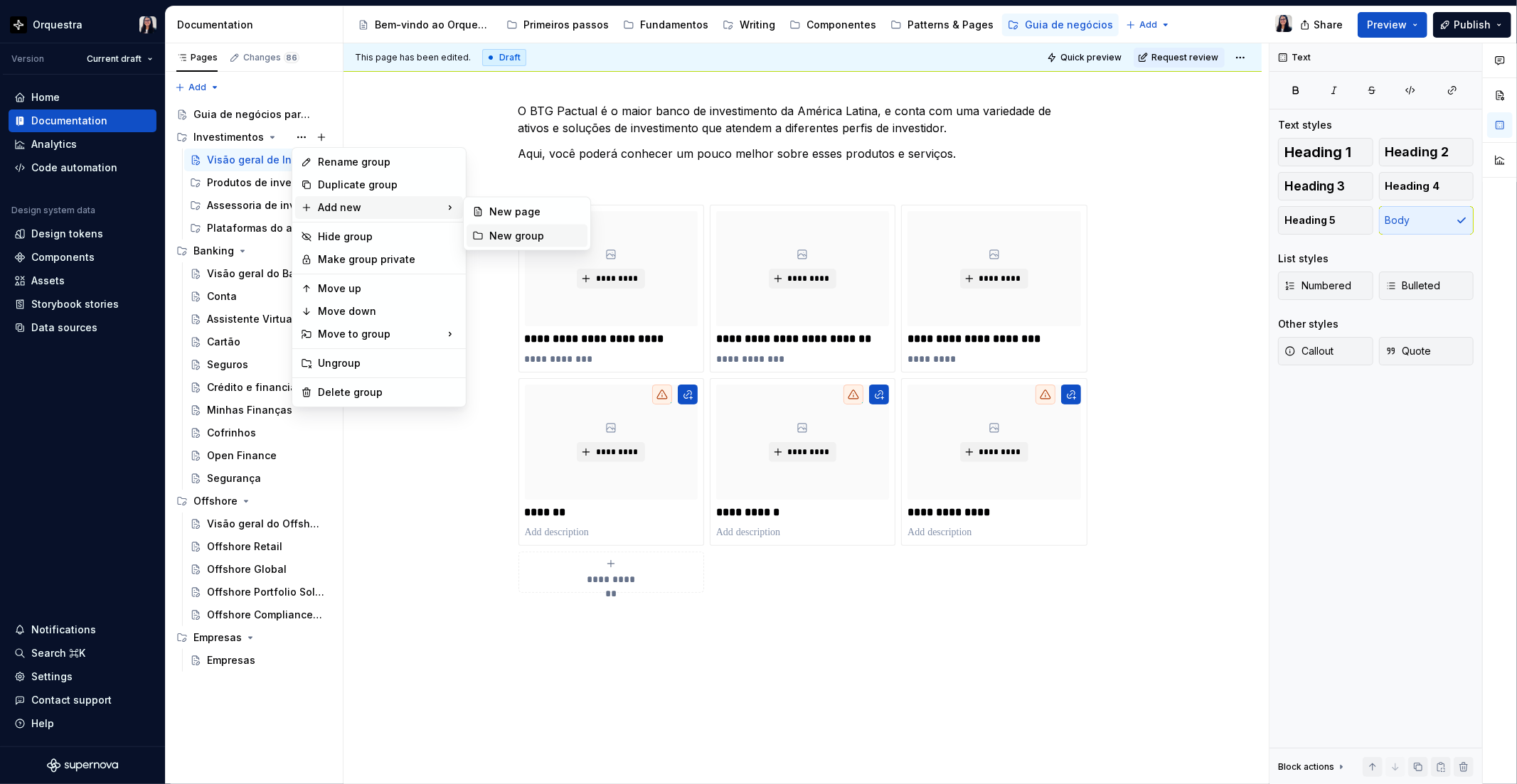 click on "New group" at bounding box center (536, 236) 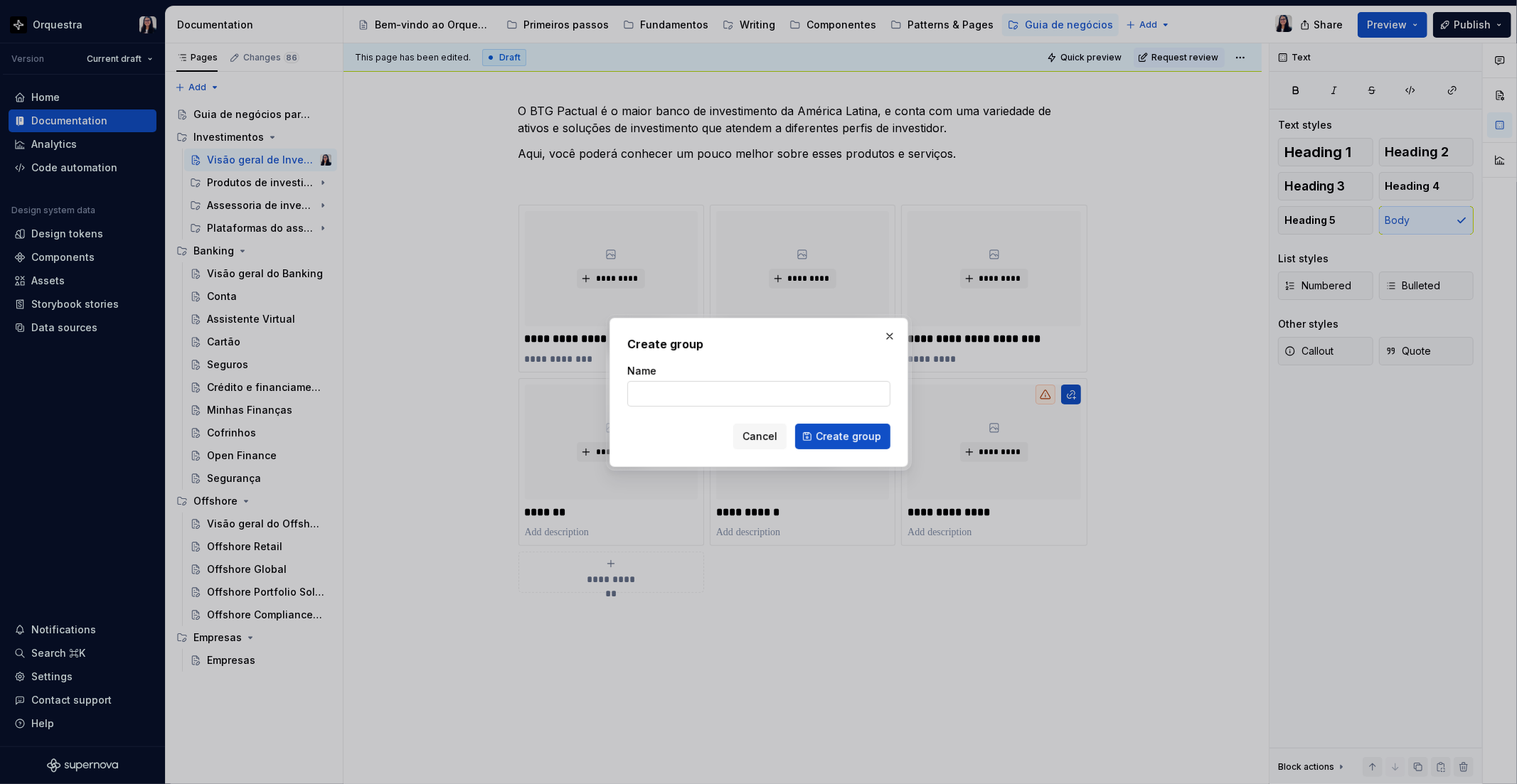 click on "Name" at bounding box center (759, 394) 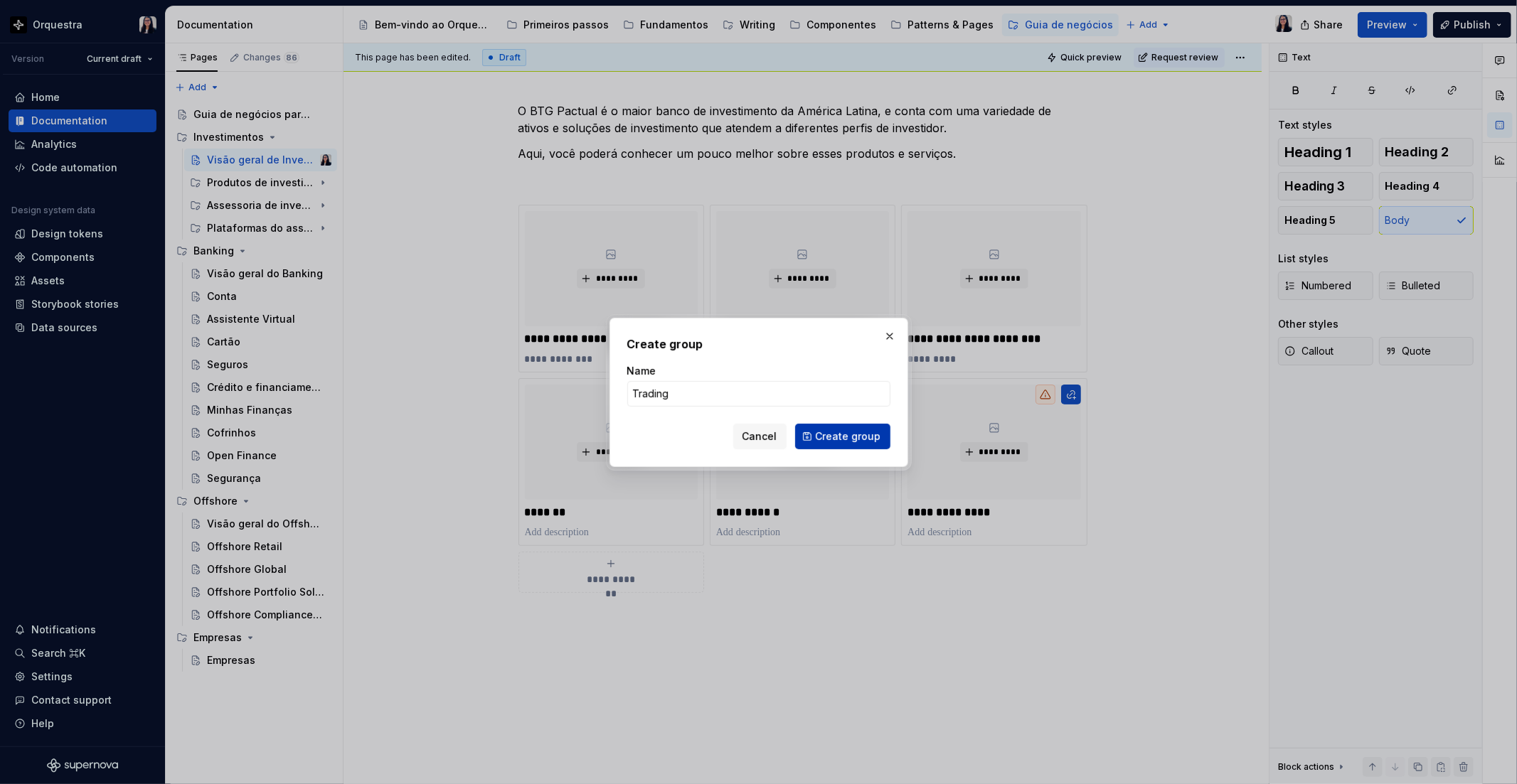 click on "Create group" at bounding box center [848, 436] 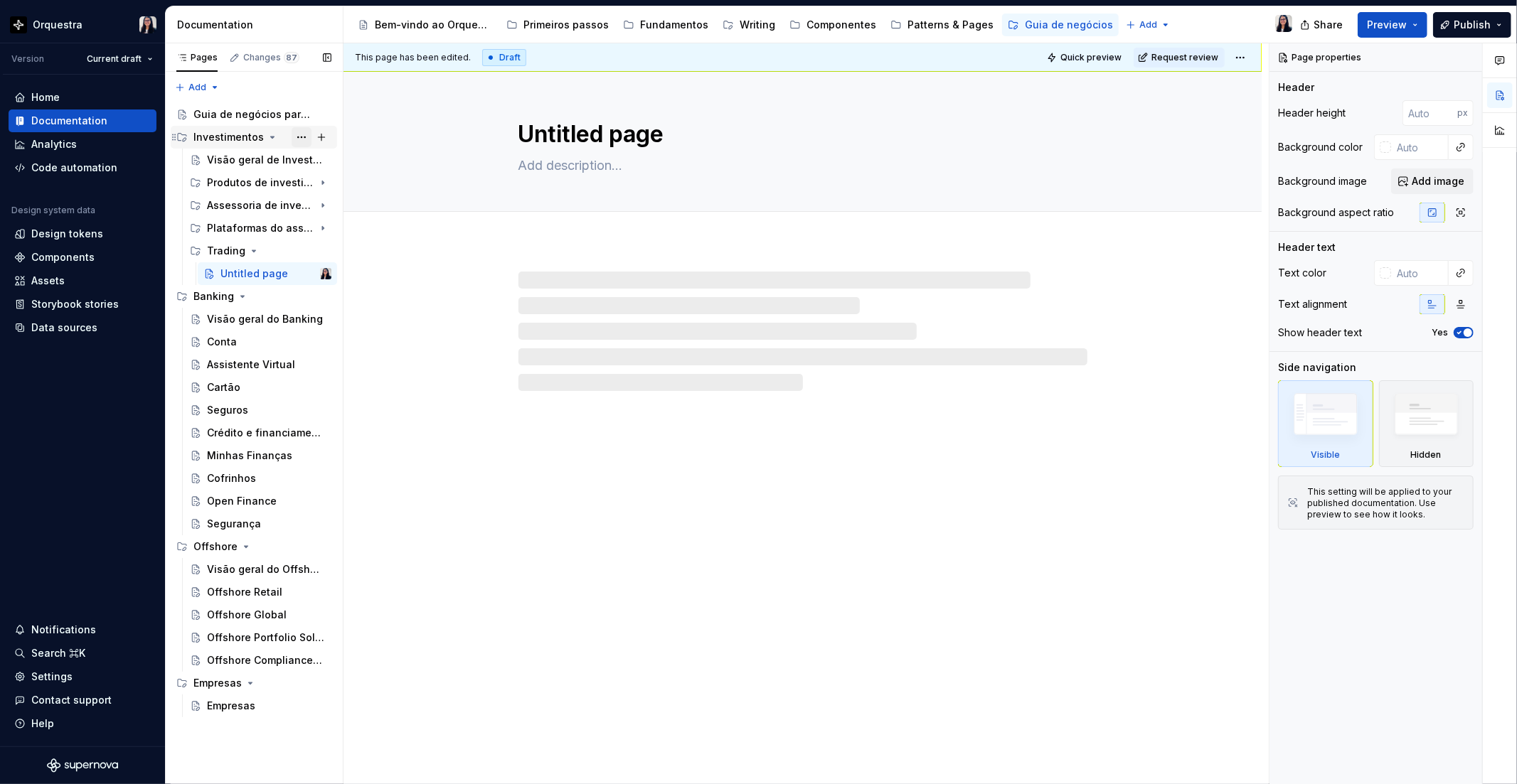 click at bounding box center [302, 137] 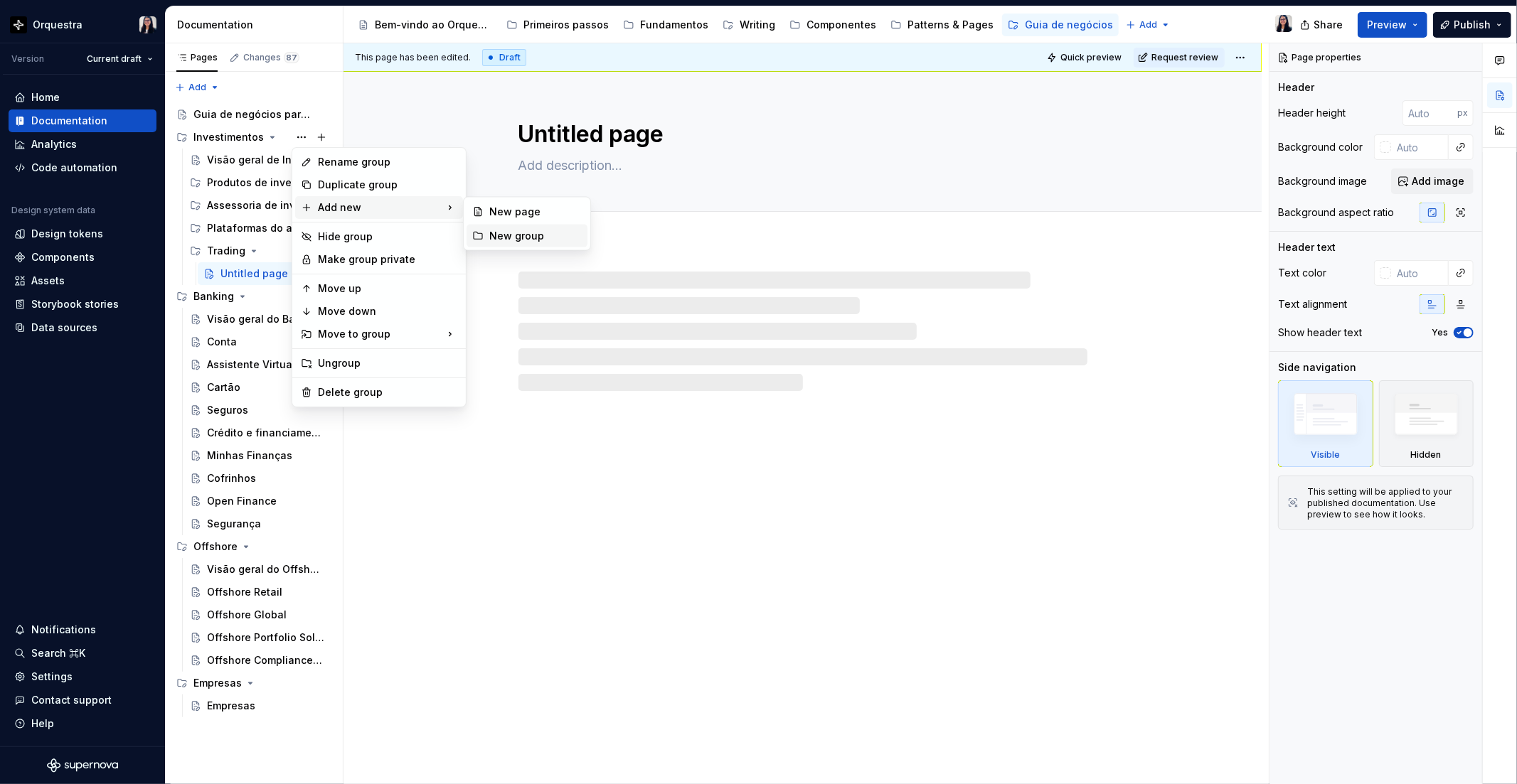 click on "New group" at bounding box center [536, 236] 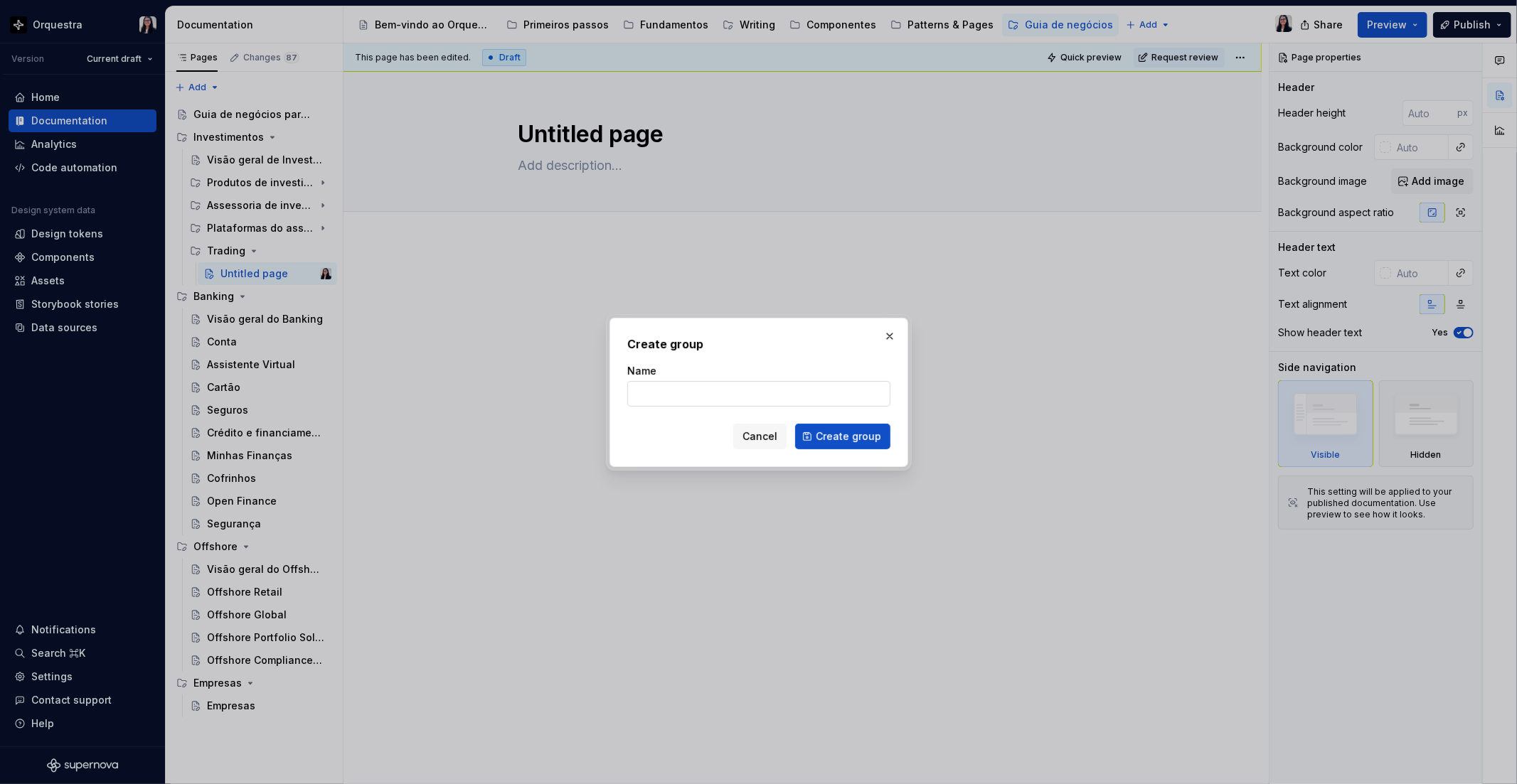 click on "Name" at bounding box center (759, 394) 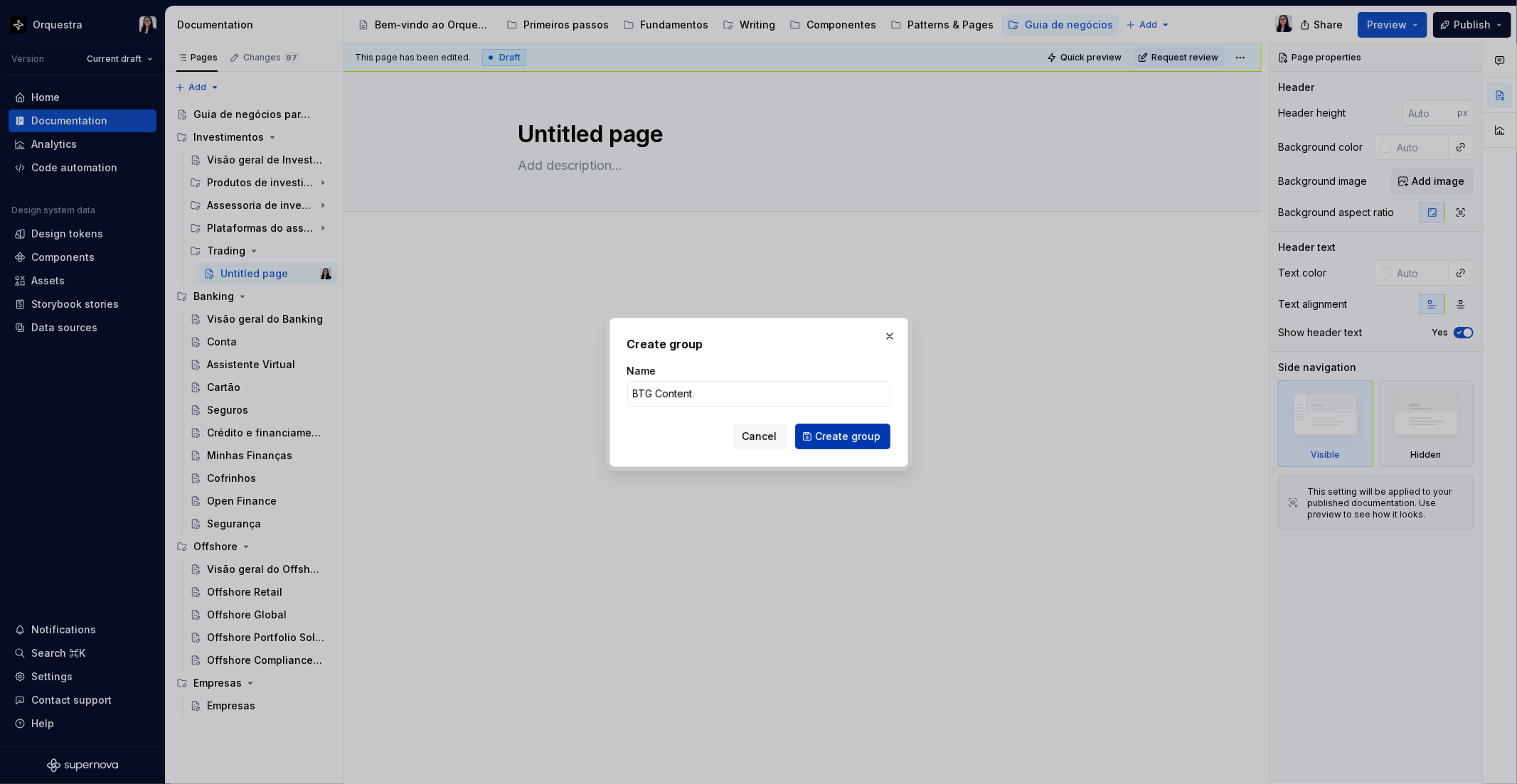 click on "Create group" at bounding box center (848, 436) 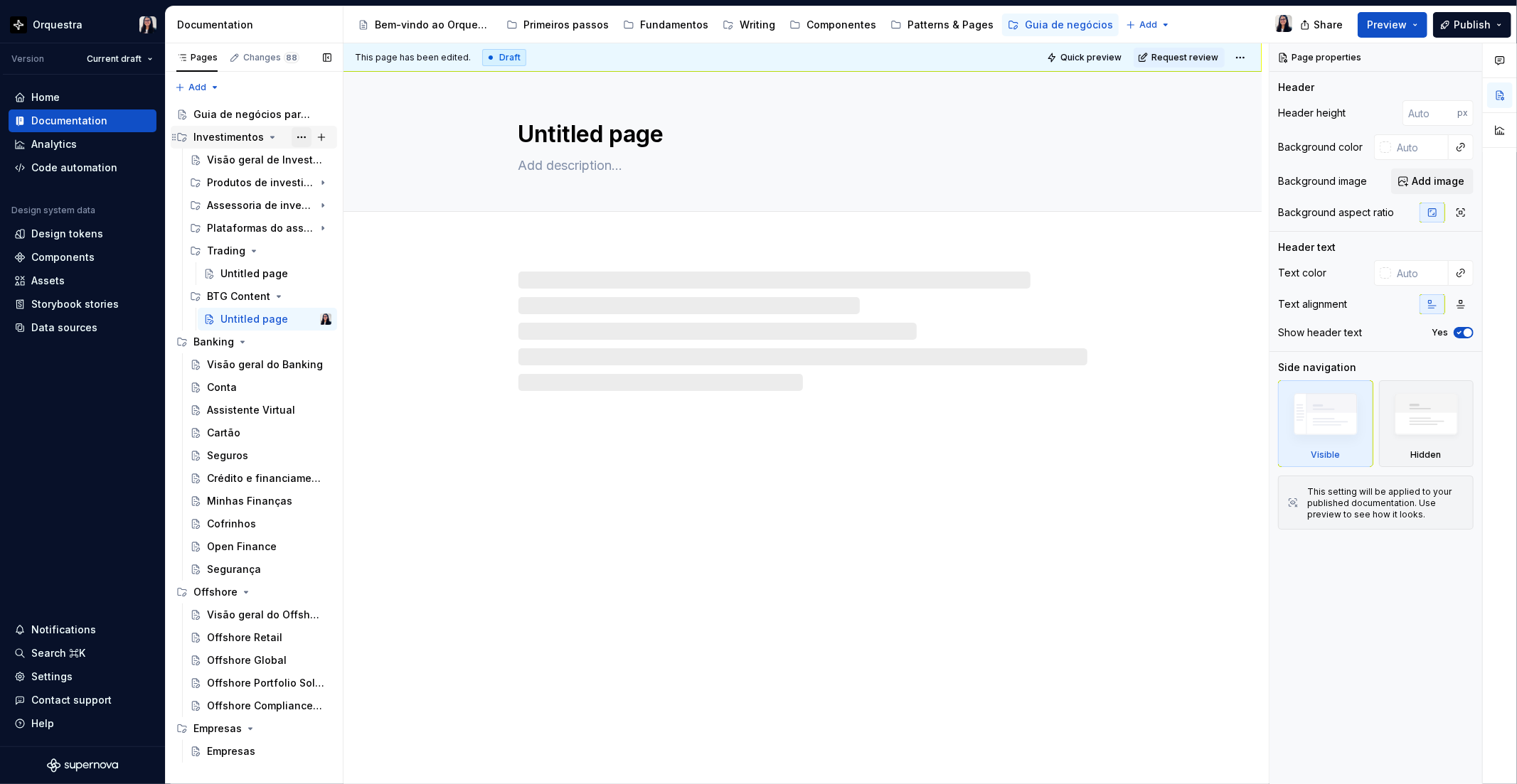 click at bounding box center [302, 137] 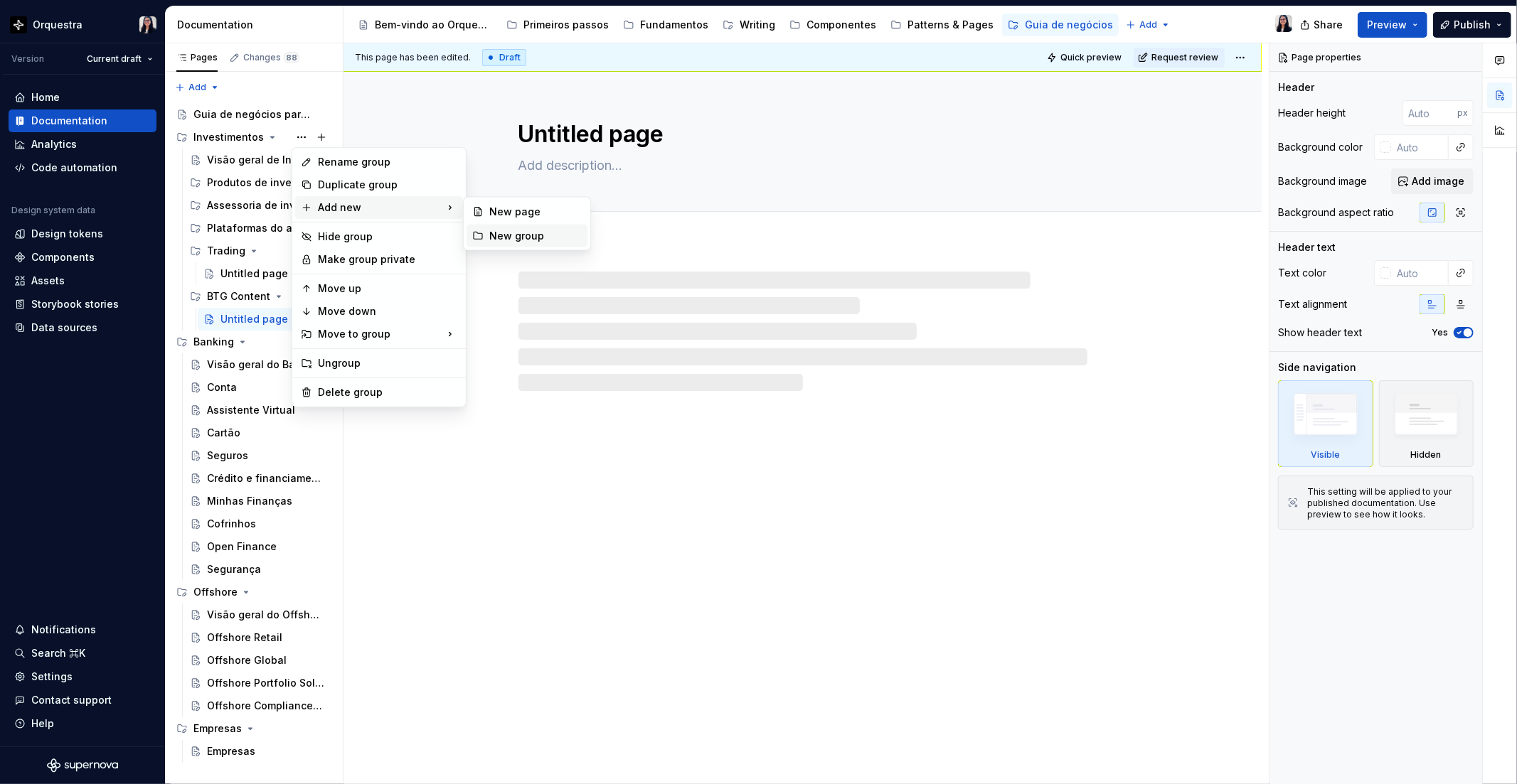 click on "New group" at bounding box center [536, 236] 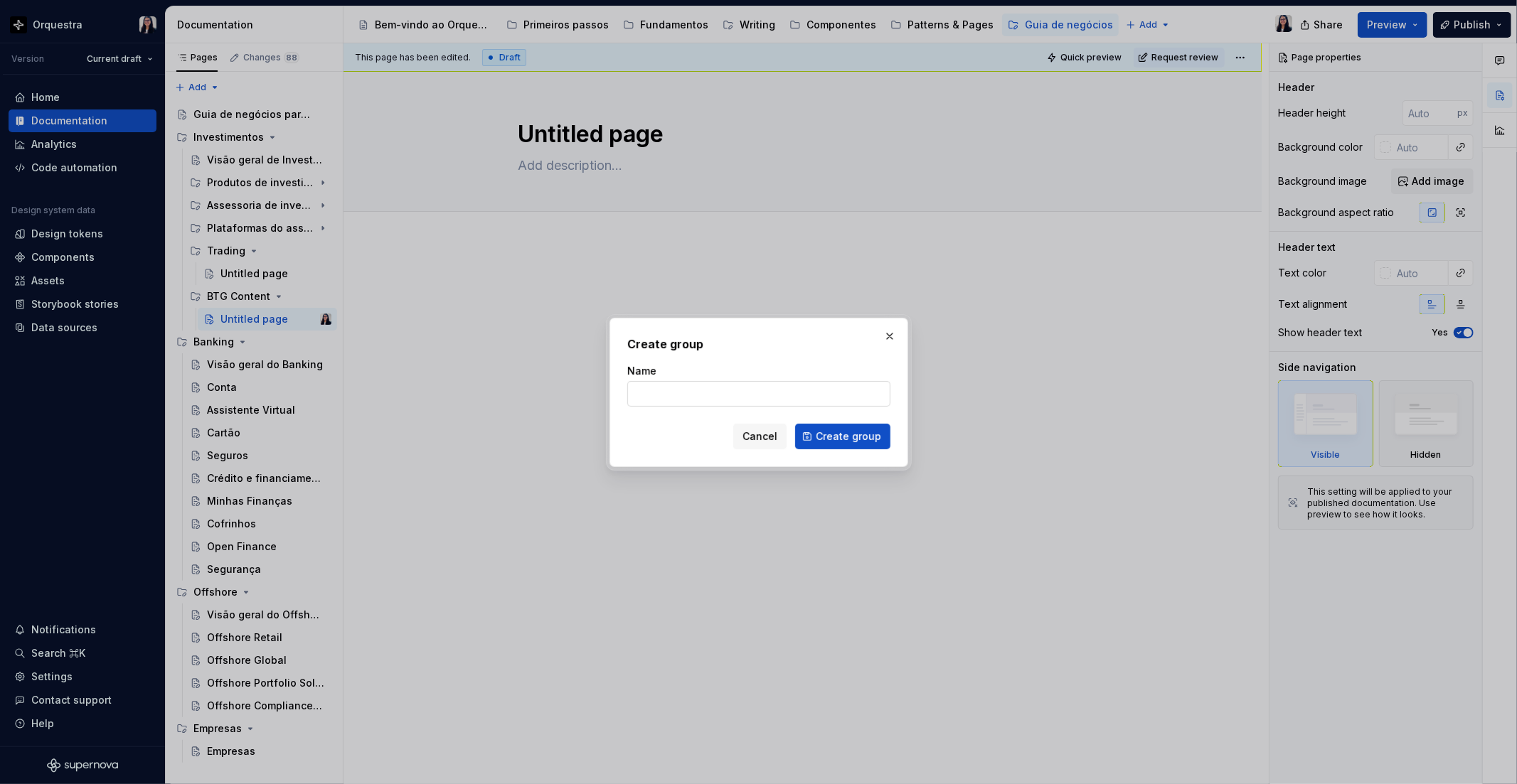 click on "Name" at bounding box center (759, 394) 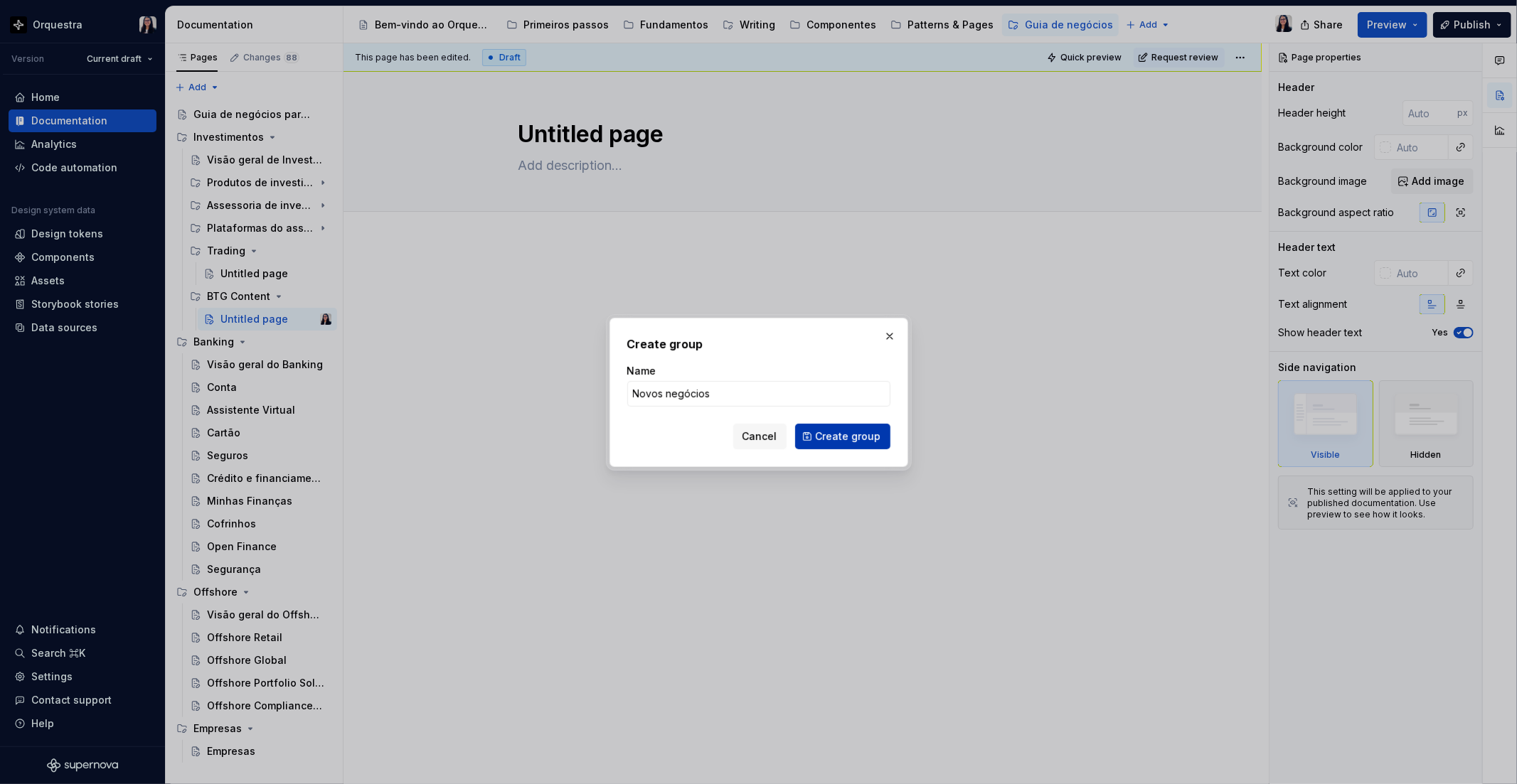 click on "Create group" at bounding box center (843, 436) 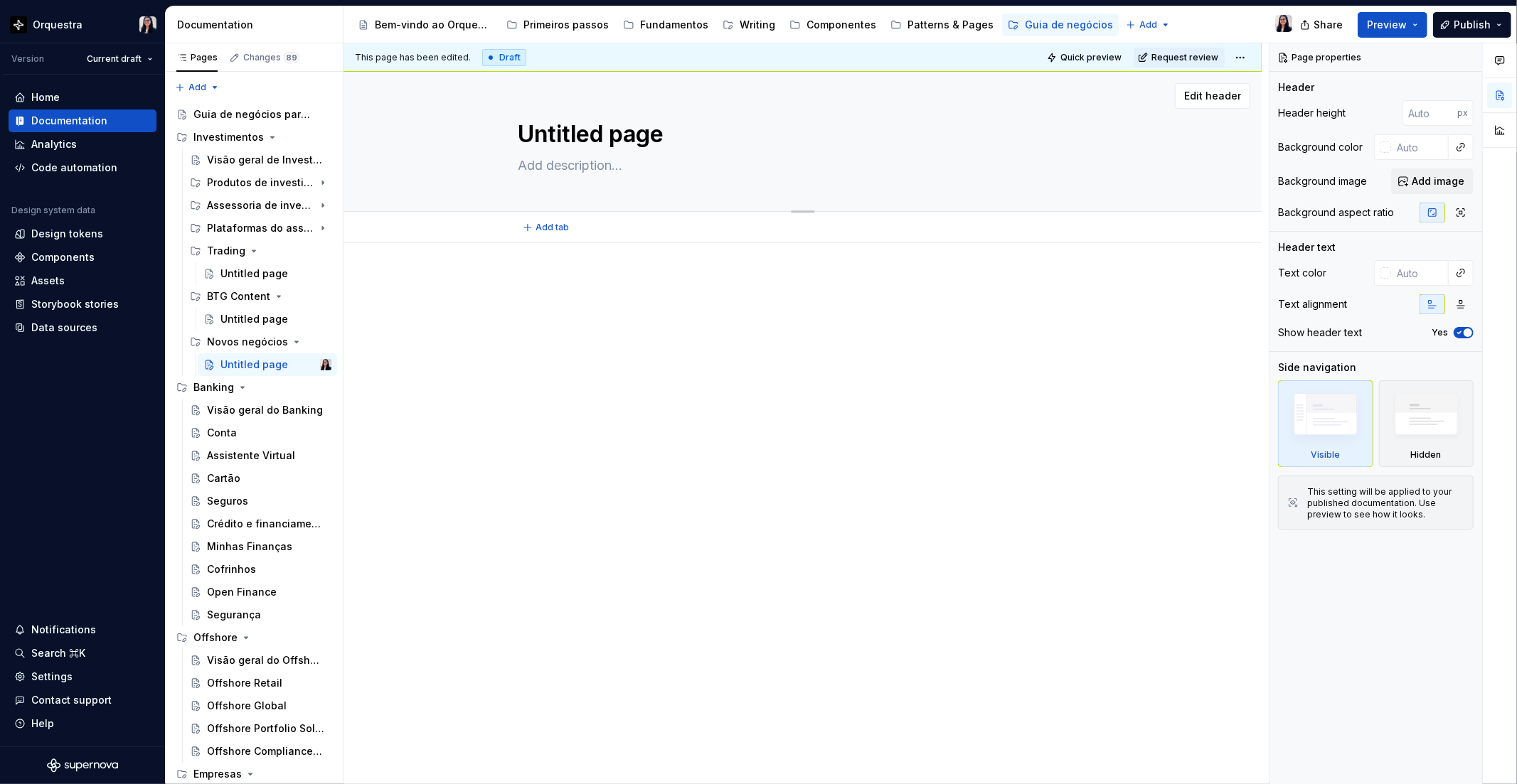 click on "Untitled page" at bounding box center (800, 134) 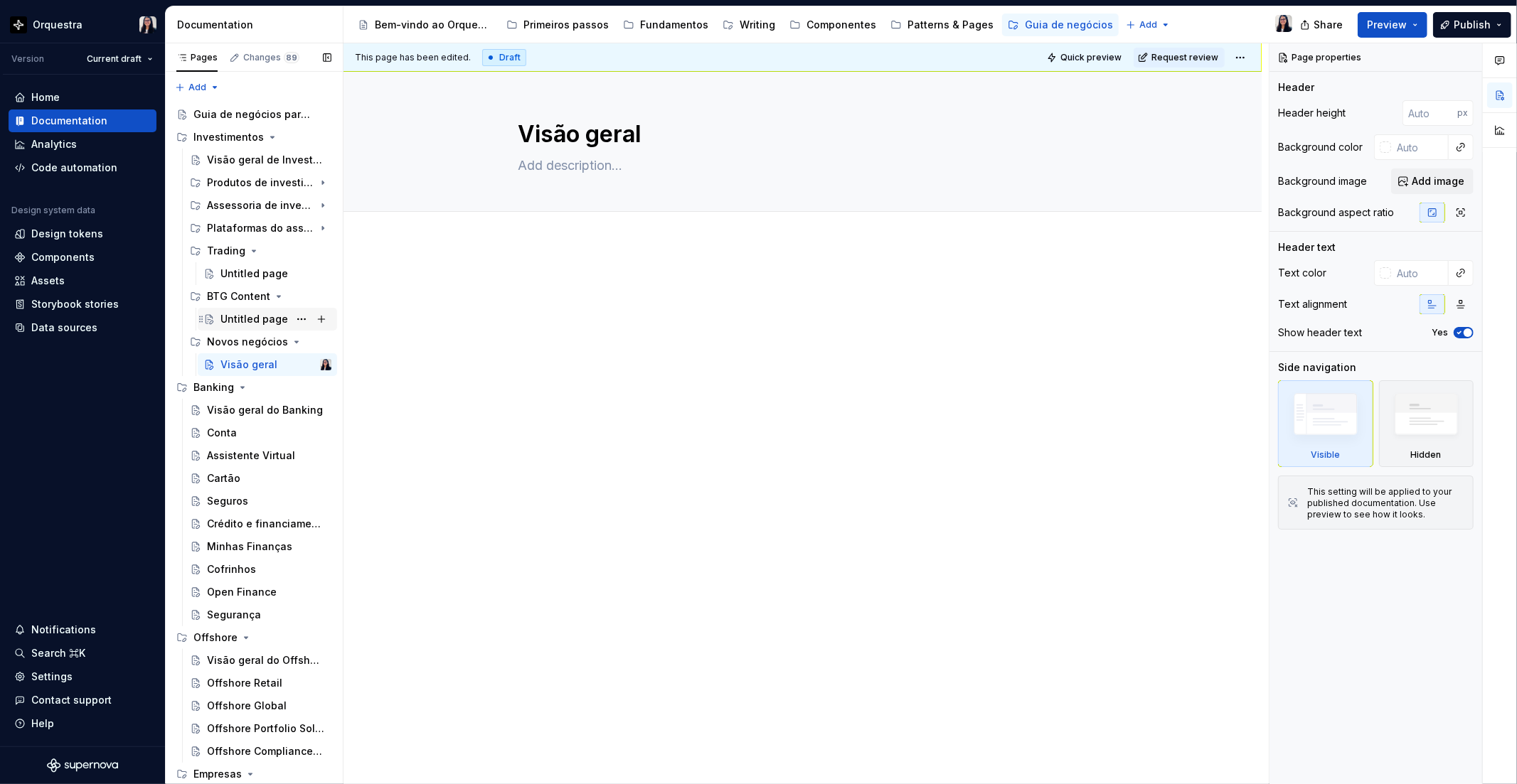 click on "Untitled page" at bounding box center [254, 319] 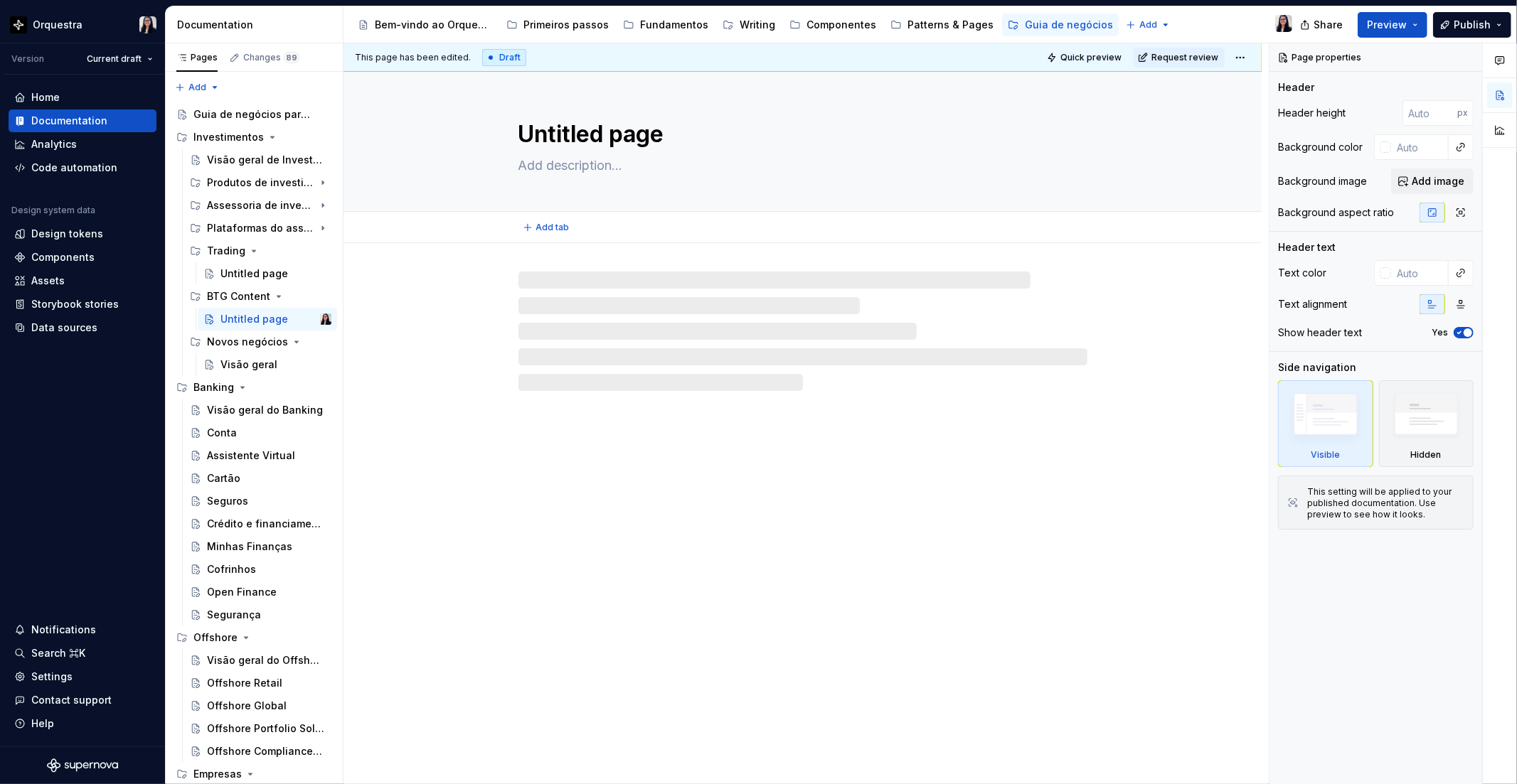 click on "Untitled page" at bounding box center [800, 134] 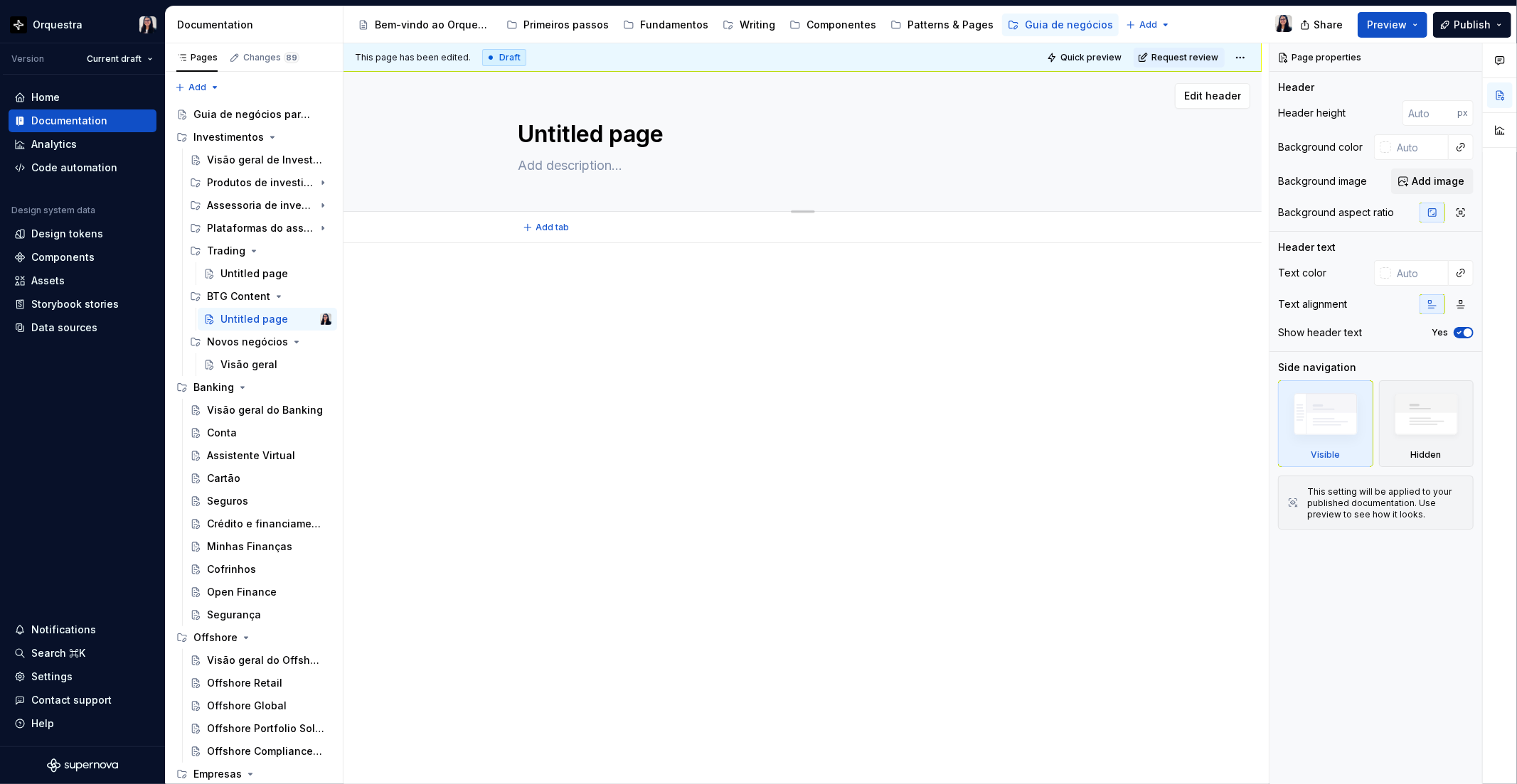 click on "Untitled page" at bounding box center (800, 134) 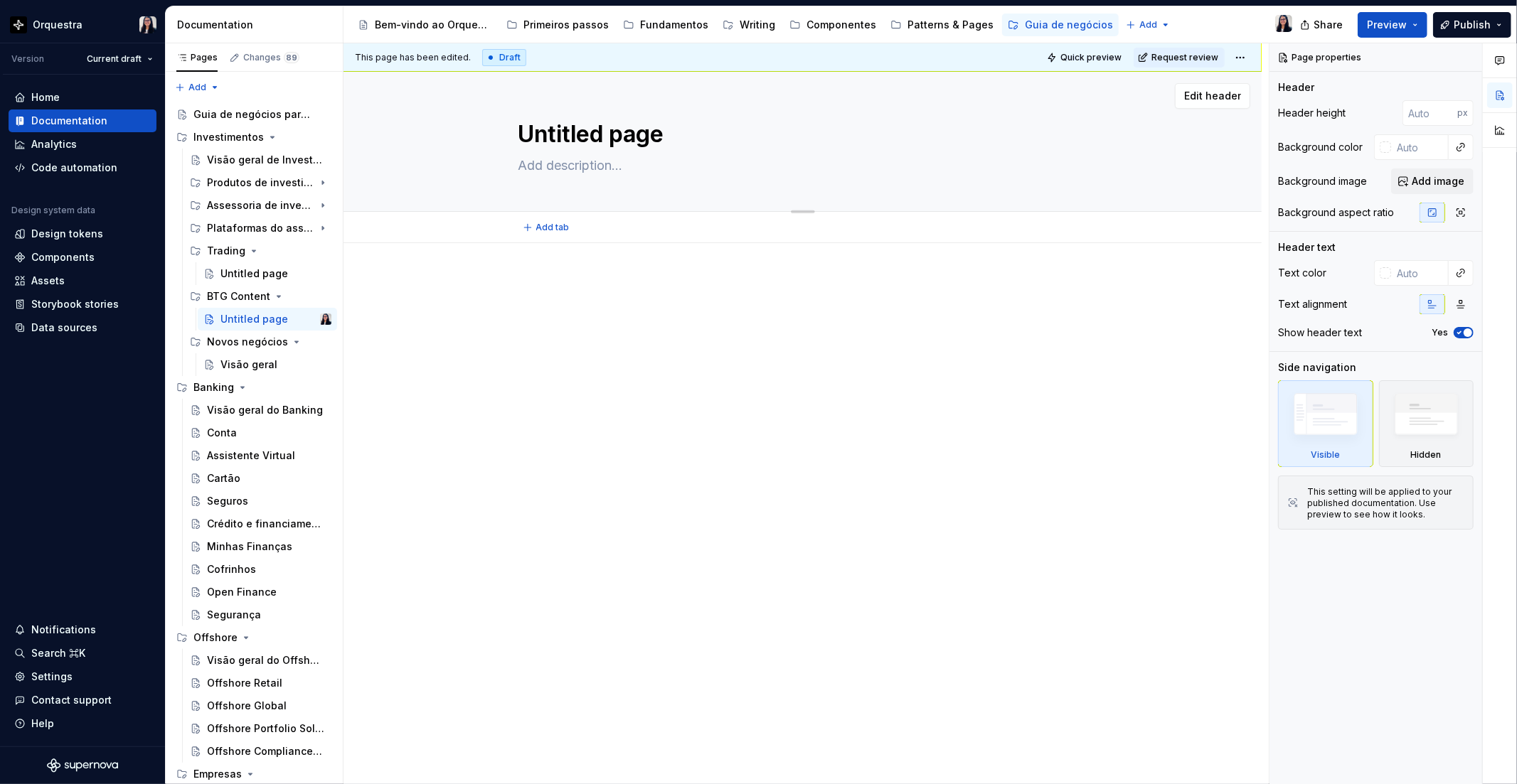 click on "Untitled page" at bounding box center (800, 134) 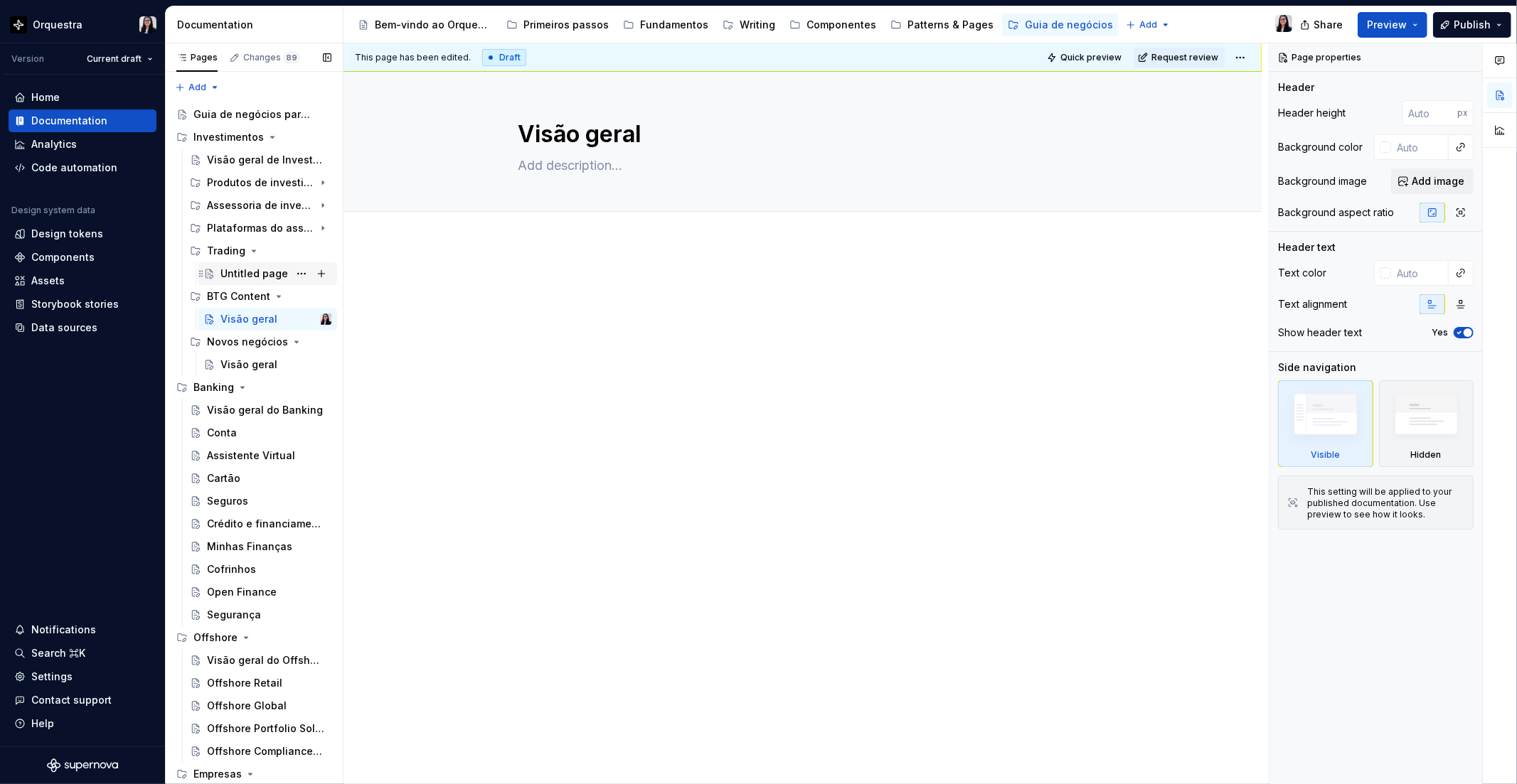 click on "Untitled page" at bounding box center (254, 274) 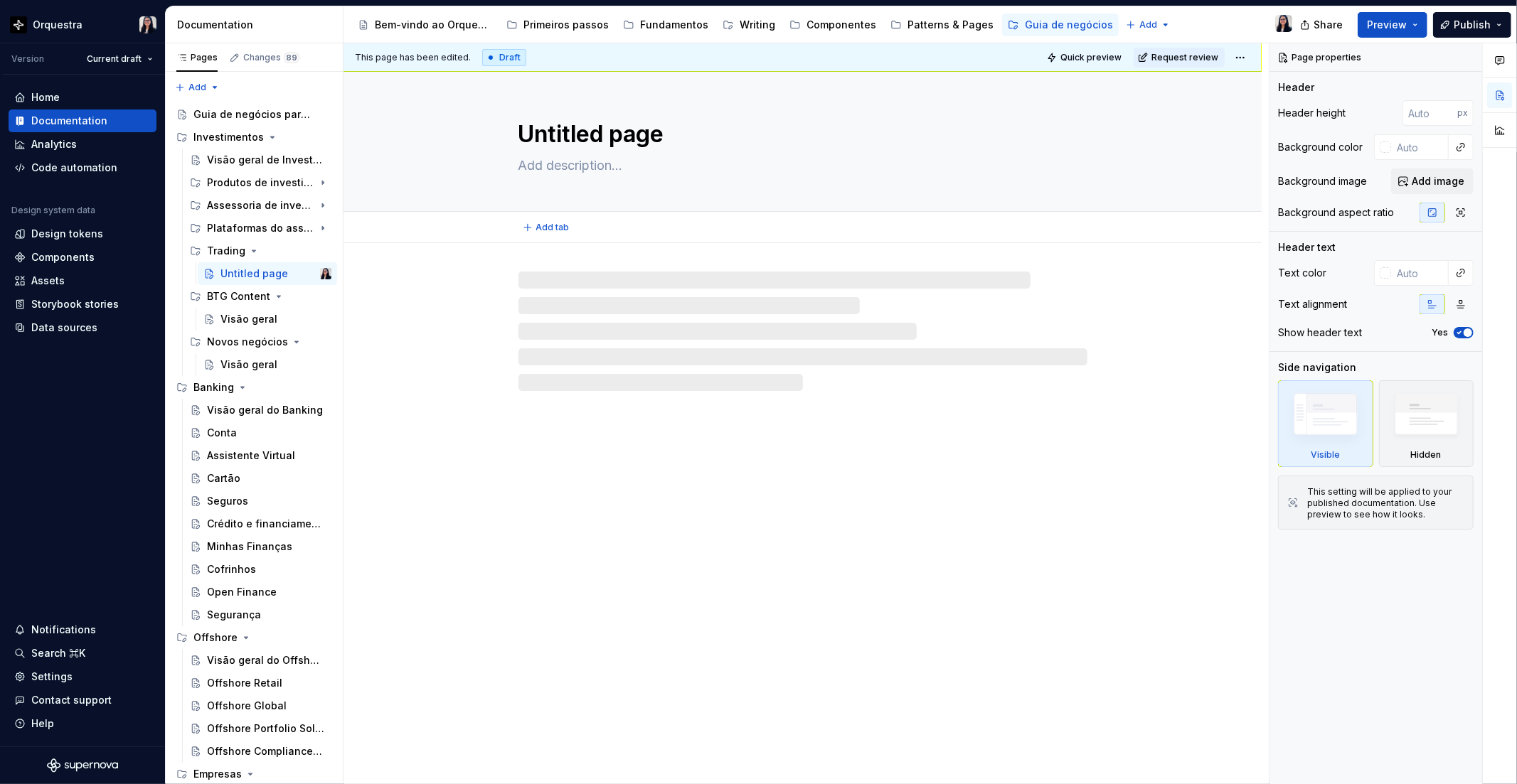 click on "Untitled page" at bounding box center (800, 134) 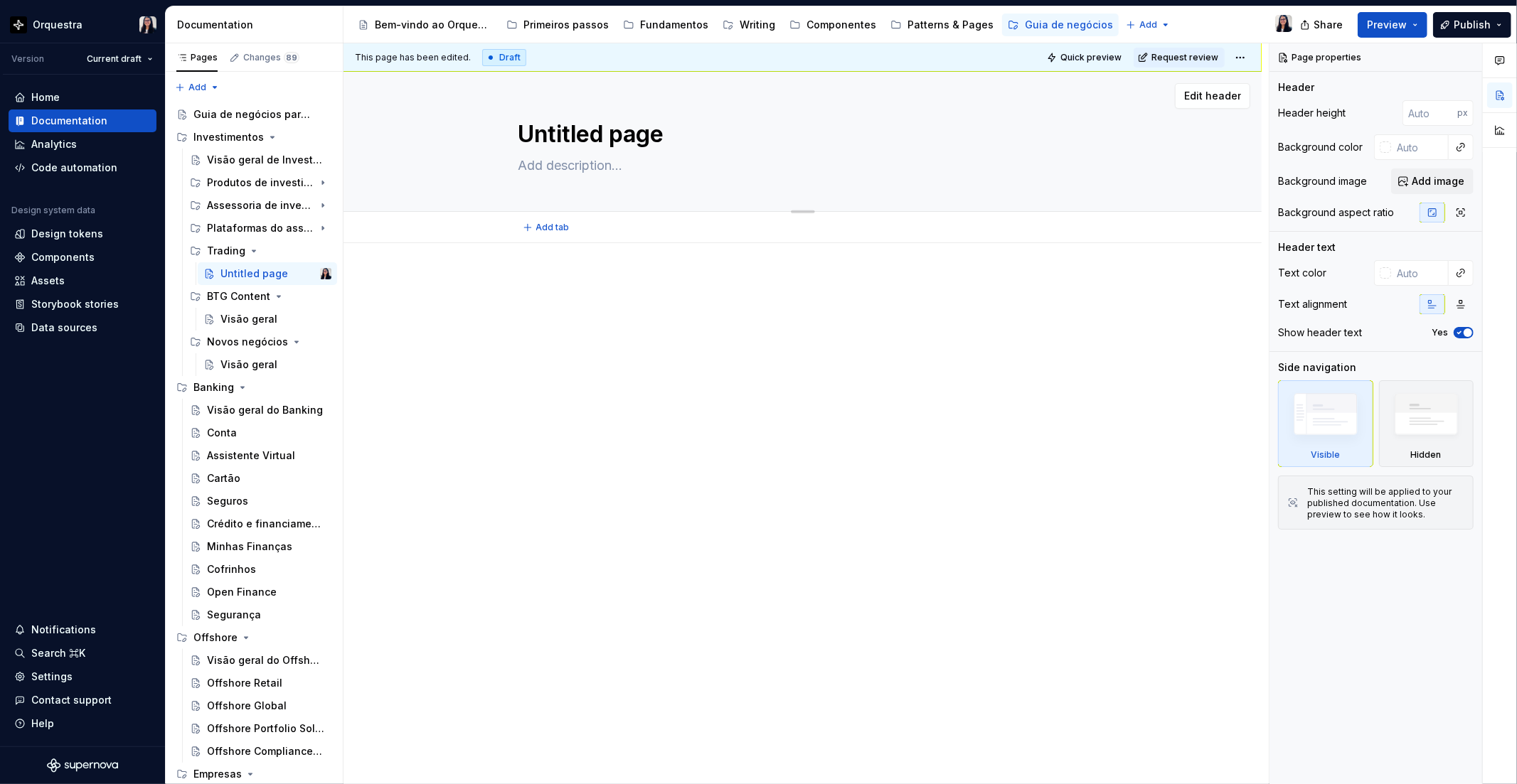 click on "Untitled page" at bounding box center [800, 134] 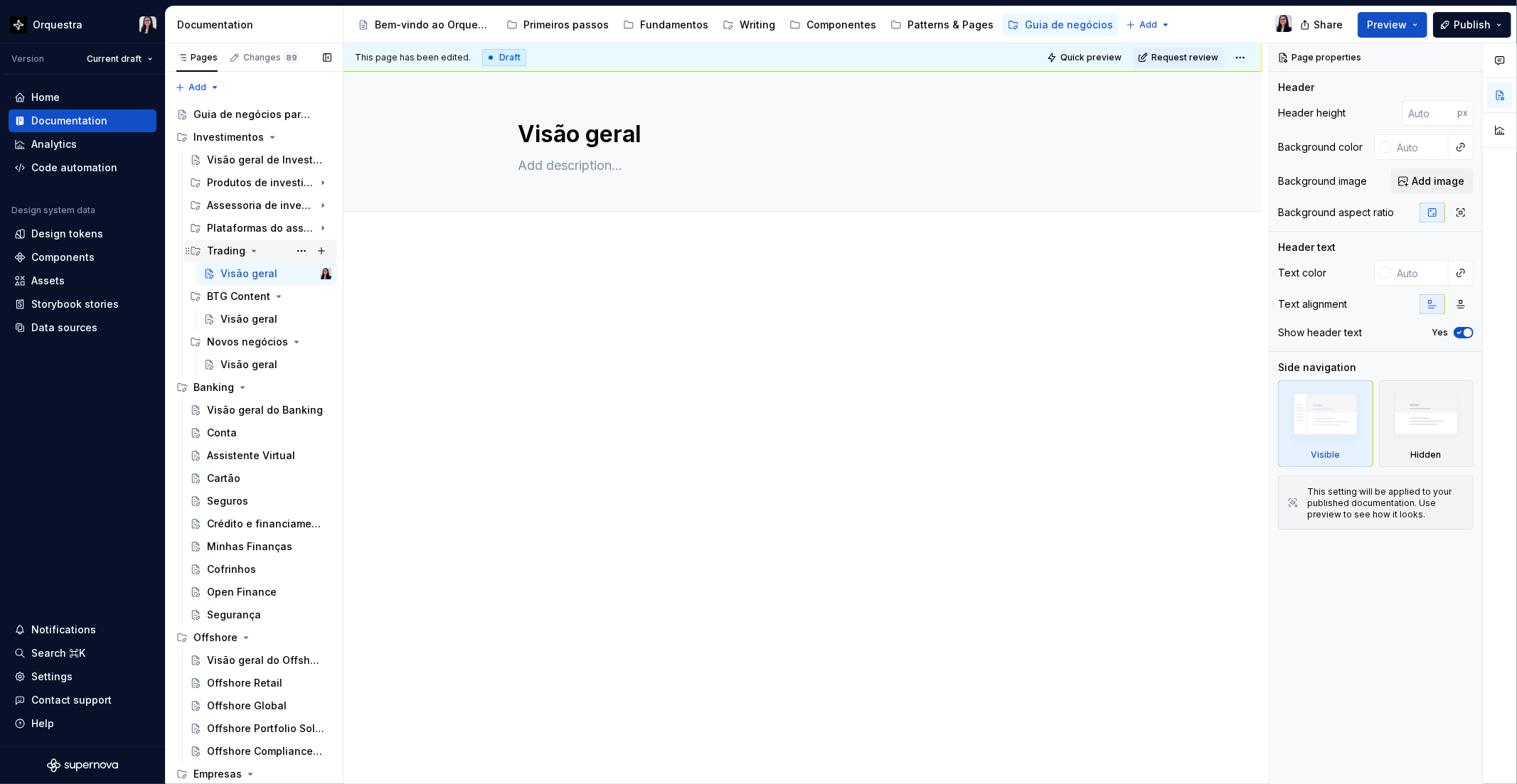click on "Trading" at bounding box center (226, 251) 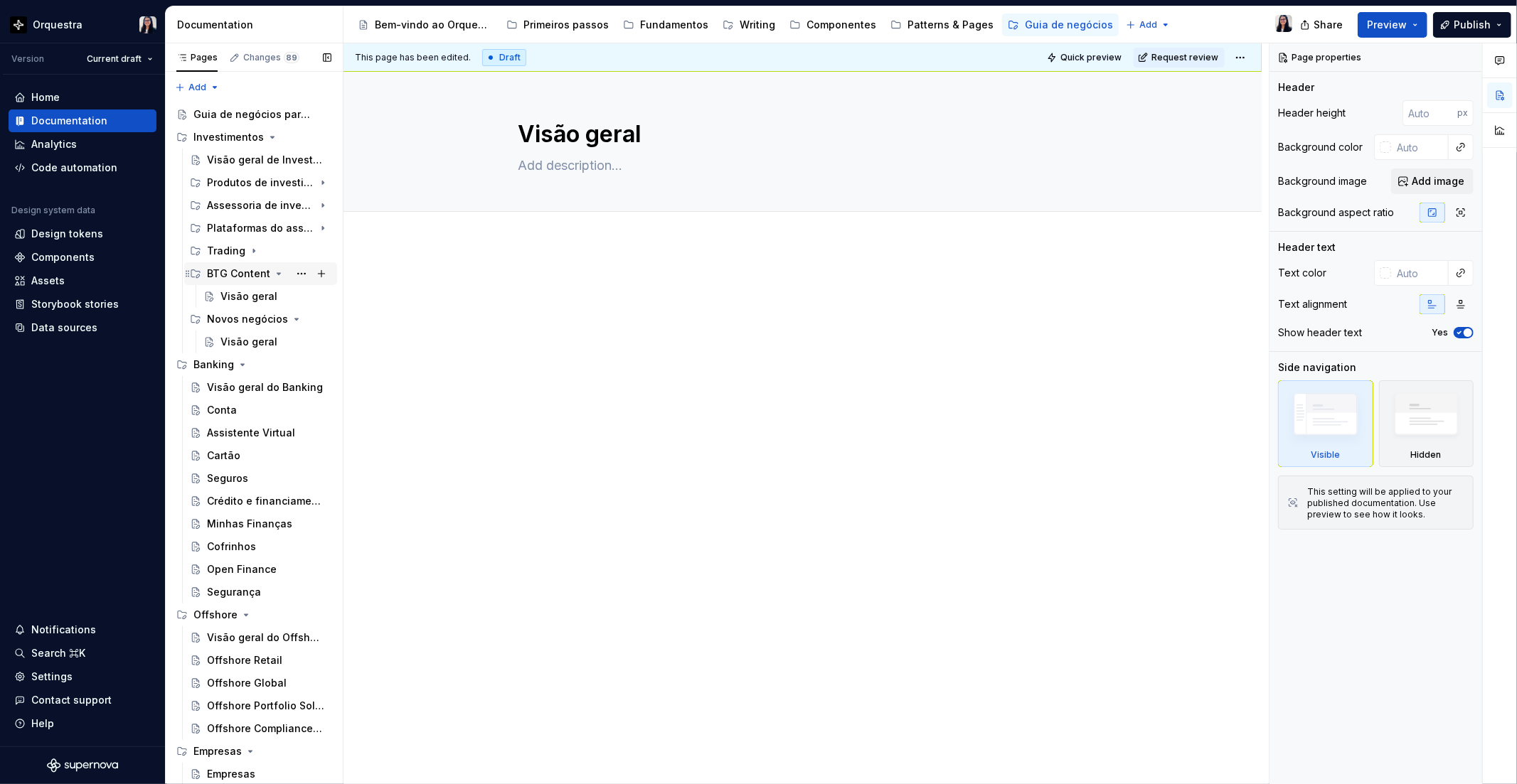 click on "BTG Content" at bounding box center (269, 274) 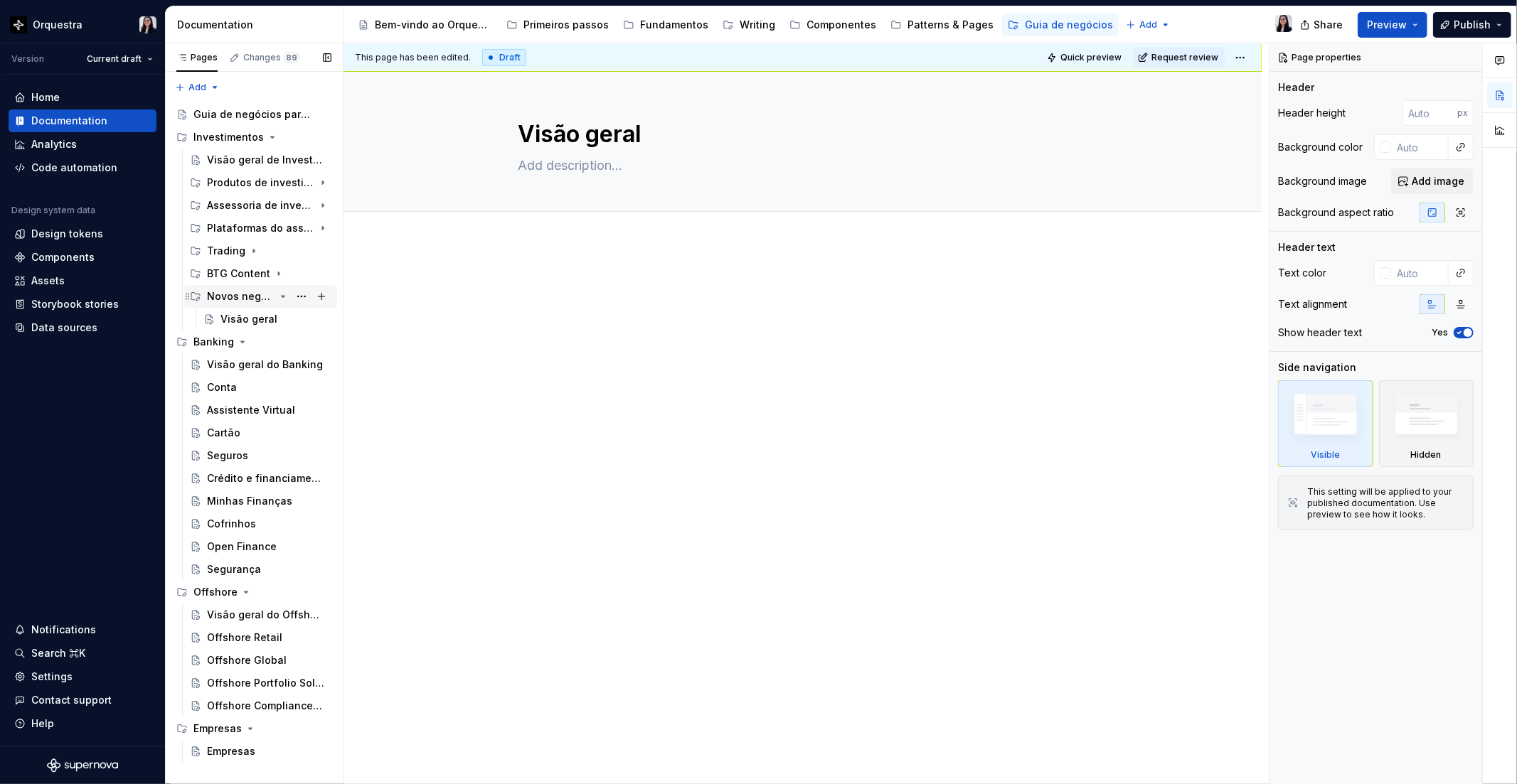 click 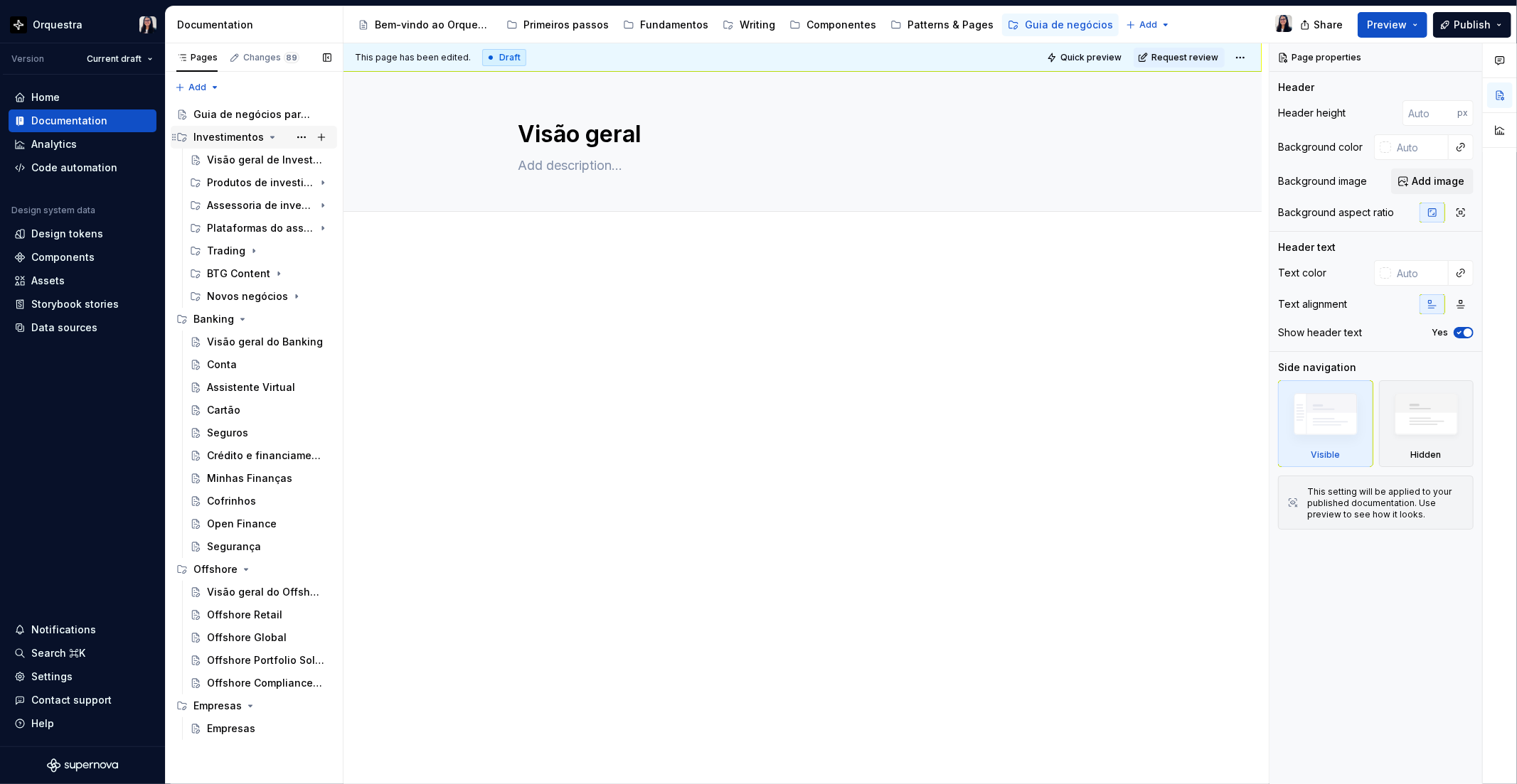 click on "Investimentos" at bounding box center [228, 137] 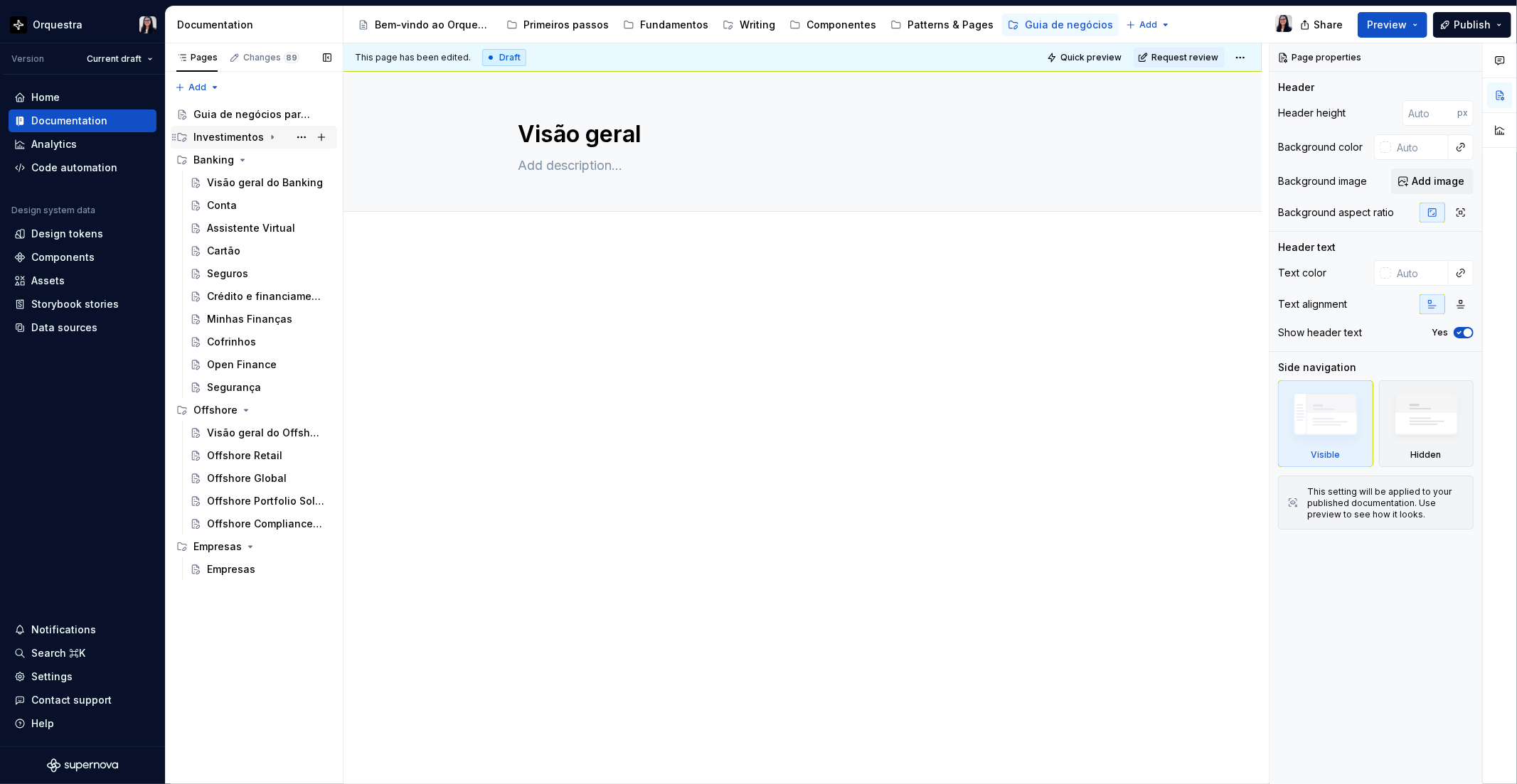 click 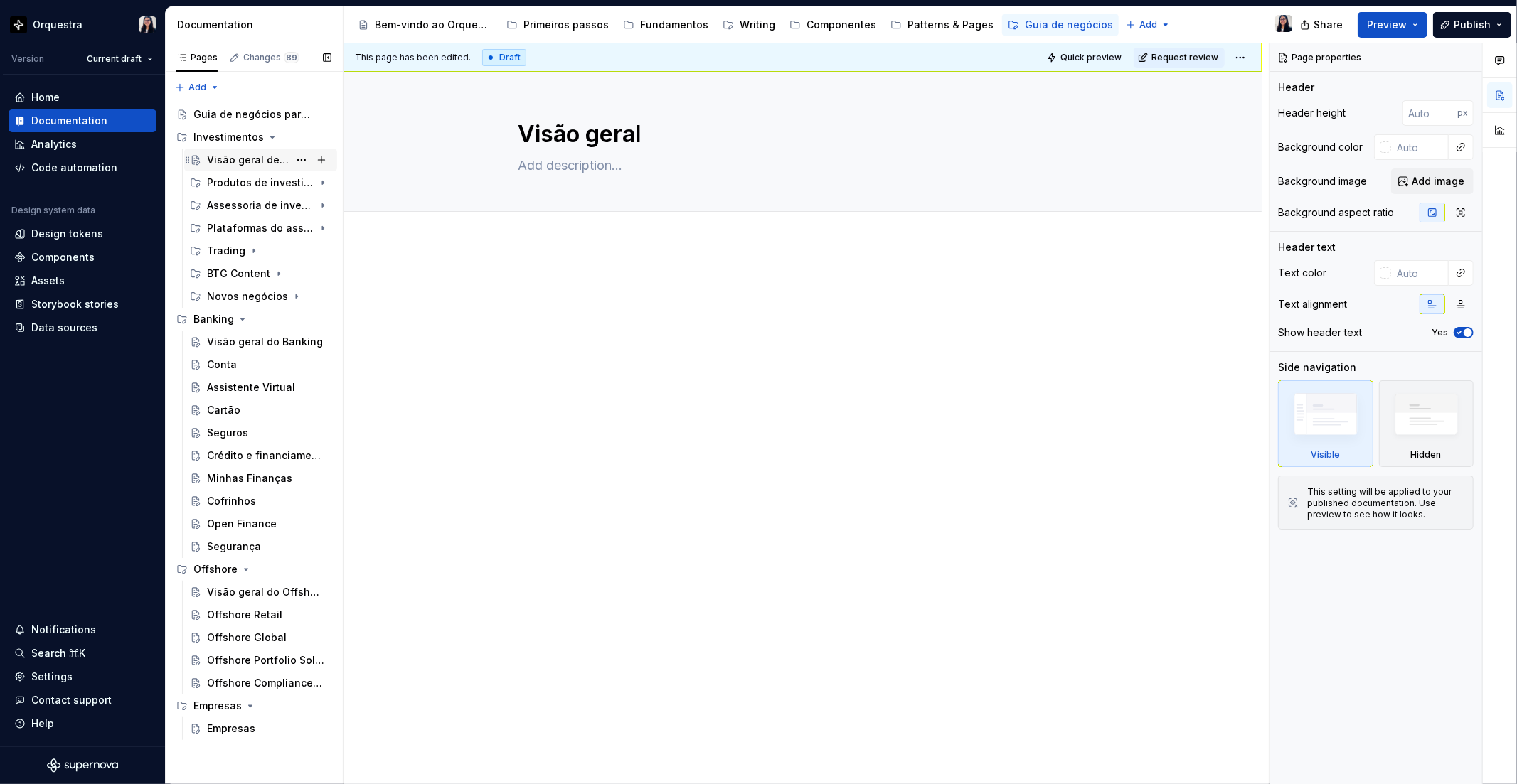 click on "Visão geral de Investimentos" at bounding box center [247, 160] 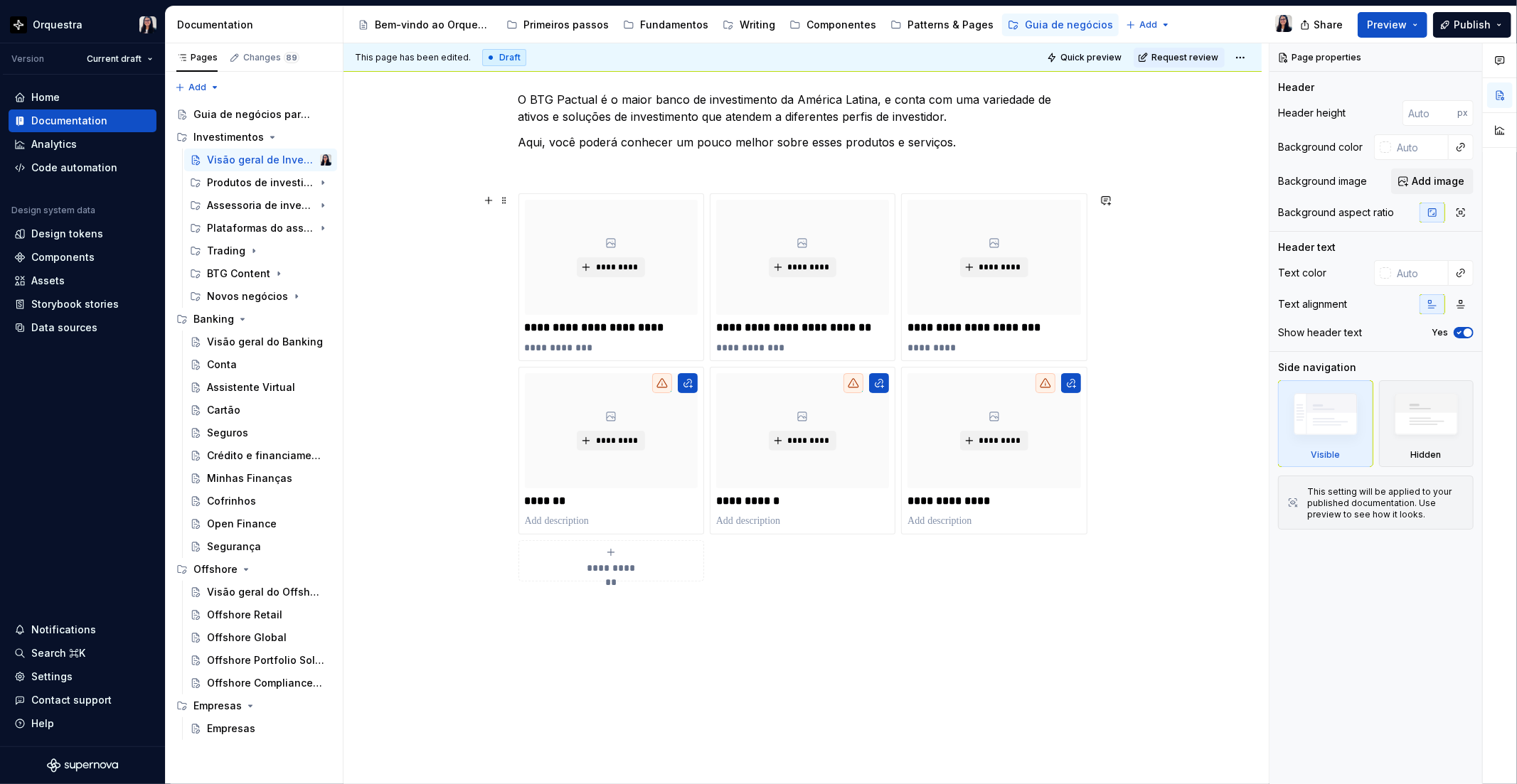 scroll, scrollTop: 158, scrollLeft: 0, axis: vertical 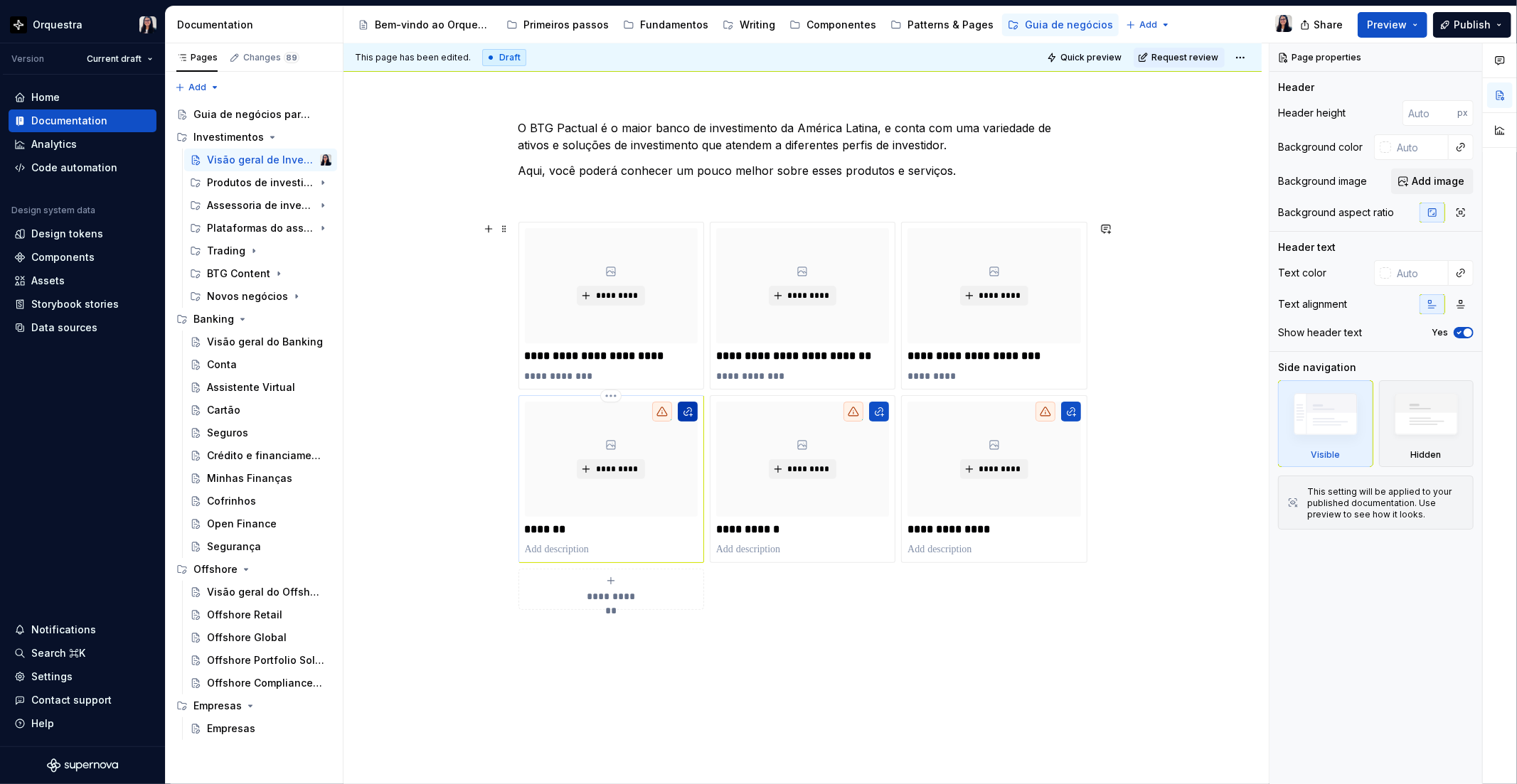 click at bounding box center [688, 412] 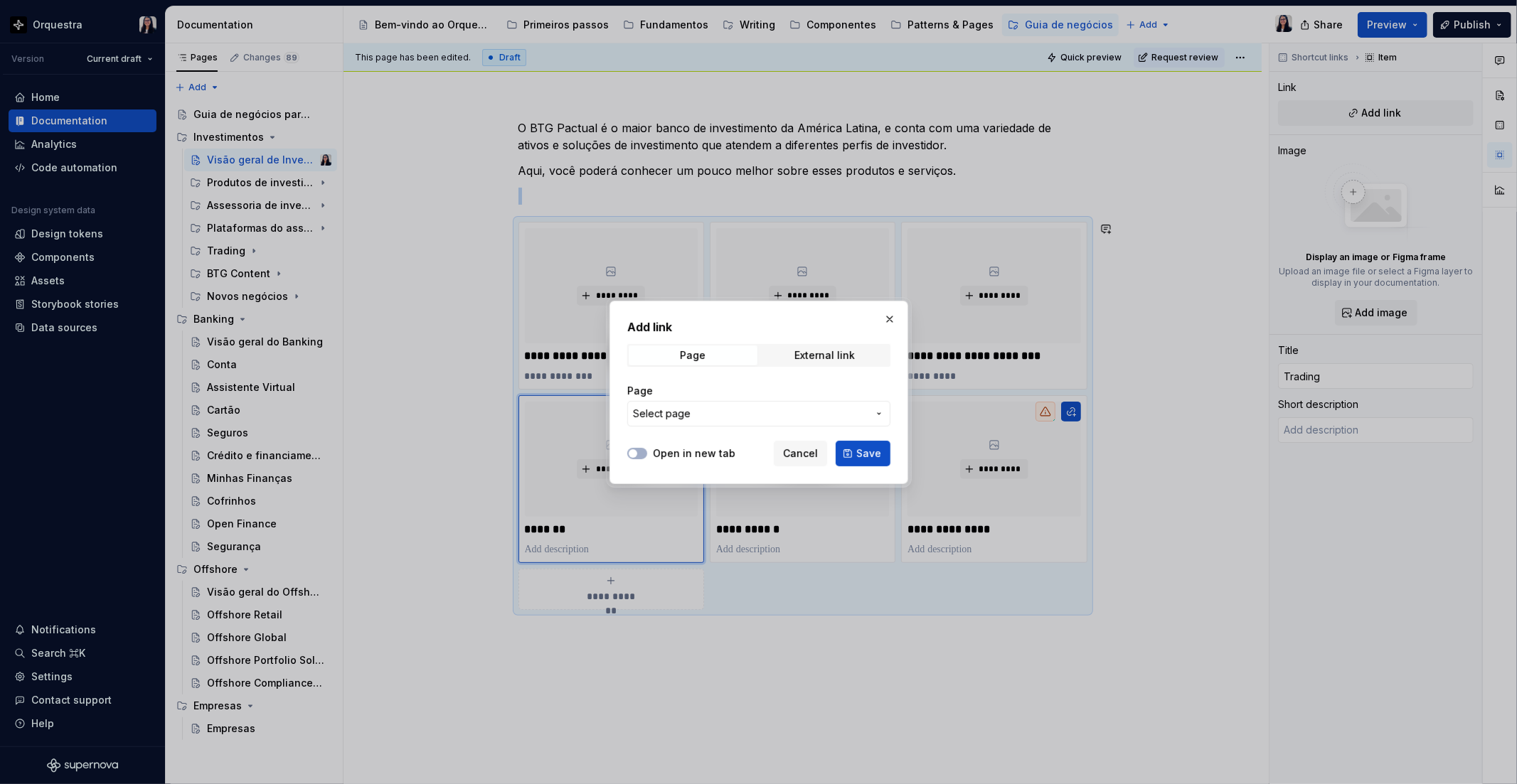 click on "Select page" at bounding box center [750, 414] 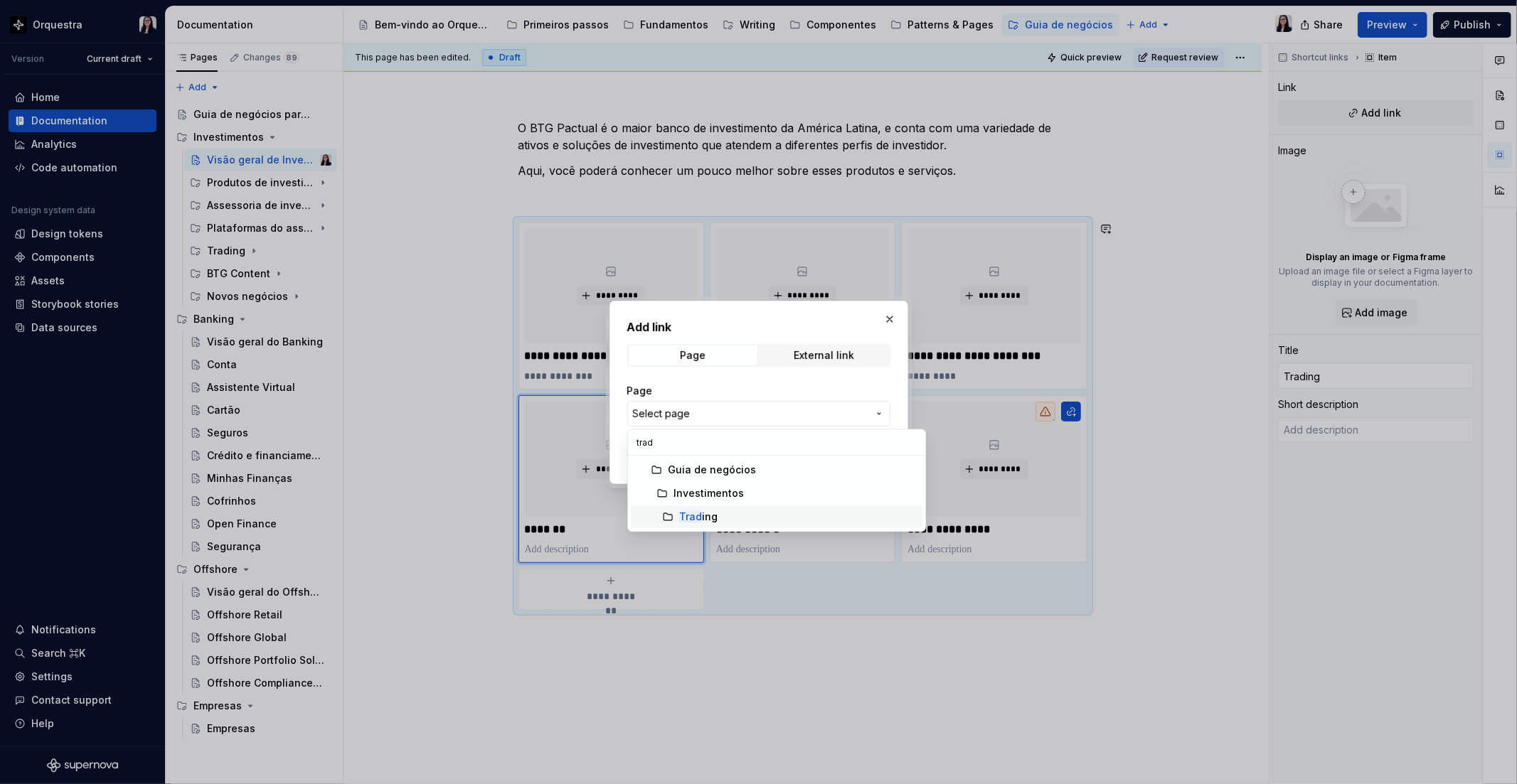 click on "Trad ing" at bounding box center [698, 517] 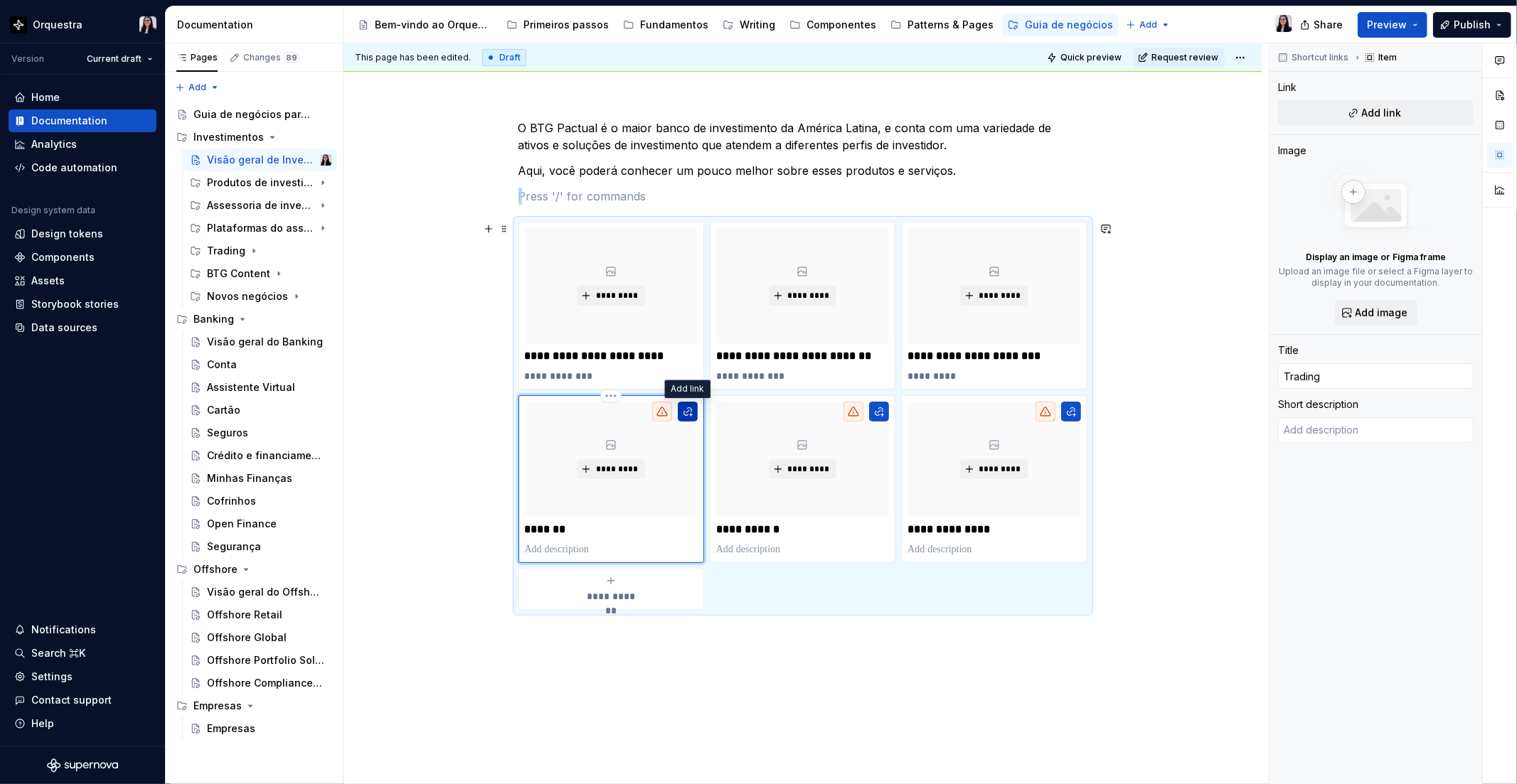 click at bounding box center (688, 412) 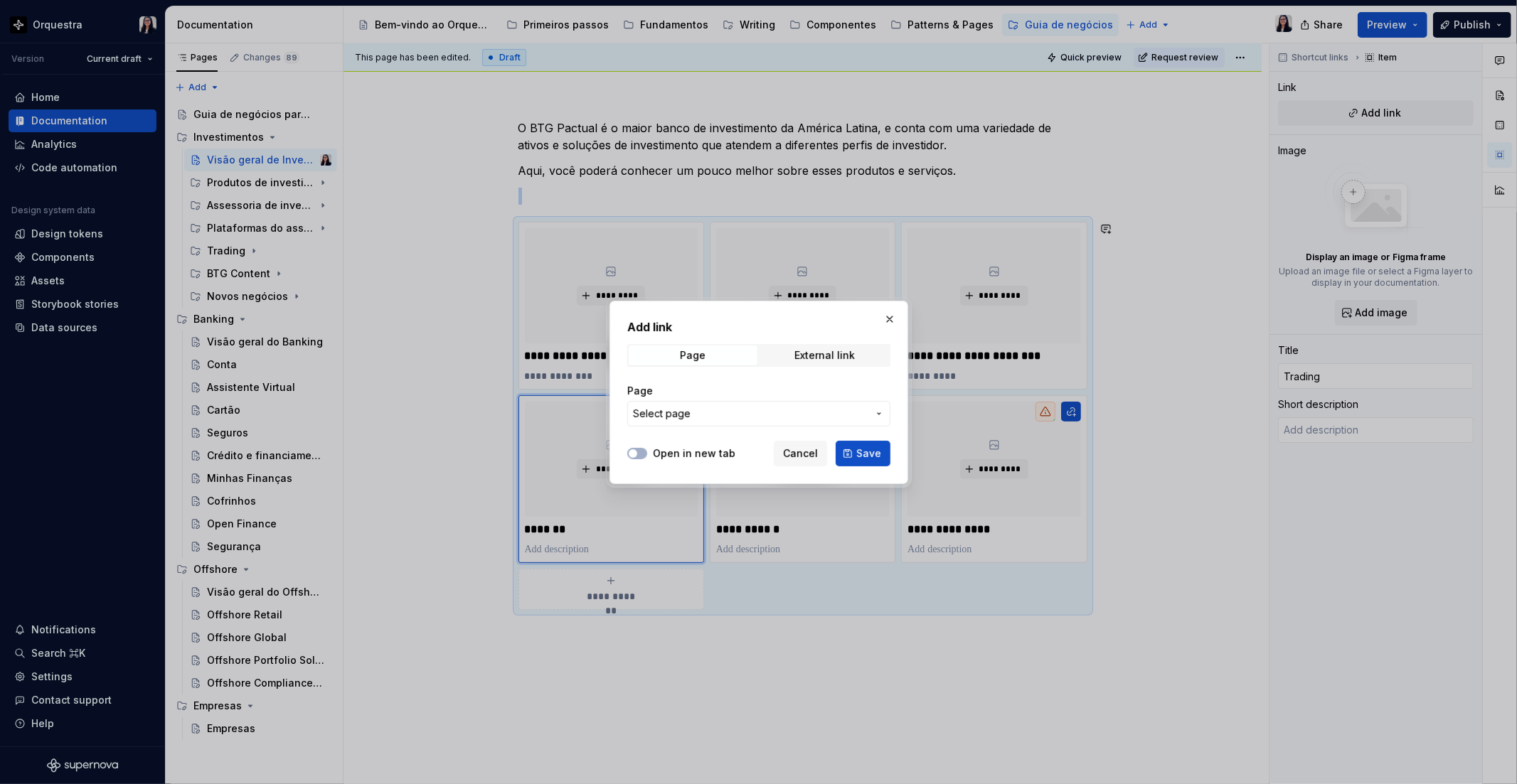 click on "Select page" at bounding box center (750, 414) 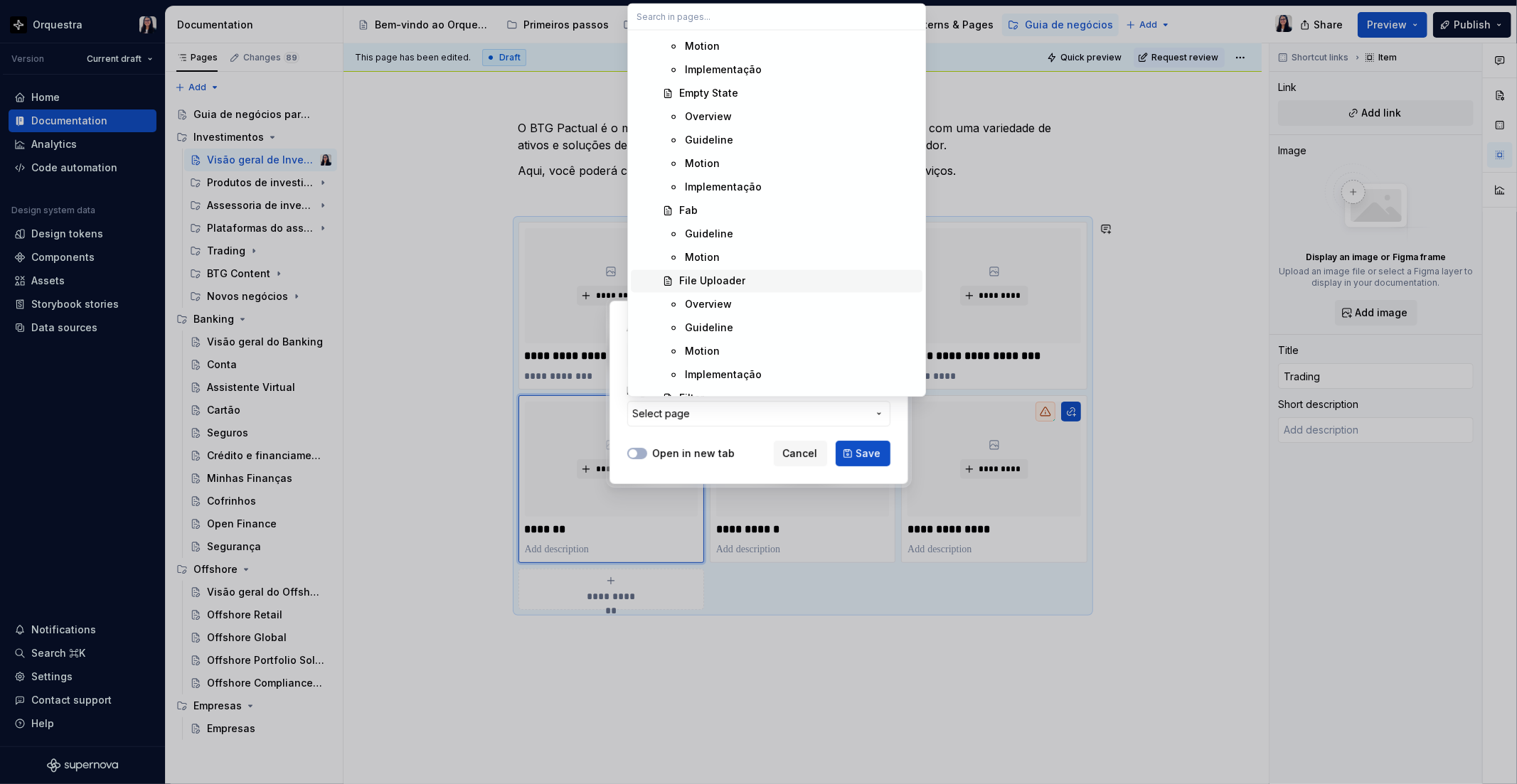 scroll, scrollTop: 5133, scrollLeft: 0, axis: vertical 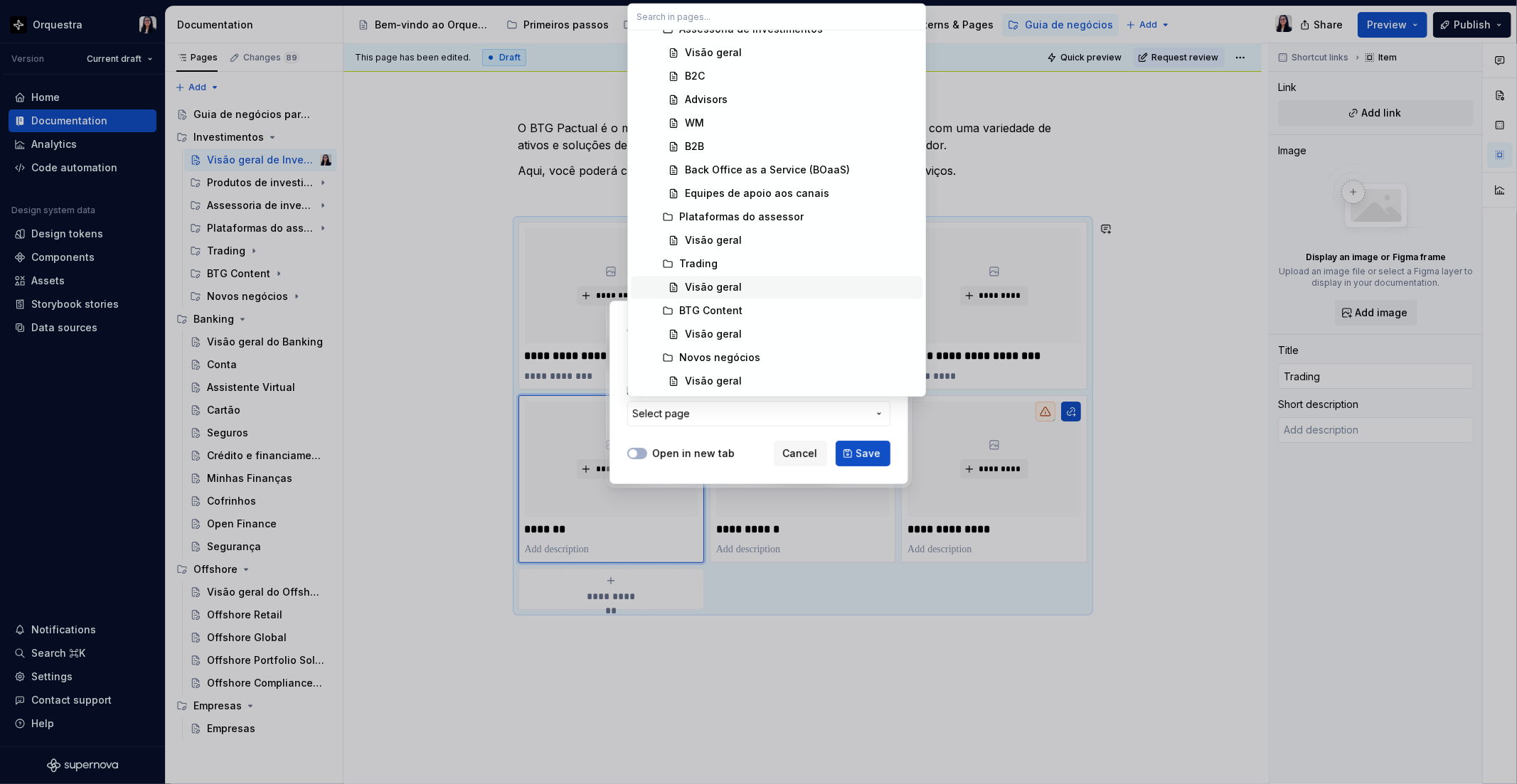click on "Visão geral" at bounding box center [713, 287] 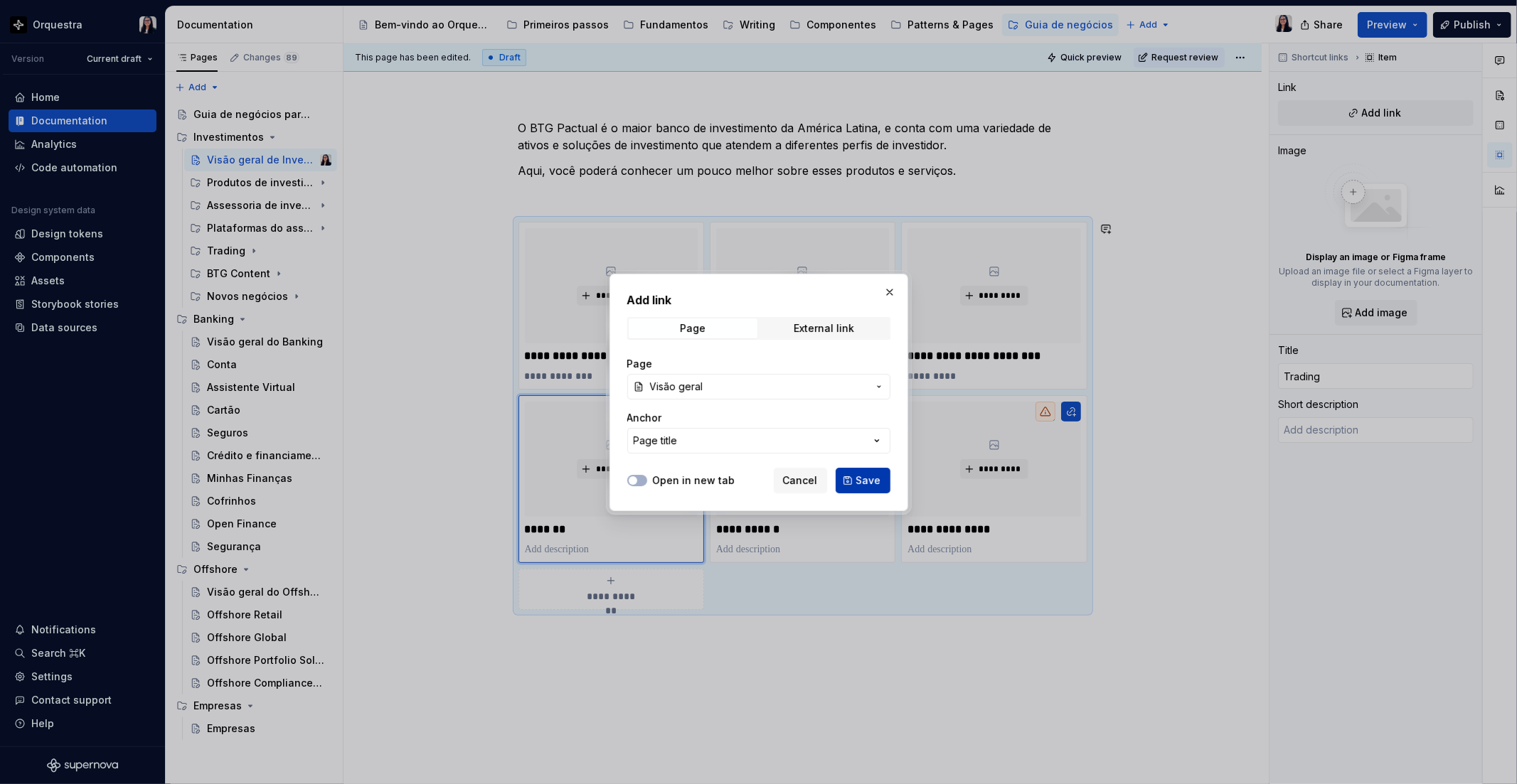 click on "Save" at bounding box center [868, 480] 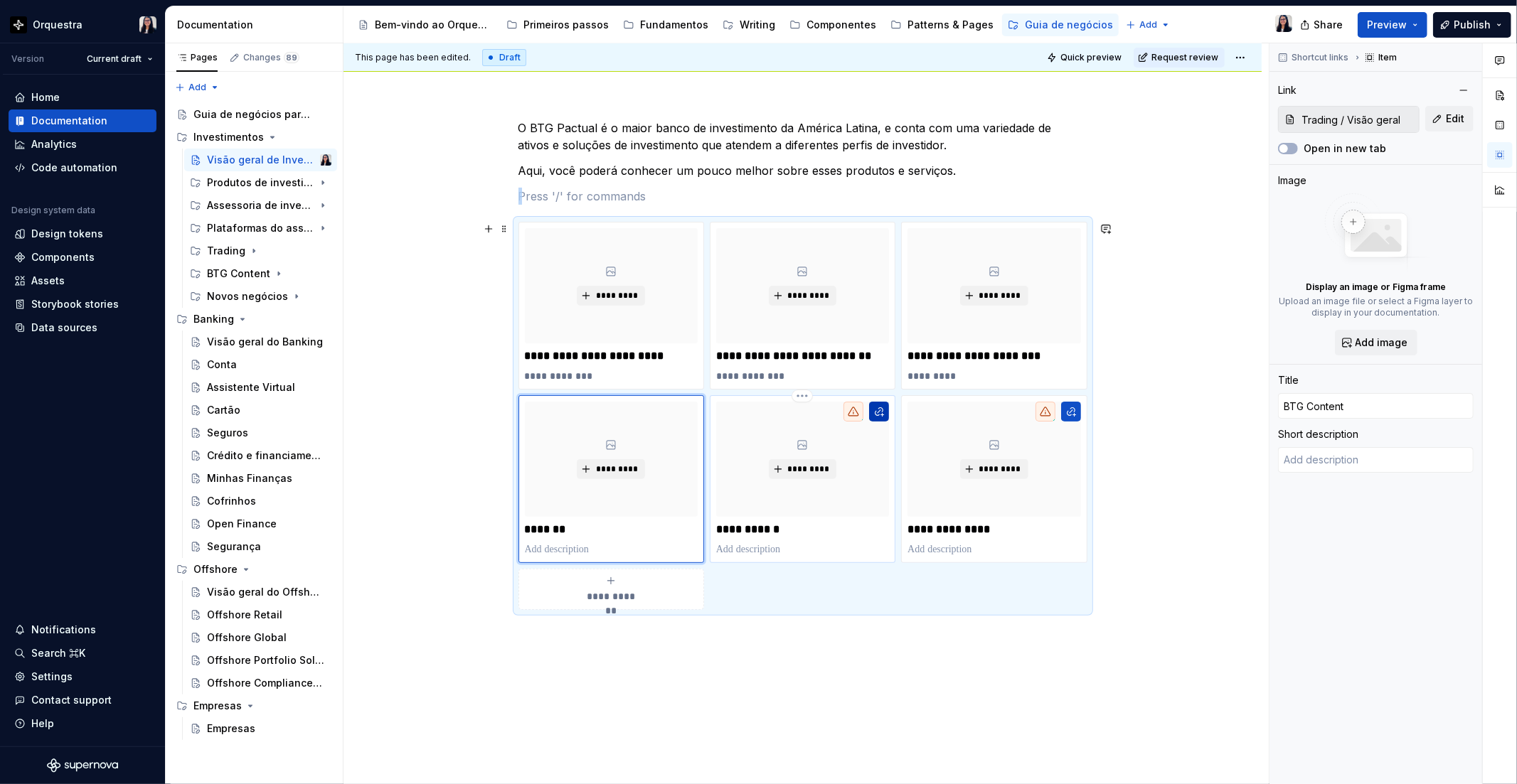 click at bounding box center (879, 412) 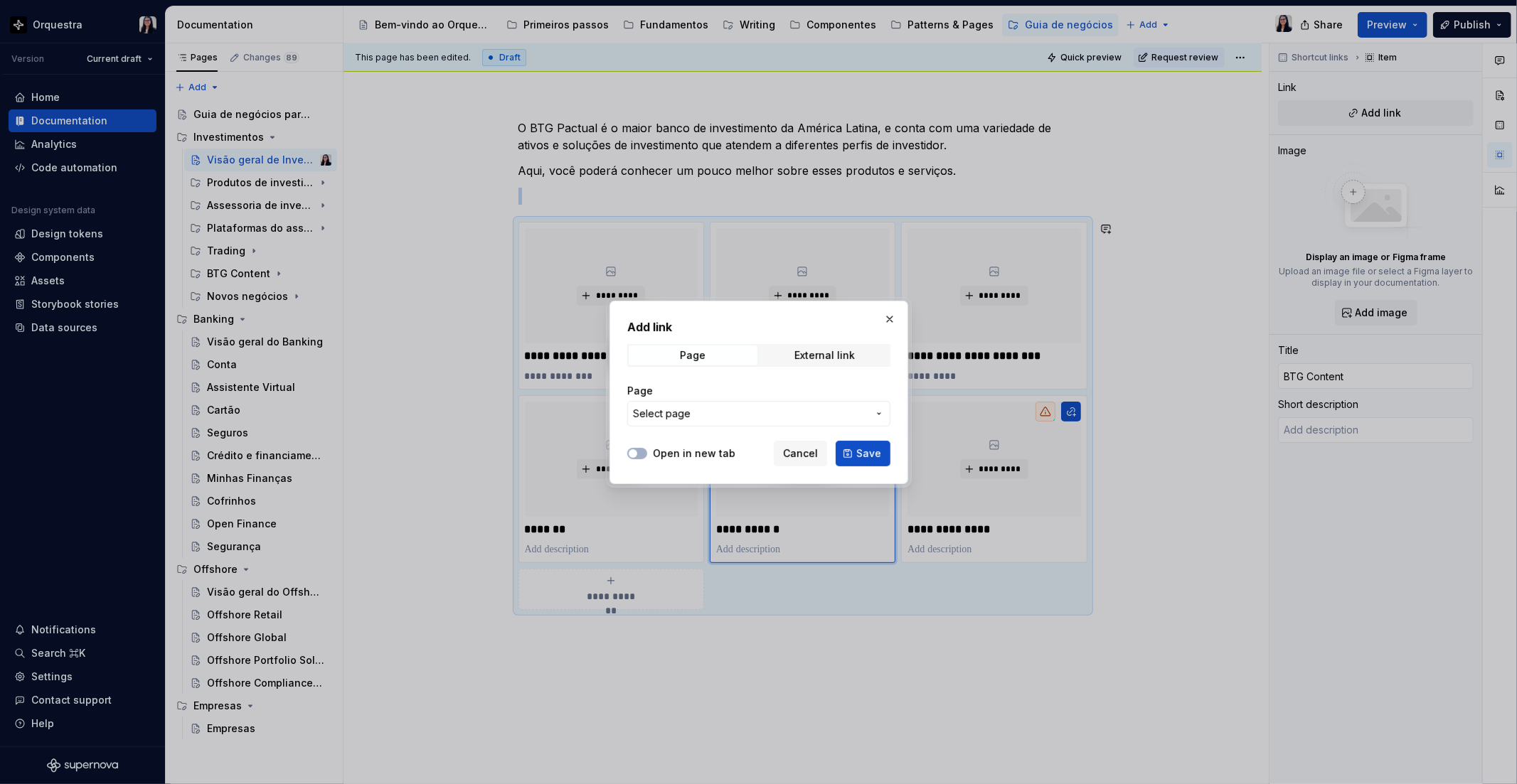 click on "Select page" at bounding box center [750, 414] 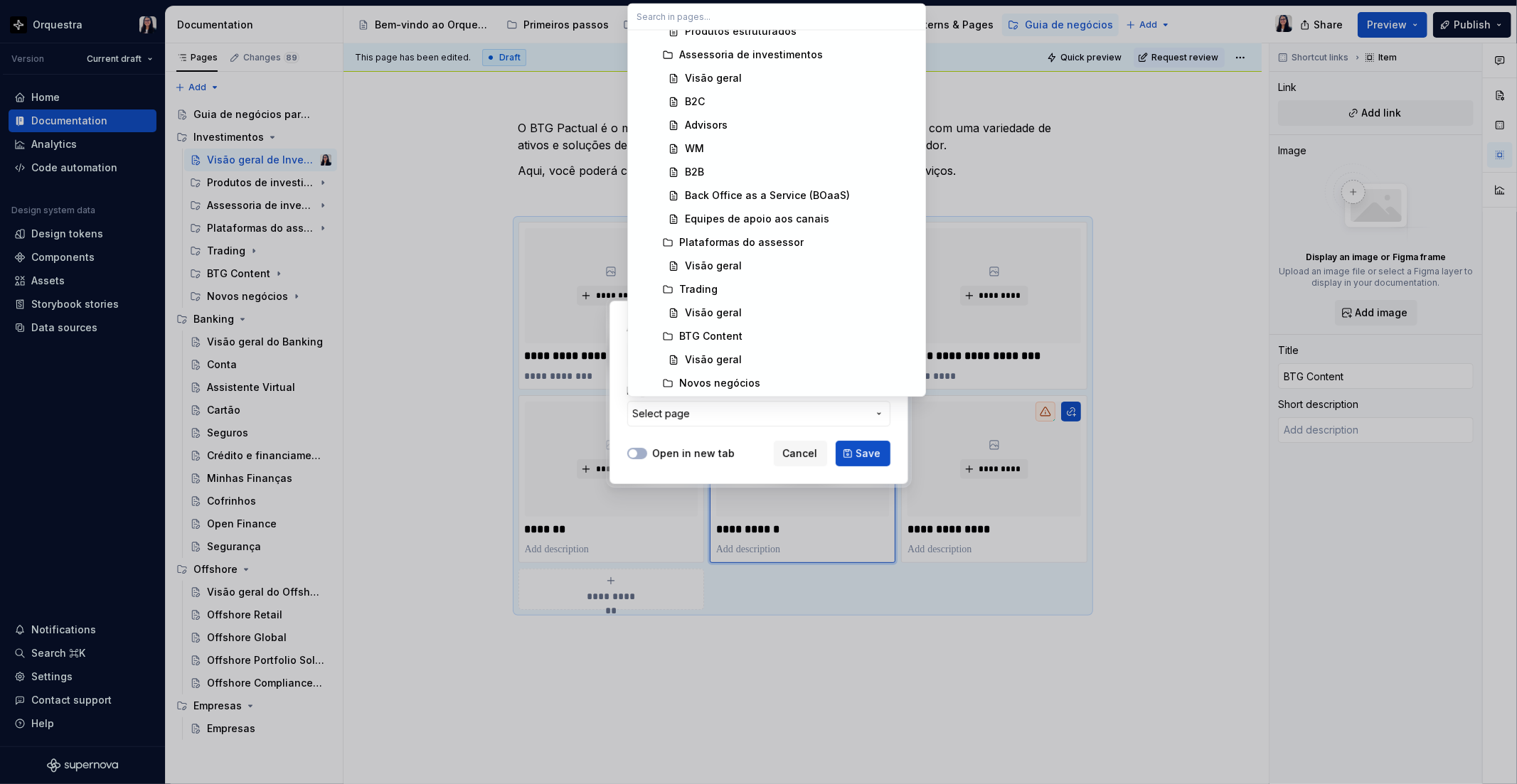 scroll, scrollTop: 10123, scrollLeft: 0, axis: vertical 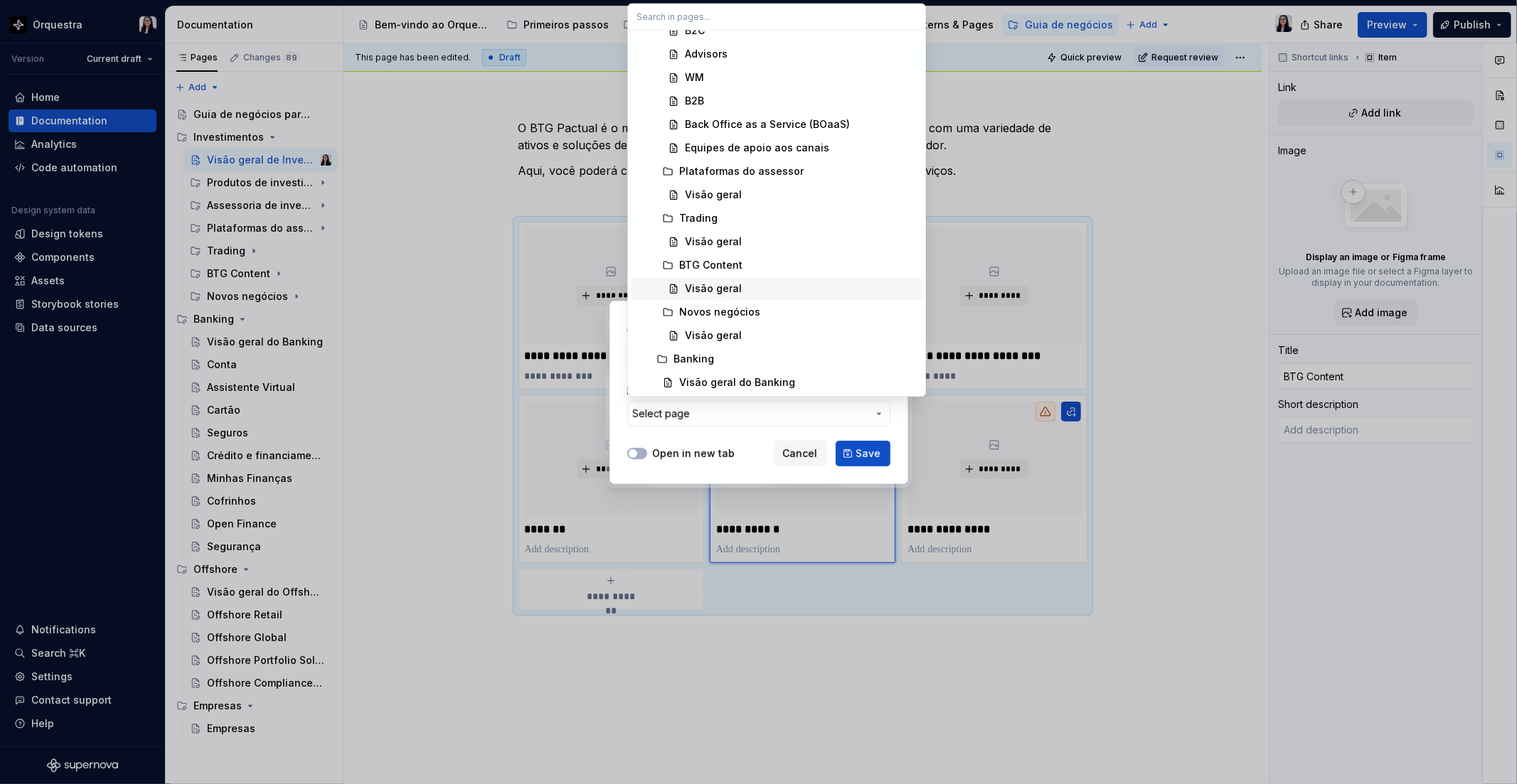 click on "Visão geral" at bounding box center [713, 289] 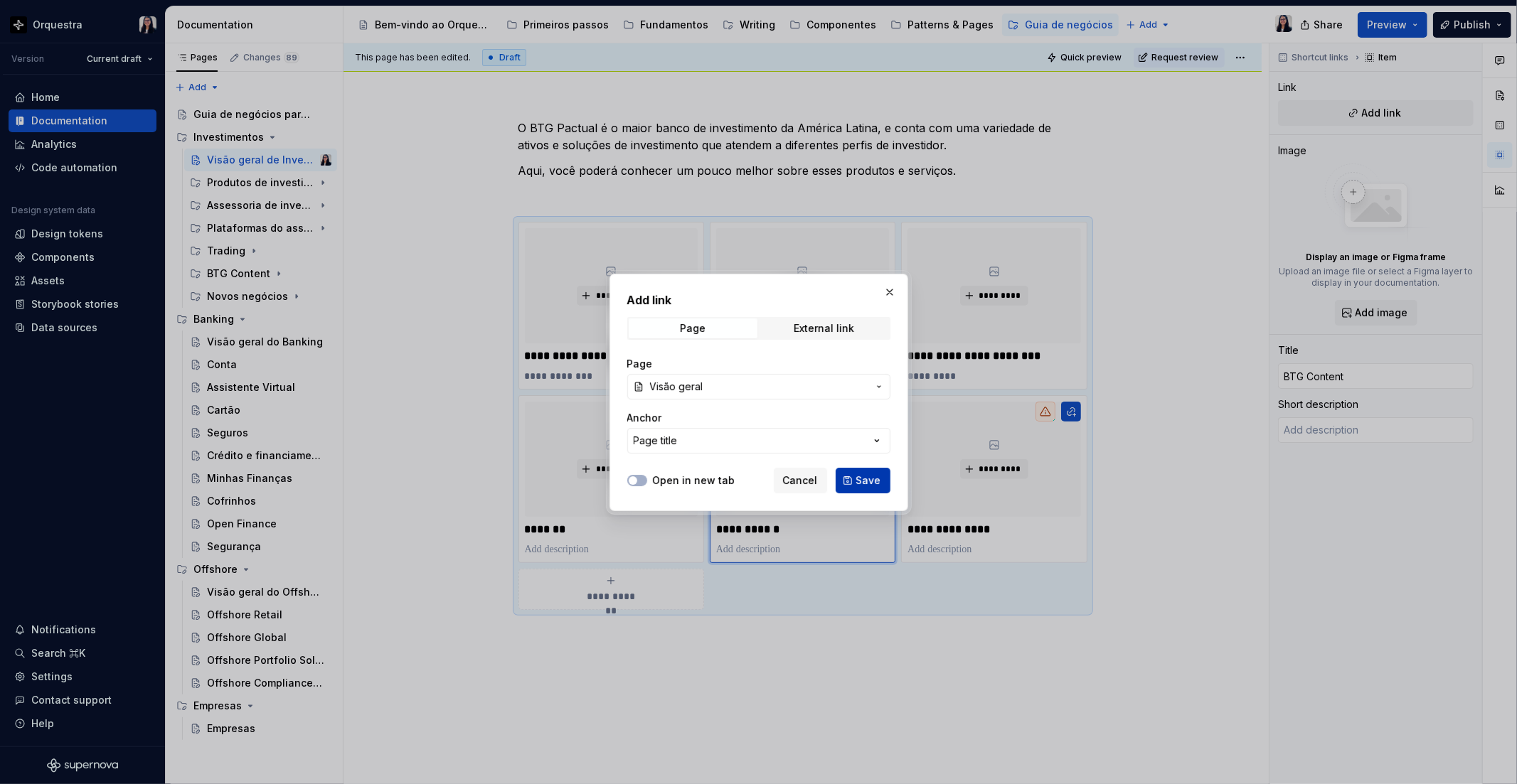 click on "Save" at bounding box center (868, 480) 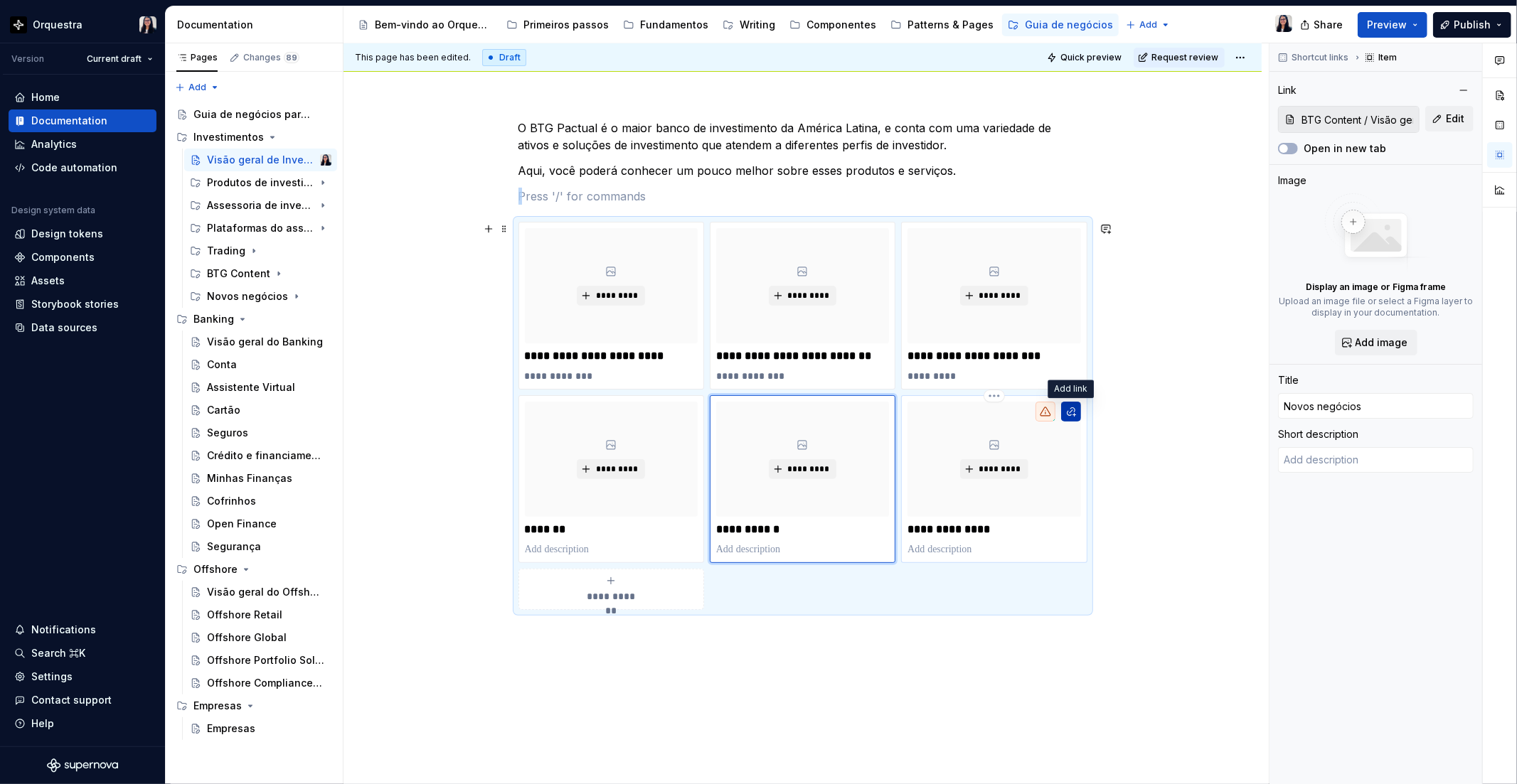 click at bounding box center [1071, 412] 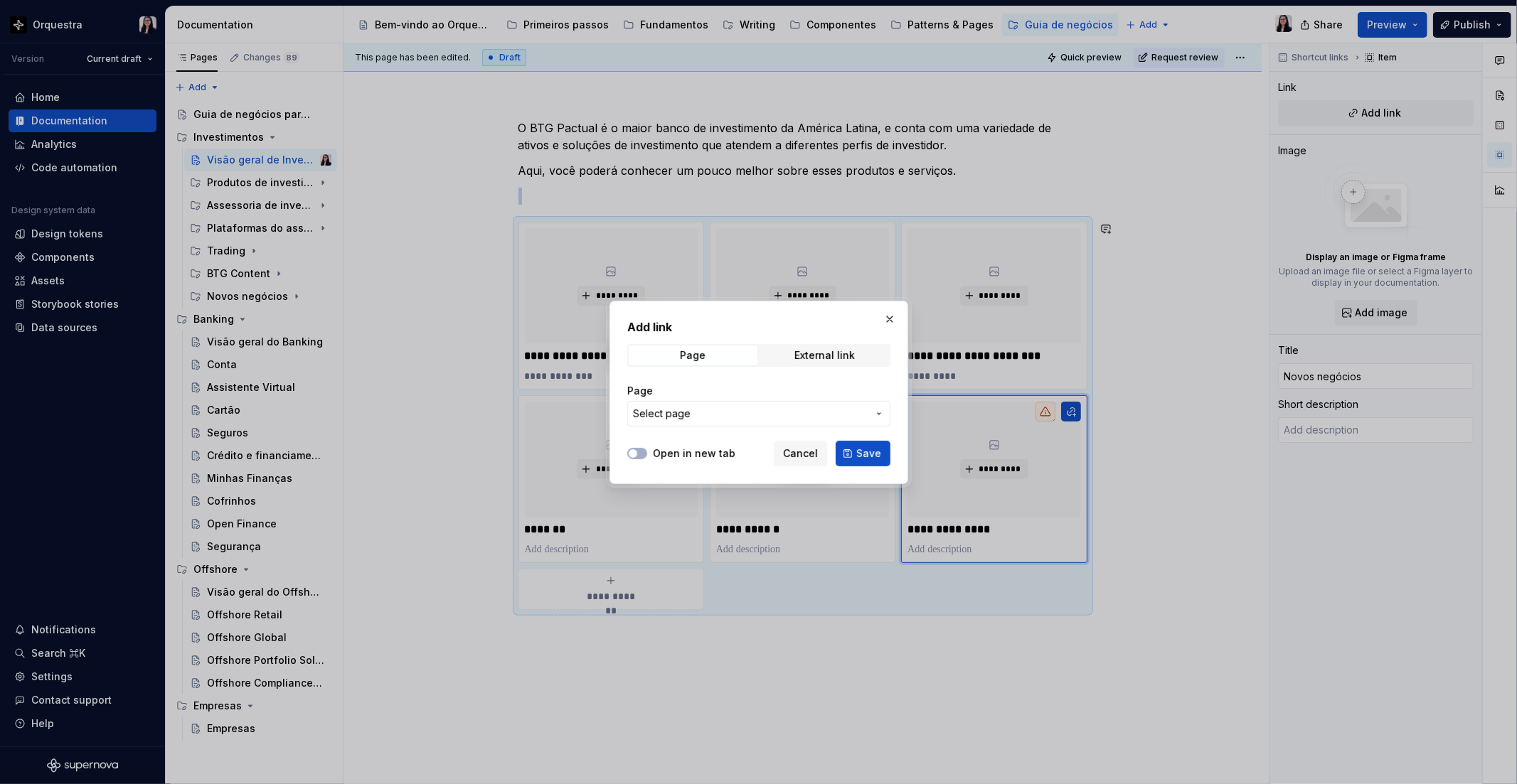 click on "Select page" at bounding box center (750, 414) 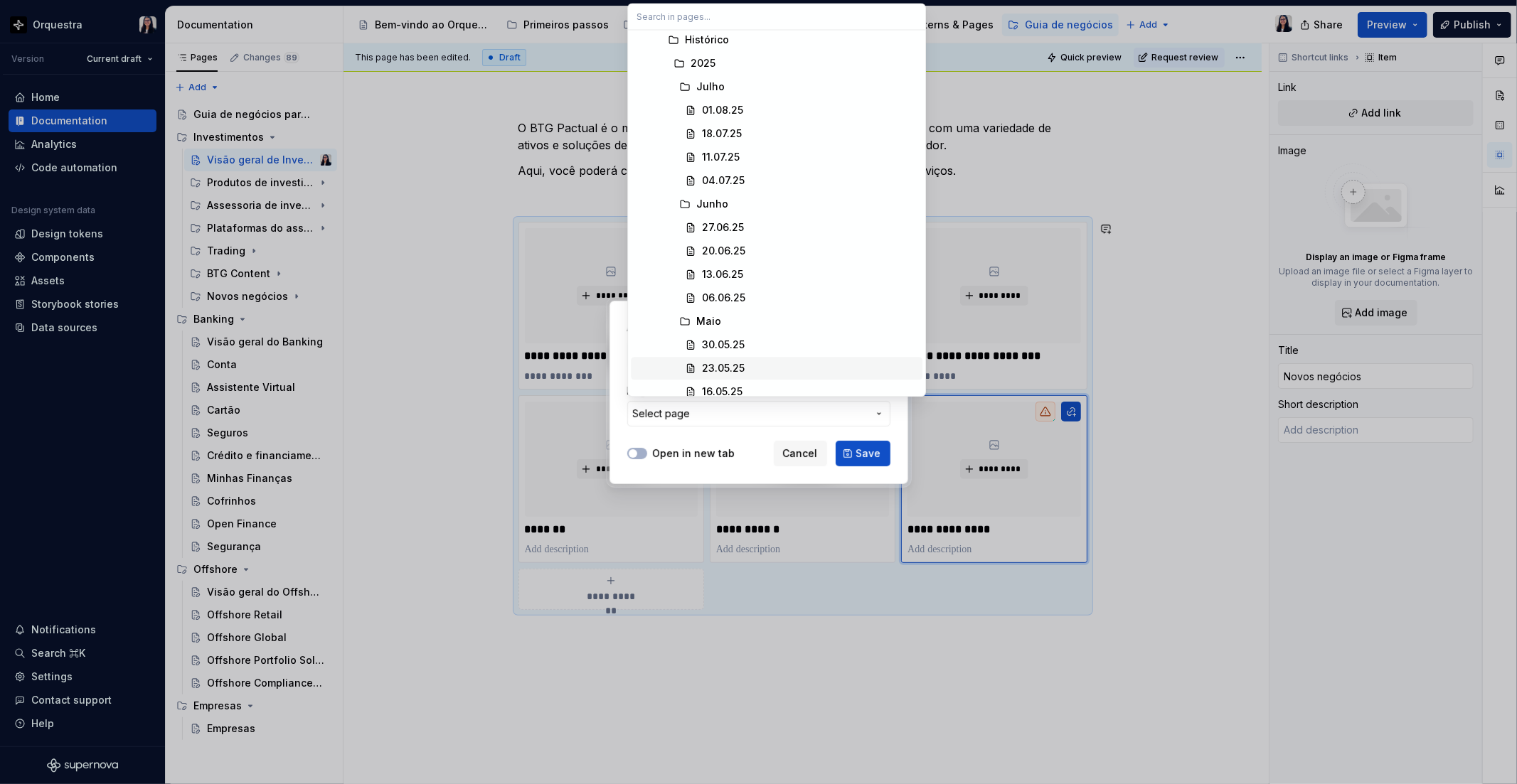 scroll, scrollTop: 1105, scrollLeft: 0, axis: vertical 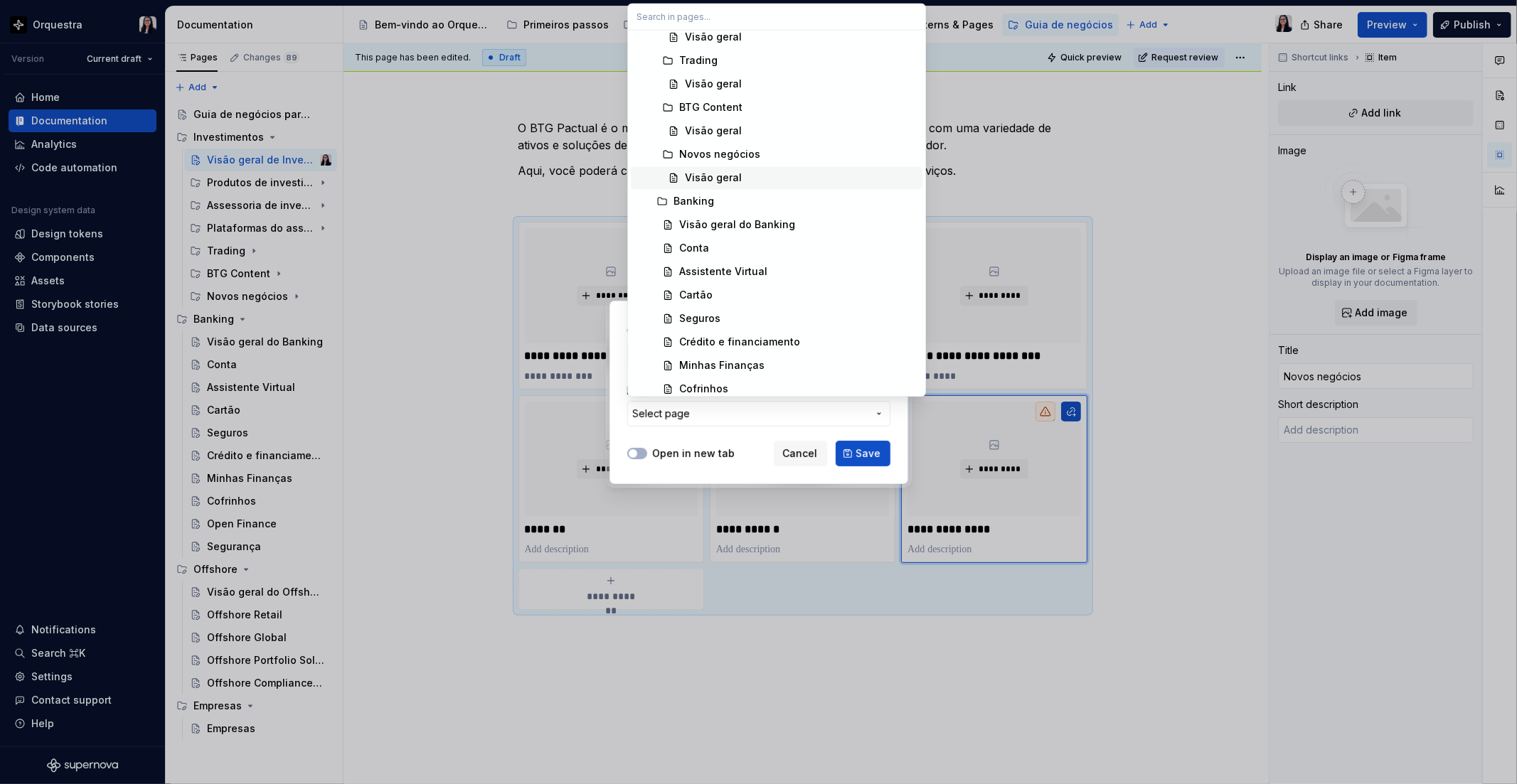click on "Visão geral" at bounding box center (713, 178) 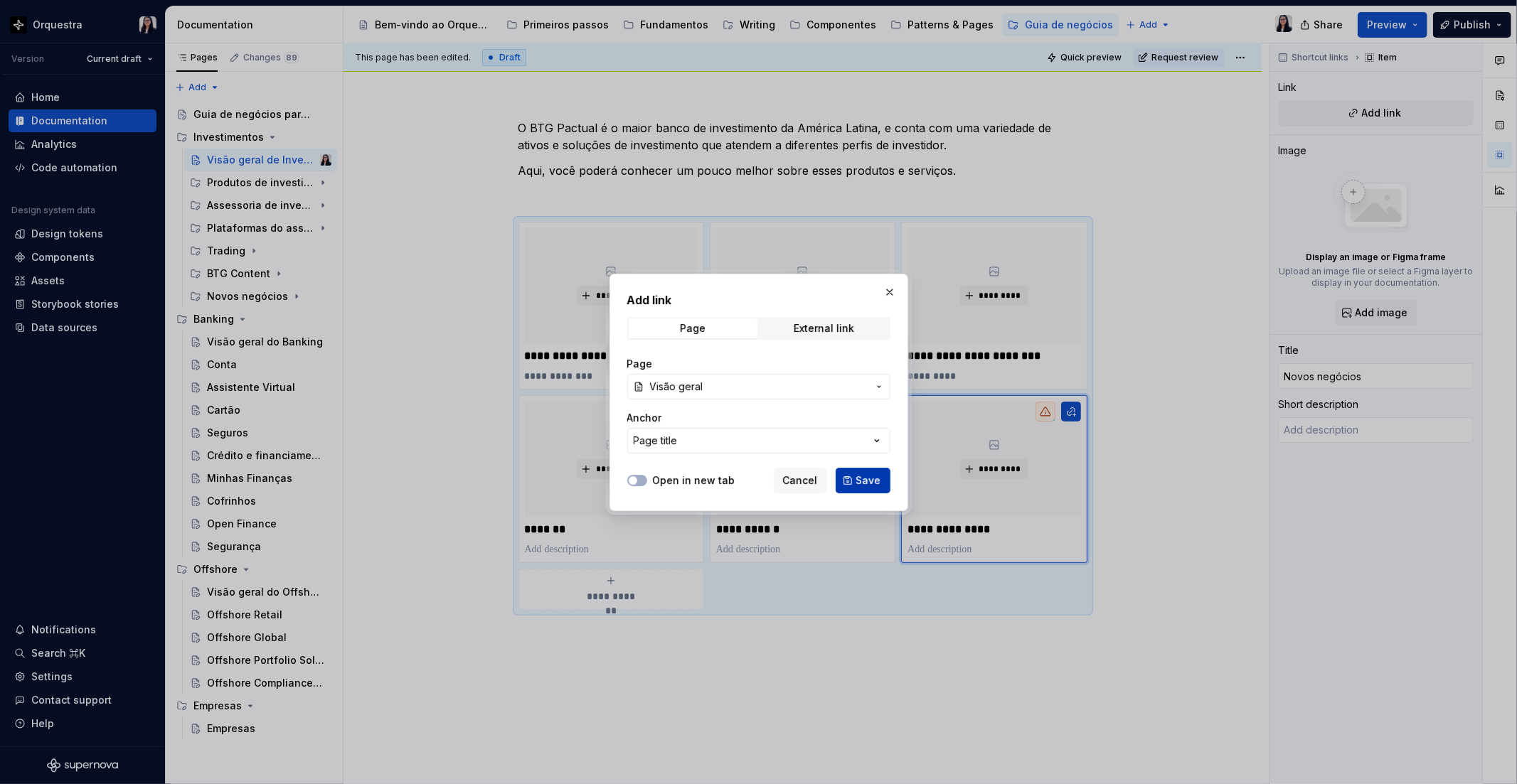 click on "Save" at bounding box center (868, 480) 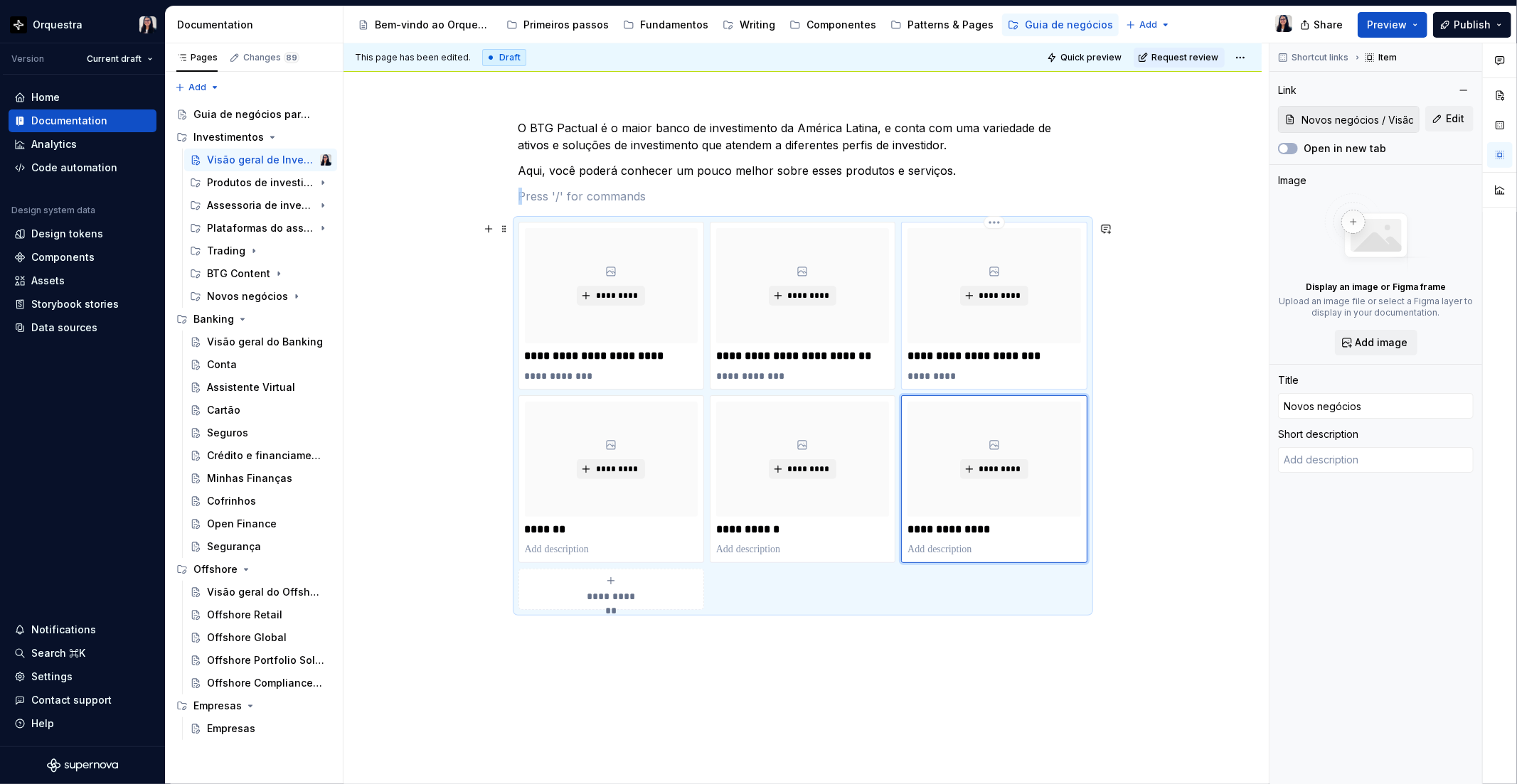 click on "*********" at bounding box center (994, 376) 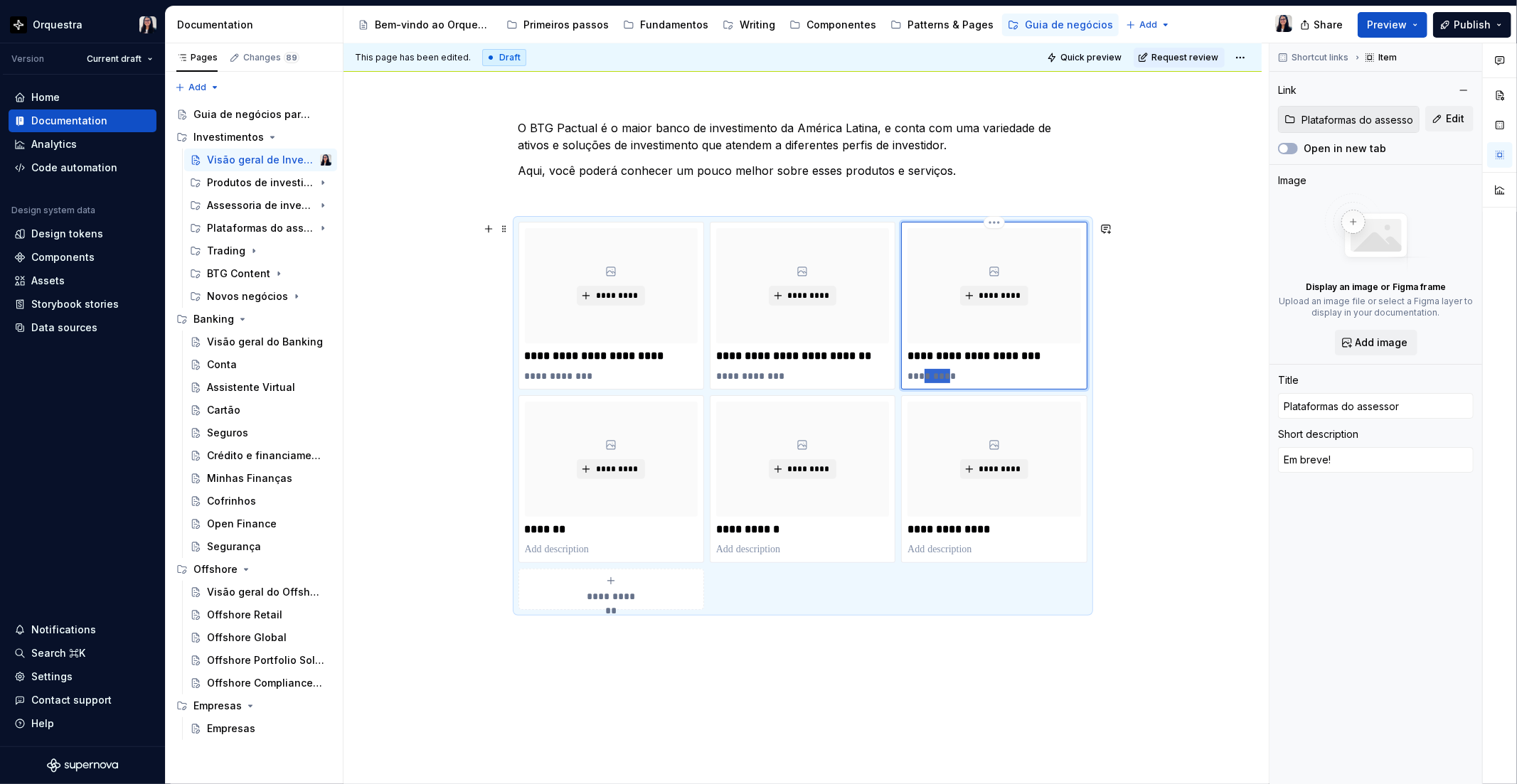 click on "*********" at bounding box center (994, 376) 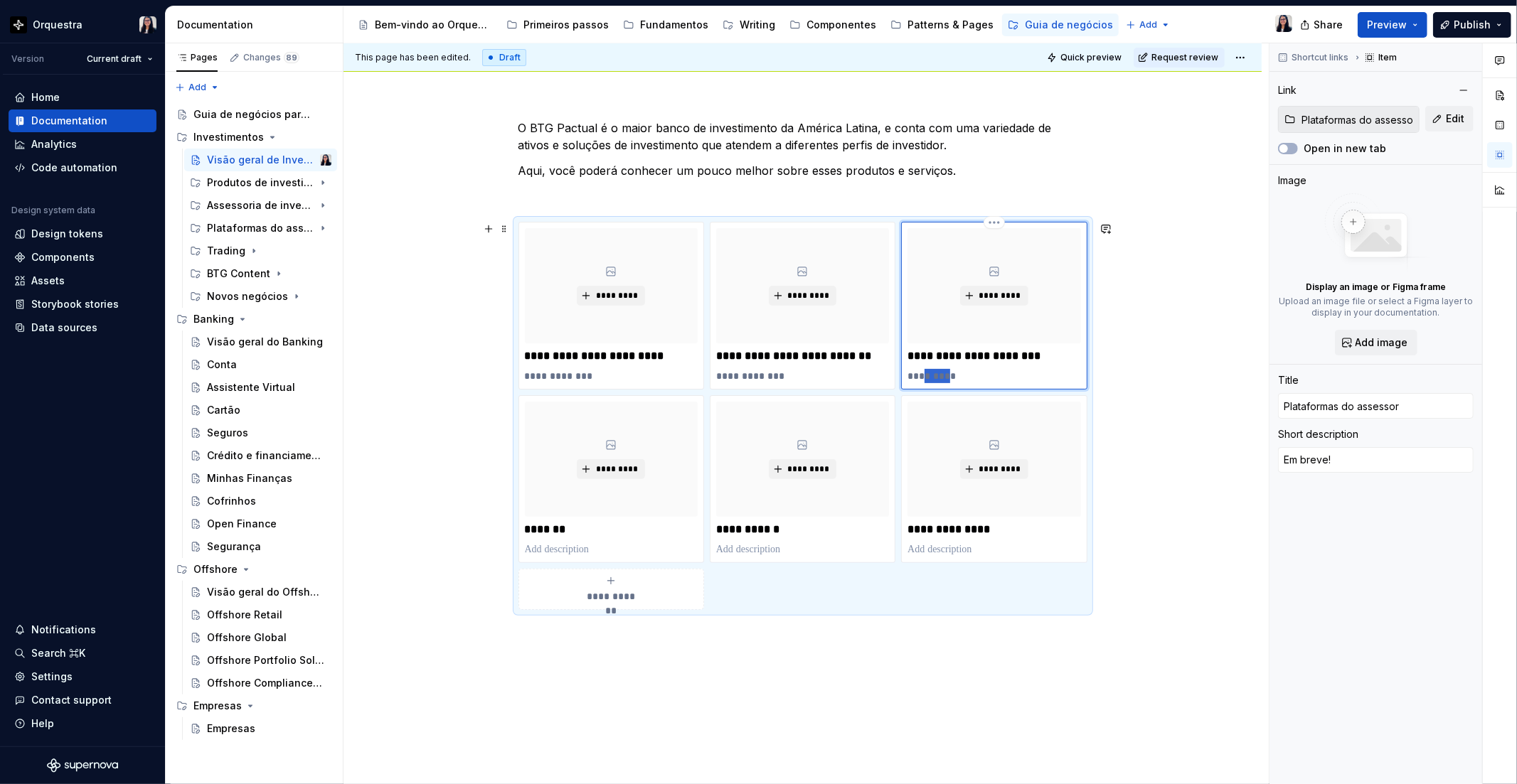 click on "*********" at bounding box center (994, 376) 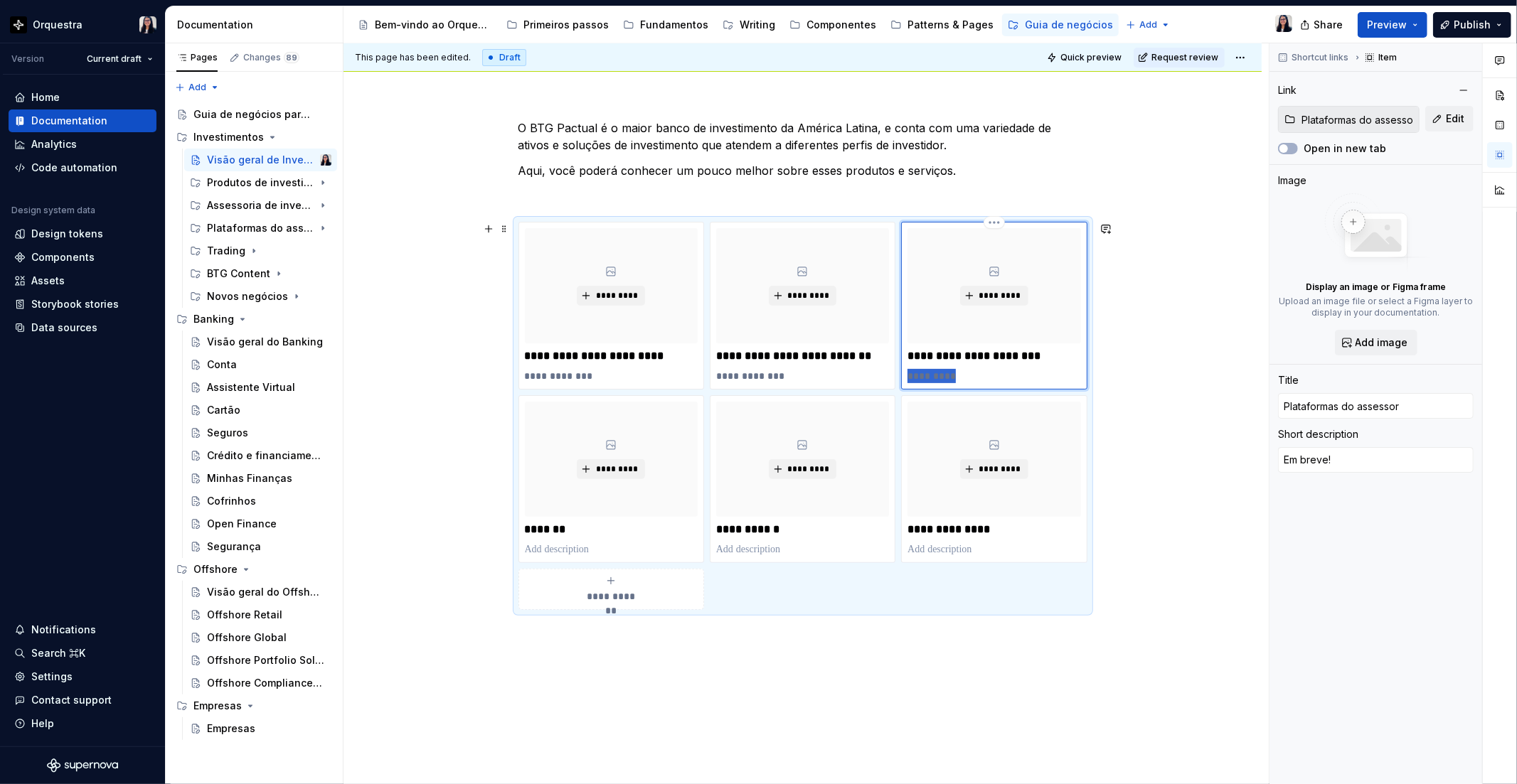 click on "*********" at bounding box center [994, 376] 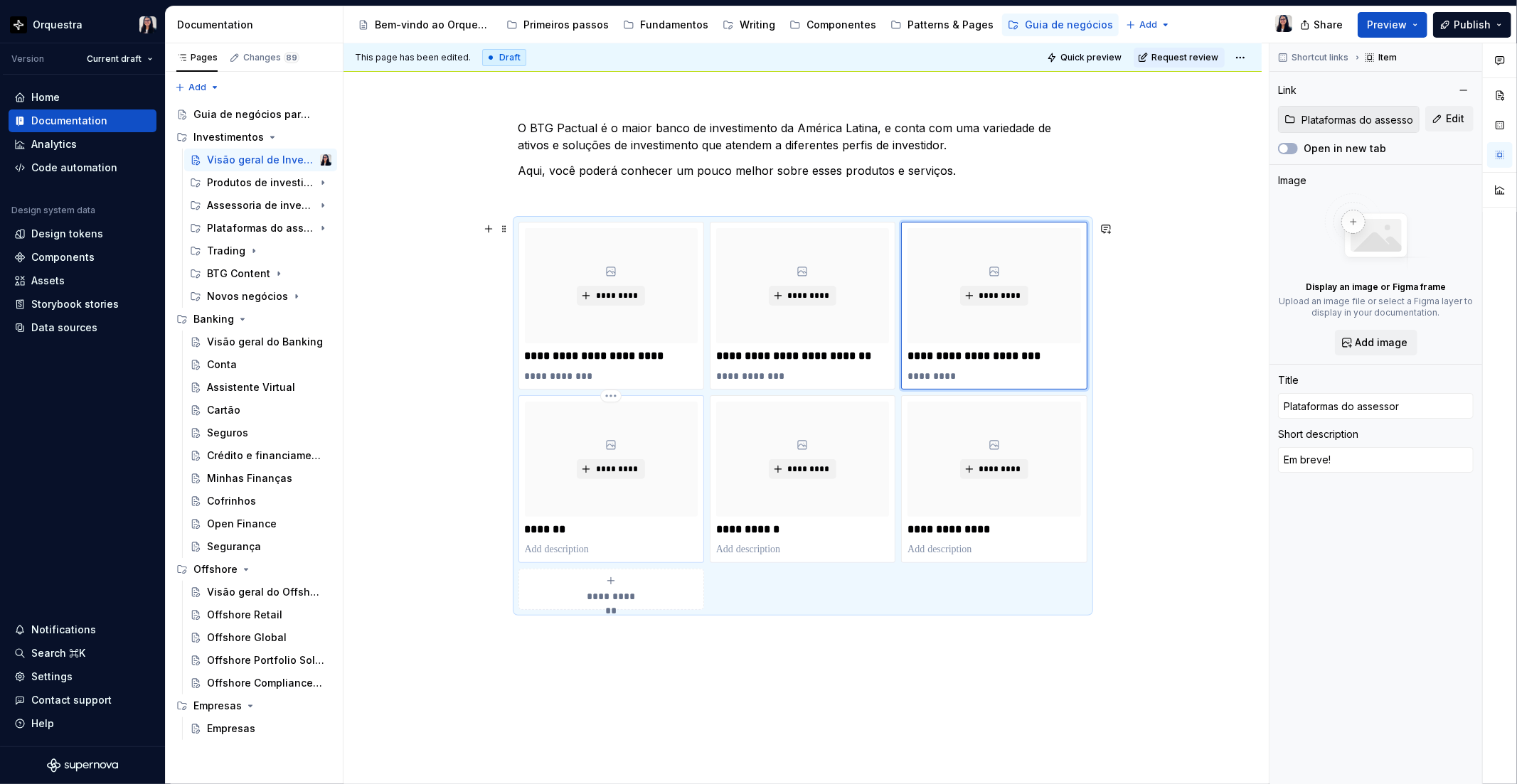 click at bounding box center (611, 549) 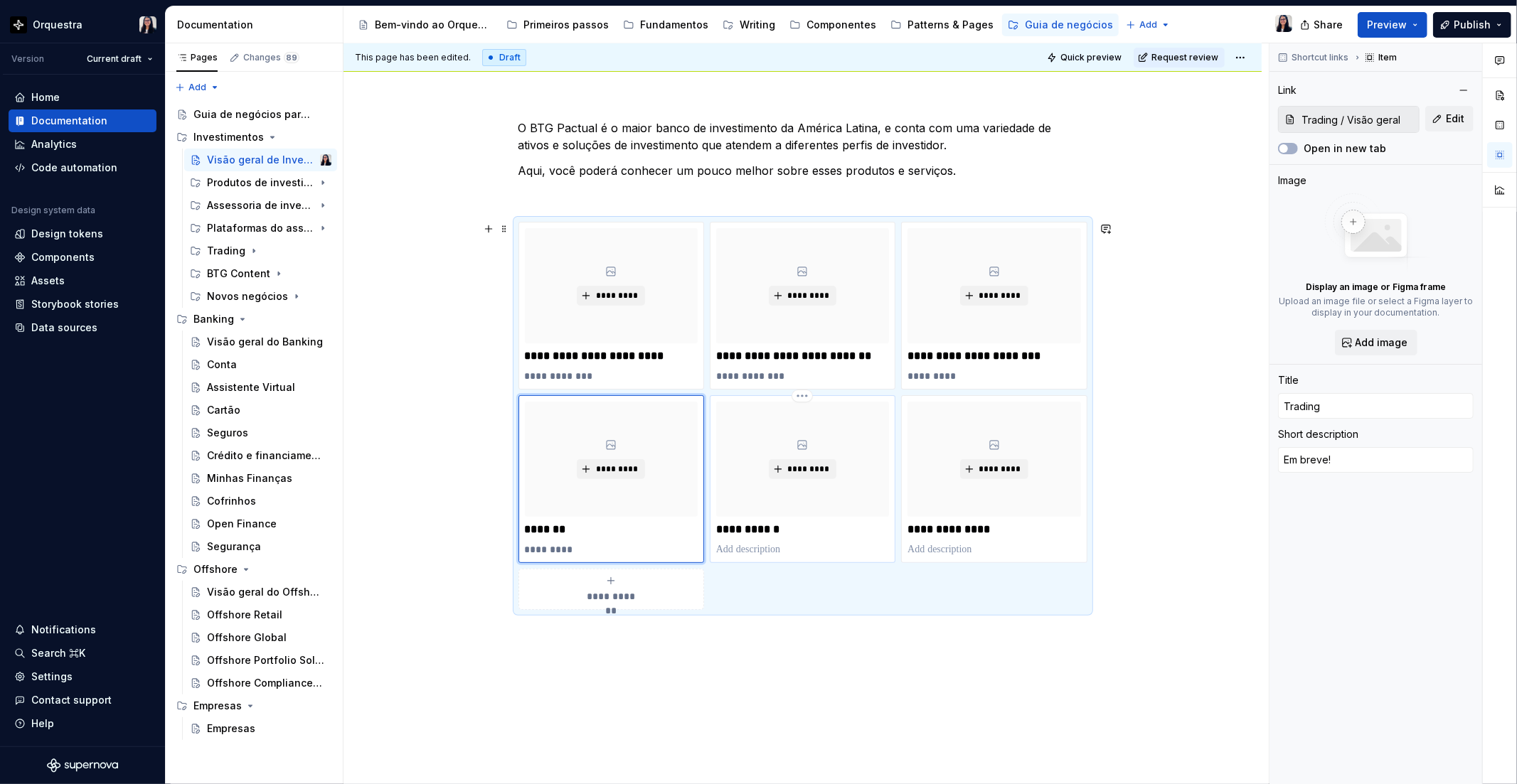 click at bounding box center (802, 549) 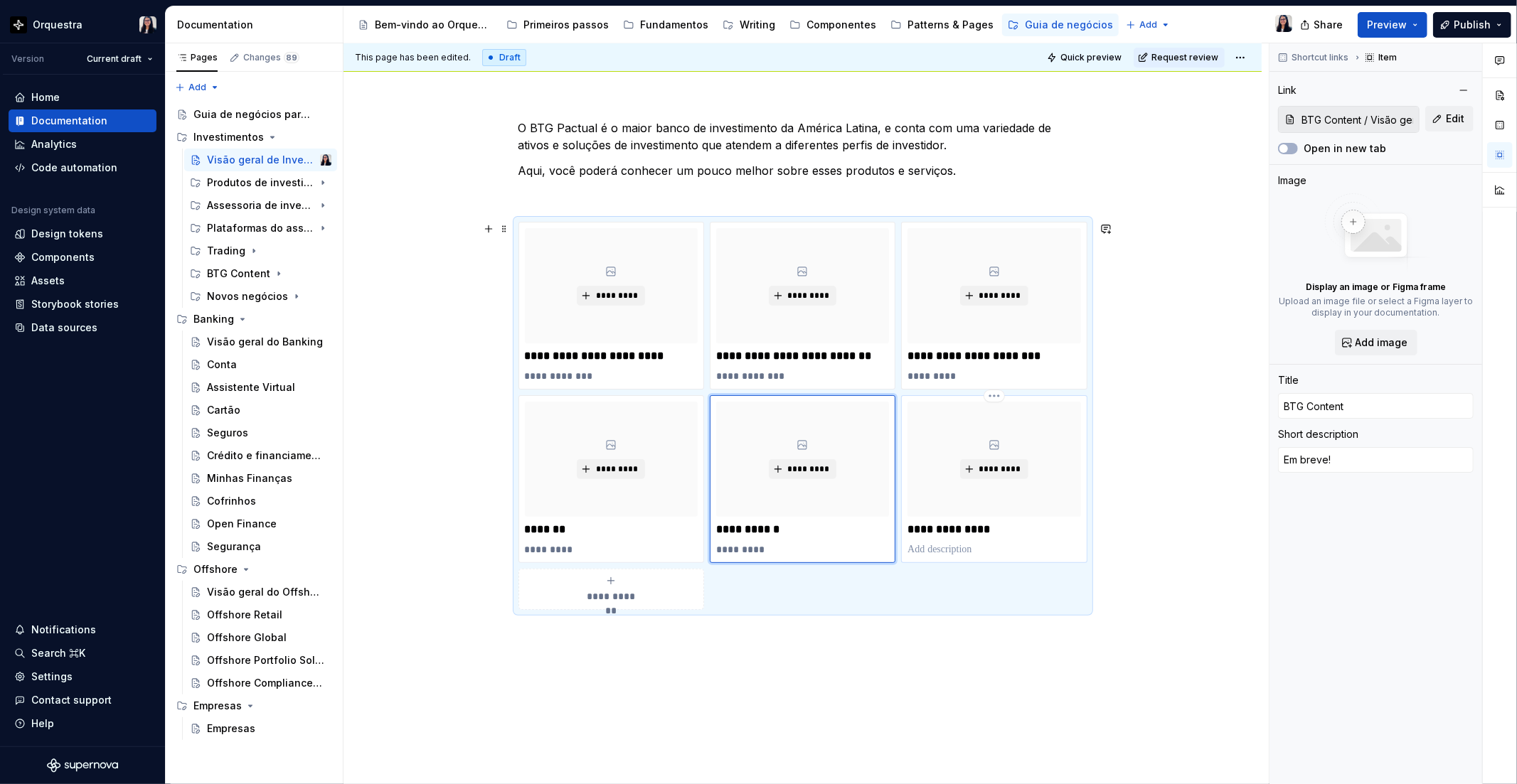 click at bounding box center (994, 549) 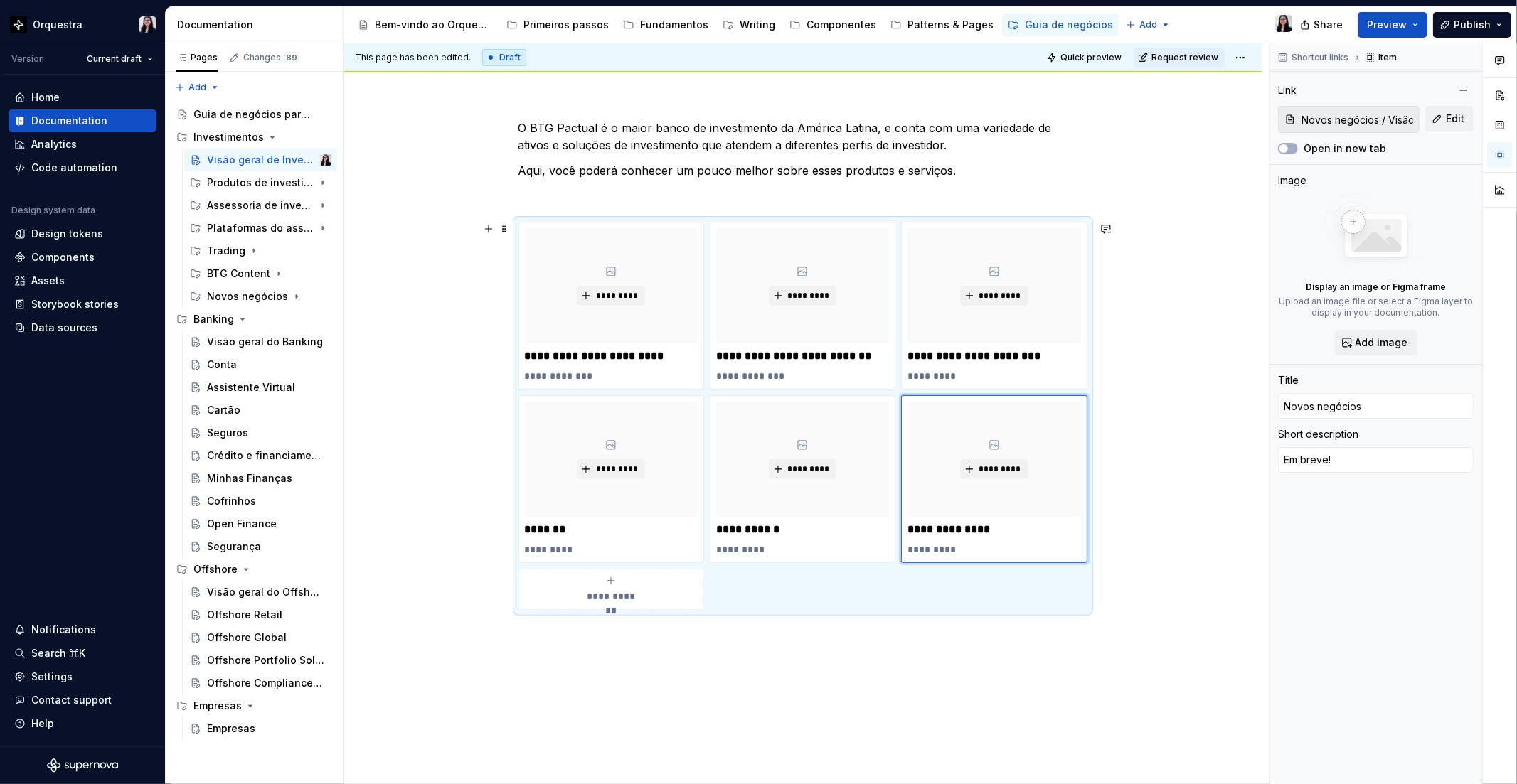 click on "**********" at bounding box center (806, 414) 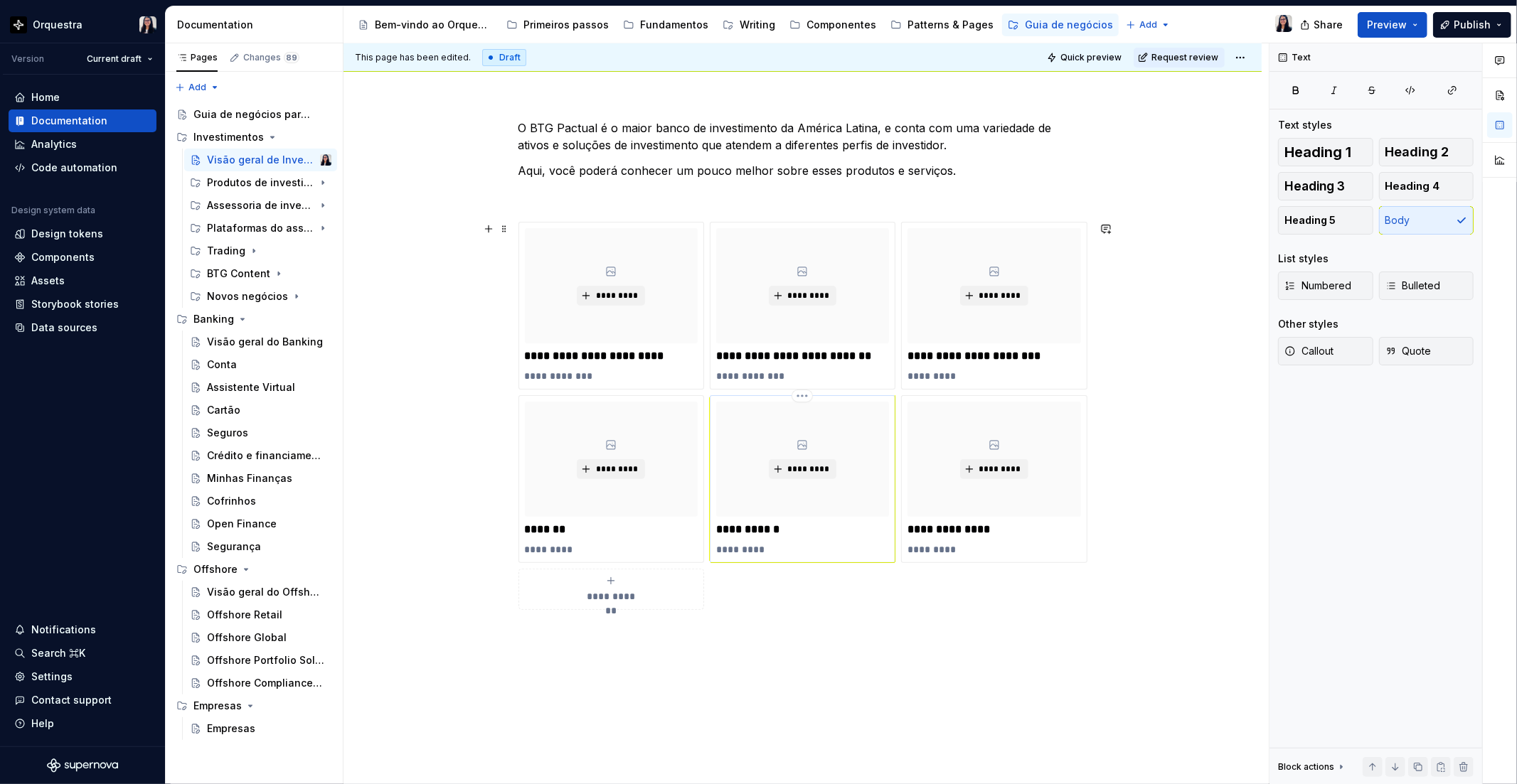 click on "**********" at bounding box center [802, 530] 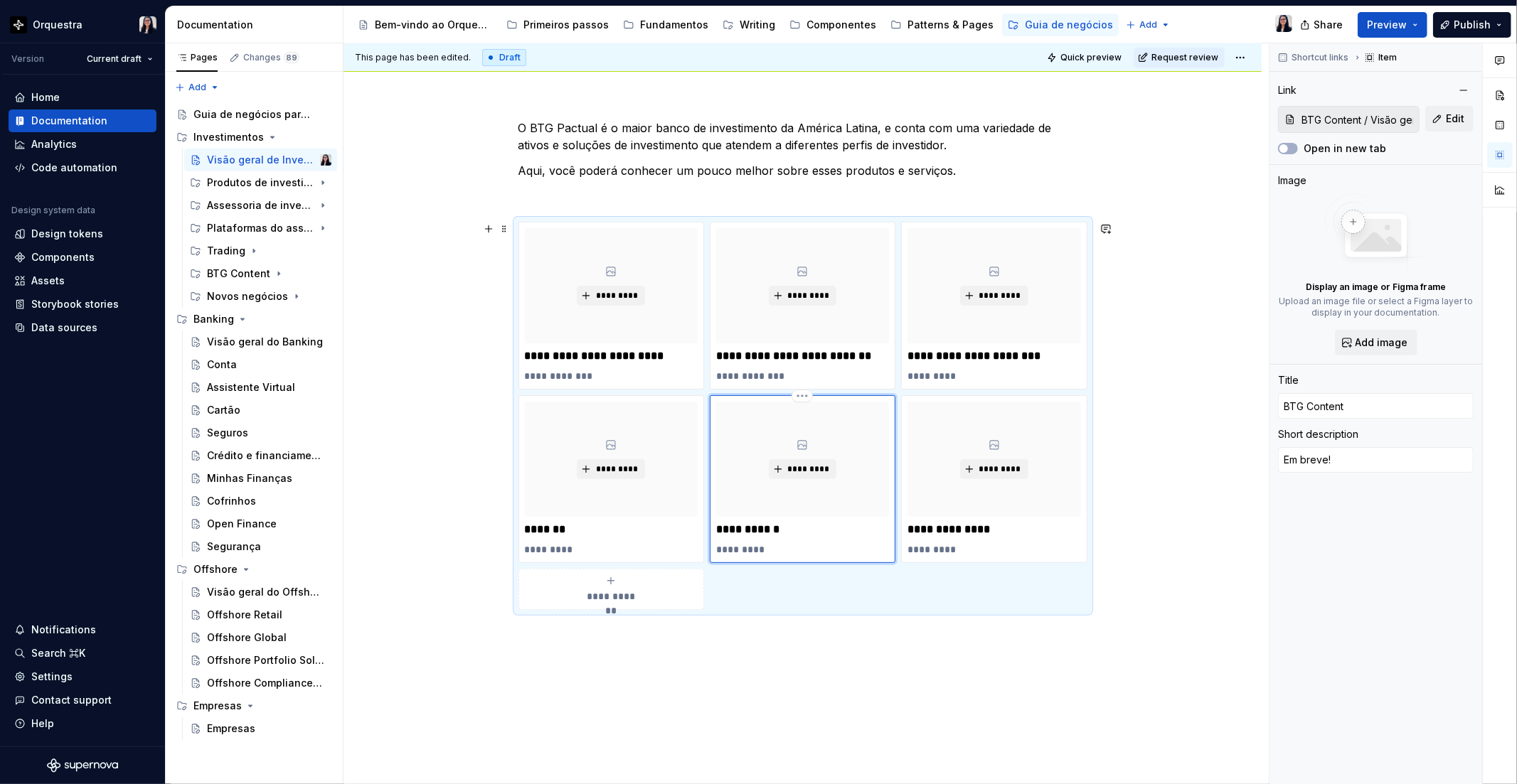 click on "**********" at bounding box center [802, 530] 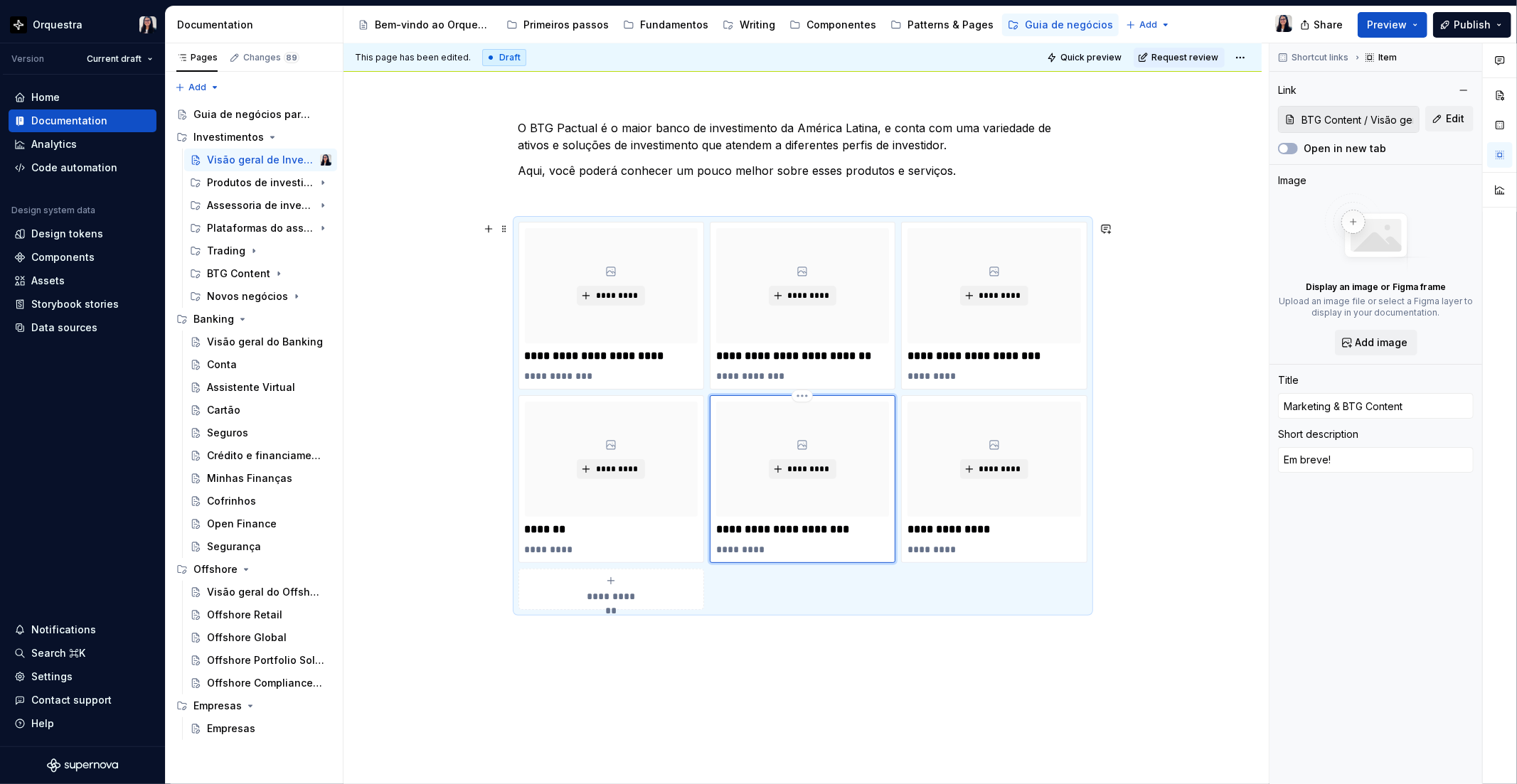 click on "**********" at bounding box center [802, 530] 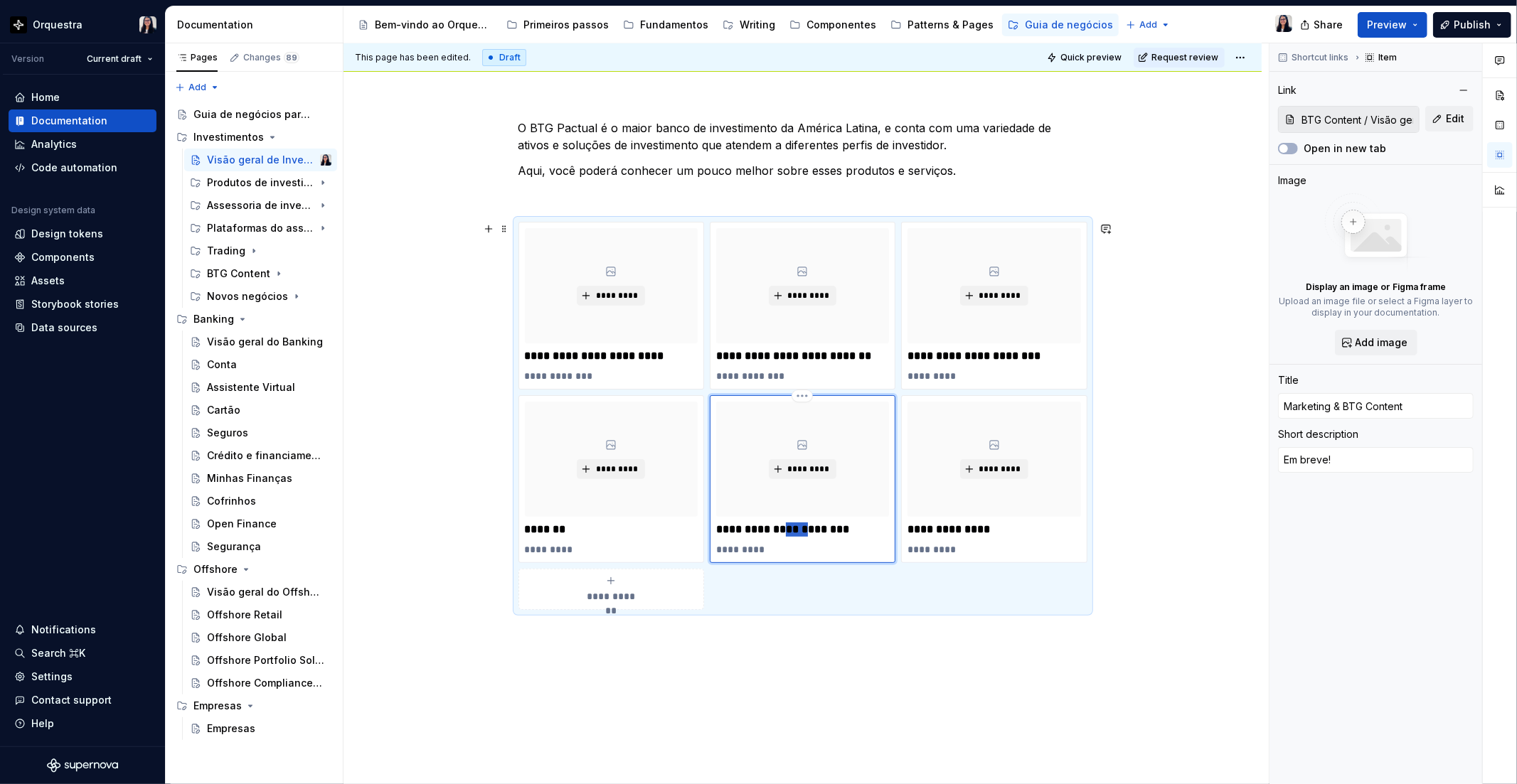 click on "**********" at bounding box center [802, 530] 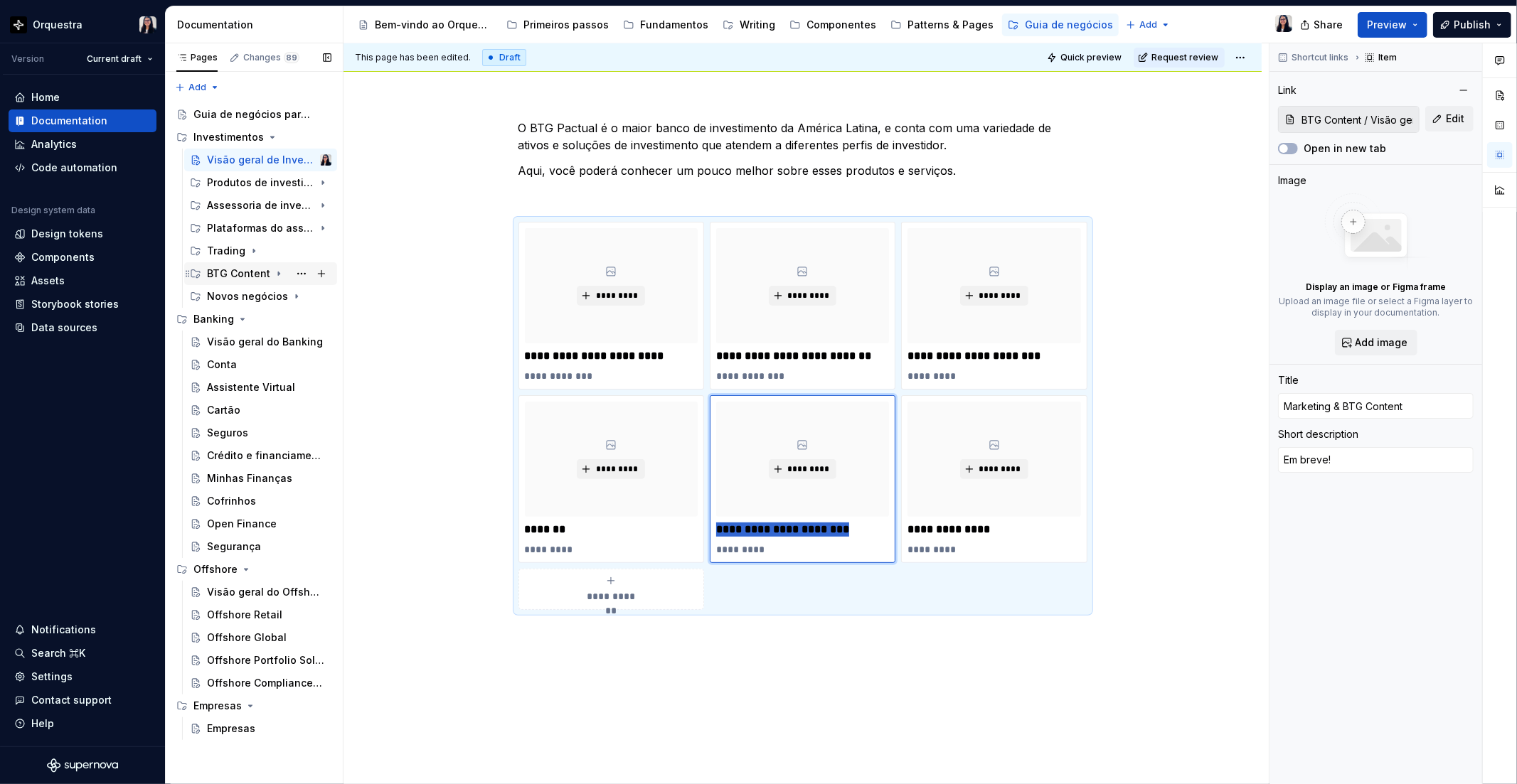 click on "BTG Content" at bounding box center (238, 274) 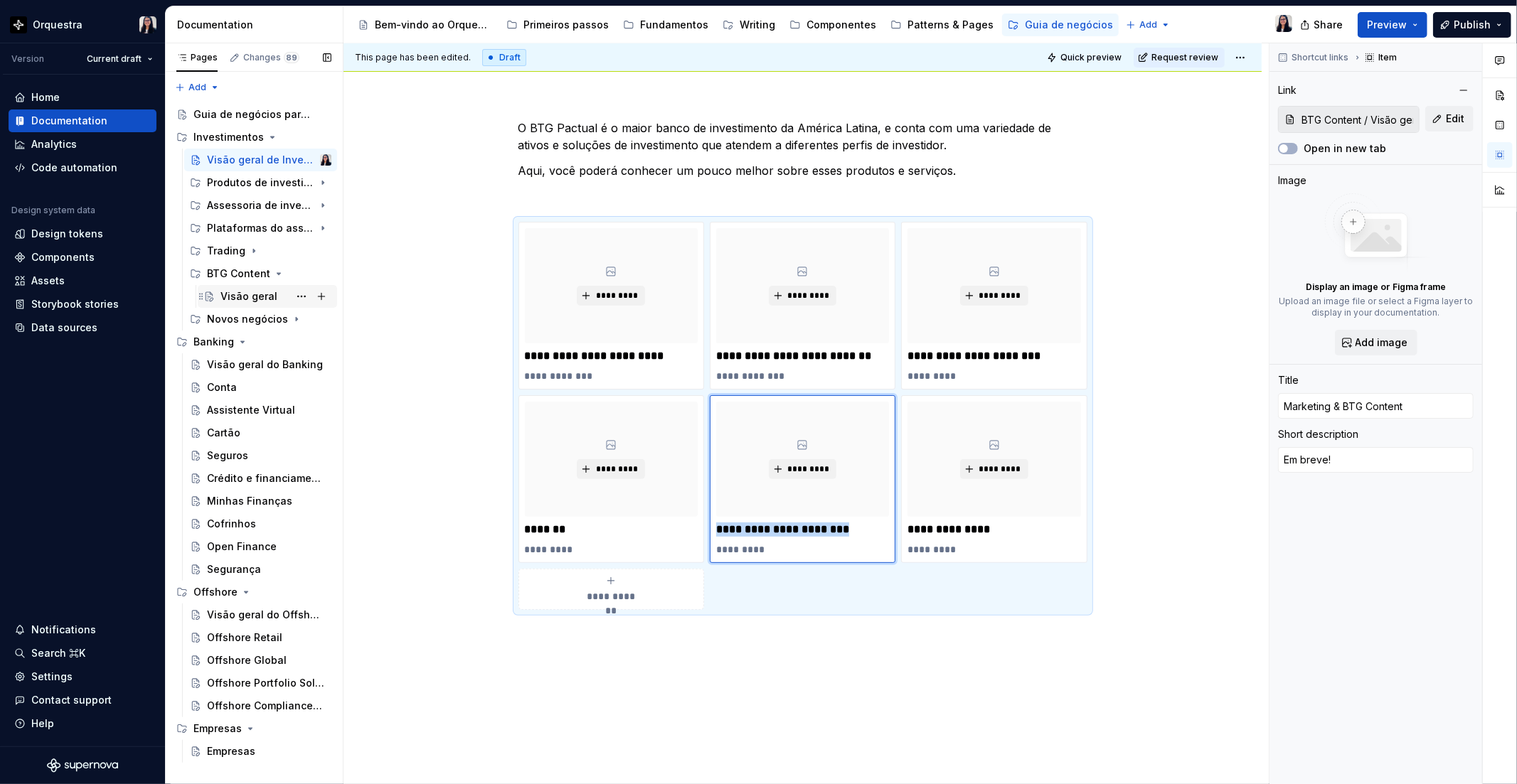 click on "Visão geral" at bounding box center (249, 296) 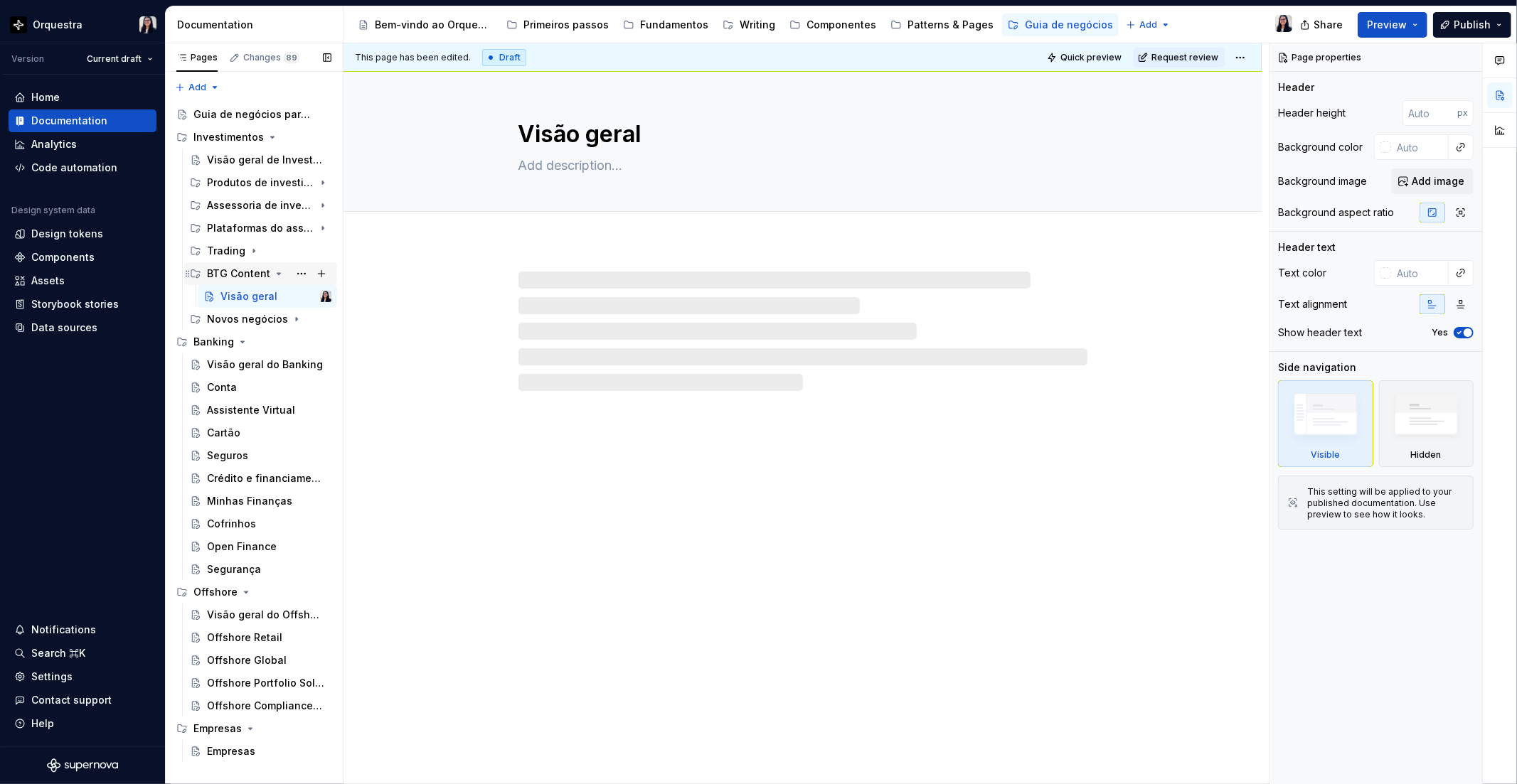 click on "BTG Content" at bounding box center [238, 274] 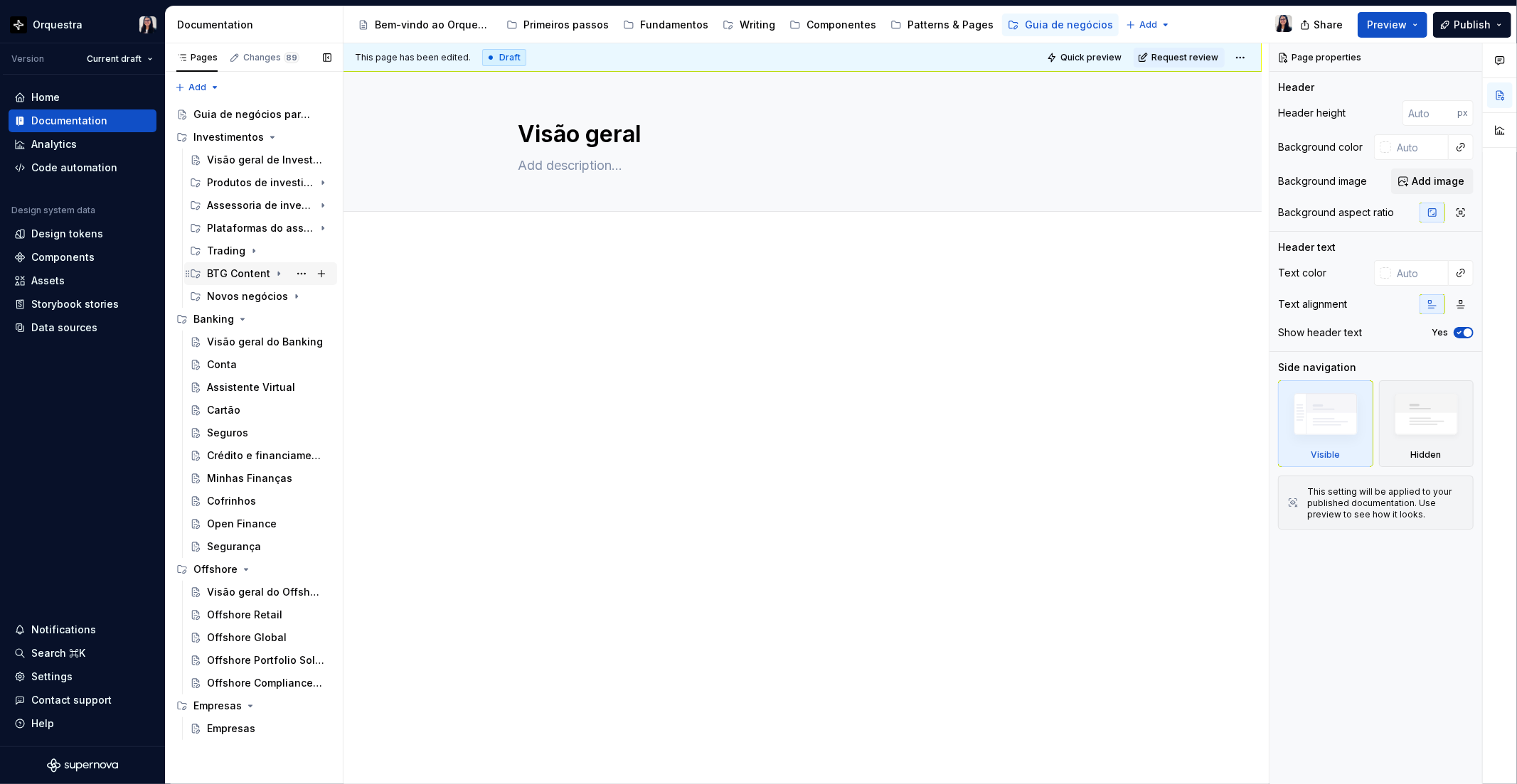click on "BTG Content" at bounding box center [238, 274] 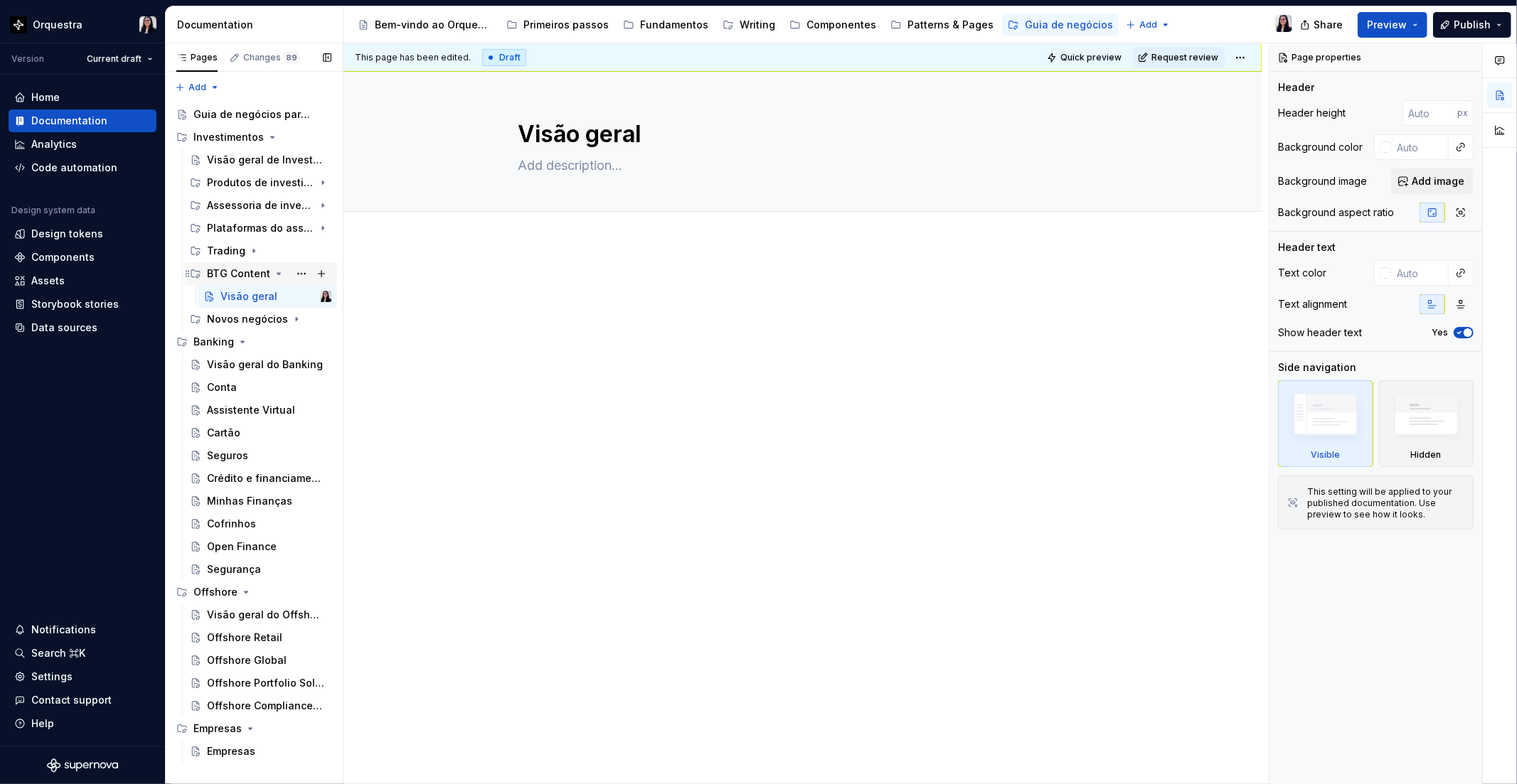 click 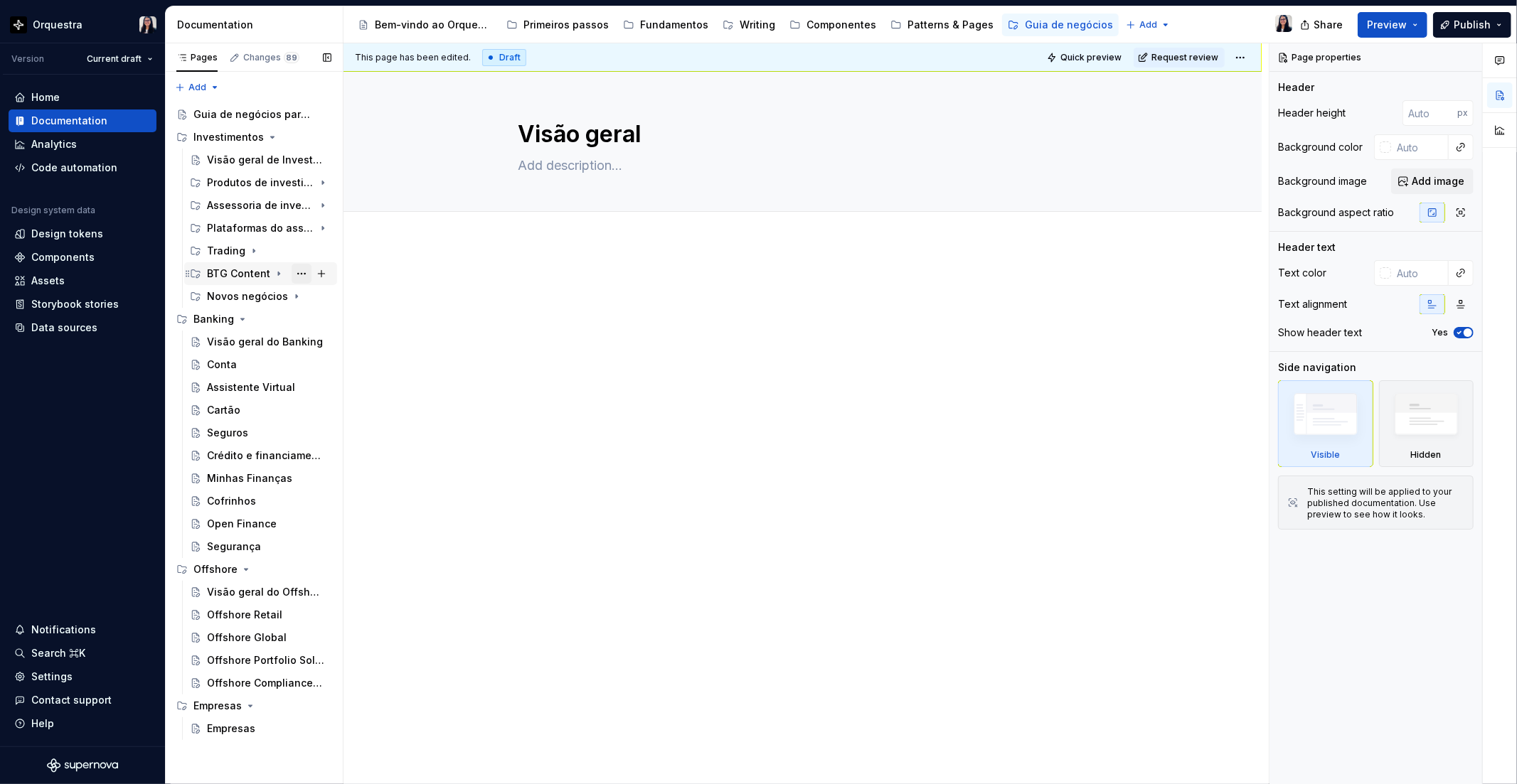 click at bounding box center [302, 274] 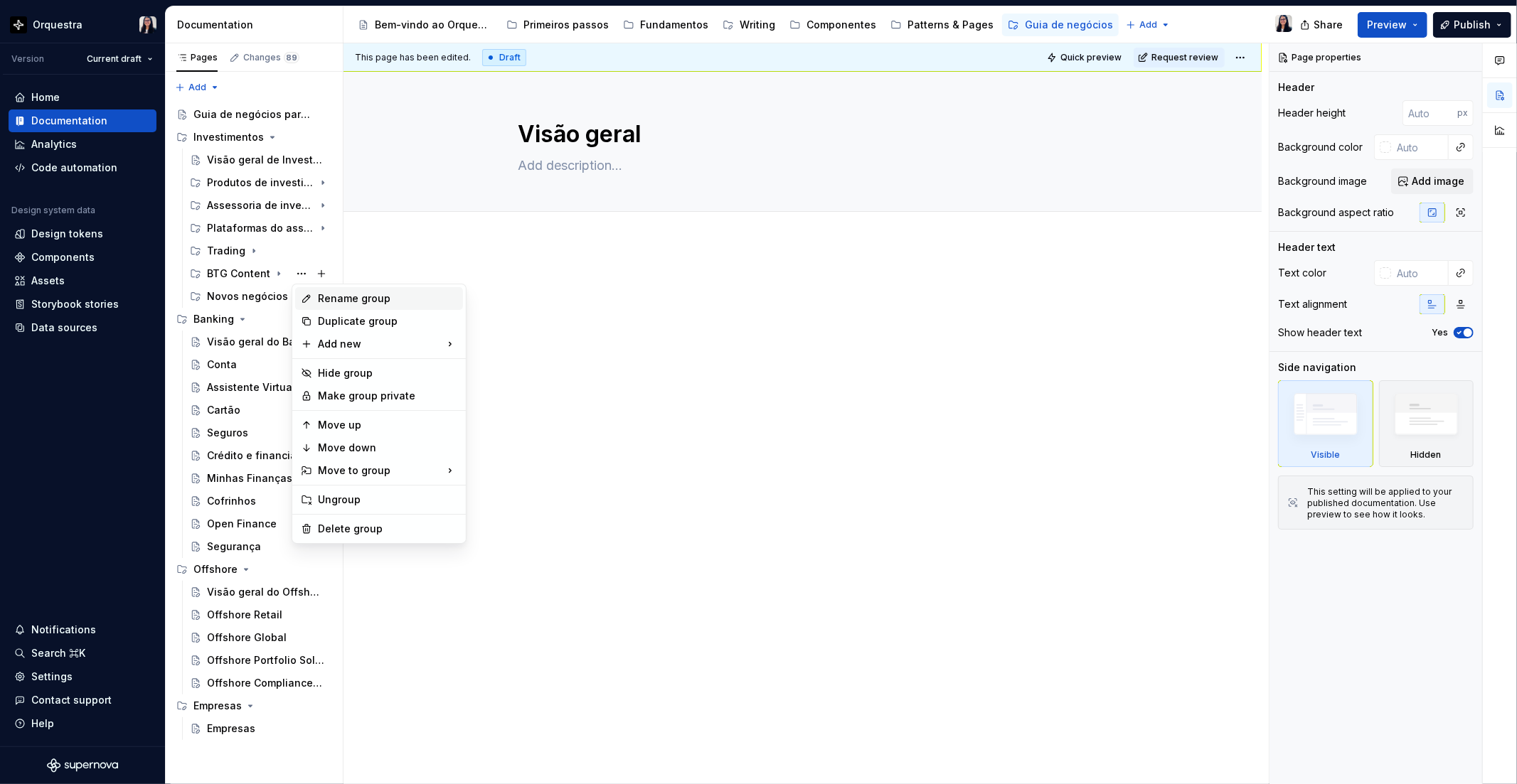 click on "Rename group" at bounding box center [388, 299] 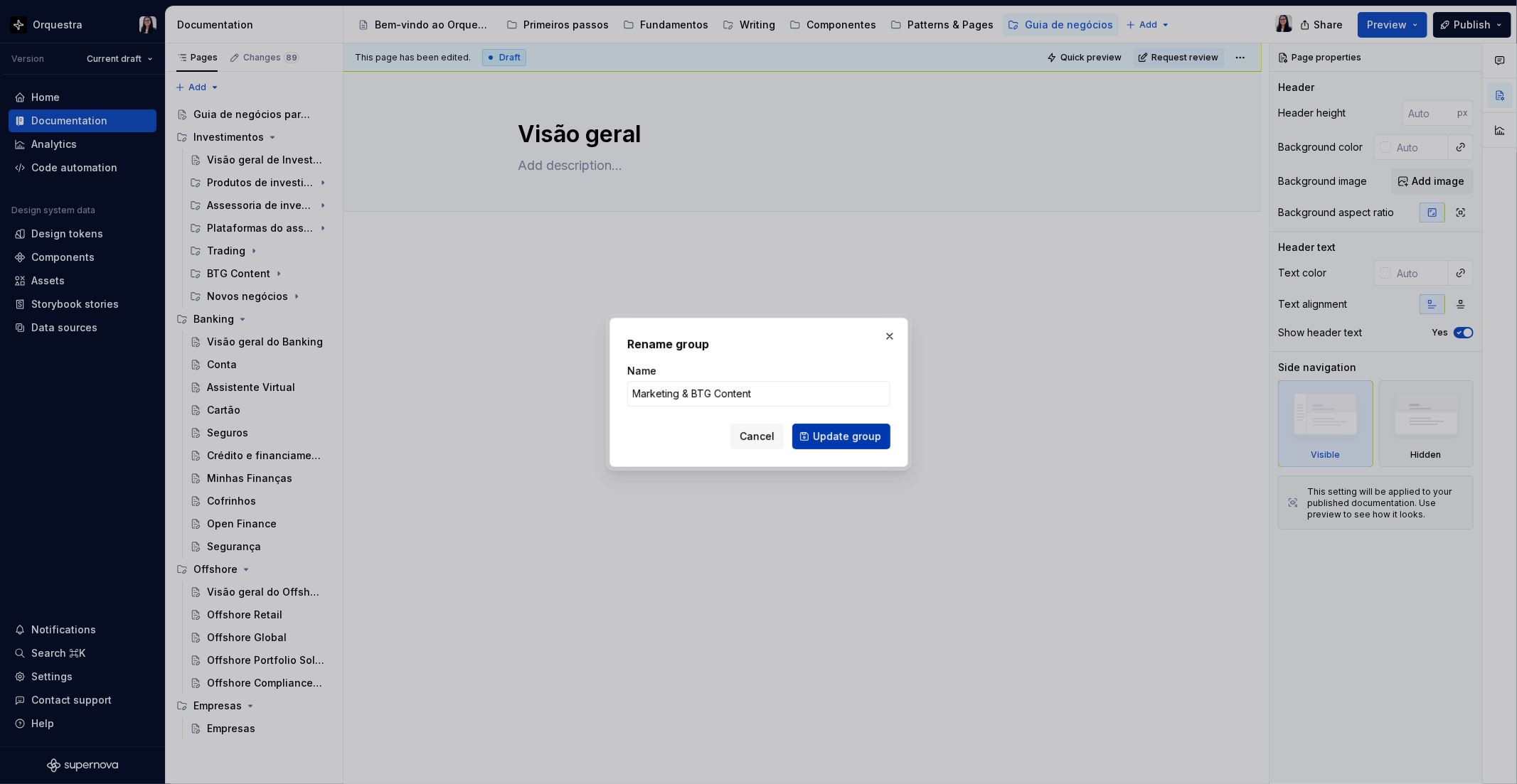 click on "Update group" at bounding box center (847, 436) 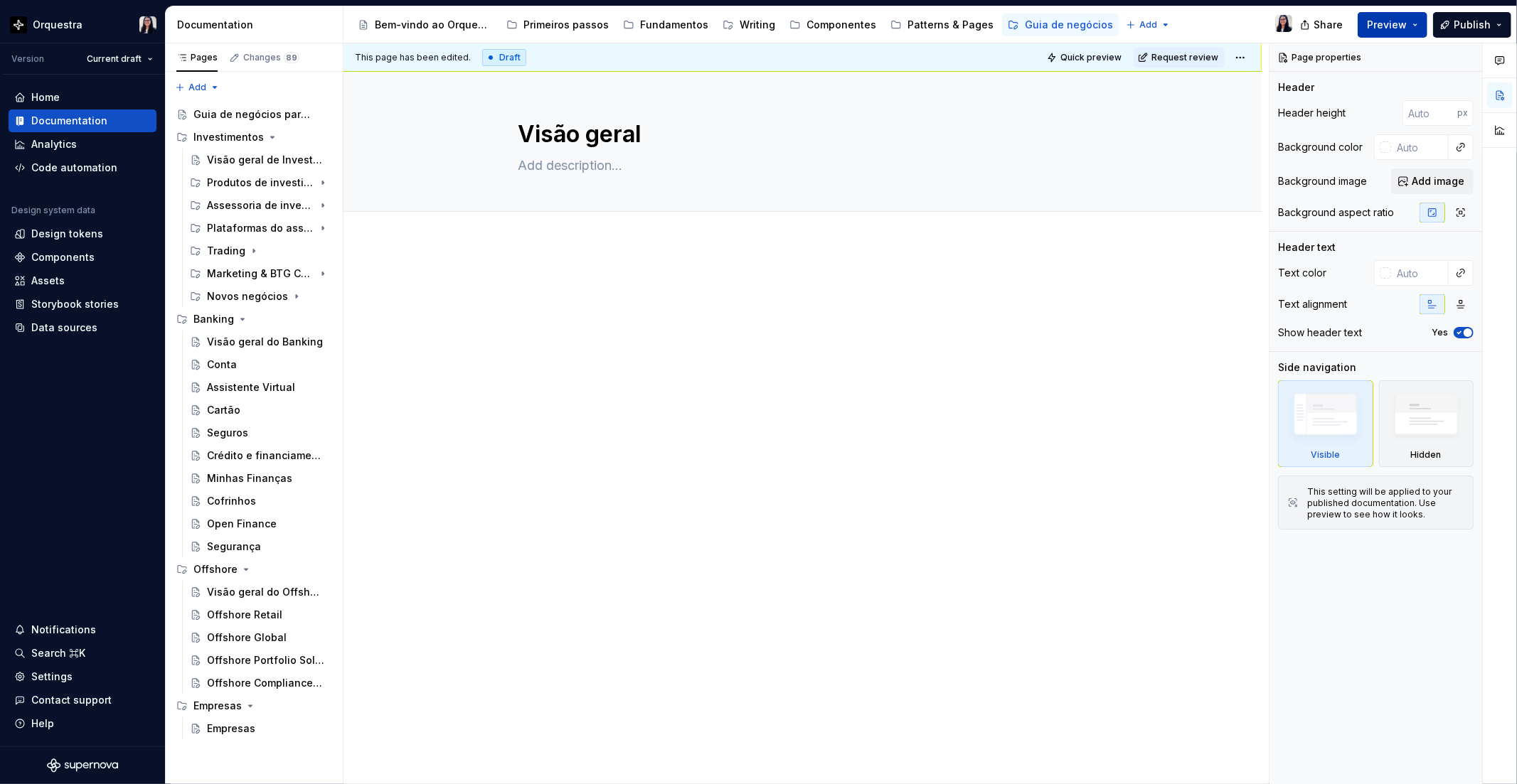 click on "Preview" at bounding box center (1387, 25) 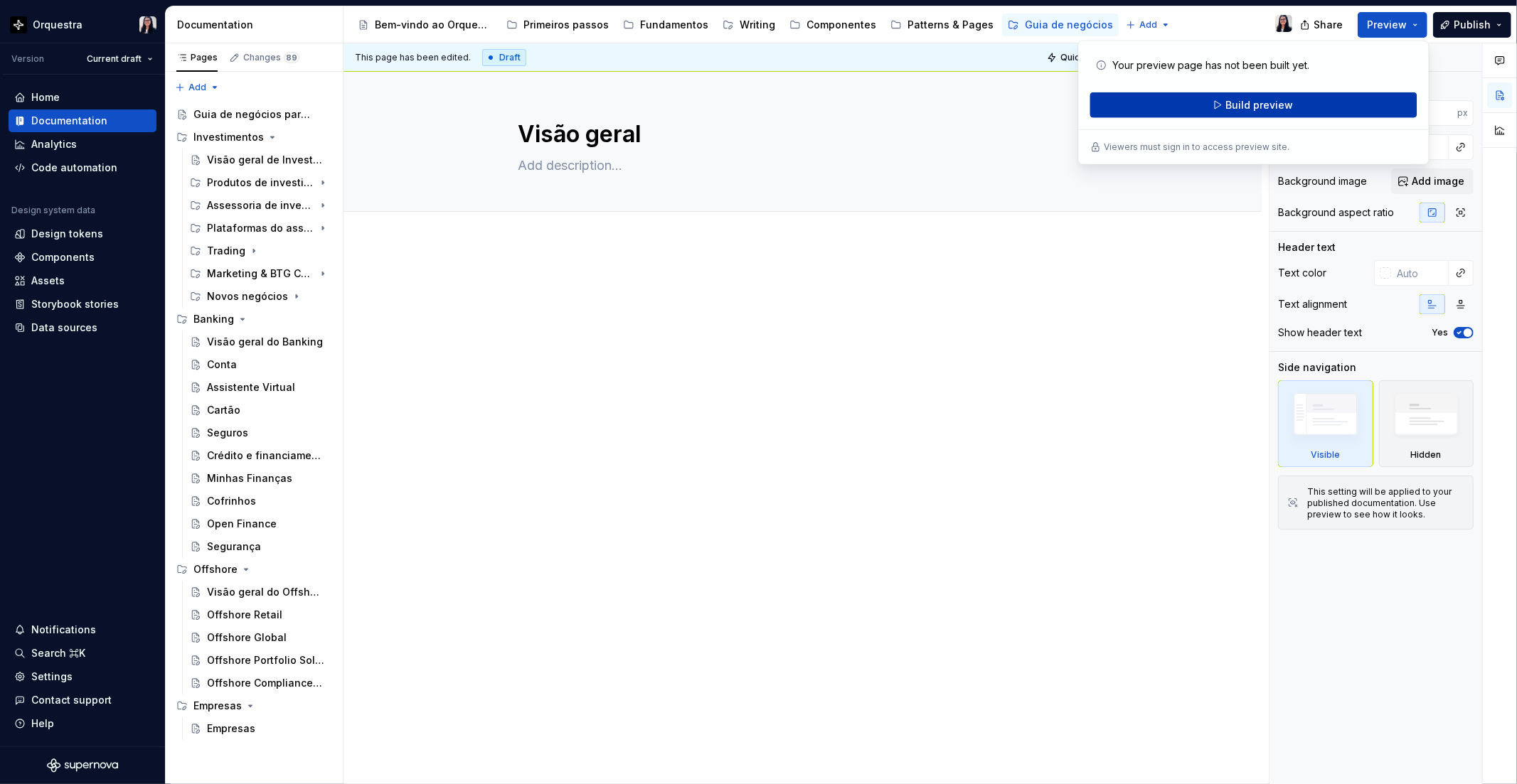 click on "Build preview" at bounding box center (1259, 105) 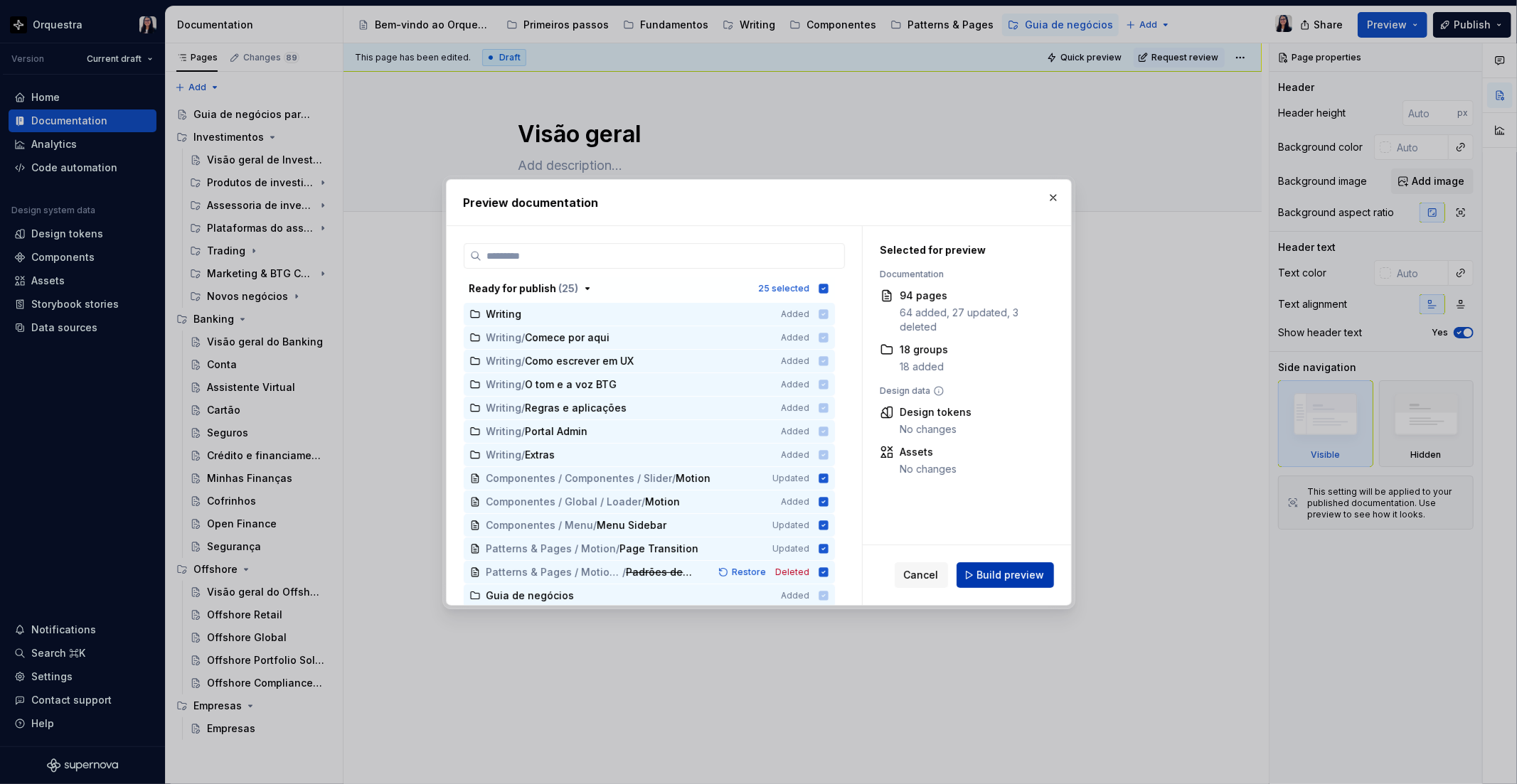 click on "Build preview" at bounding box center [1005, 575] 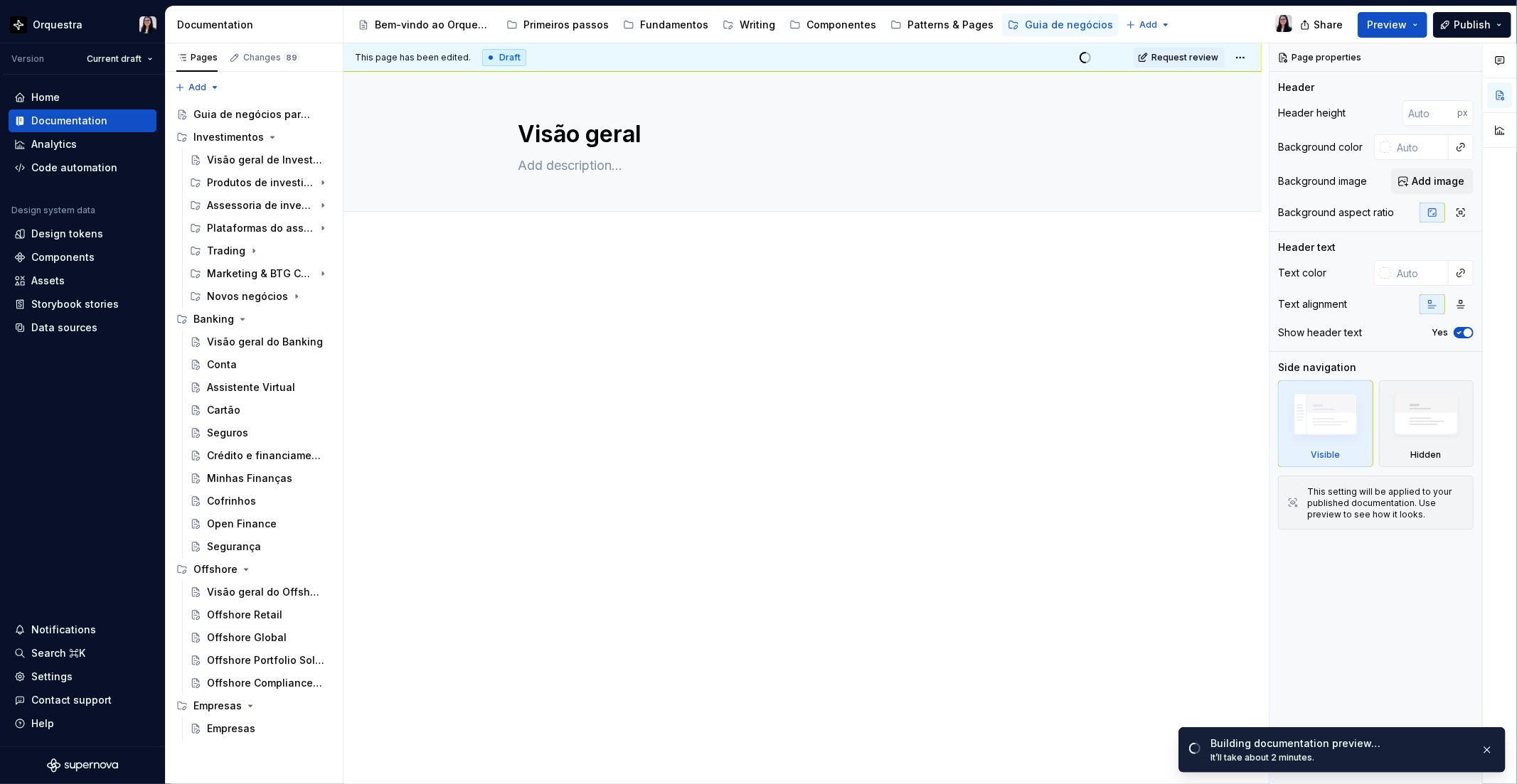 click at bounding box center (803, 304) 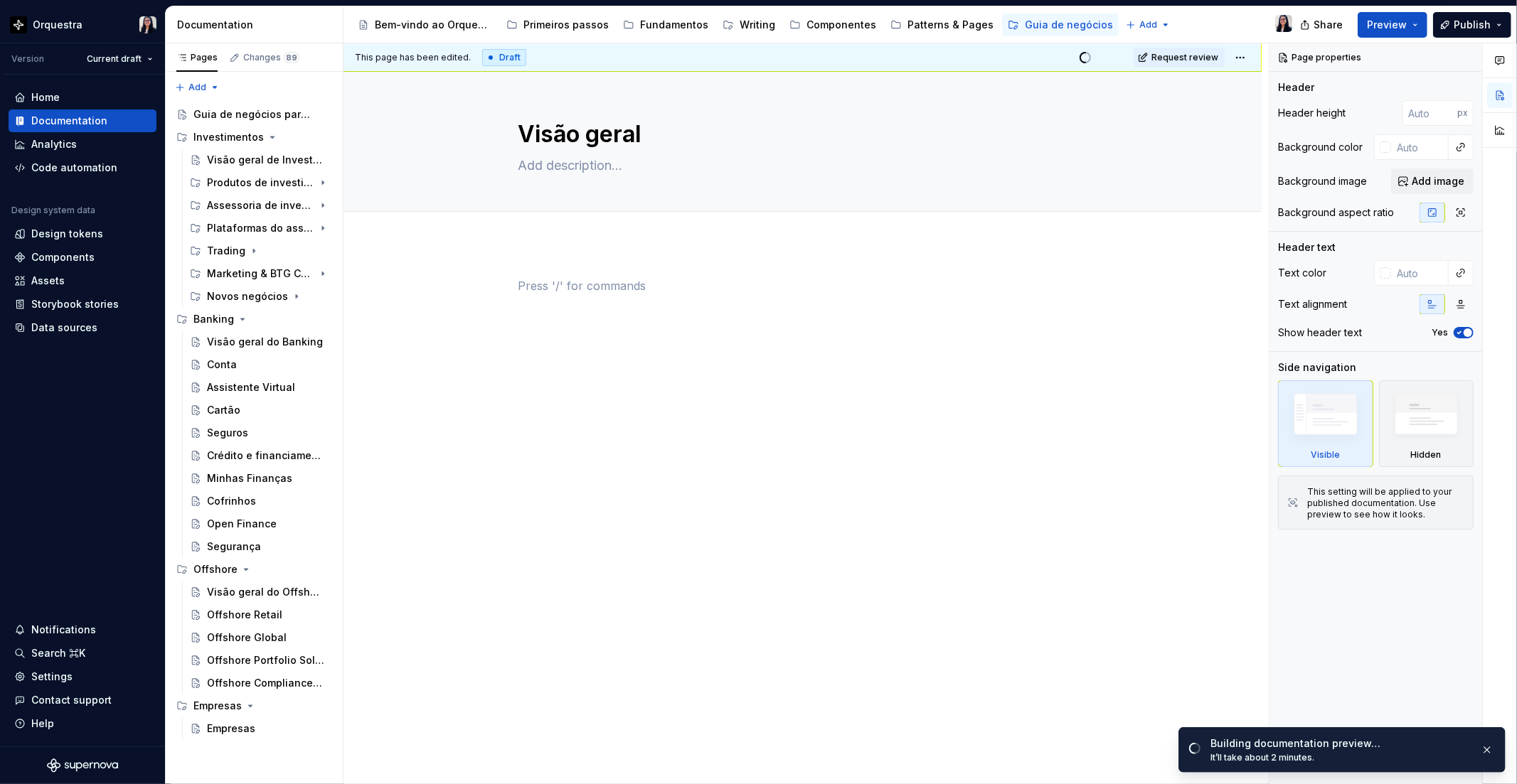 click at bounding box center (803, 286) 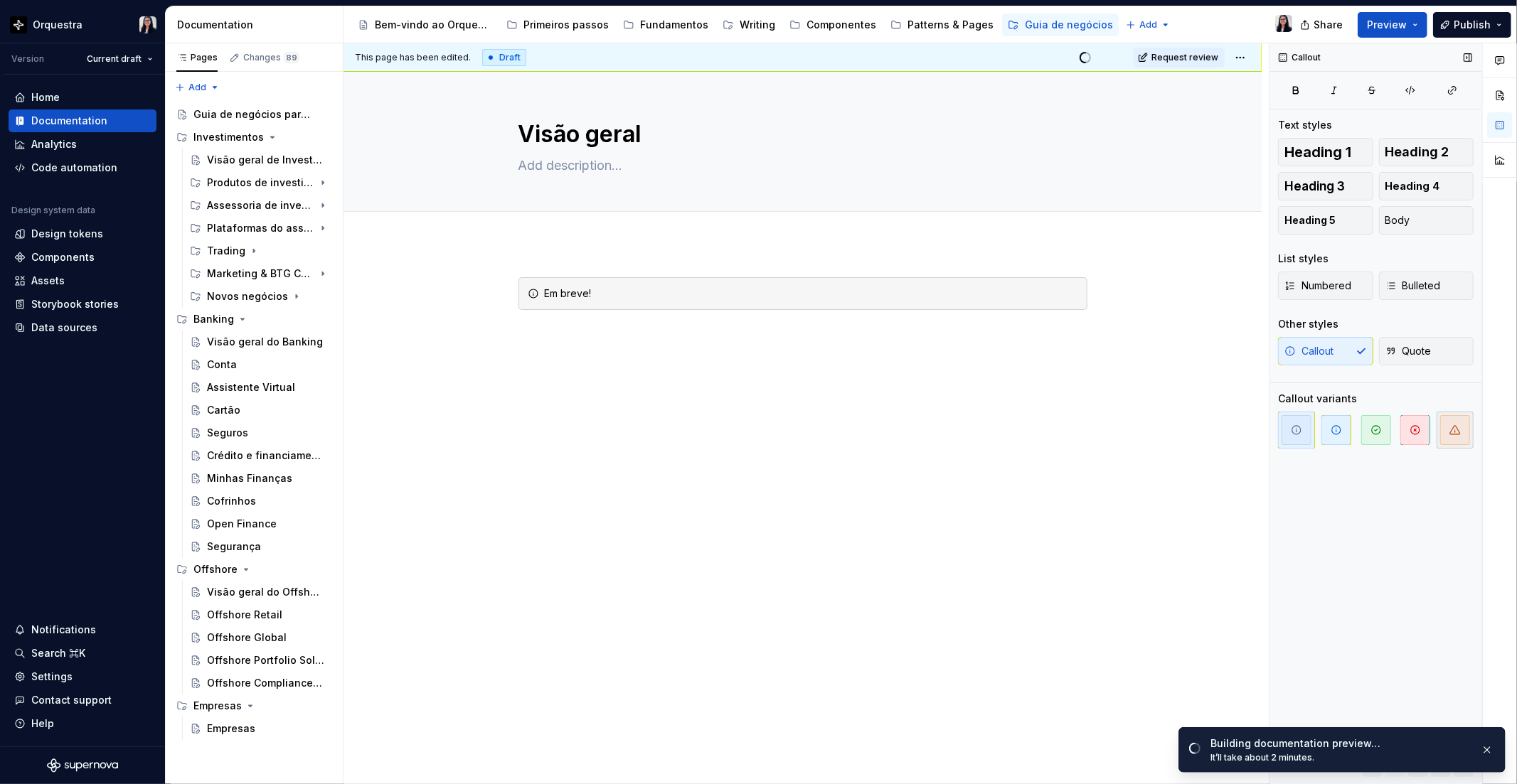 click at bounding box center [1455, 430] 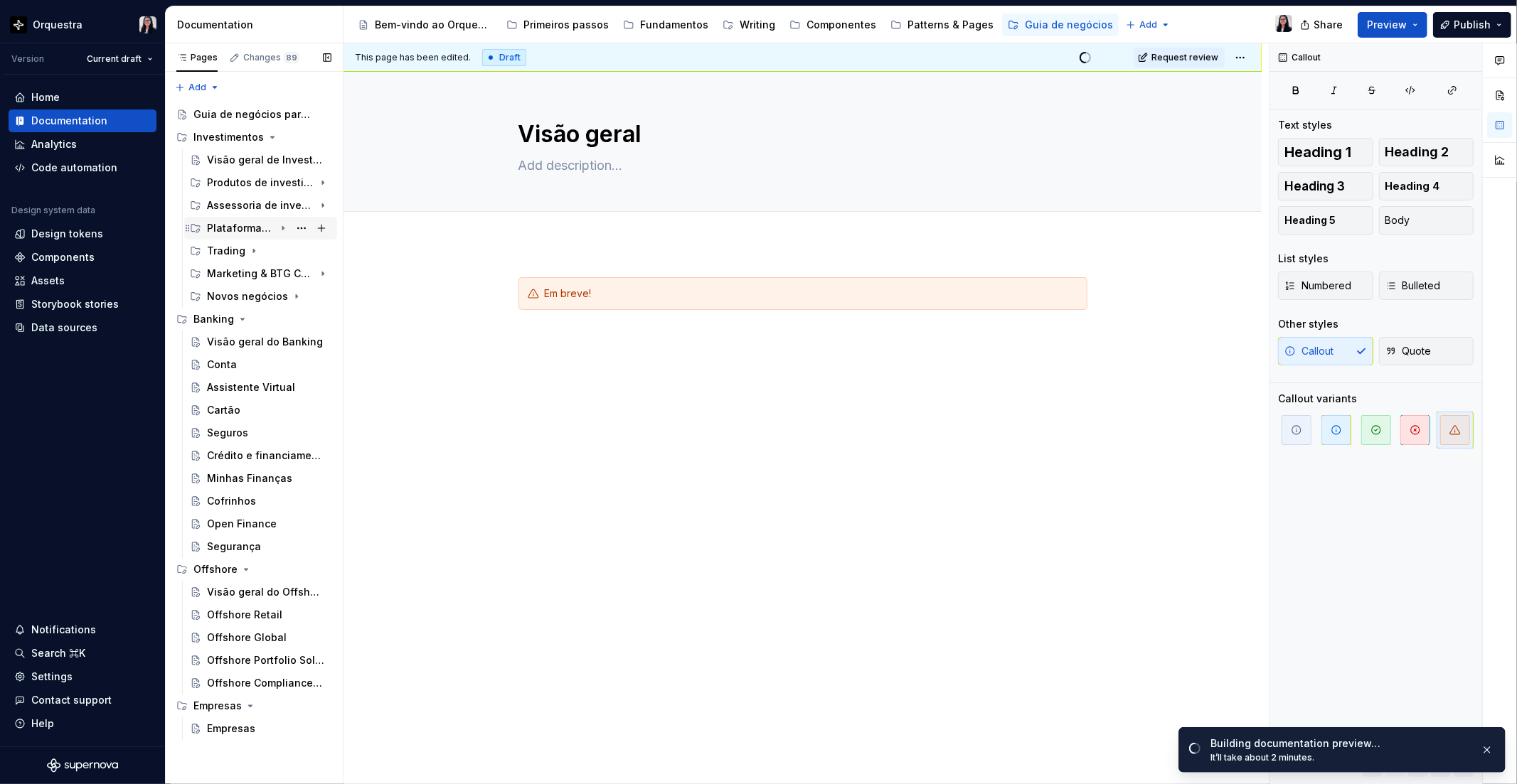 click 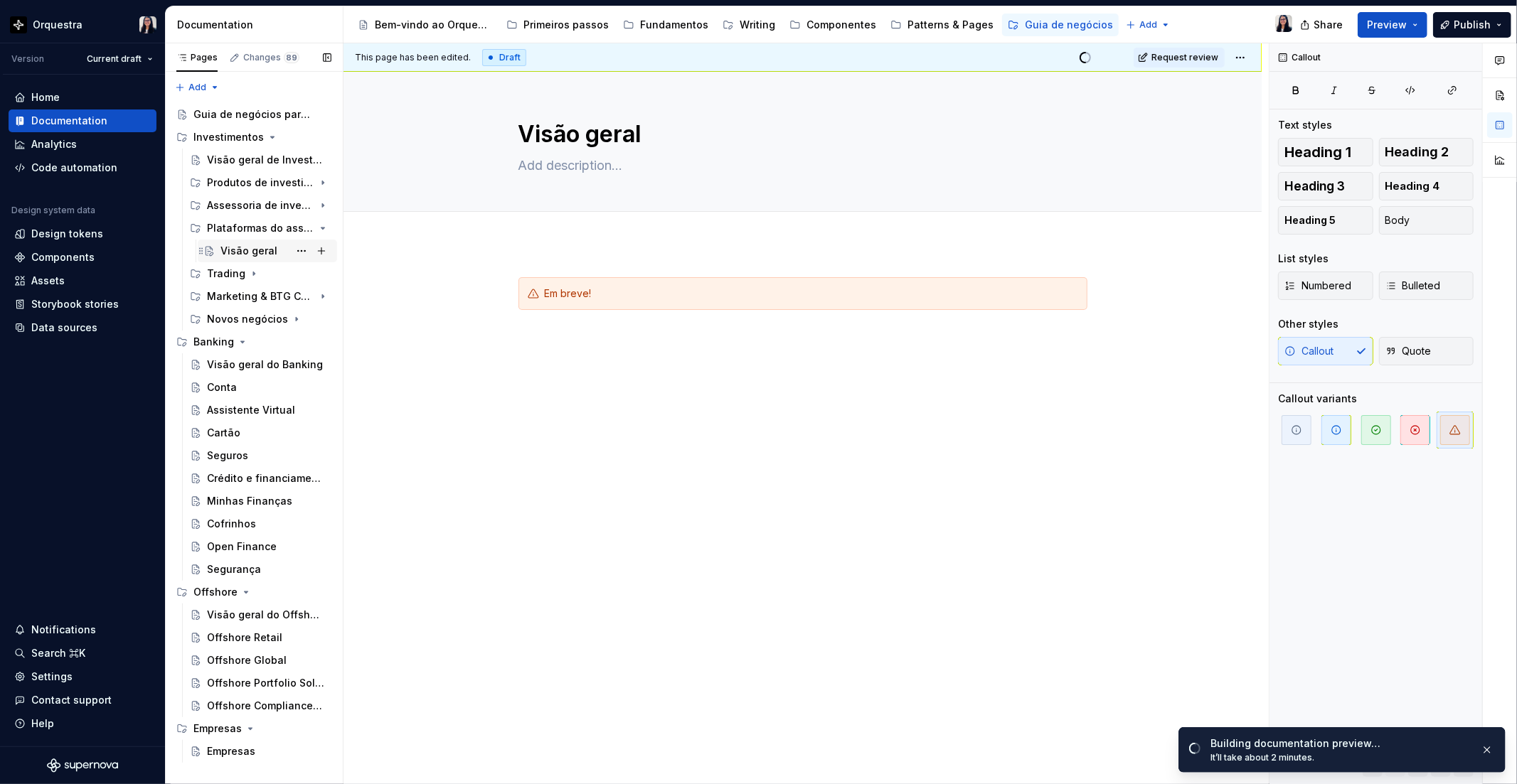 click on "Visão geral" at bounding box center [249, 251] 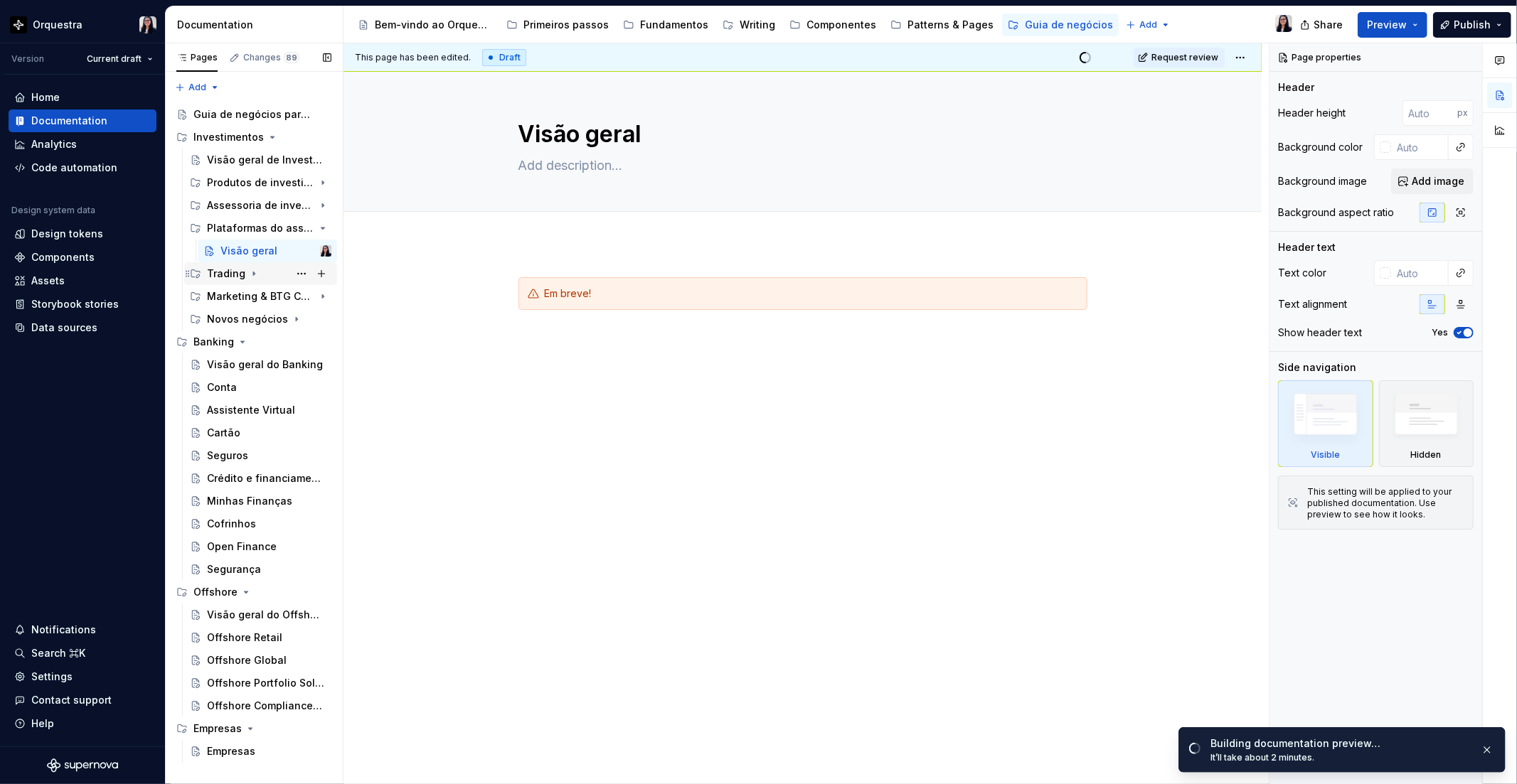 click 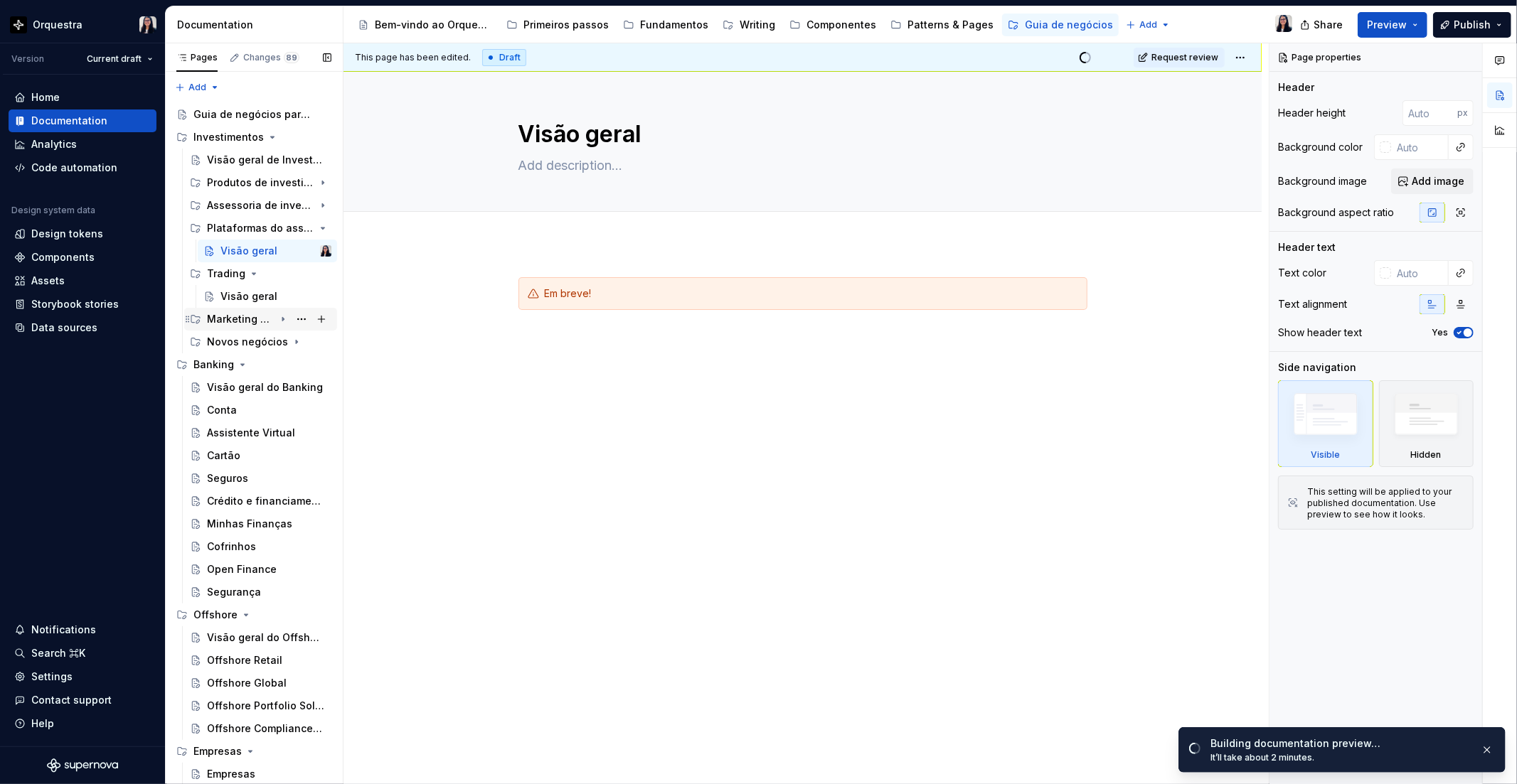 click 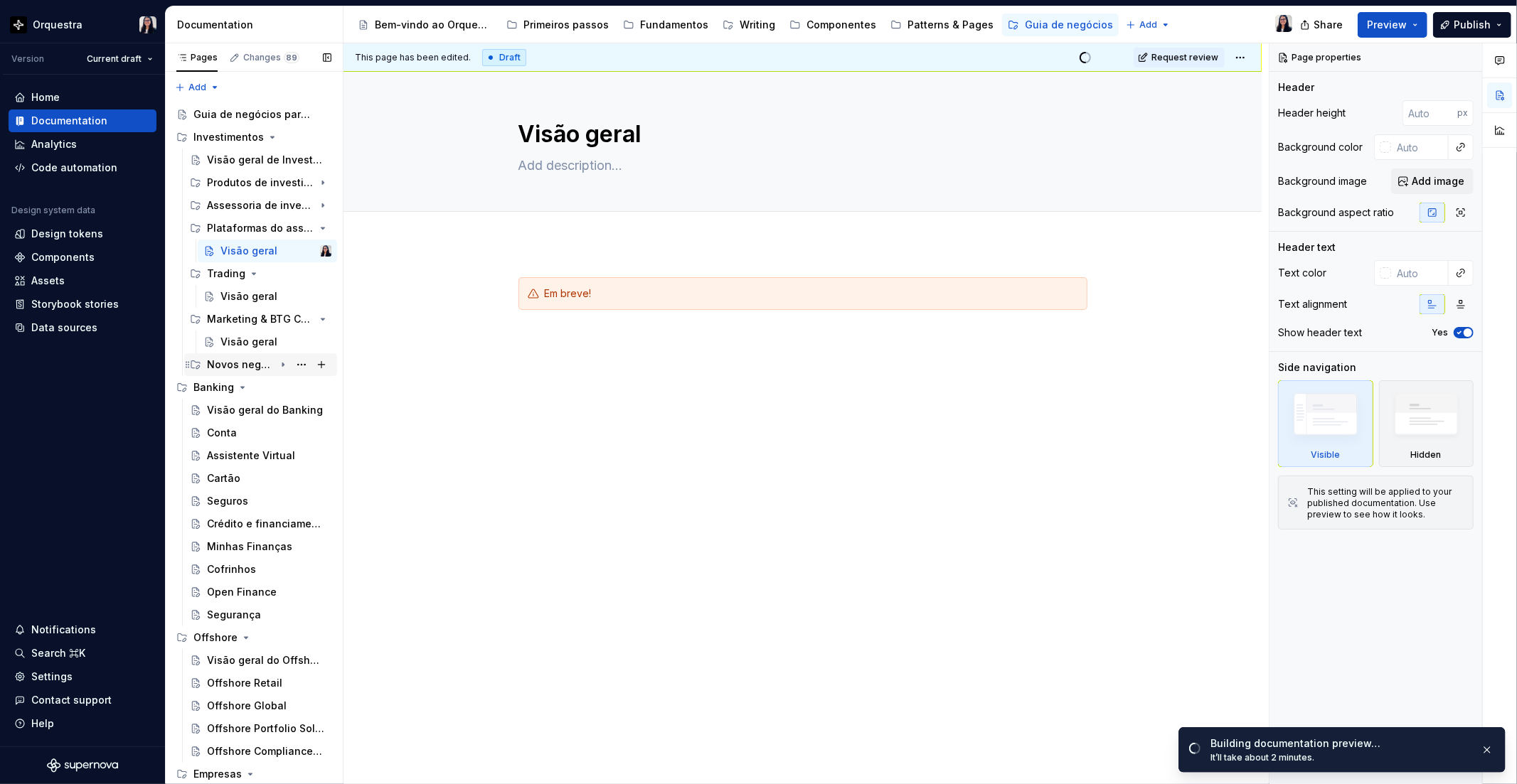 click 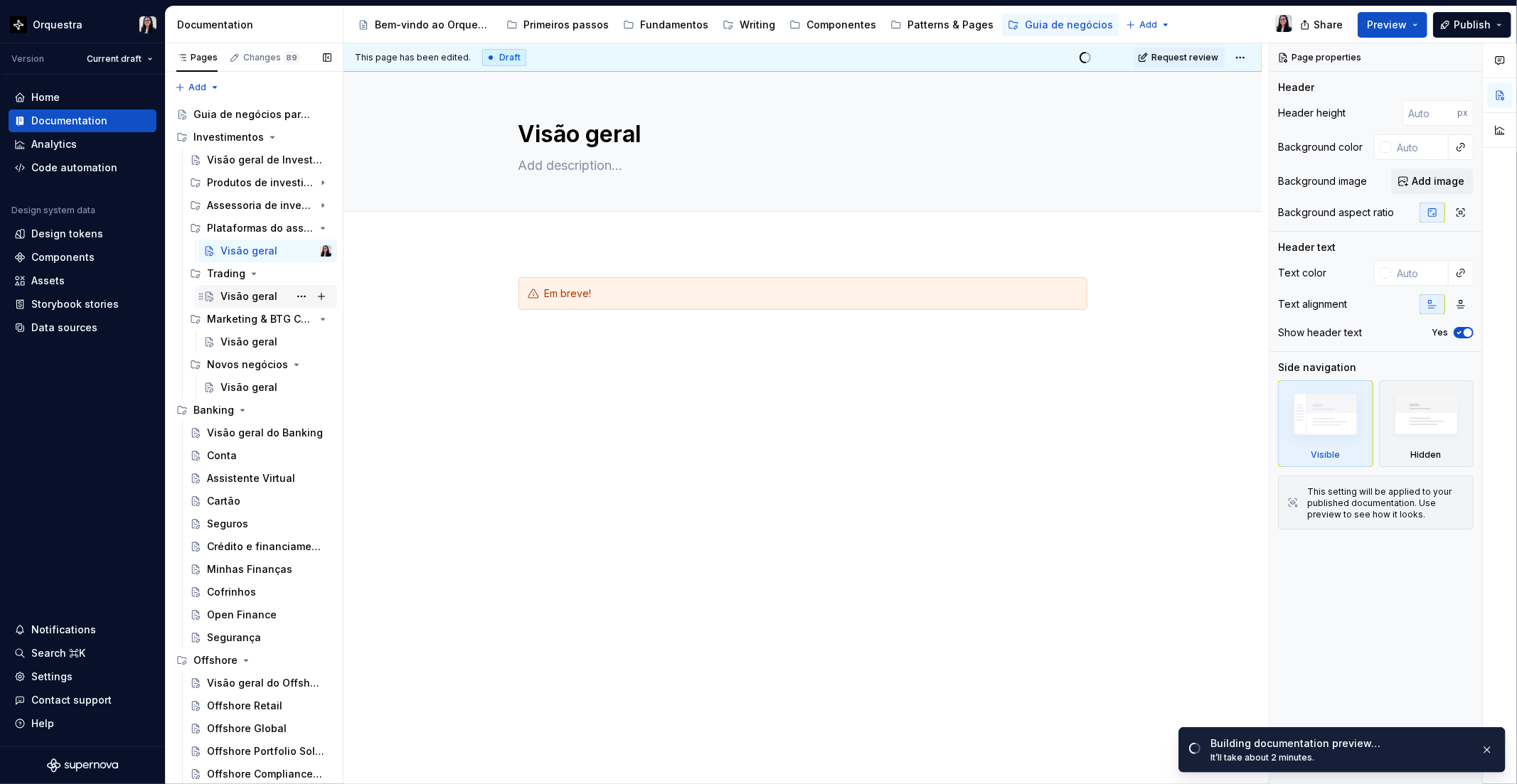click on "Visão geral" at bounding box center (249, 296) 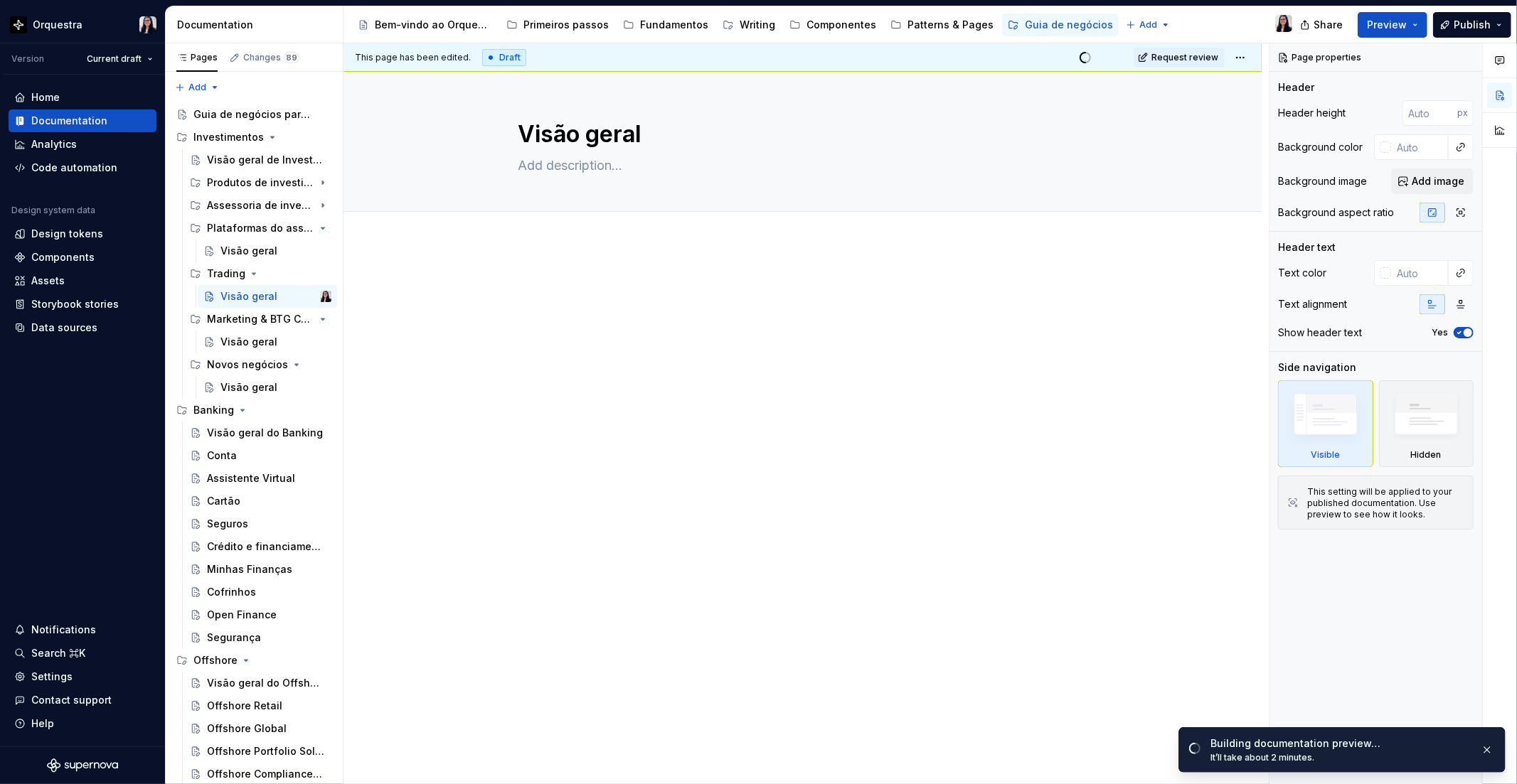 click at bounding box center (803, 304) 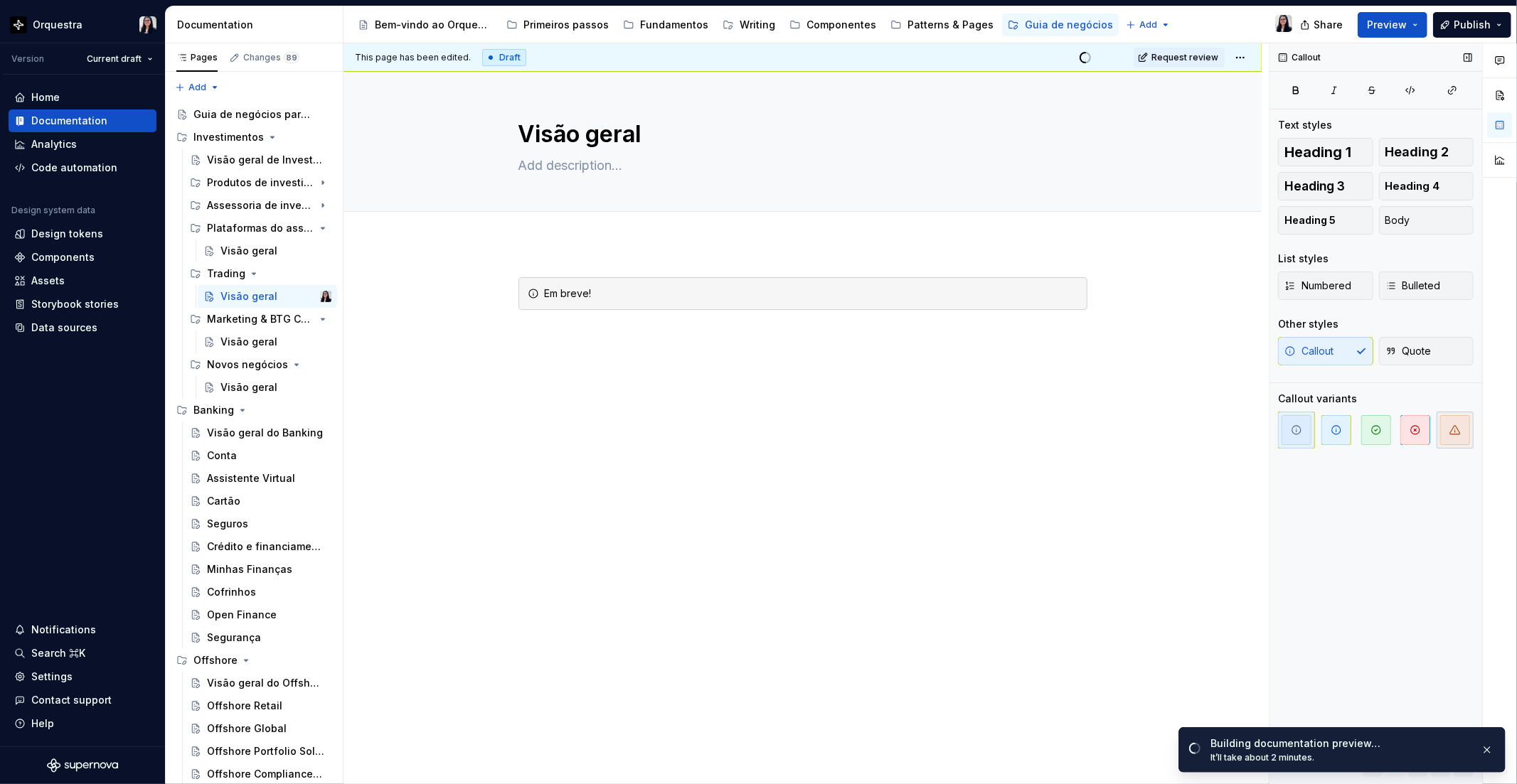 click at bounding box center [1455, 430] 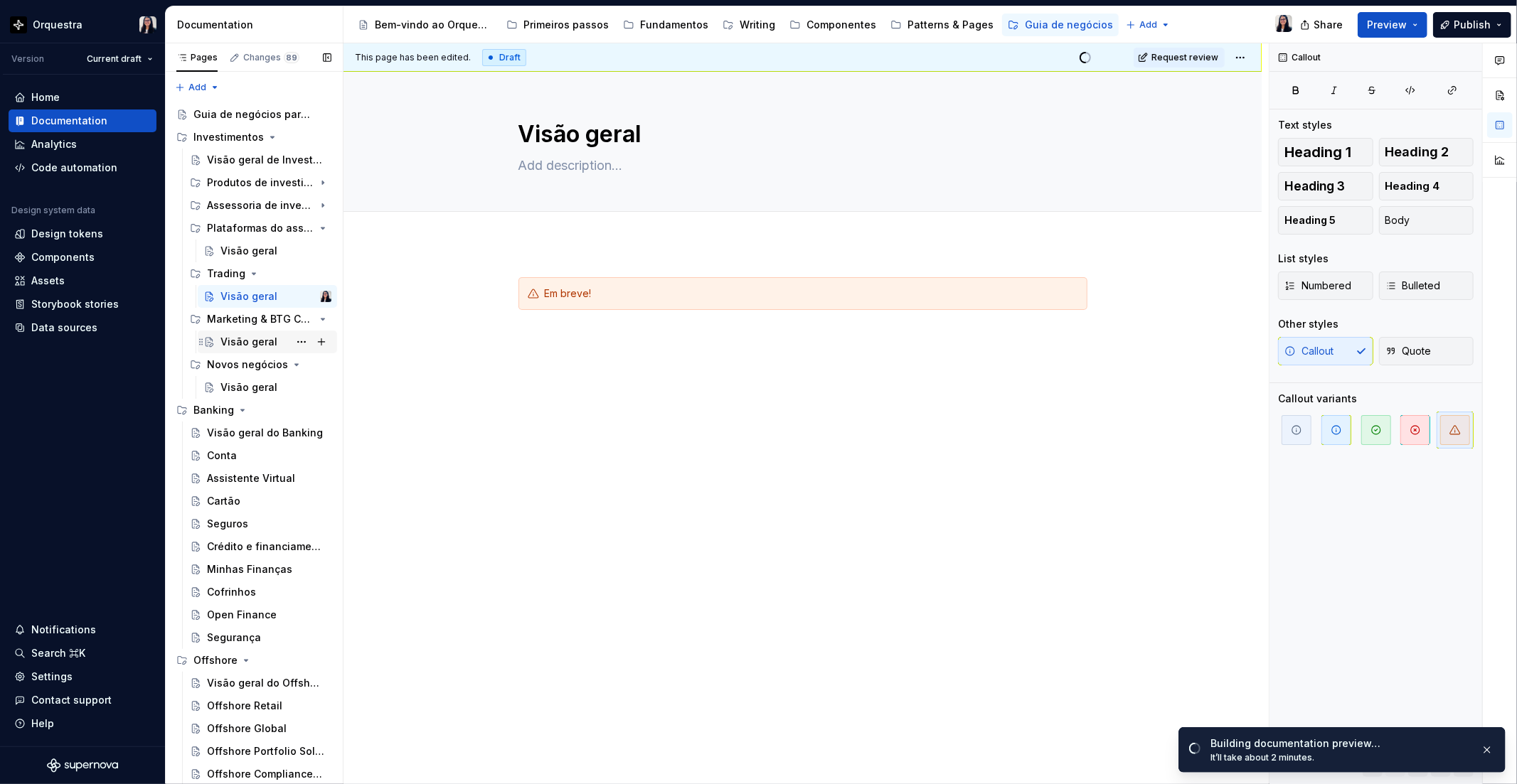click on "Visão geral" at bounding box center (276, 342) 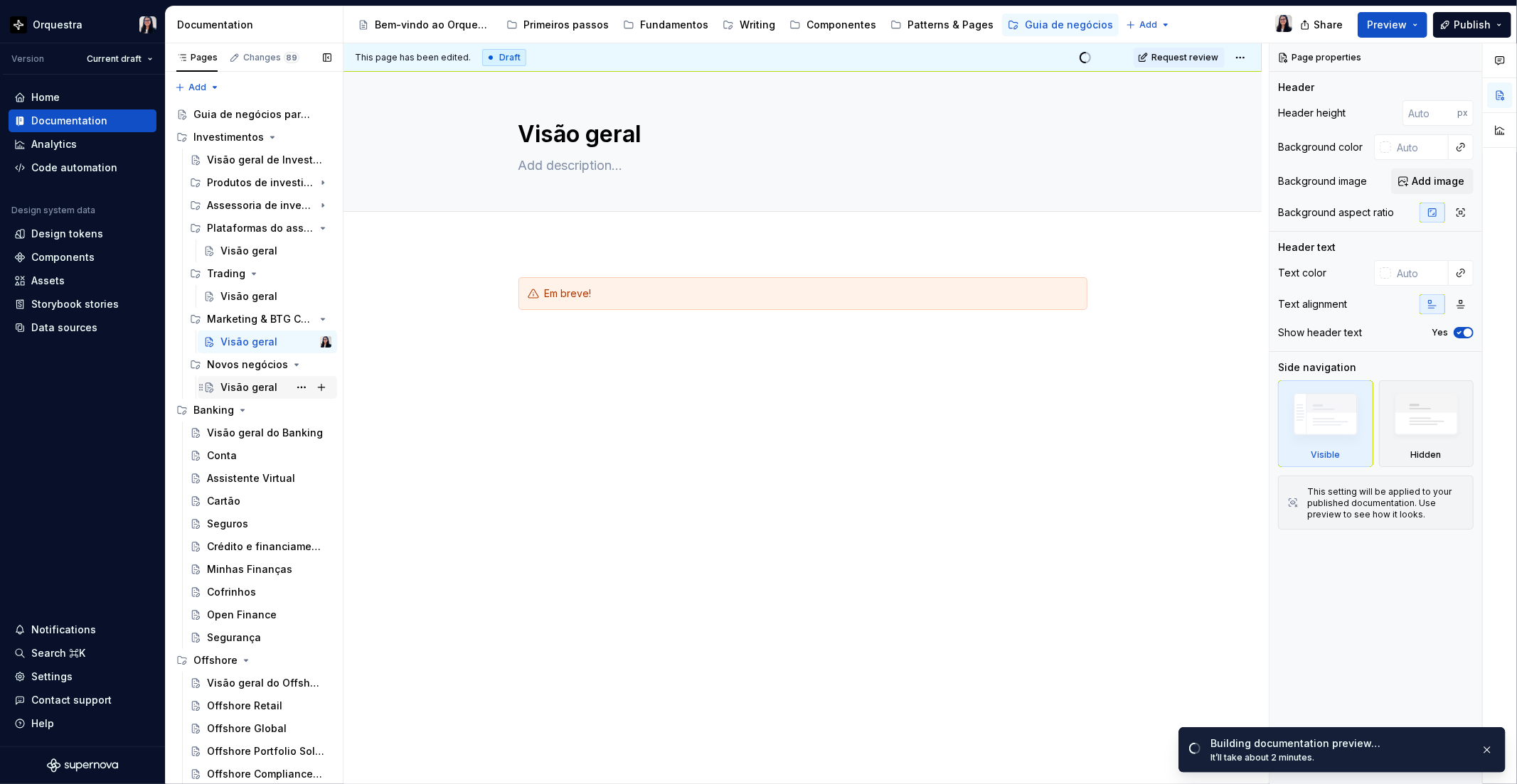 click on "Visão geral" at bounding box center [249, 387] 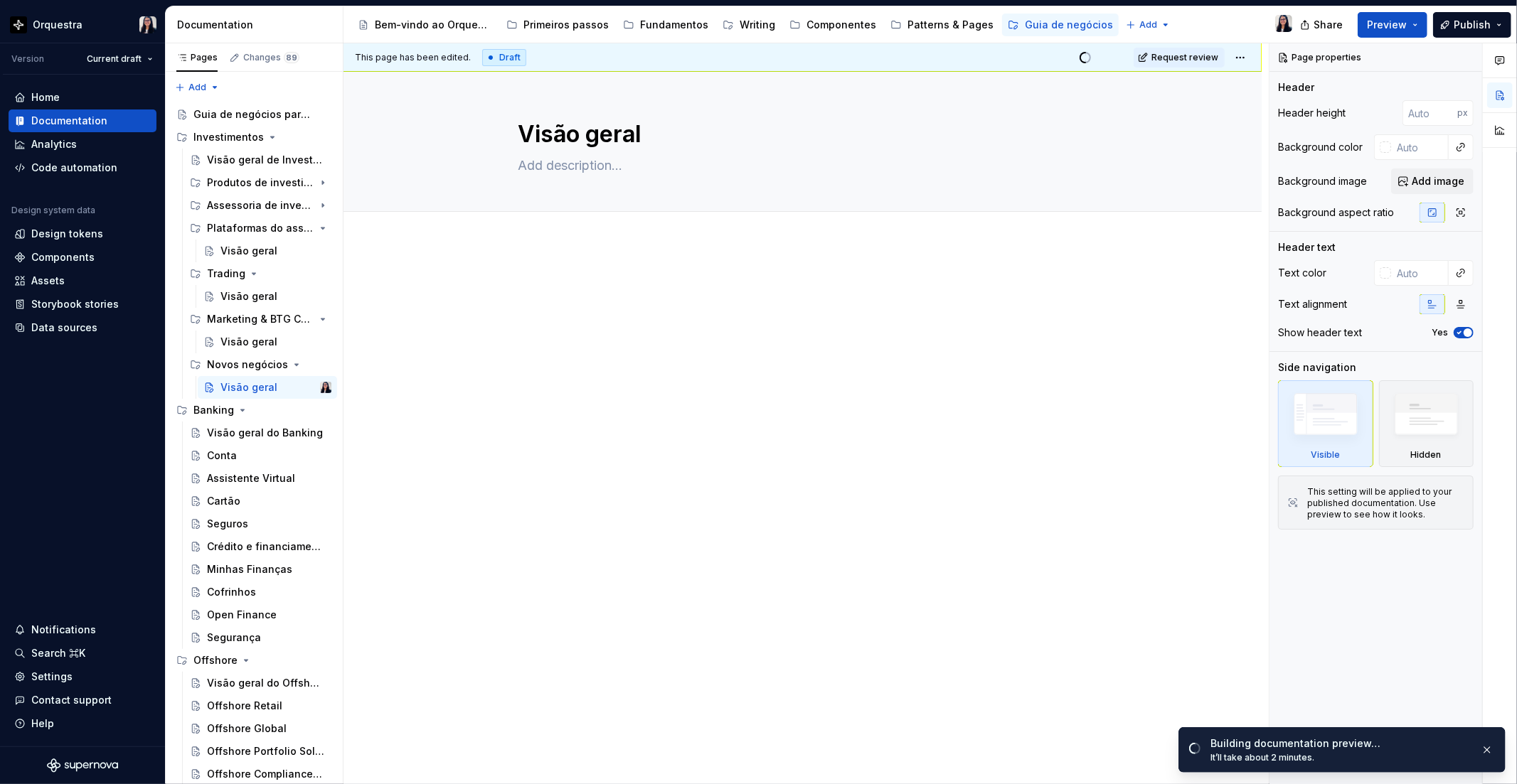 click at bounding box center (803, 286) 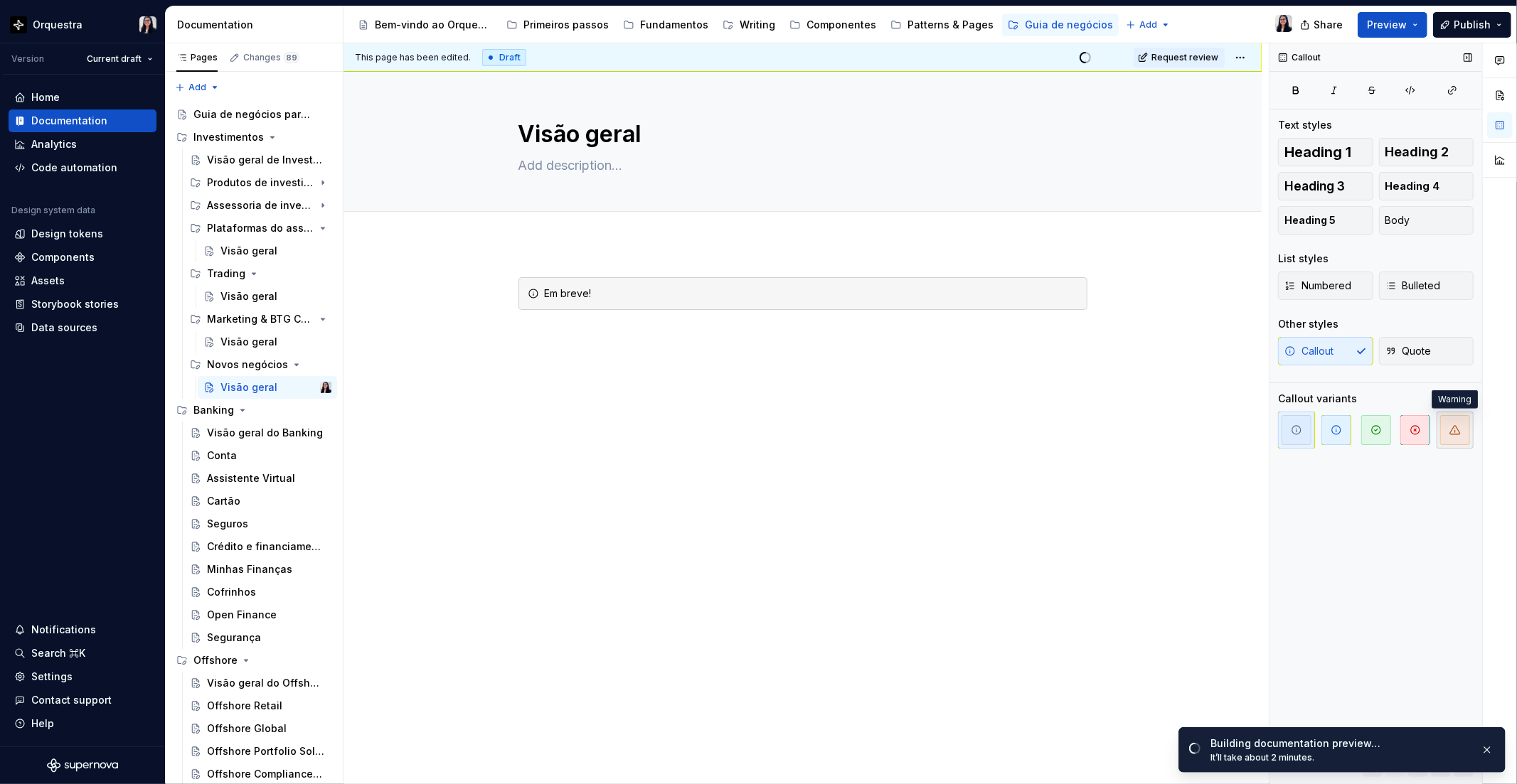 click at bounding box center (1455, 430) 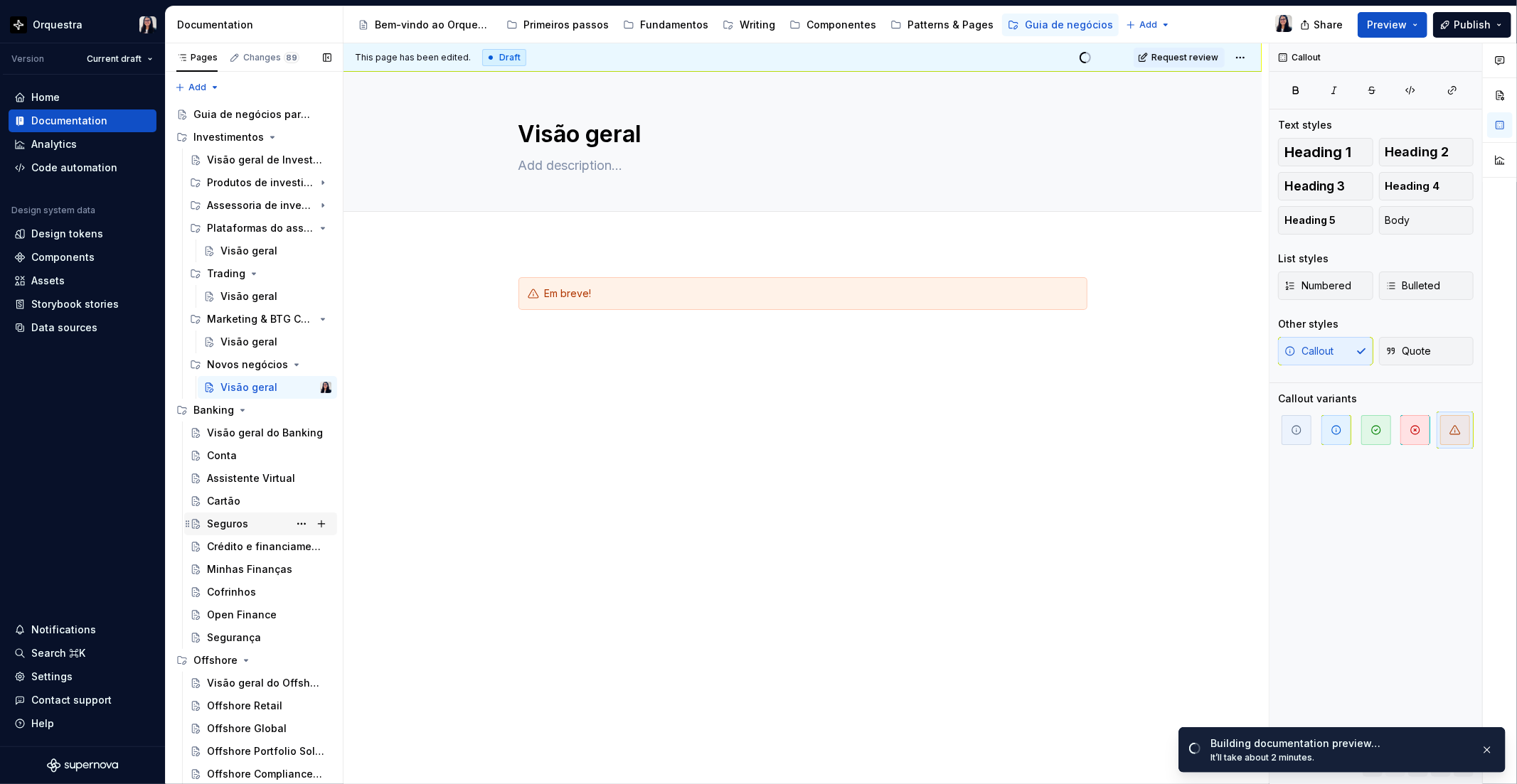 click on "Seguros" at bounding box center [228, 524] 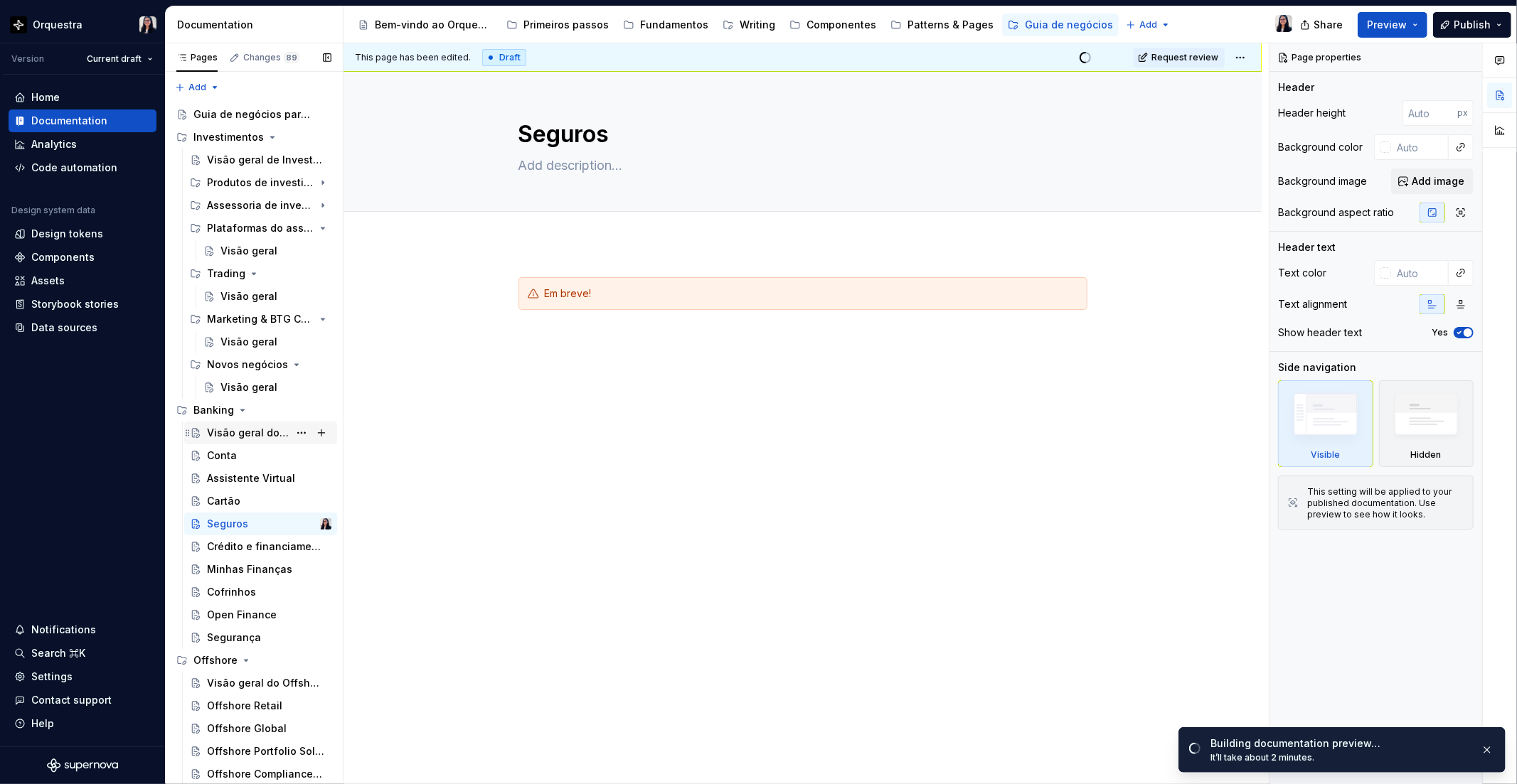 click on "Visão geral do Banking" at bounding box center (247, 433) 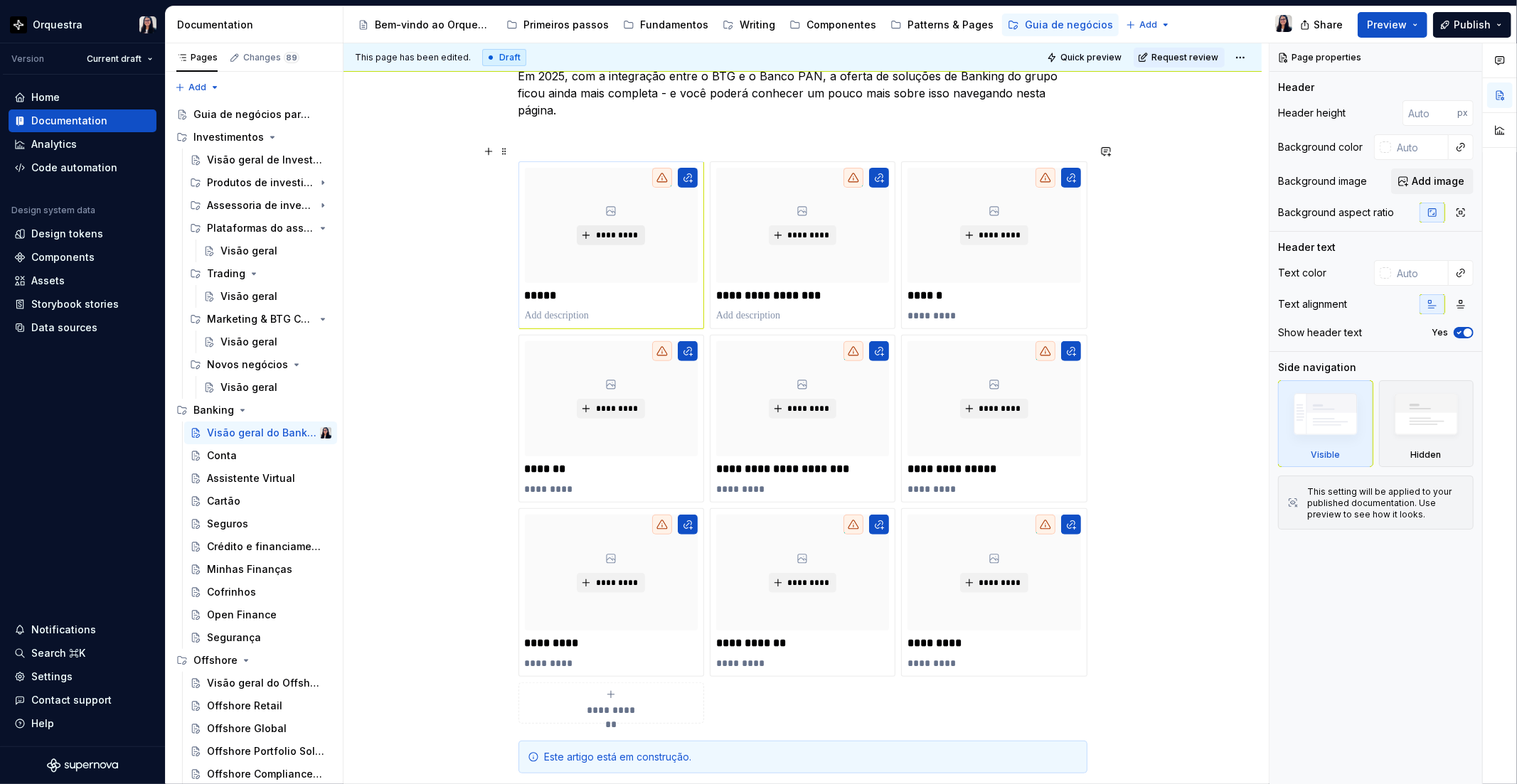 scroll, scrollTop: 394, scrollLeft: 0, axis: vertical 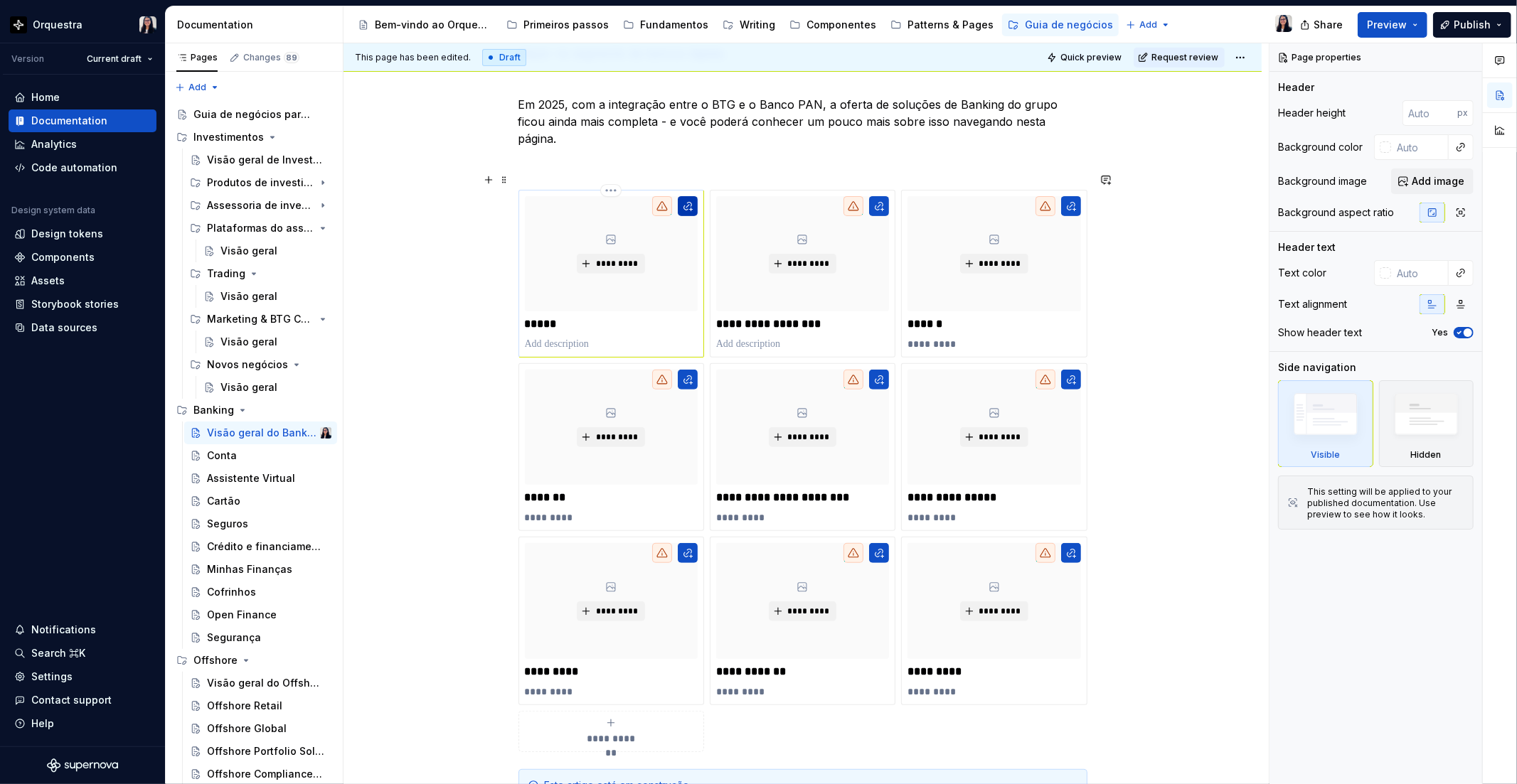 click at bounding box center (688, 206) 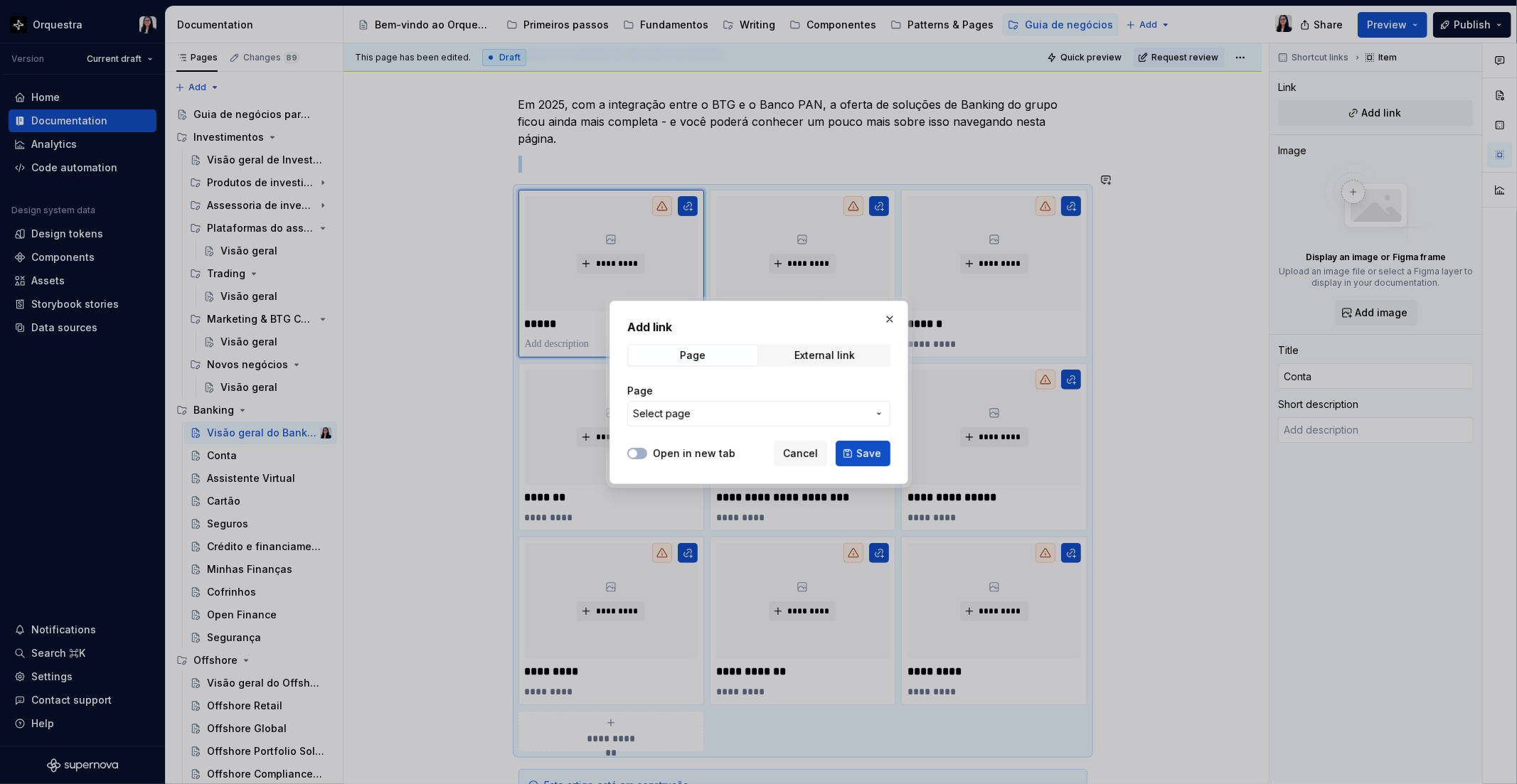 click on "Select page" at bounding box center [759, 414] 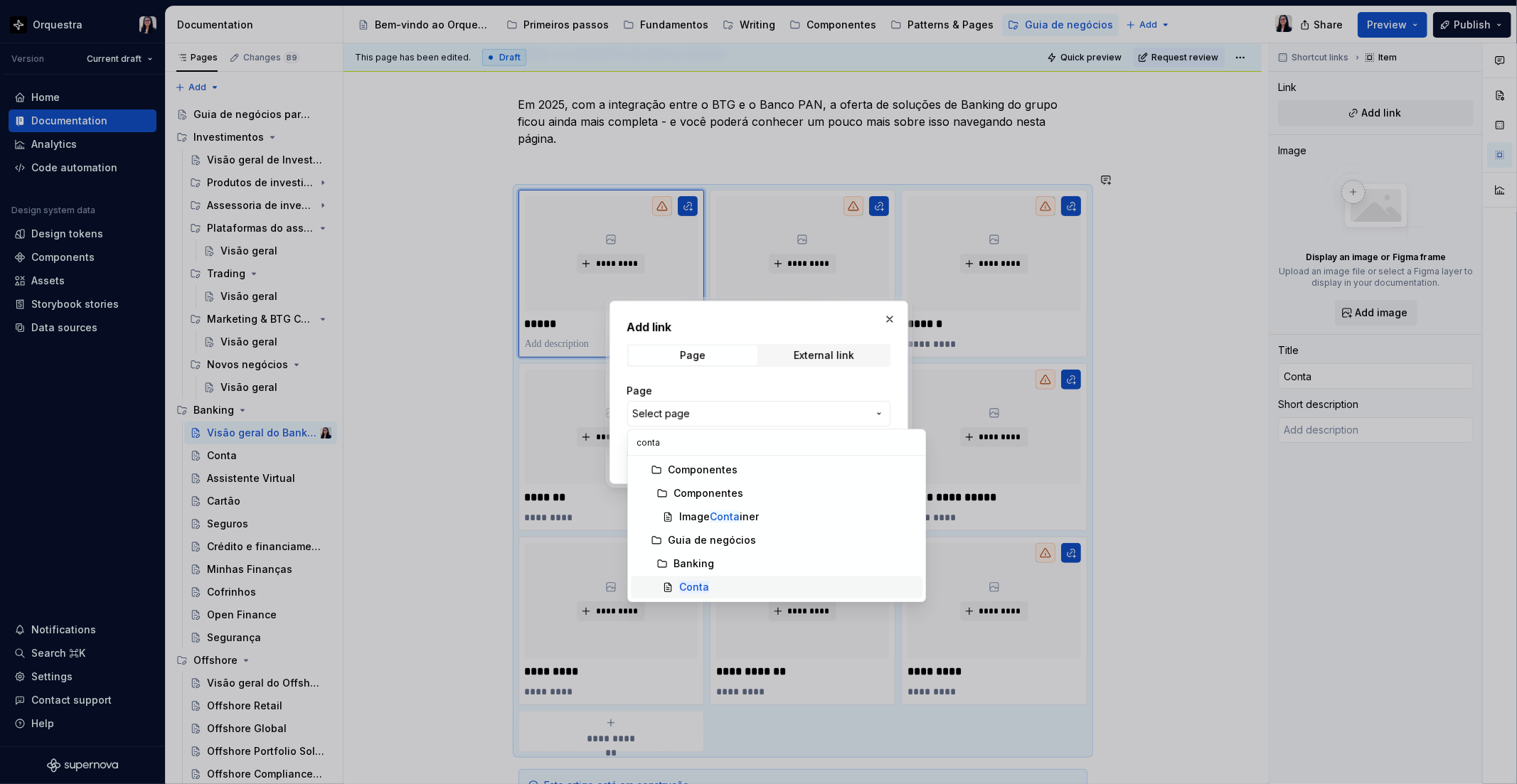 click on "Conta" at bounding box center [777, 587] 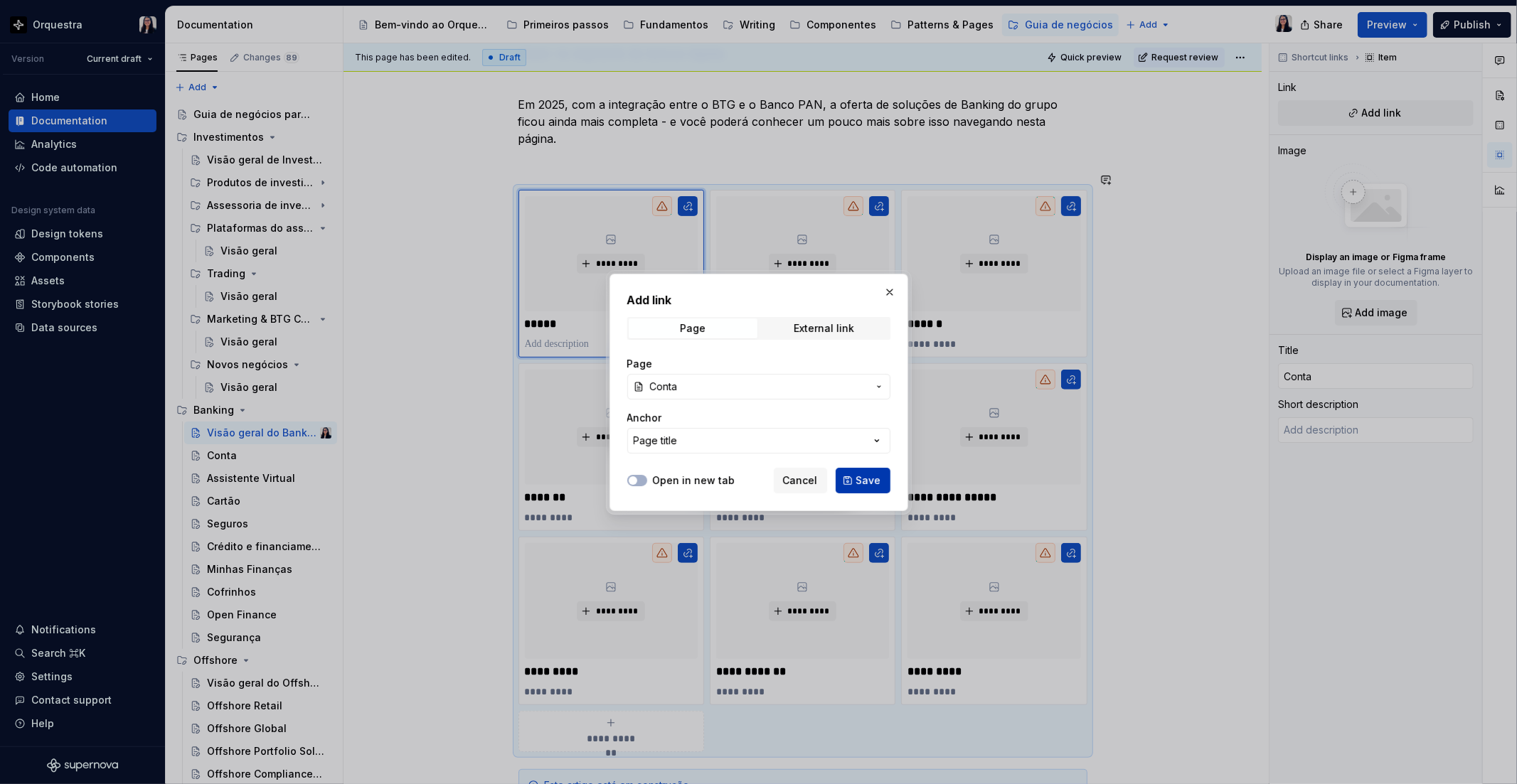 click on "Save" at bounding box center (868, 480) 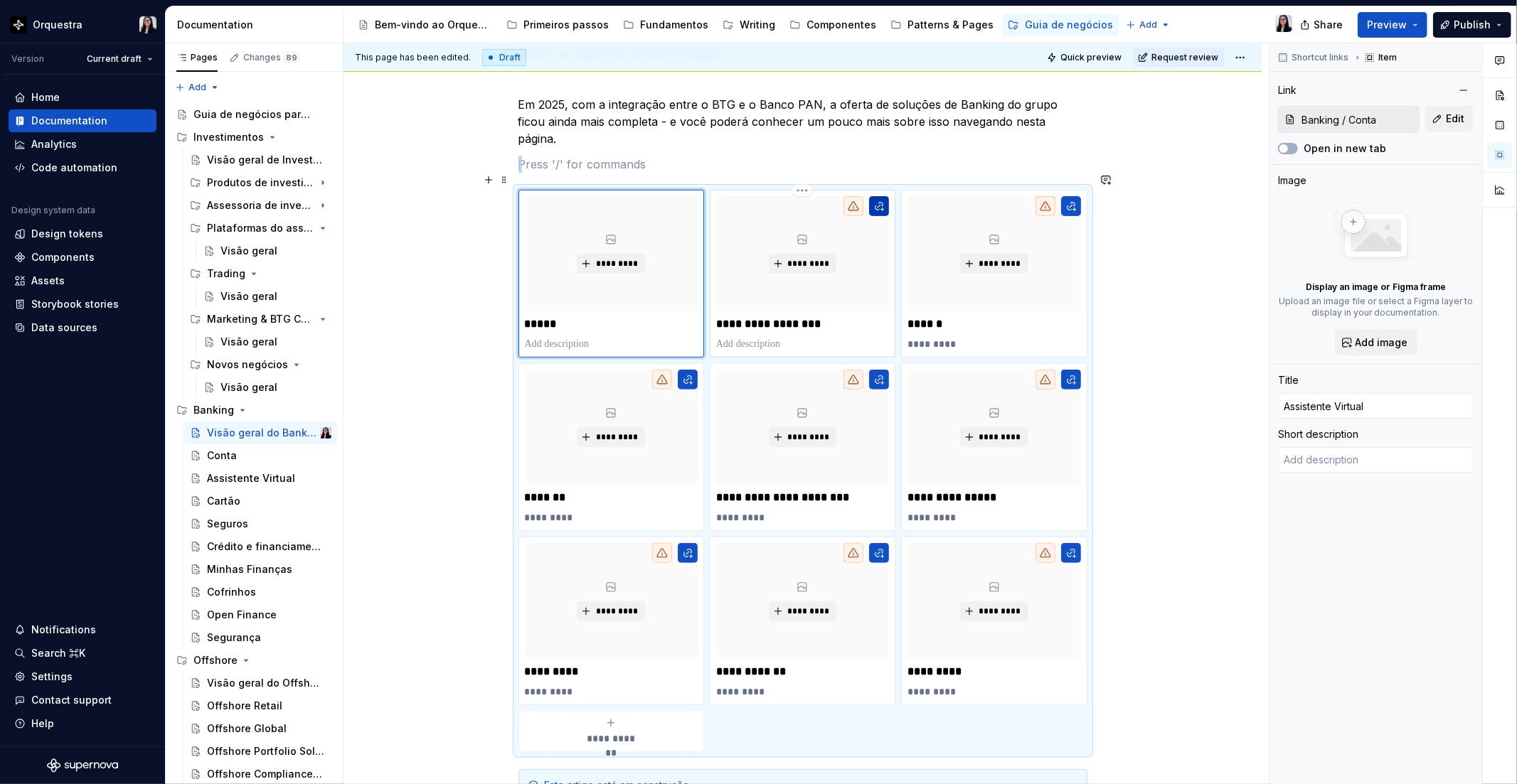 click at bounding box center [879, 206] 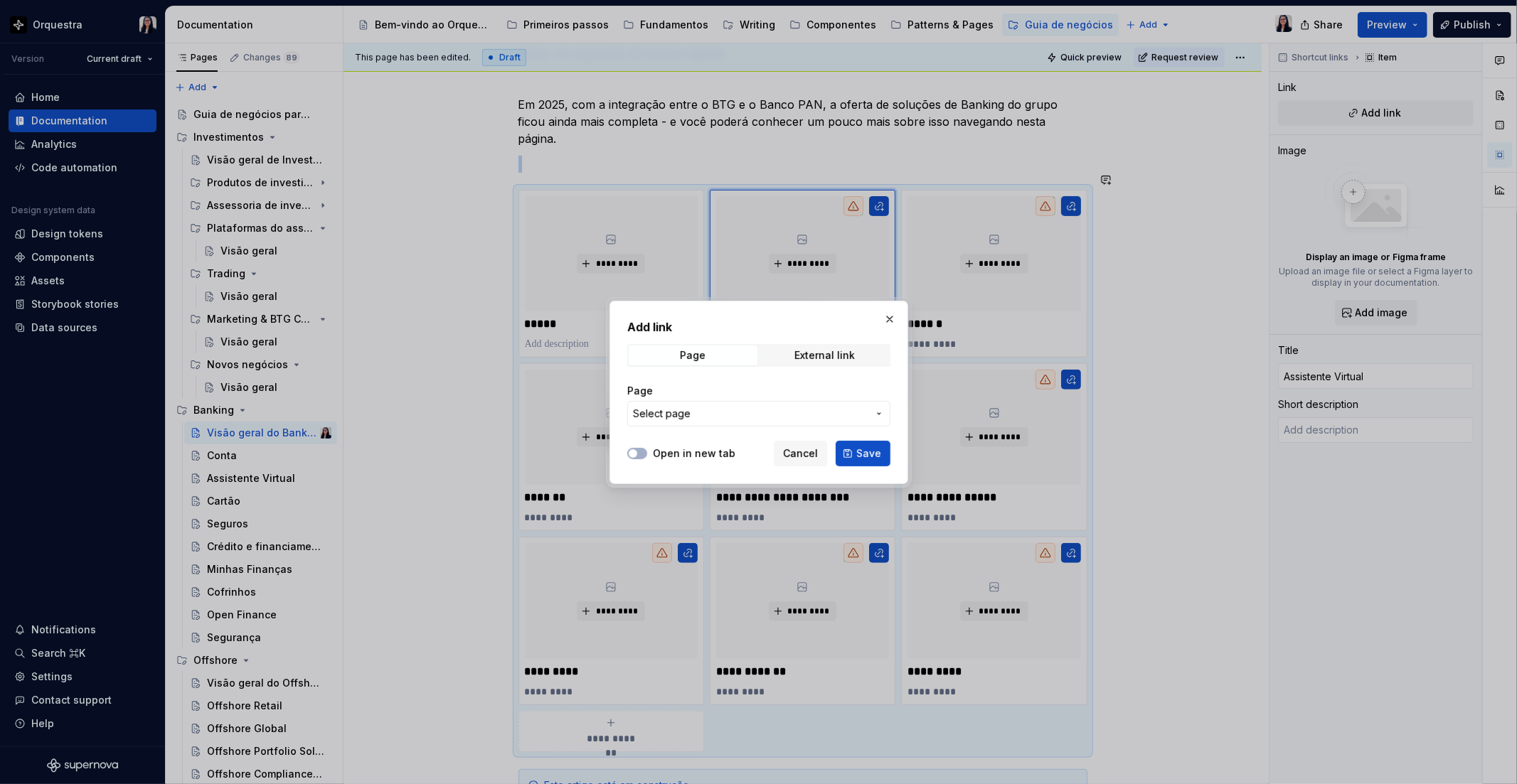 click on "Select page" at bounding box center (759, 414) 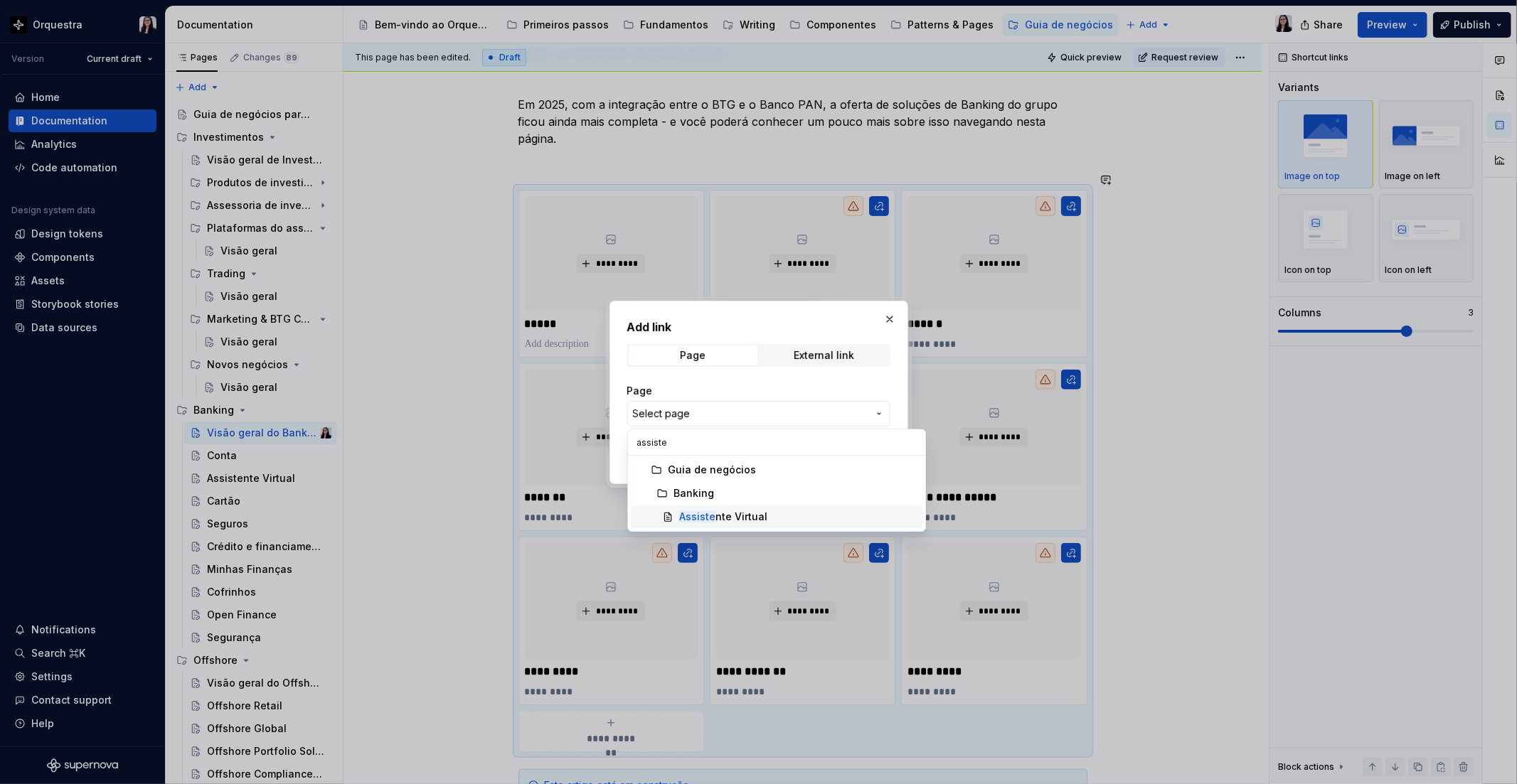 click on "Assiste nte Virtual" at bounding box center [723, 517] 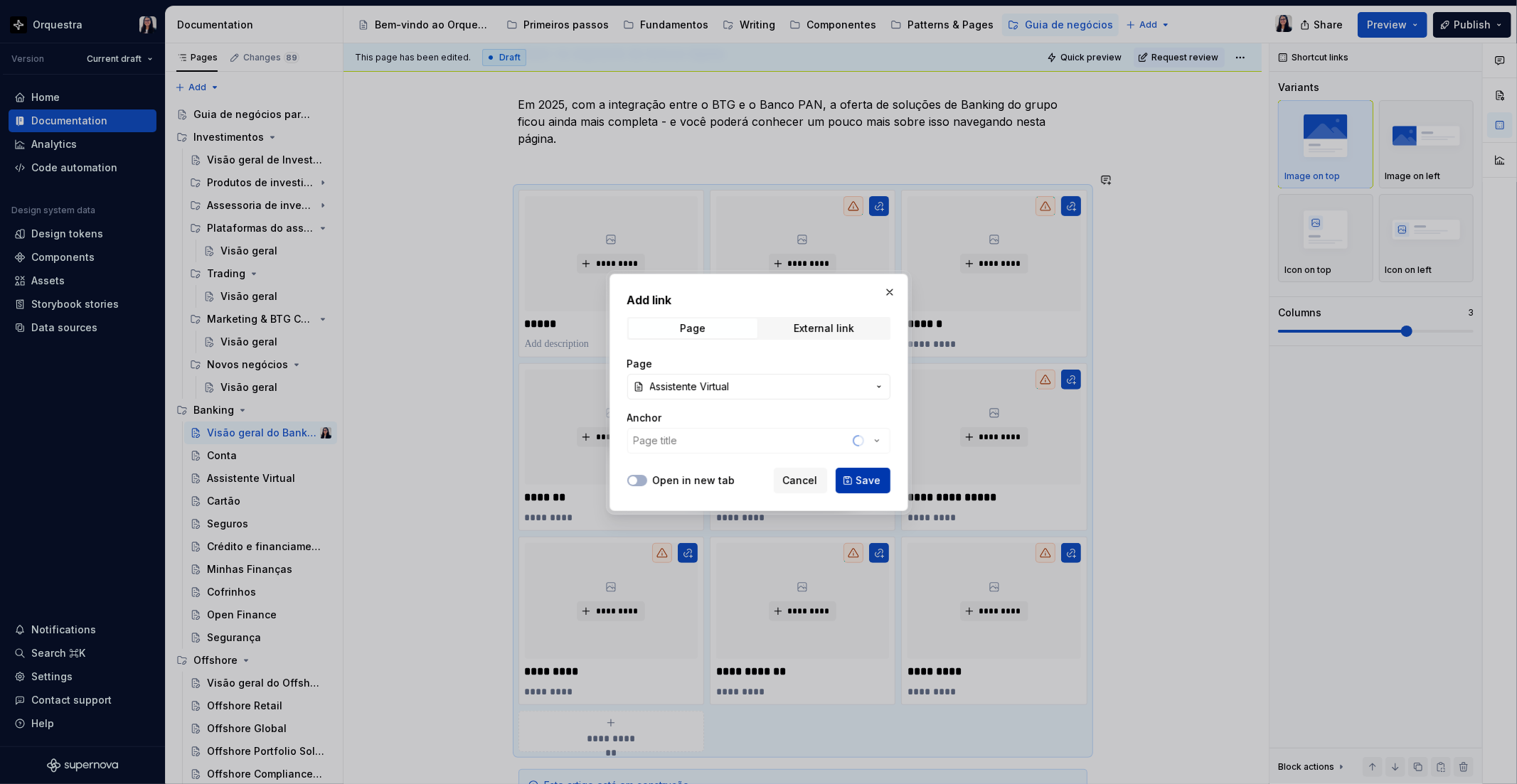 click on "Save" at bounding box center [868, 480] 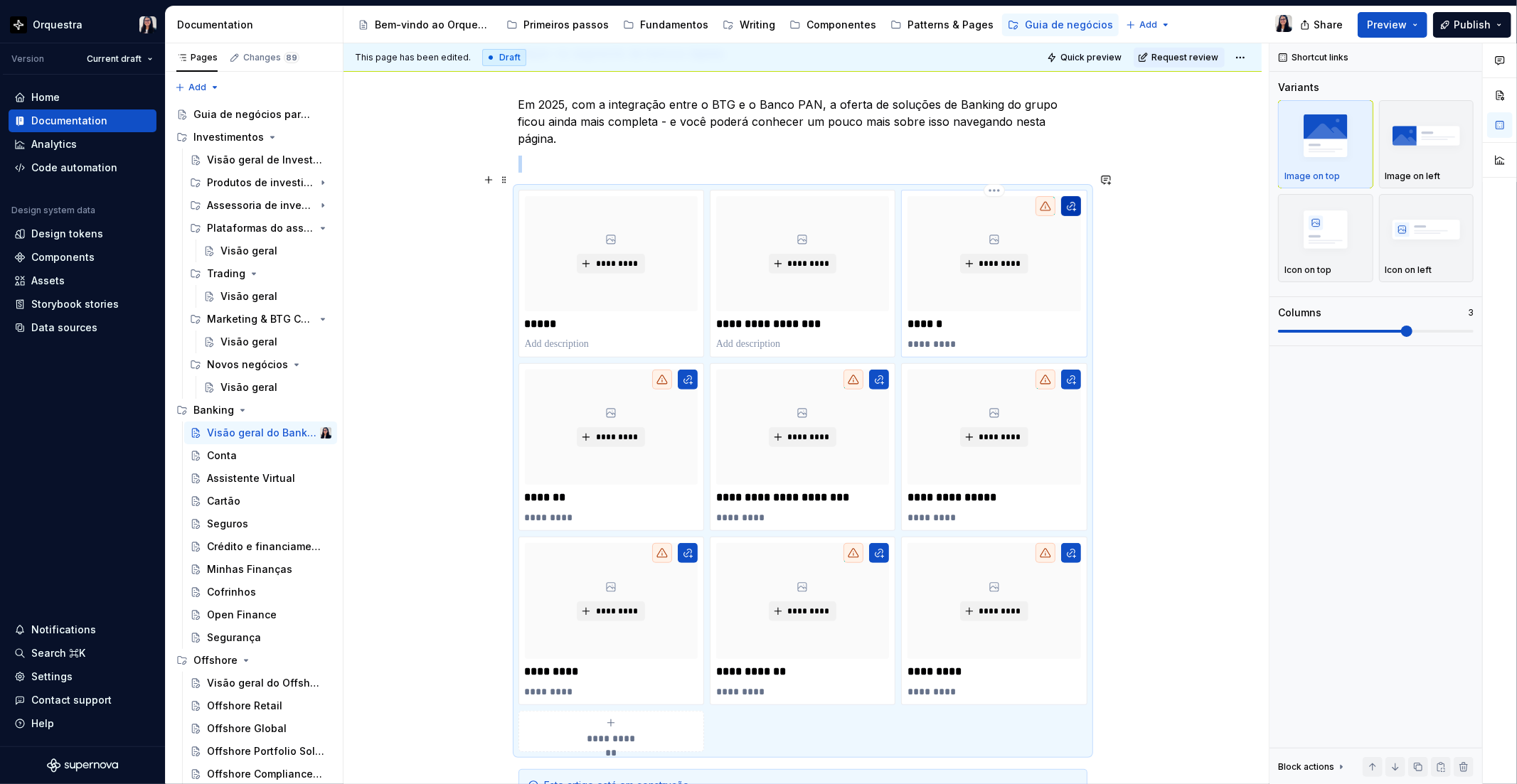 click at bounding box center (1071, 206) 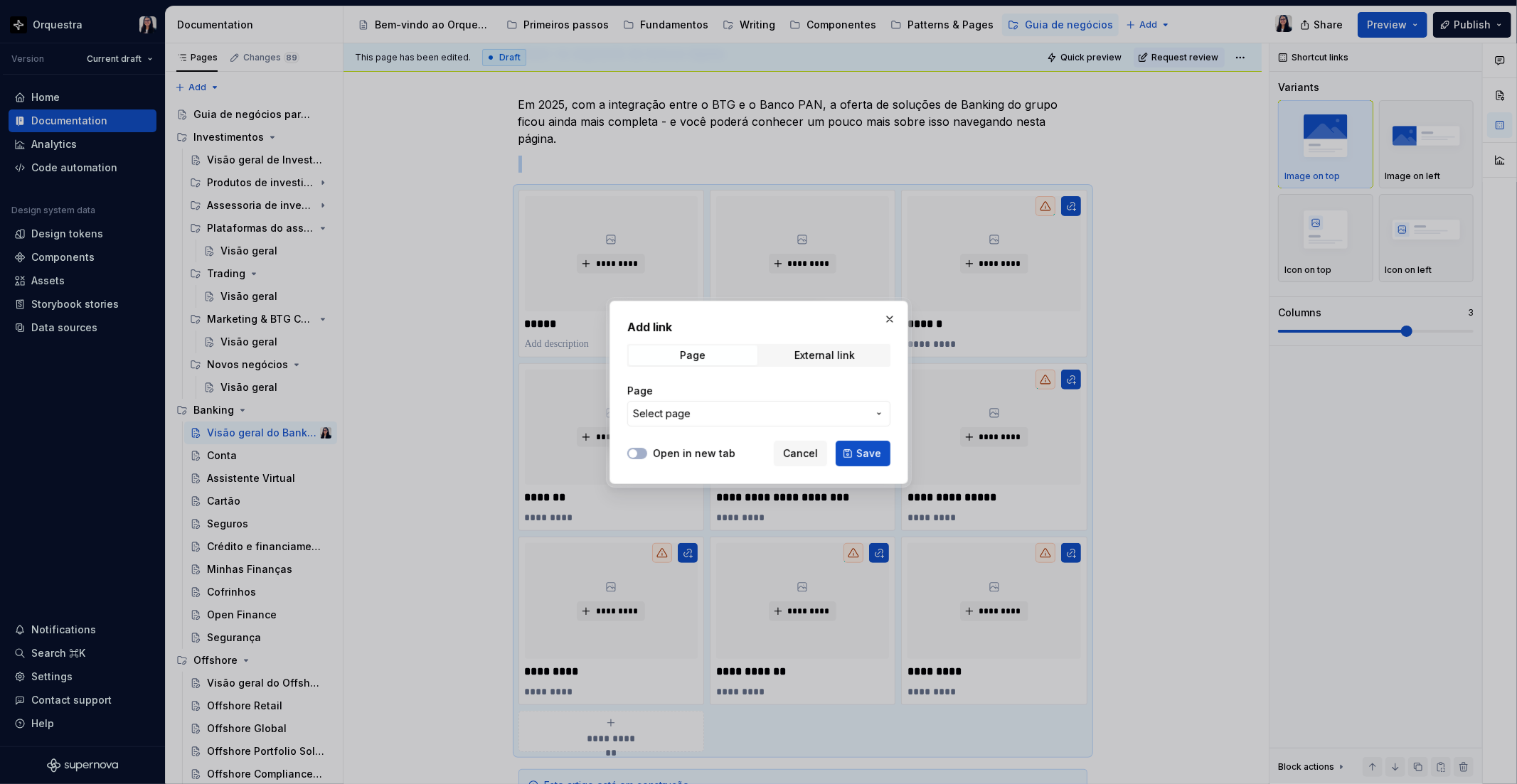 click on "Select page" at bounding box center [759, 414] 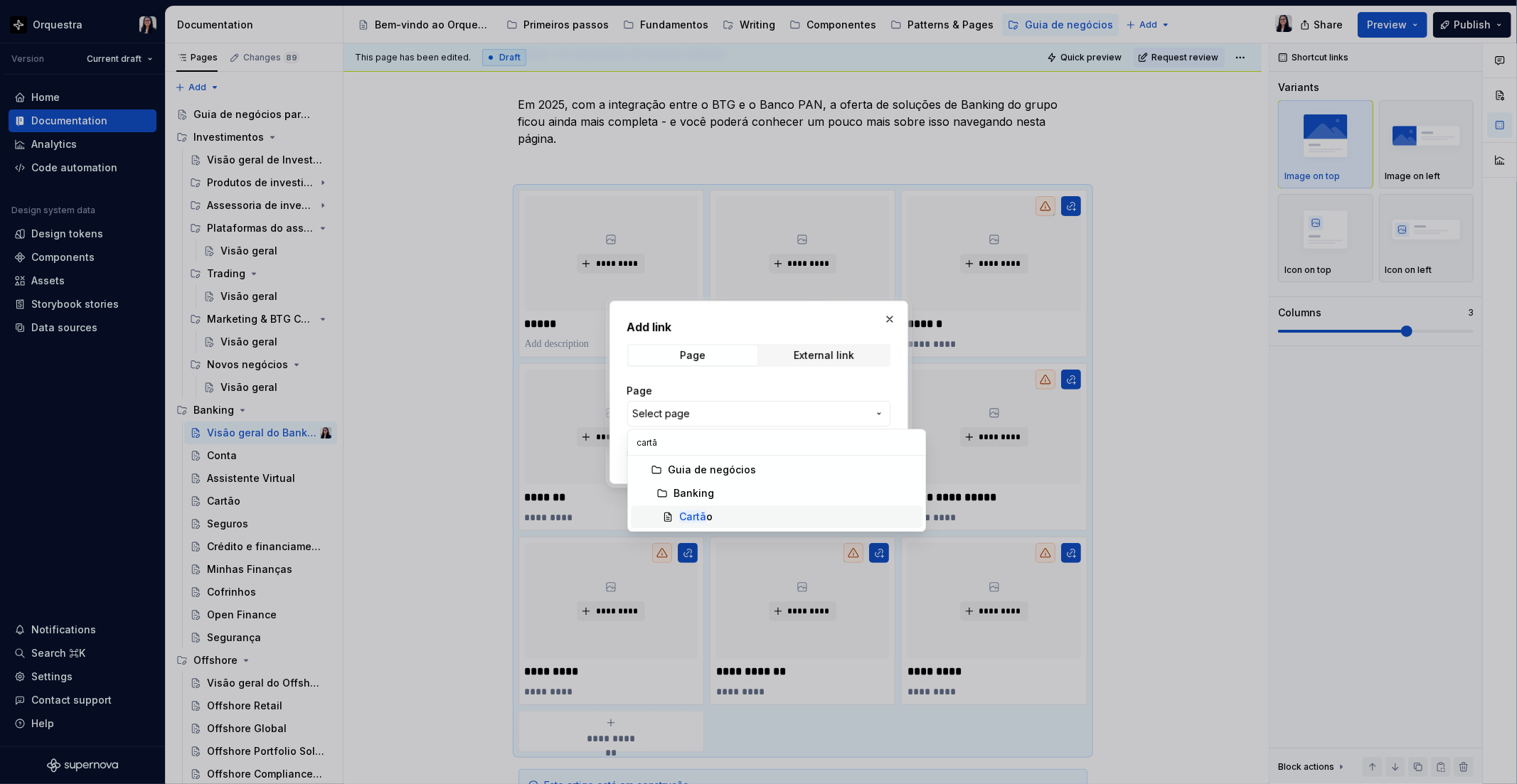 click on "Cartã o" at bounding box center [696, 517] 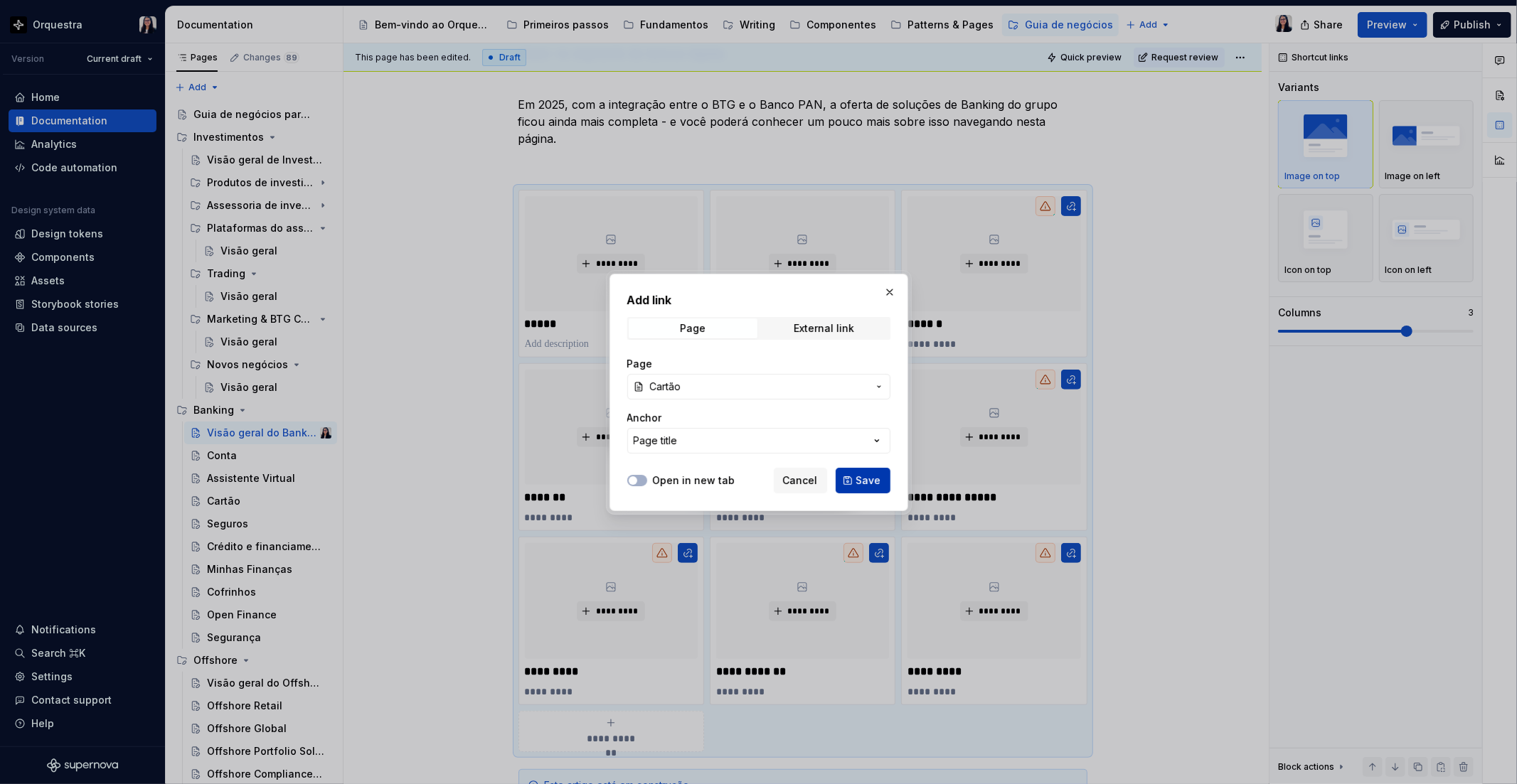 click on "Save" at bounding box center (868, 480) 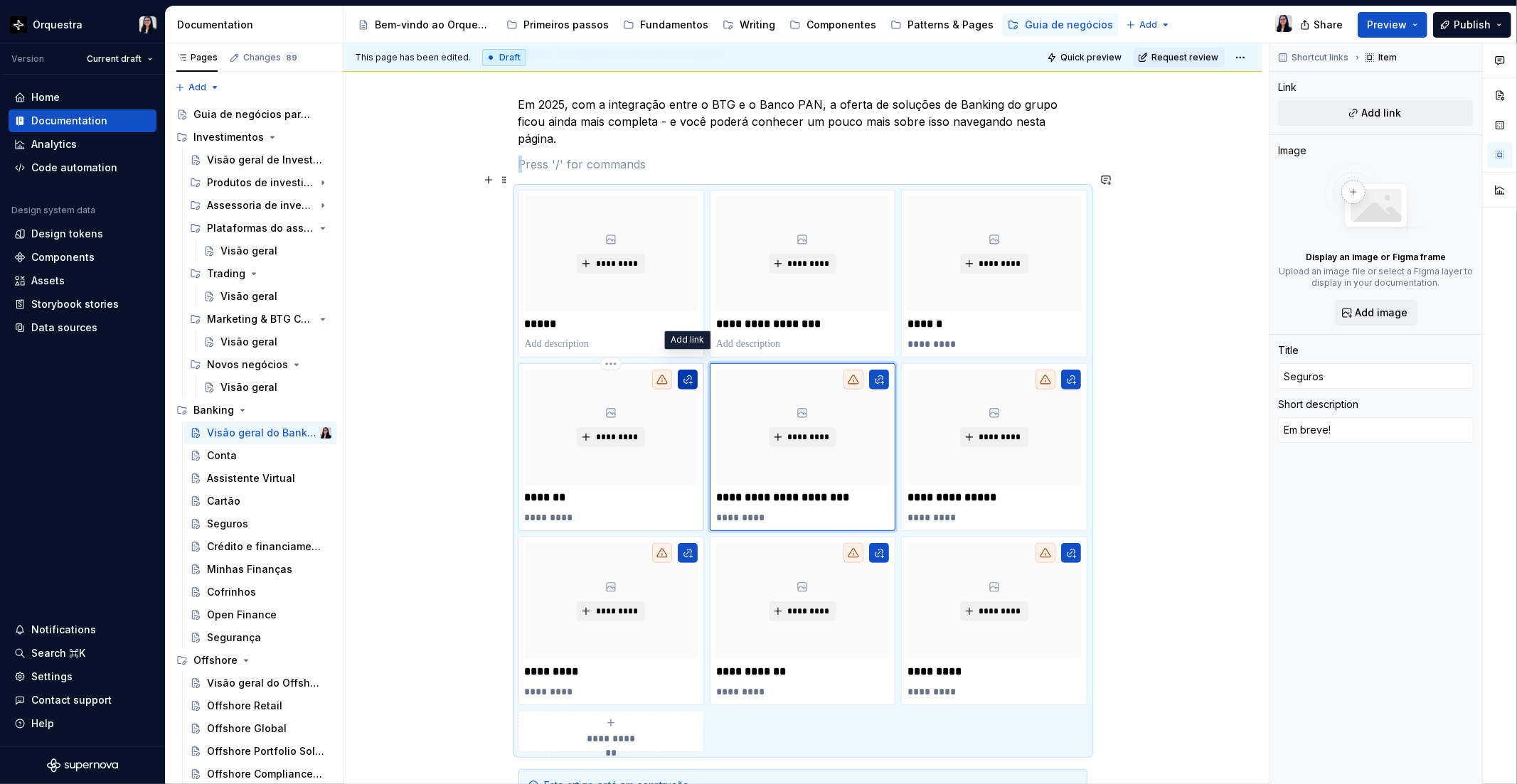 click at bounding box center [688, 380] 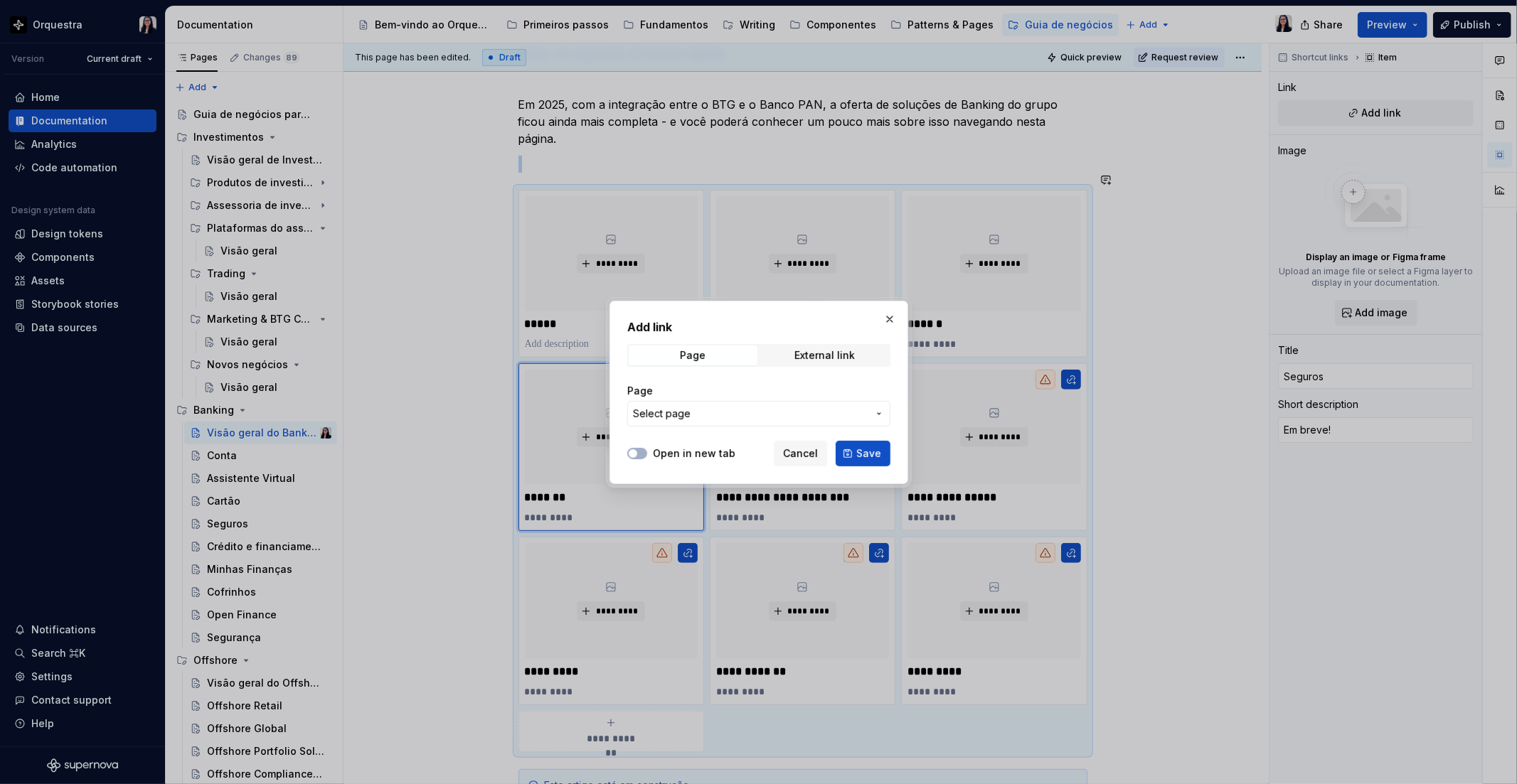 click on "Select page" at bounding box center (750, 414) 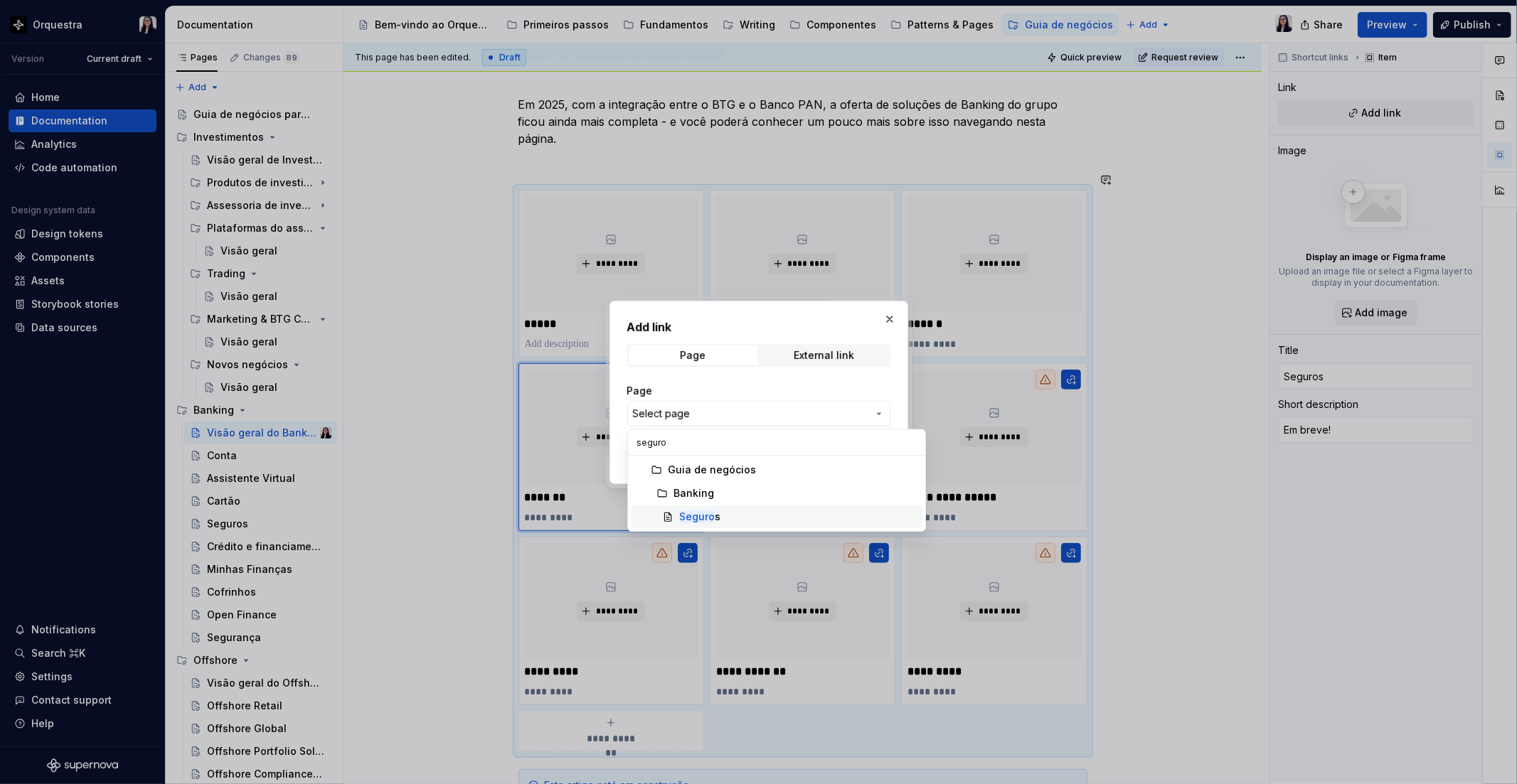click on "Seguro s" at bounding box center (798, 517) 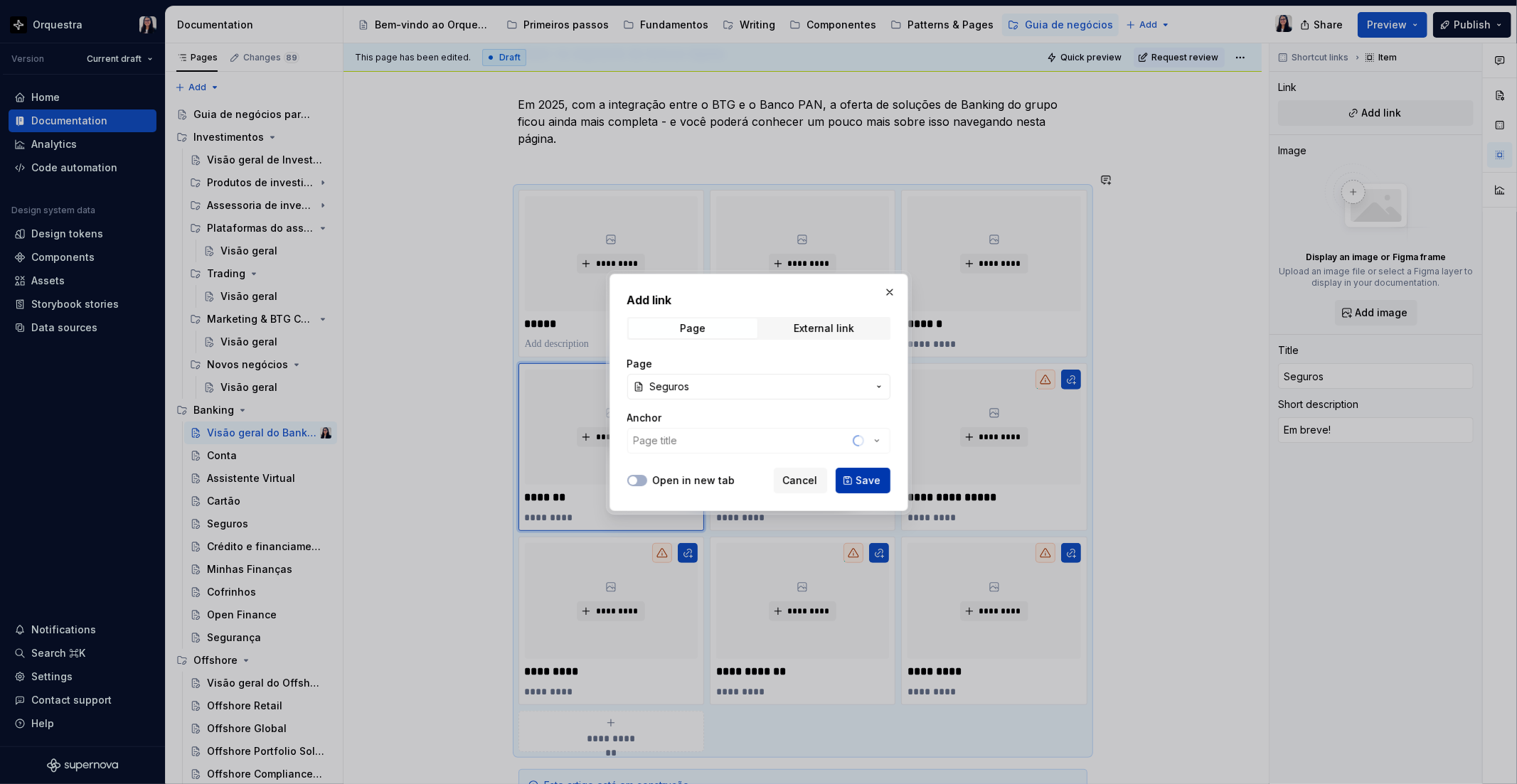 click on "Save" at bounding box center (868, 480) 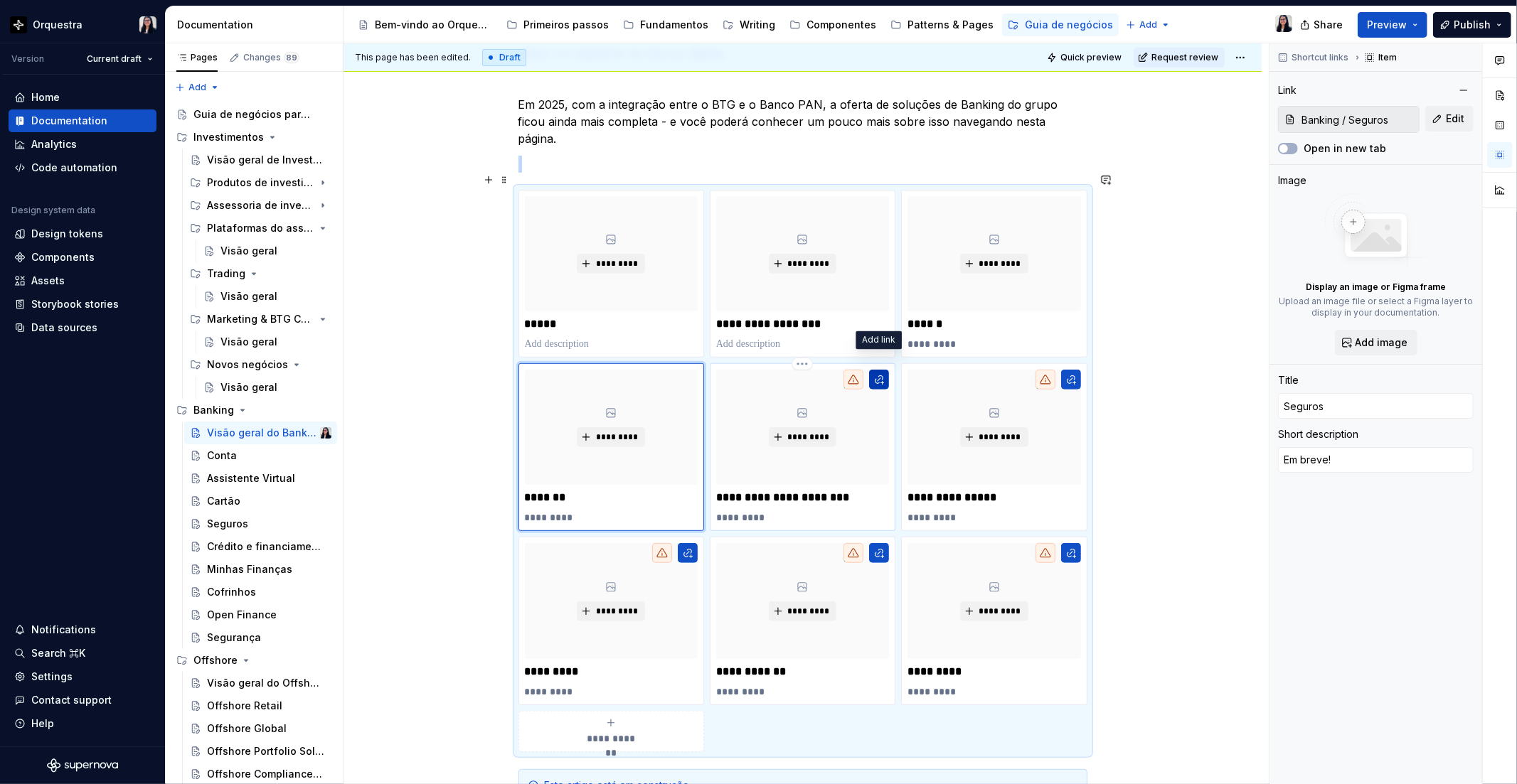 click at bounding box center [879, 380] 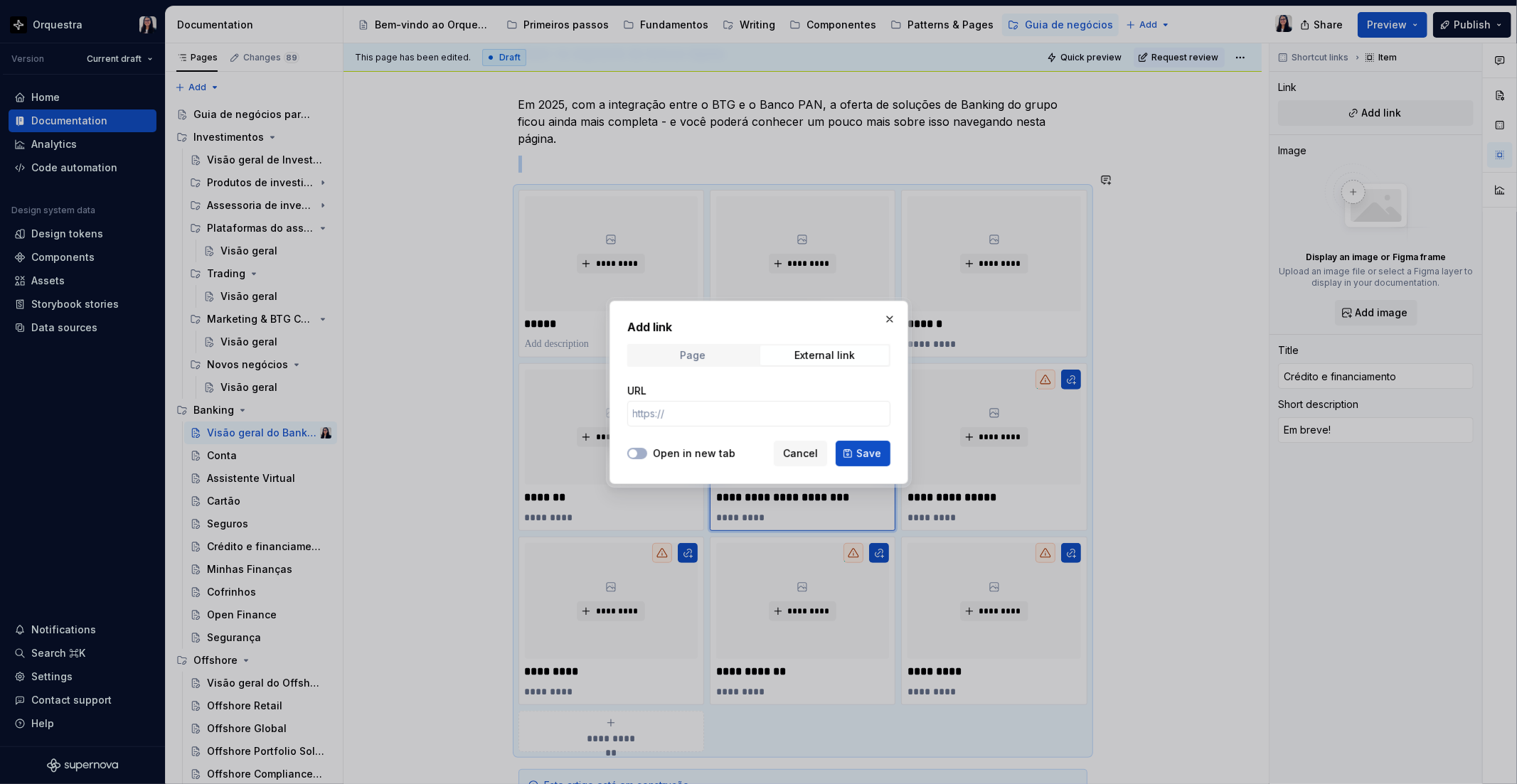 click on "Page" at bounding box center (693, 355) 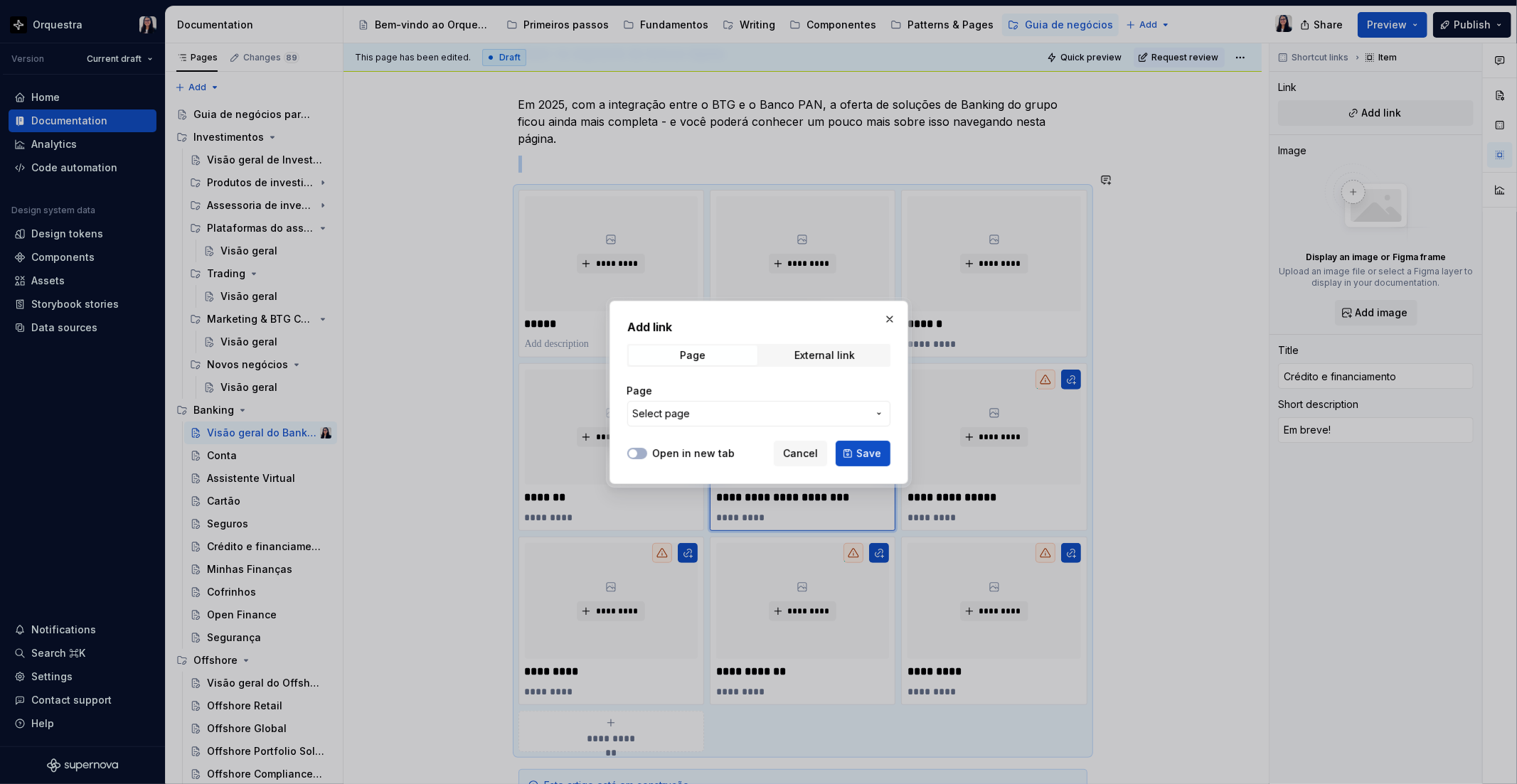 click on "Select page" at bounding box center [750, 414] 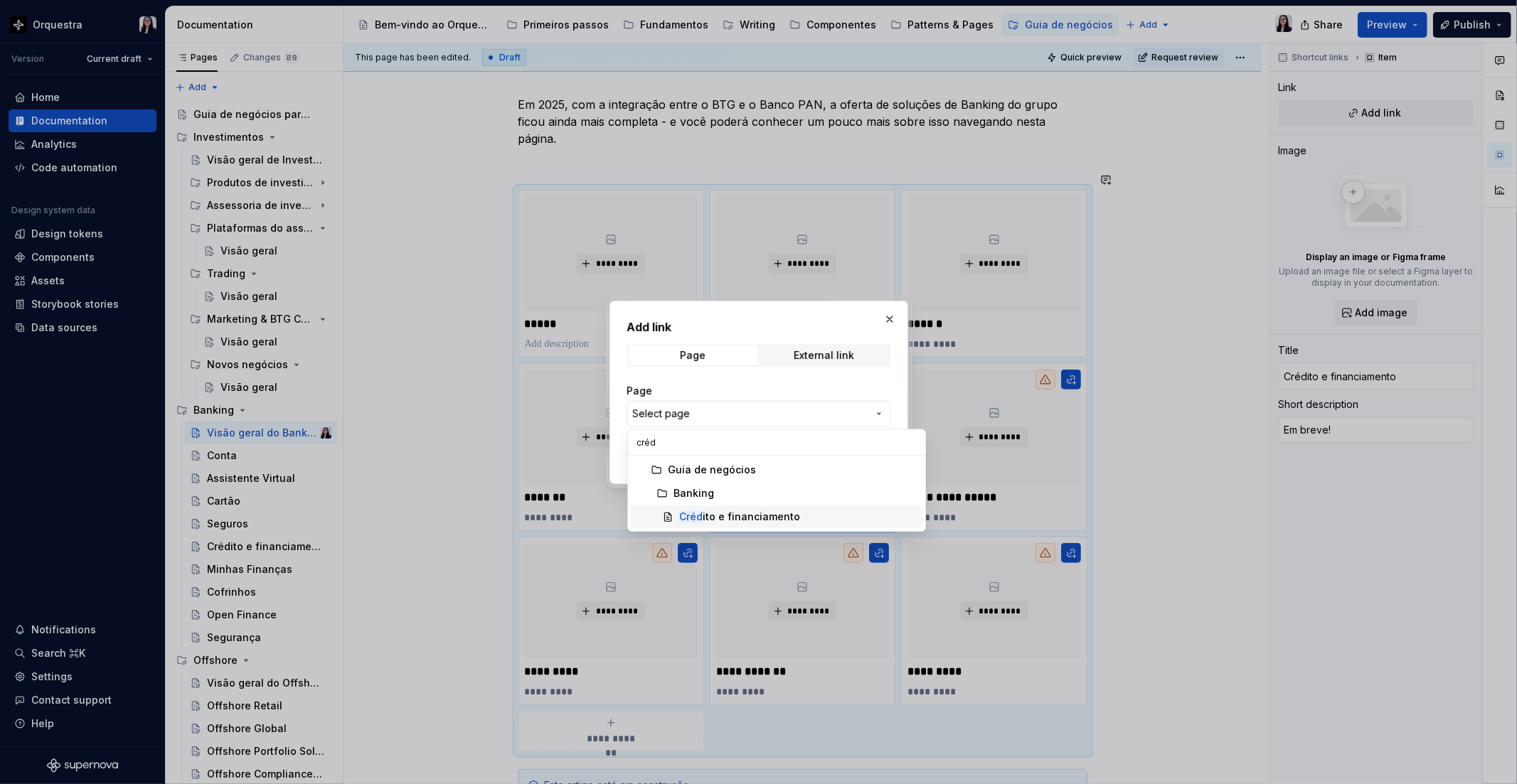 click on "Créd ito e financiamento" at bounding box center (740, 517) 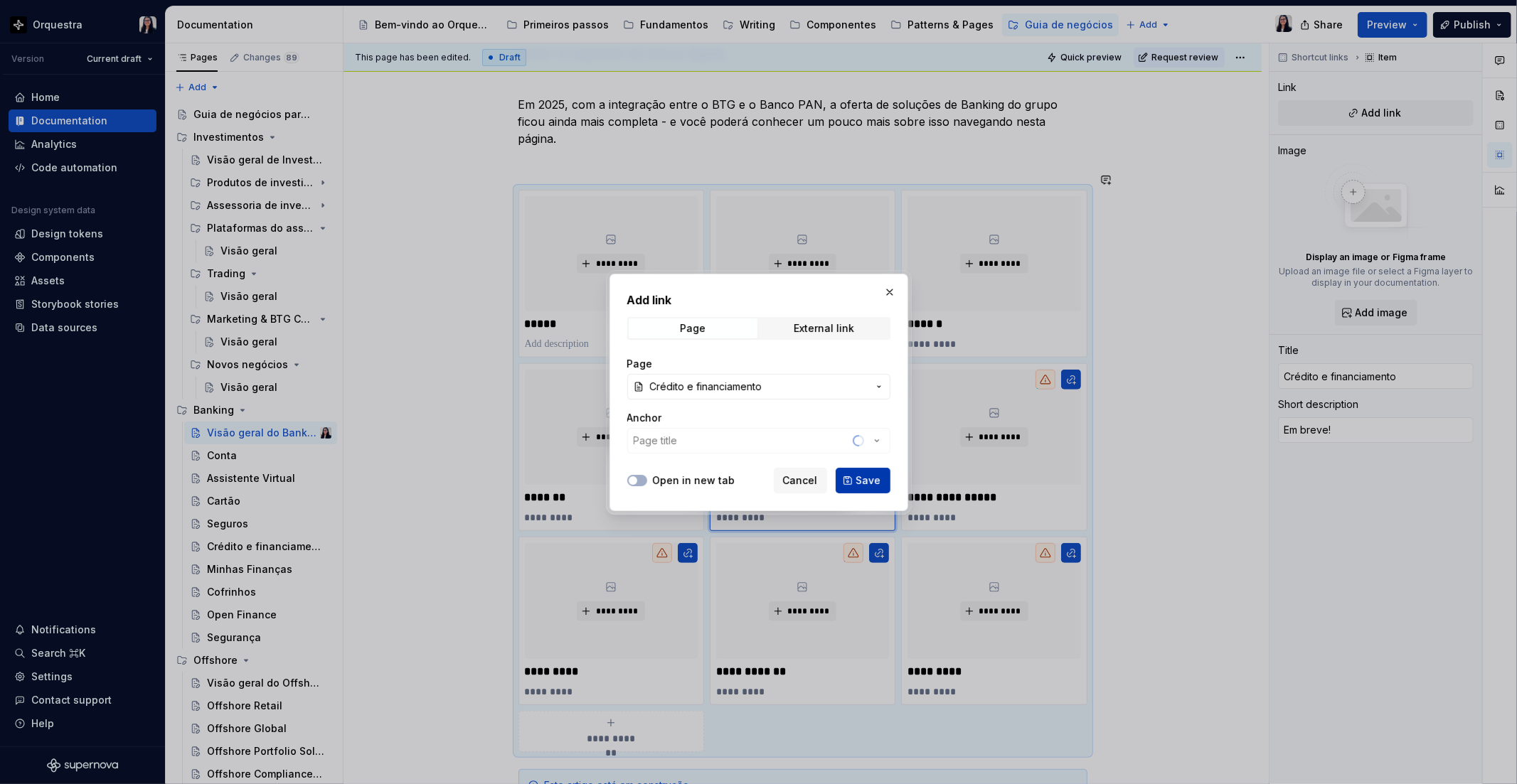 click on "Save" at bounding box center [868, 480] 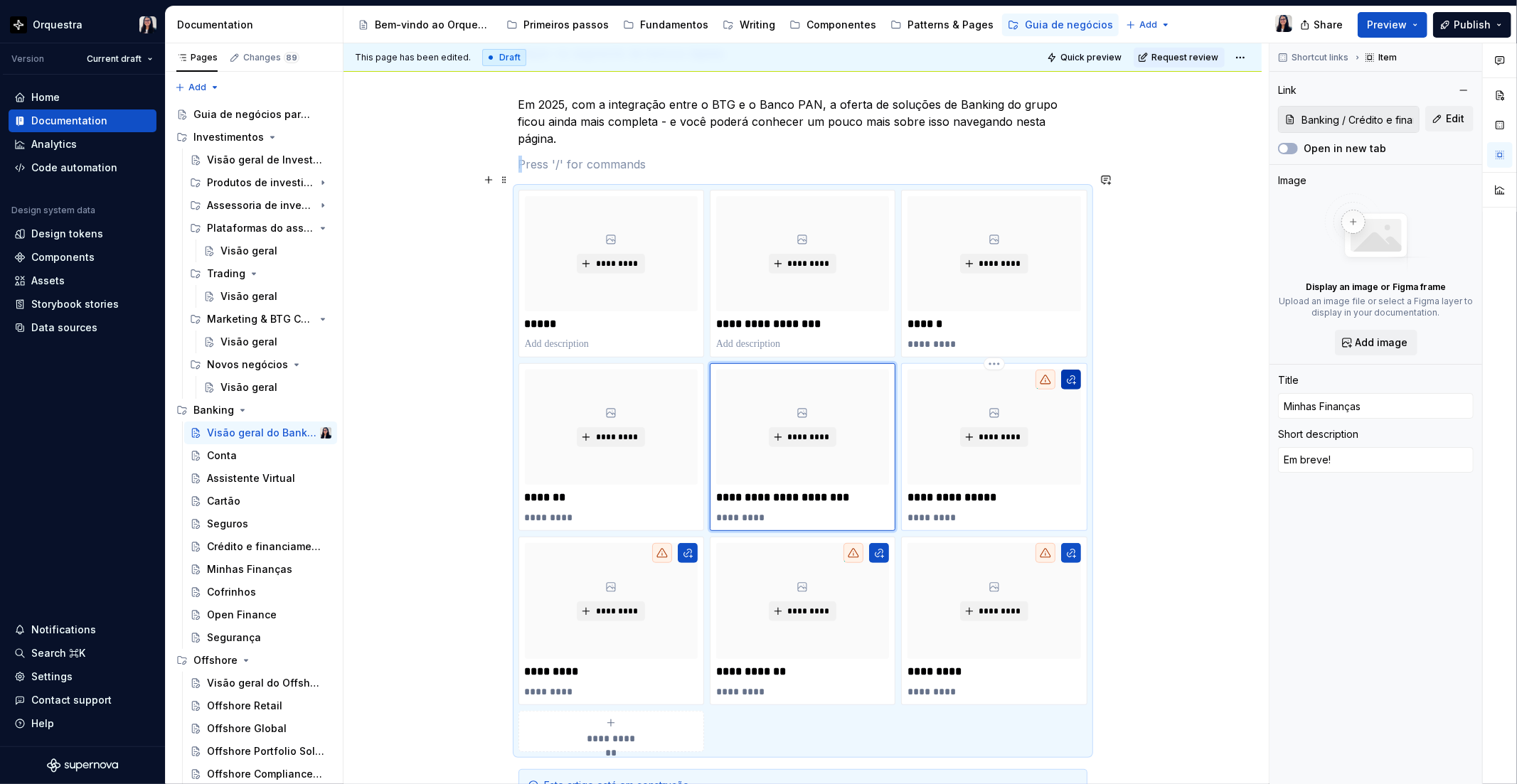 click at bounding box center (1071, 380) 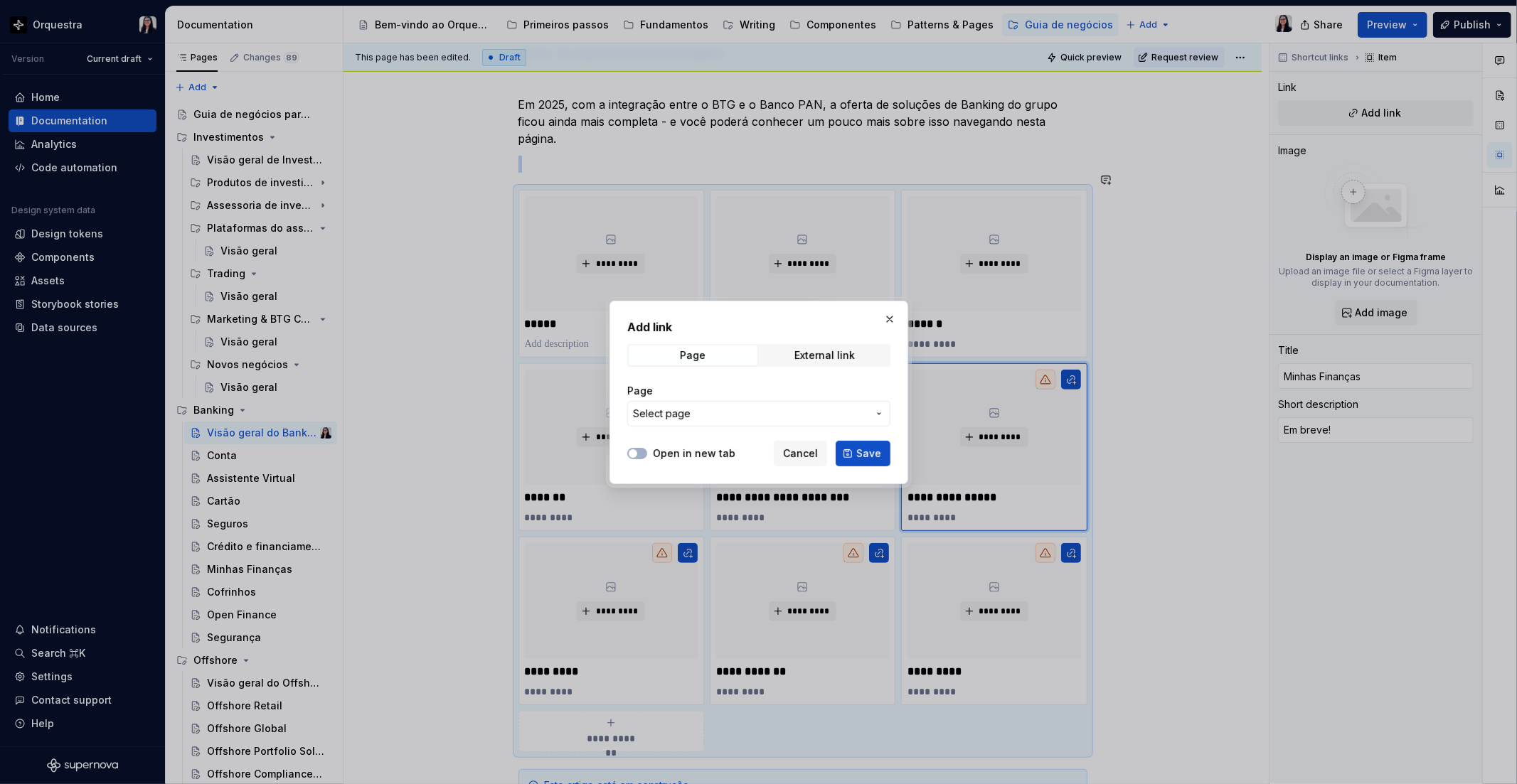 click on "Select page" at bounding box center (750, 414) 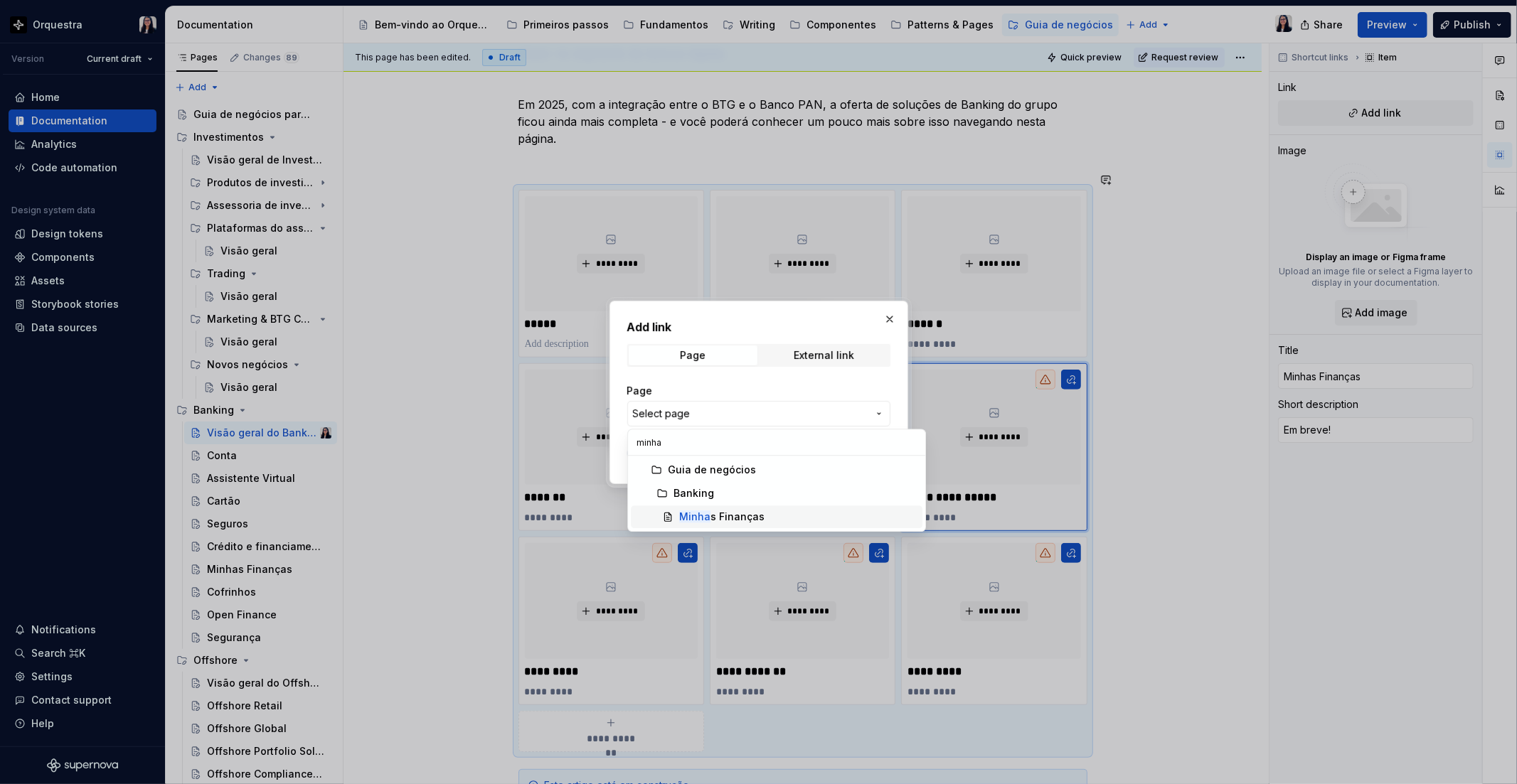 click on "Minha s Finanças" at bounding box center [722, 517] 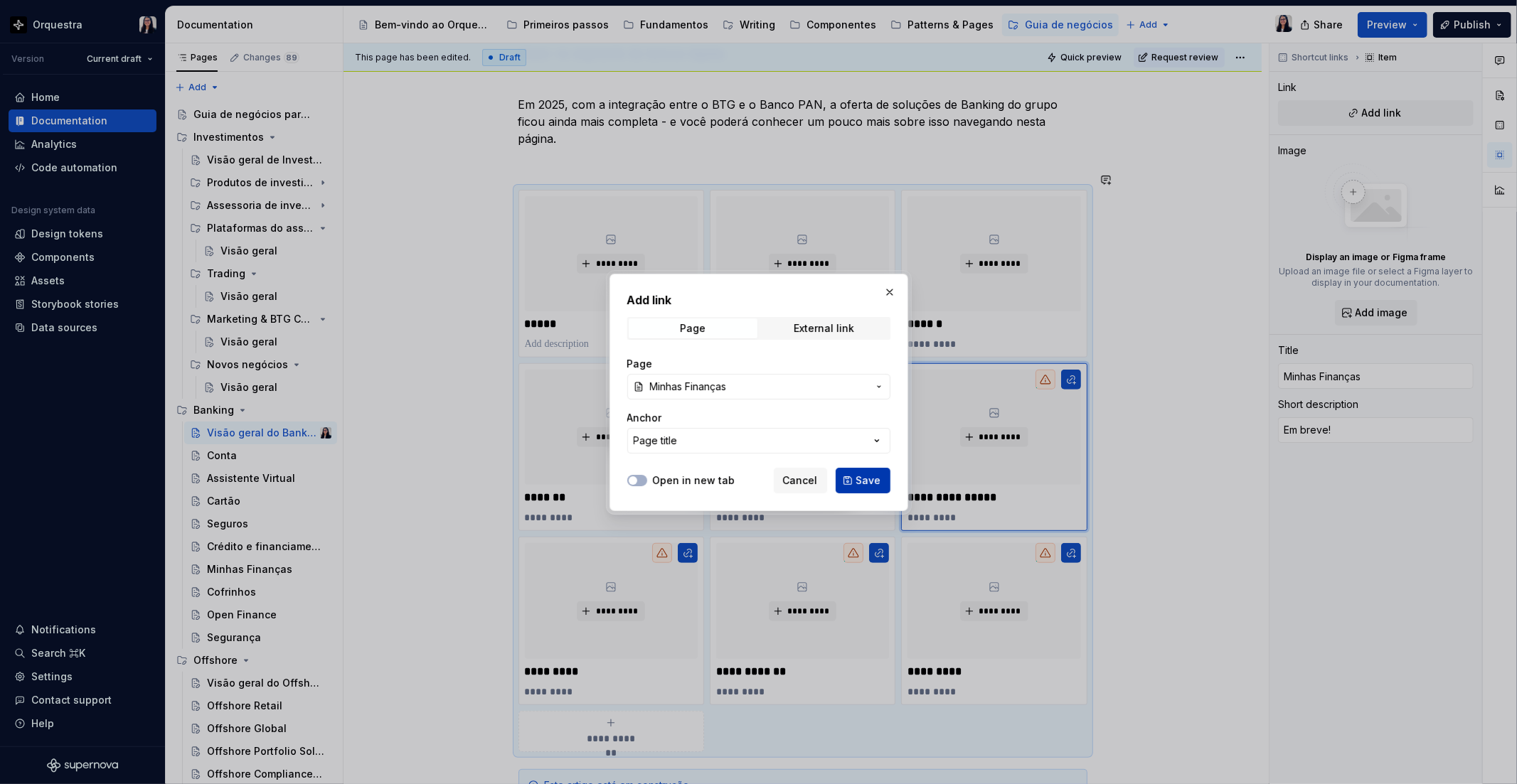 click on "Save" at bounding box center [868, 480] 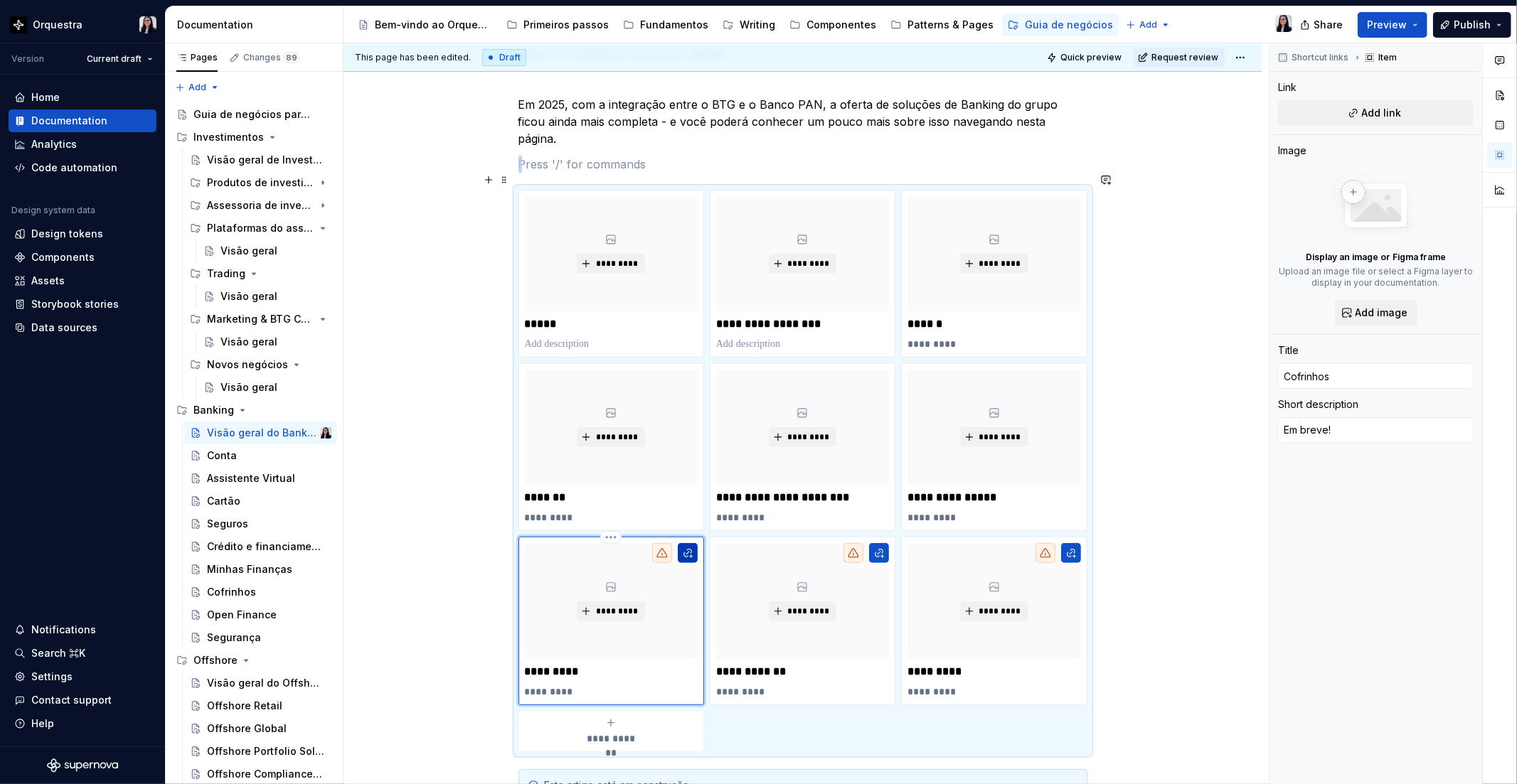 click at bounding box center (688, 553) 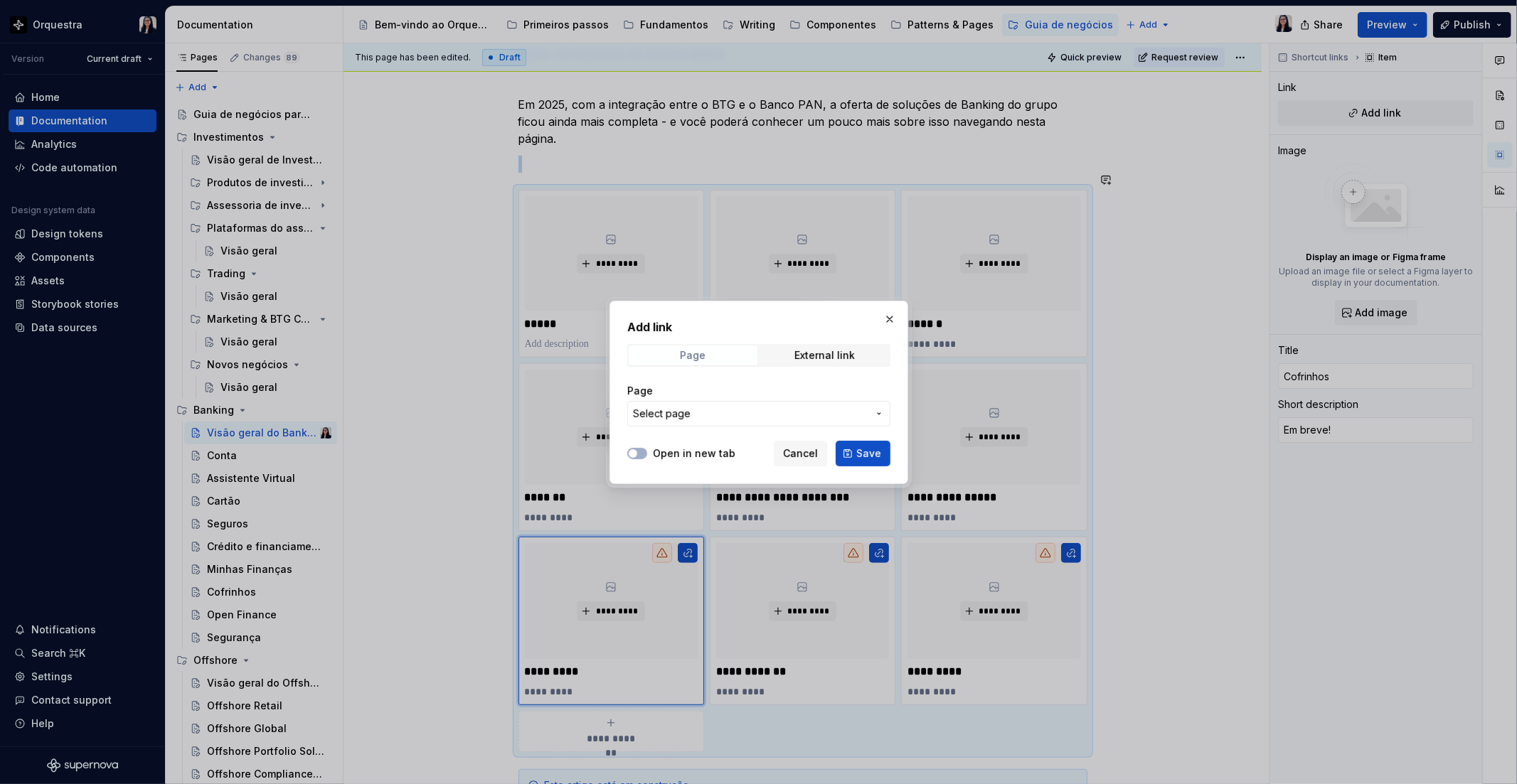 click on "Page" at bounding box center [693, 355] 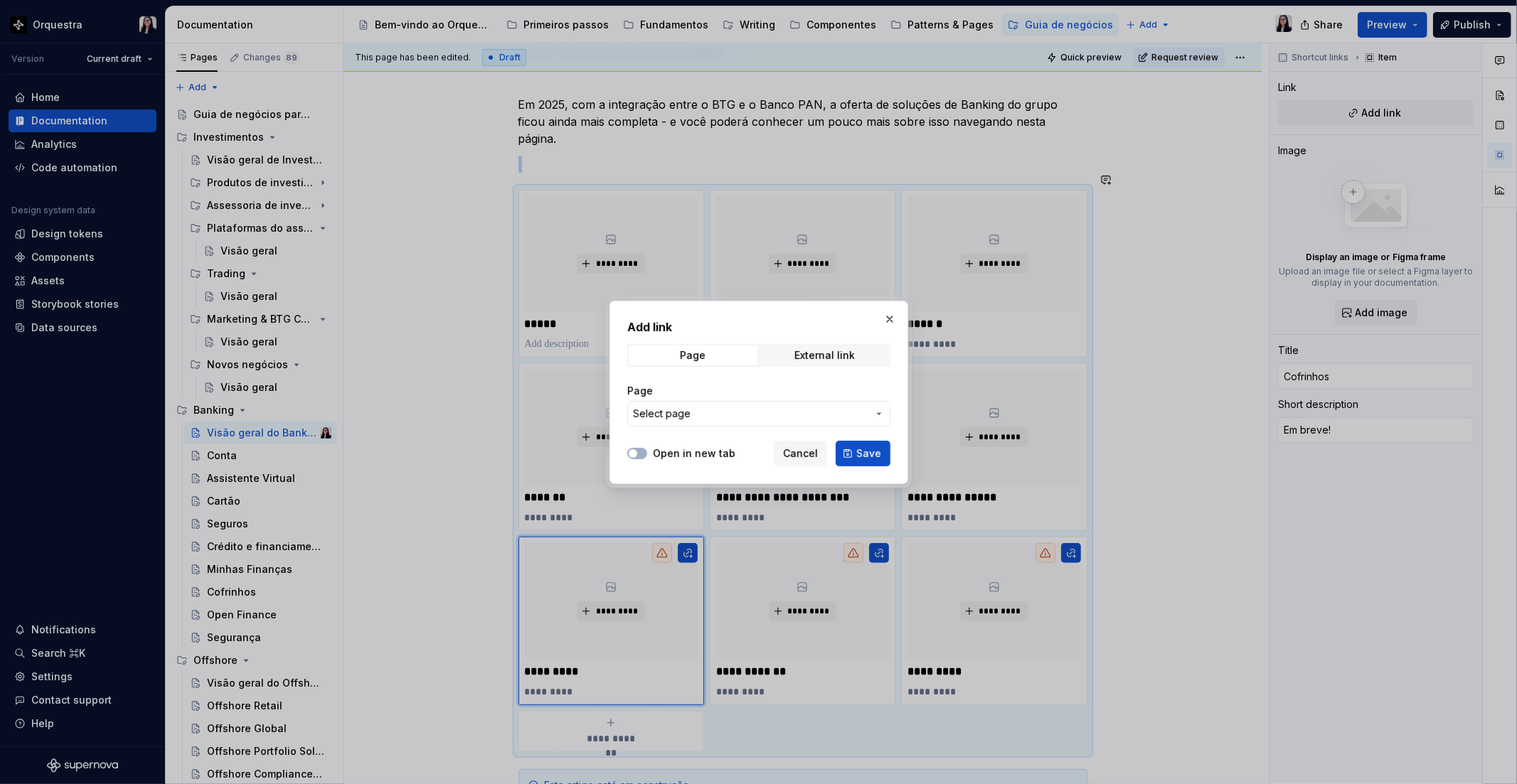 click on "Select page" at bounding box center [750, 414] 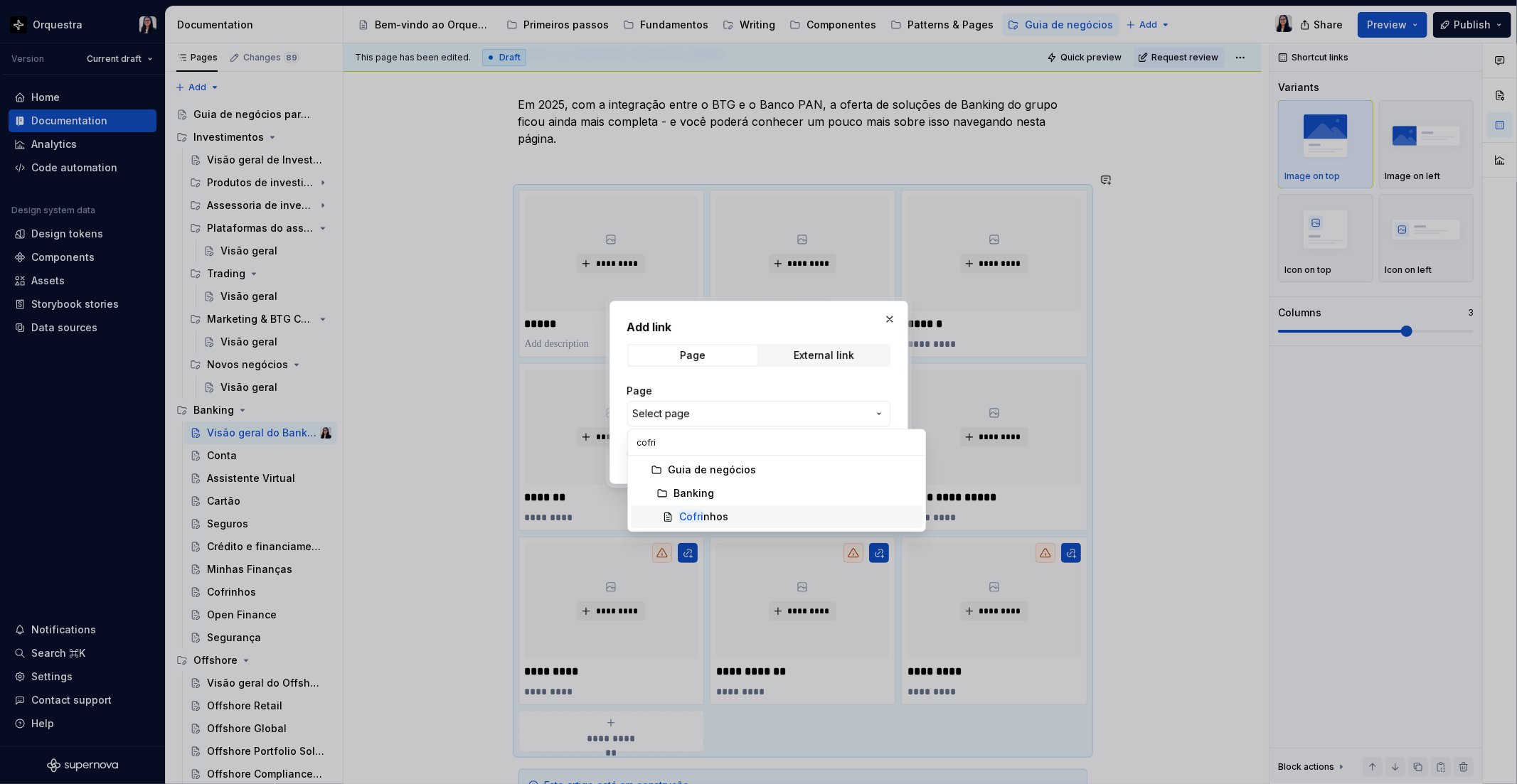click on "Cofri nhos" at bounding box center [703, 517] 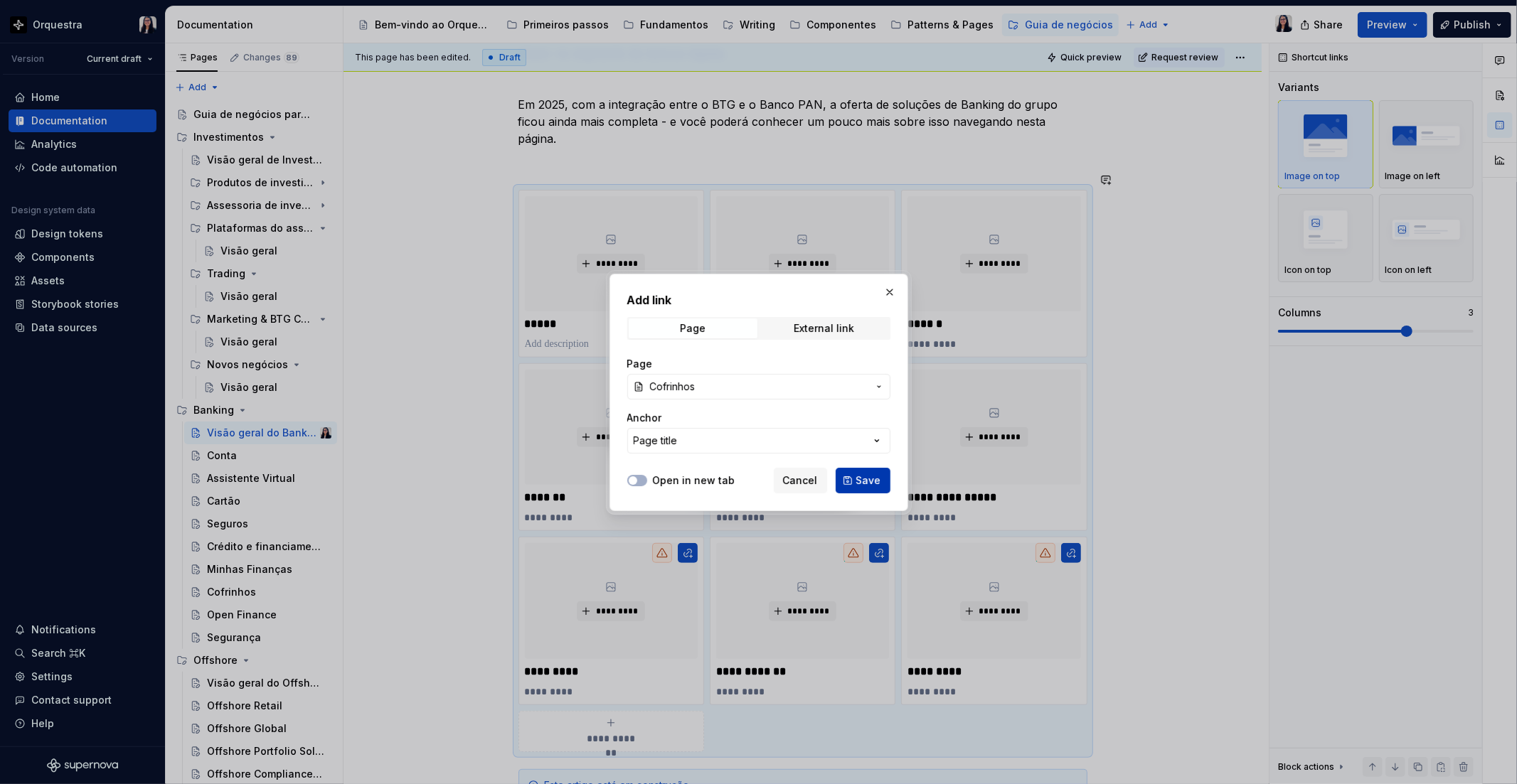 click on "Save" at bounding box center (868, 480) 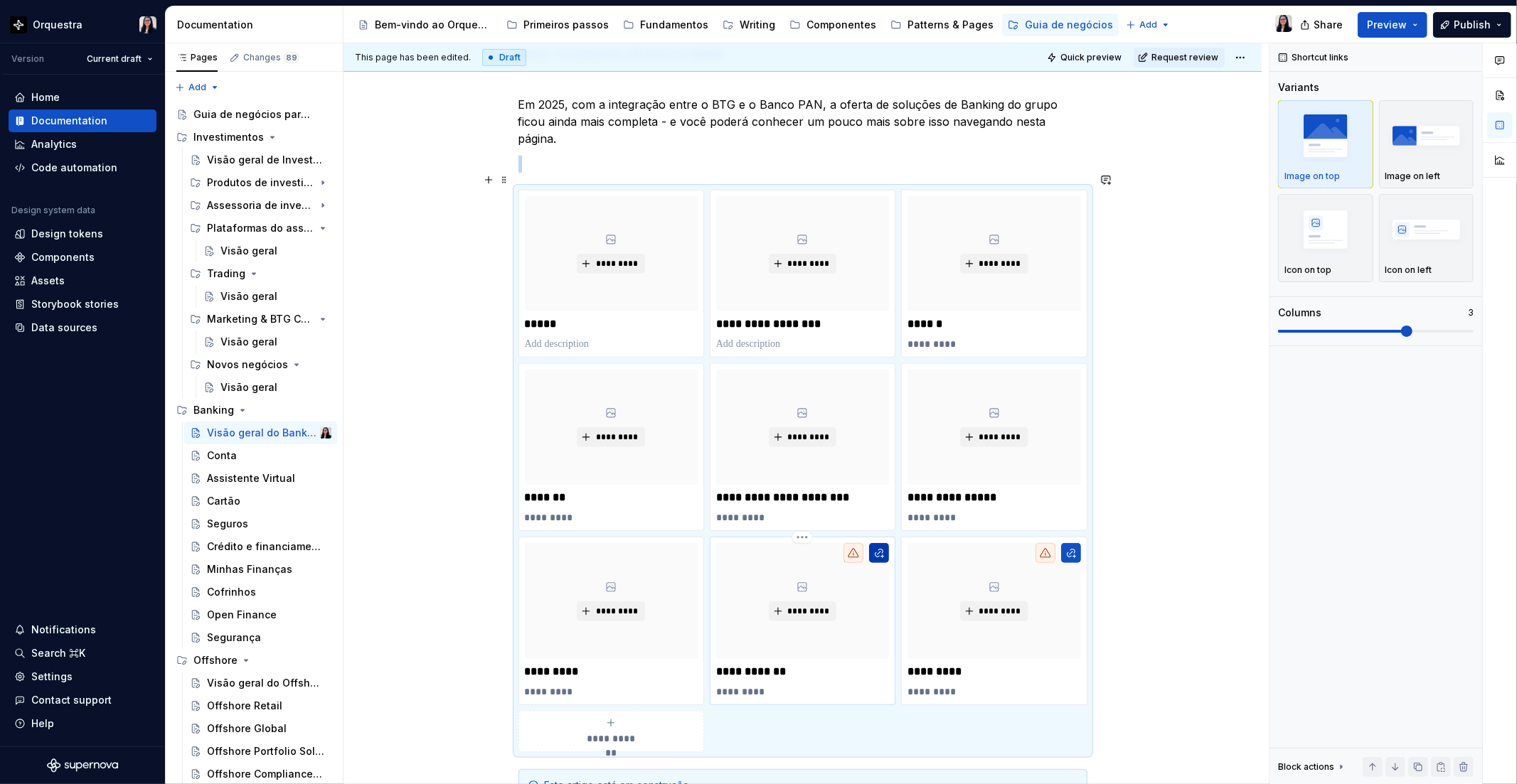 click at bounding box center [879, 553] 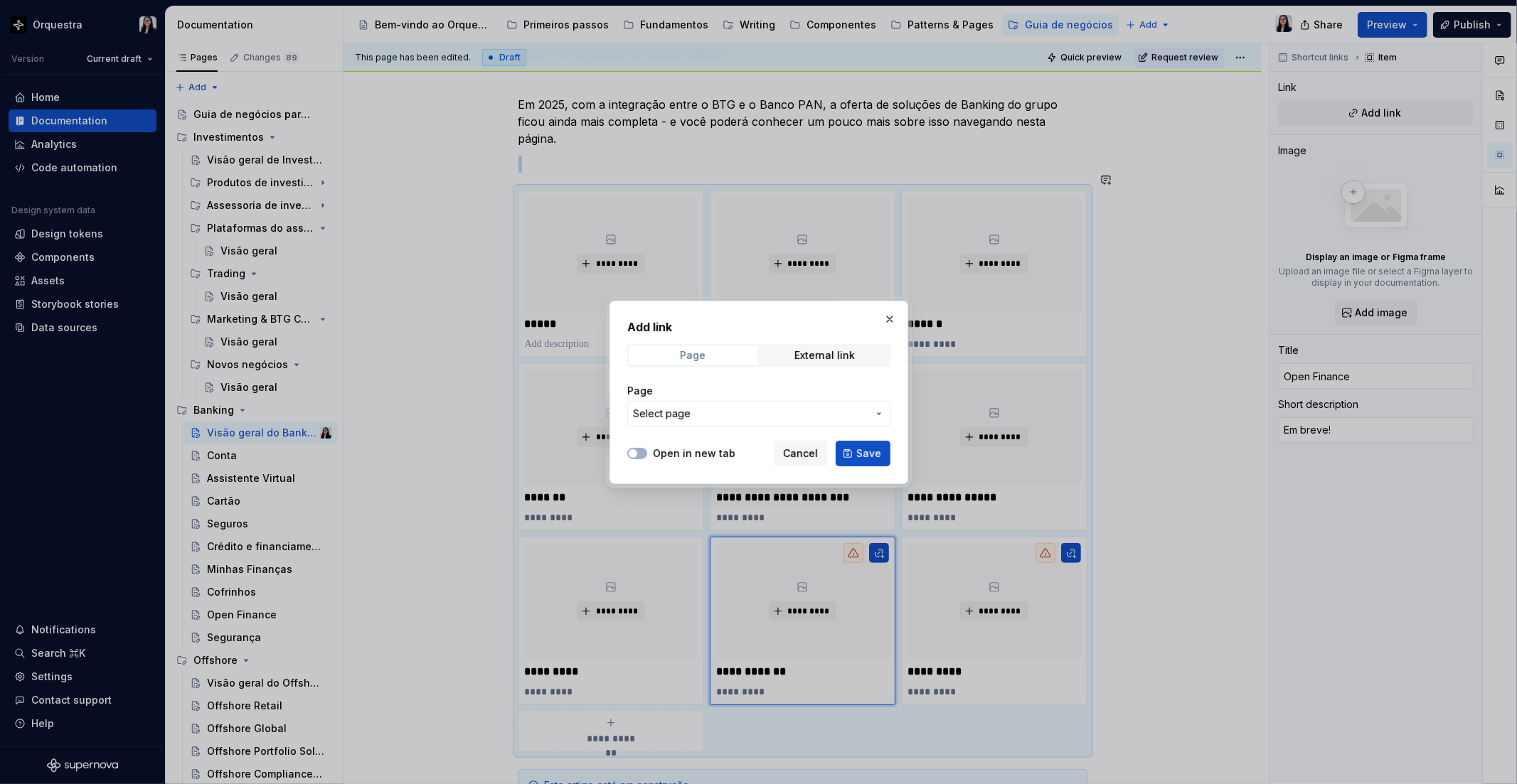 click on "Page" at bounding box center [693, 355] 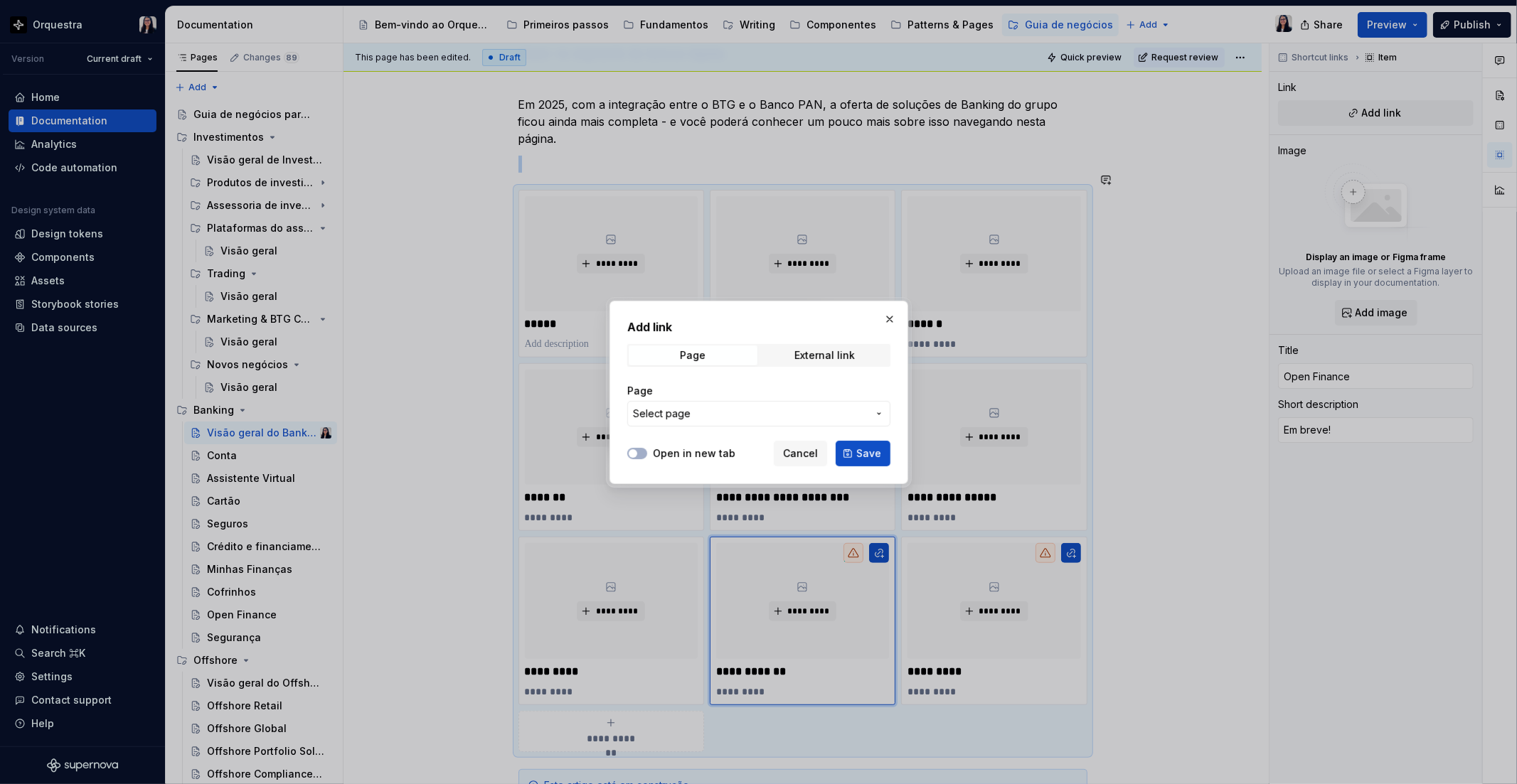 click on "Select page" at bounding box center [750, 414] 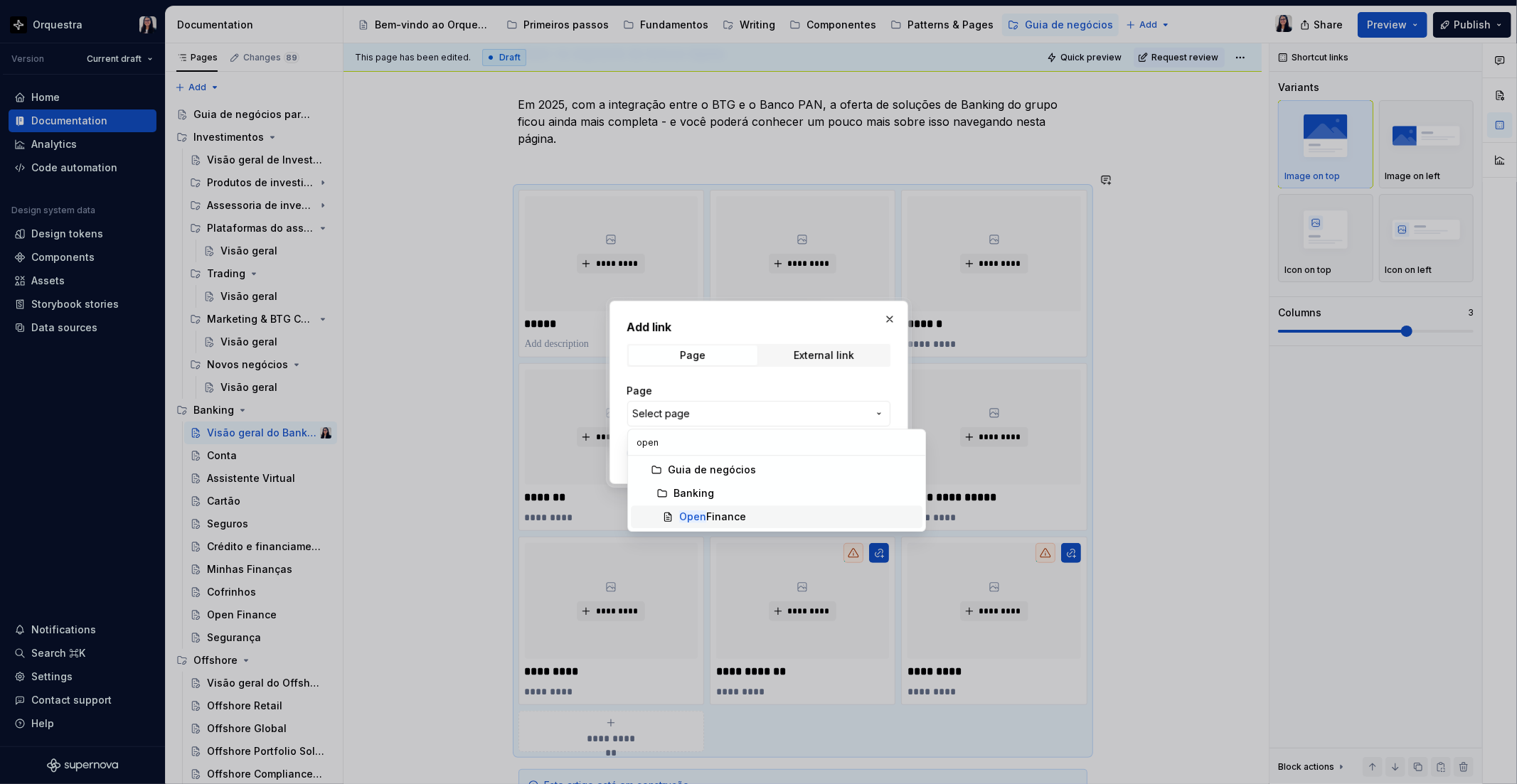 click on "Open" at bounding box center [693, 516] 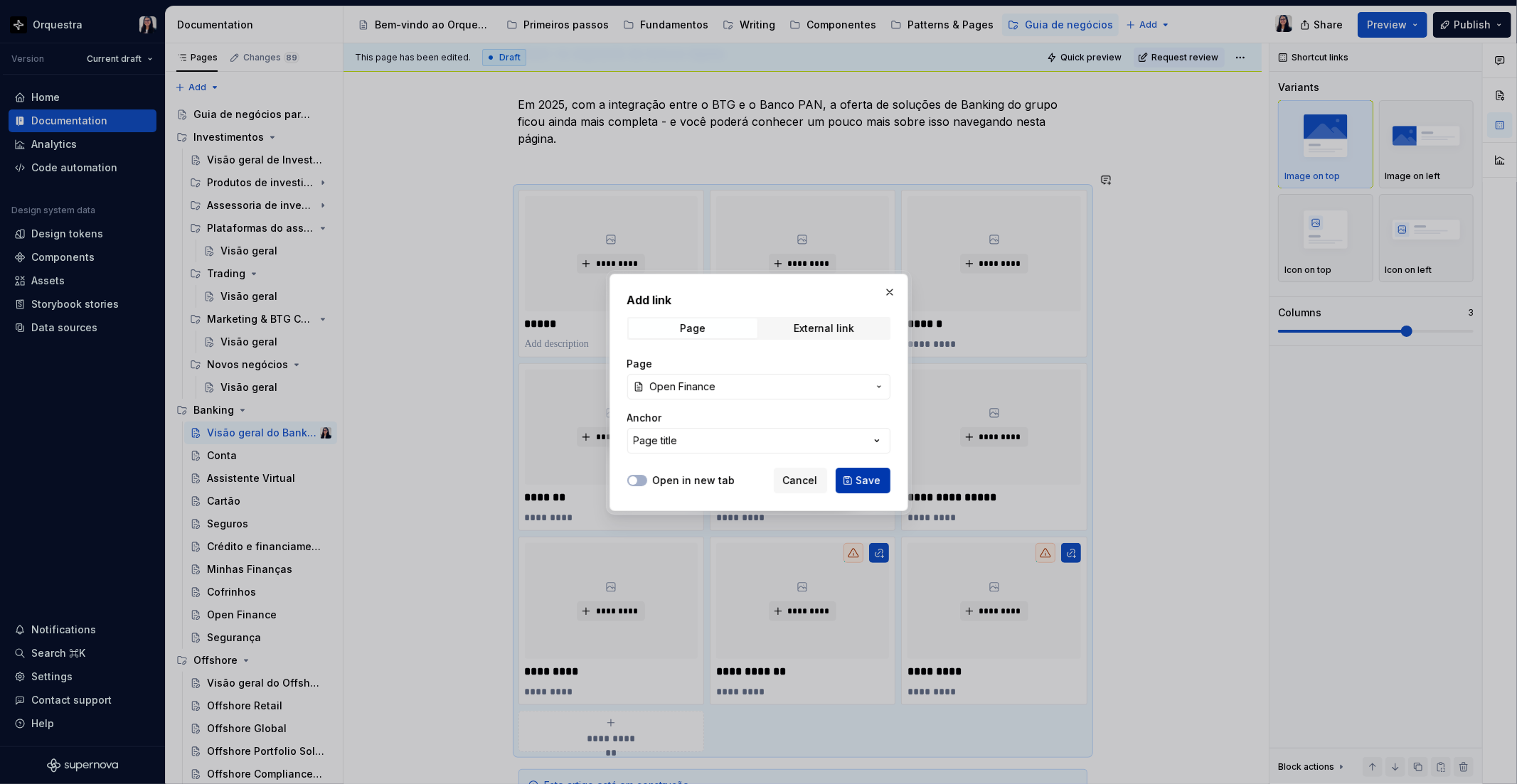 click on "Save" at bounding box center (868, 480) 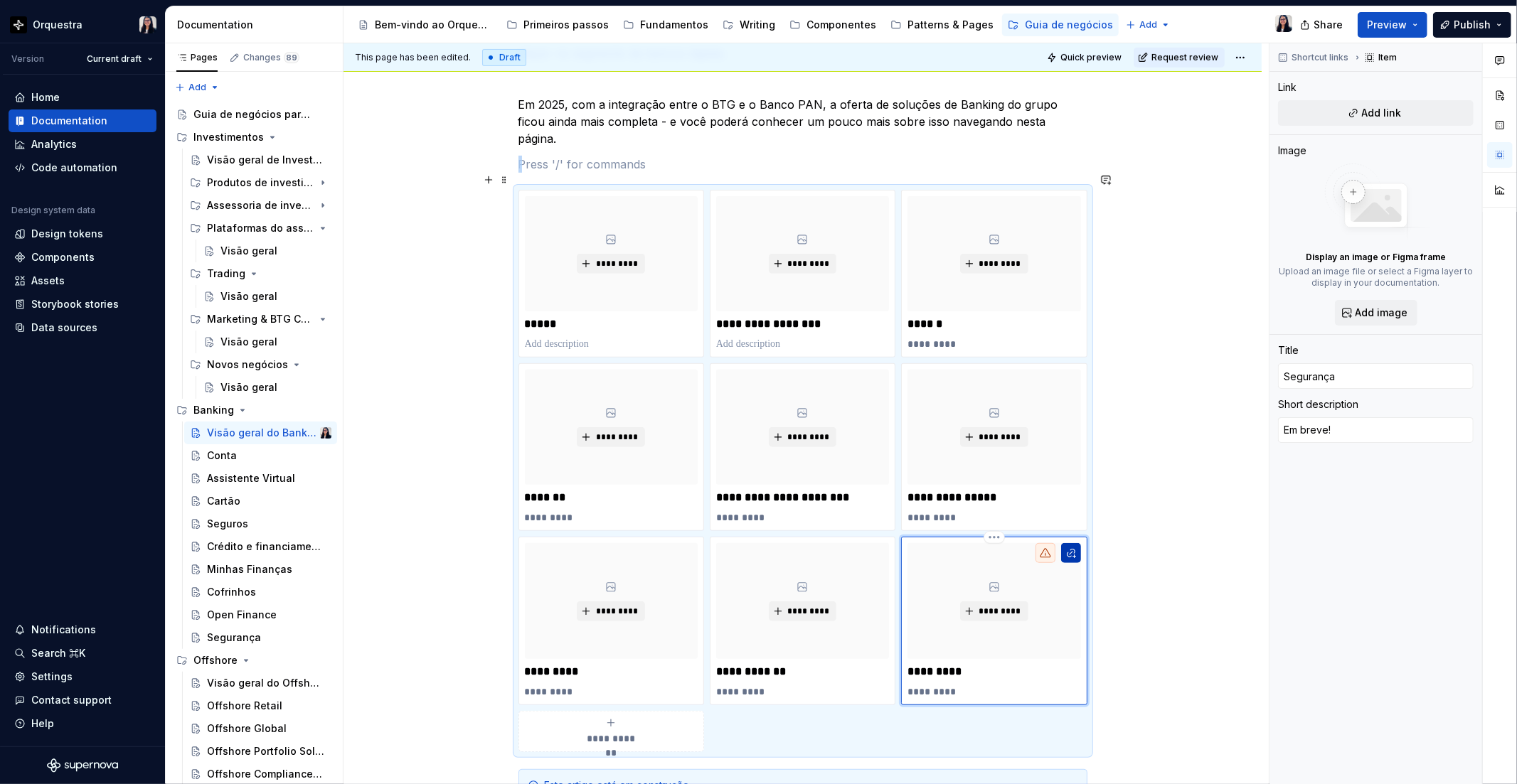 click at bounding box center [1071, 553] 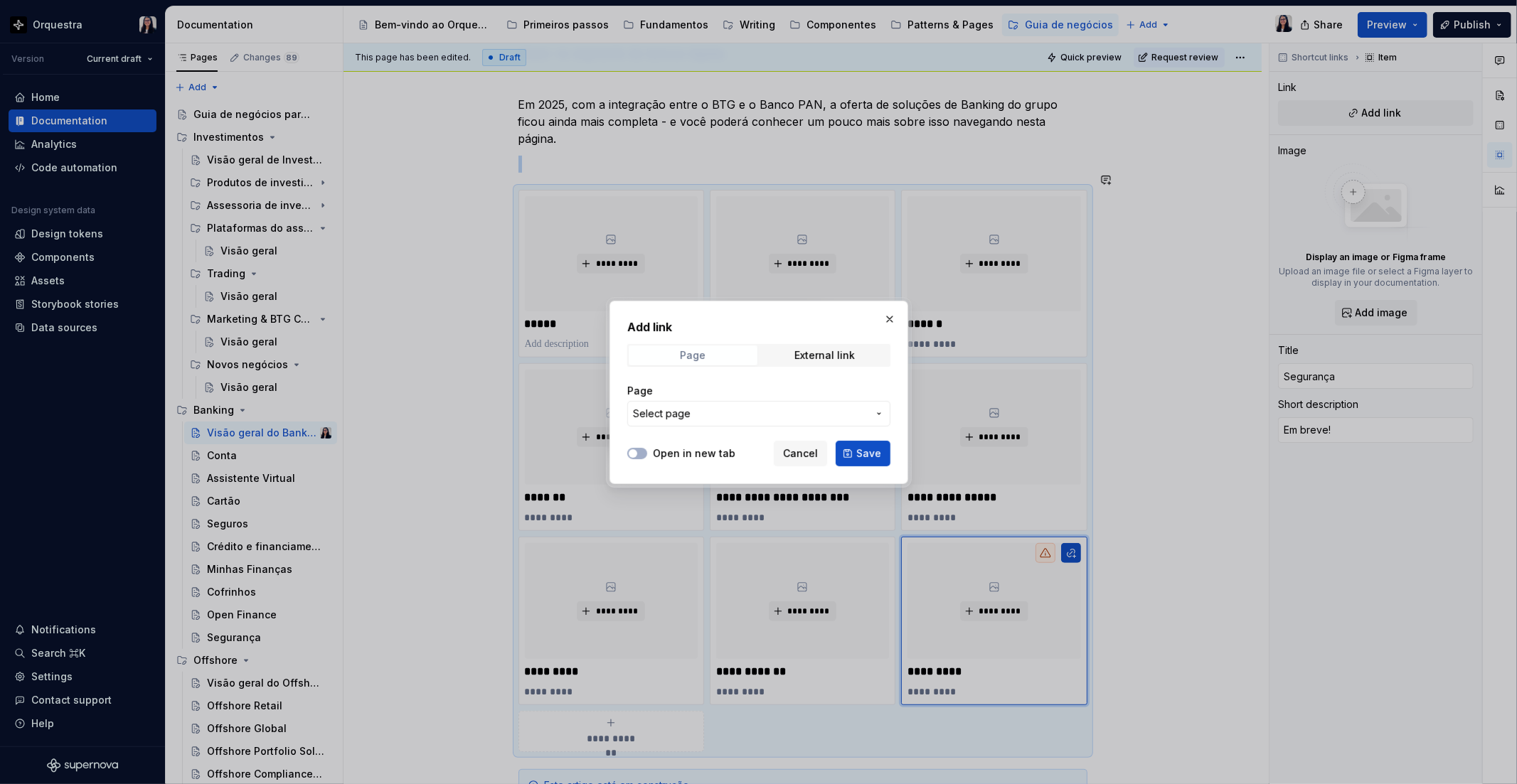 click on "Page" at bounding box center (693, 355) 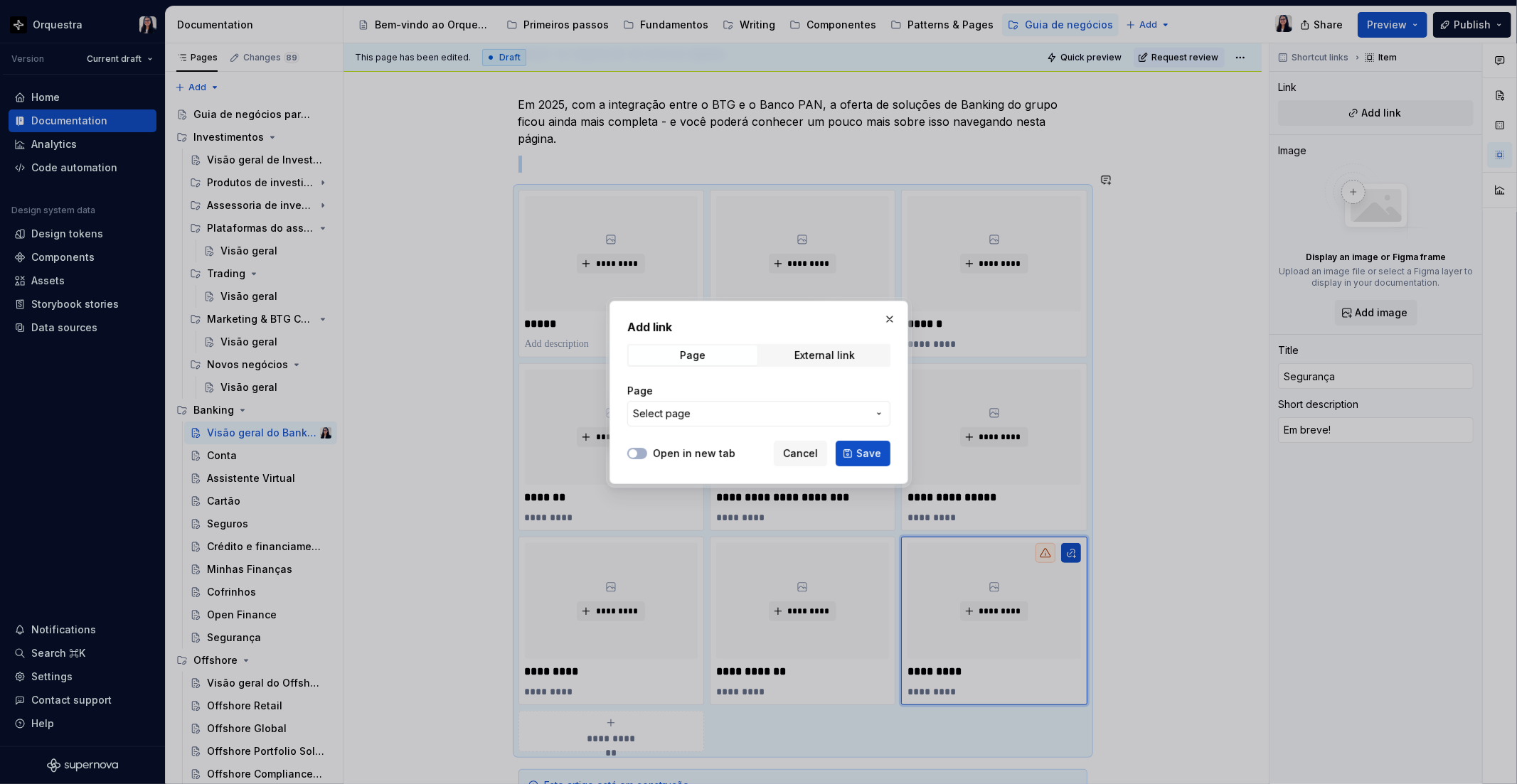 click on "Select page" at bounding box center [759, 414] 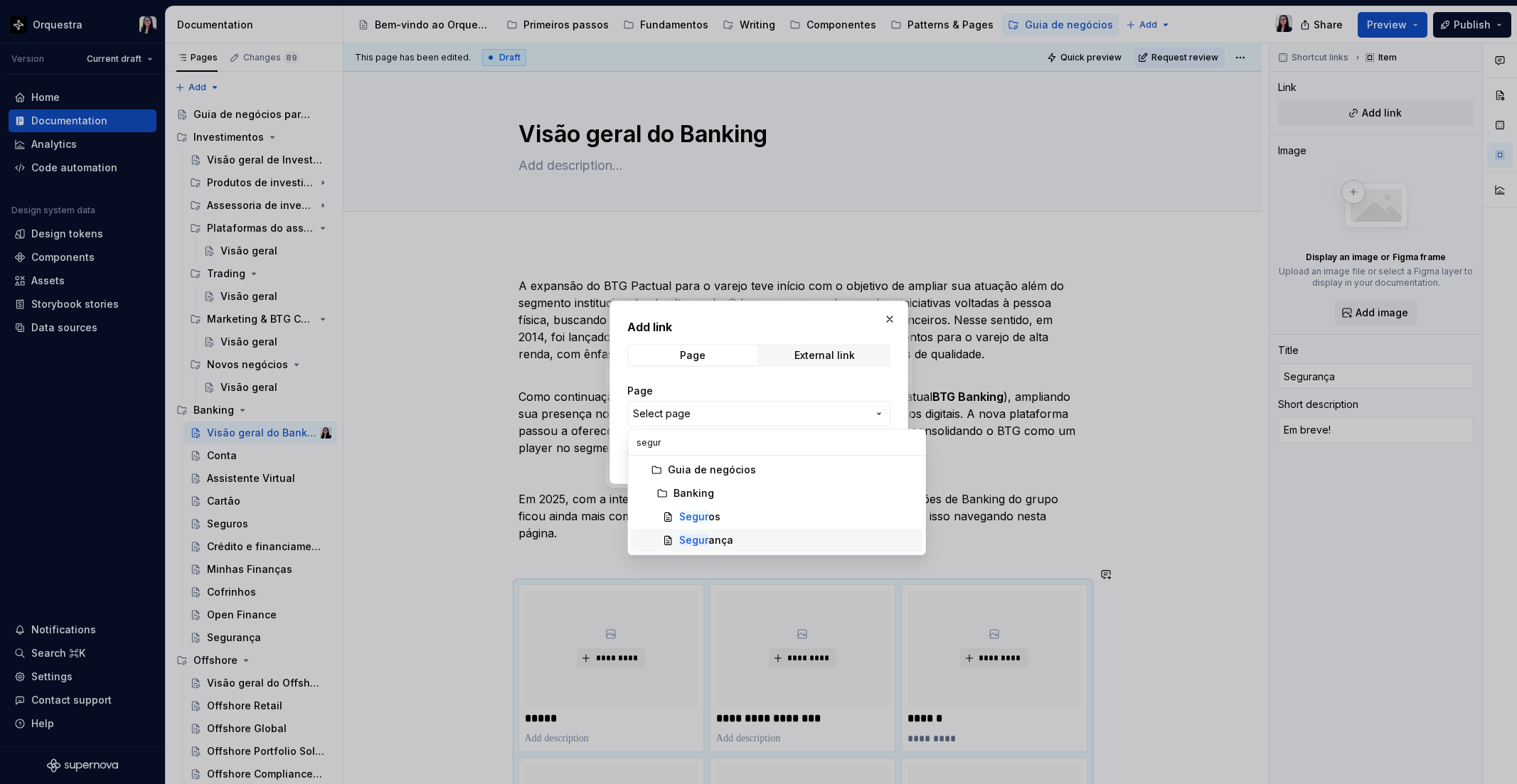 click on "Segur ança" at bounding box center [798, 540] 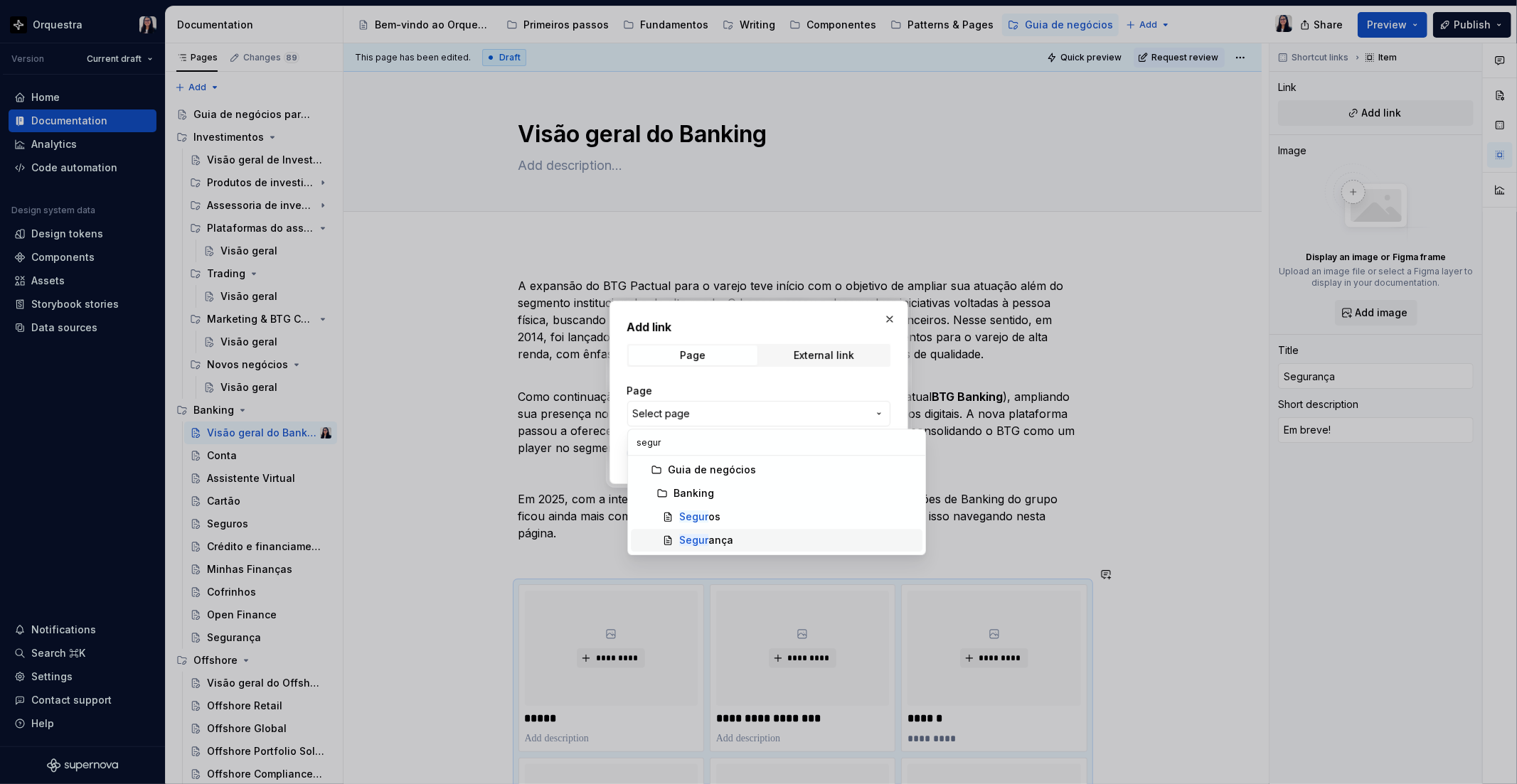 scroll, scrollTop: 0, scrollLeft: 0, axis: both 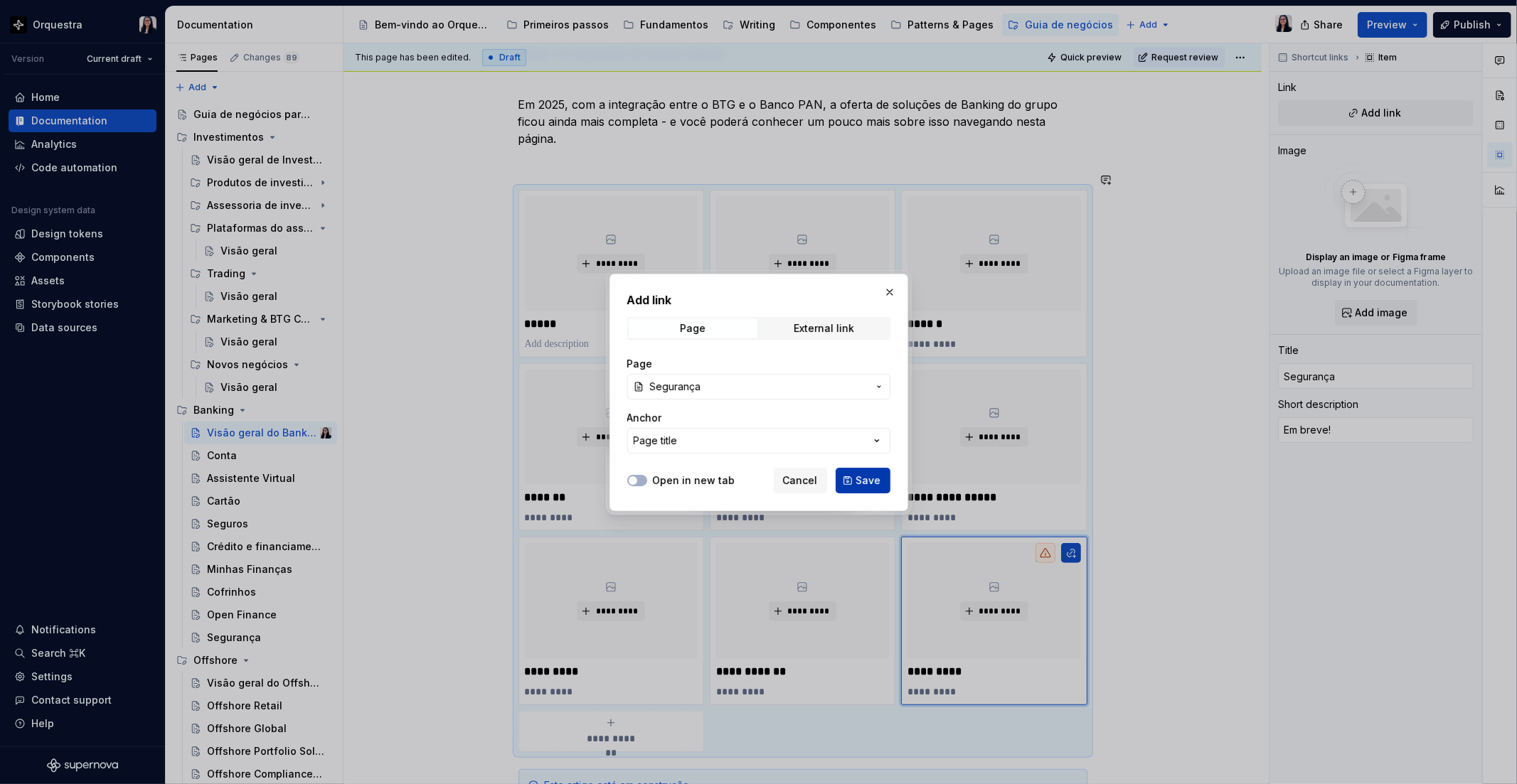 click on "Save" at bounding box center [868, 480] 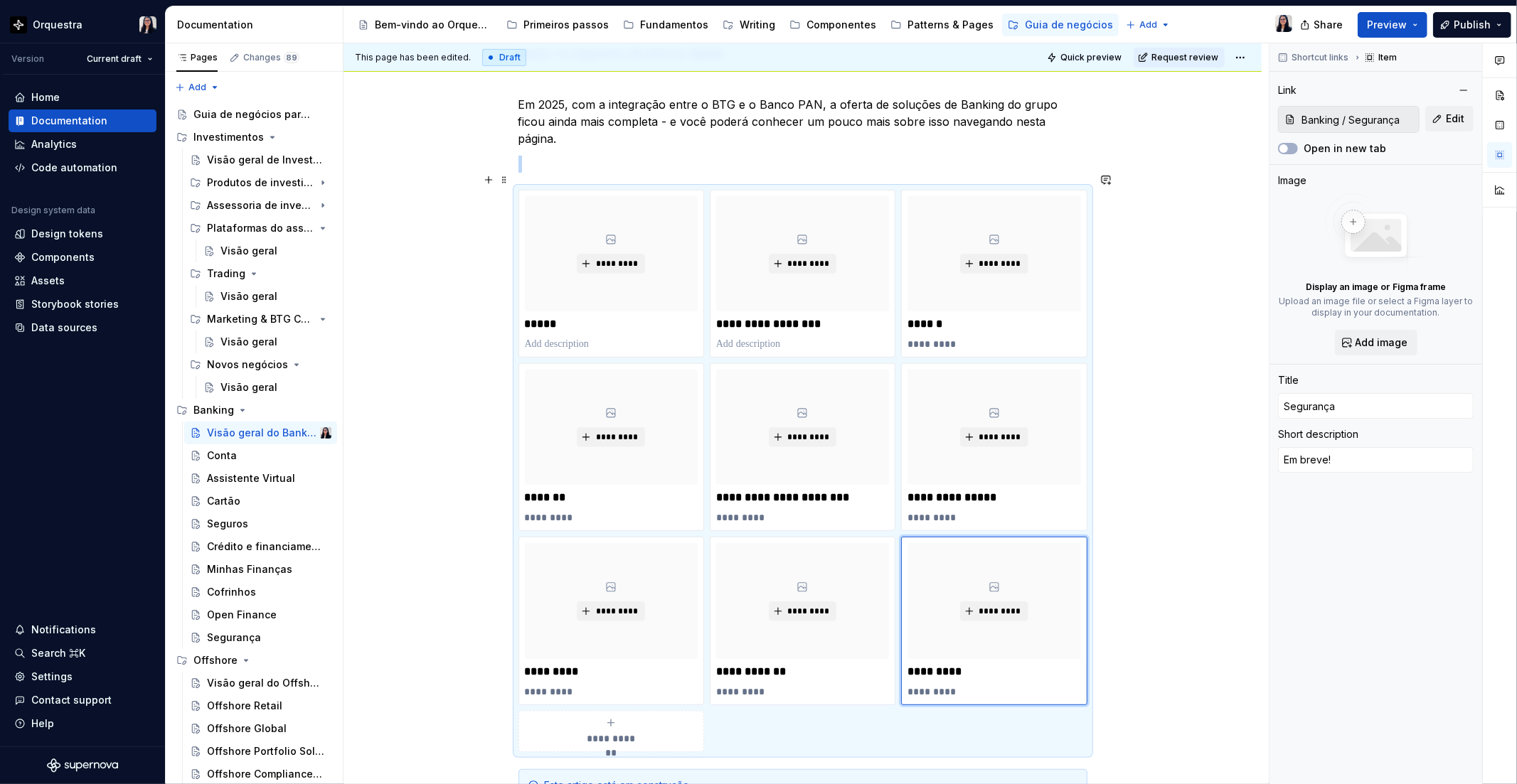 click on "**********" at bounding box center (802, 468) 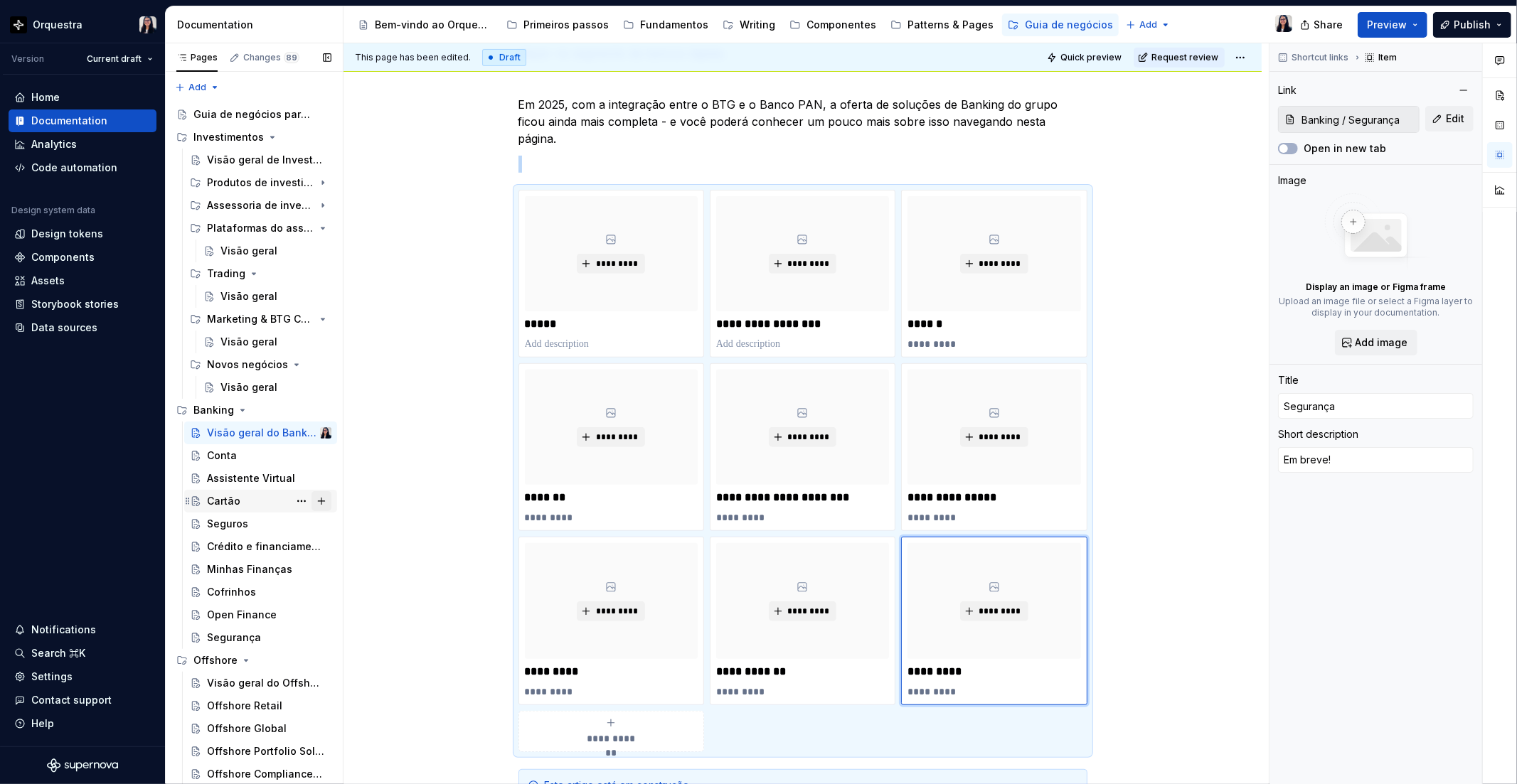 scroll, scrollTop: 43, scrollLeft: 0, axis: vertical 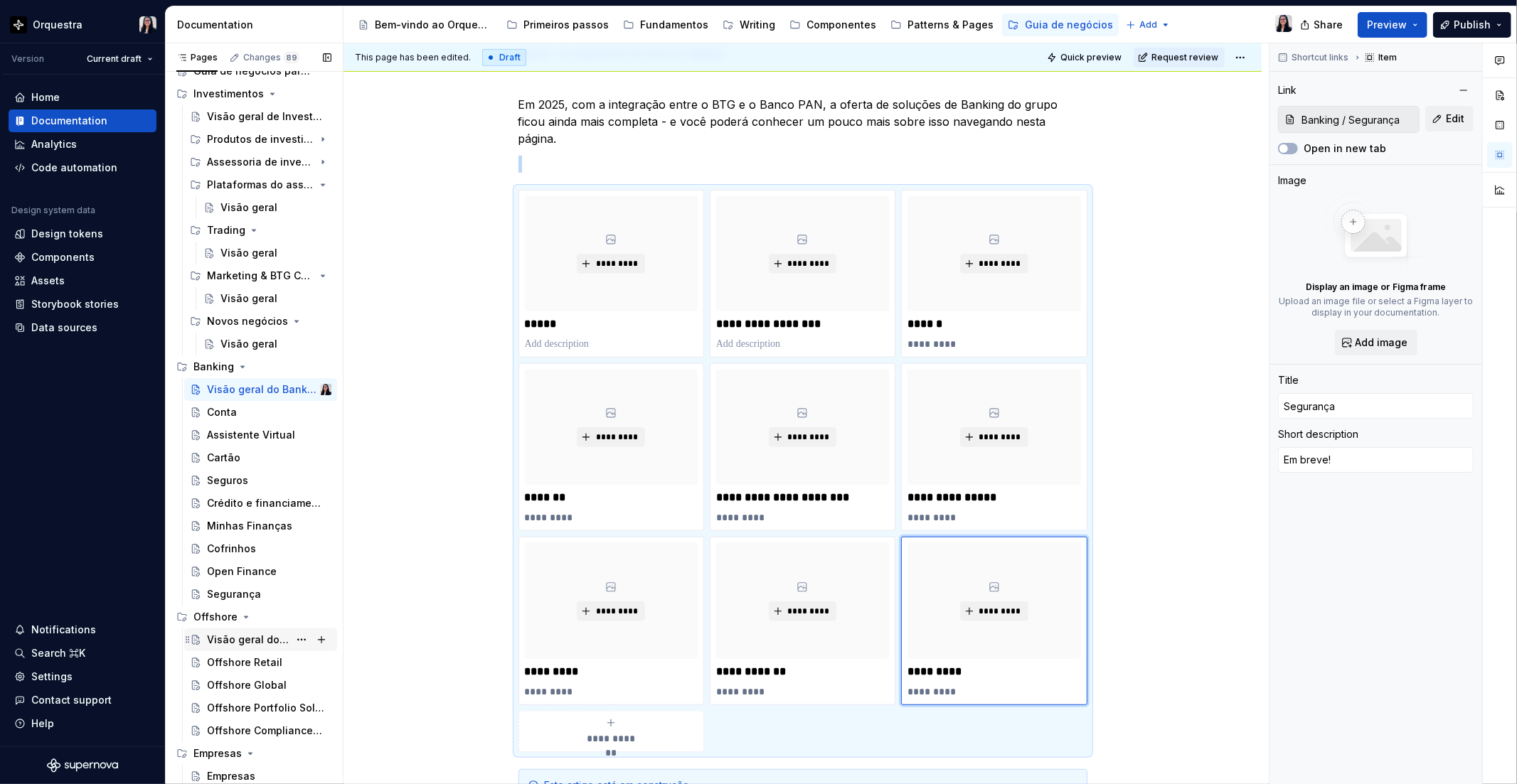 click on "Visão geral do Offshore" at bounding box center (247, 640) 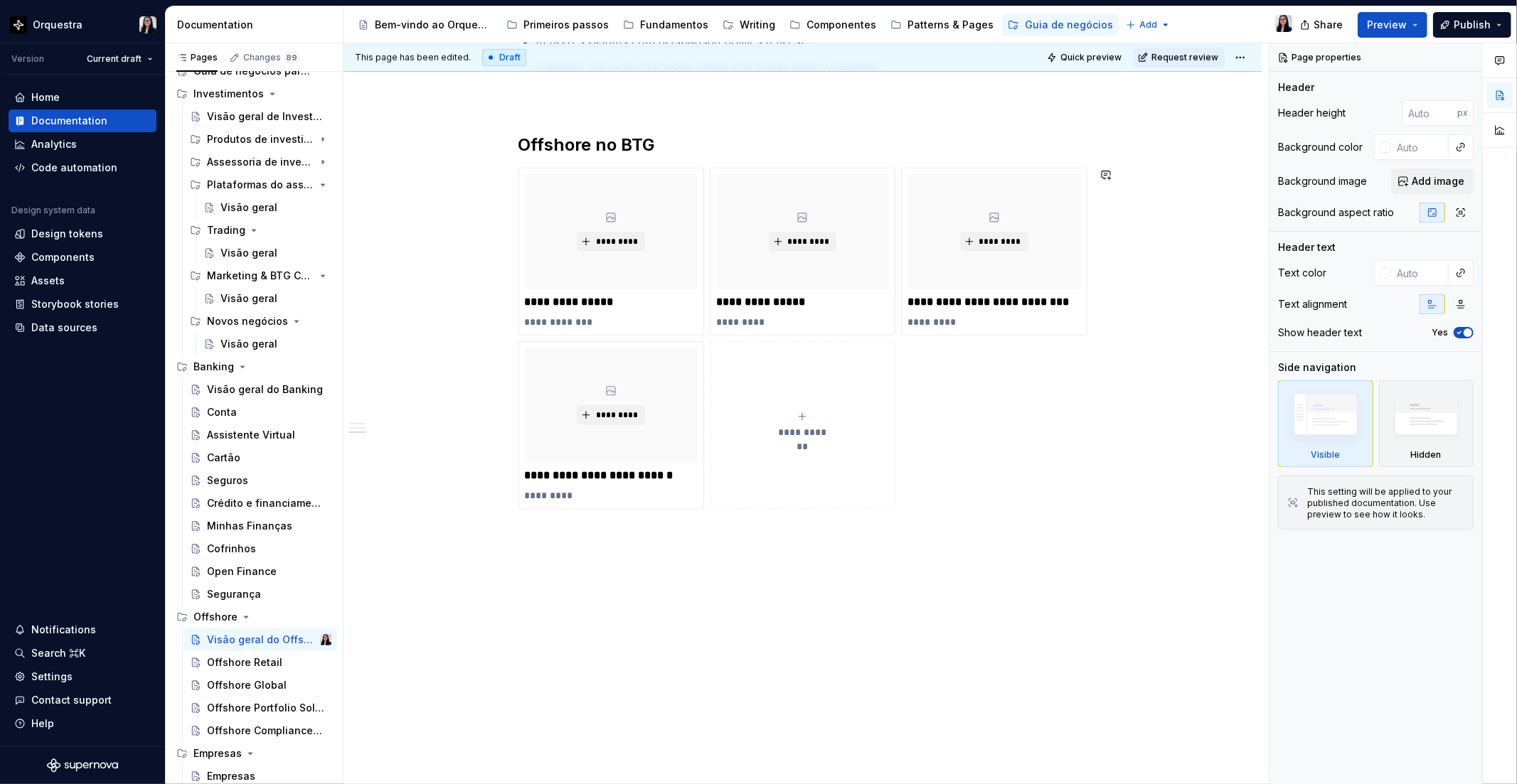 scroll, scrollTop: 624, scrollLeft: 0, axis: vertical 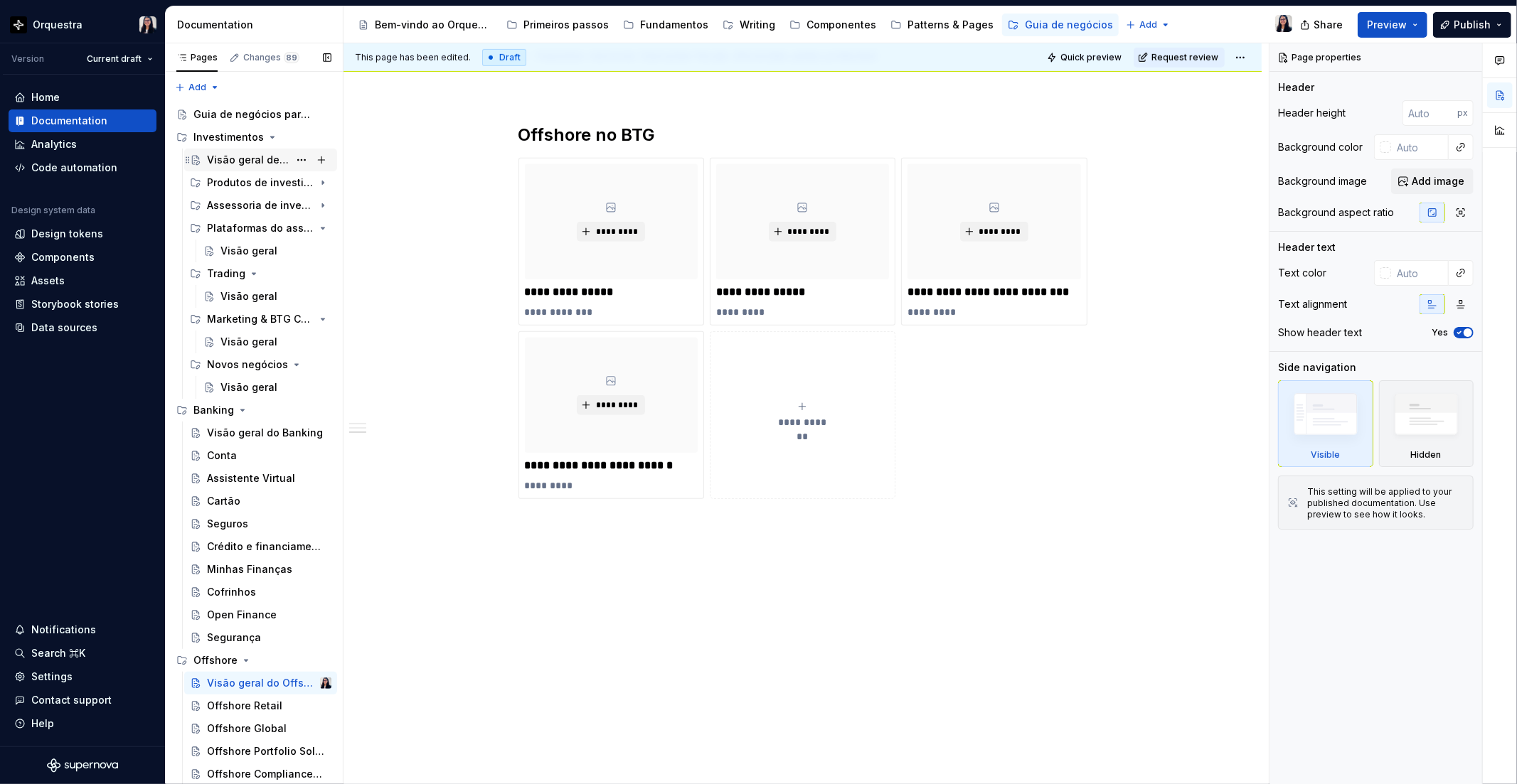 click on "Visão geral de Investimentos" at bounding box center [247, 160] 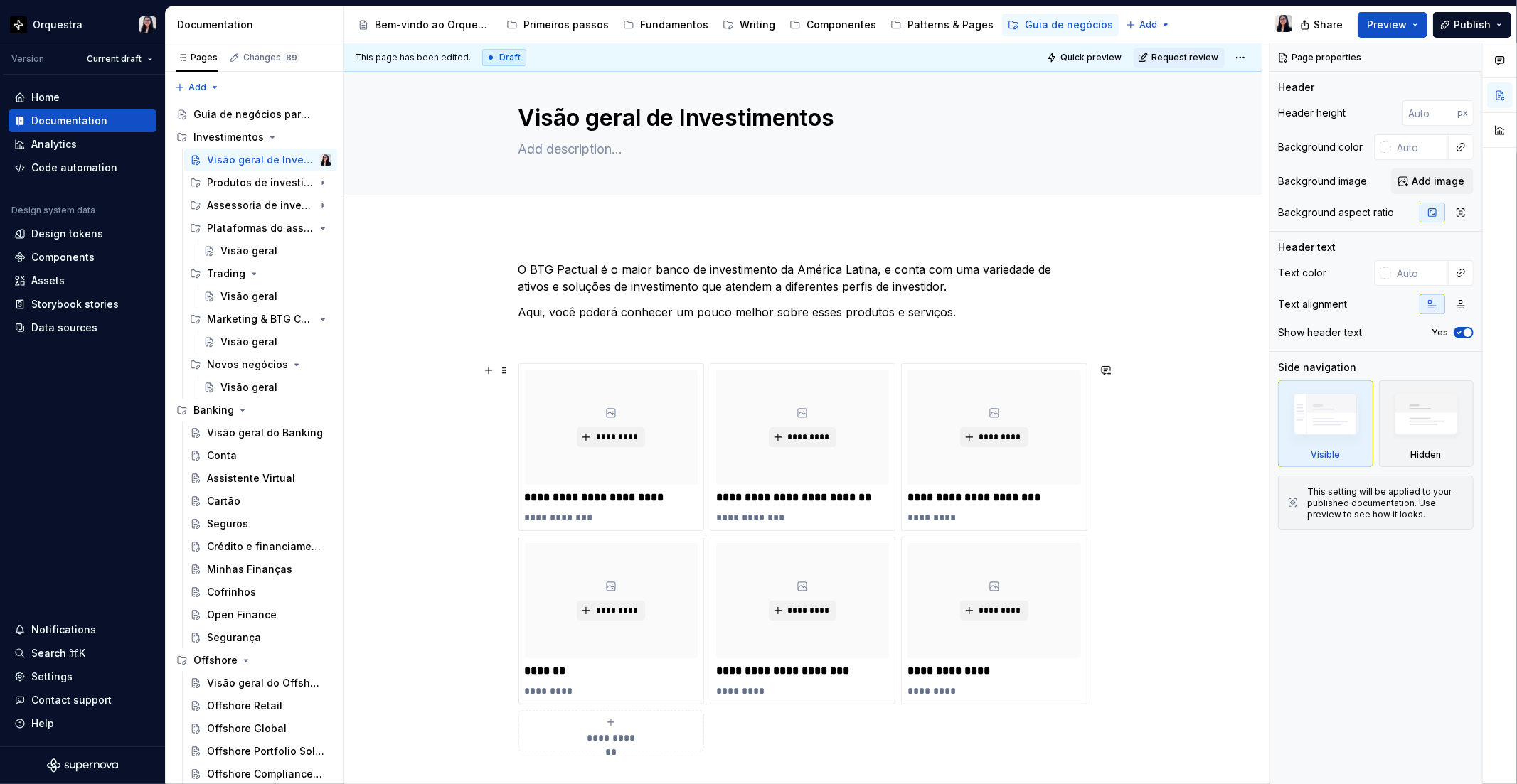 scroll, scrollTop: 0, scrollLeft: 0, axis: both 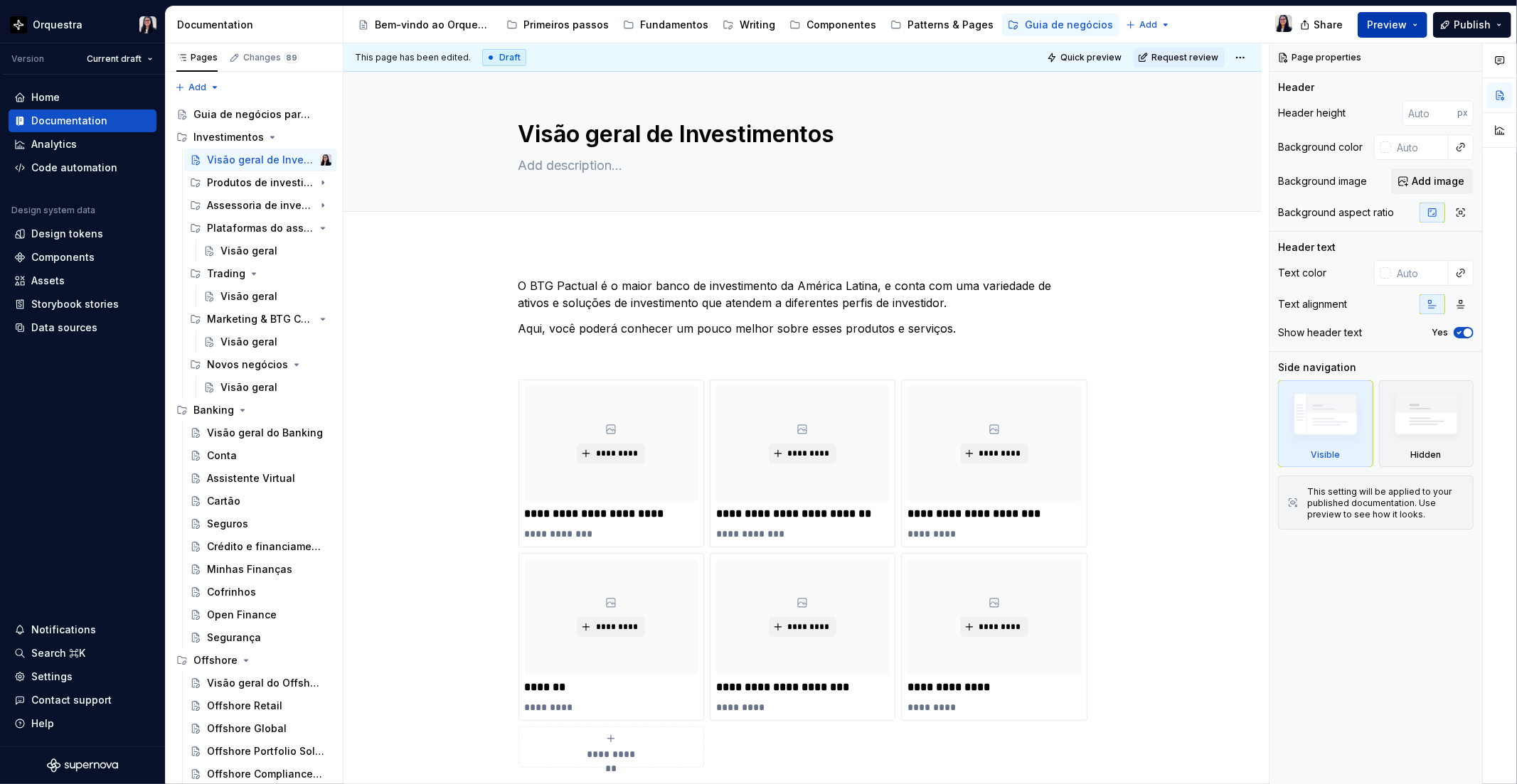 click on "Preview" at bounding box center (1393, 25) 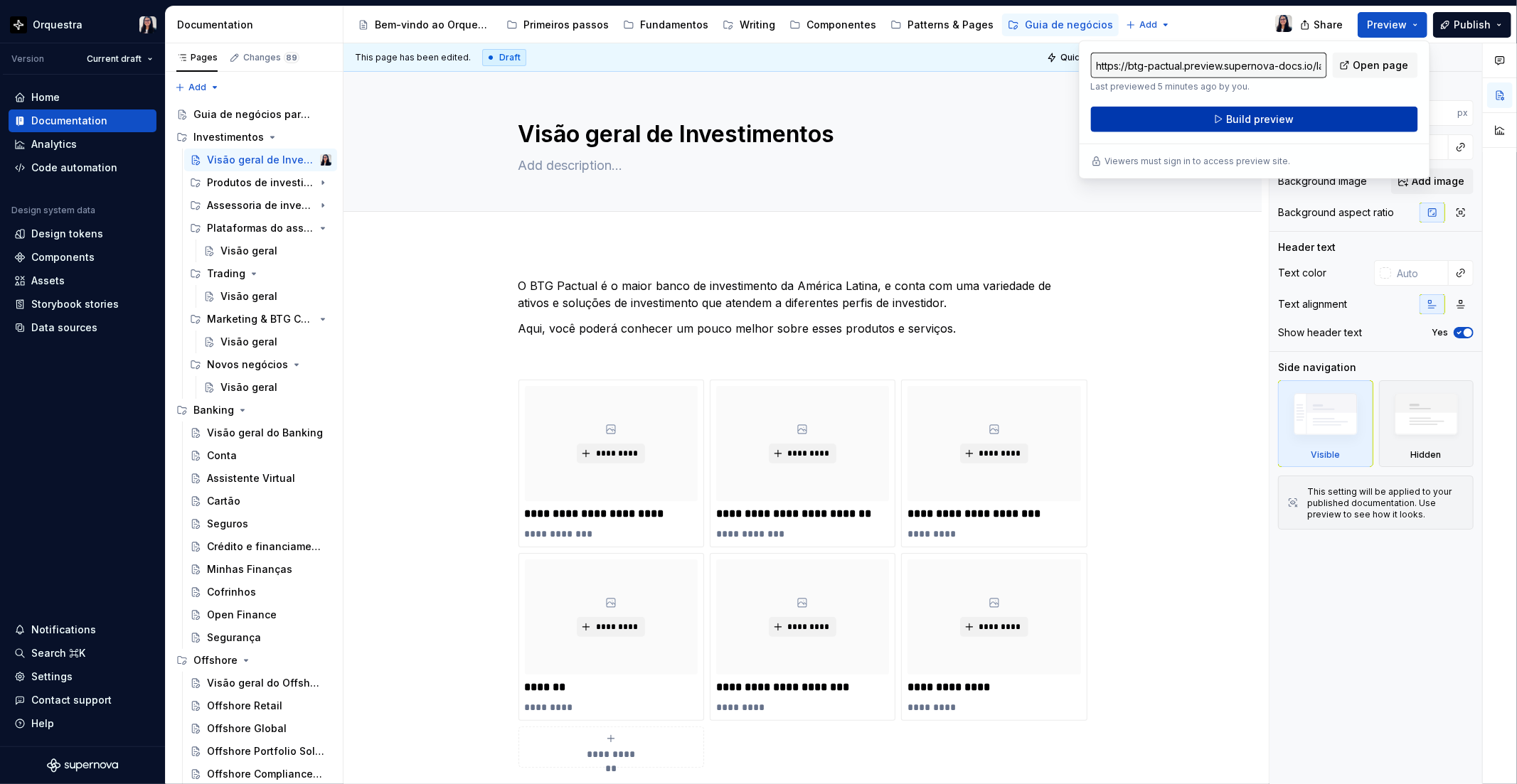 click on "Build preview" at bounding box center [1260, 119] 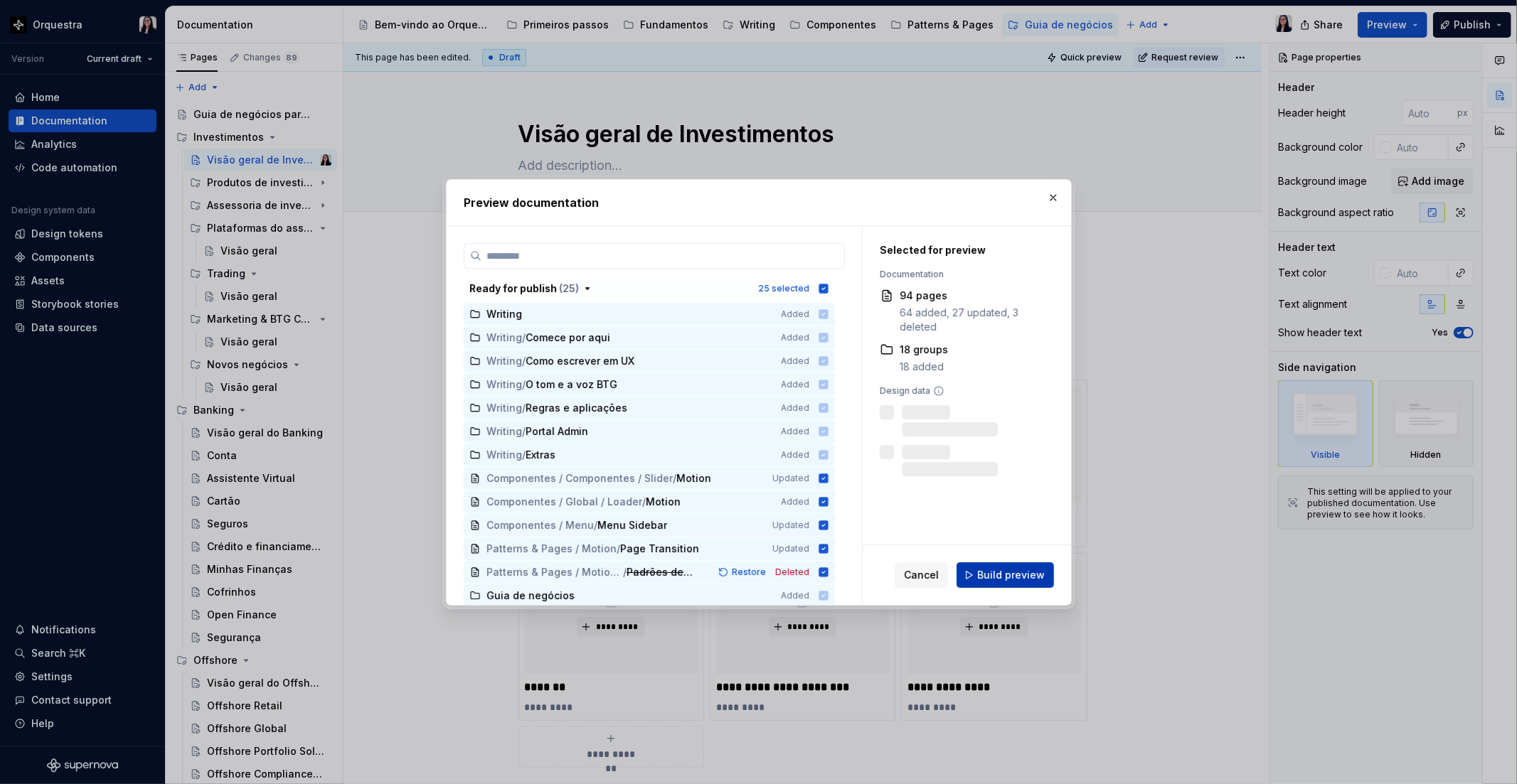 click on "Build preview" at bounding box center (1011, 575) 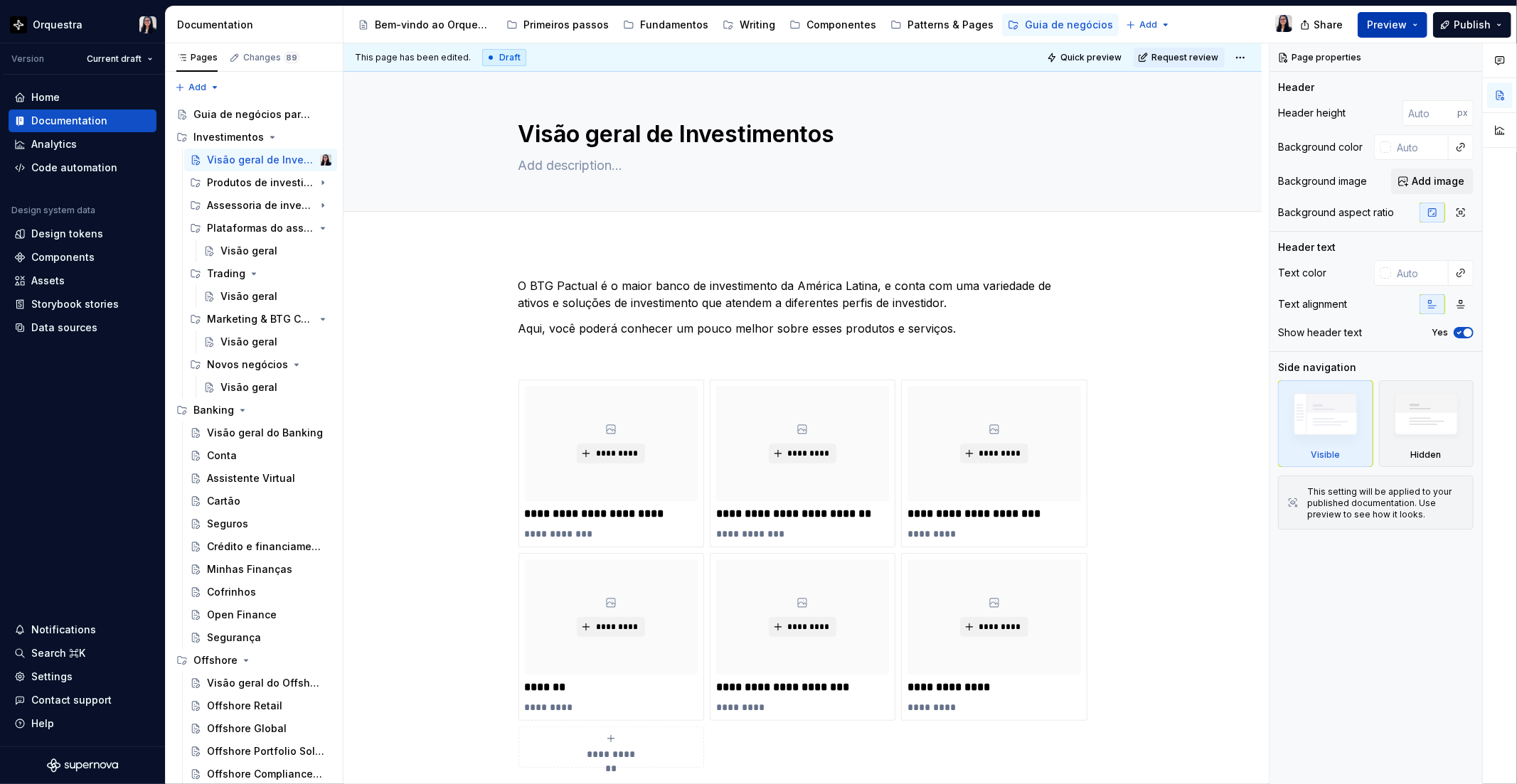 click on "Preview" at bounding box center (1387, 25) 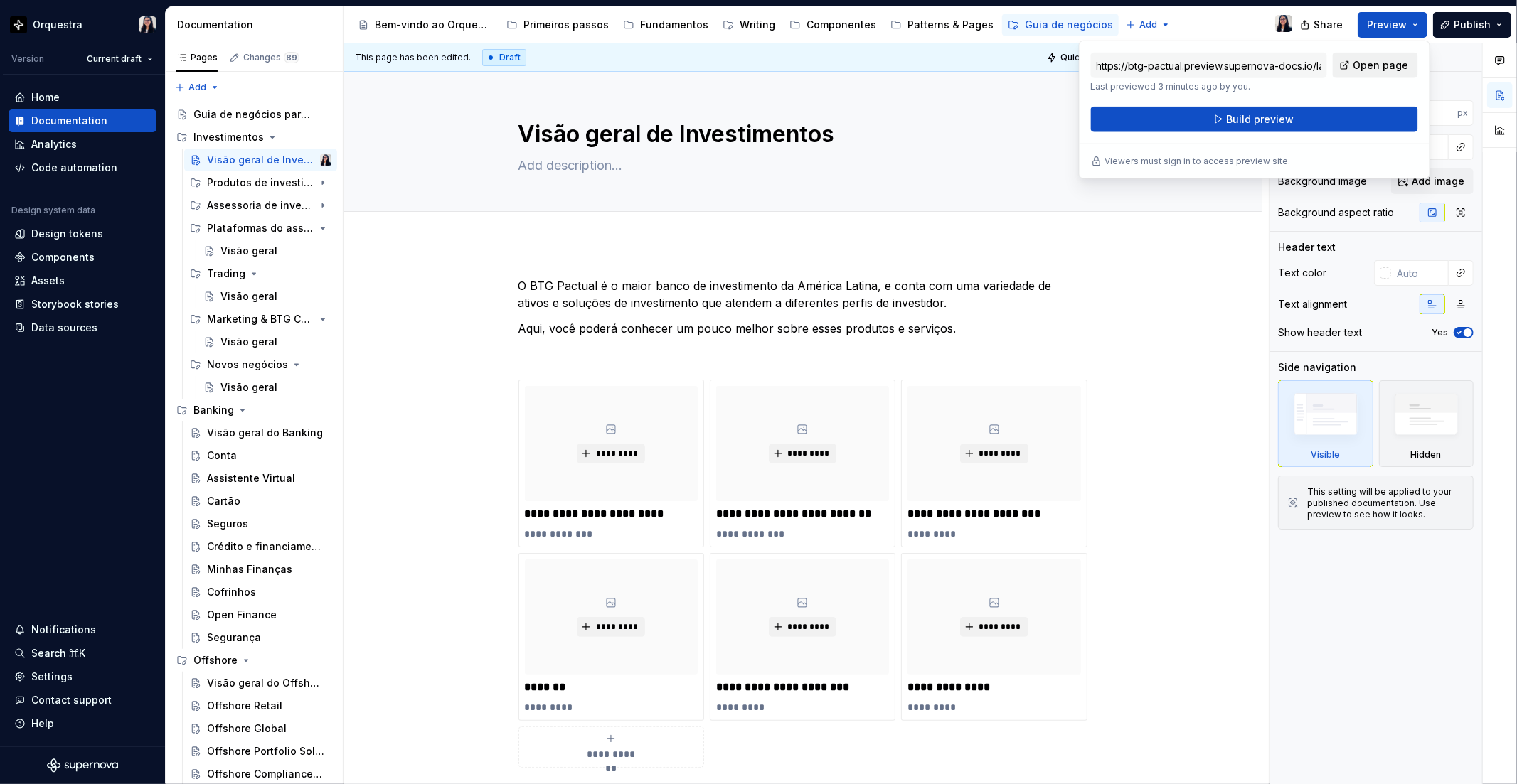click on "Open page" at bounding box center (1381, 65) 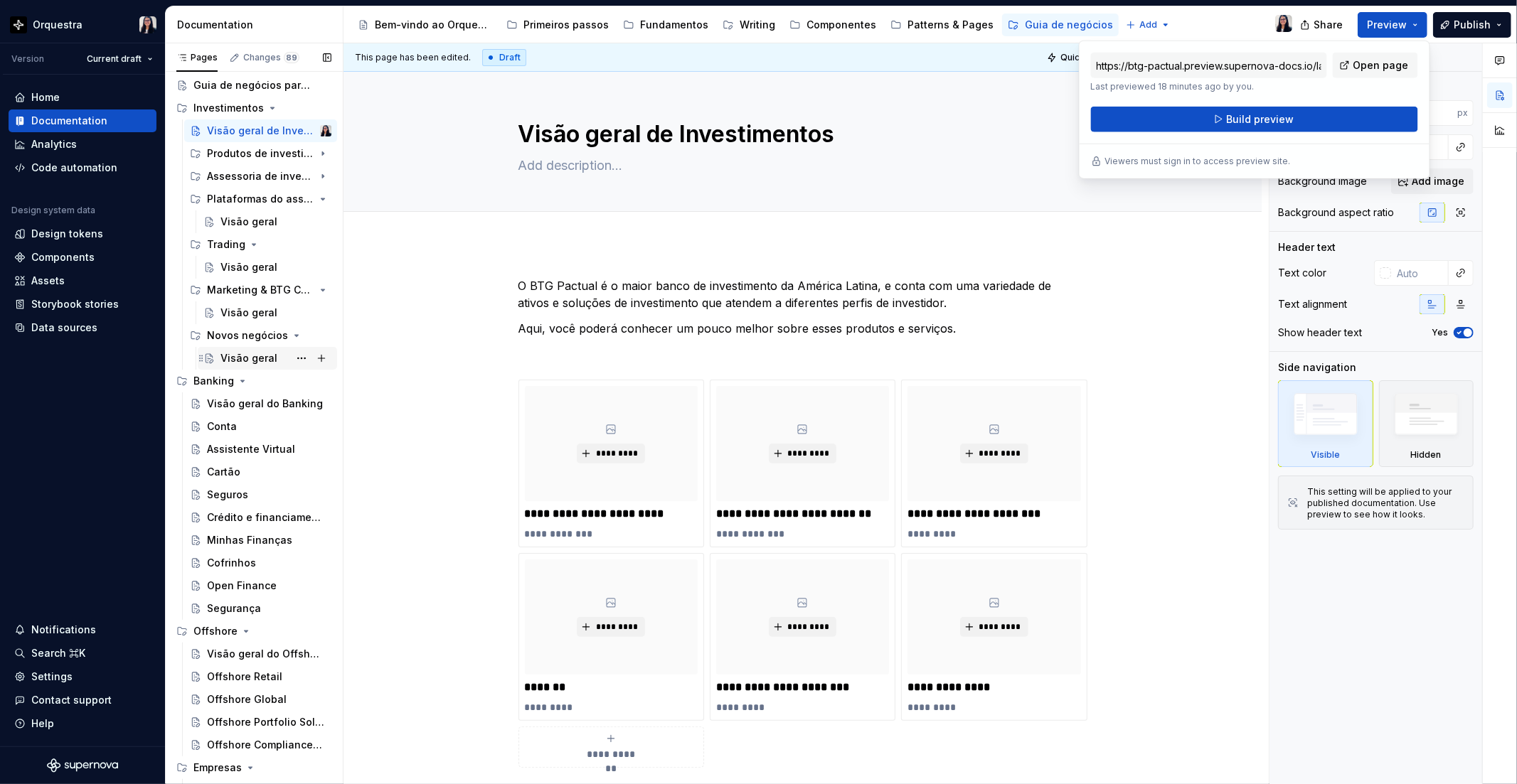 scroll, scrollTop: 43, scrollLeft: 0, axis: vertical 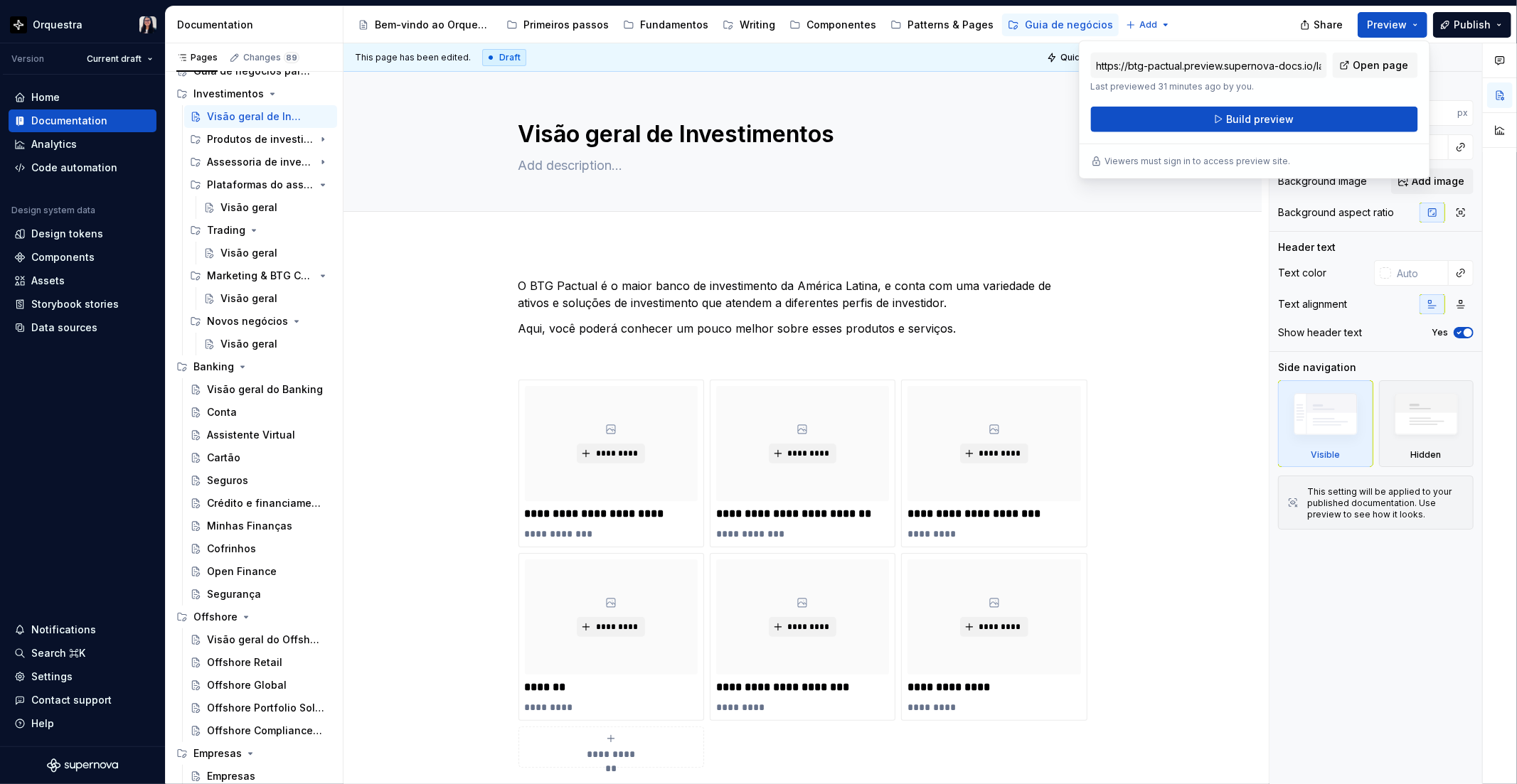 type on "*" 